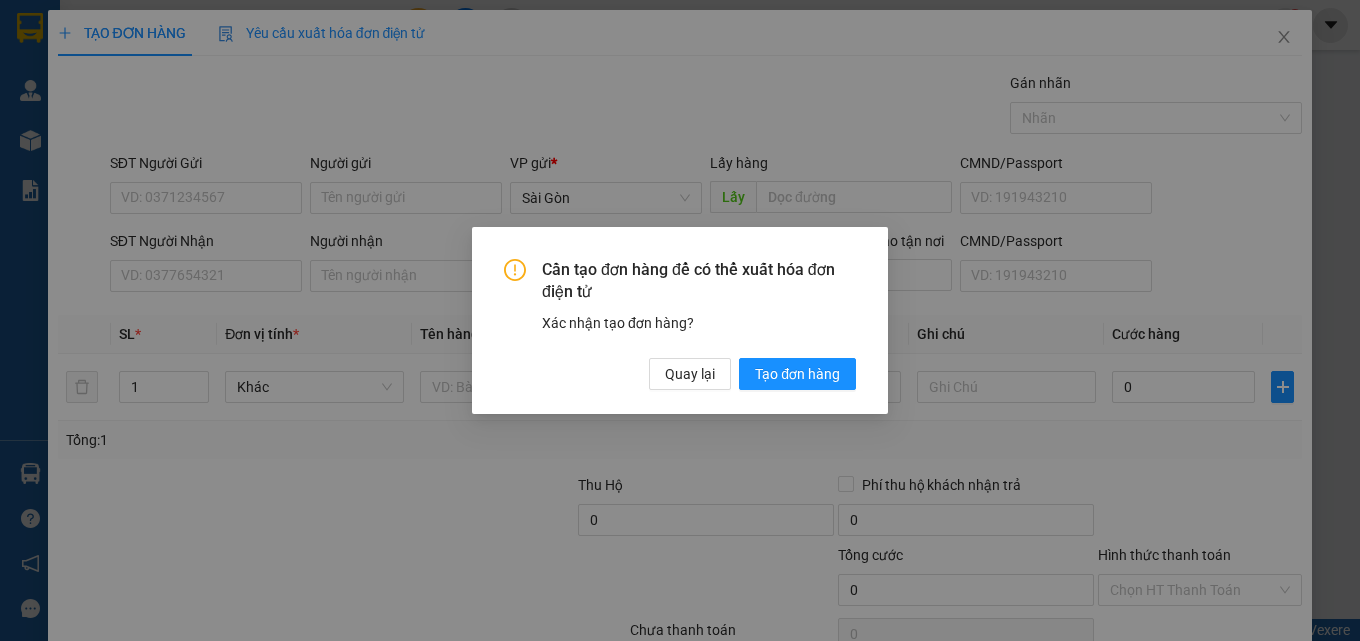 scroll, scrollTop: 0, scrollLeft: 0, axis: both 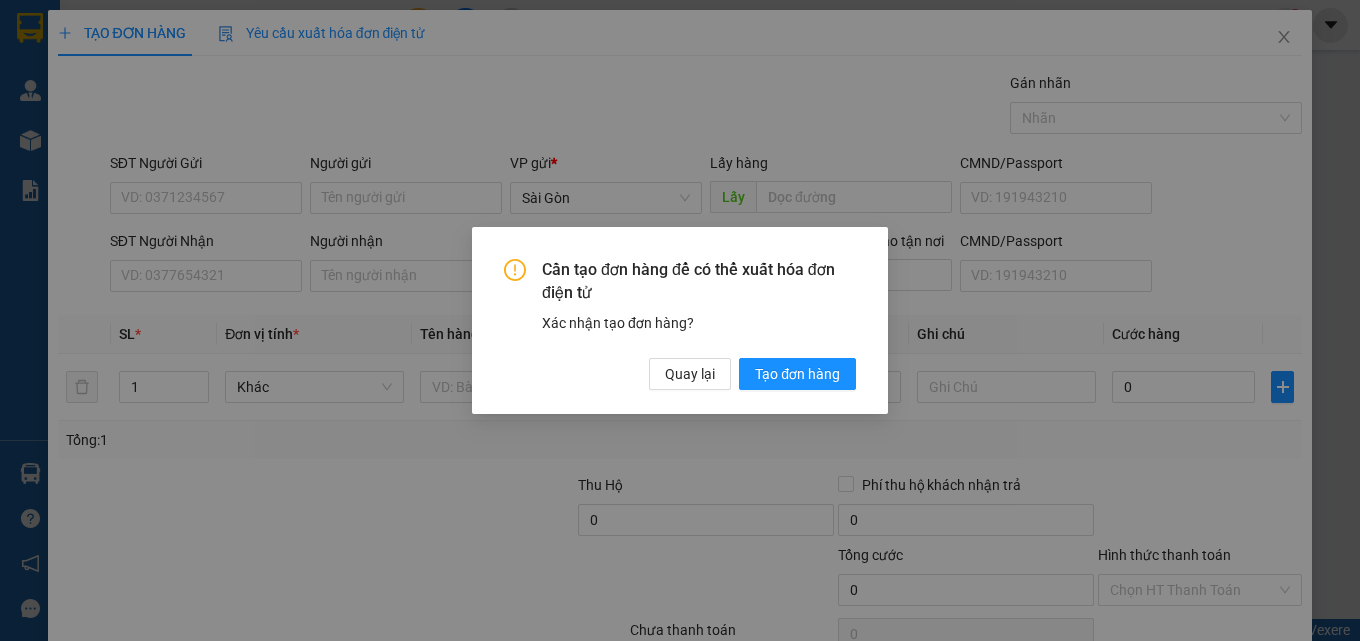 click on "Cần tạo đơn hàng để có thể xuất hóa đơn điện tử Xác nhận tạo đơn hàng? Quay lại Tạo đơn hàng" at bounding box center (680, 320) 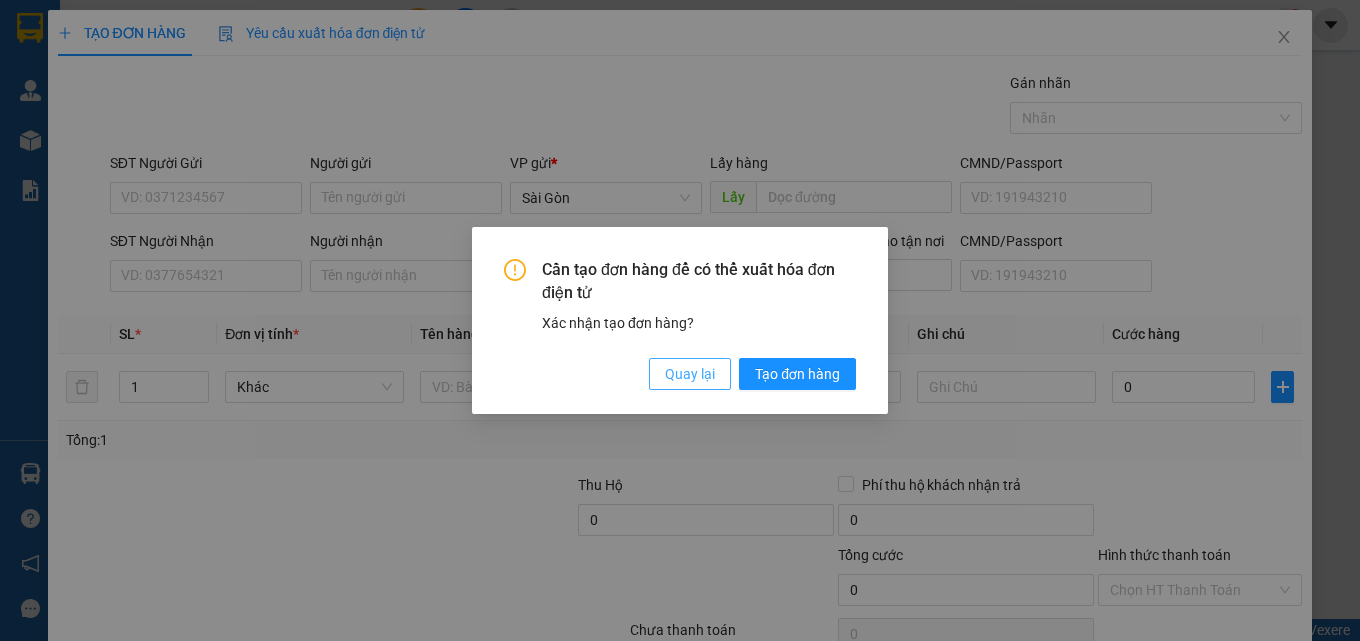 click on "Quay lại" at bounding box center [690, 374] 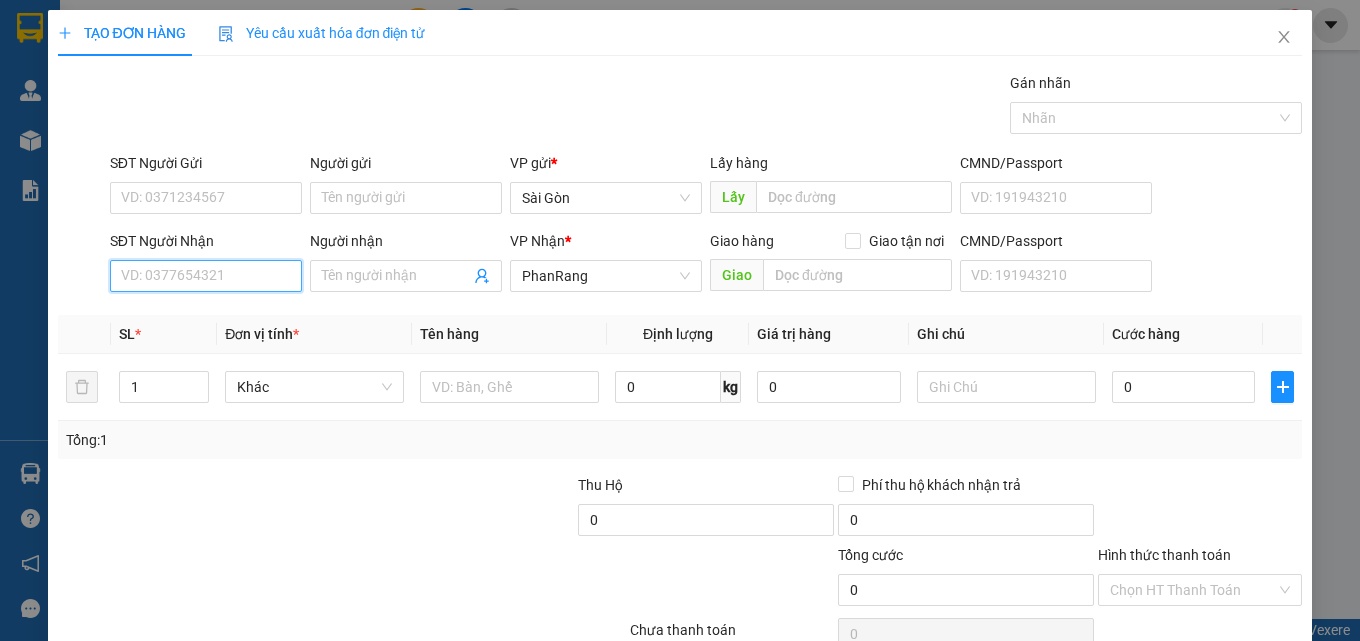 drag, startPoint x: 252, startPoint y: 282, endPoint x: 251, endPoint y: 271, distance: 11.045361 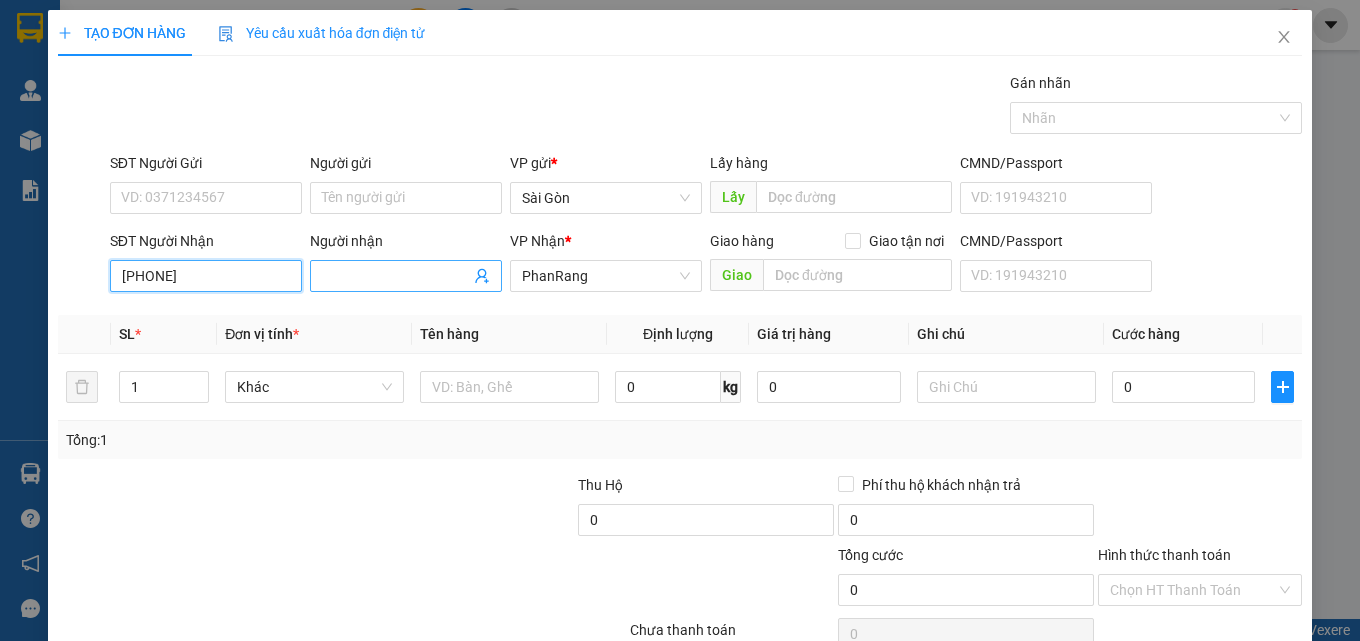 type on "[PHONE]" 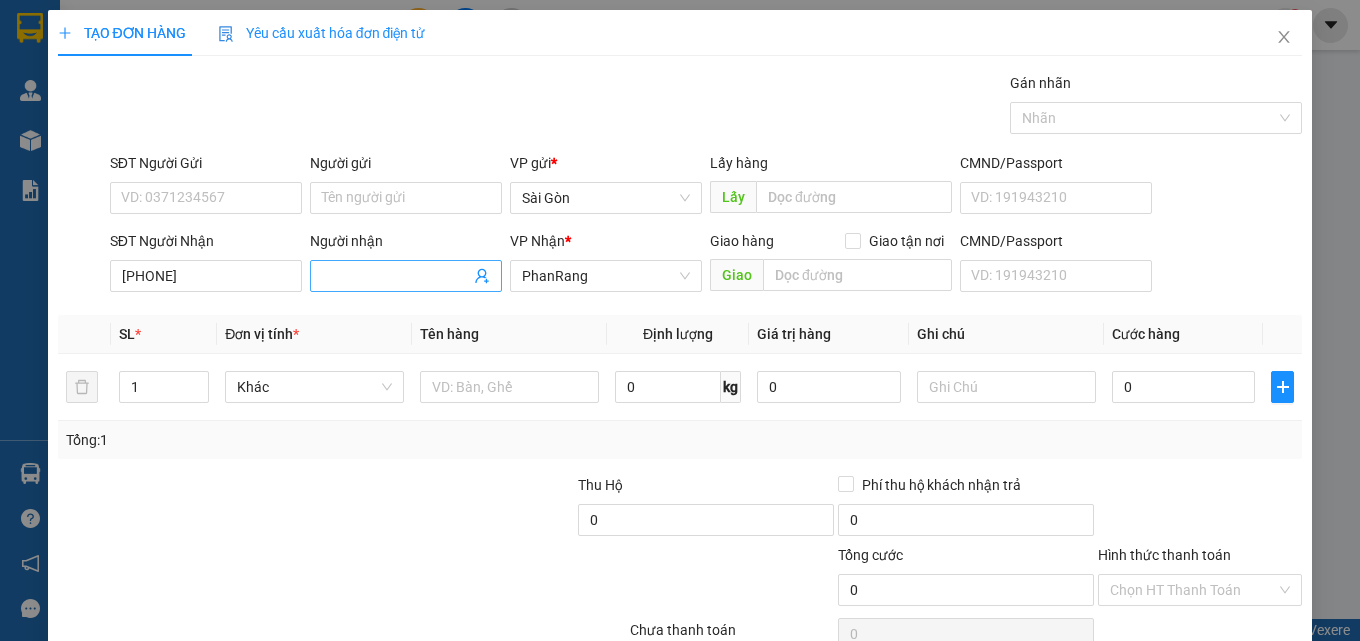 click on "Người nhận" at bounding box center (396, 276) 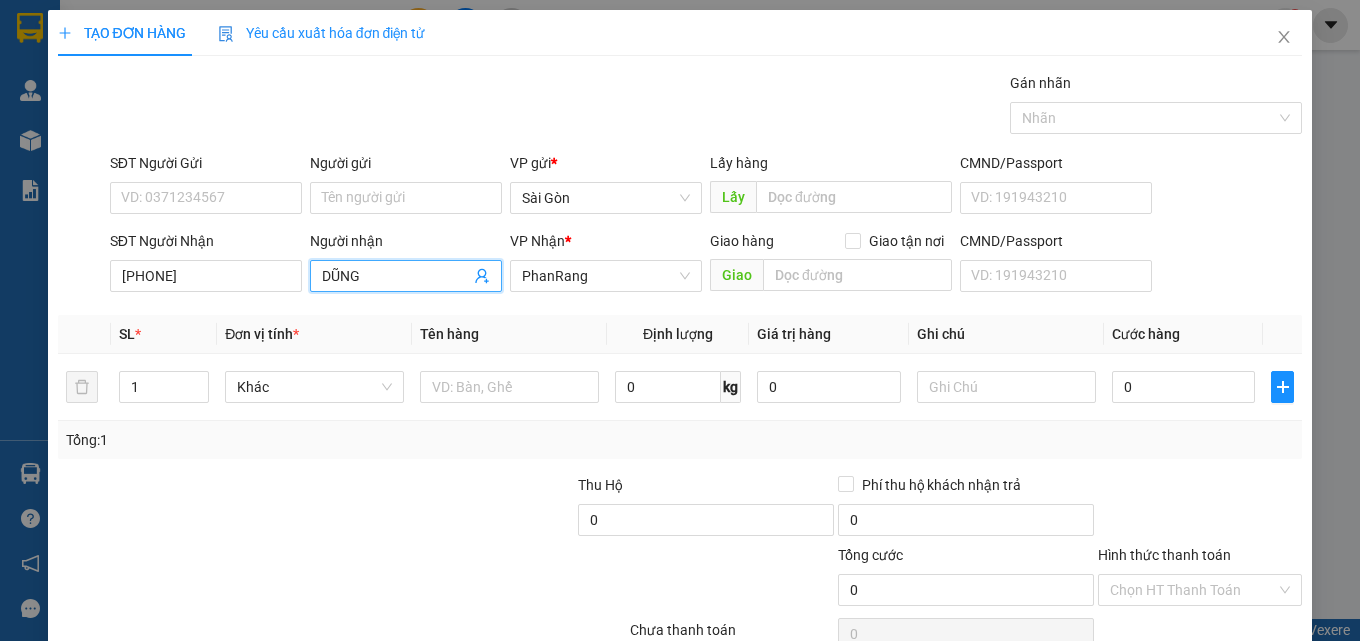 type on "DŨNG" 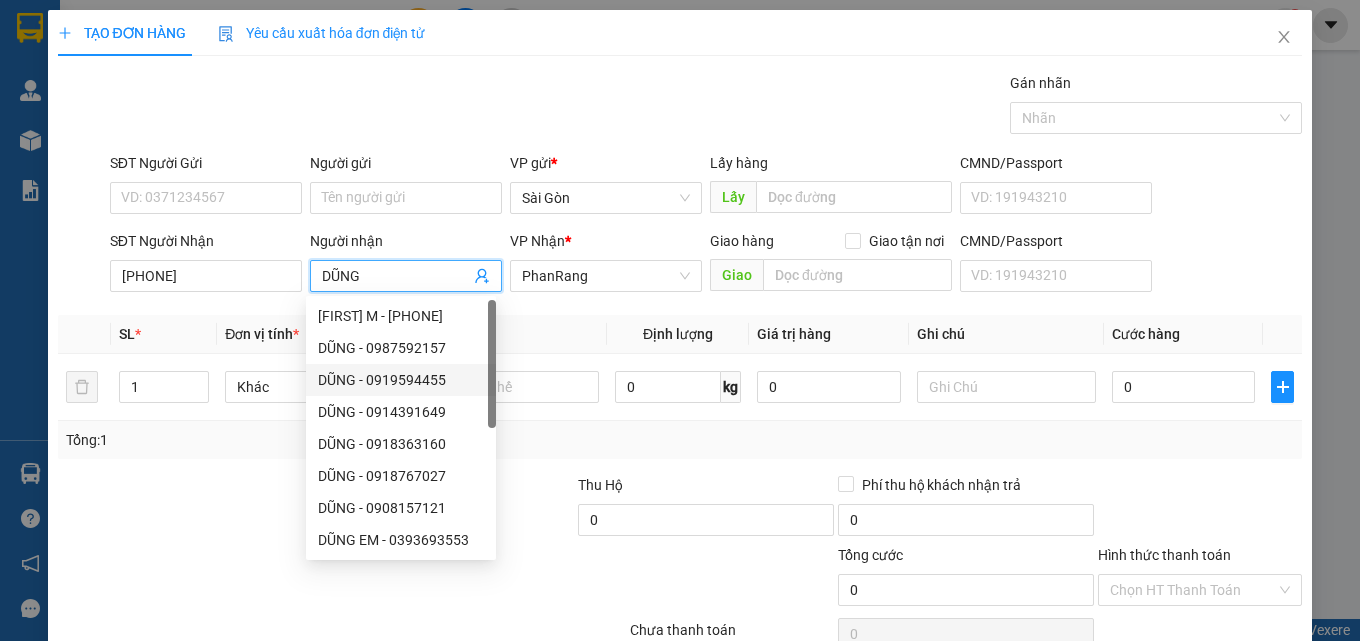 click on "DŨNG  - 0919594455" at bounding box center [401, 380] 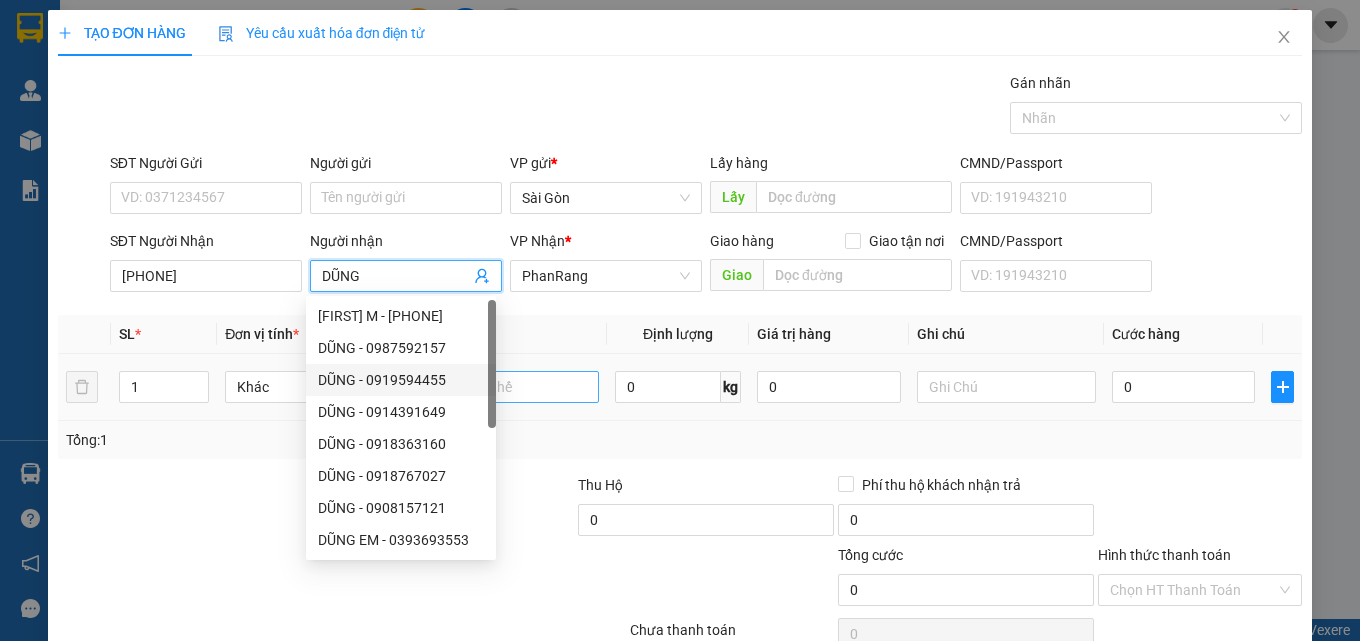 type on "[PHONE]" 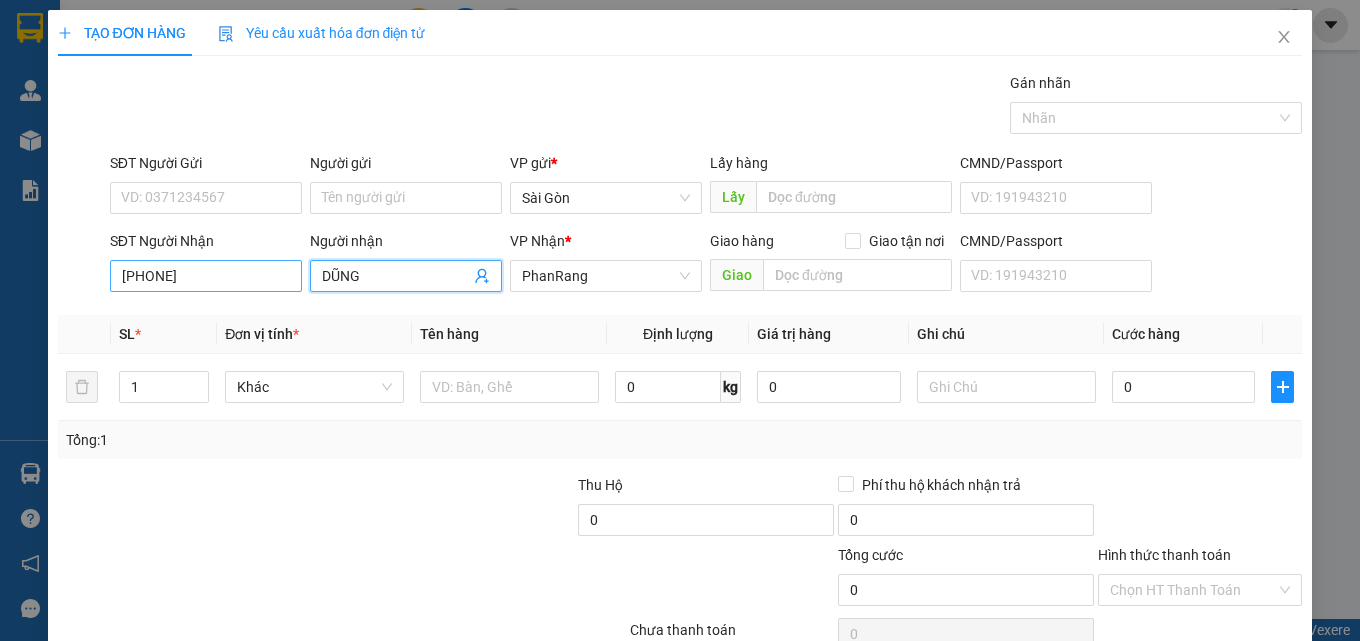 type on "DŨNG" 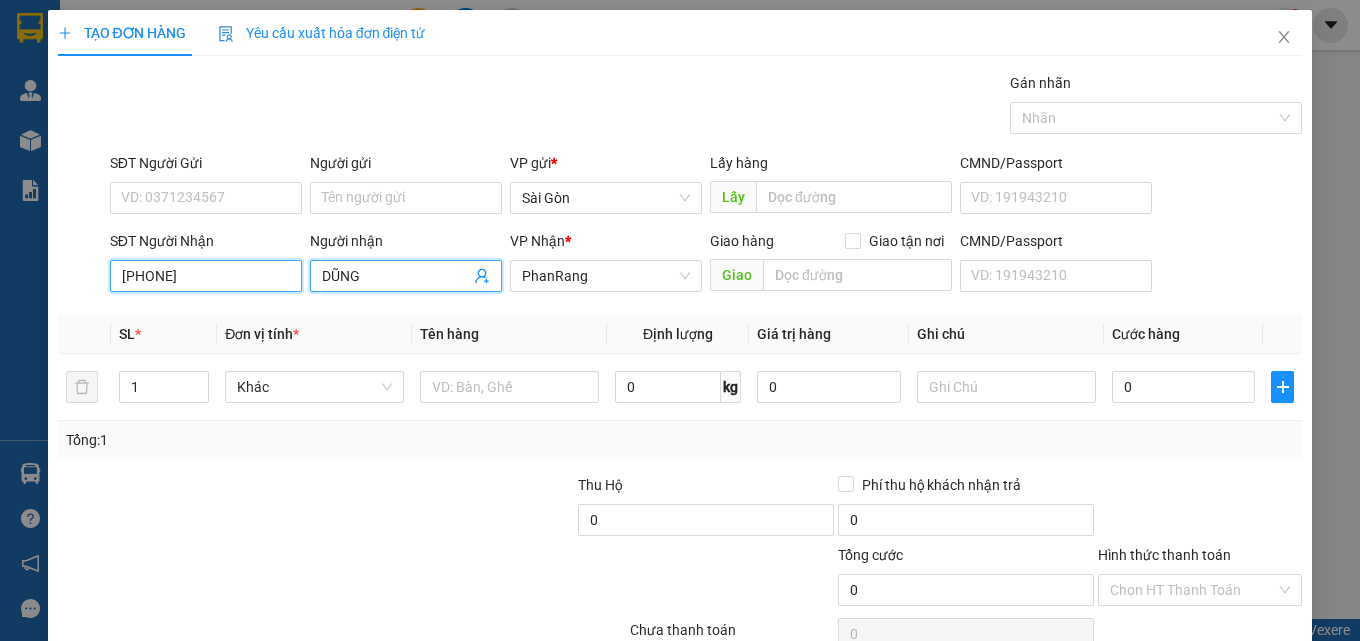 click on "[PHONE]" at bounding box center [206, 276] 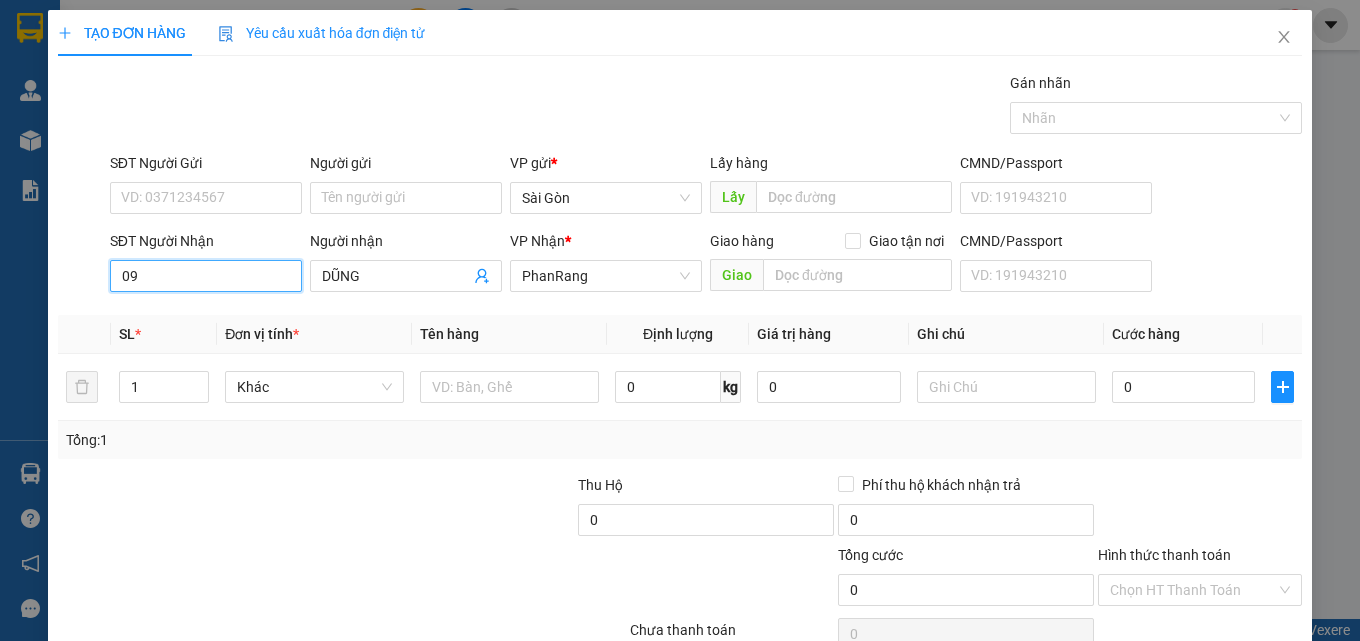 type on "0" 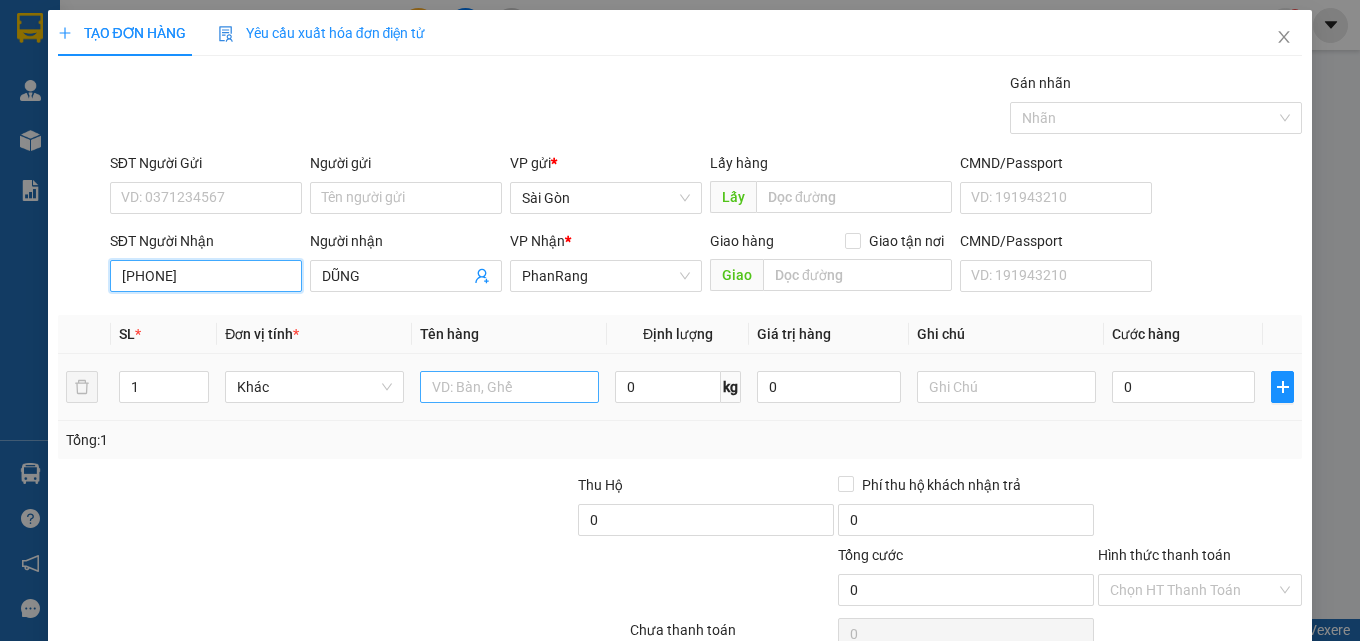 type on "[PHONE]" 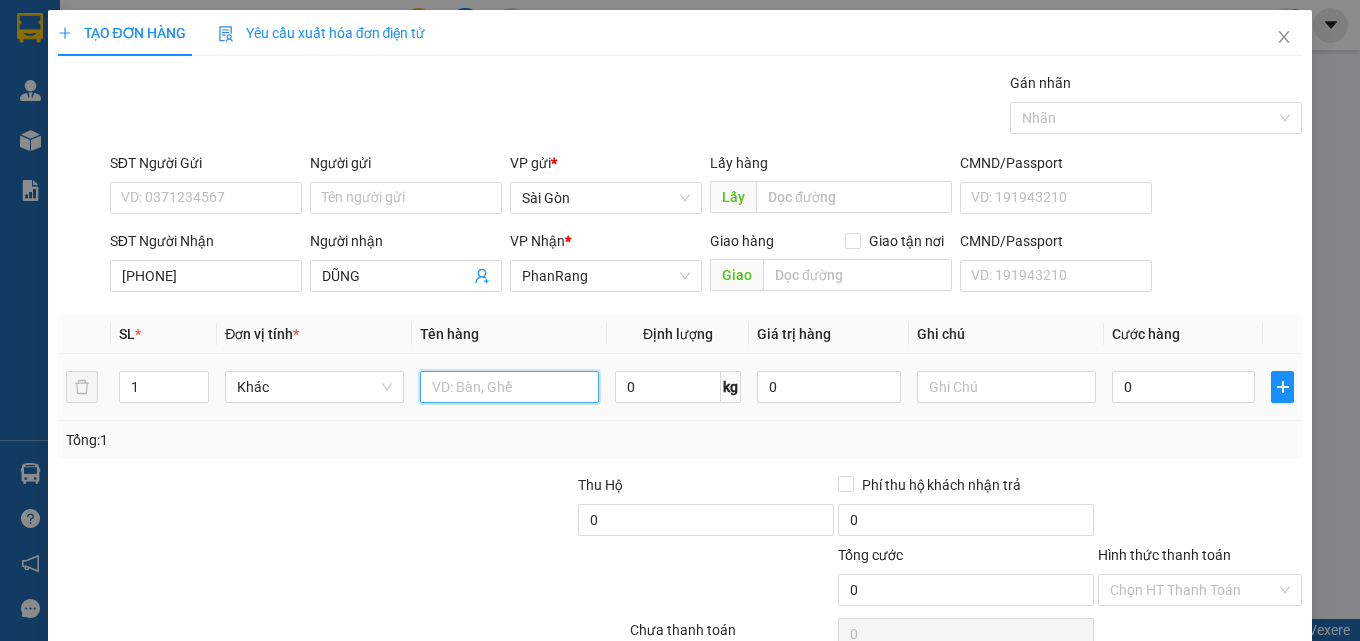 click at bounding box center [509, 387] 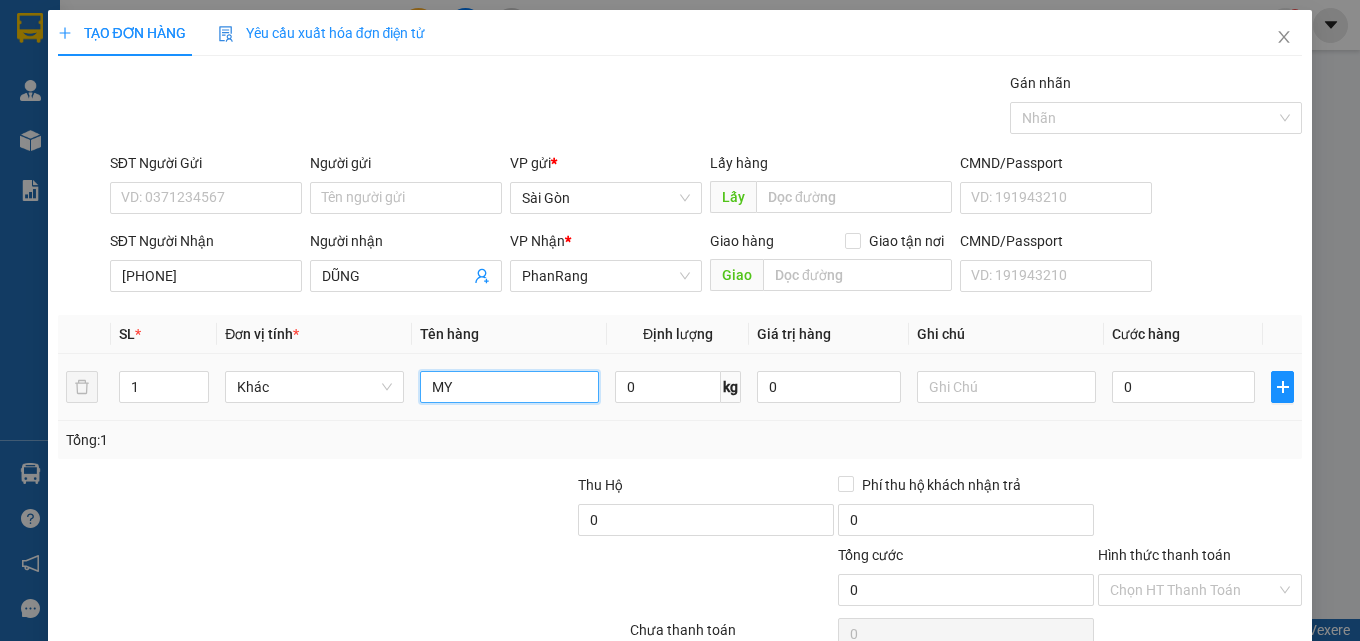 type on "M" 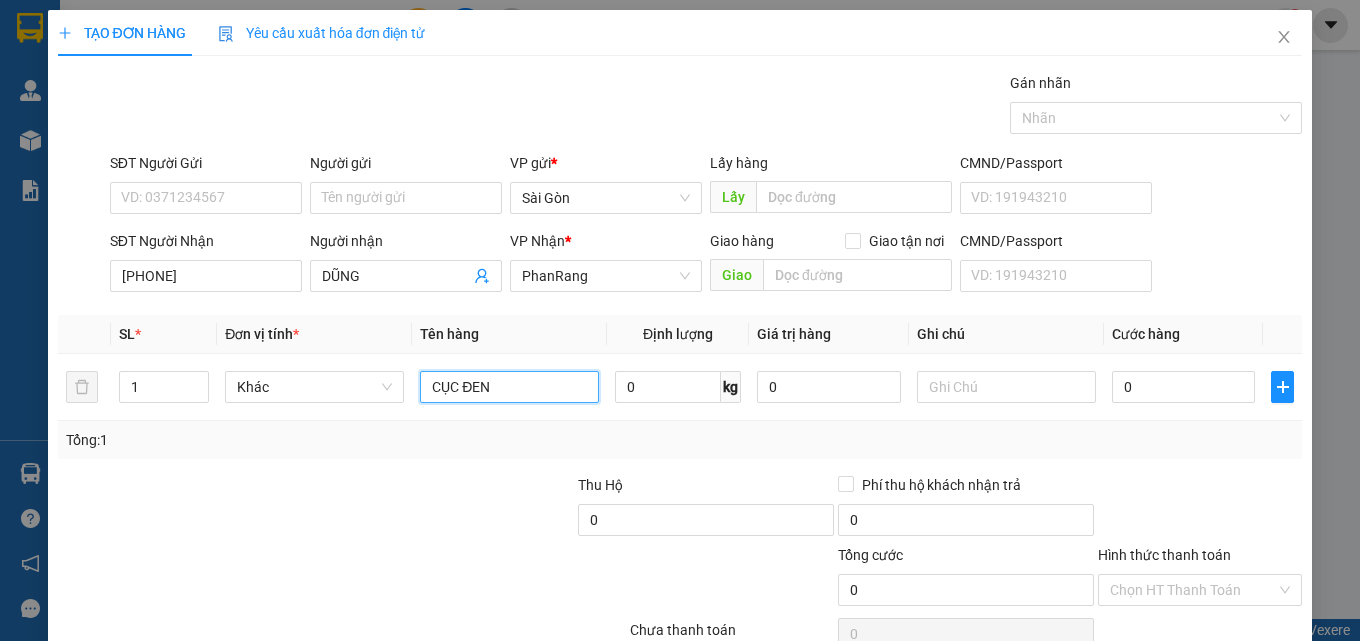type on "CỤC ĐEN" 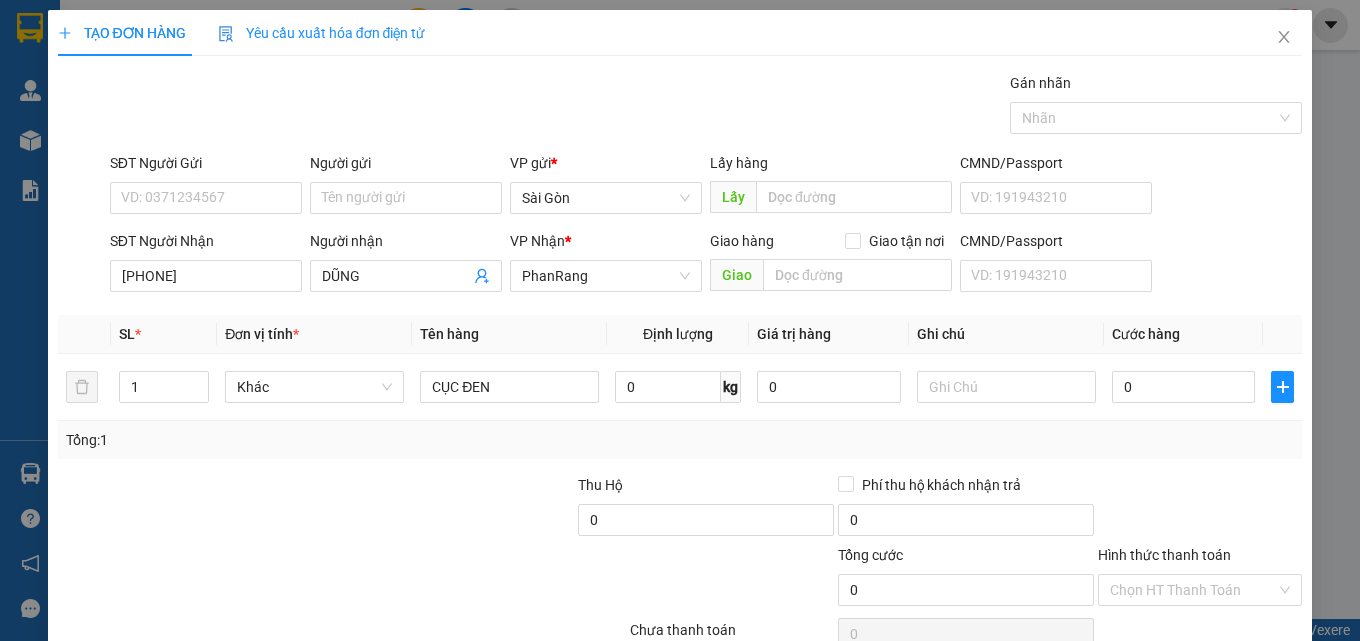 click on "Giao hàng Giao tận nơi" at bounding box center [831, 245] 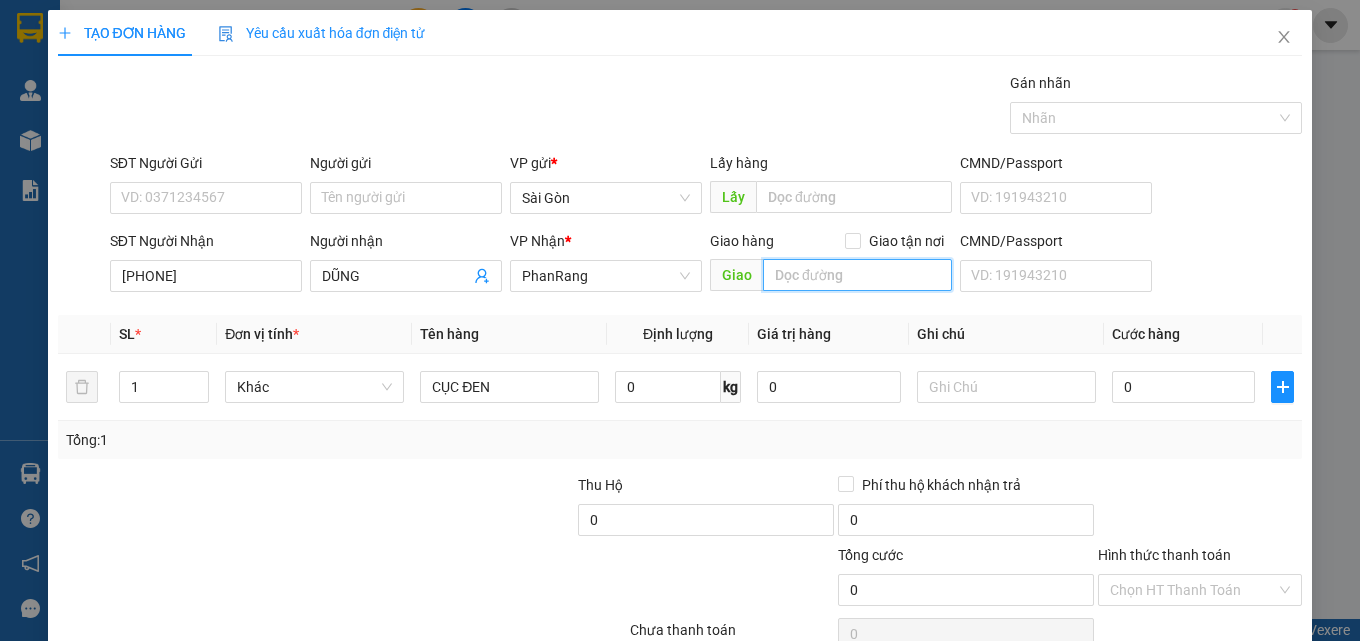 click at bounding box center (857, 275) 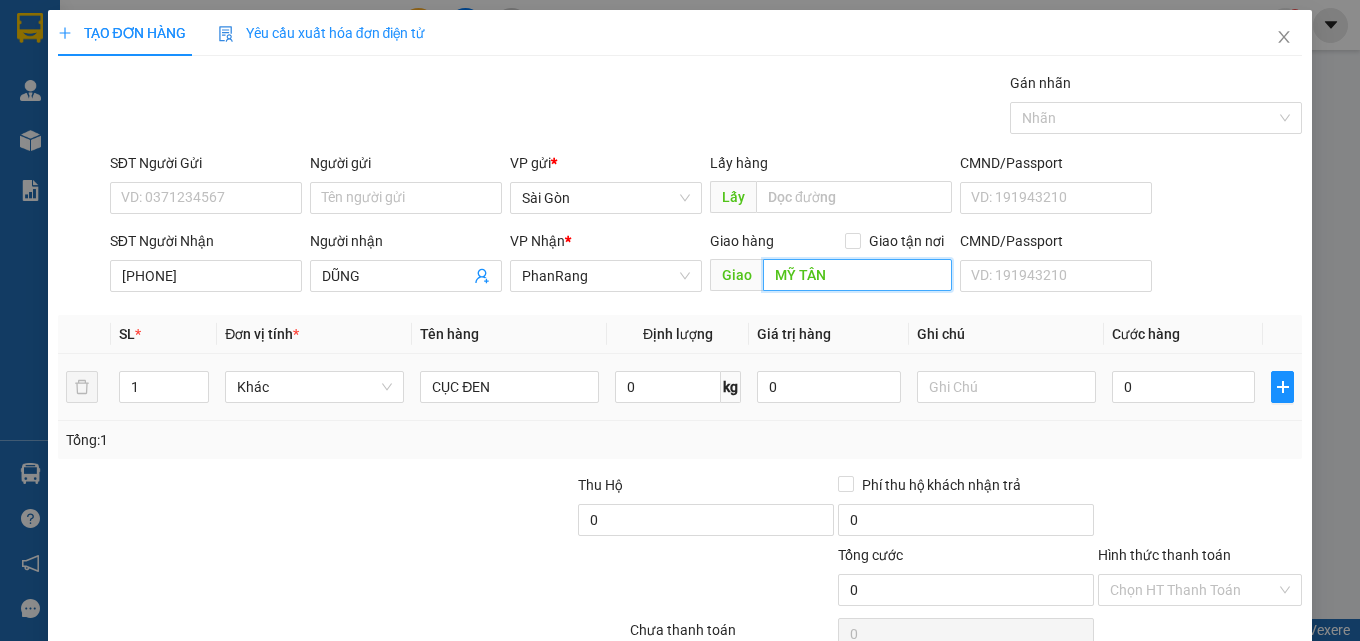 scroll, scrollTop: 99, scrollLeft: 0, axis: vertical 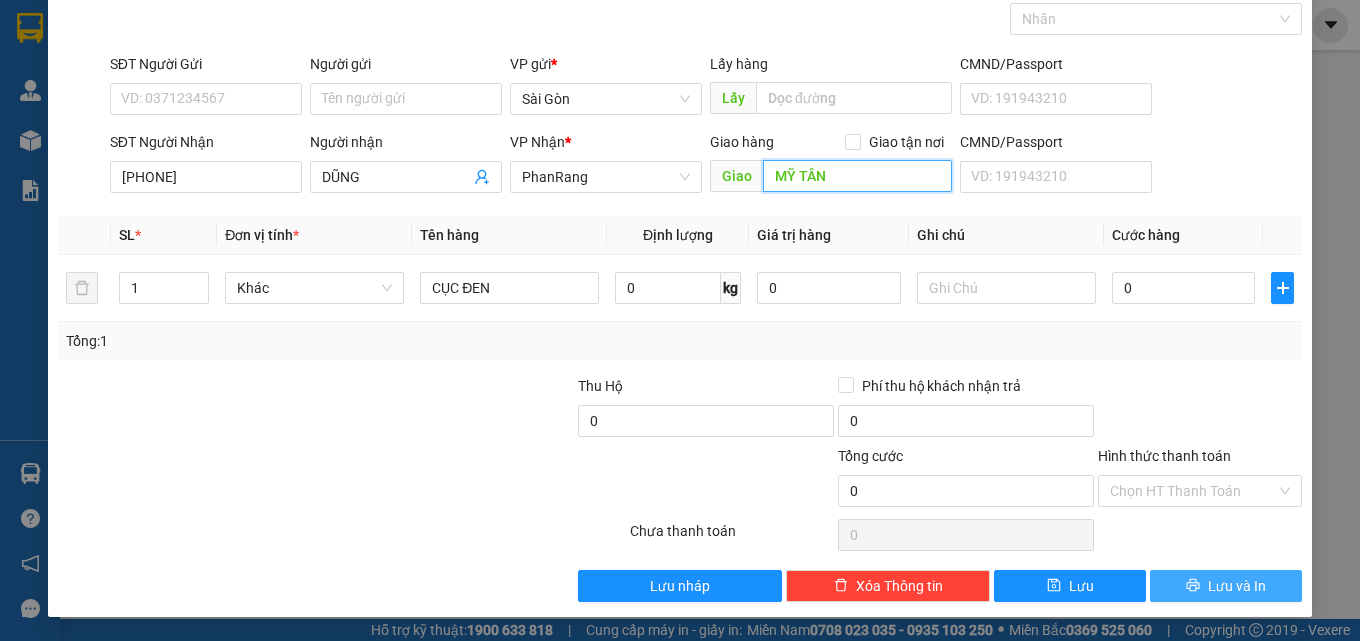 type on "MỸ TÂN" 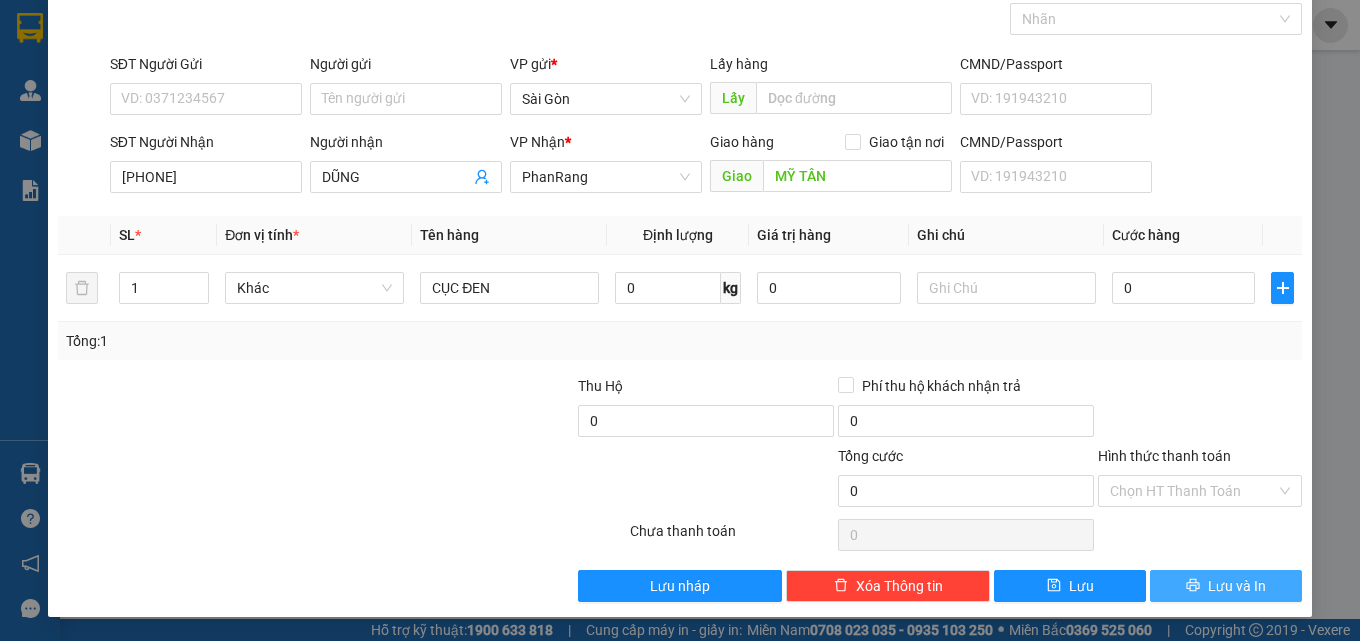 click on "Lưu và In" at bounding box center [1237, 586] 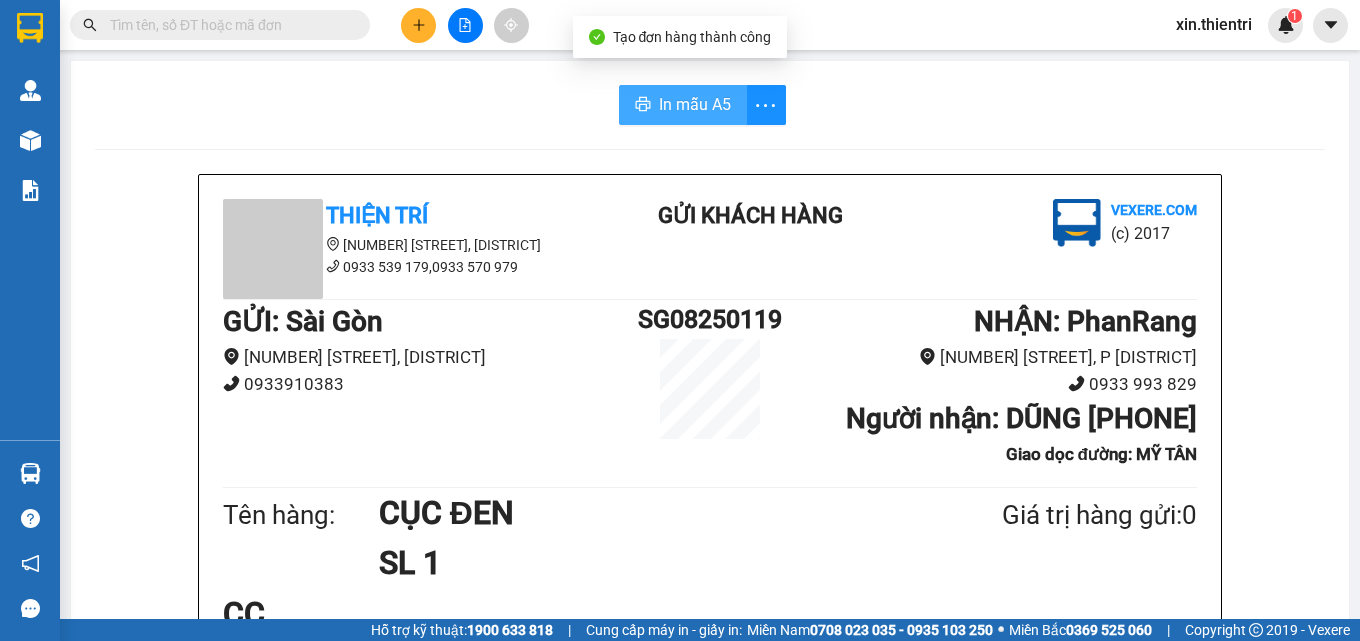 drag, startPoint x: 628, startPoint y: 66, endPoint x: 706, endPoint y: 102, distance: 85.90693 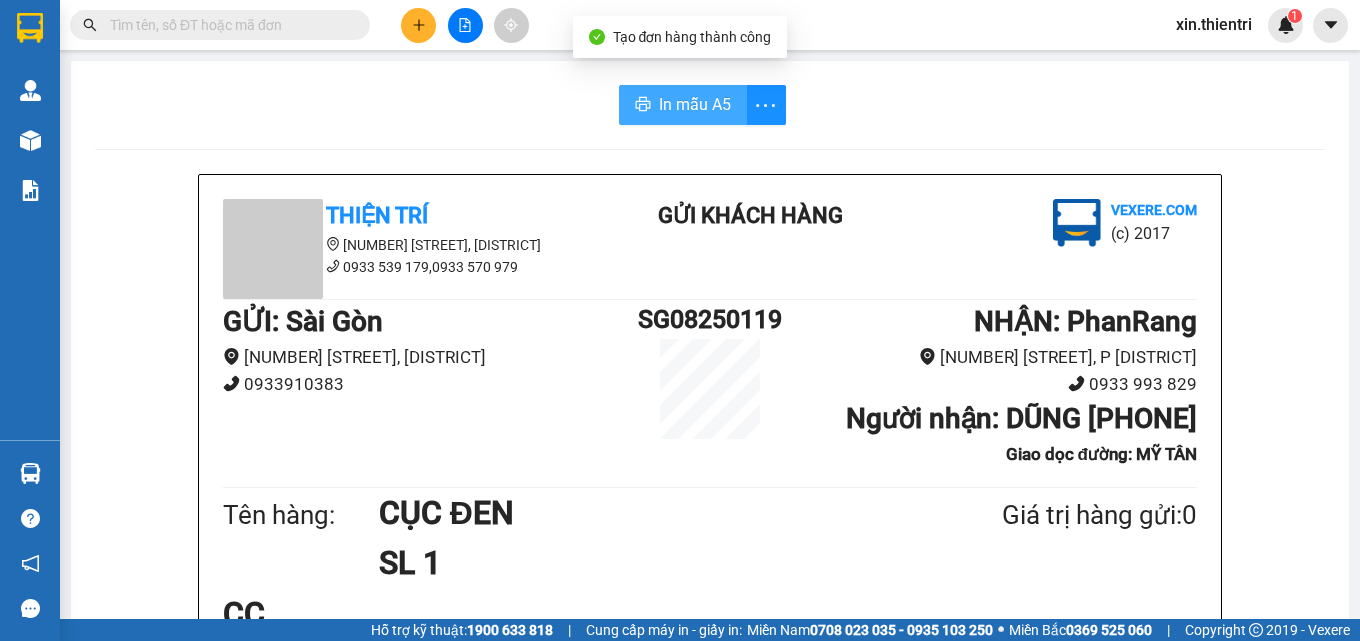 scroll, scrollTop: 0, scrollLeft: 0, axis: both 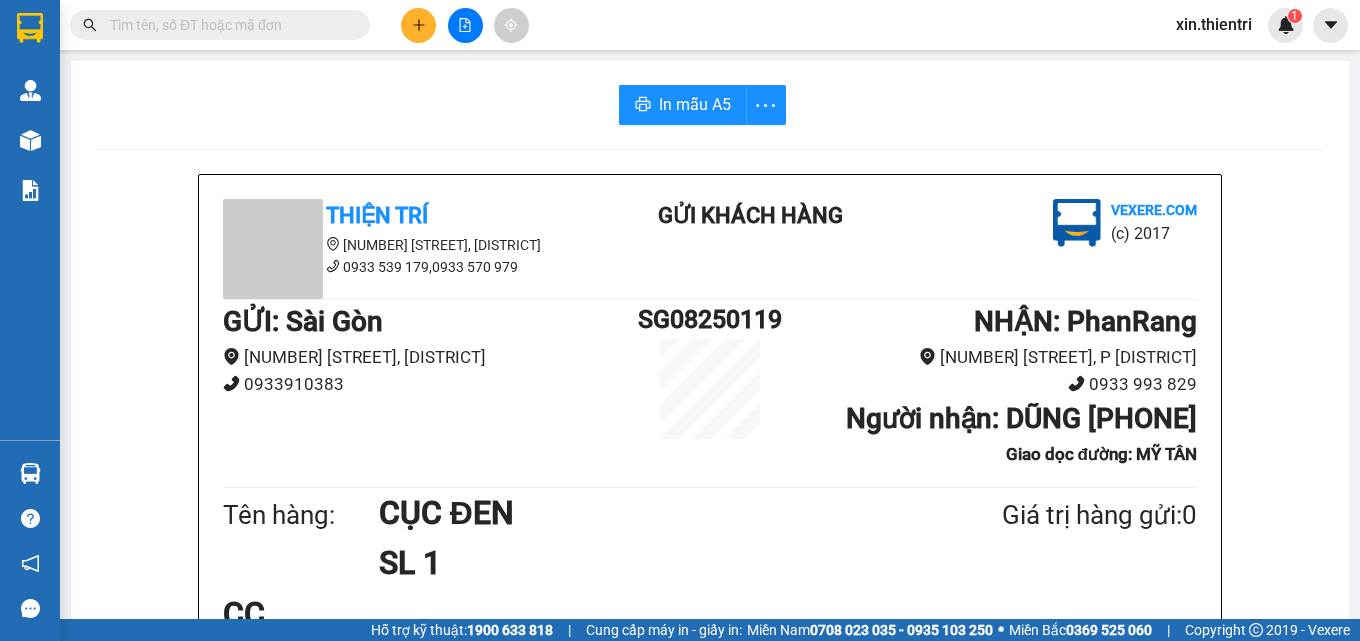 click at bounding box center (418, 25) 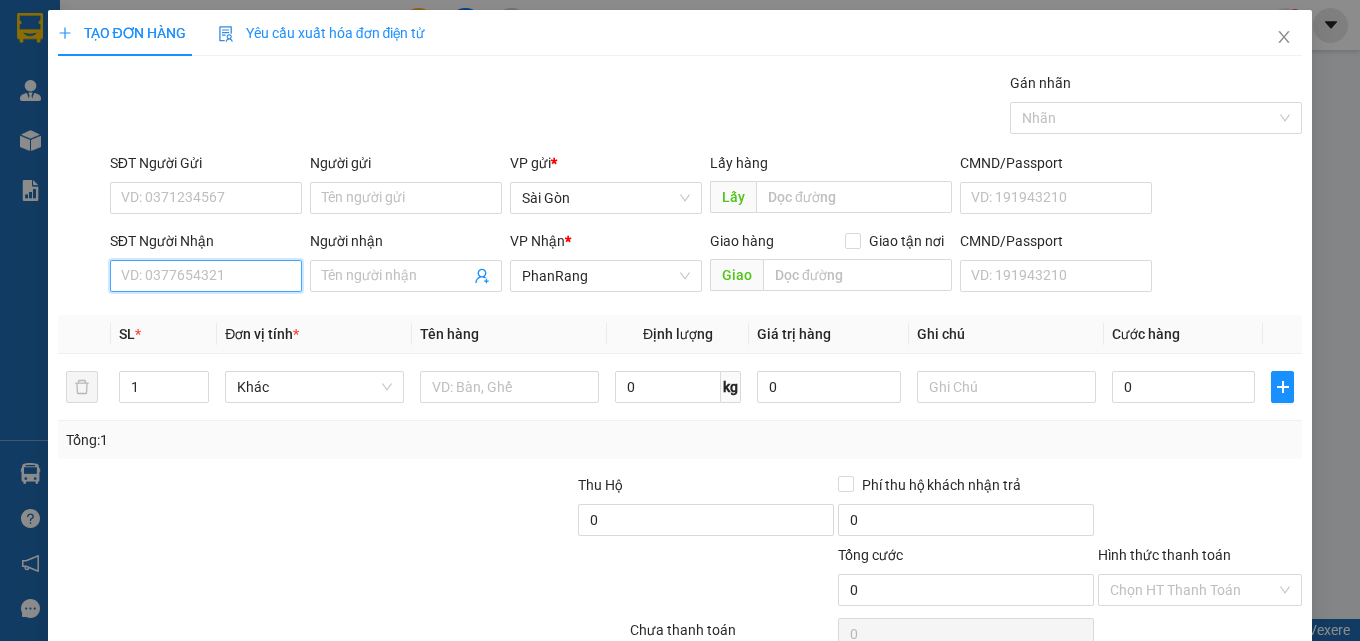 click on "SĐT Người Nhận" at bounding box center (206, 276) 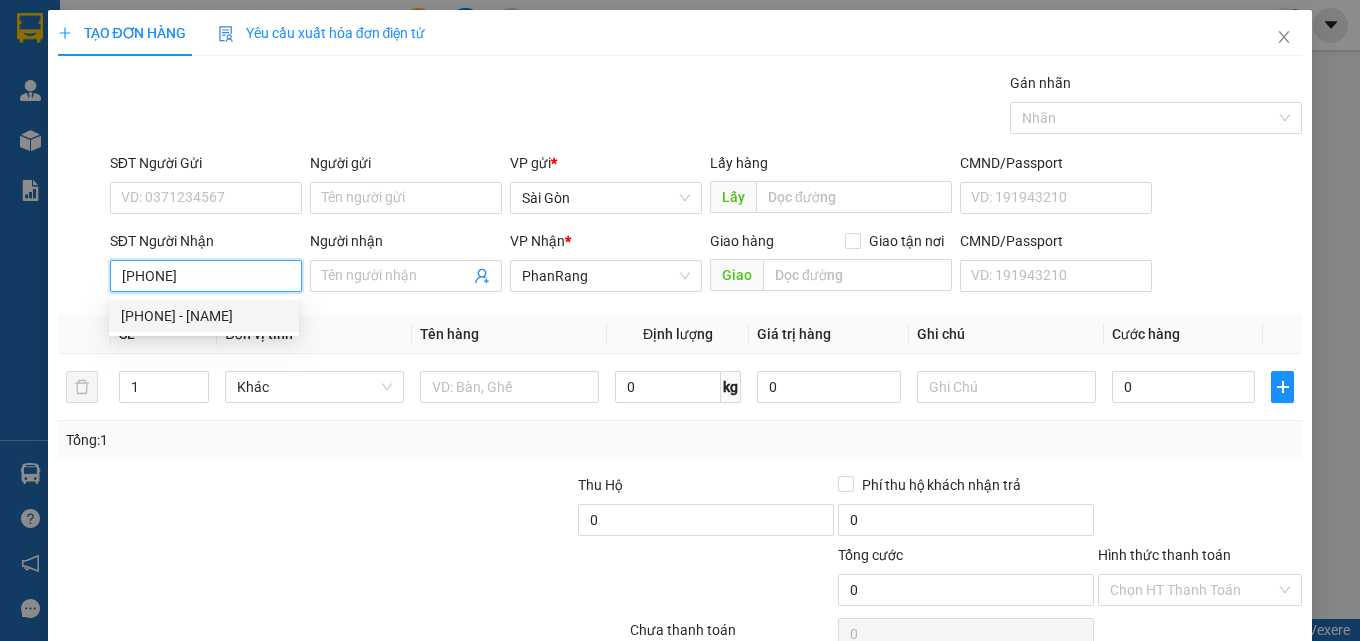 click on "[PHONE] - [NAME]" at bounding box center [204, 316] 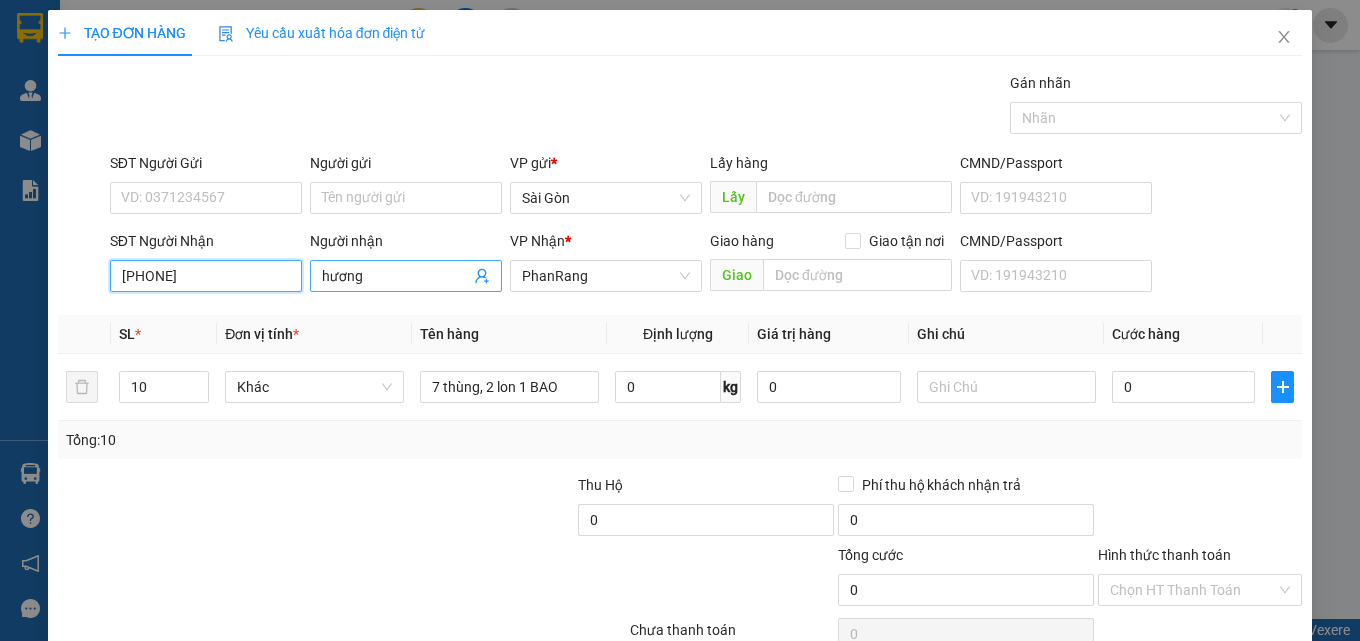 type on "[PHONE]" 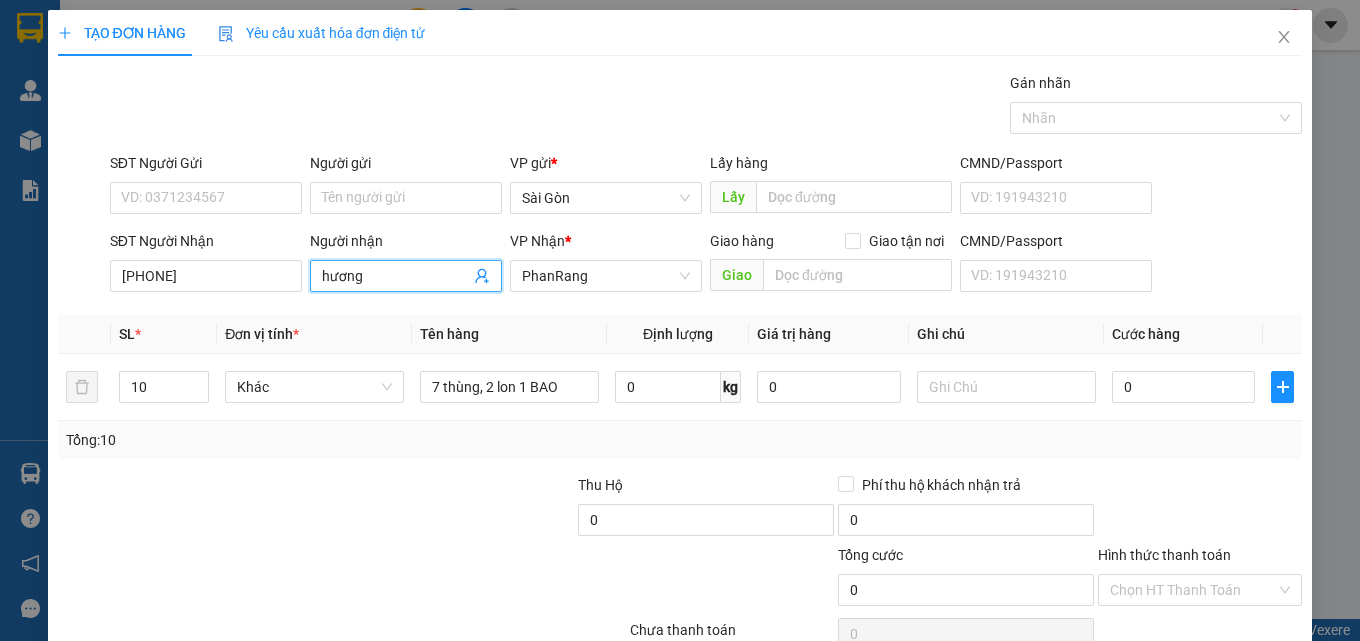 click on "hương" at bounding box center (396, 276) 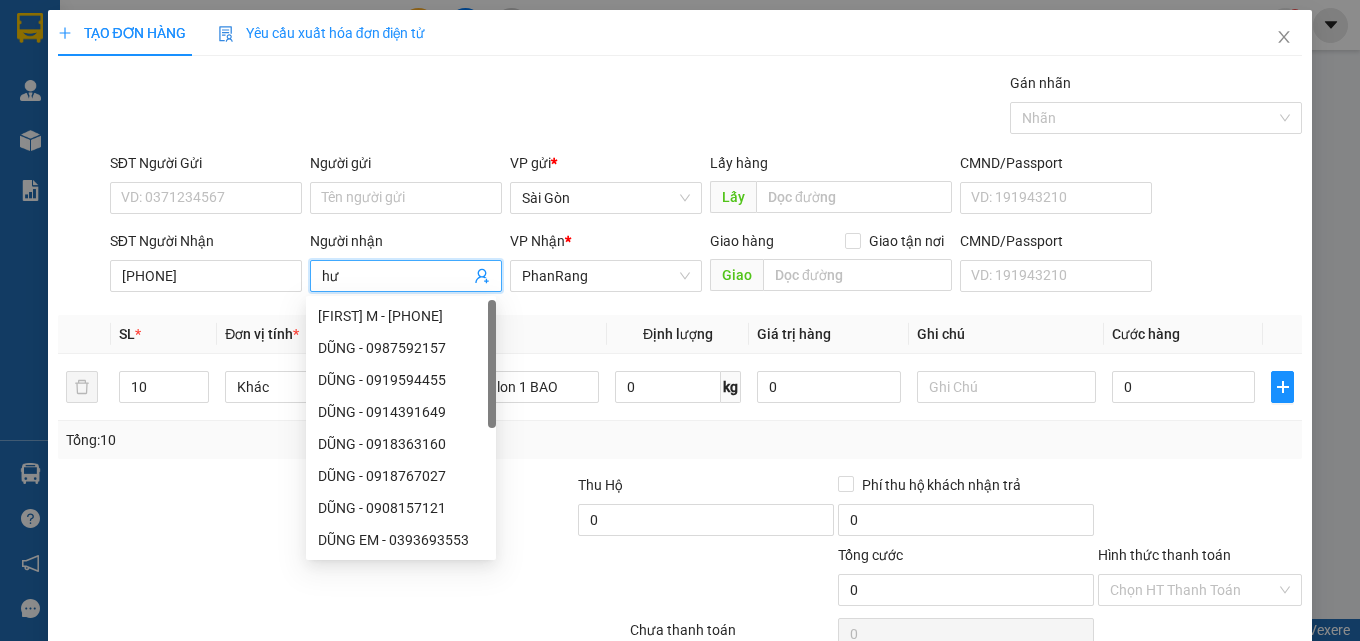 type on "h" 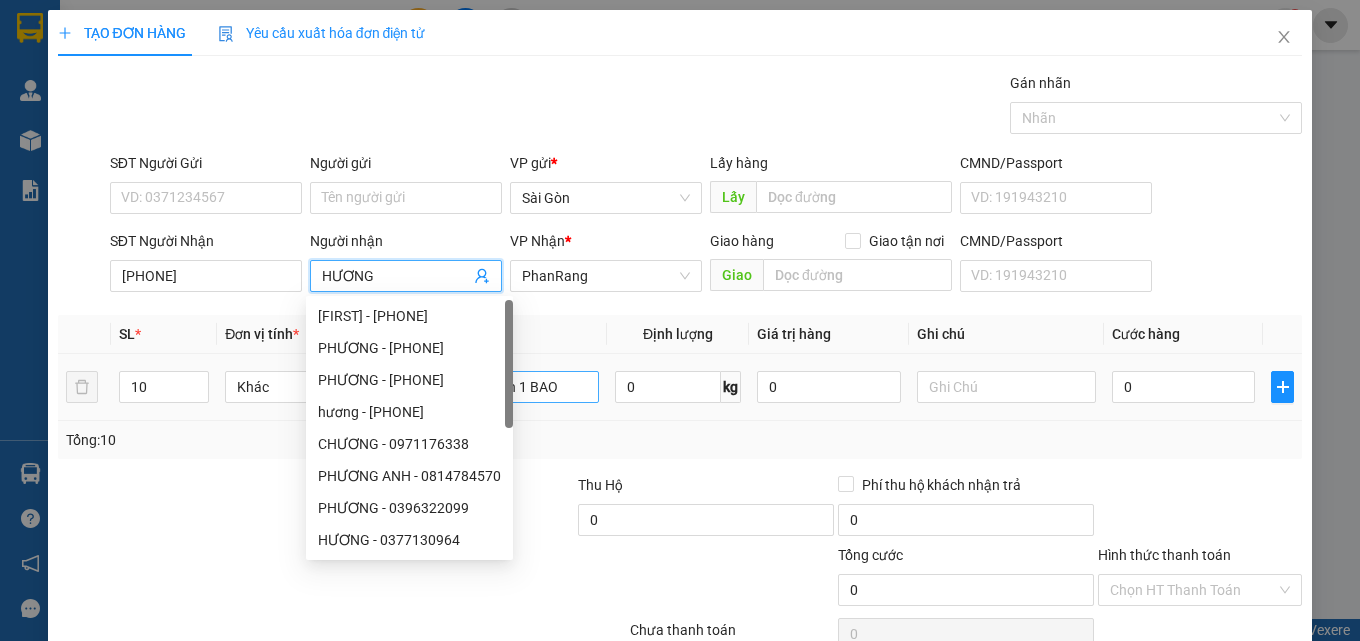type on "HƯƠNG" 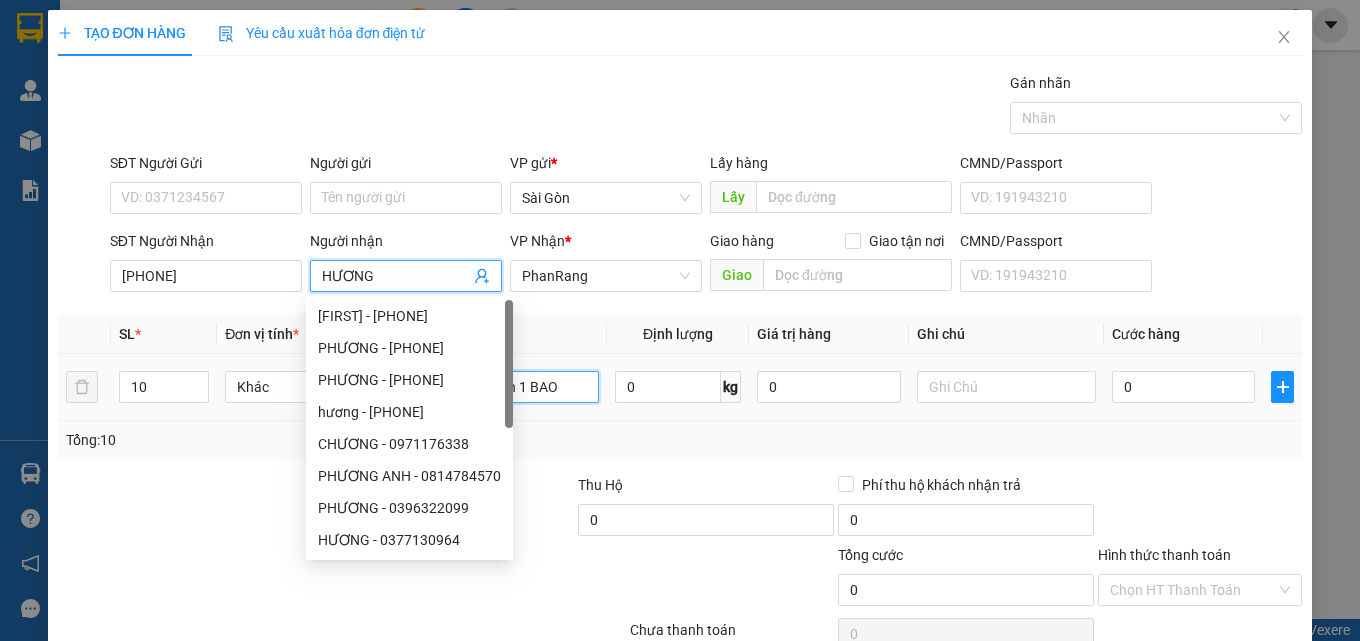 click on "7 thùng, 2 lon 1 BAO" at bounding box center [509, 387] 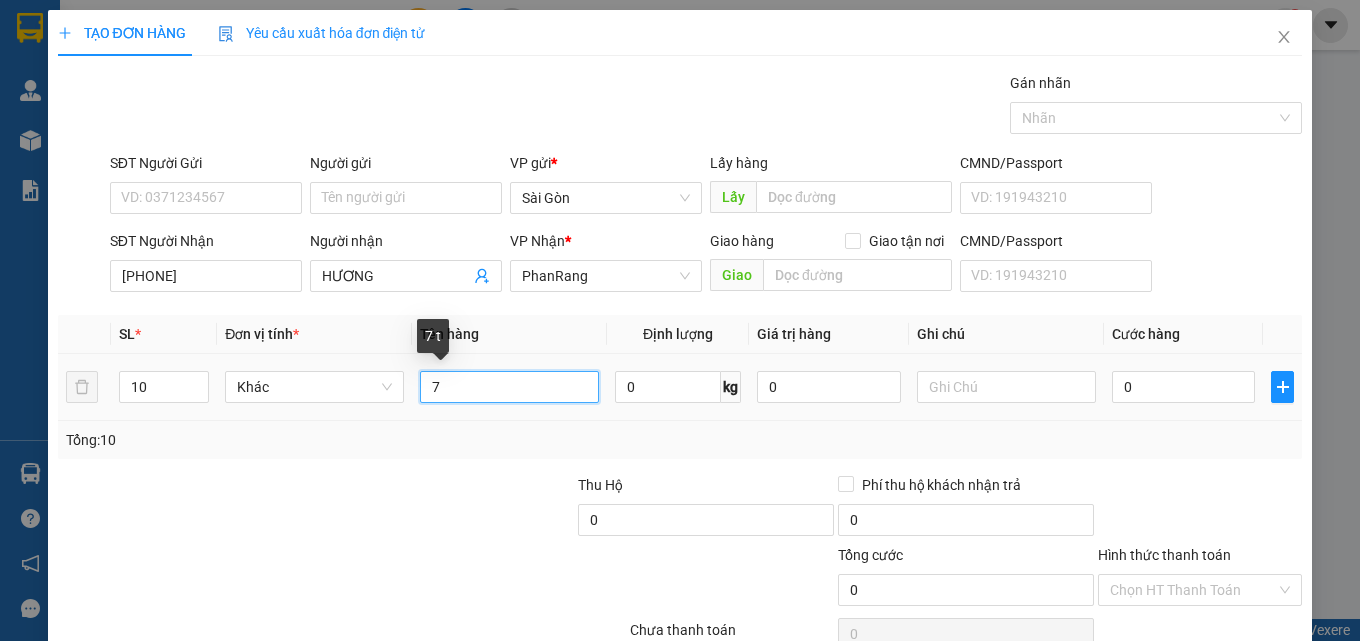 type on "7" 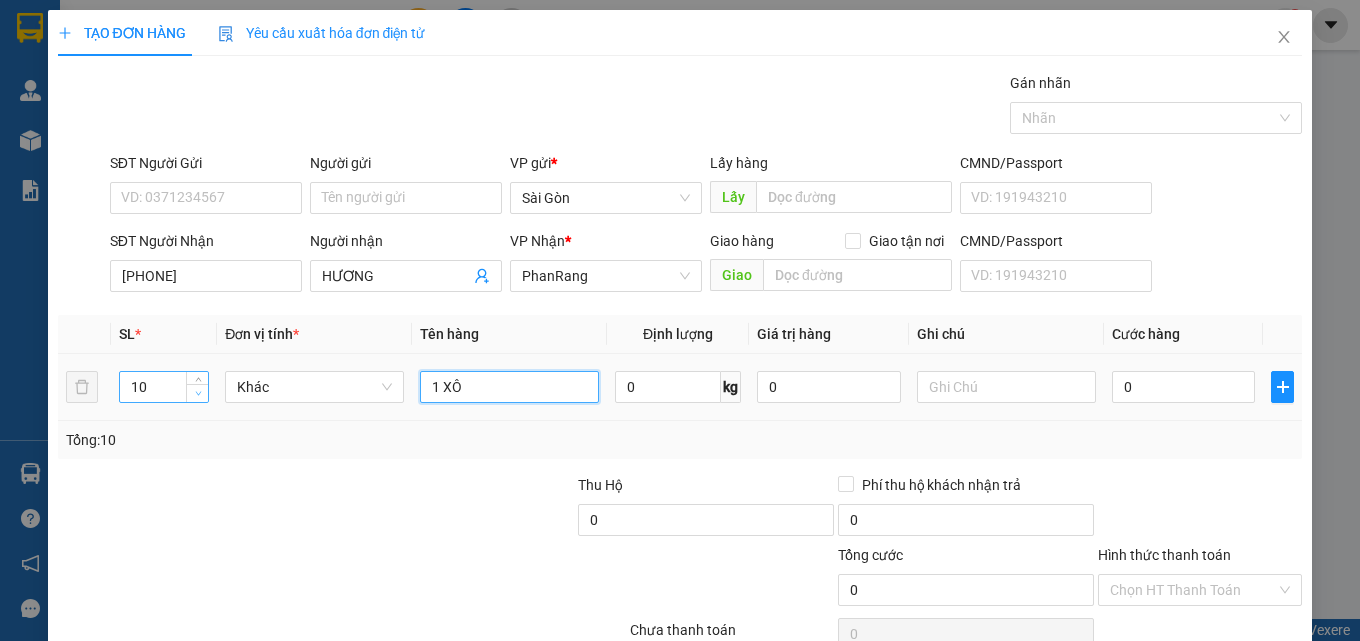 type on "1 XÔ" 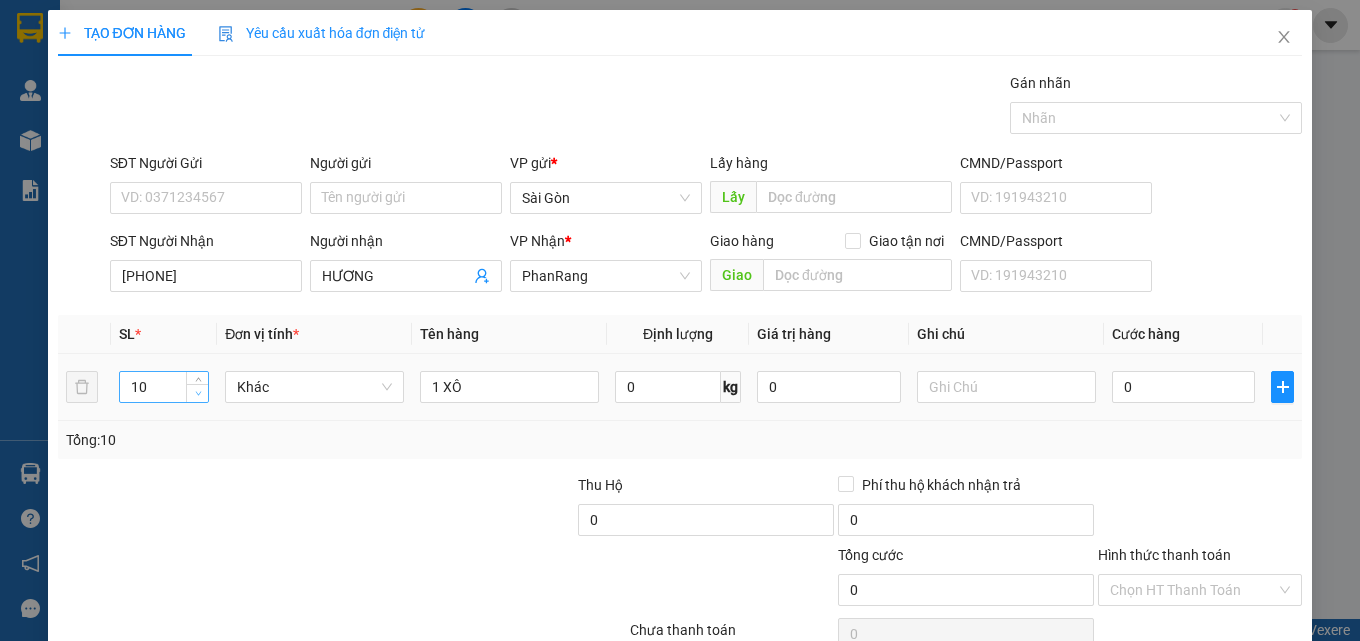 type on "9" 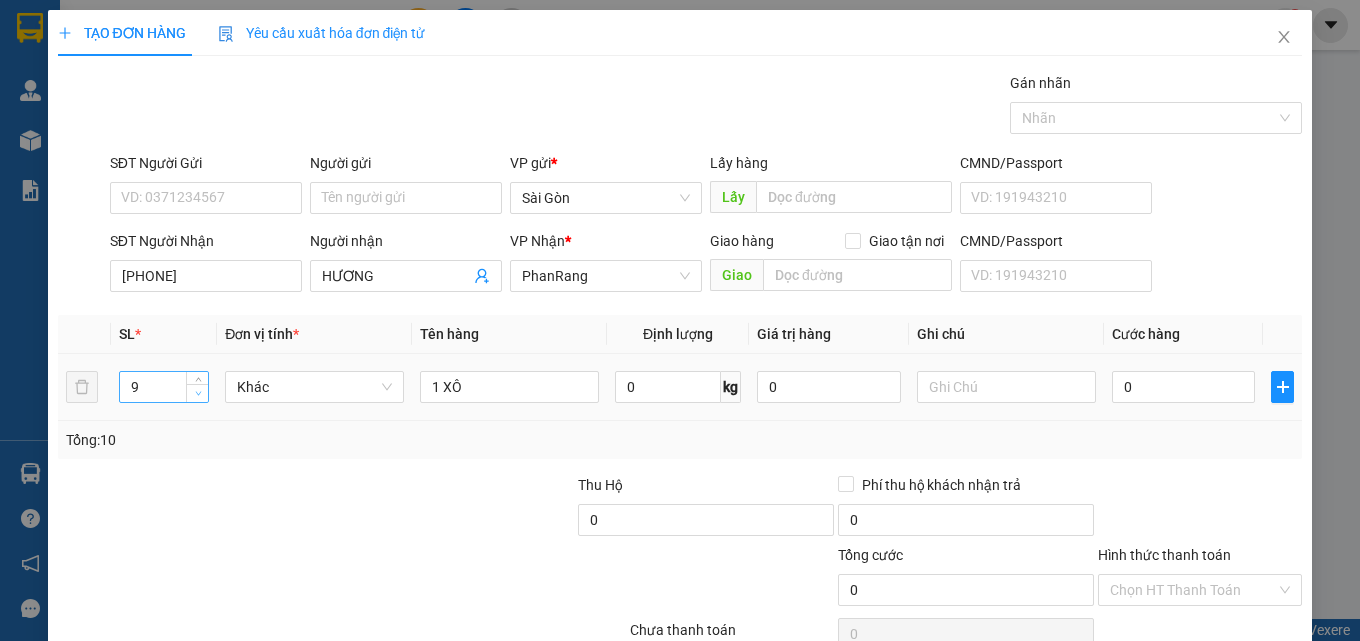 click at bounding box center [197, 393] 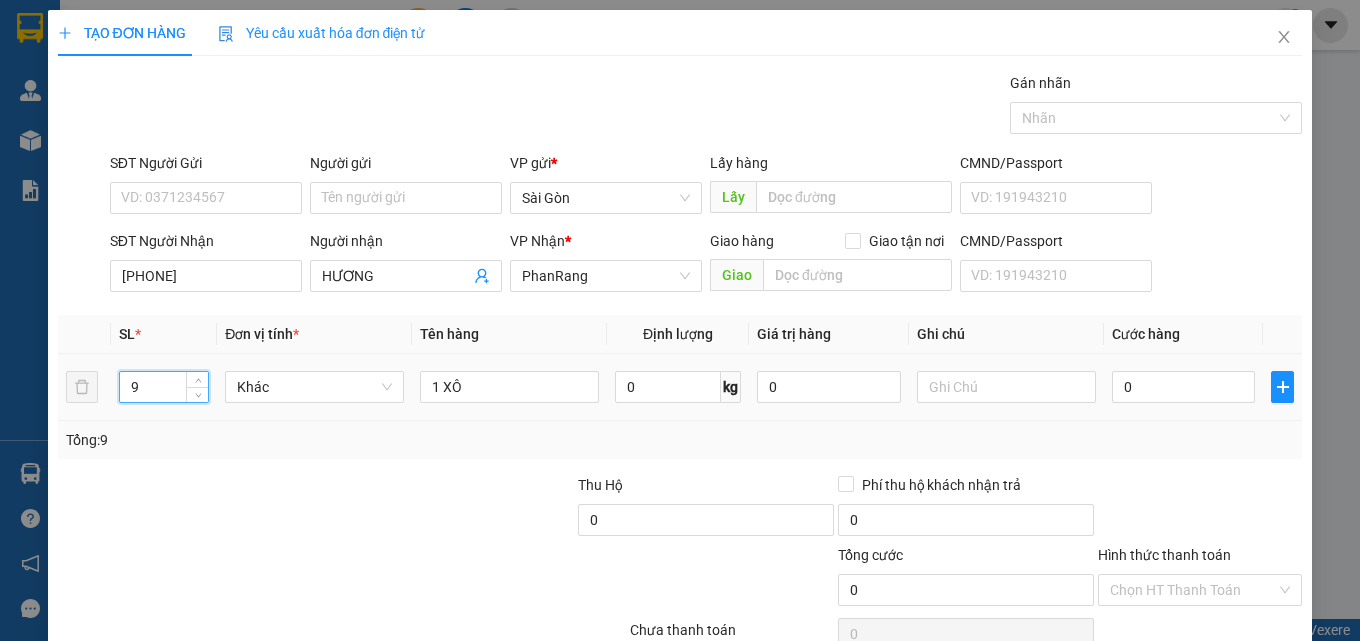 click on "9" at bounding box center [164, 387] 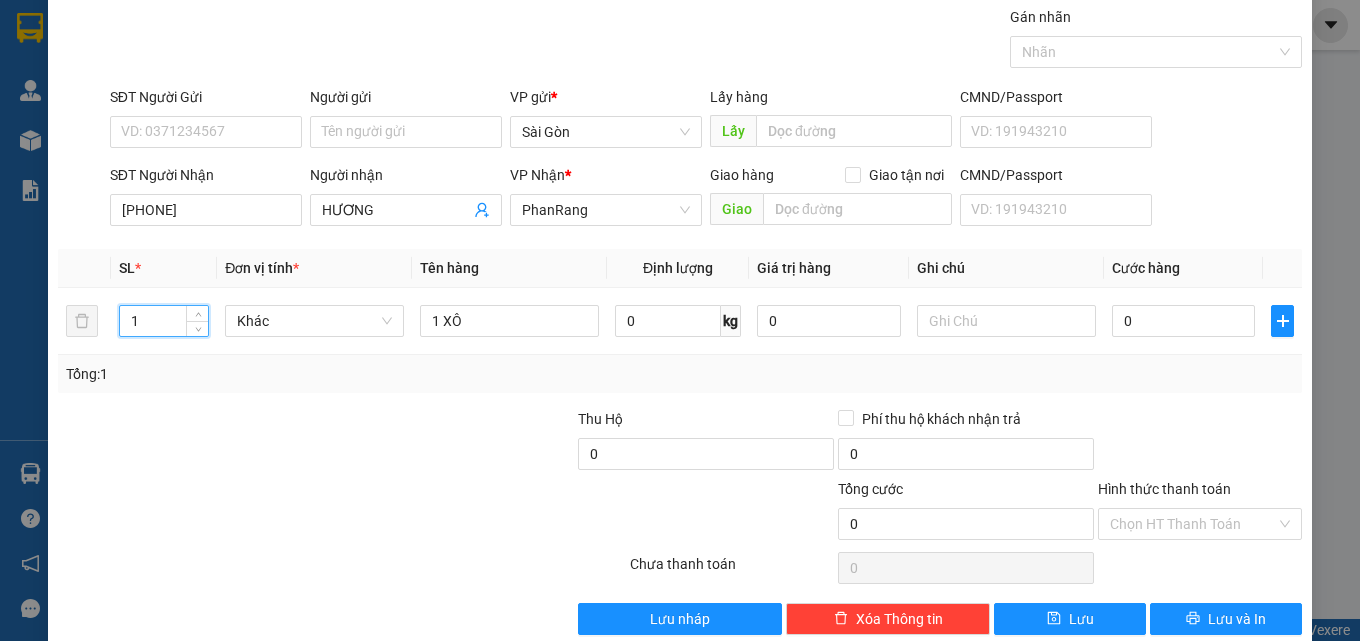 scroll, scrollTop: 99, scrollLeft: 0, axis: vertical 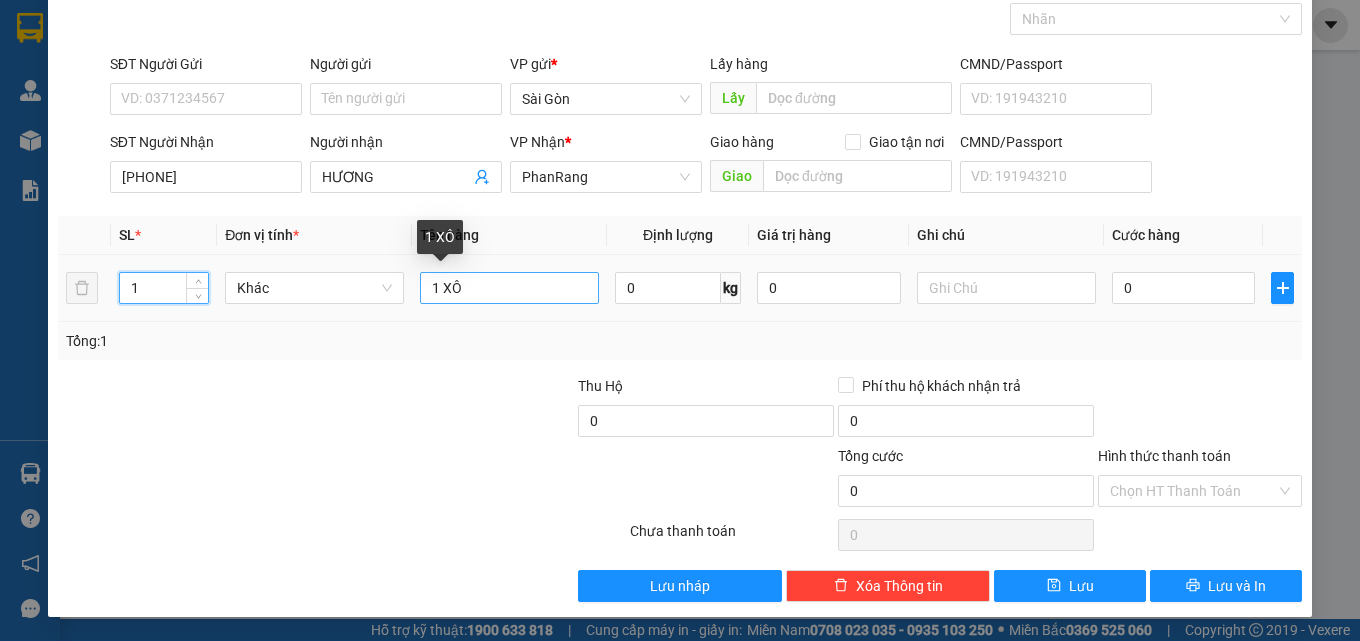 type on "1" 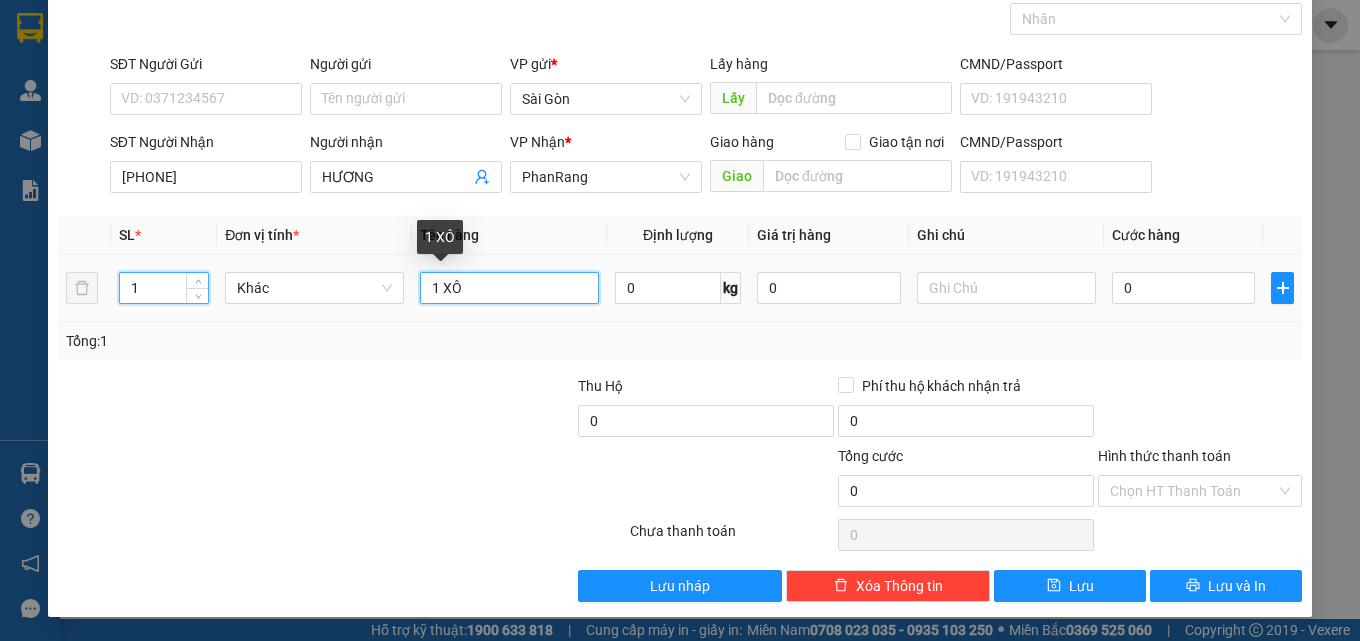 click on "1 XÔ" at bounding box center [509, 288] 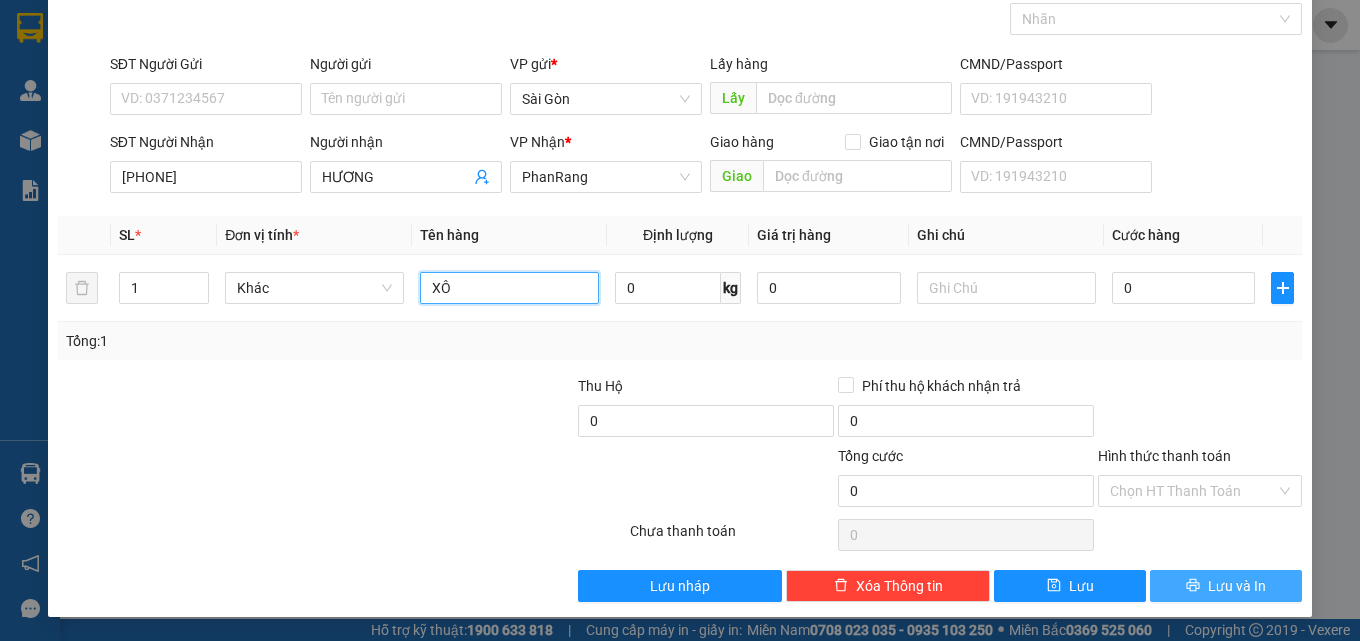 type on "XÔ" 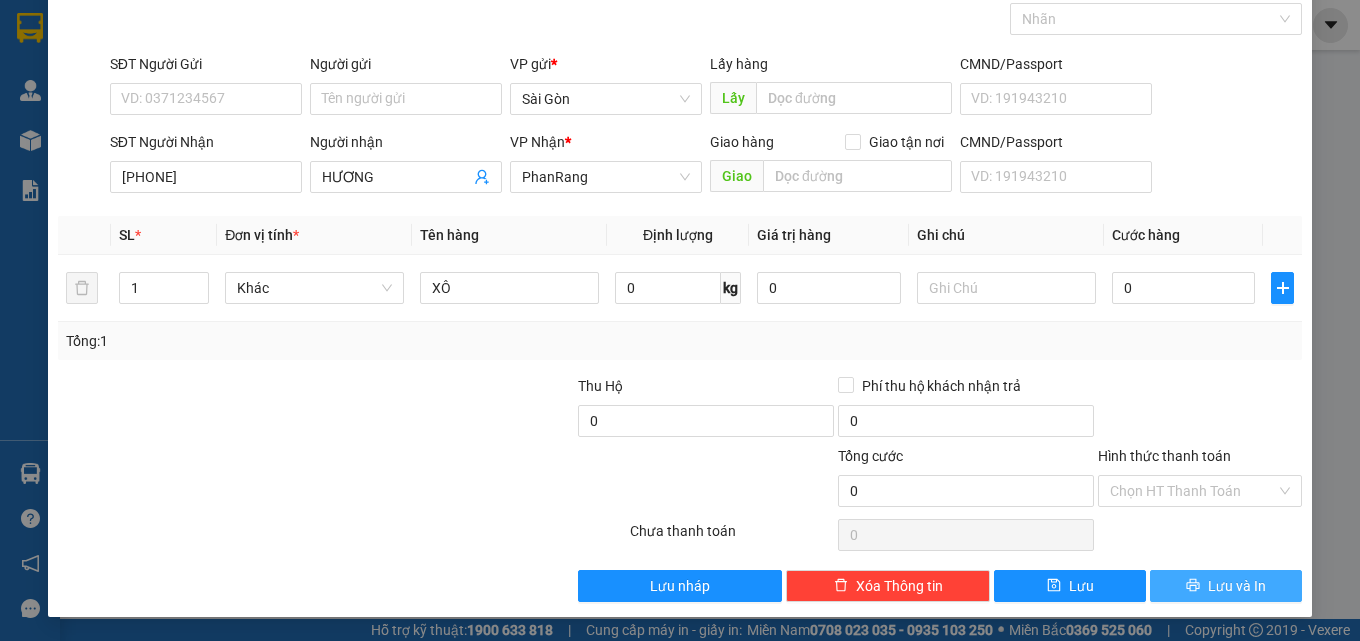 drag, startPoint x: 1194, startPoint y: 592, endPoint x: 1212, endPoint y: 587, distance: 18.681541 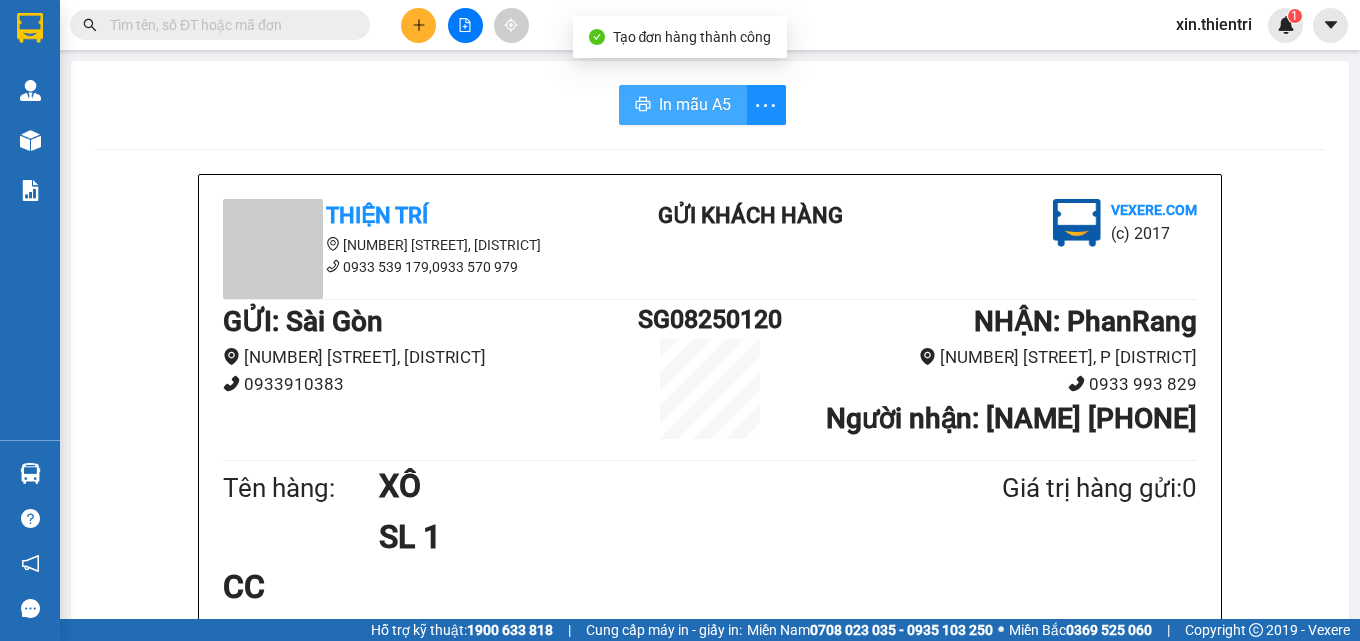 click on "In mẫu A5" at bounding box center [695, 104] 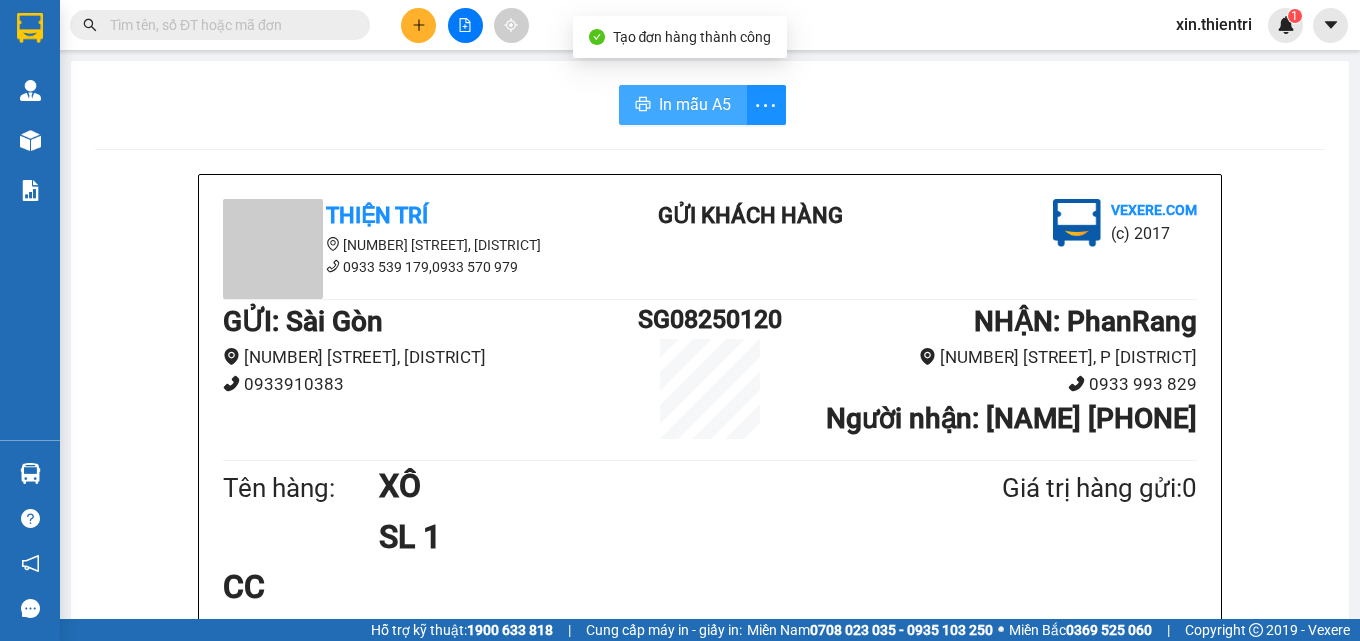 scroll, scrollTop: 0, scrollLeft: 0, axis: both 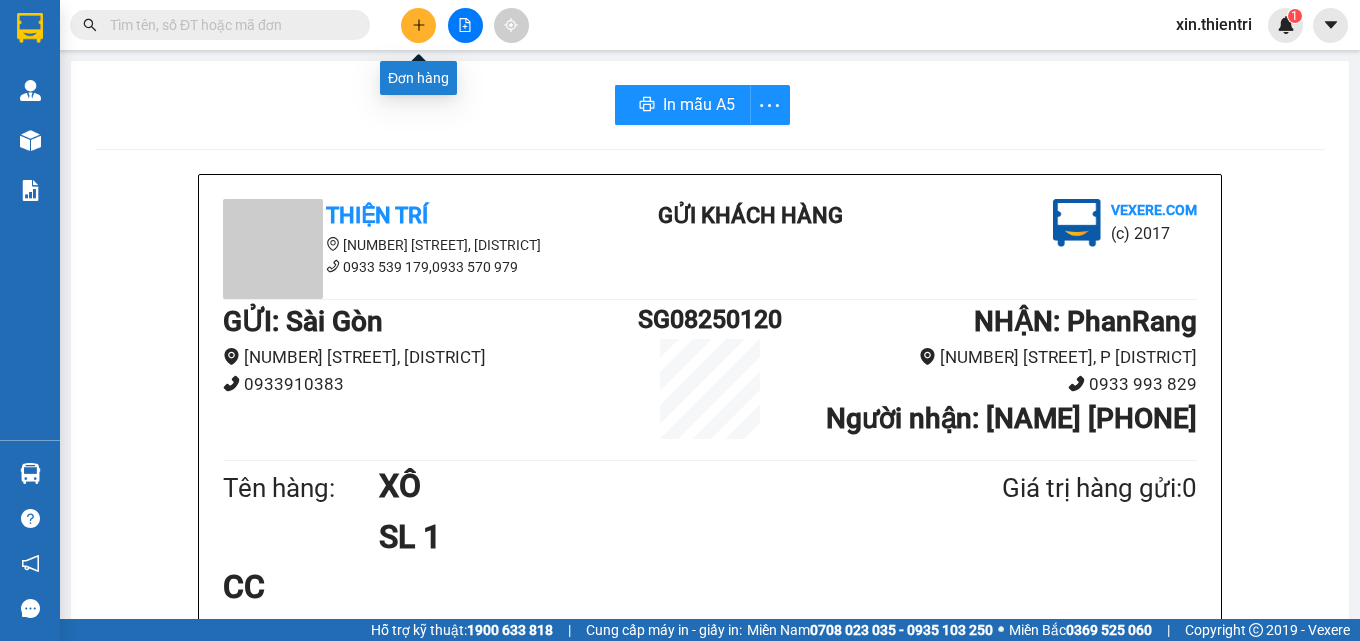 click at bounding box center [418, 25] 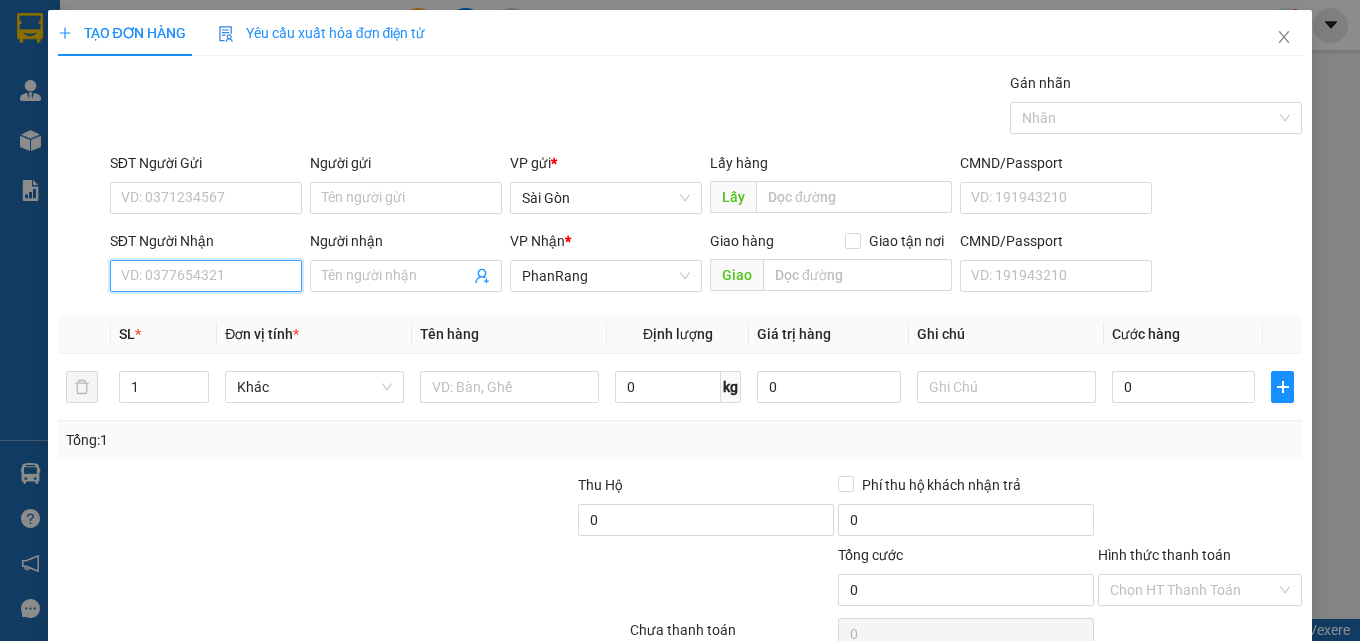 click on "SĐT Người Nhận" at bounding box center (206, 276) 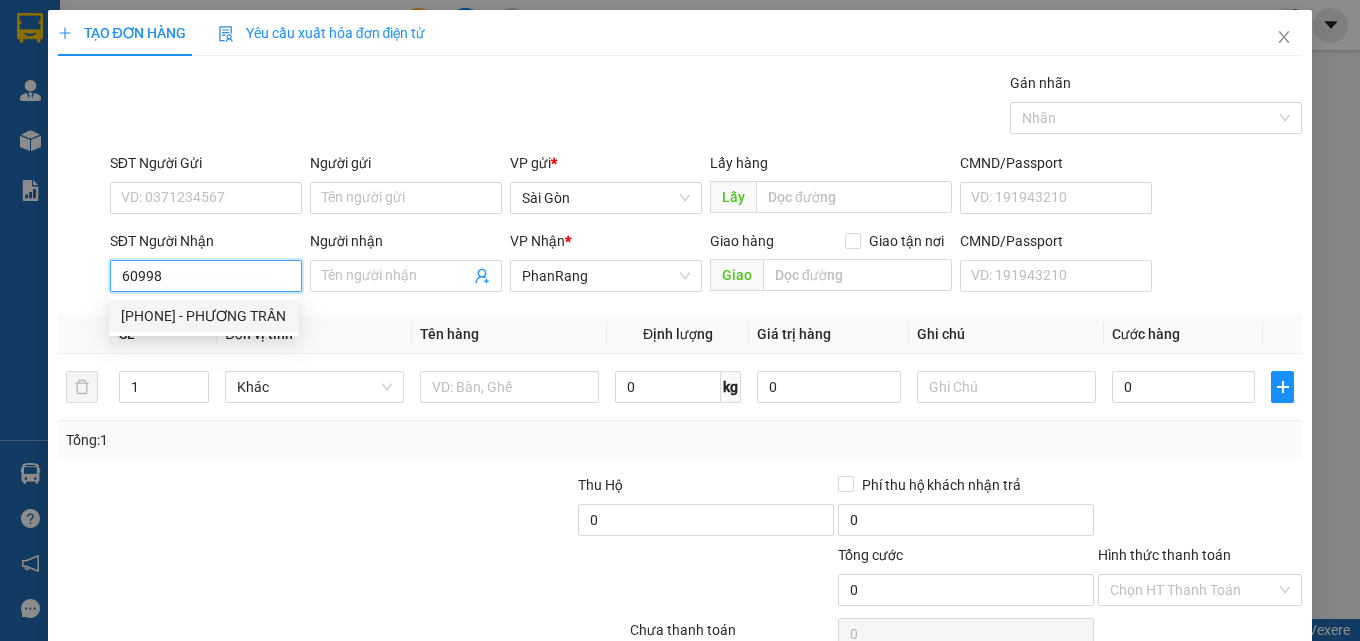 click on "[PHONE] - PHƯƠNG TRẦN" at bounding box center (204, 316) 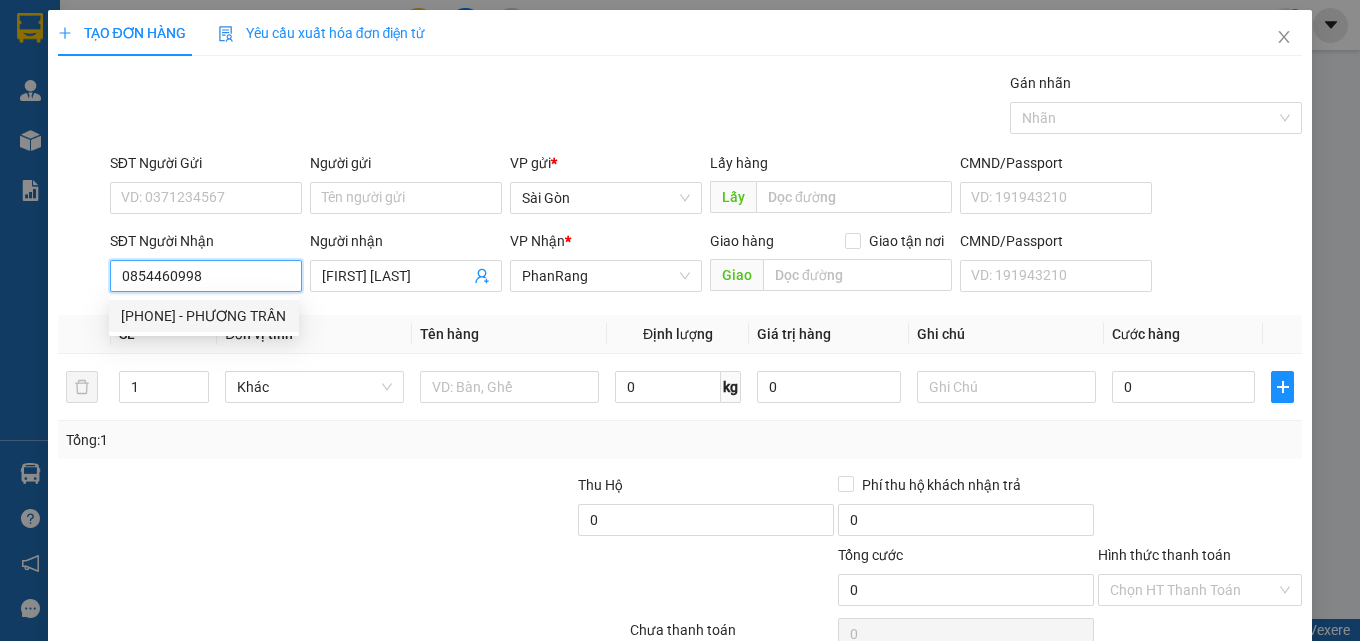type on "80.000" 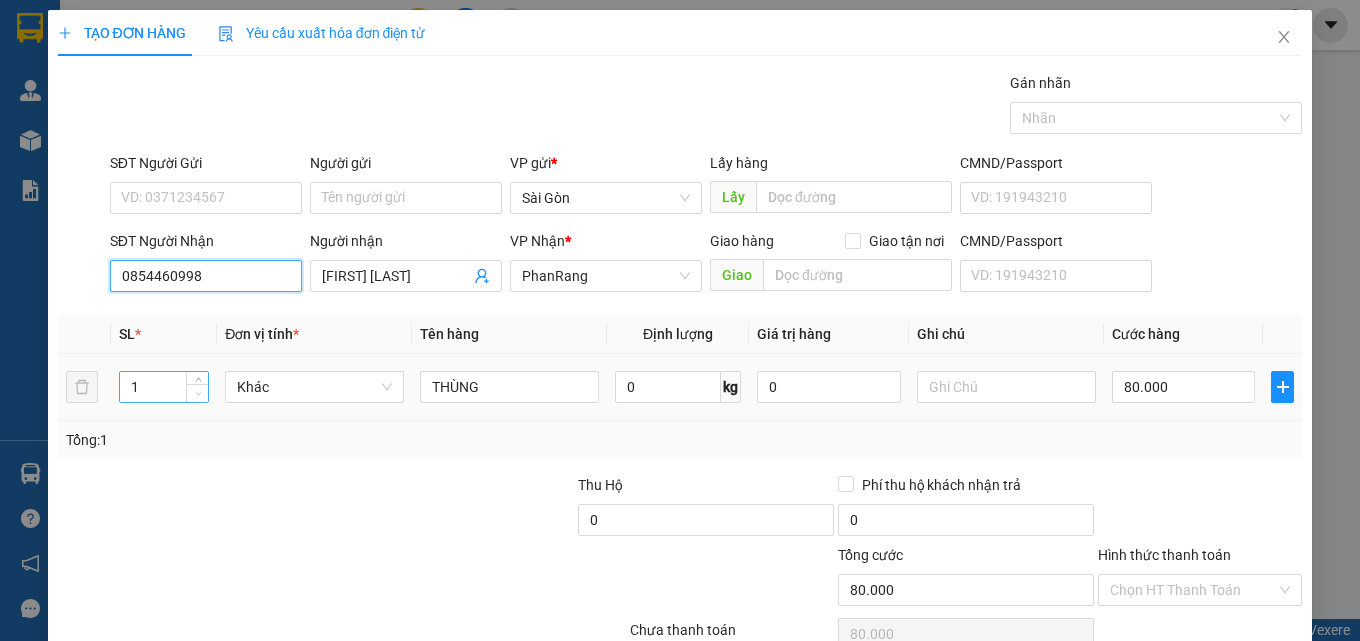 click at bounding box center (197, 393) 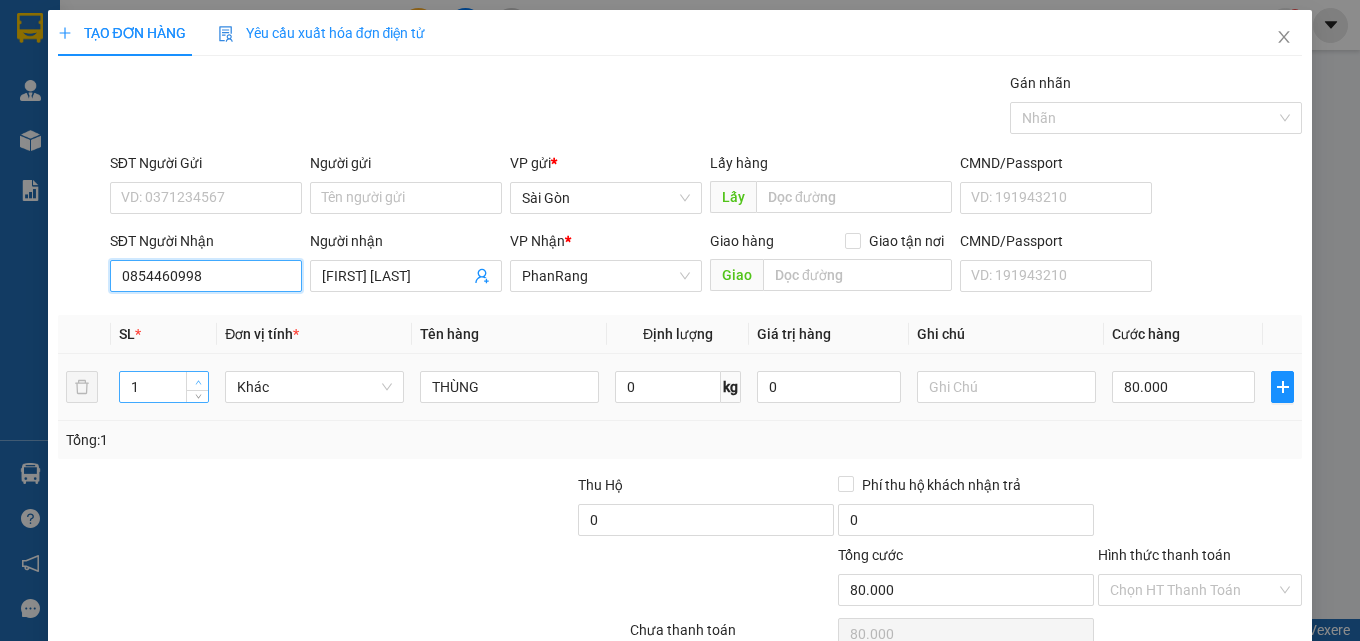 type on "0854460998" 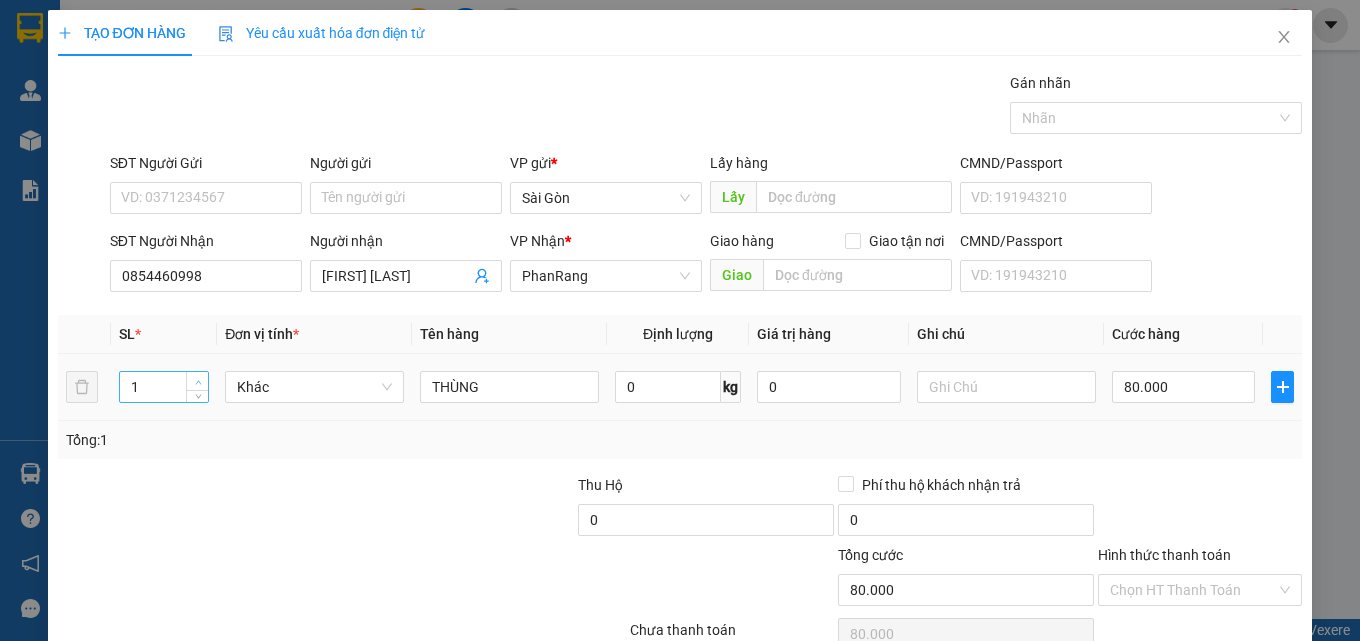 type on "2" 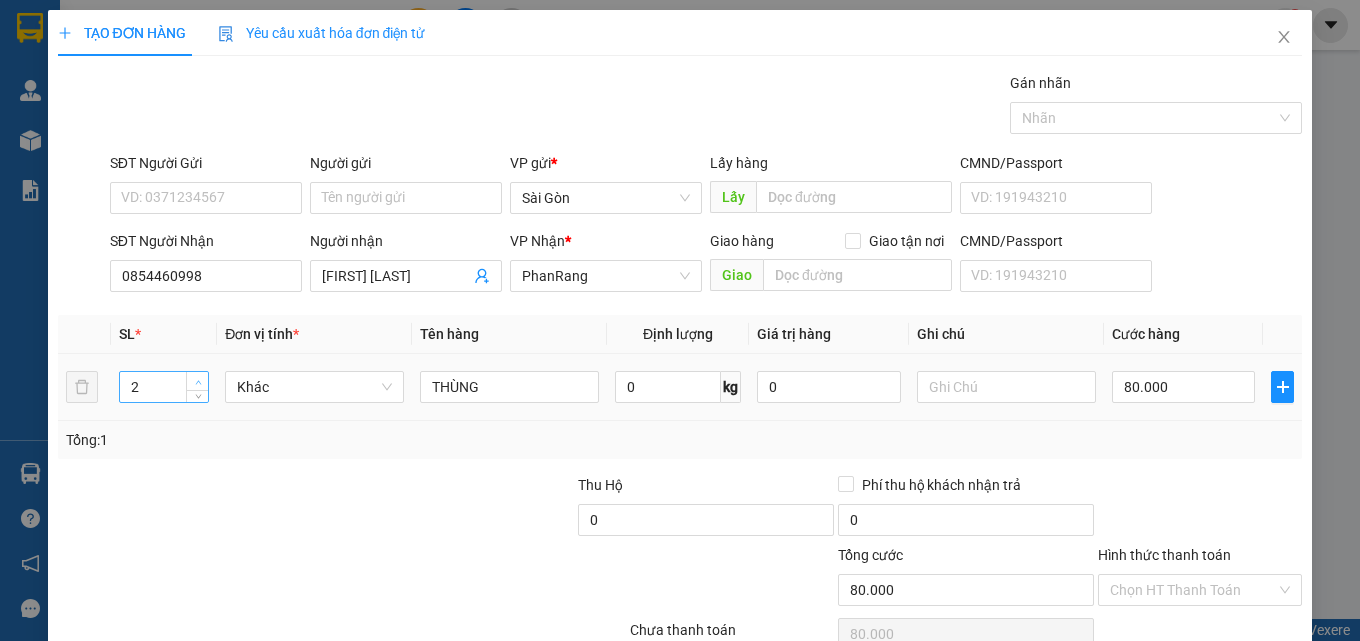 click at bounding box center (198, 382) 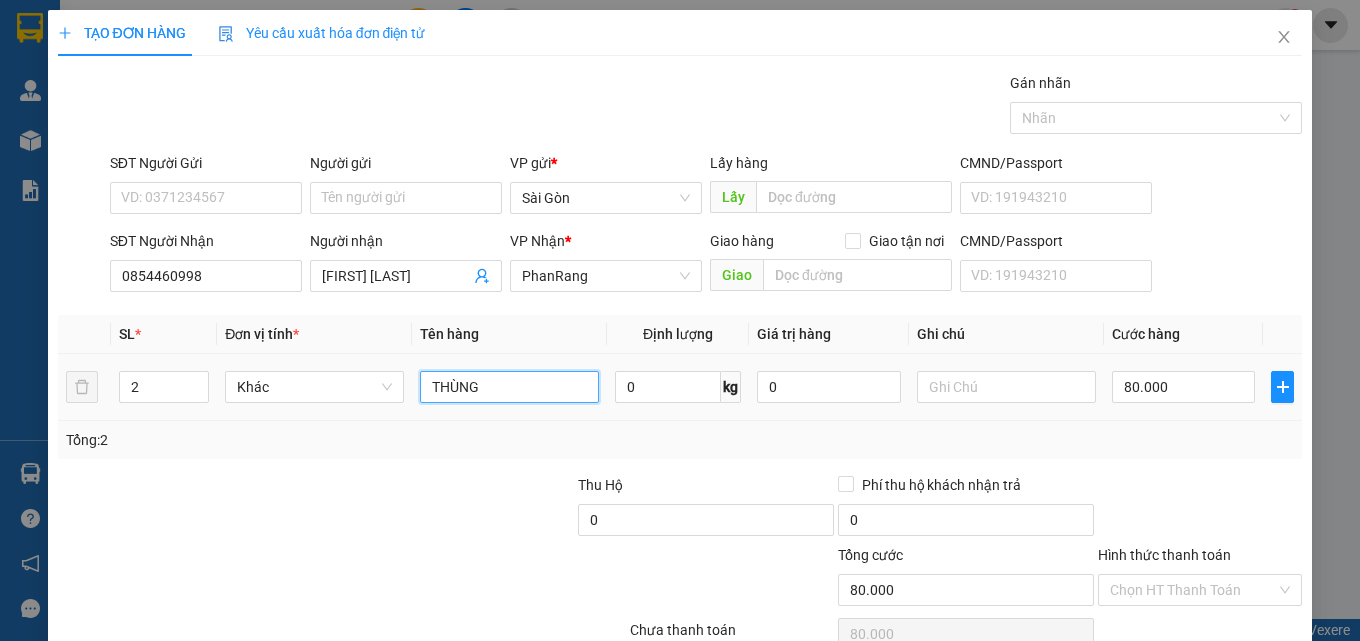 click on "THÙNG" at bounding box center (509, 387) 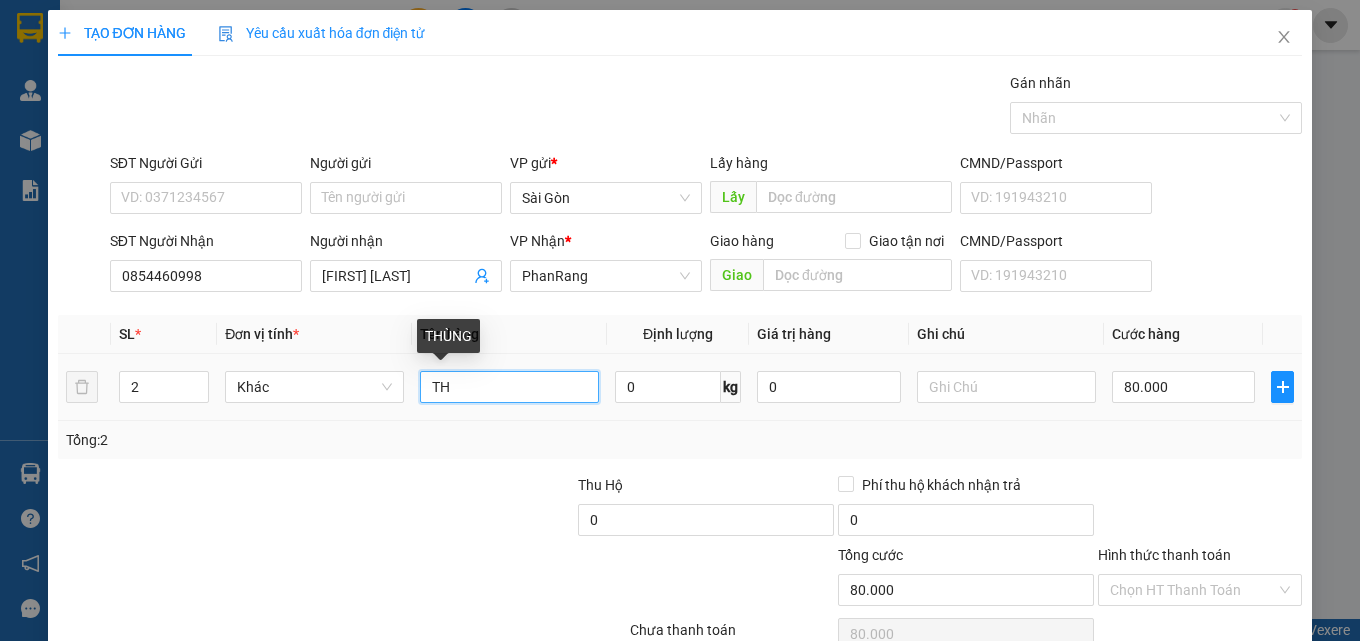 type on "T" 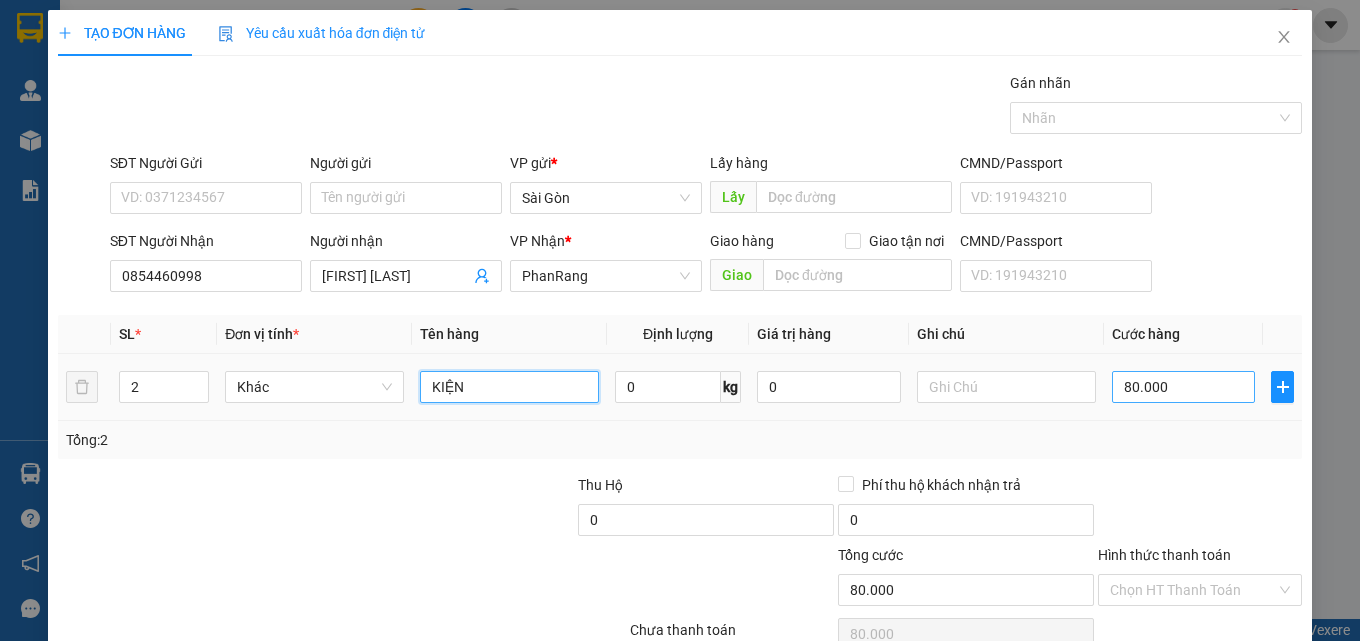 type on "KIỆN" 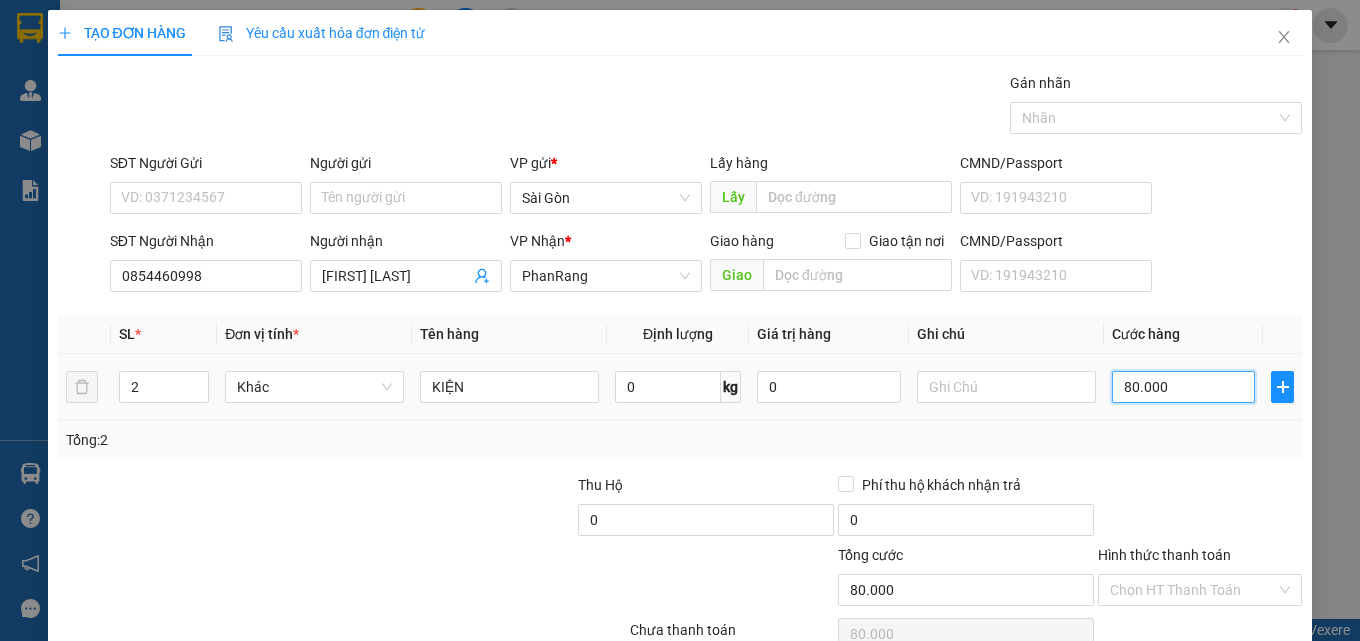 click on "80.000" at bounding box center [1184, 387] 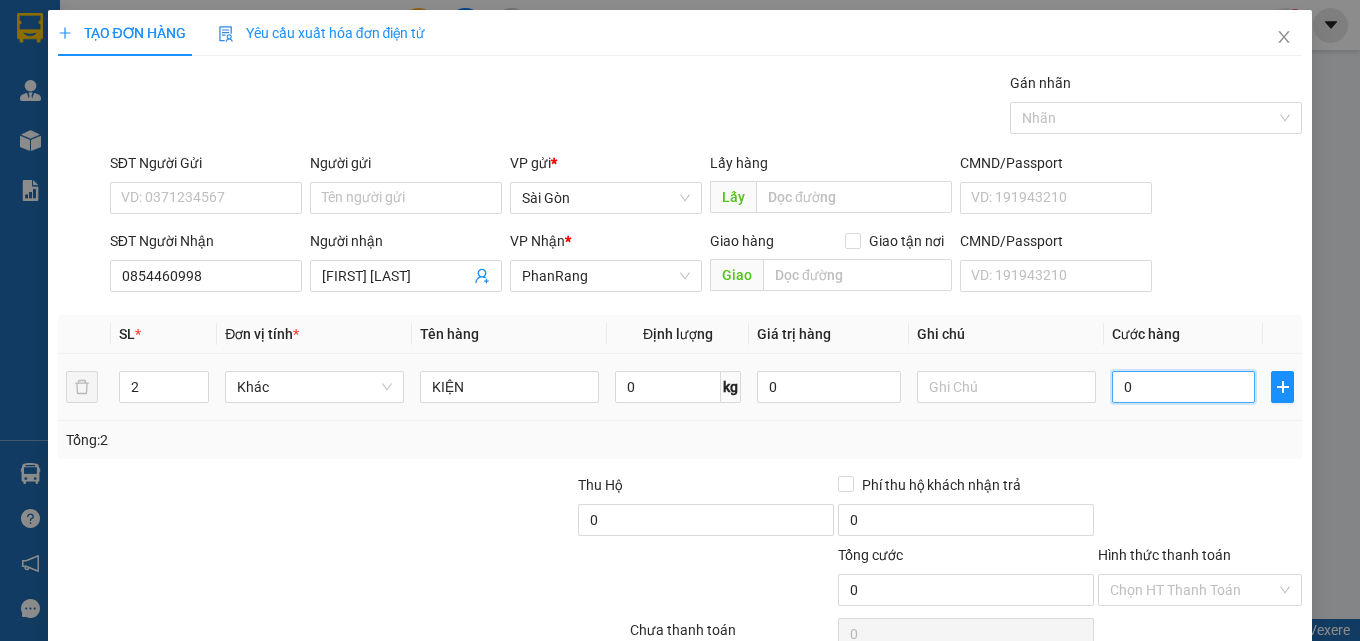 click on "0" at bounding box center (1184, 387) 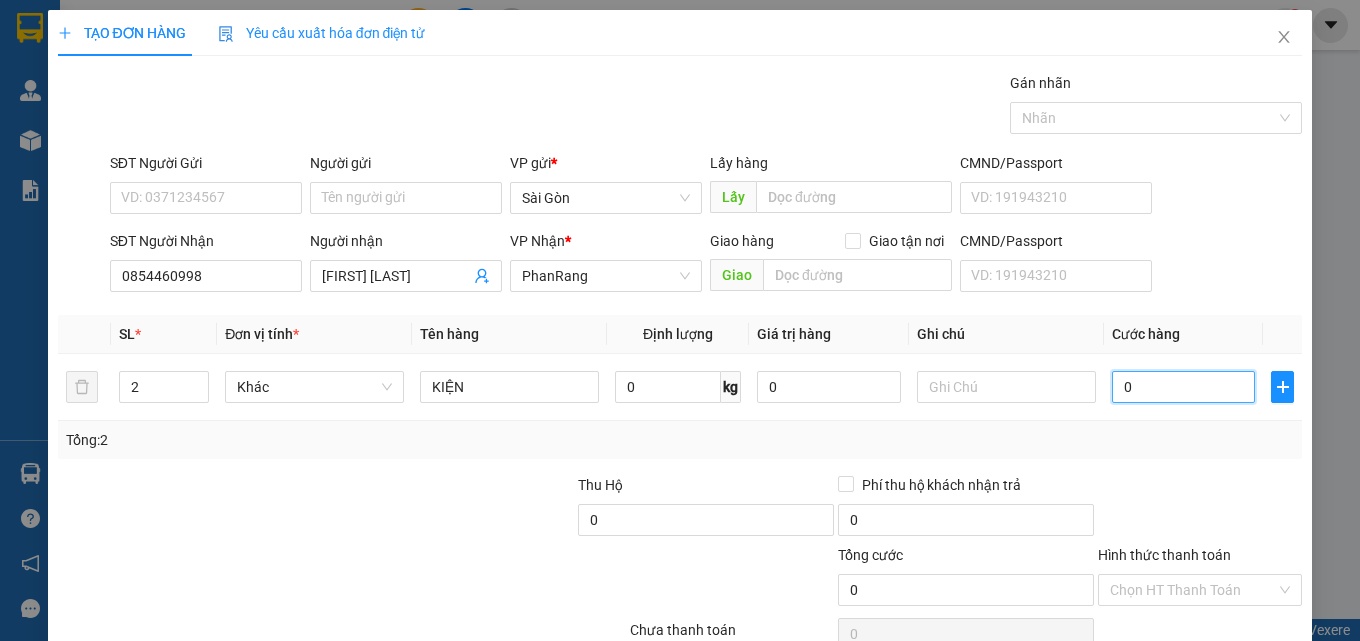 type on "1" 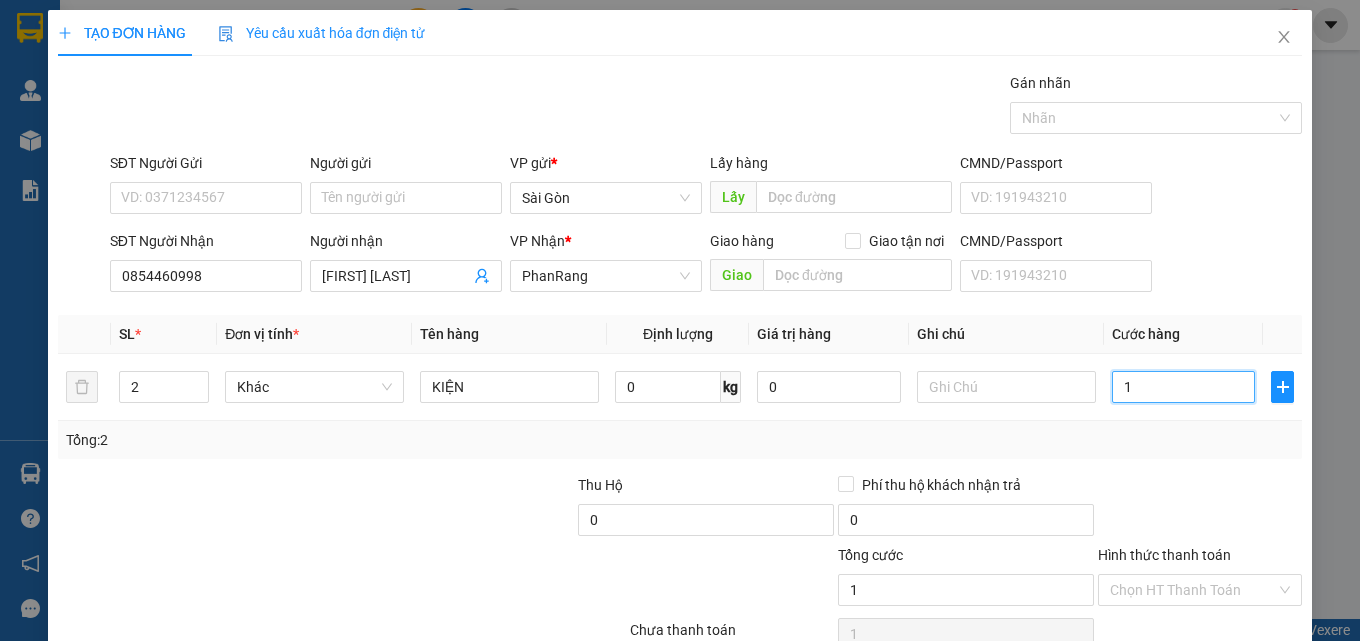 type on "16" 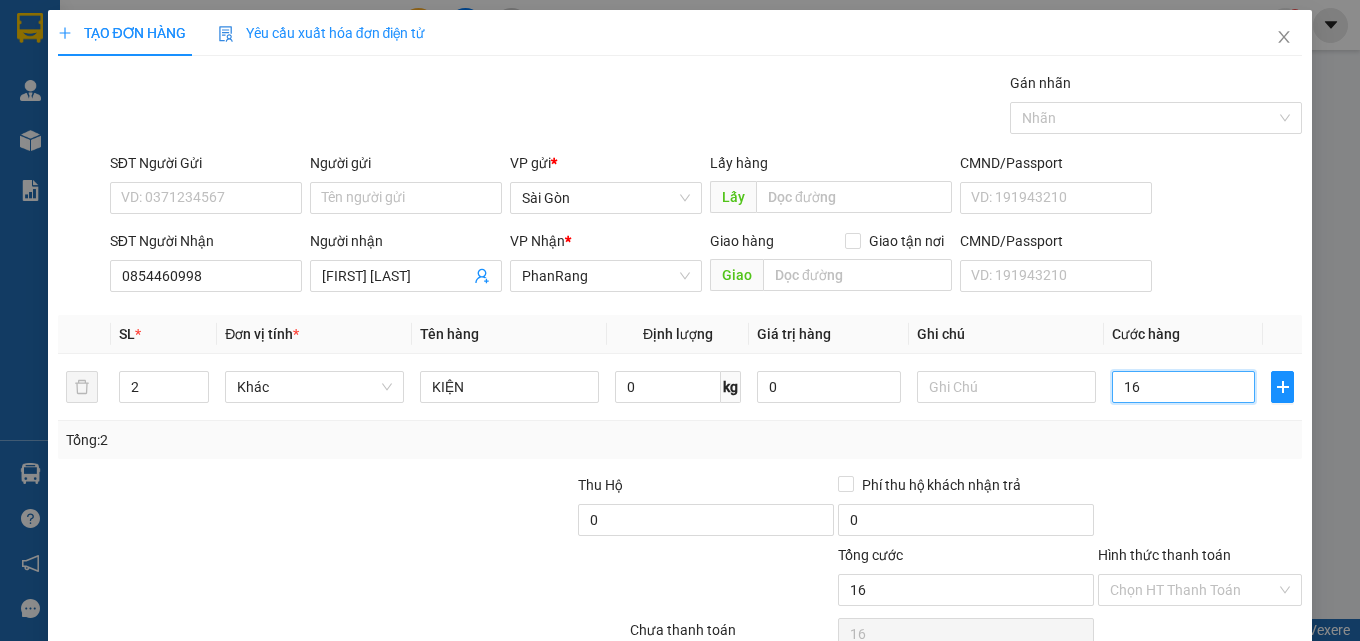type on "160" 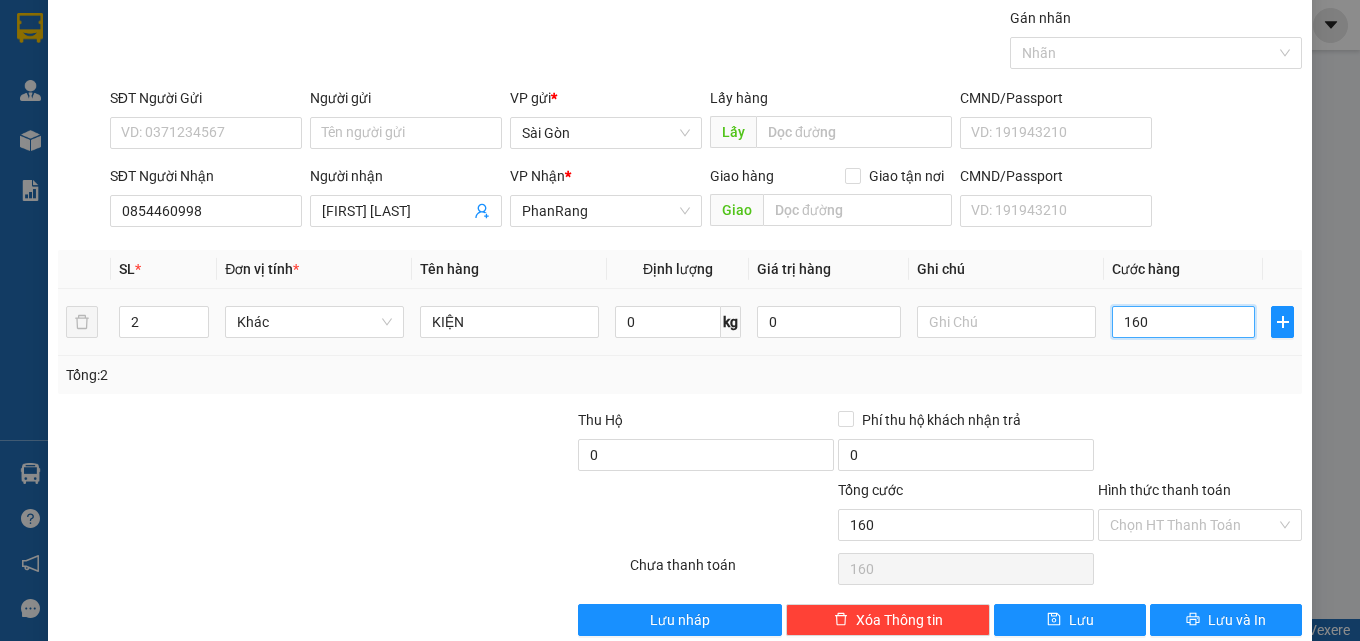 scroll, scrollTop: 99, scrollLeft: 0, axis: vertical 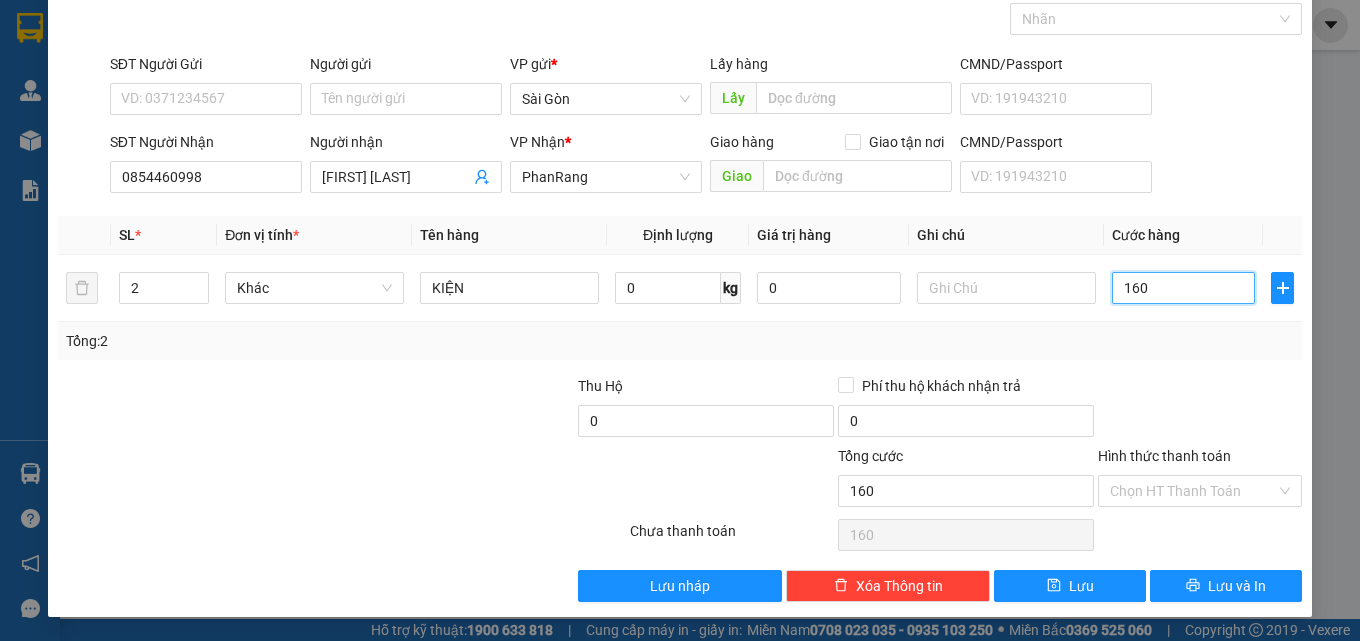type on "160" 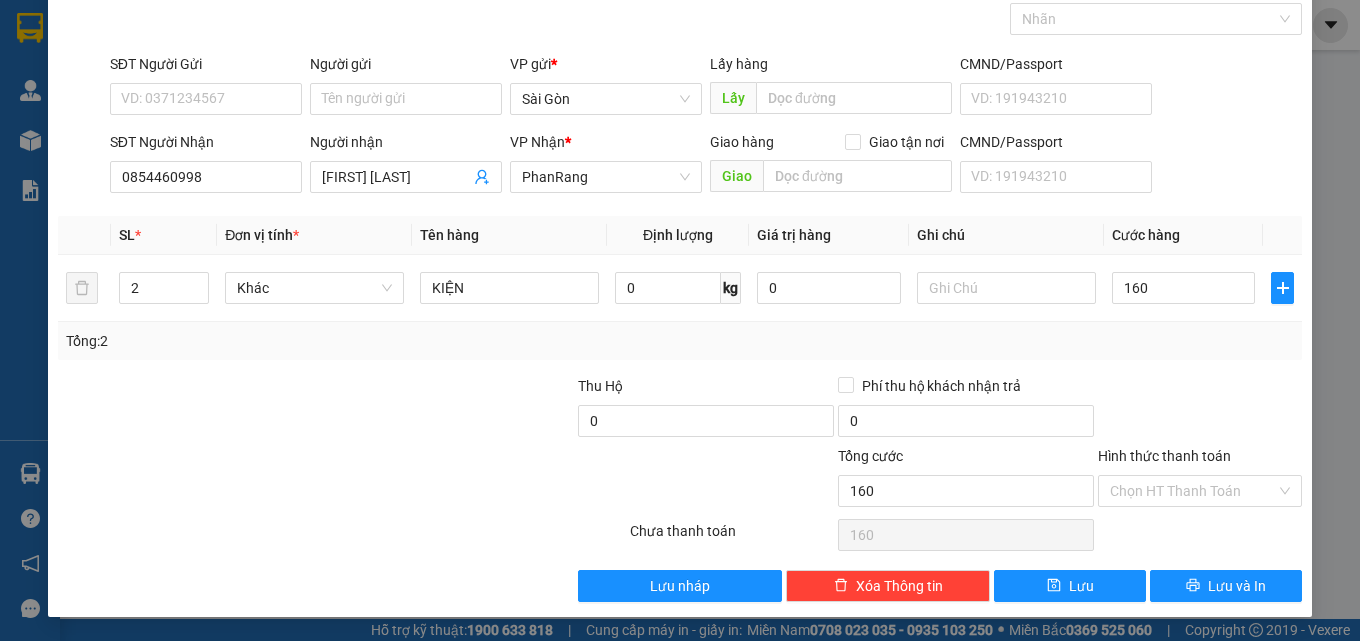 type on "160.000" 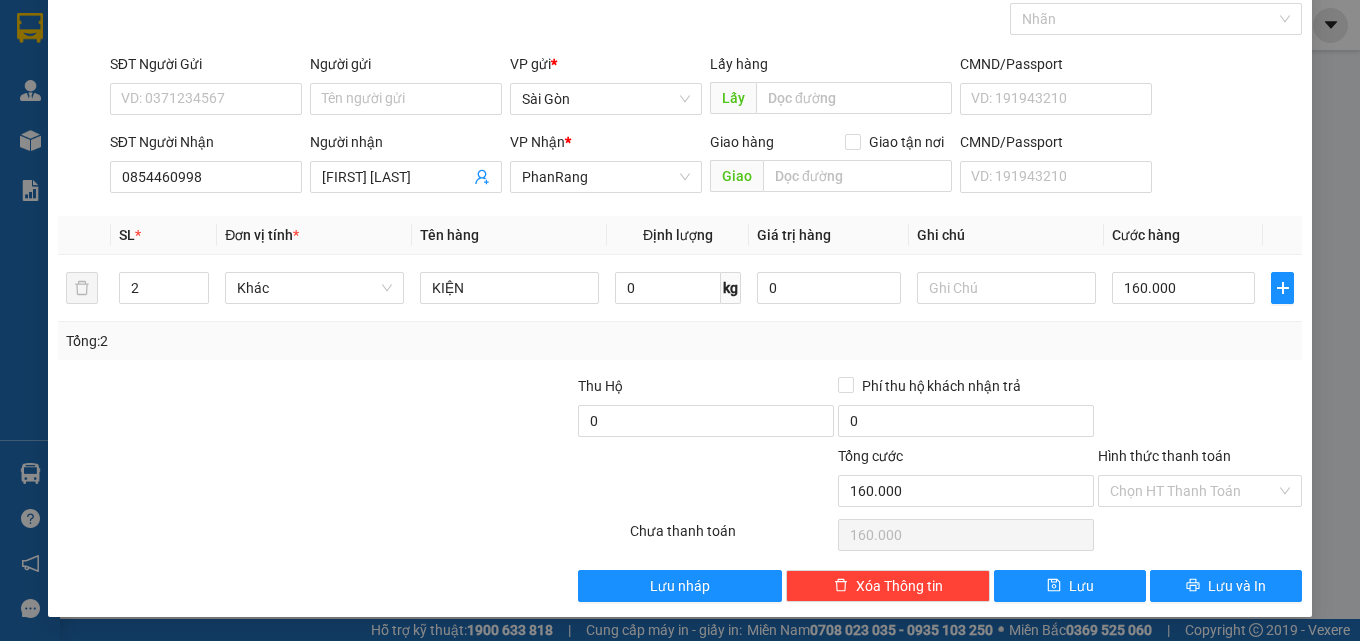click on "Hình thức thanh toán" at bounding box center [1193, 491] 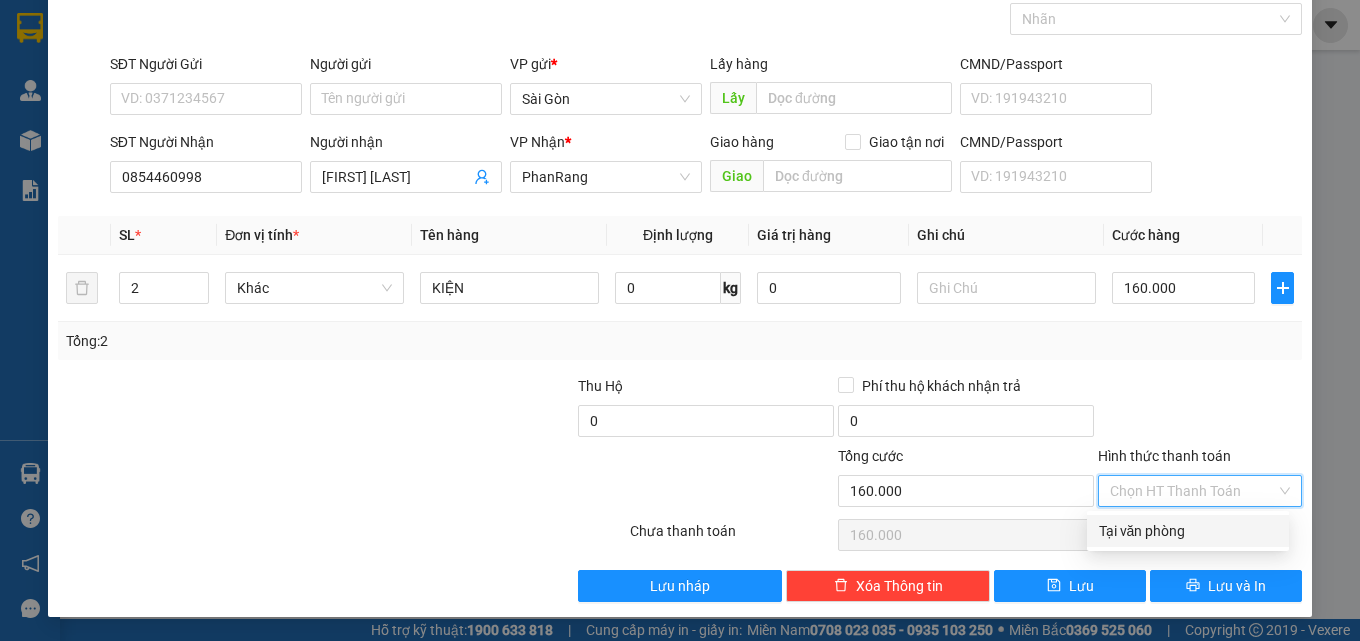 drag, startPoint x: 1207, startPoint y: 528, endPoint x: 1218, endPoint y: 516, distance: 16.27882 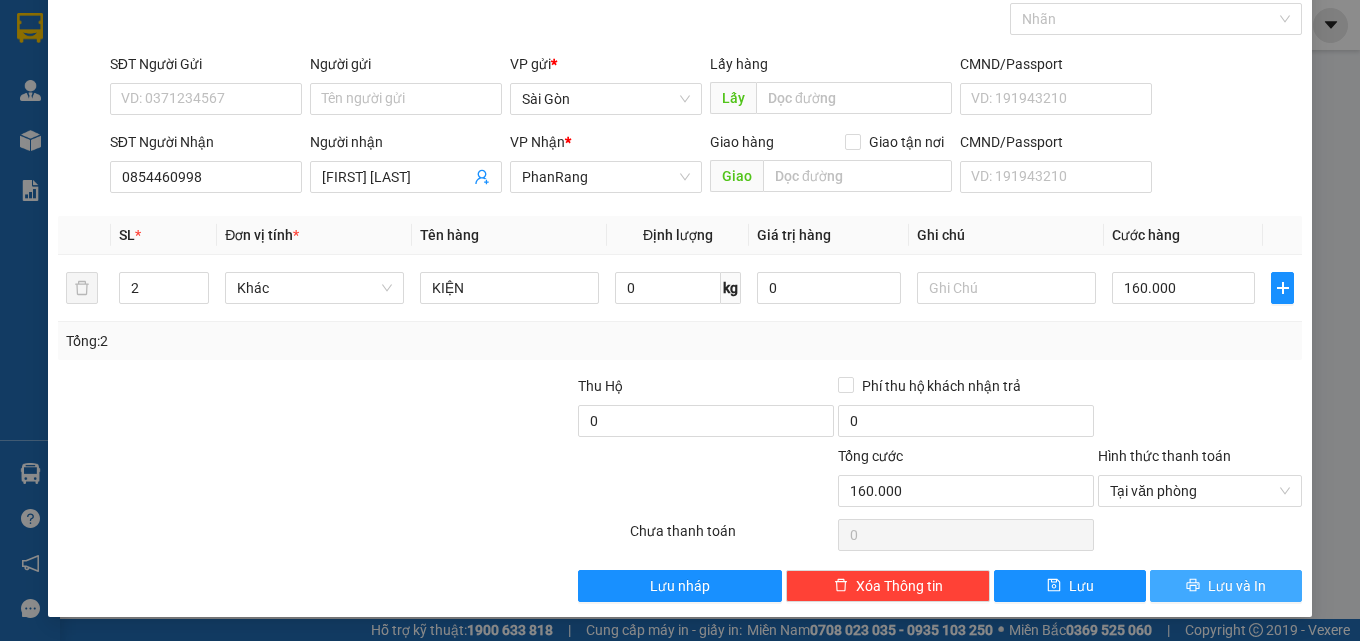 click on "Lưu và In" at bounding box center (1226, 586) 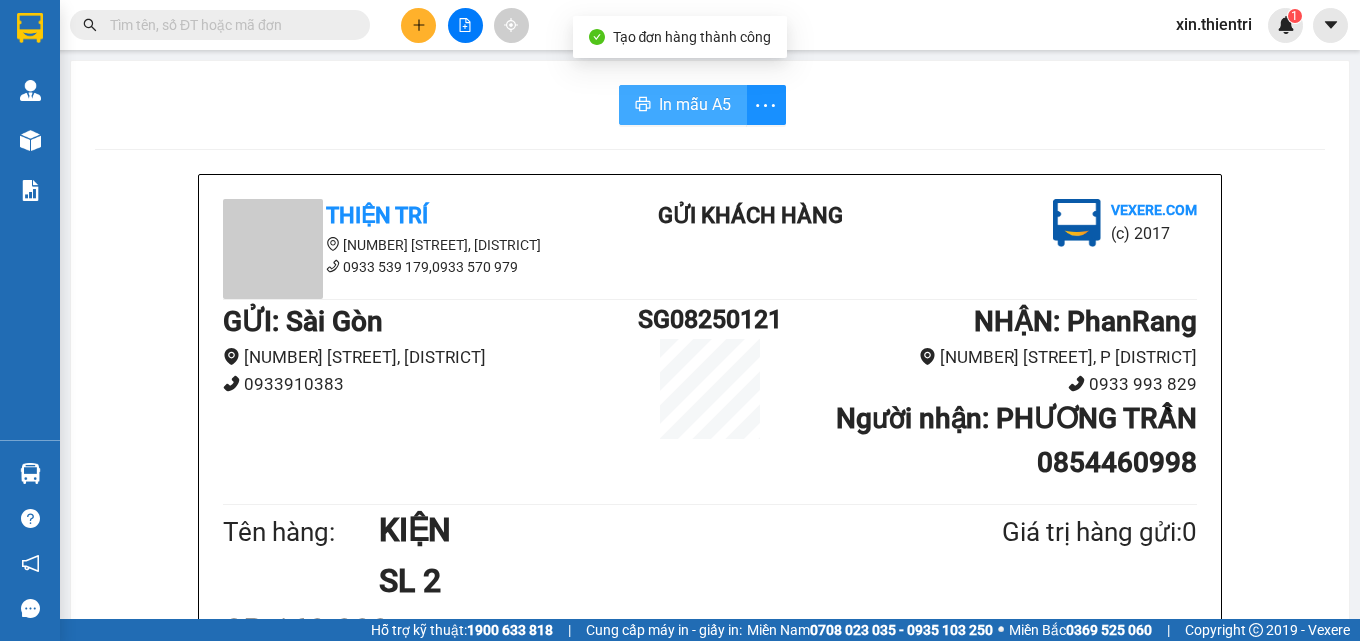 click on "In mẫu A5" at bounding box center (683, 105) 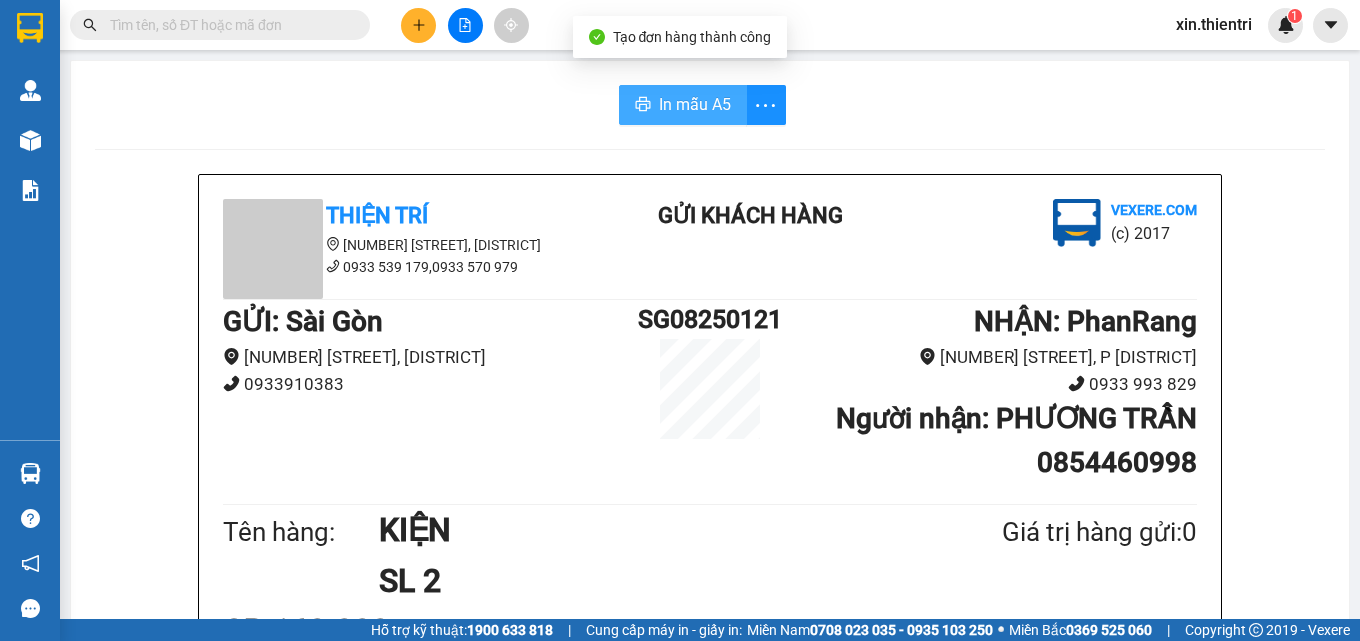 scroll, scrollTop: 0, scrollLeft: 0, axis: both 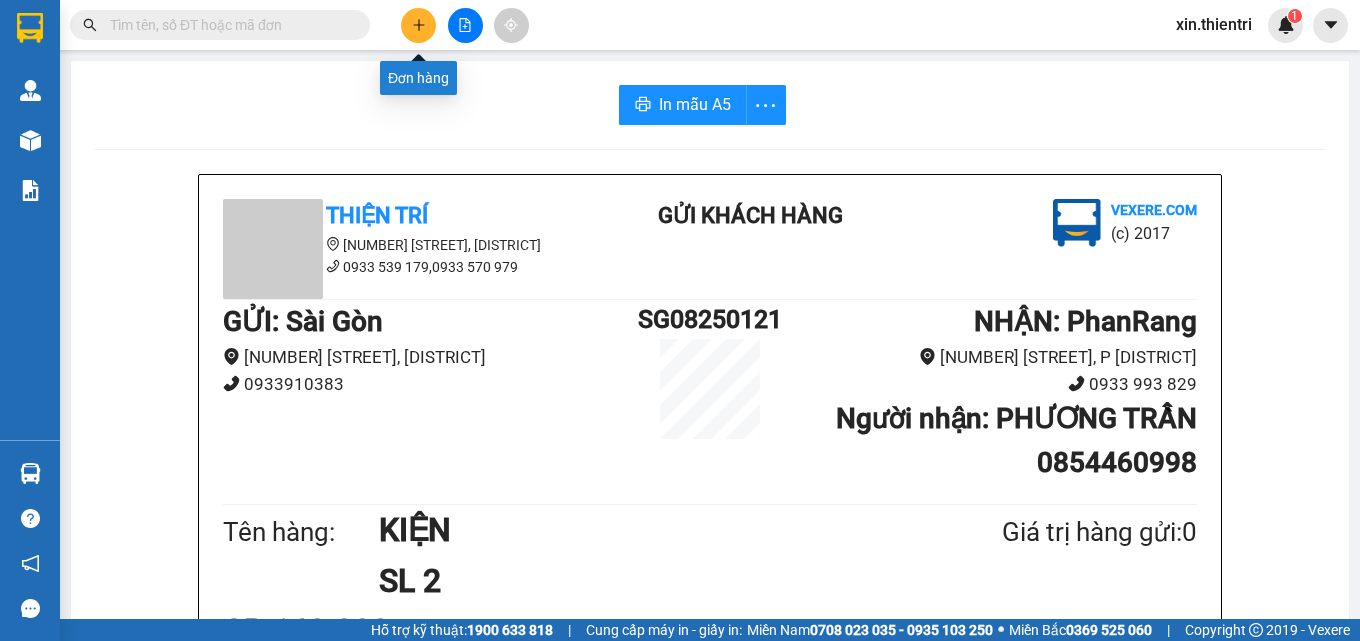 click at bounding box center [418, 25] 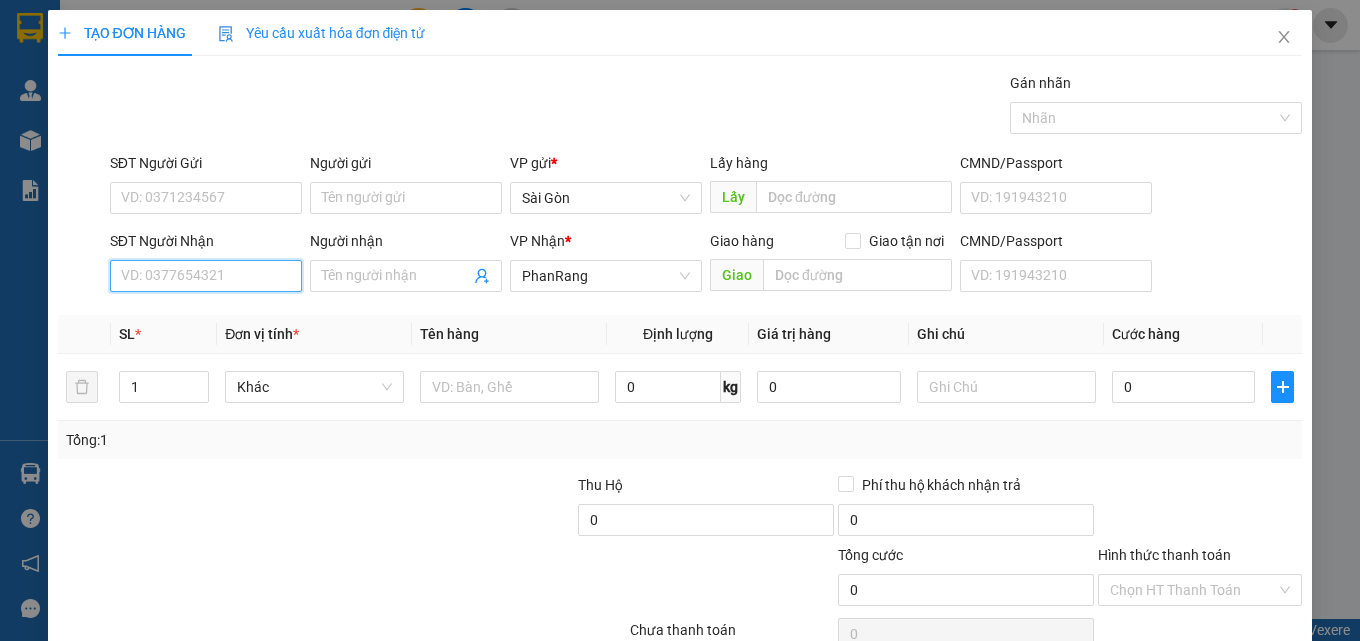 click on "SĐT Người Nhận" at bounding box center [206, 276] 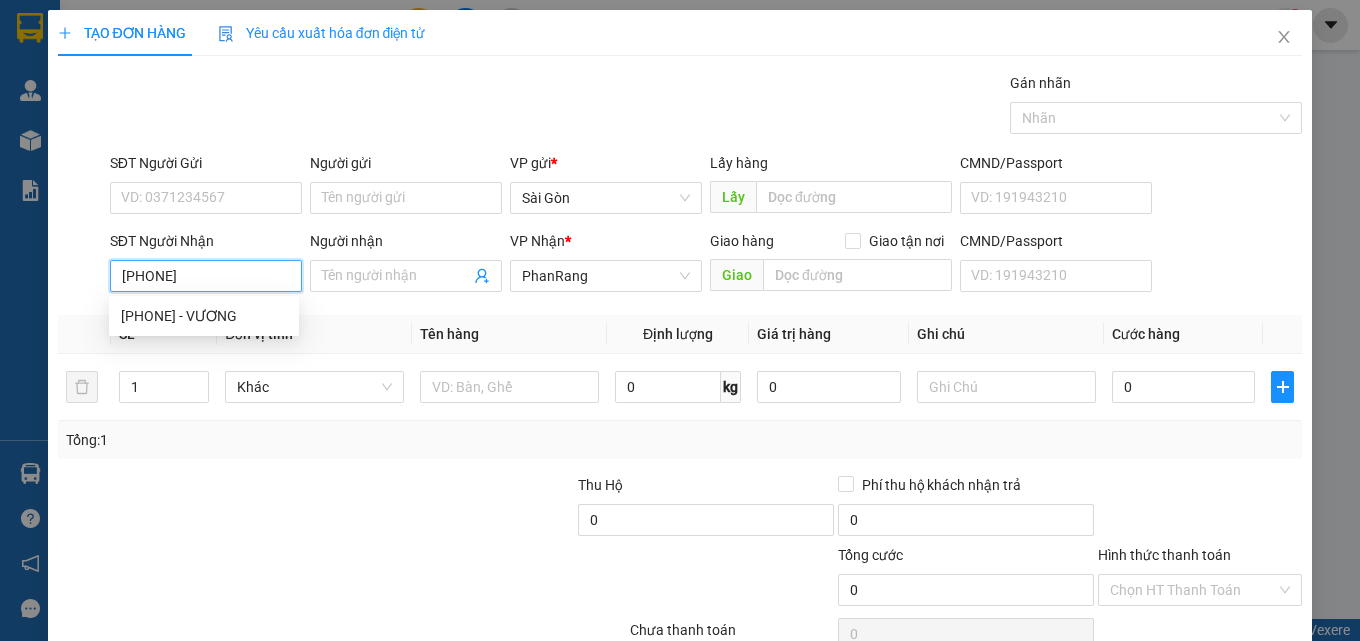 type on "[PHONE]" 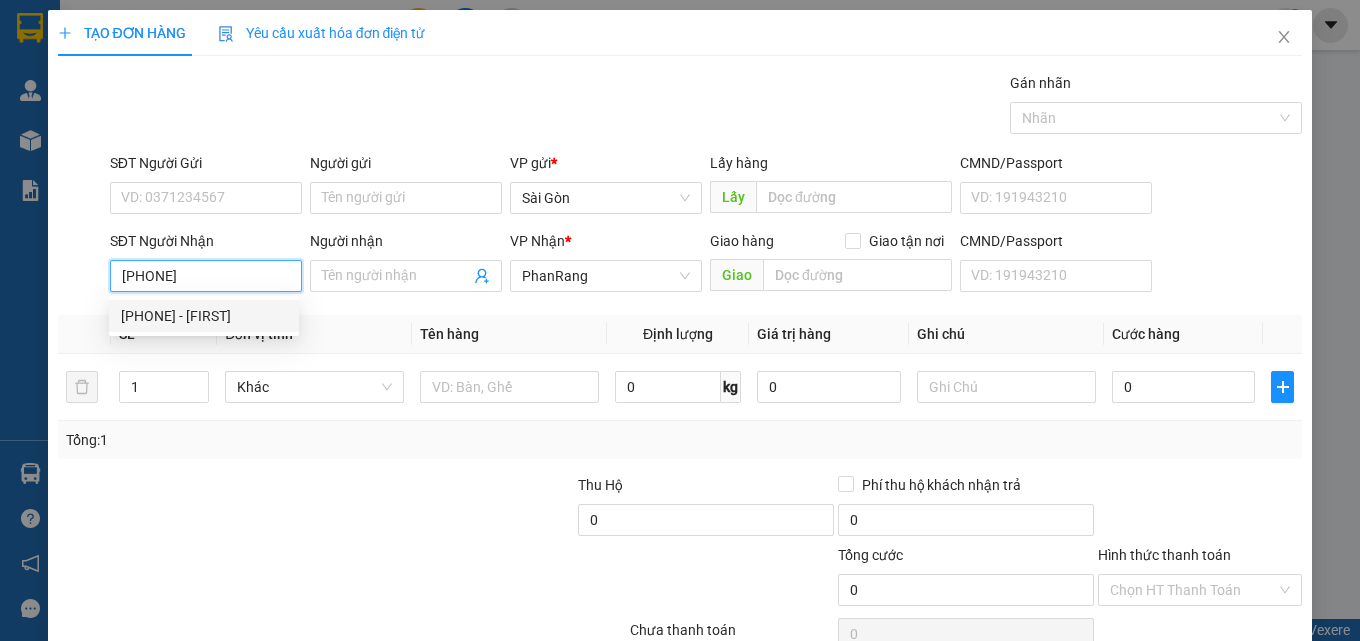 click on "[PHONE] - [FIRST]" at bounding box center [204, 316] 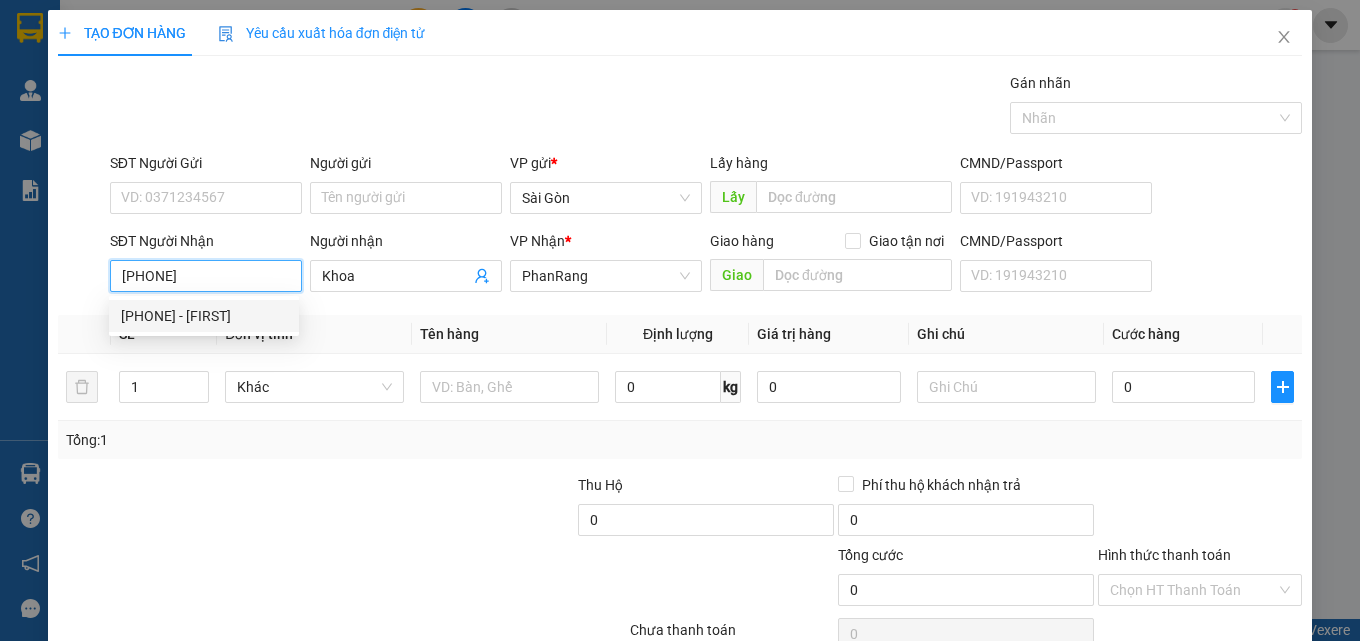 type on "Khoa" 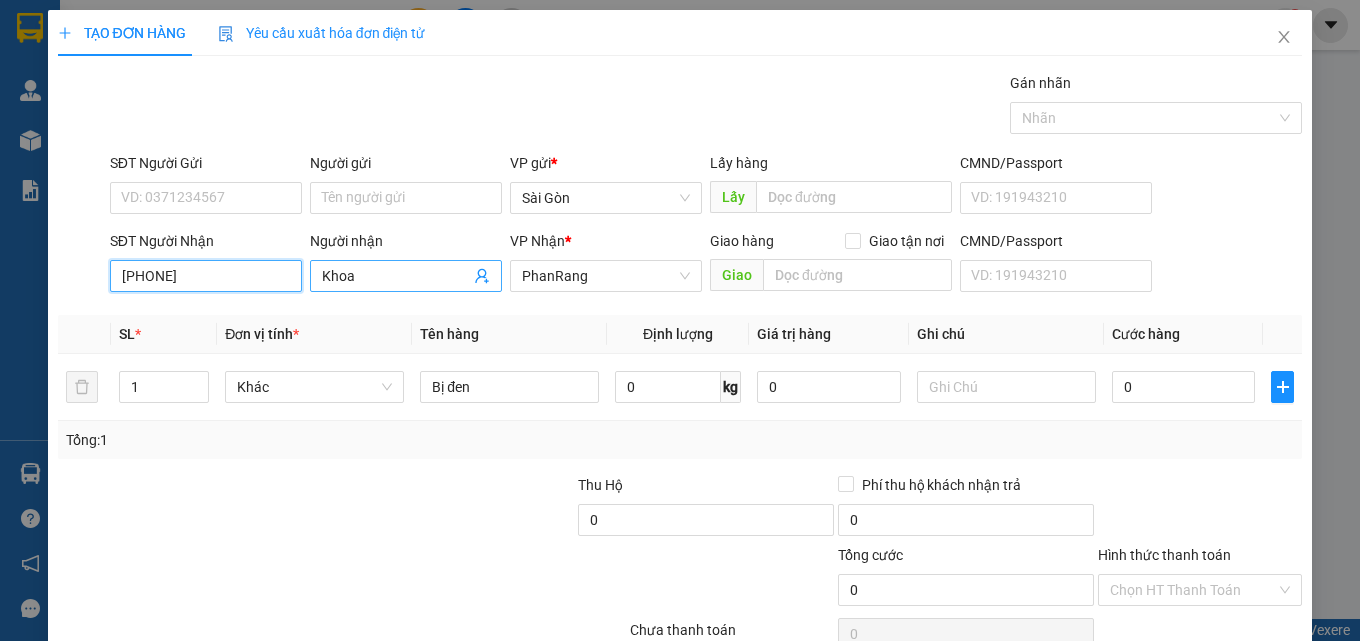 type on "[PHONE]" 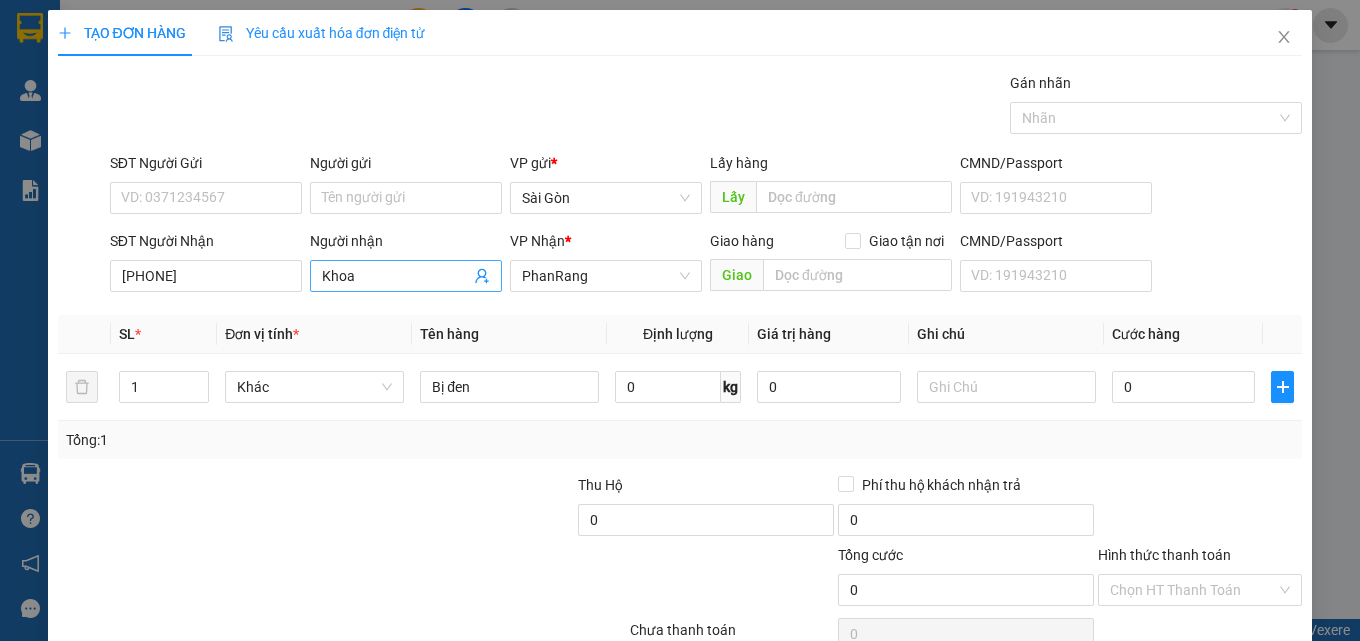 click on "Khoa" at bounding box center [396, 276] 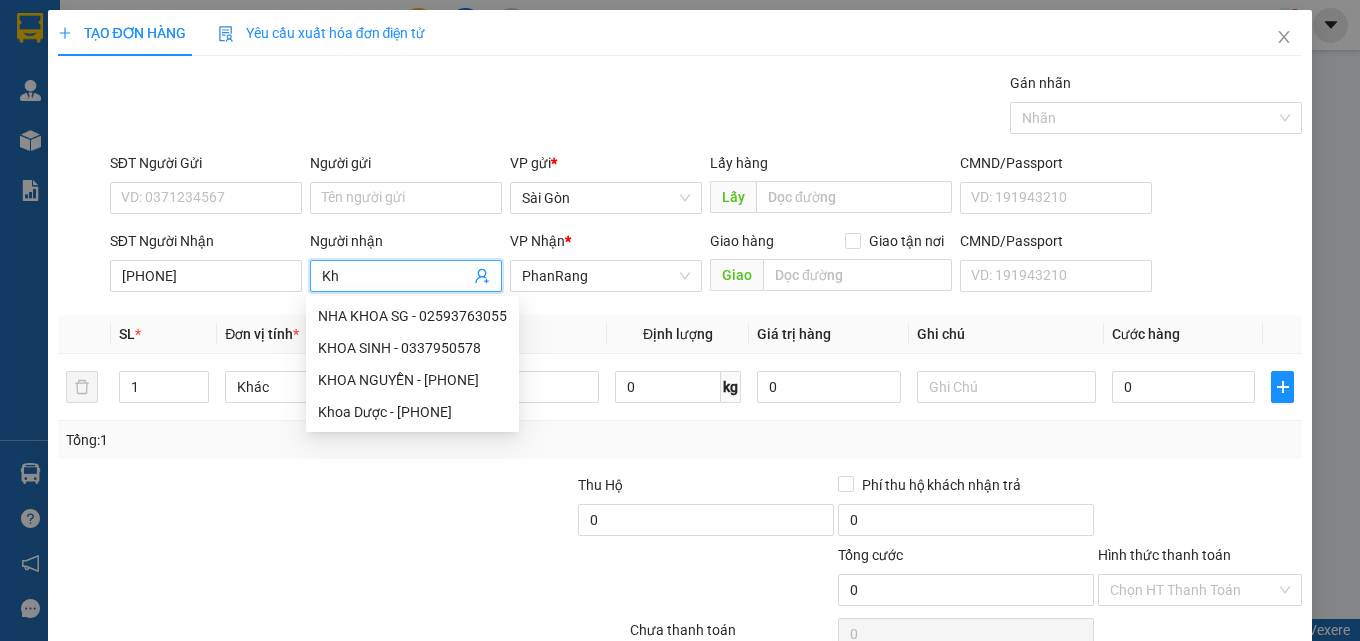 type on "K" 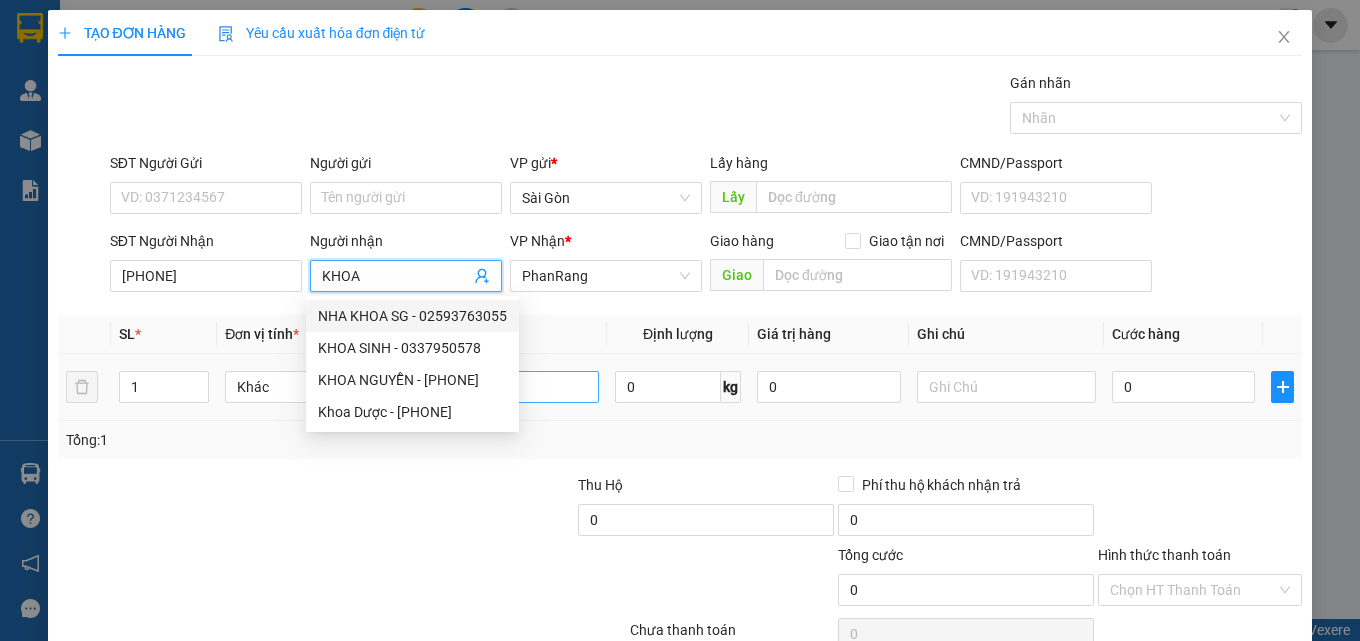 type on "KHOA" 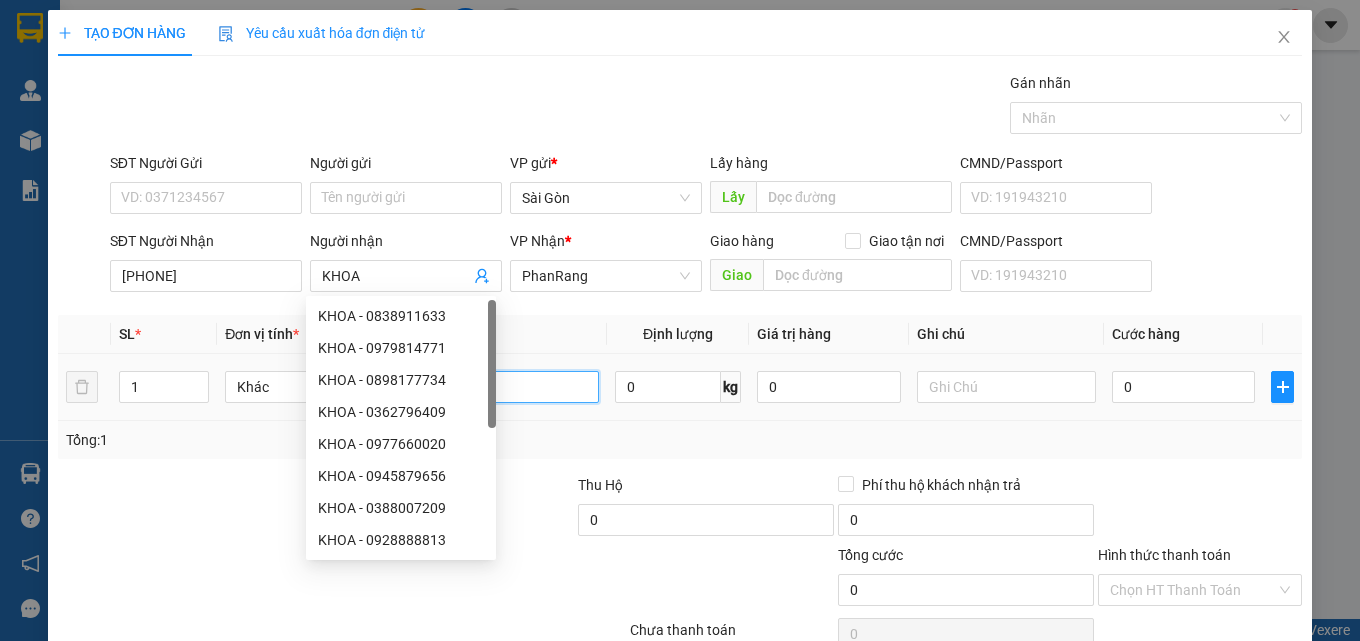 click on "Bị đen" at bounding box center (509, 387) 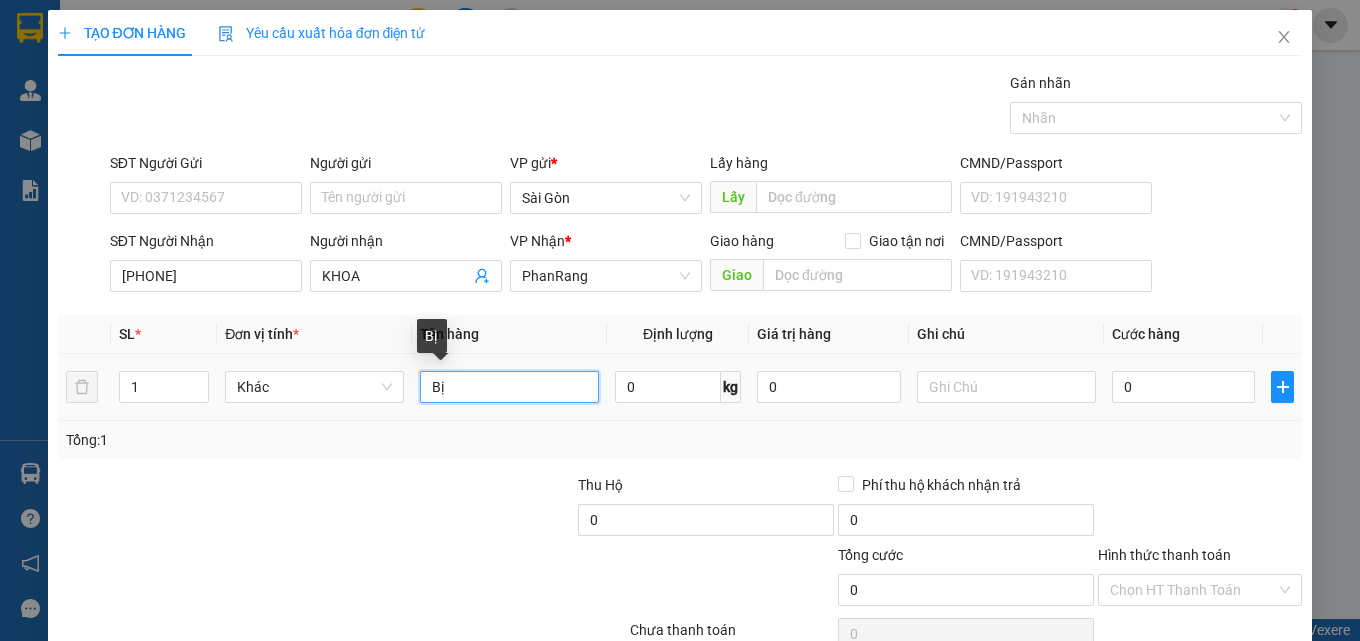 type on "B" 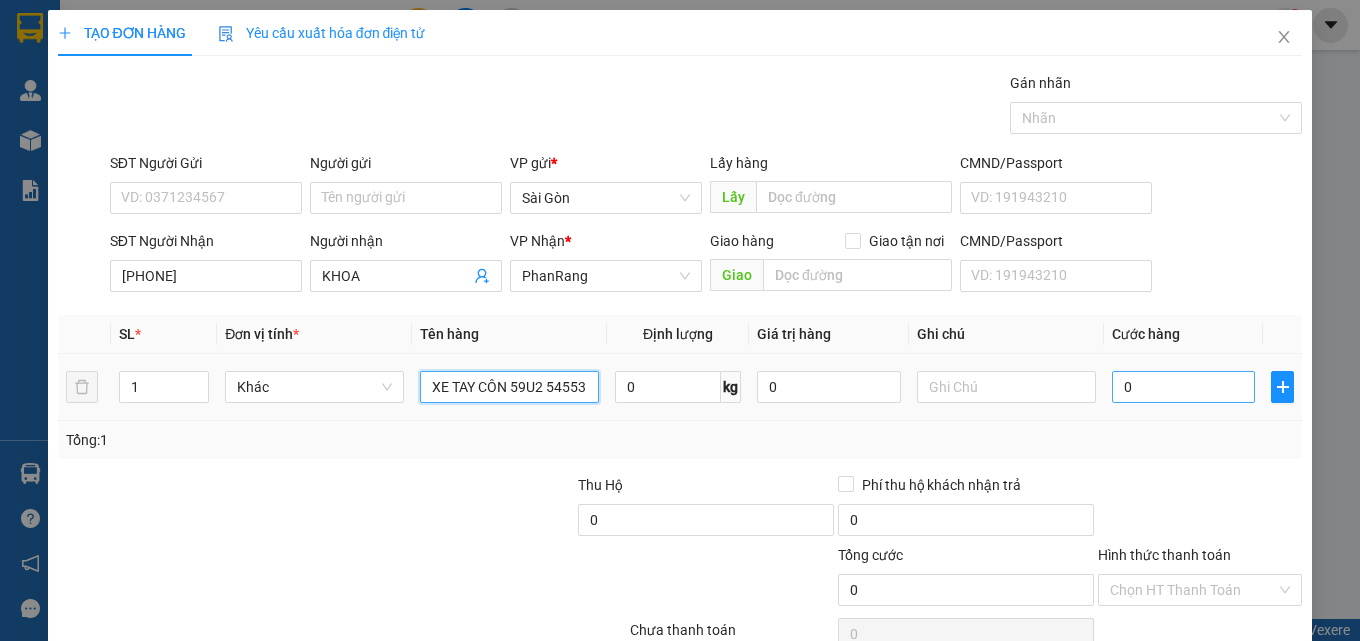 type on "XE TAY CÔN 59U2 54553" 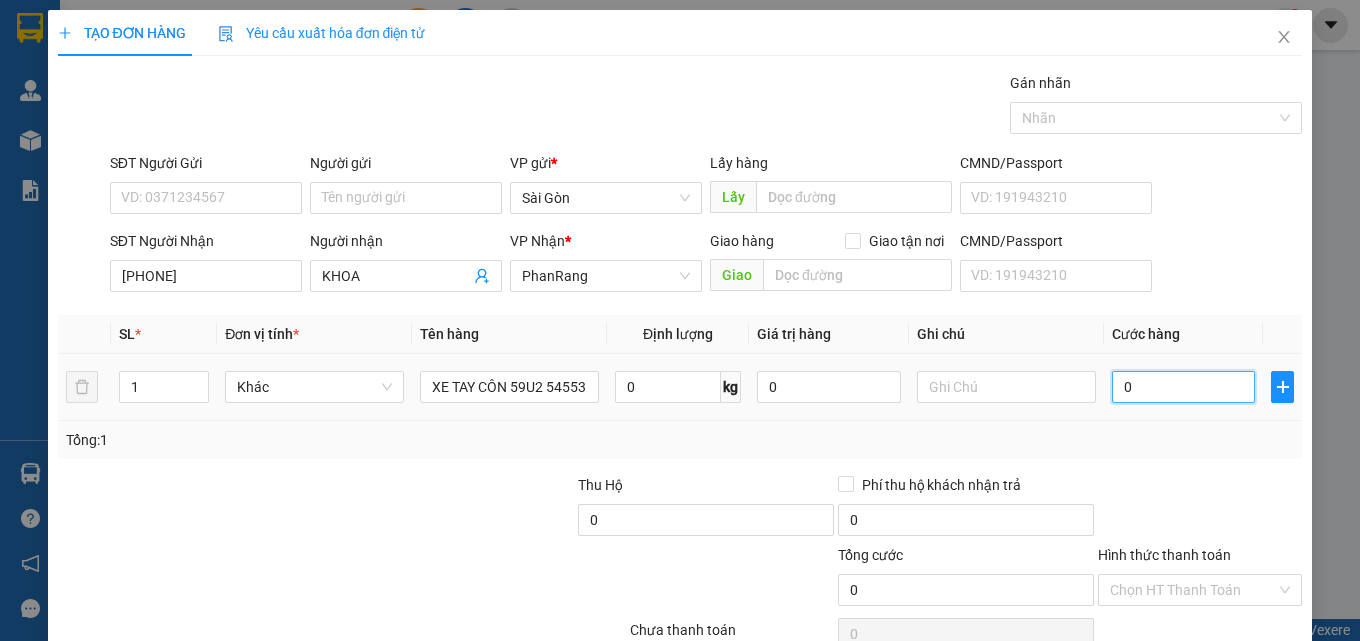 click on "0" at bounding box center (1184, 387) 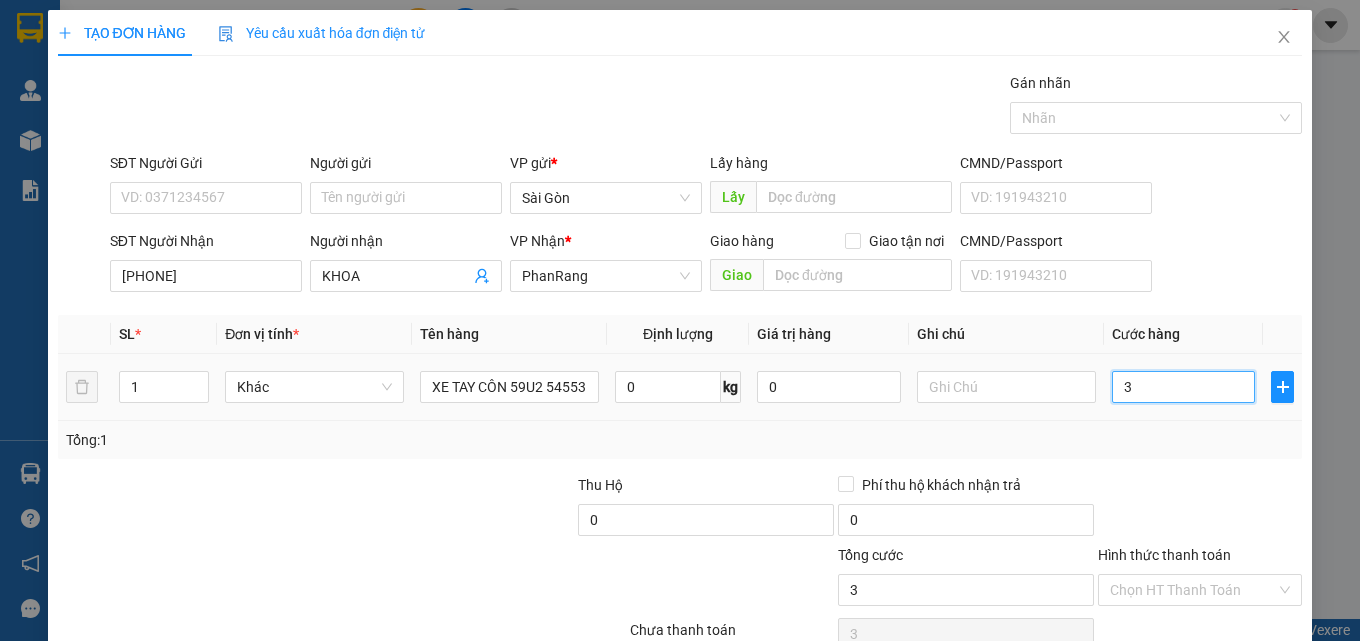 type on "30" 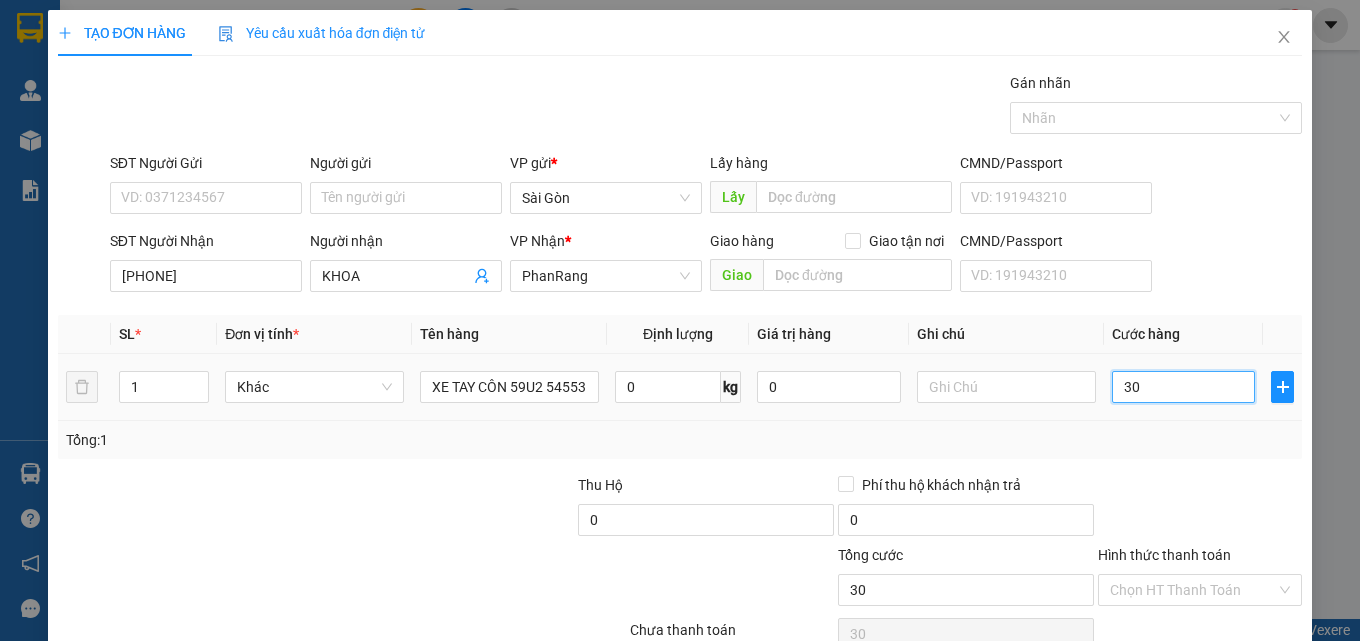type on "300" 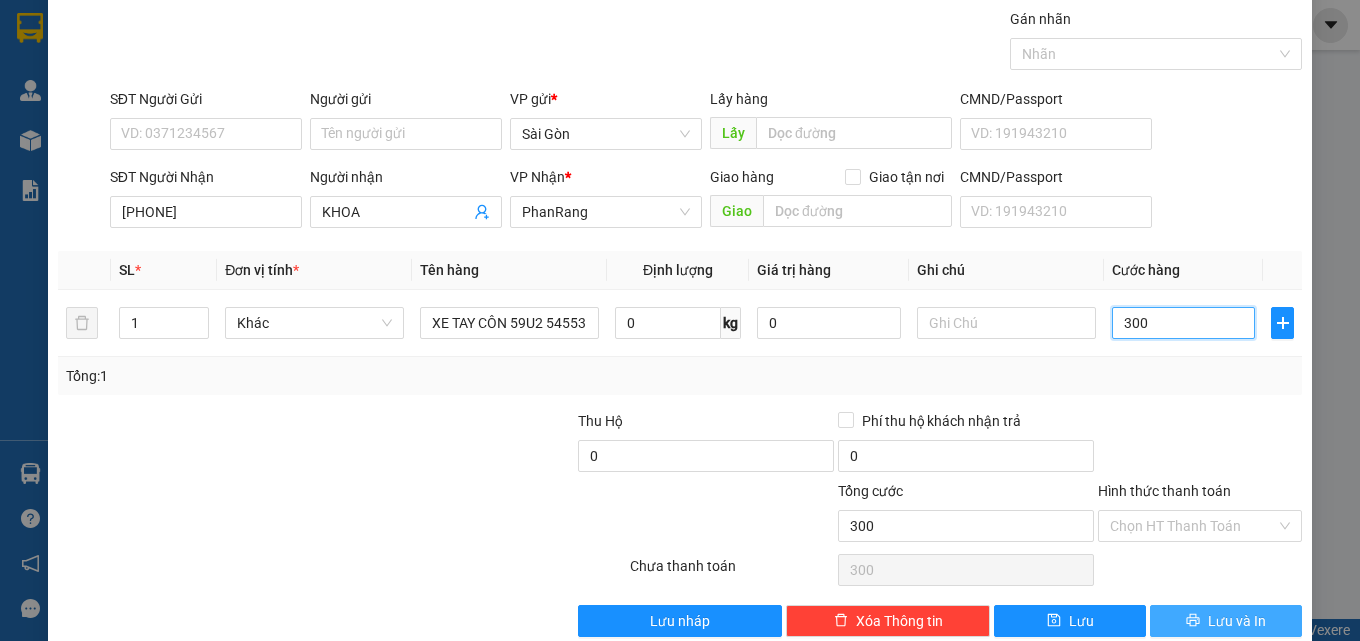 scroll, scrollTop: 99, scrollLeft: 0, axis: vertical 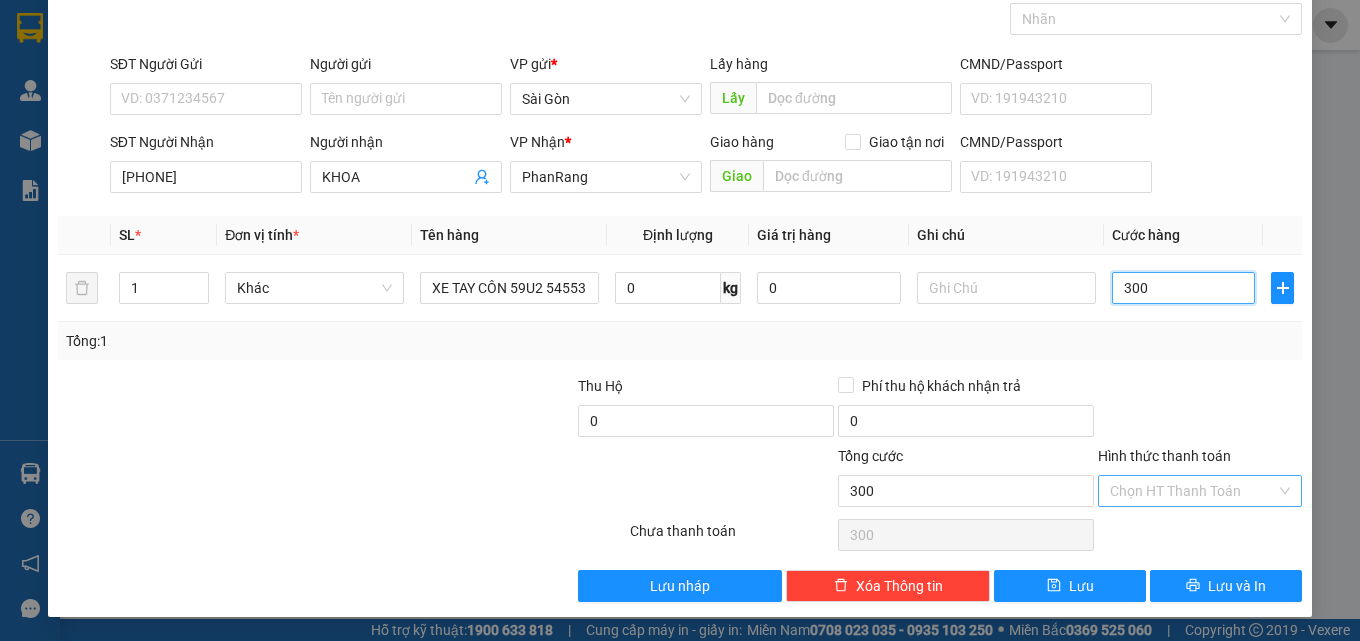 type on "300" 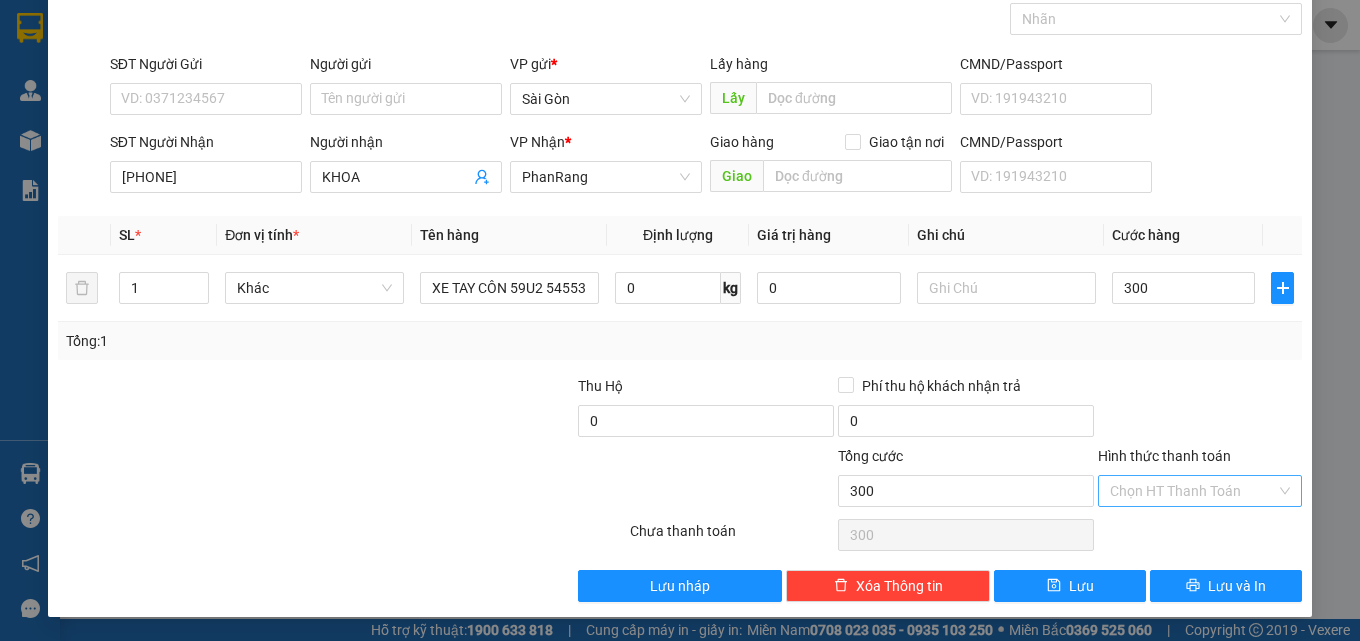 type on "300.000" 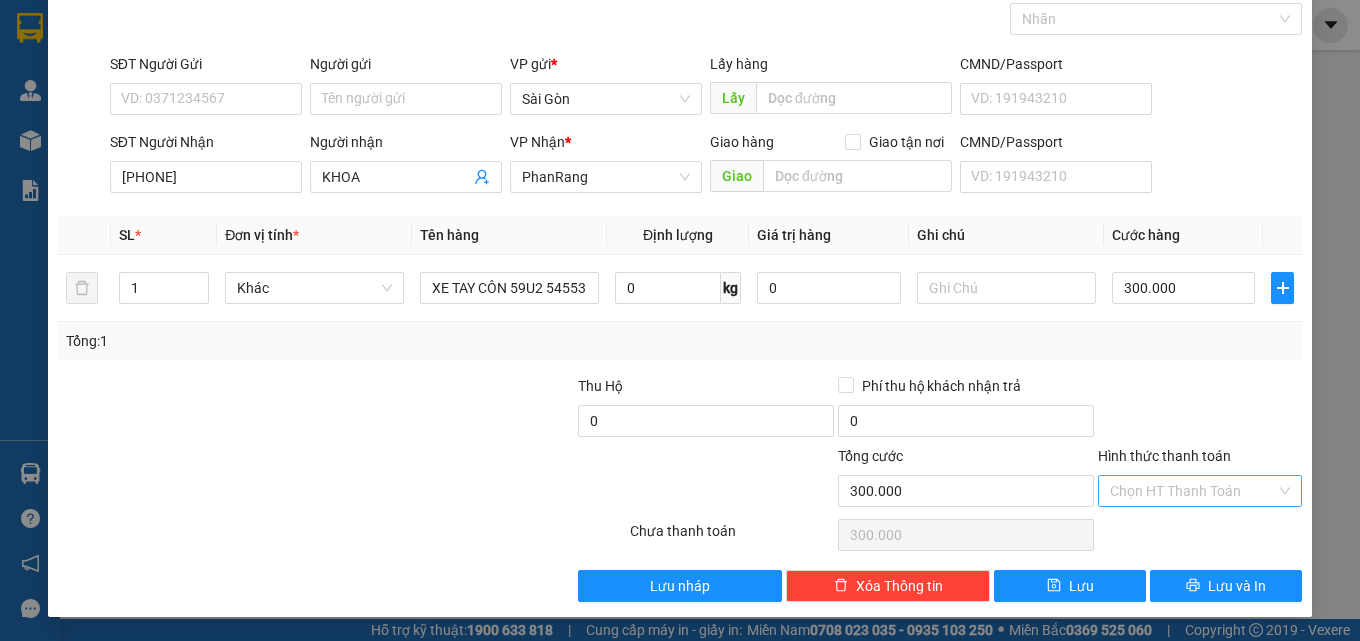 click on "Hình thức thanh toán" at bounding box center (1193, 491) 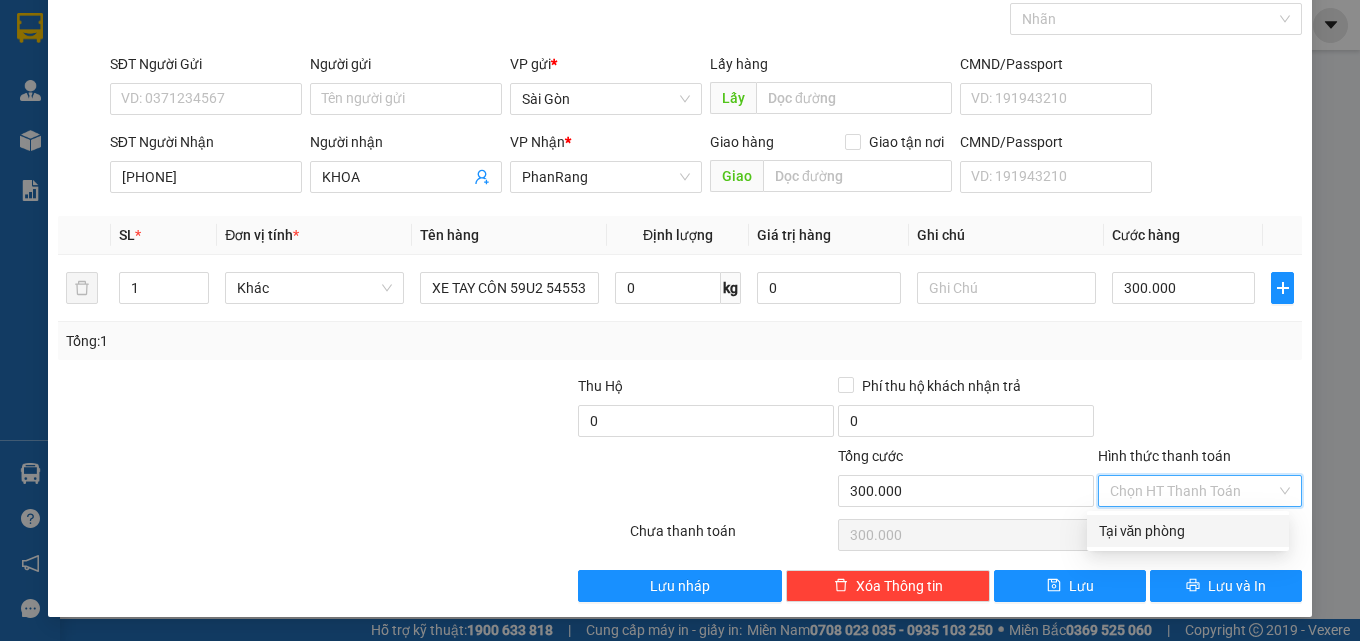 click on "Tại văn phòng" at bounding box center [1188, 531] 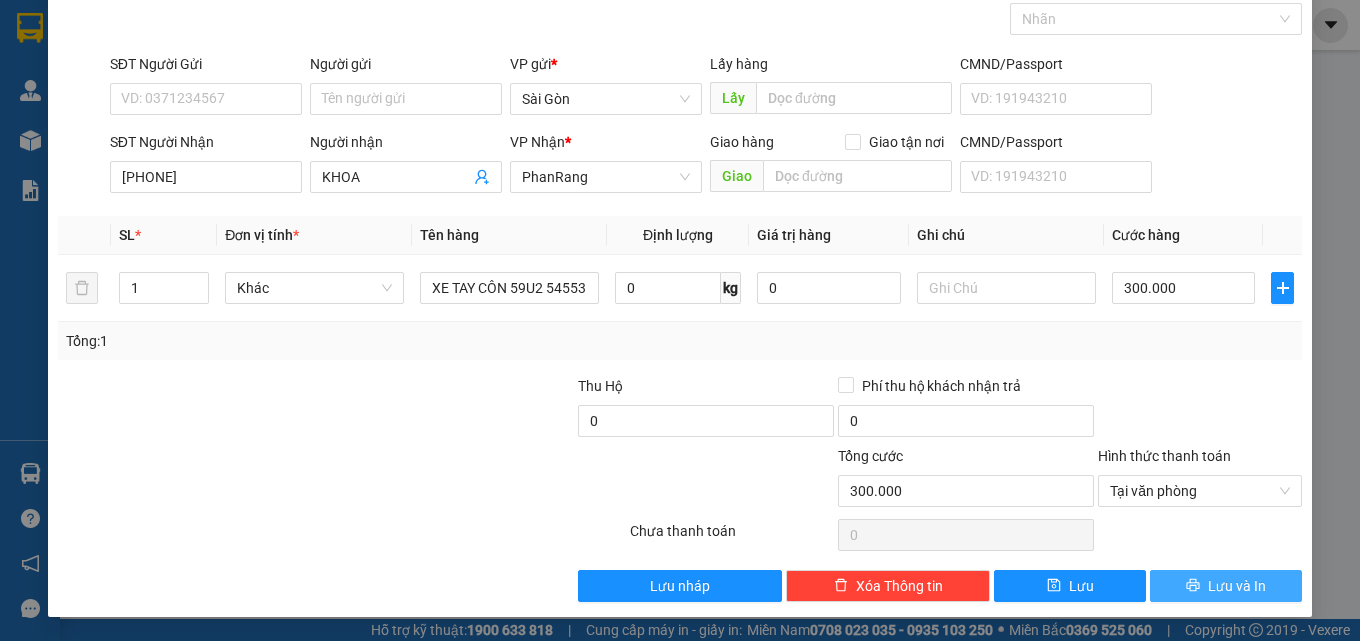 click on "Lưu và In" at bounding box center [1226, 586] 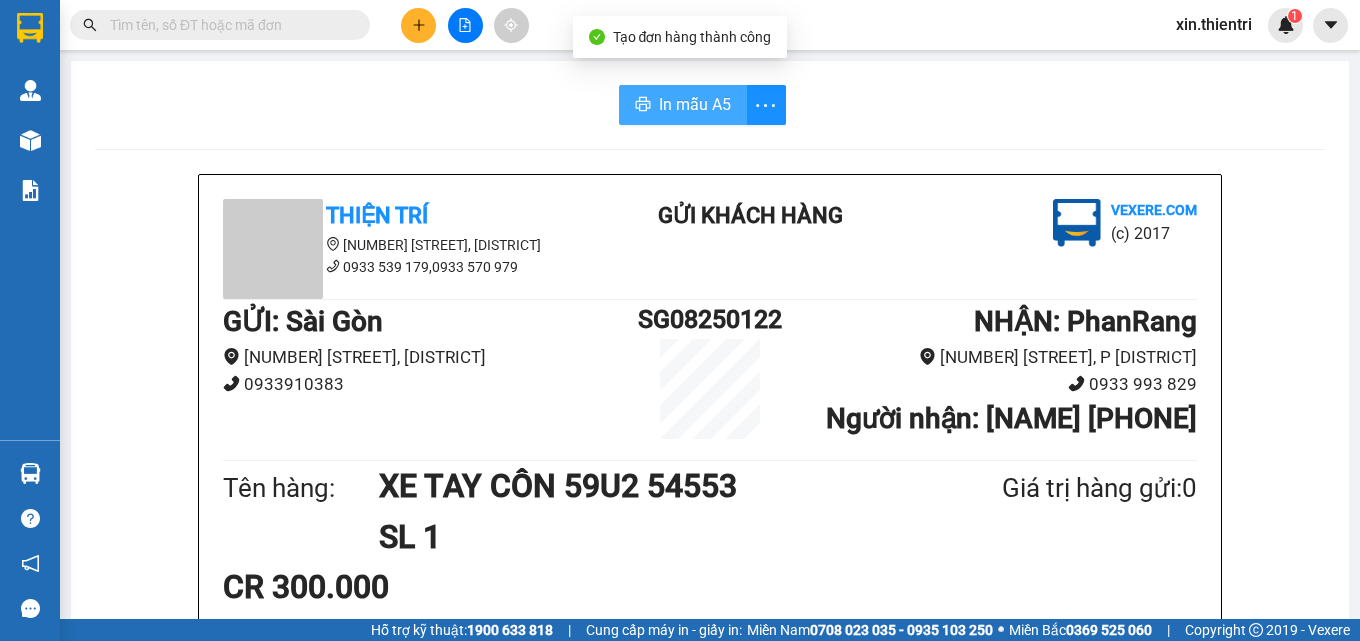 click on "In mẫu A5" at bounding box center (695, 104) 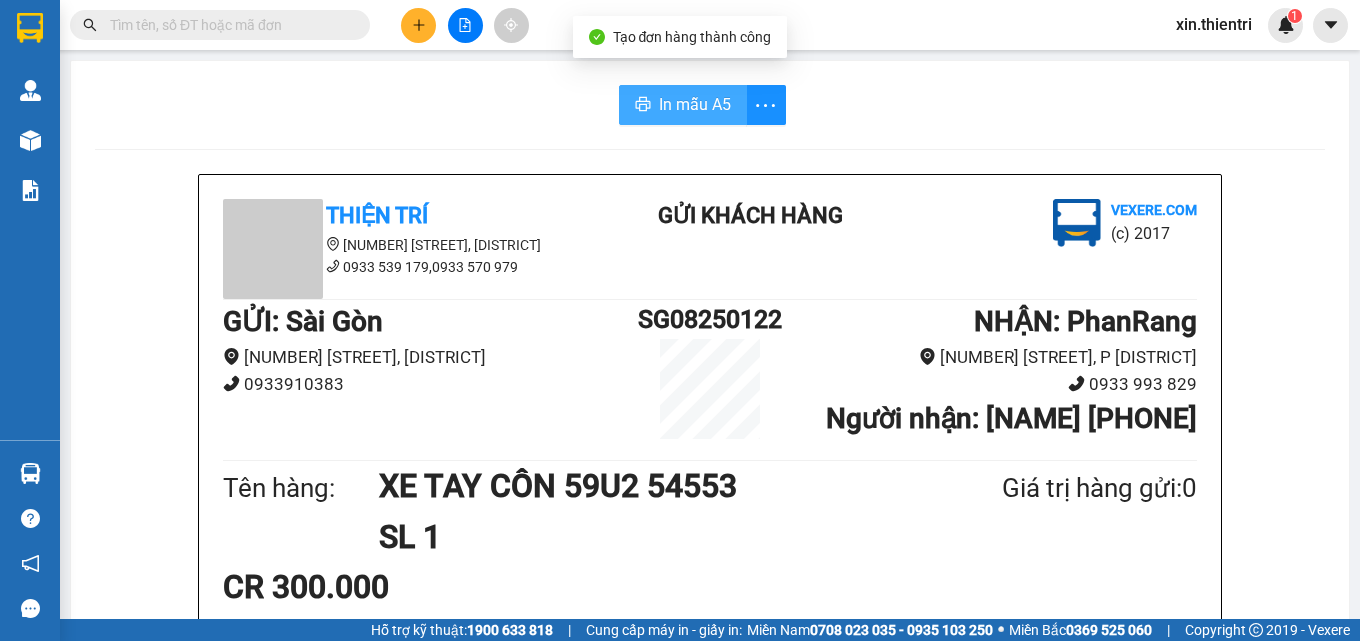 scroll, scrollTop: 0, scrollLeft: 0, axis: both 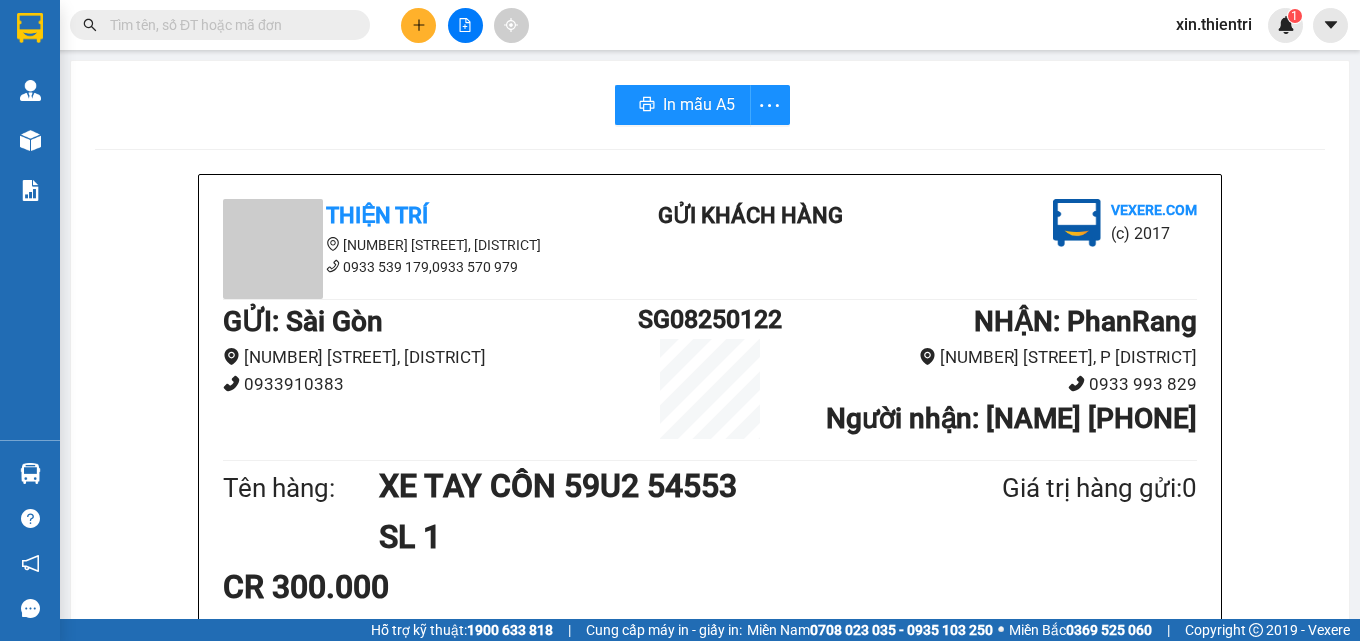 click at bounding box center (418, 25) 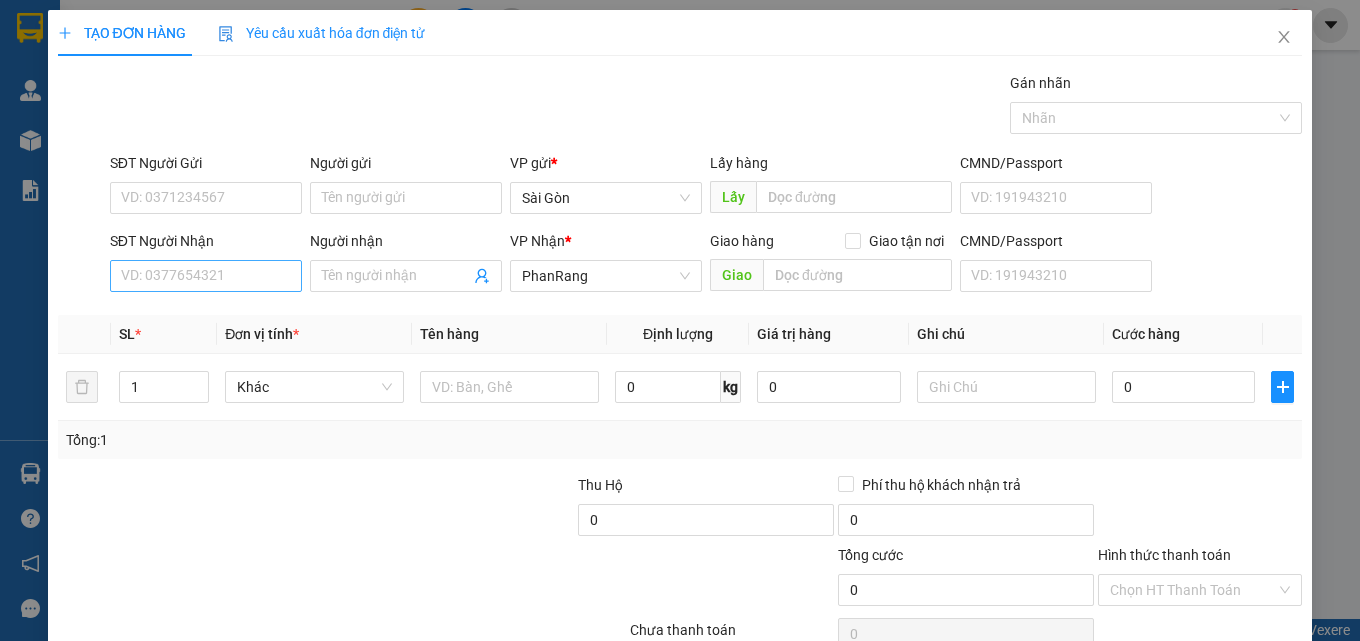 drag, startPoint x: 212, startPoint y: 297, endPoint x: 242, endPoint y: 278, distance: 35.510563 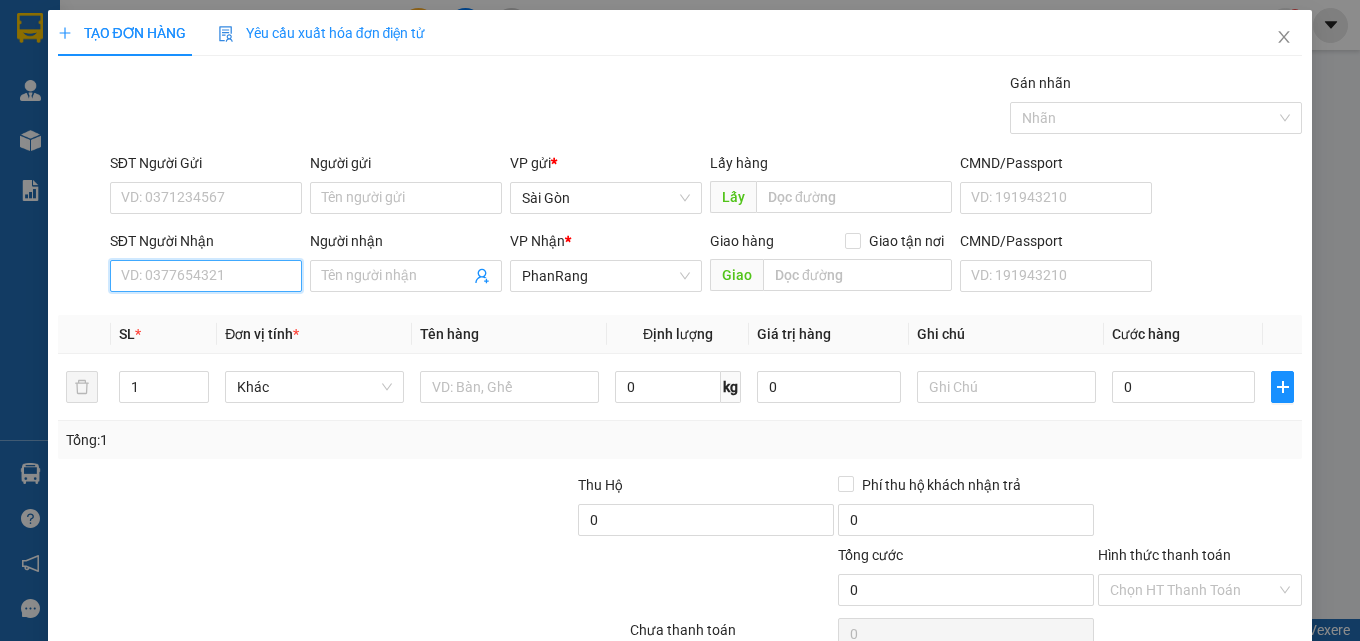 click on "SĐT Người Nhận" at bounding box center (206, 276) 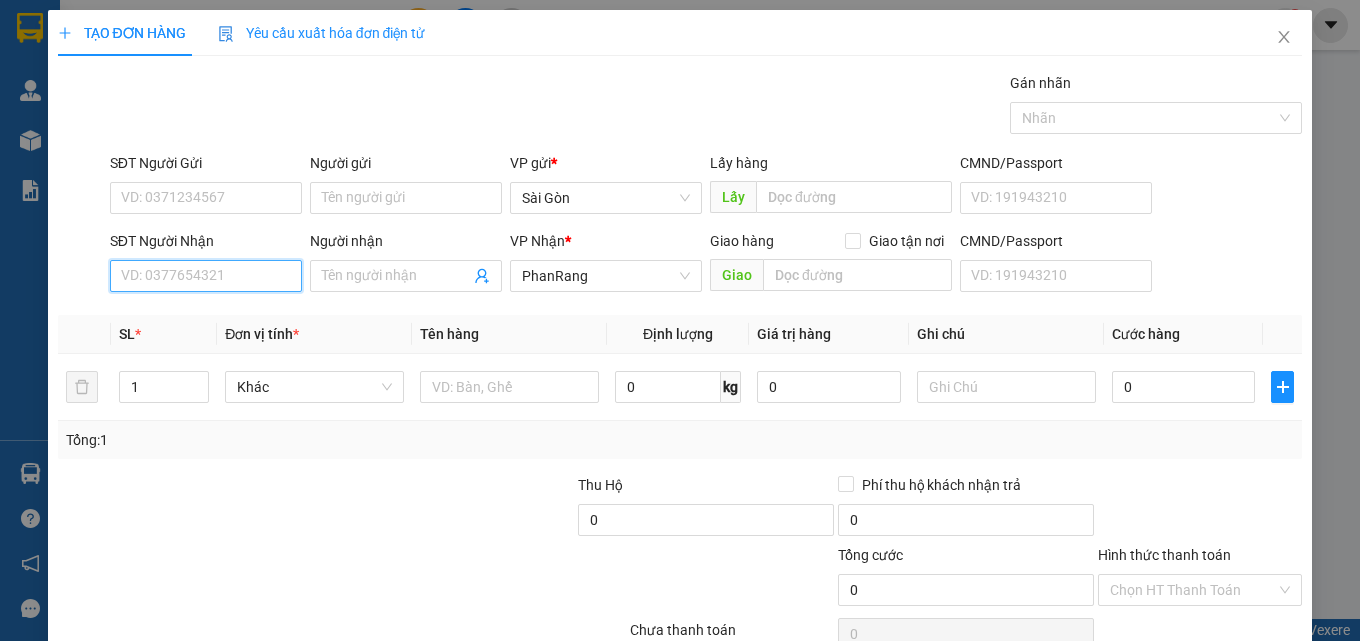 click on "SĐT Người Nhận" at bounding box center [206, 276] 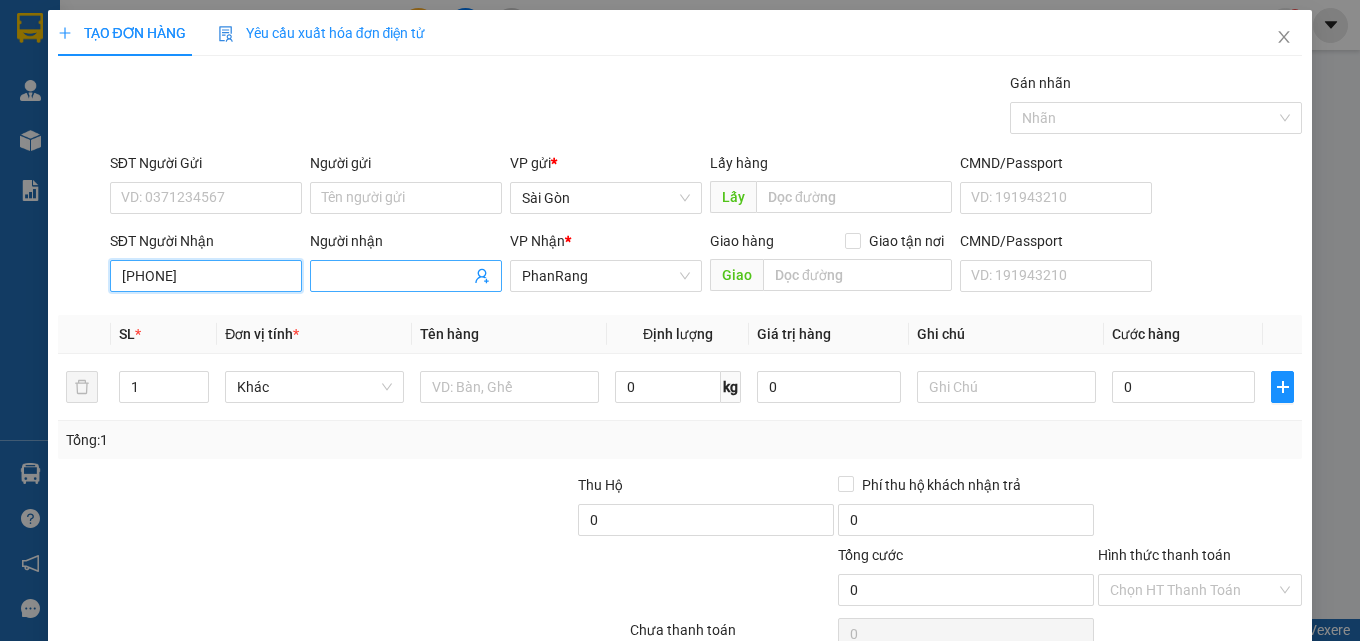 type on "[PHONE]" 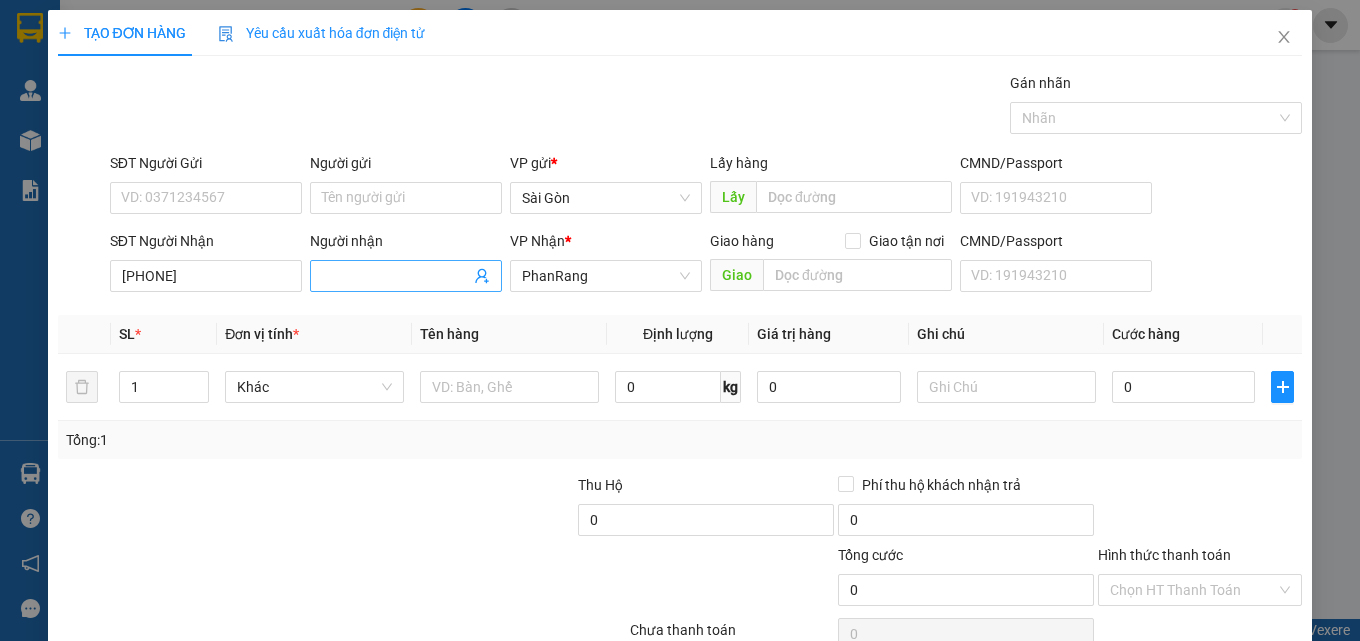 click on "Người nhận" at bounding box center (396, 276) 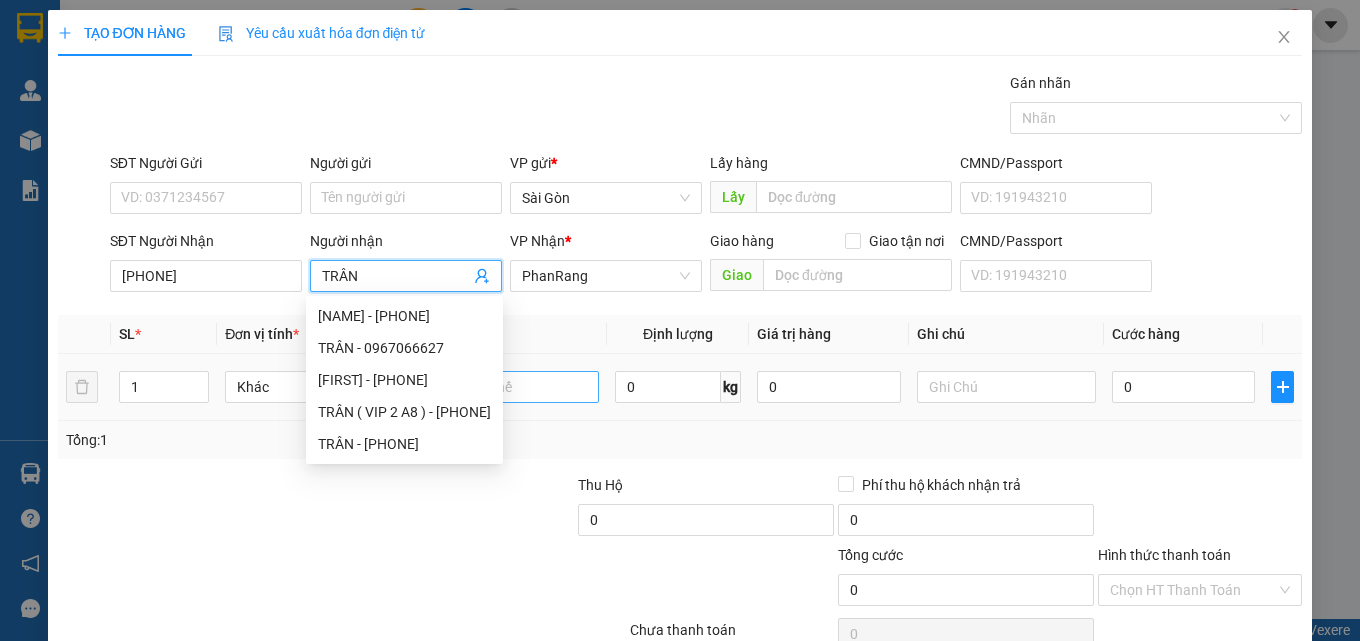 type on "TRÂN" 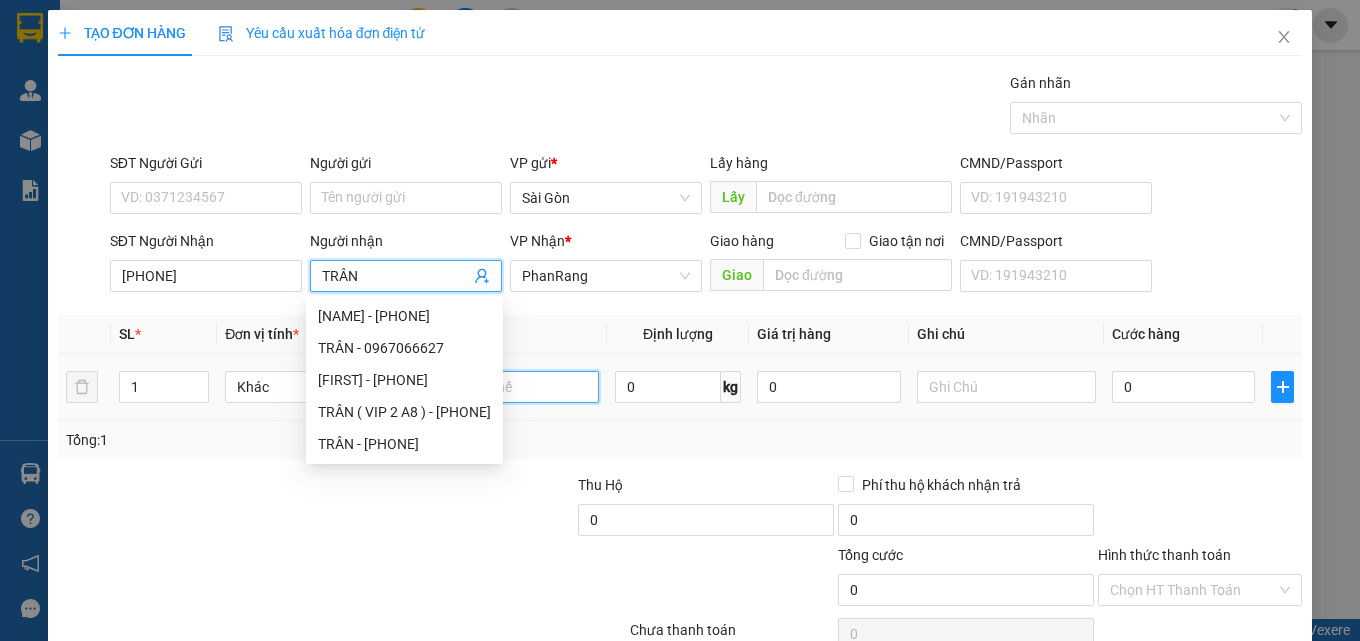 click at bounding box center [509, 387] 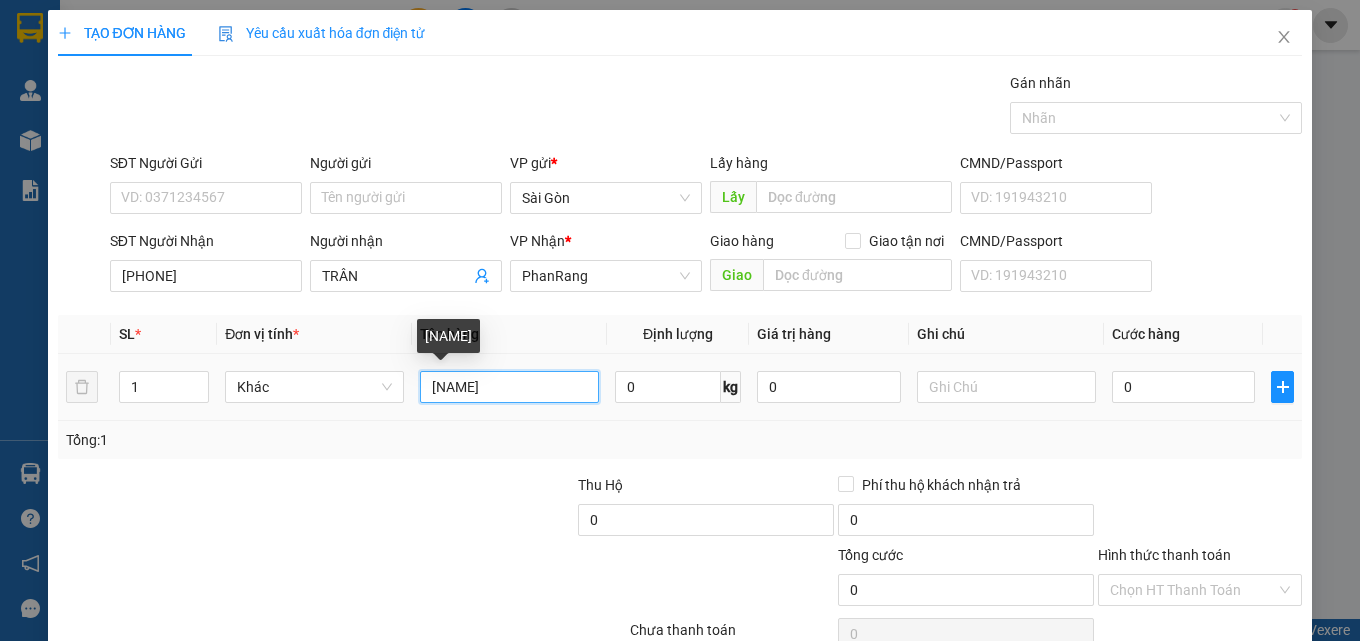 click on "[NAME]" at bounding box center (509, 387) 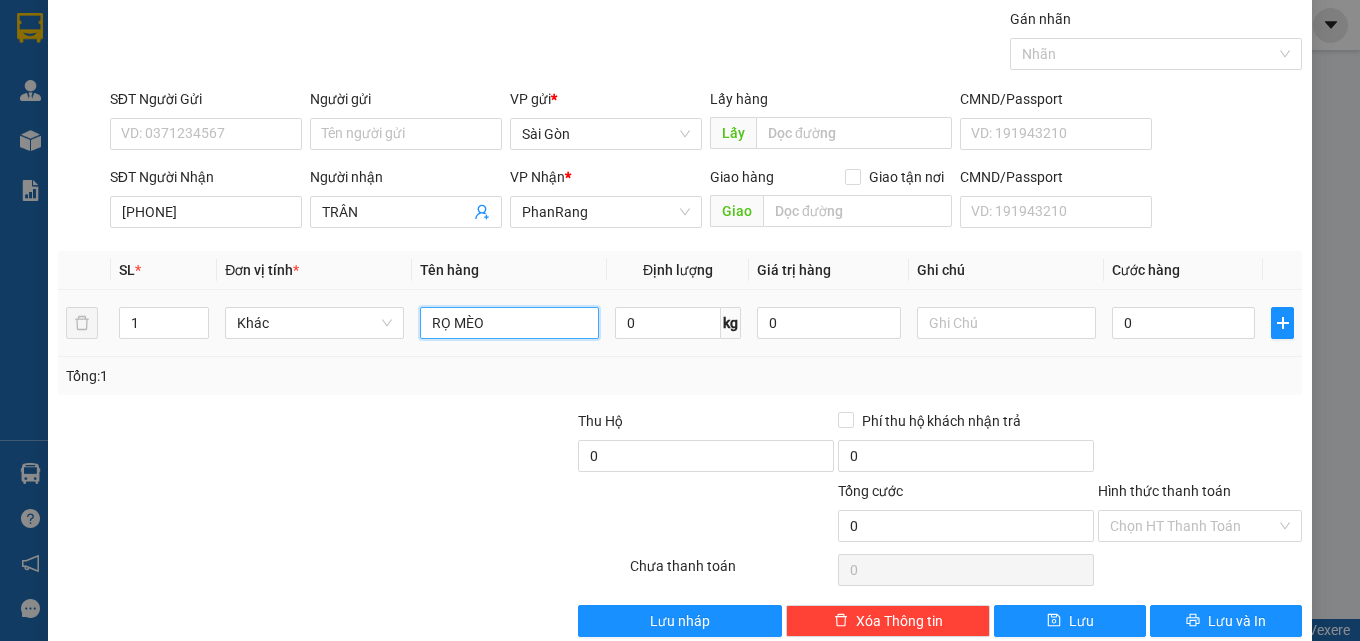 scroll, scrollTop: 99, scrollLeft: 0, axis: vertical 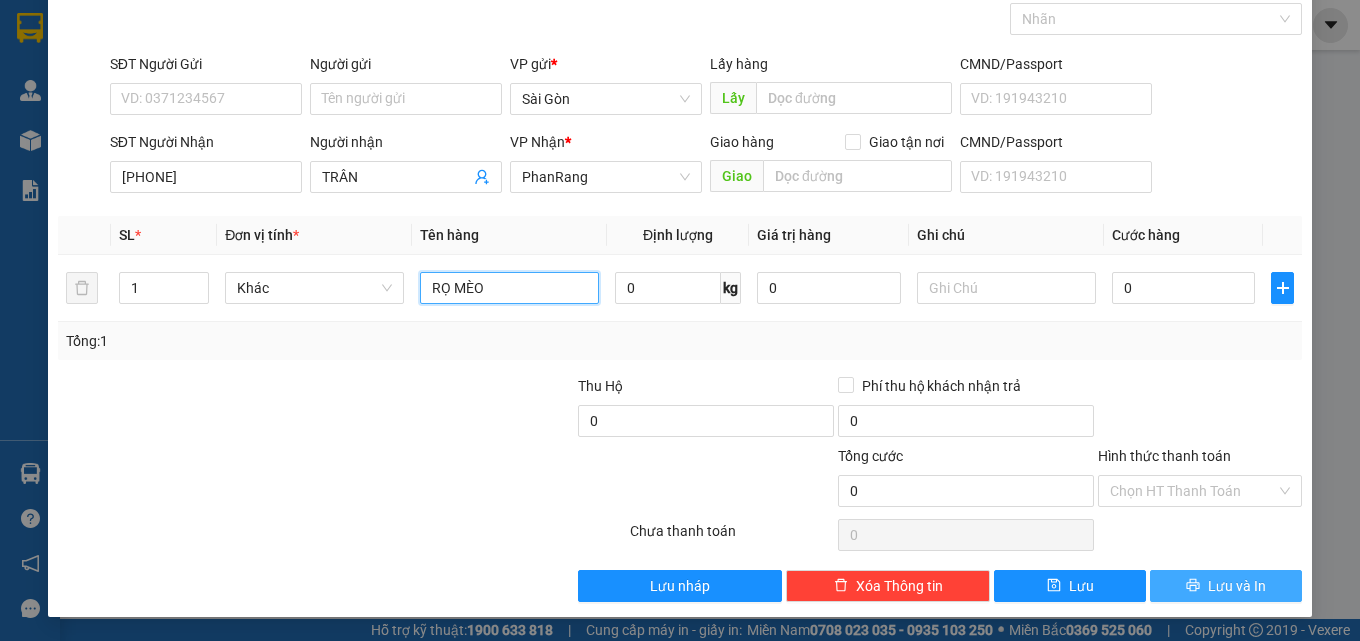 type on "RỌ MÈO" 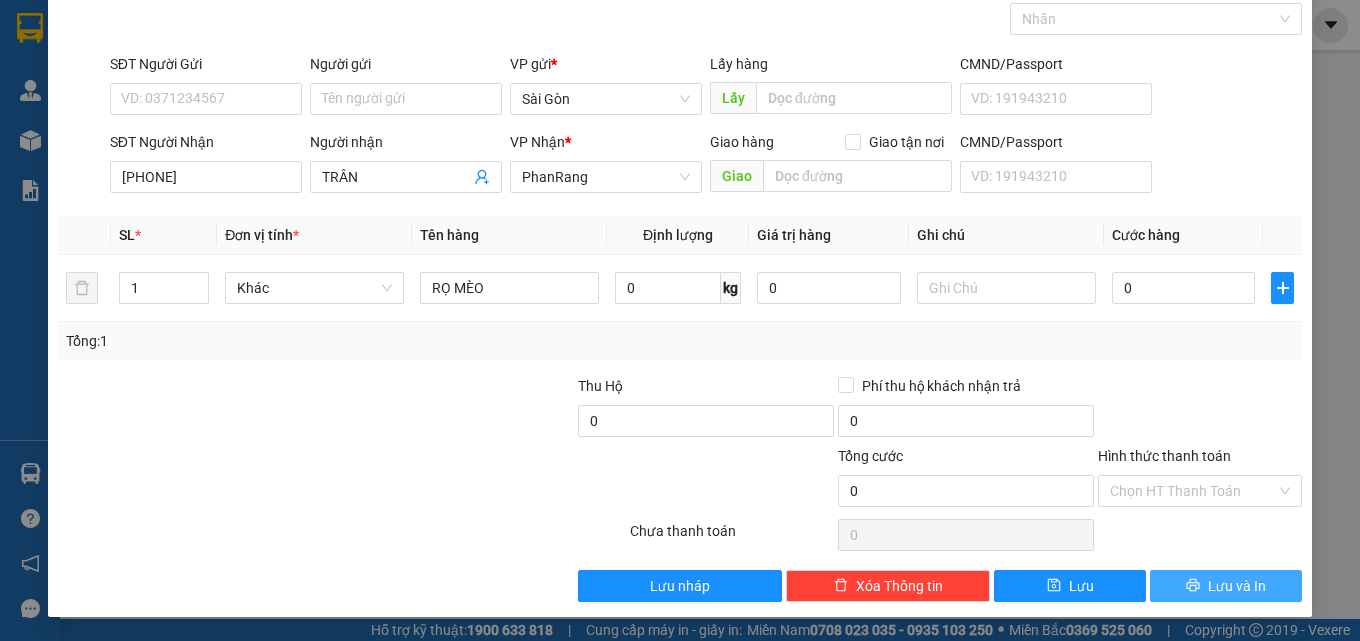click on "Lưu và In" at bounding box center (1226, 586) 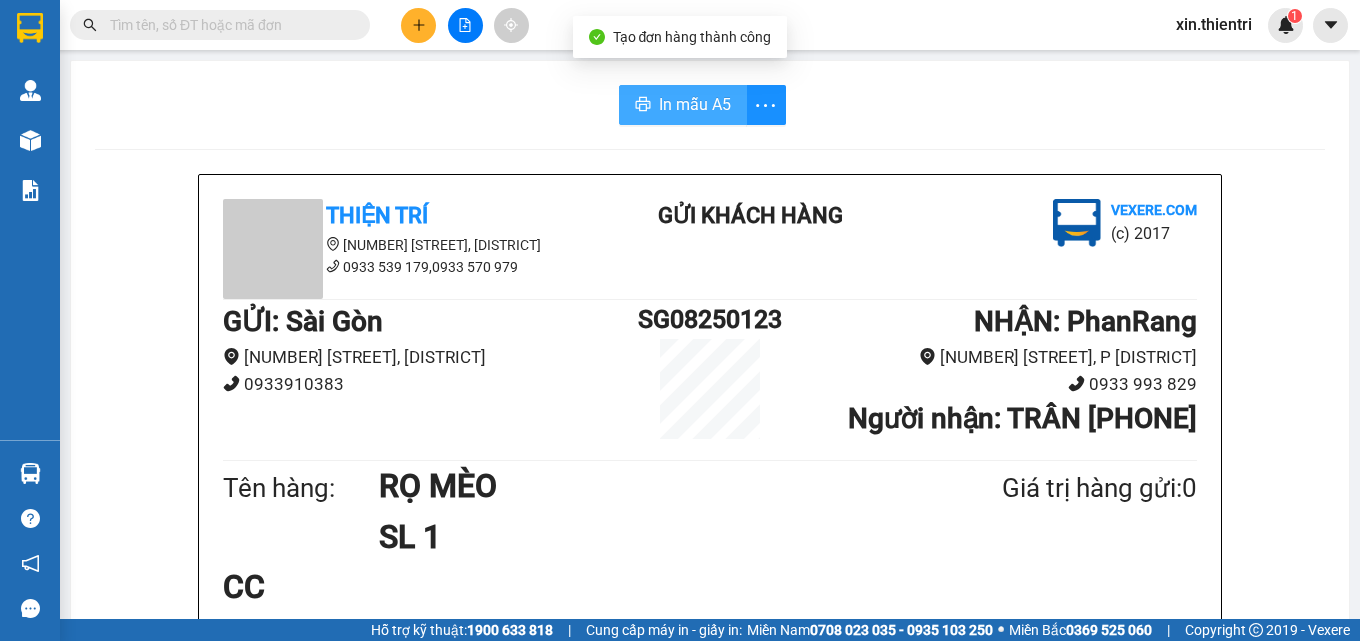 click on "In mẫu A5" at bounding box center (695, 104) 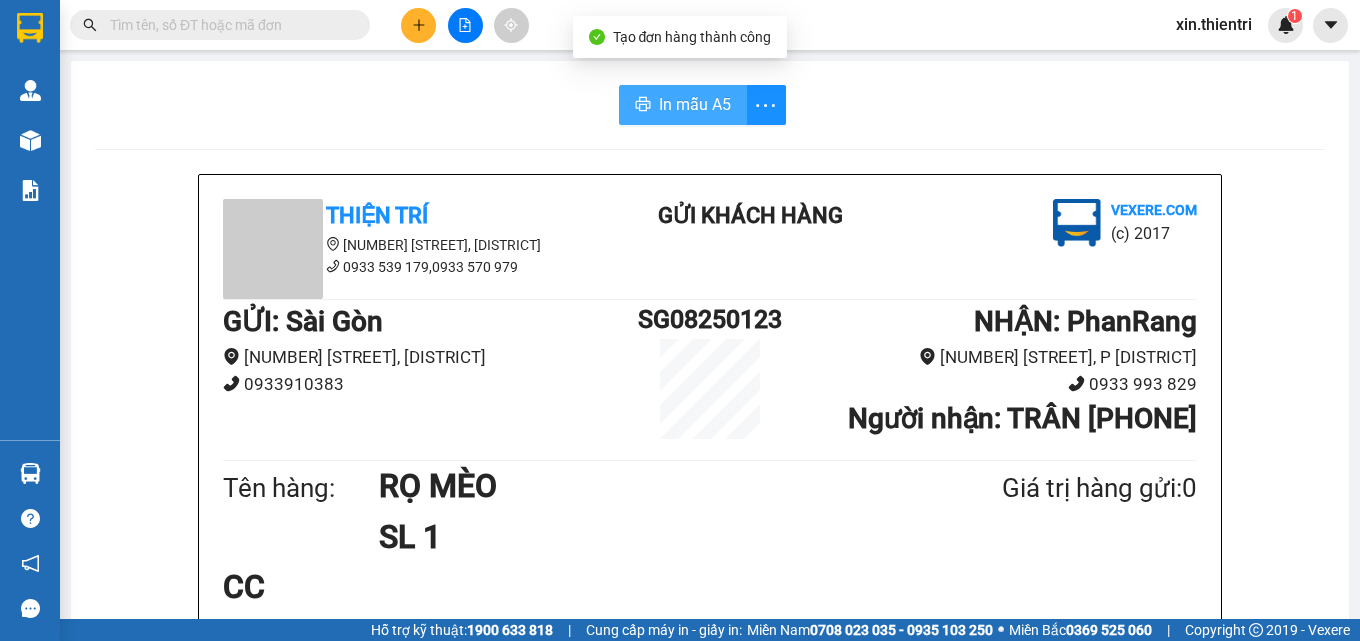 scroll, scrollTop: 0, scrollLeft: 0, axis: both 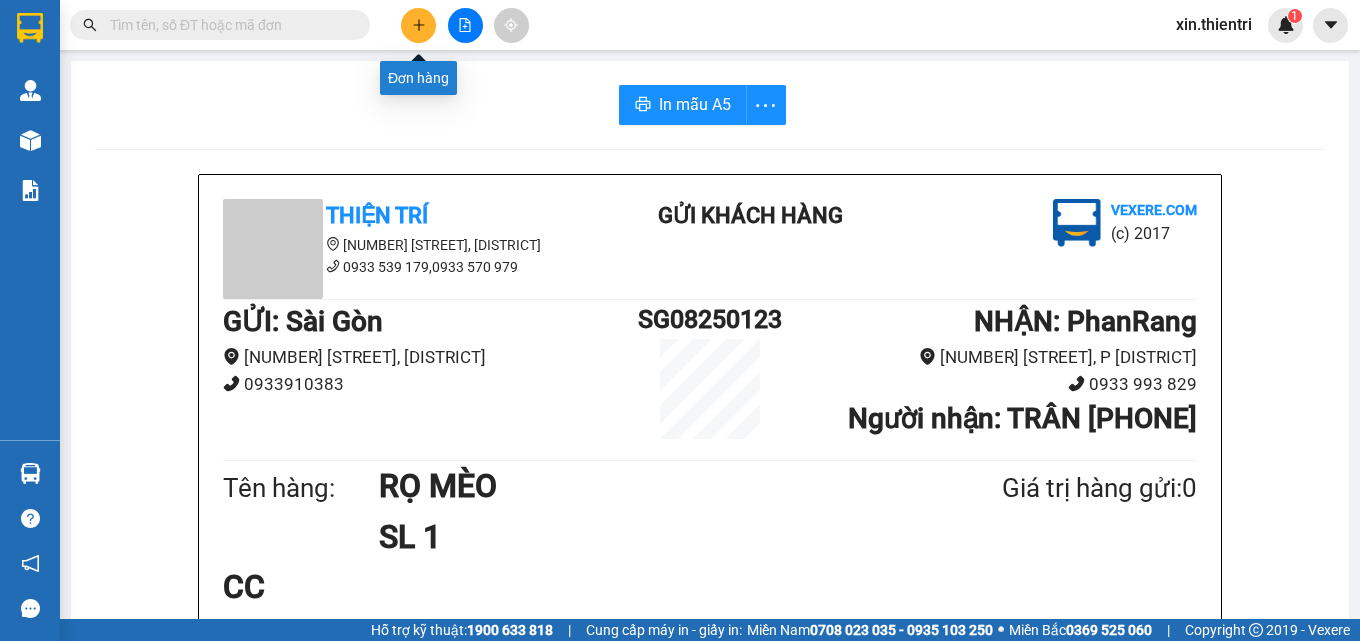 click 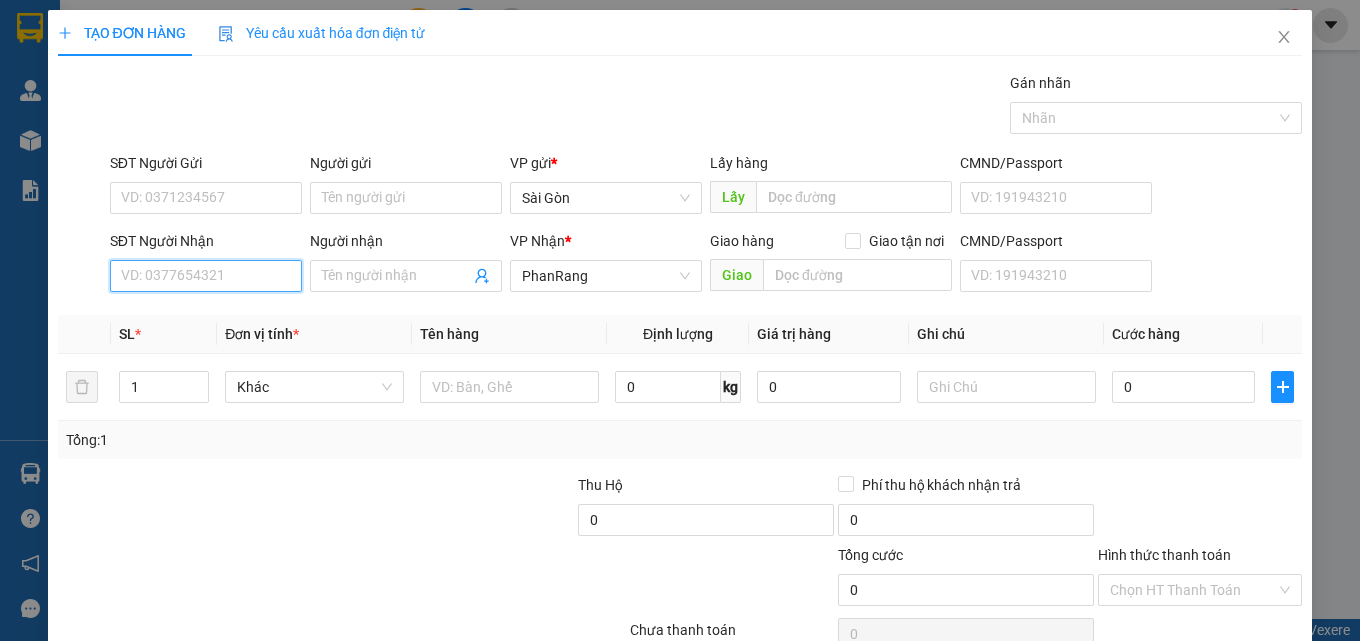 drag, startPoint x: 237, startPoint y: 268, endPoint x: 244, endPoint y: 246, distance: 23.086792 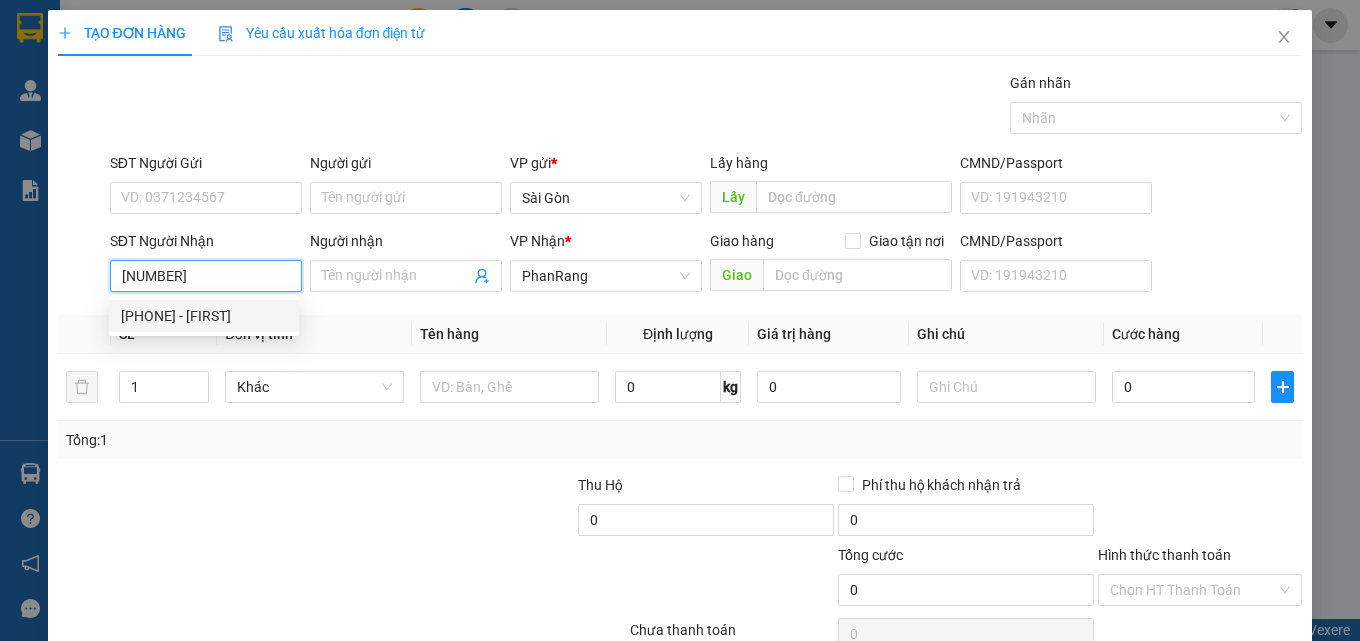 click on "[PHONE] - [FIRST]" at bounding box center (204, 316) 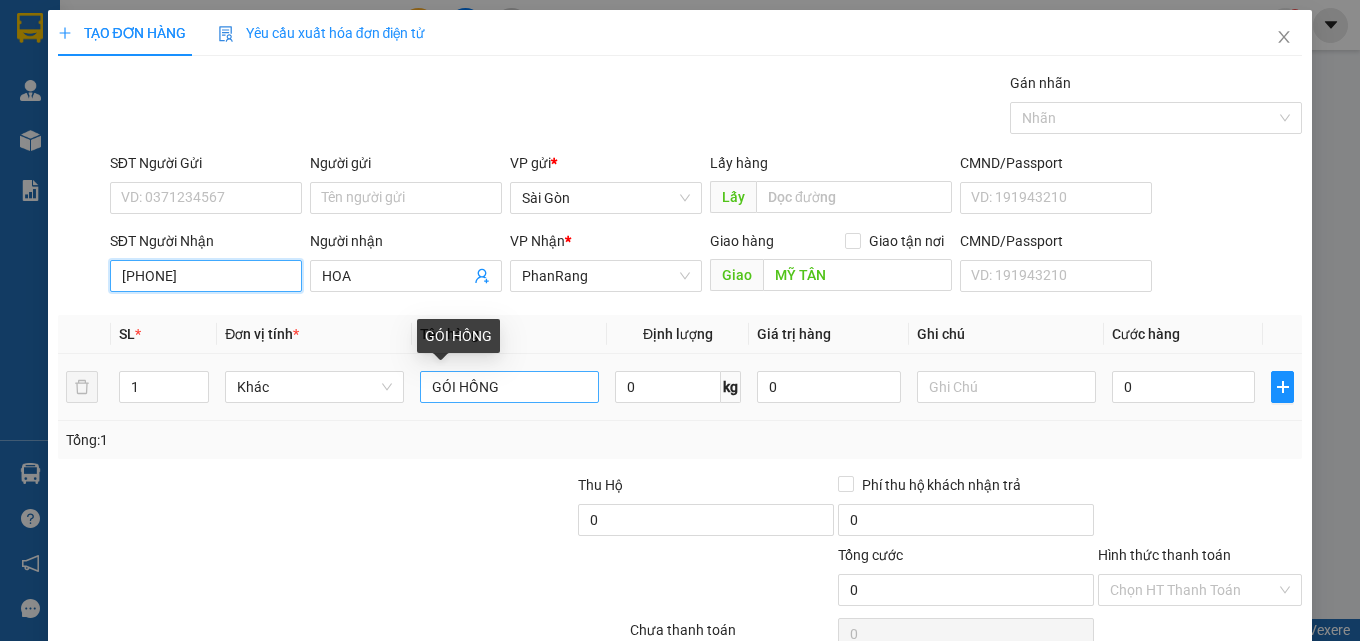 type on "[PHONE]" 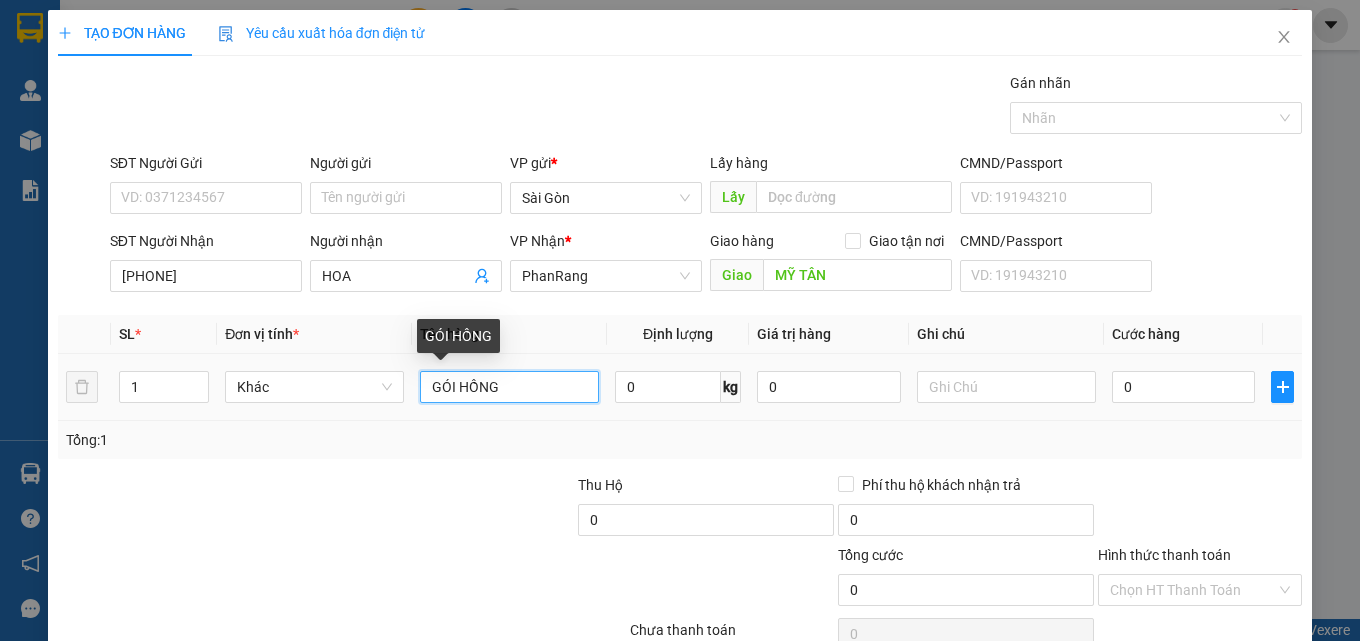 click on "GÓI HỒNG" at bounding box center [509, 387] 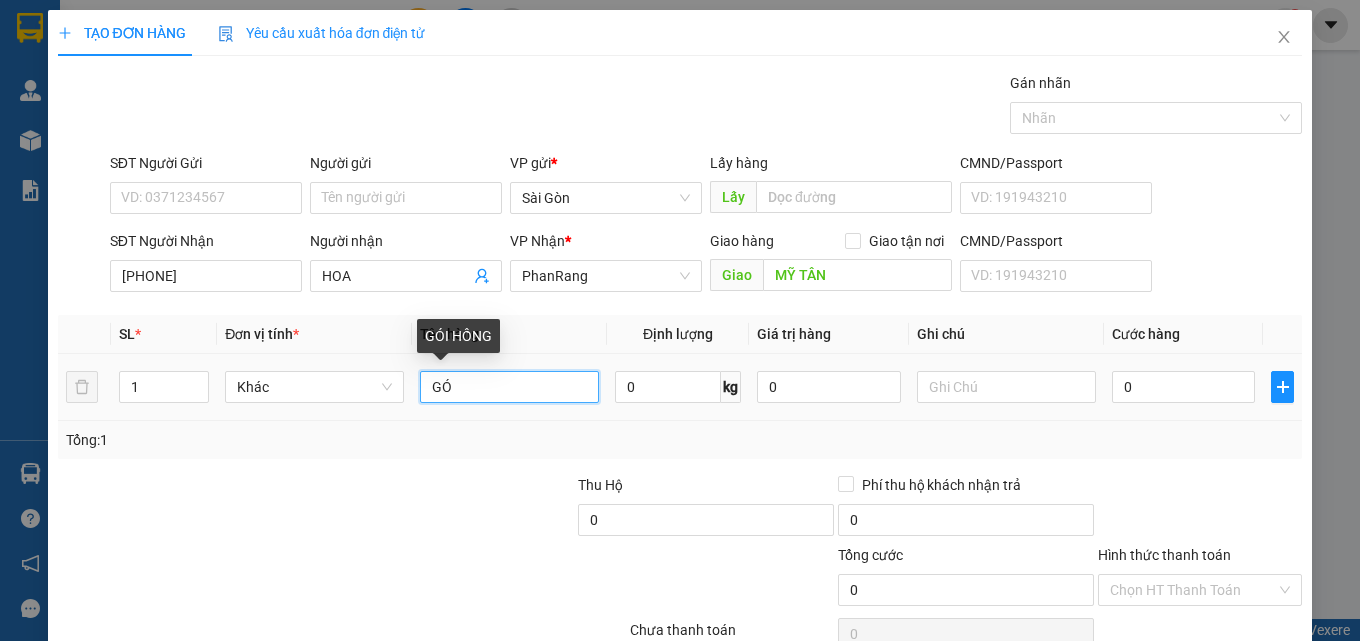 type on "G" 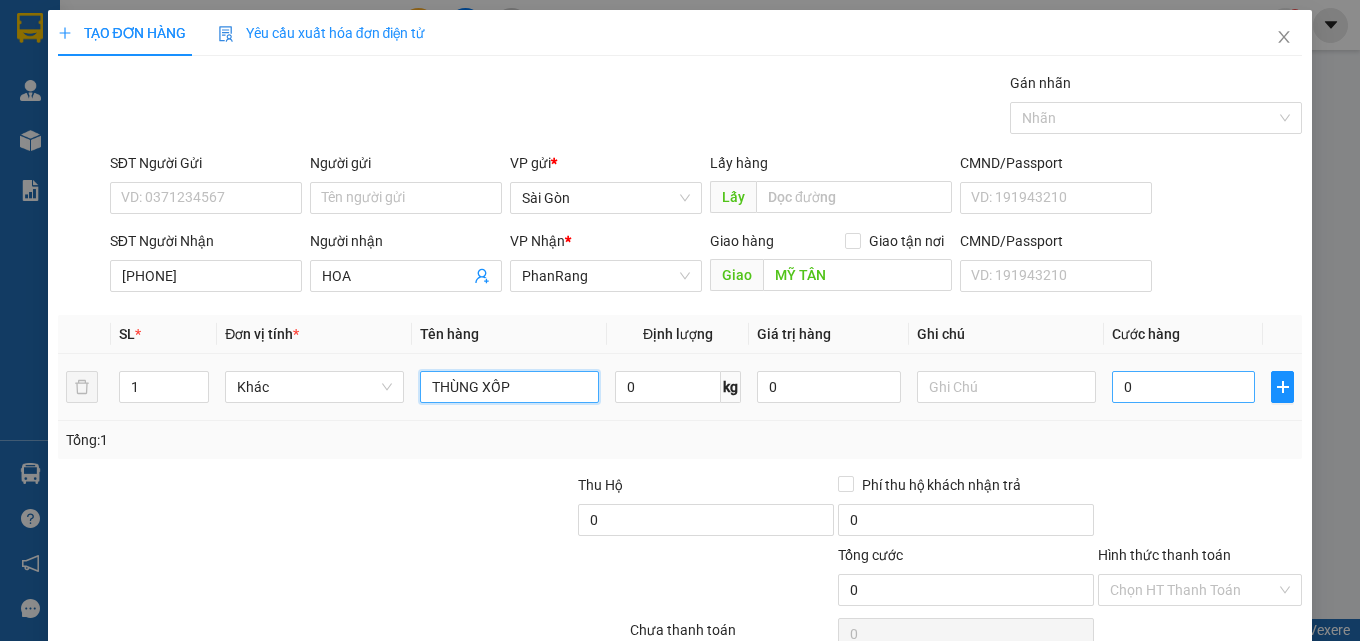 type on "THÙNG XỐP" 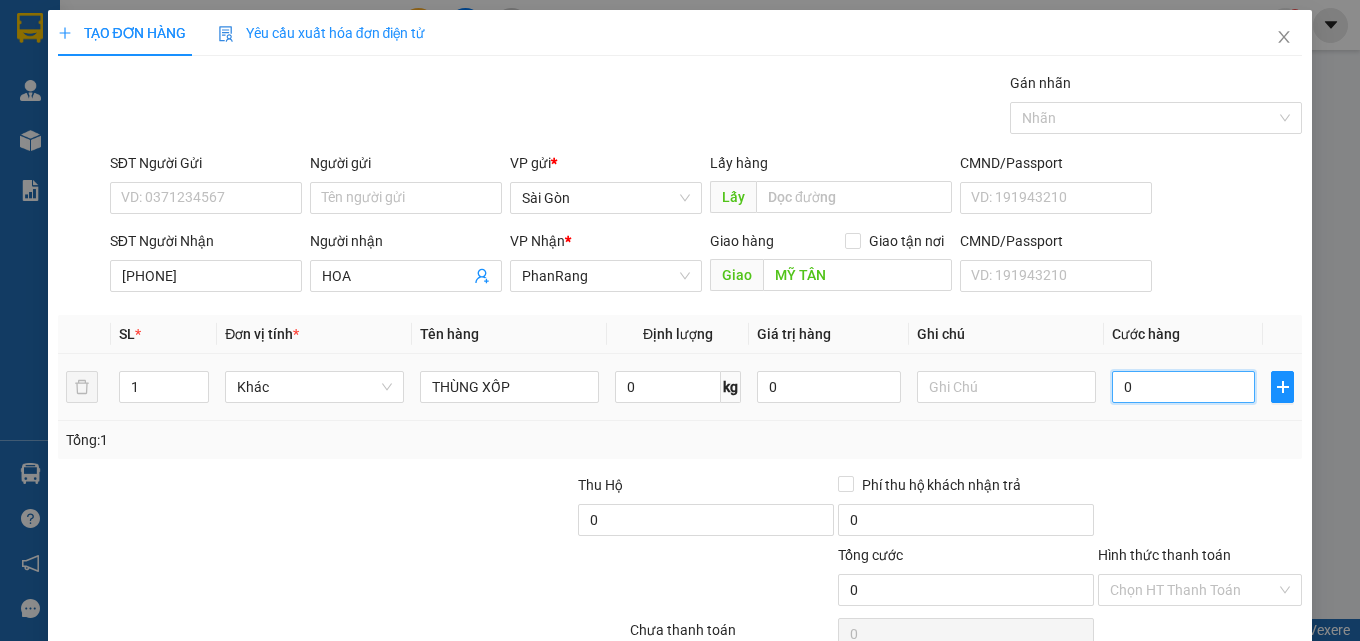 click on "0" at bounding box center (1184, 387) 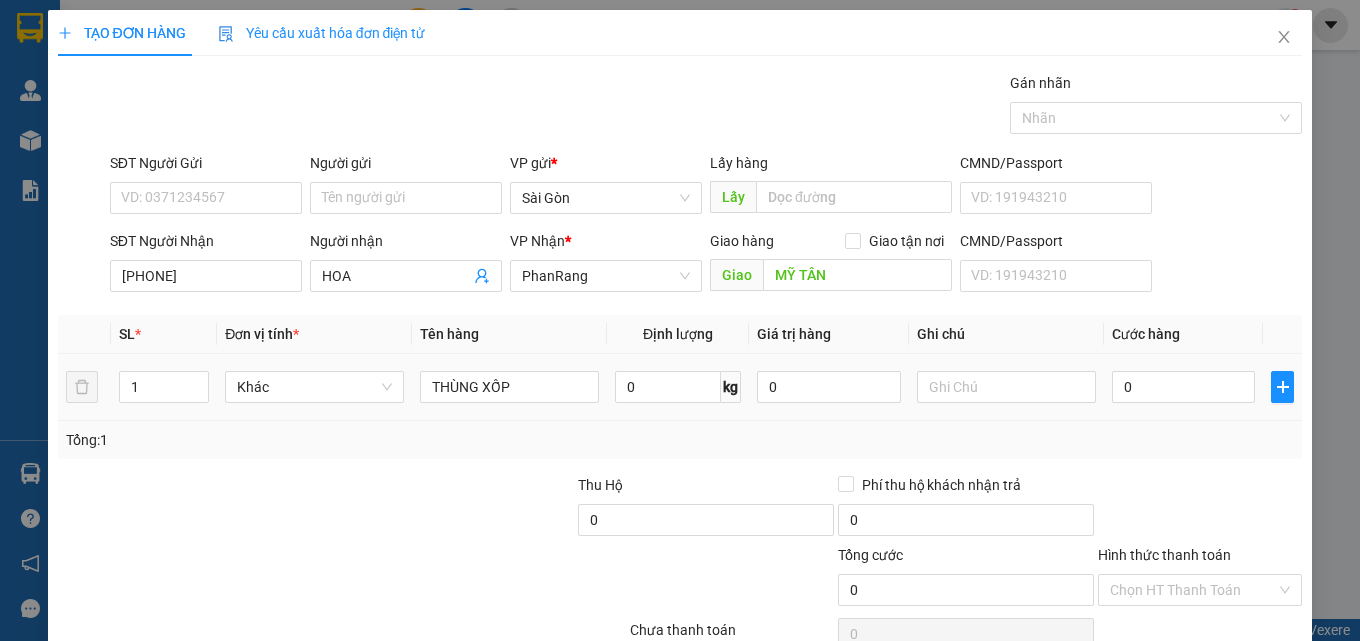 click at bounding box center [1006, 387] 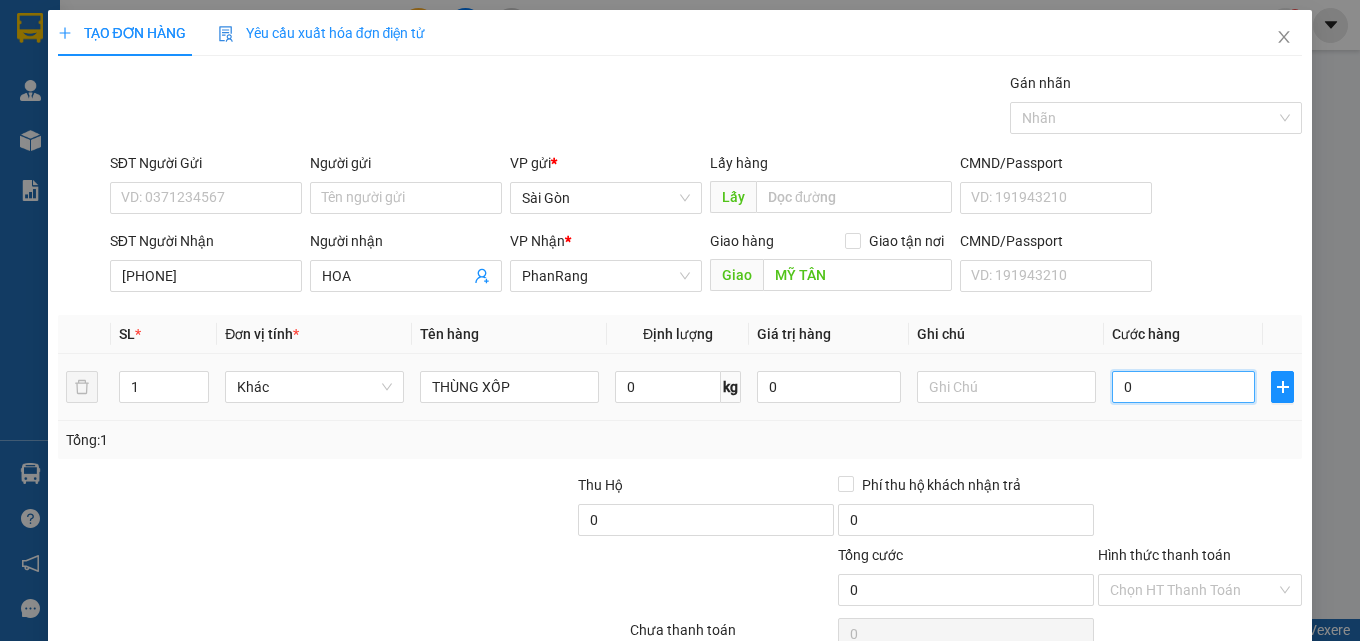 click on "0" at bounding box center (1184, 387) 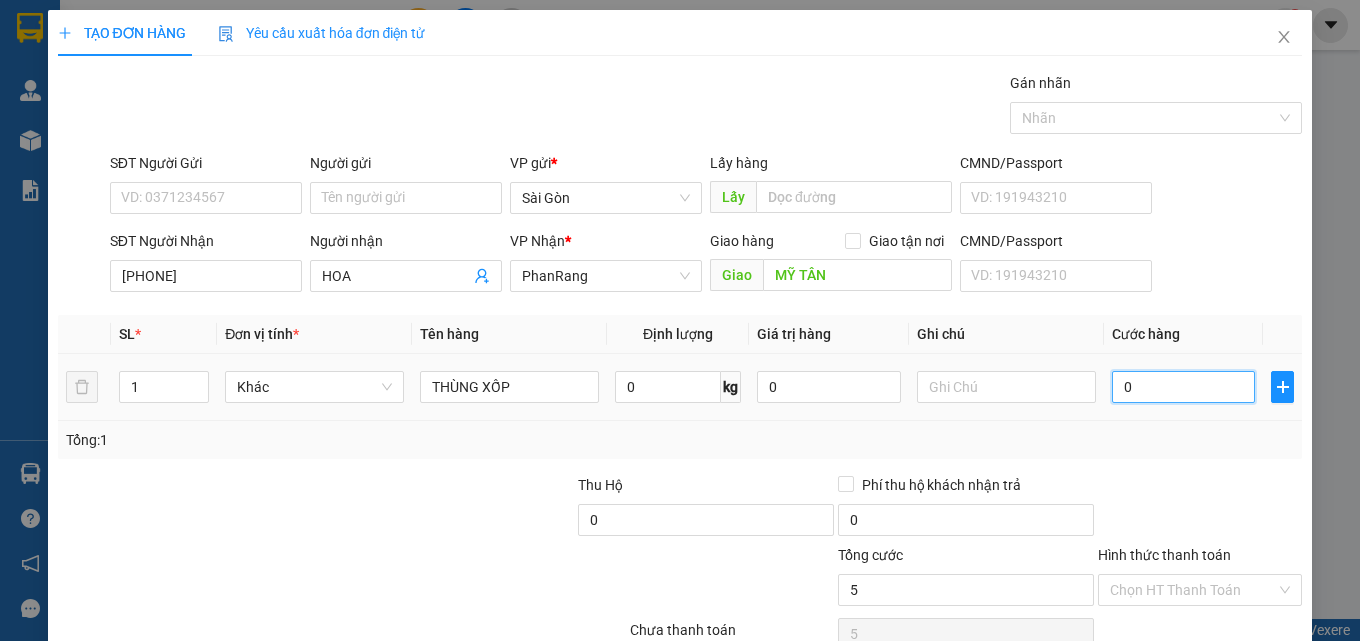 type on "5" 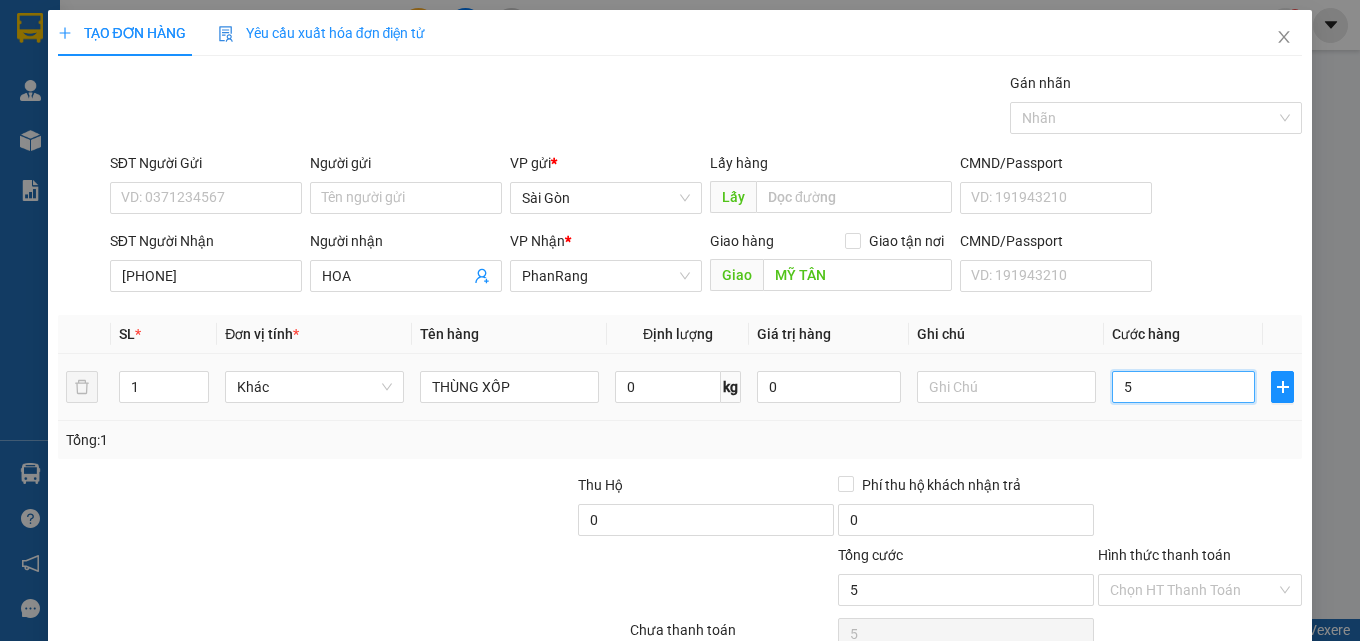 type on "52" 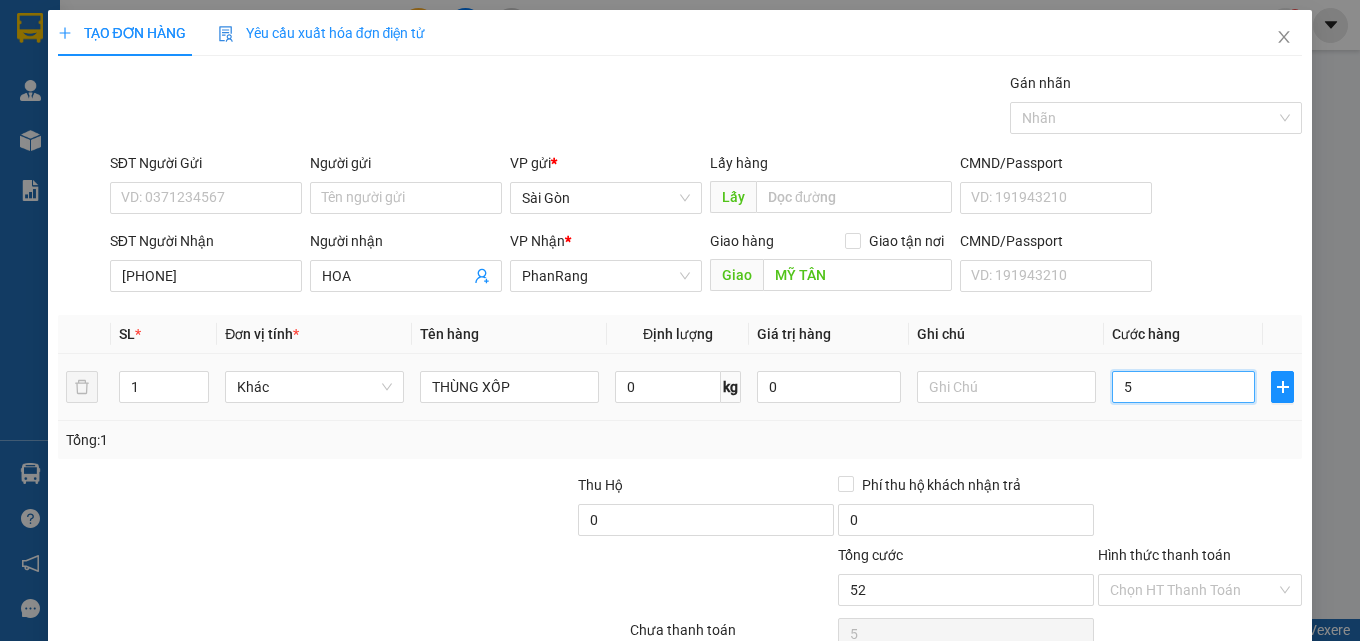 type on "52" 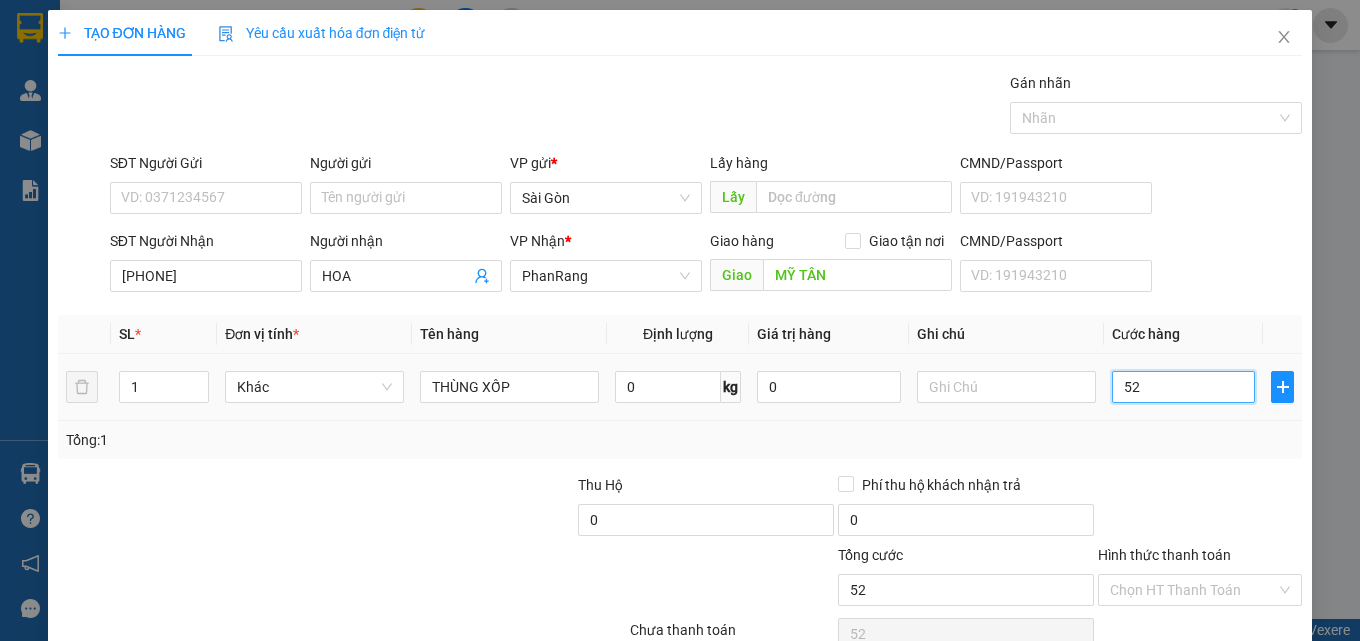 type on "520" 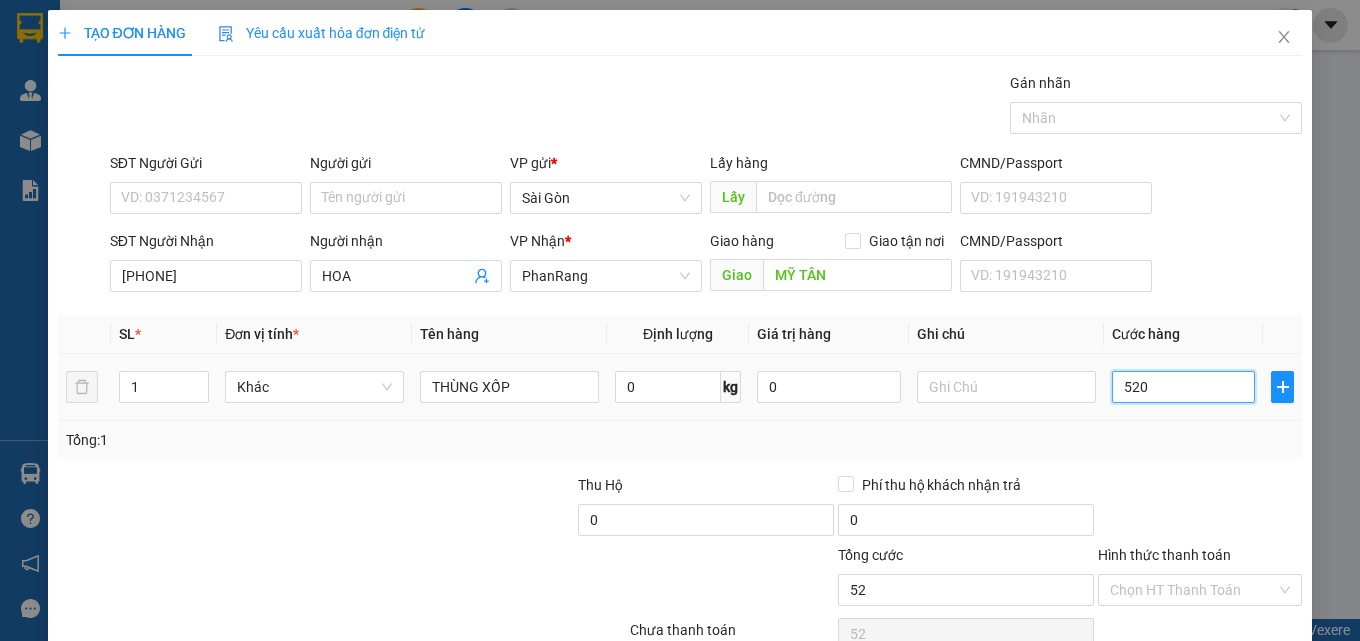 type on "520" 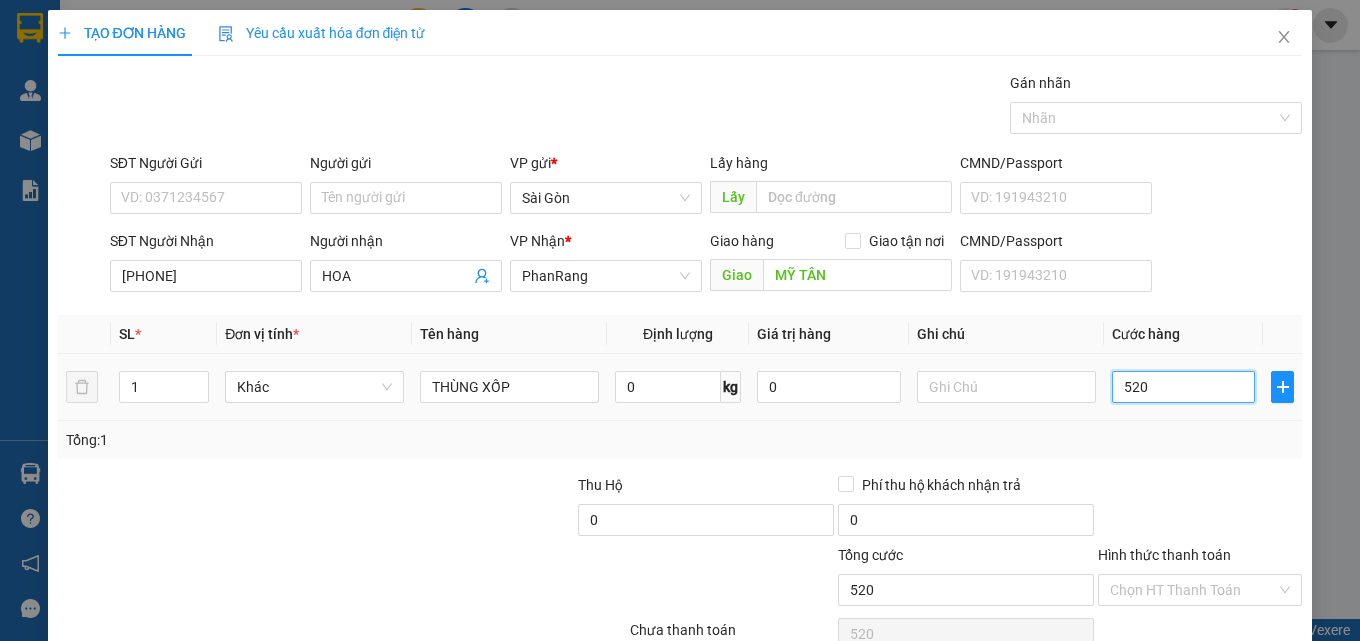 type on "52" 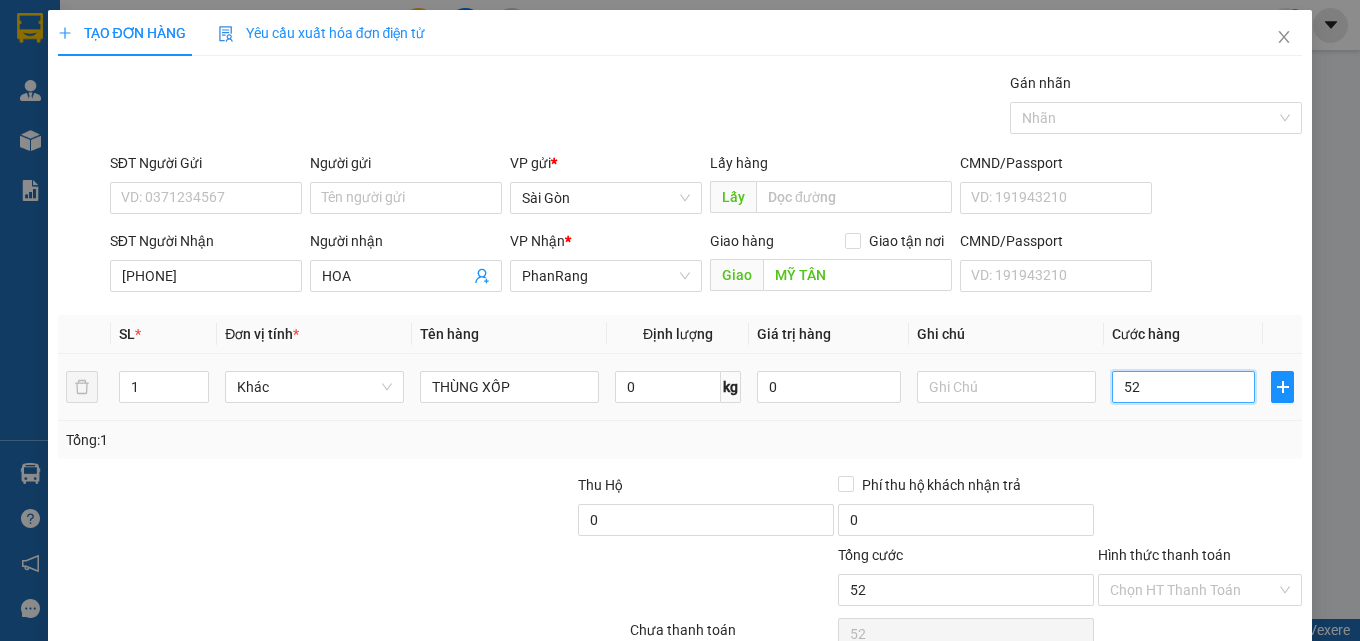 type on "5" 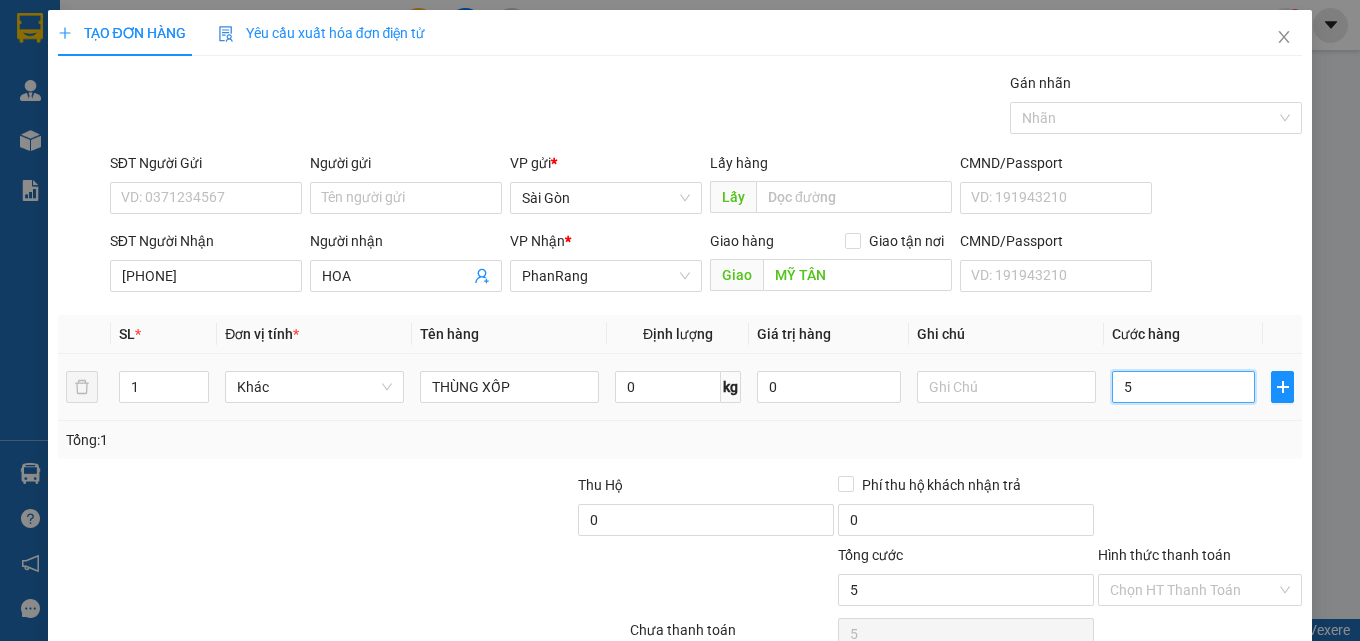 type on "50" 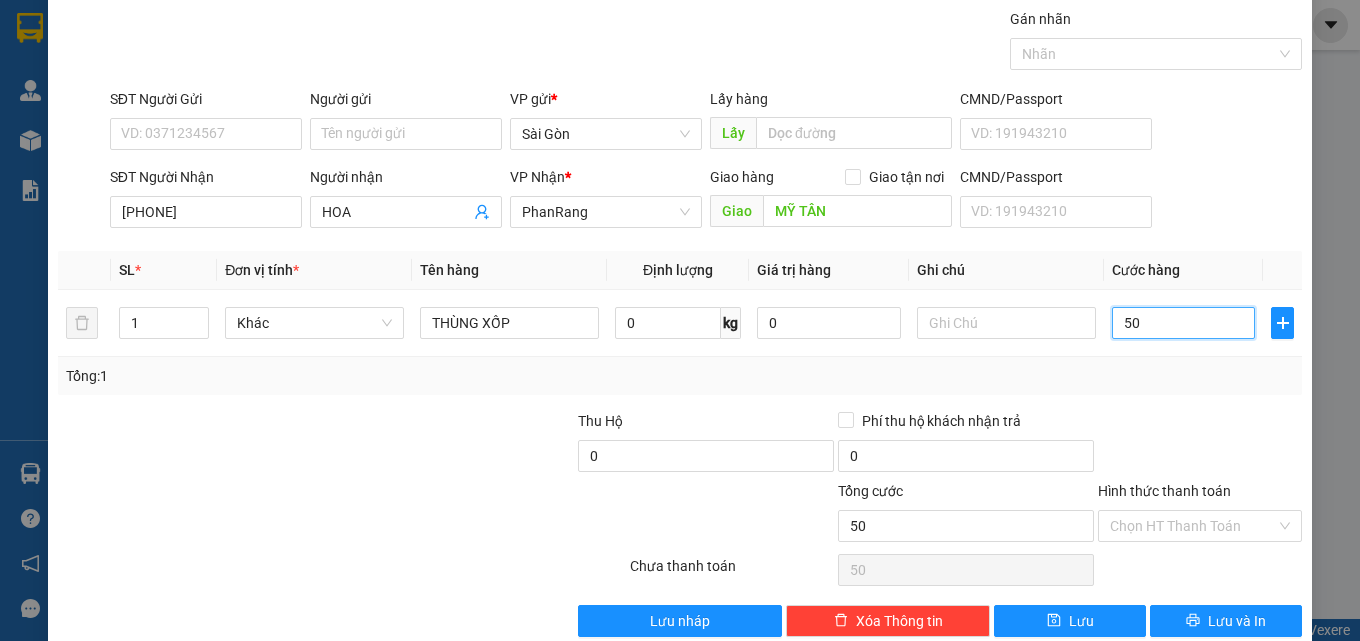 scroll, scrollTop: 99, scrollLeft: 0, axis: vertical 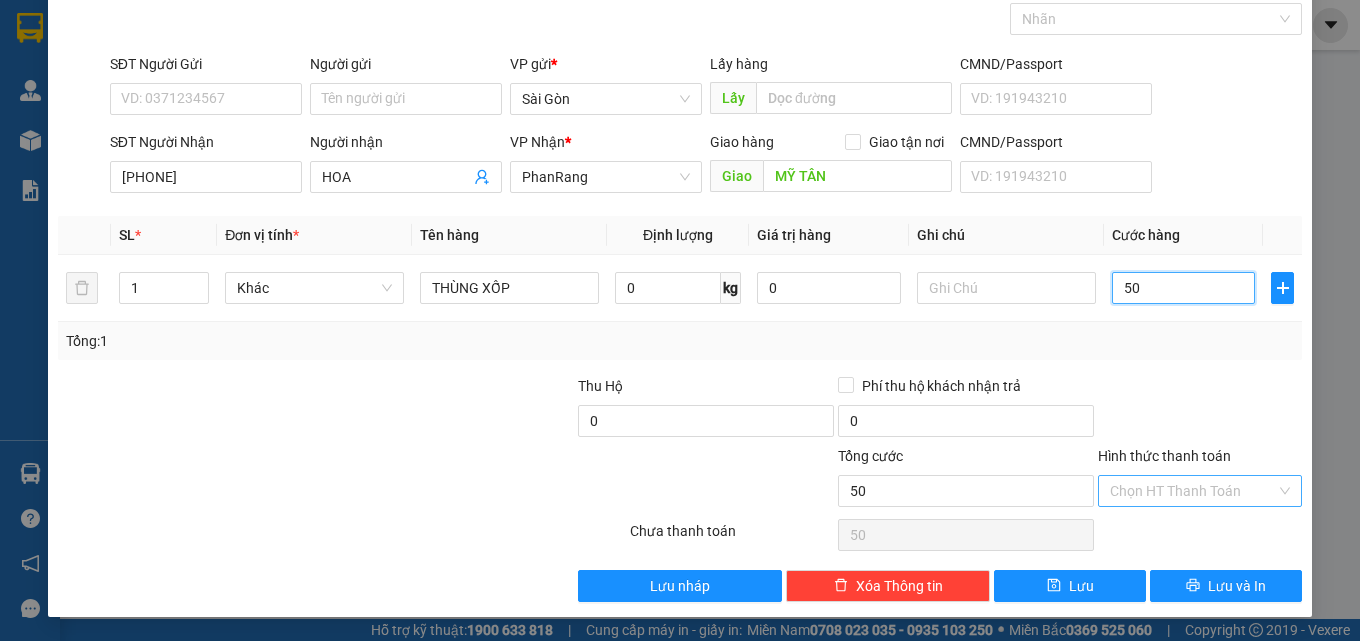 type on "50" 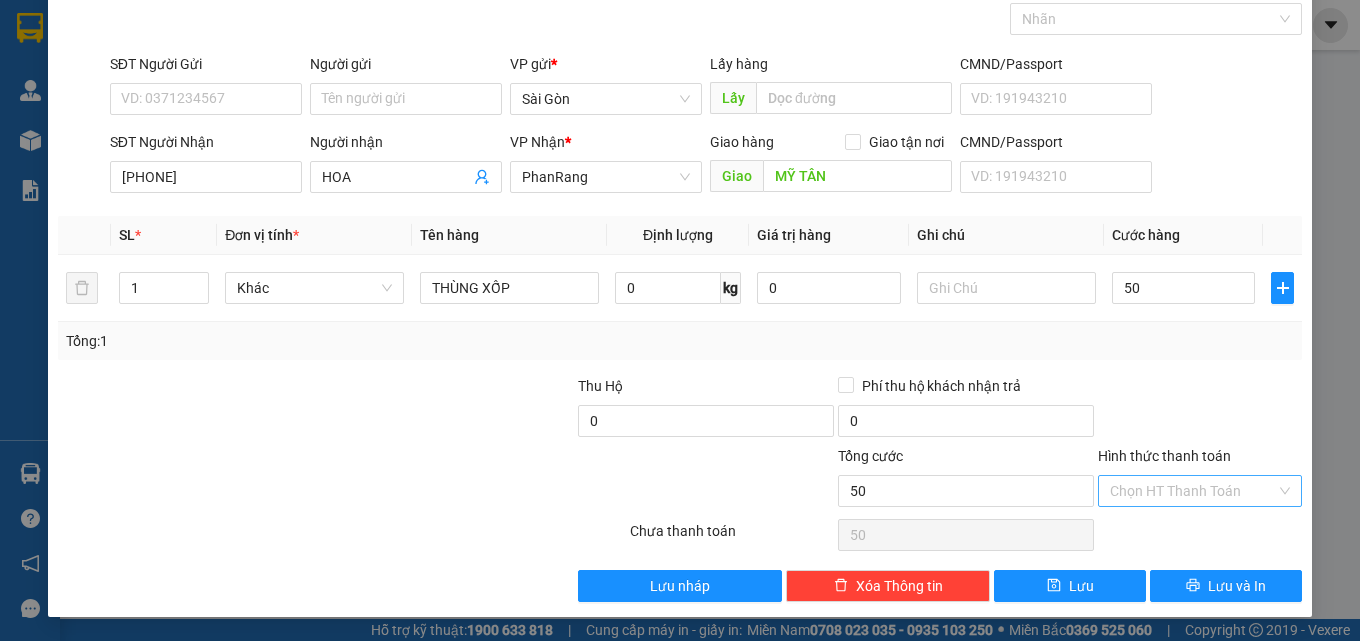 type on "50.000" 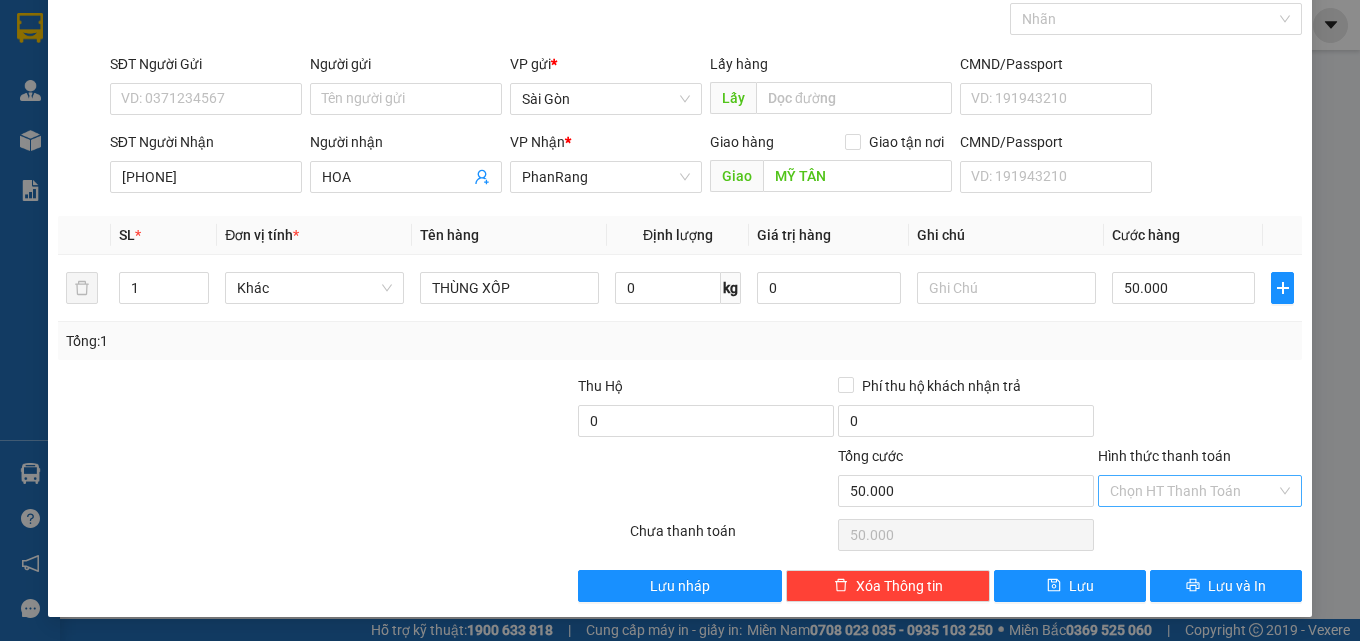 click on "Hình thức thanh toán" at bounding box center [1193, 491] 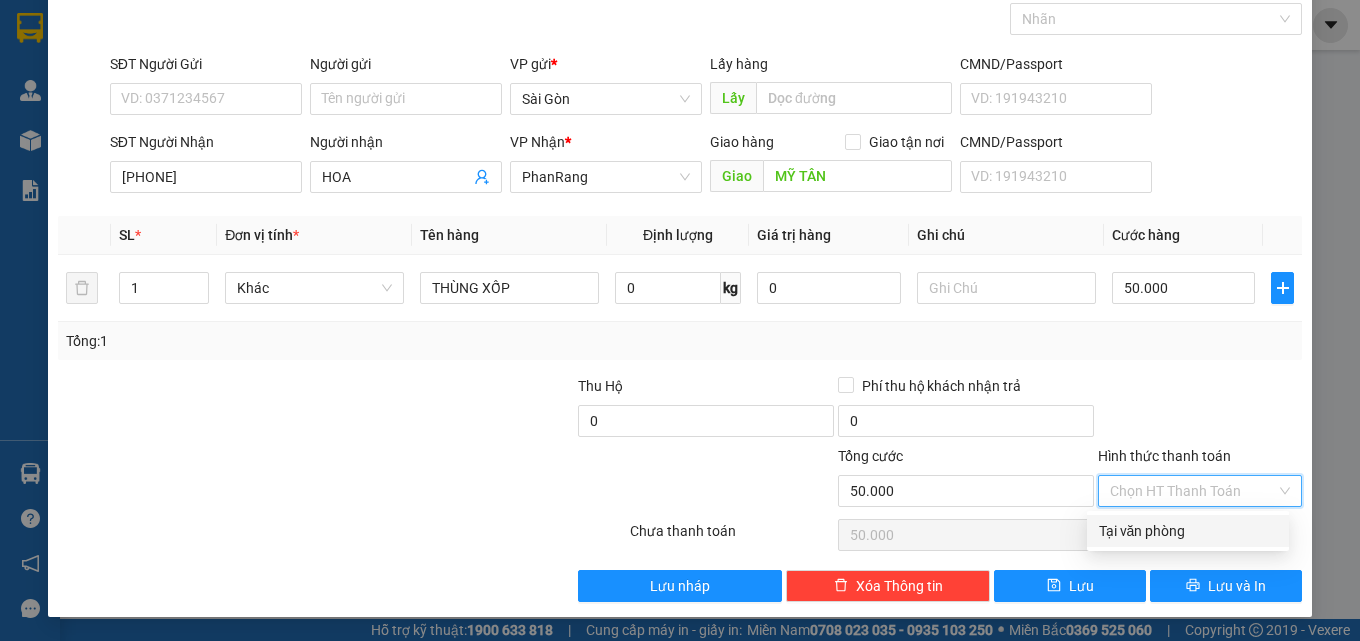 click on "Tại văn phòng" at bounding box center [1188, 531] 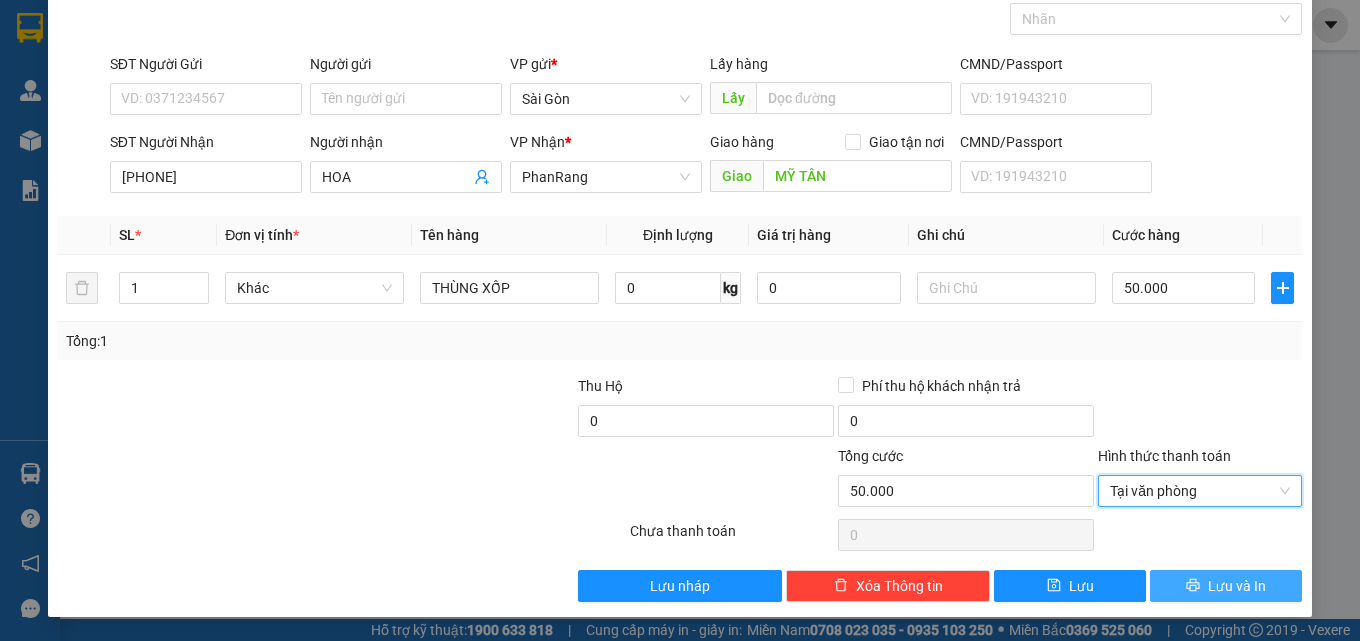 drag, startPoint x: 1207, startPoint y: 574, endPoint x: 1194, endPoint y: 571, distance: 13.341664 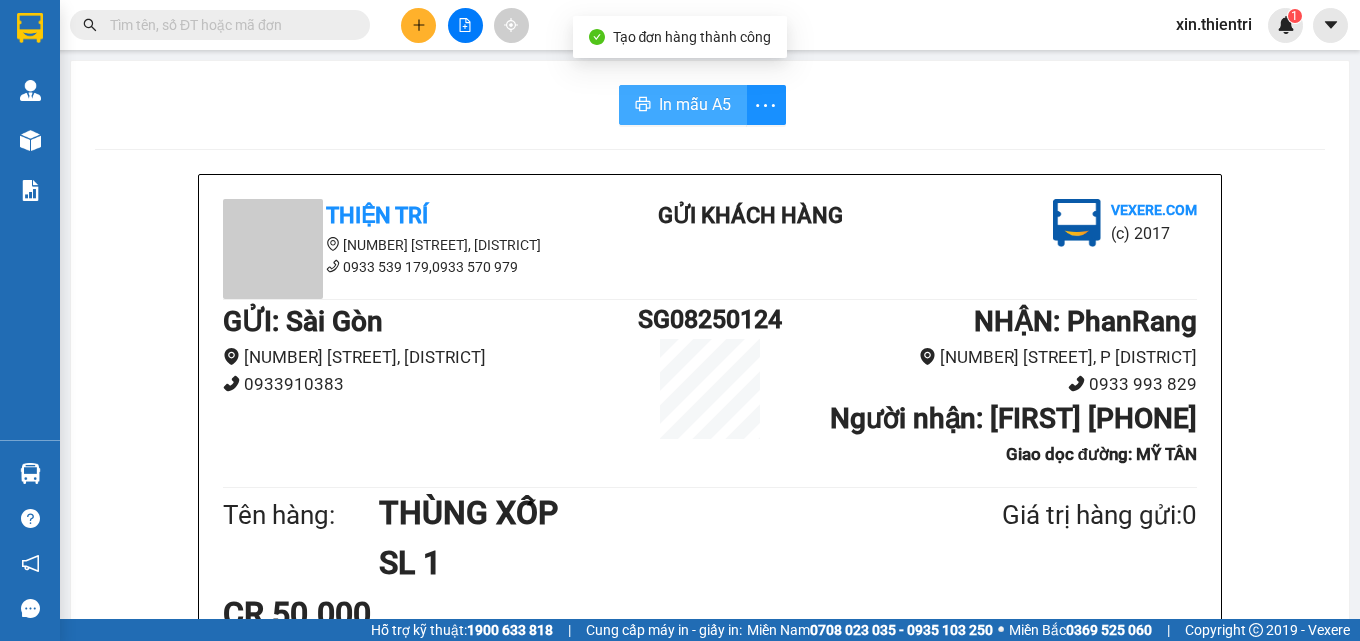 click on "In mẫu A5" at bounding box center [695, 104] 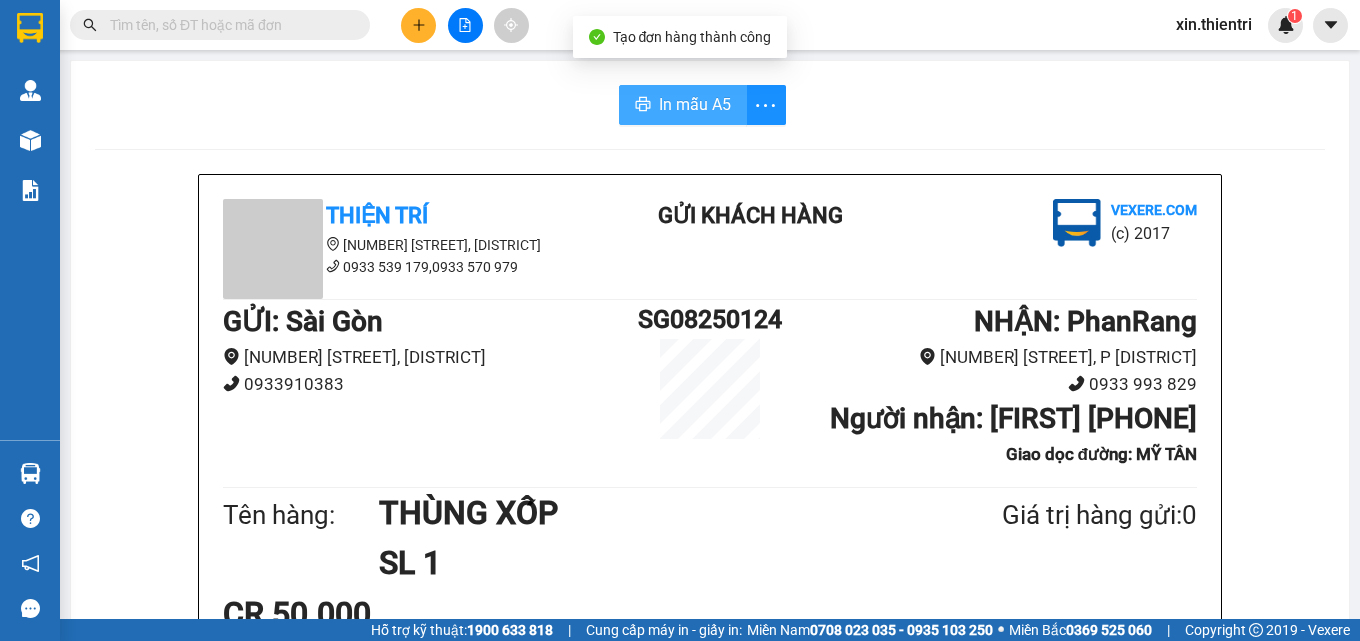 scroll, scrollTop: 0, scrollLeft: 0, axis: both 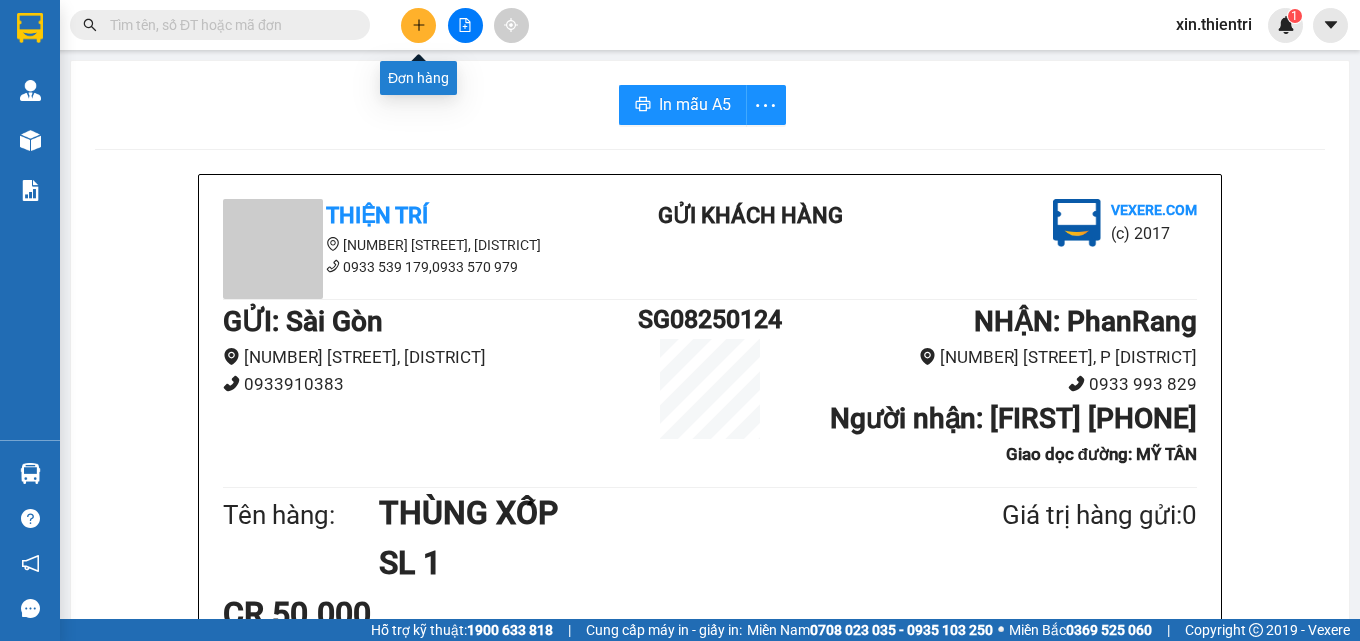 click at bounding box center (418, 25) 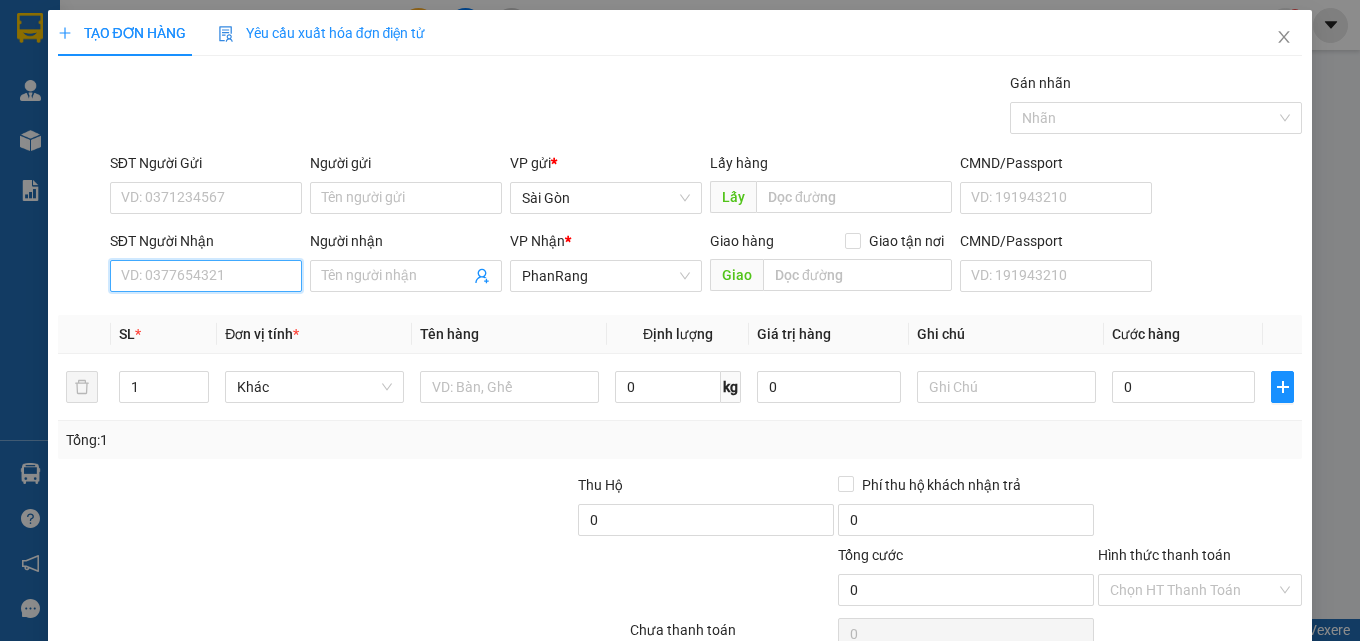 drag, startPoint x: 190, startPoint y: 282, endPoint x: 190, endPoint y: 271, distance: 11 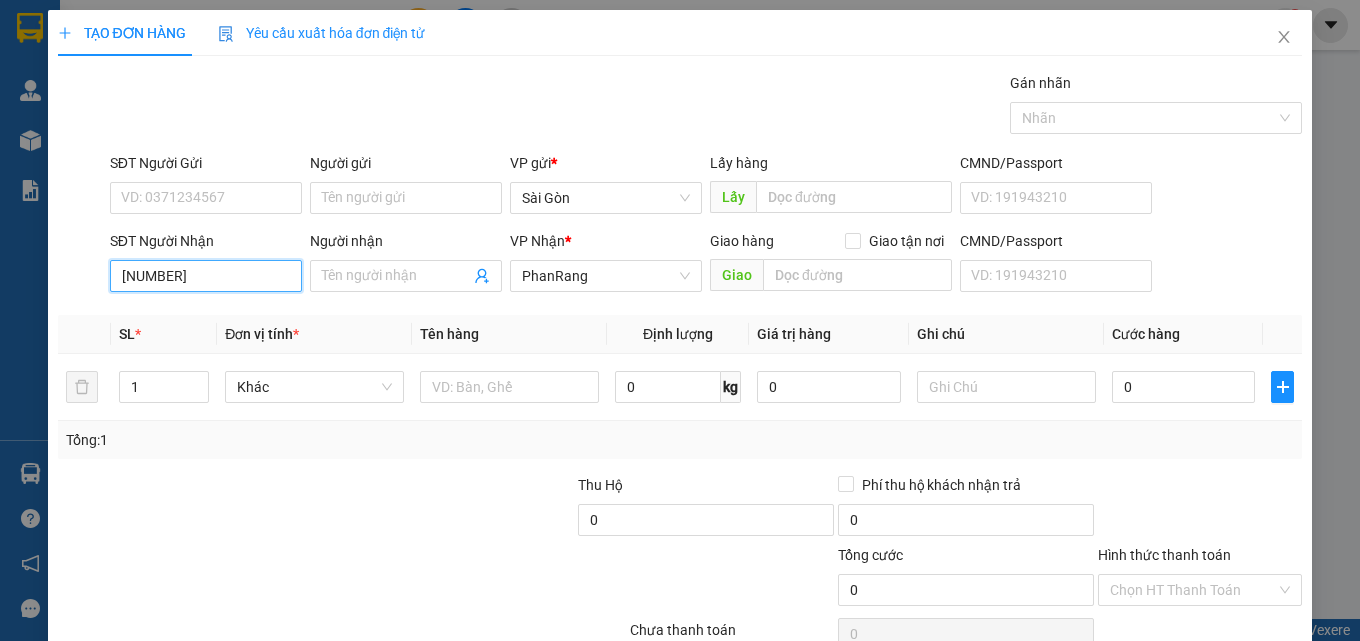 type on "[NUMBER]" 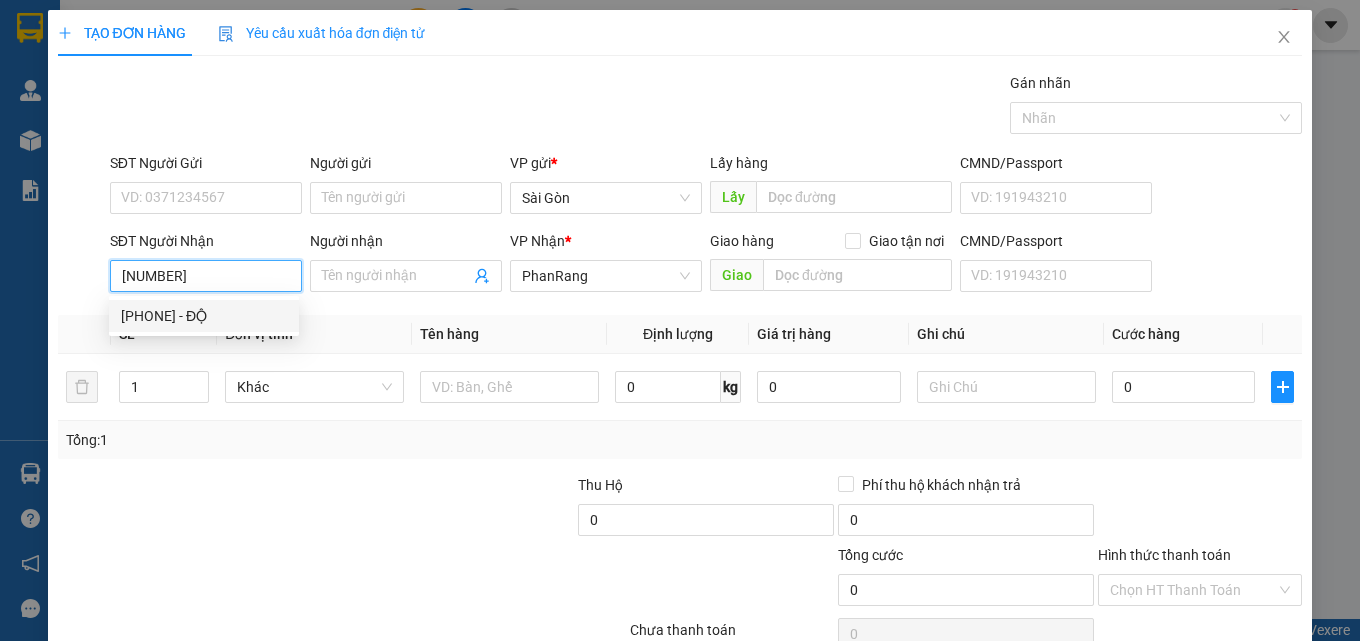 click on "[NUMBER]" at bounding box center (206, 276) 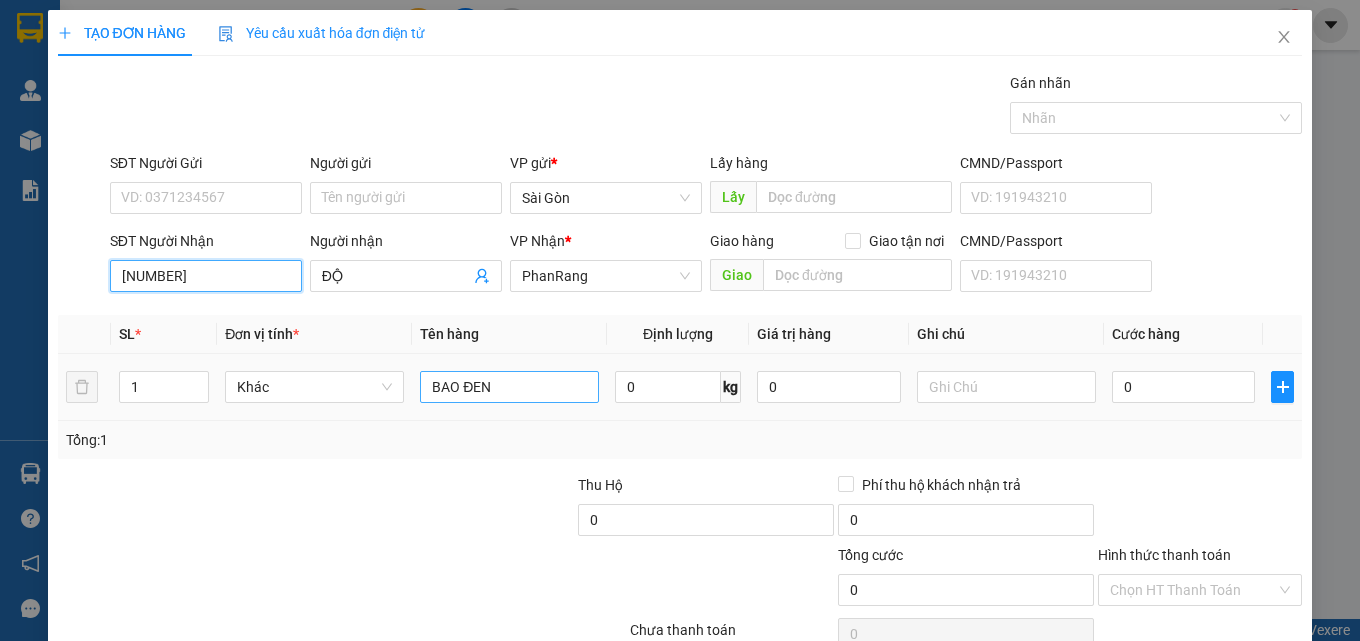 type on "[NUMBER]" 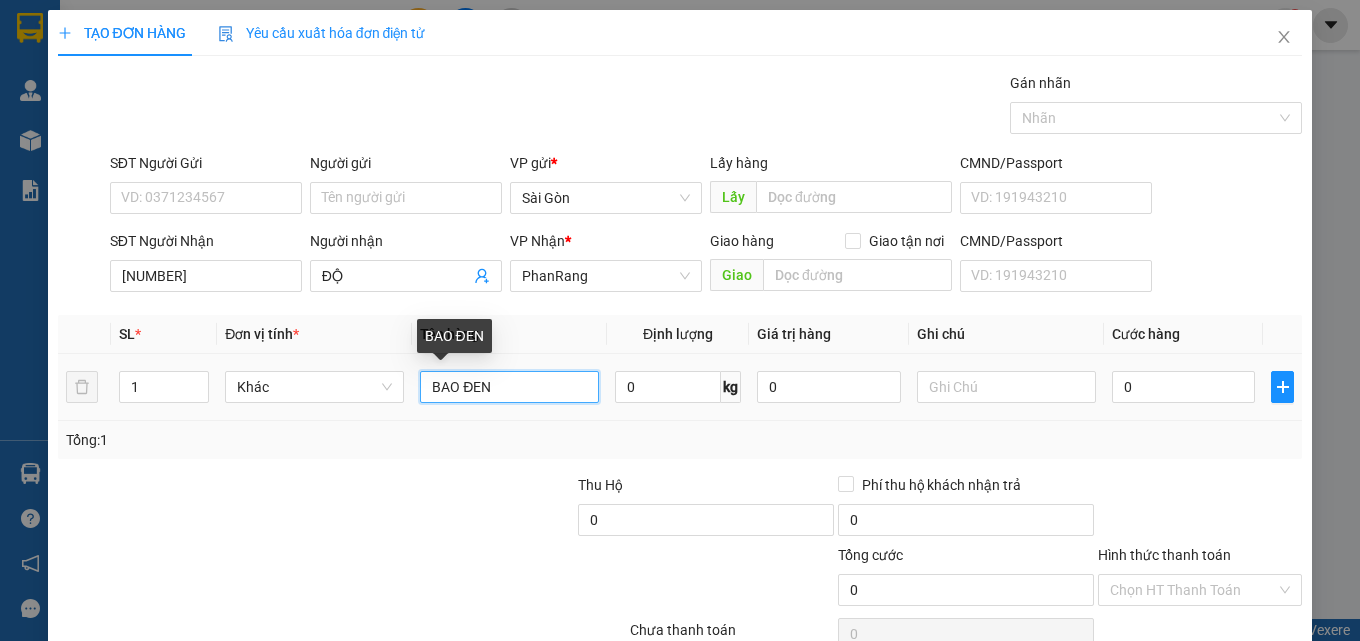 click on "BAO ĐEN" at bounding box center [509, 387] 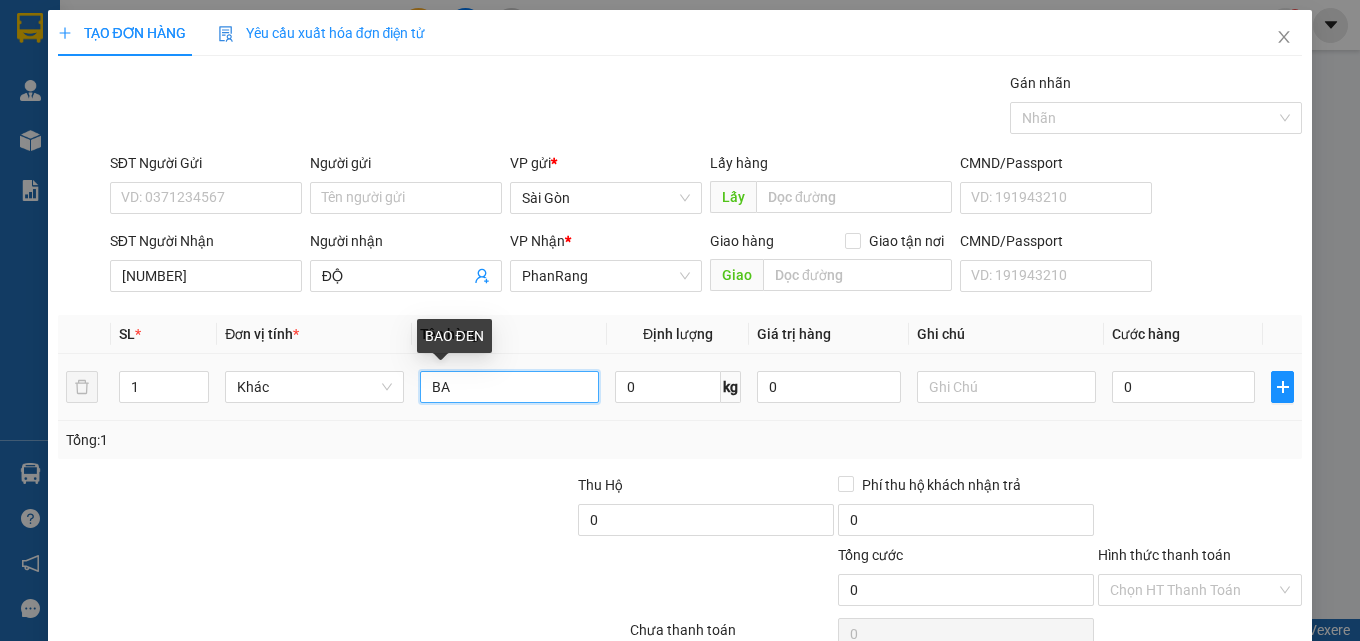type on "B" 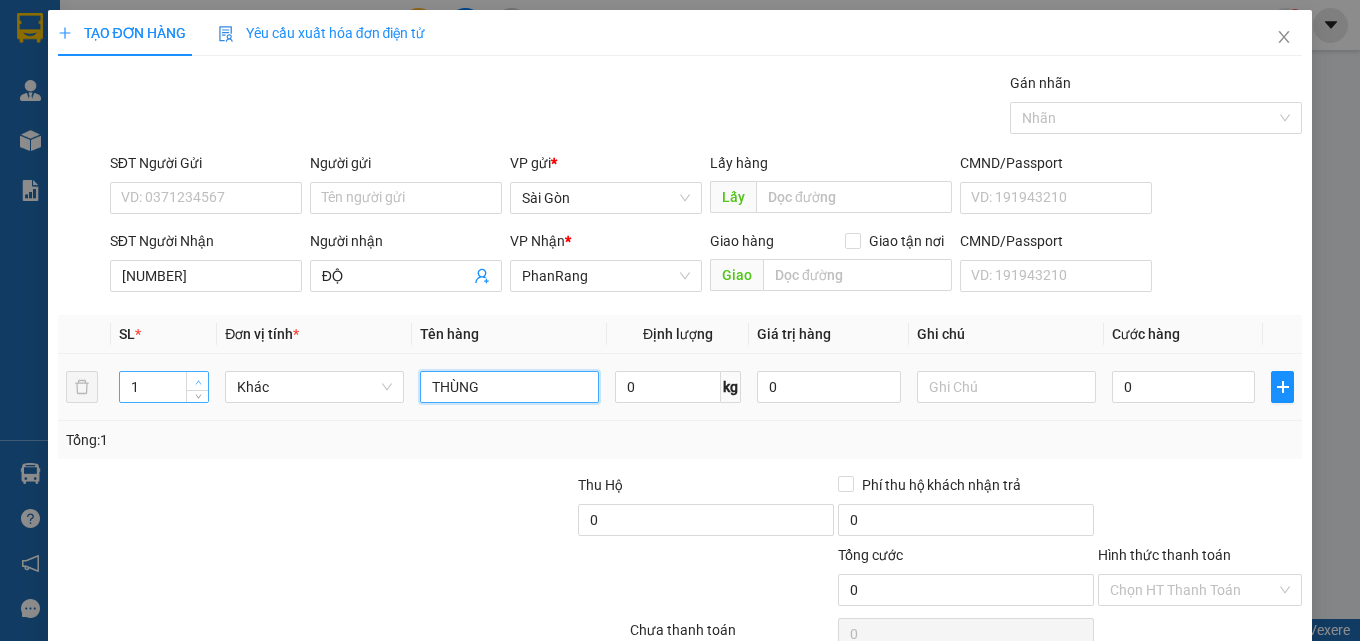 type on "THÙNG" 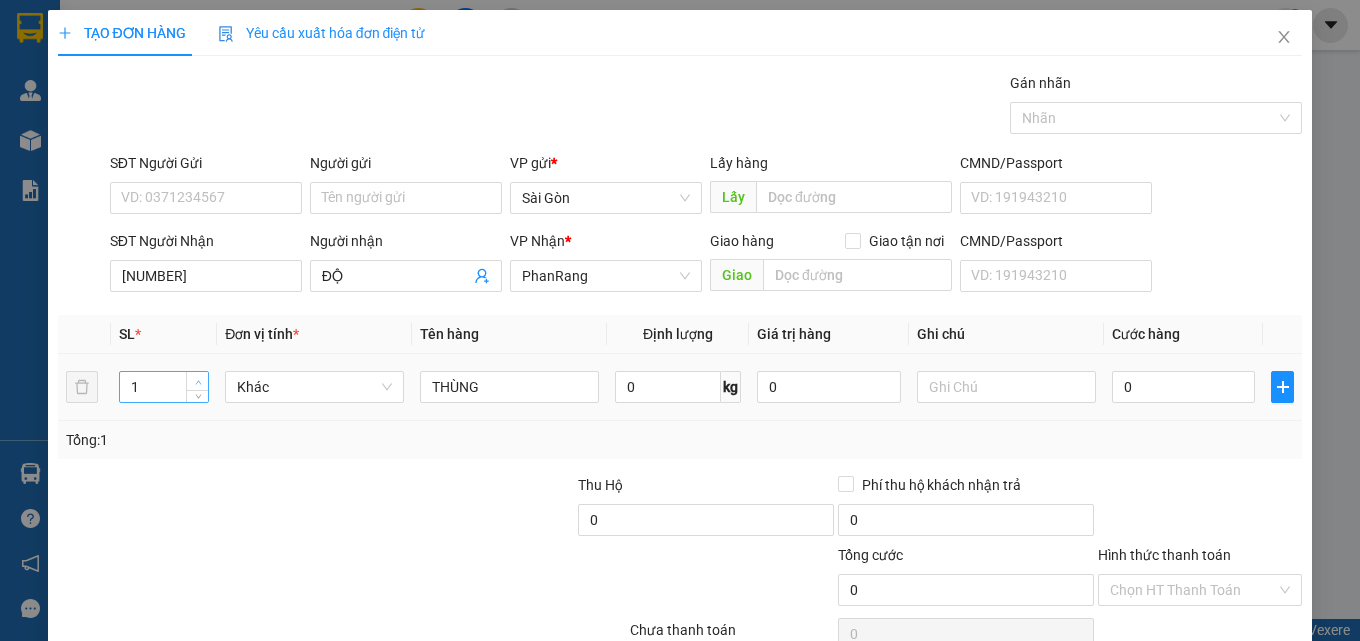type on "2" 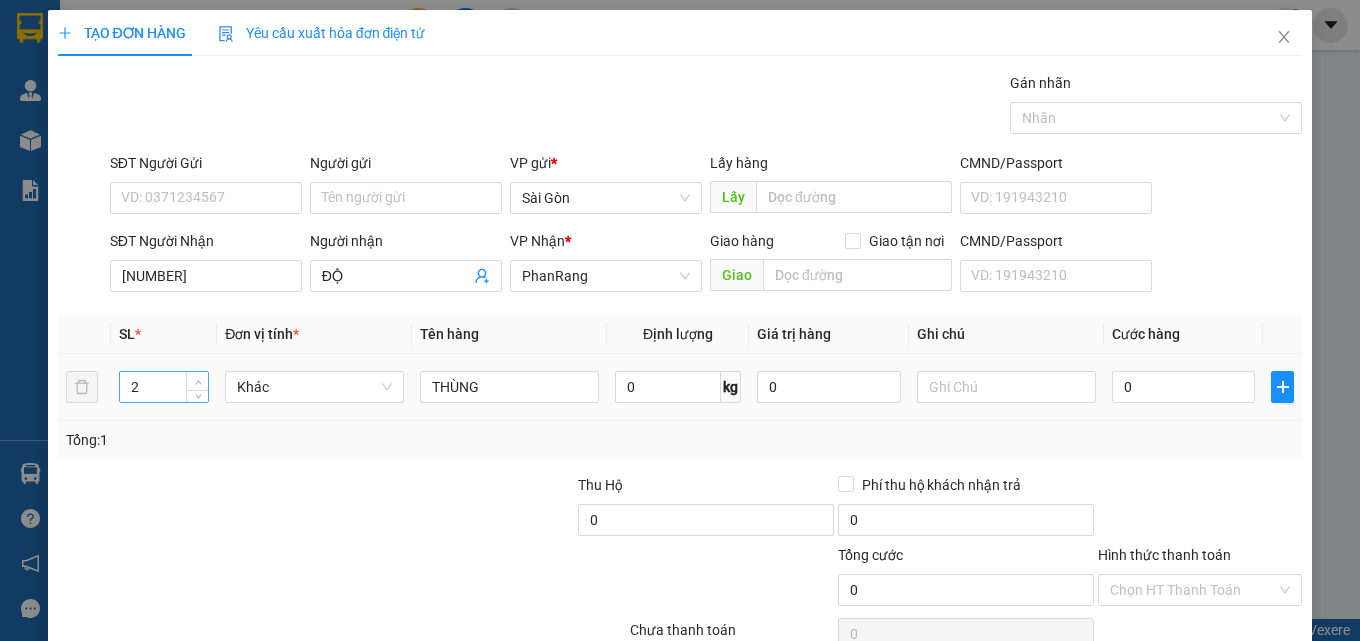 click at bounding box center [197, 381] 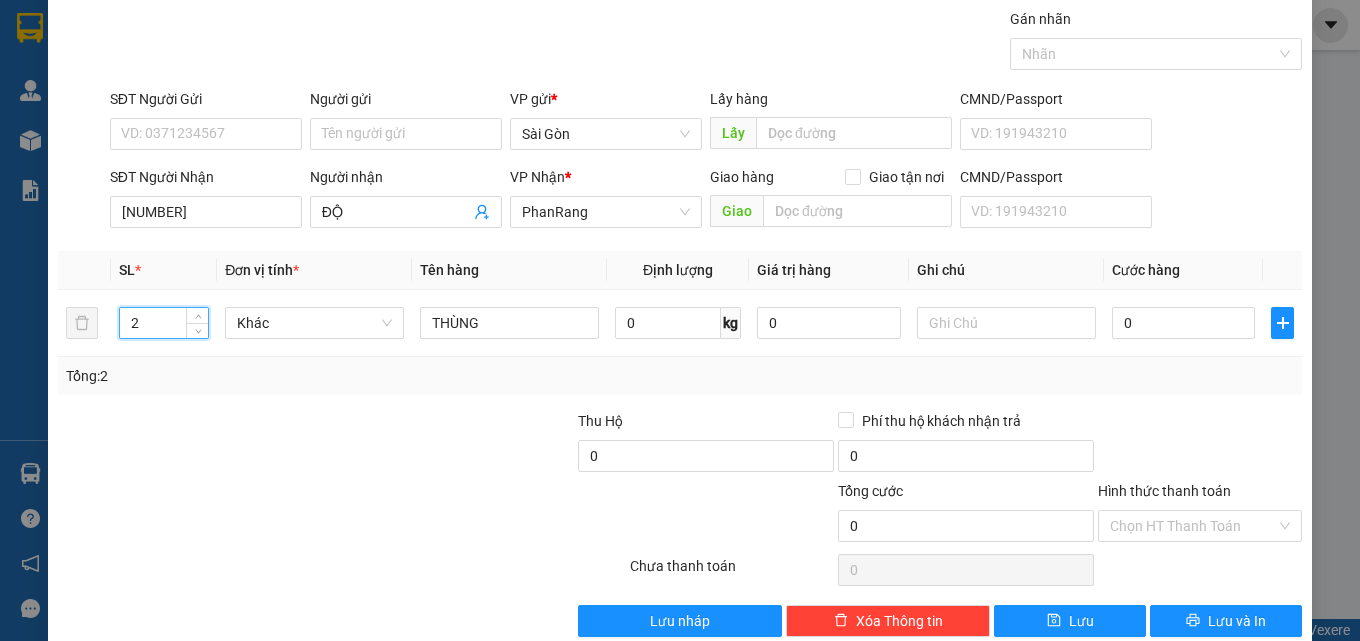 scroll, scrollTop: 99, scrollLeft: 0, axis: vertical 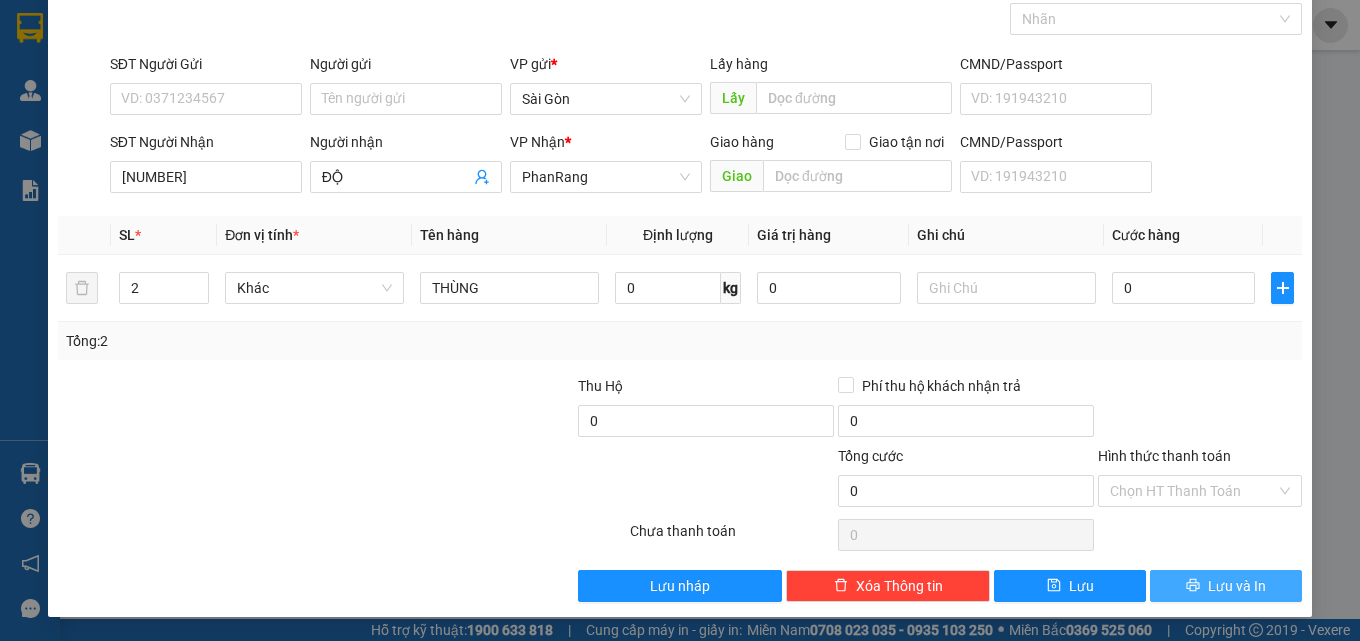 click 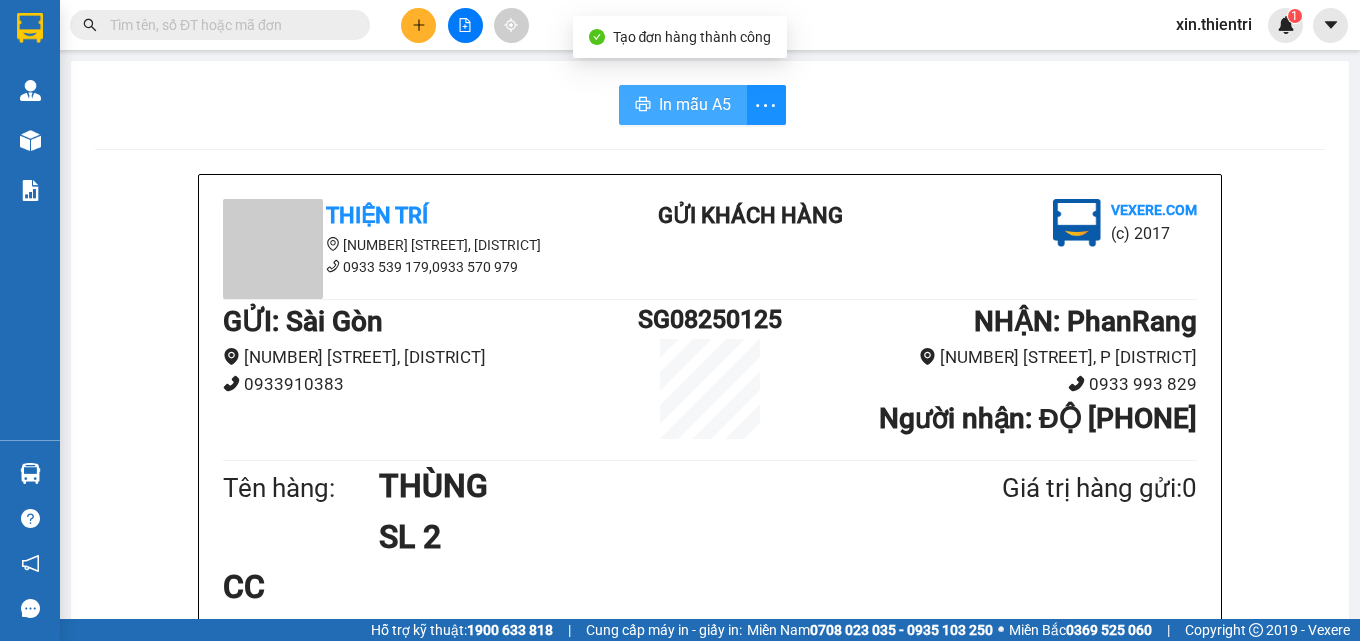 drag, startPoint x: 621, startPoint y: 95, endPoint x: 621, endPoint y: 81, distance: 14 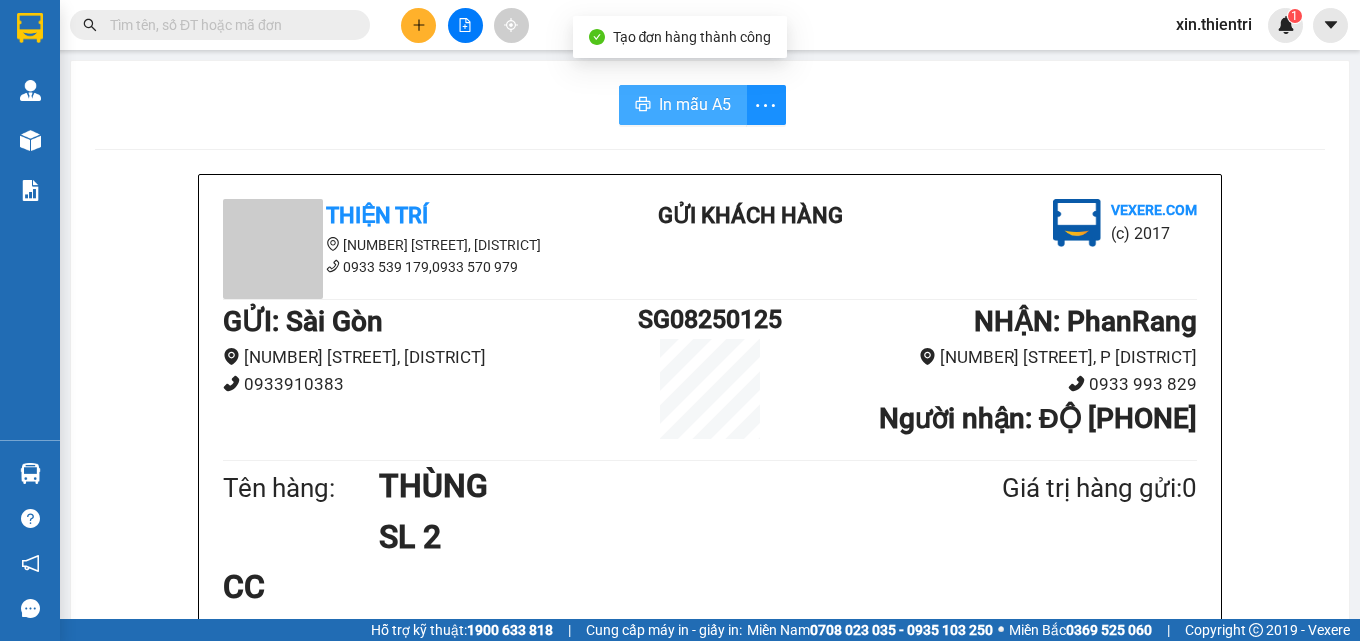 scroll, scrollTop: 0, scrollLeft: 0, axis: both 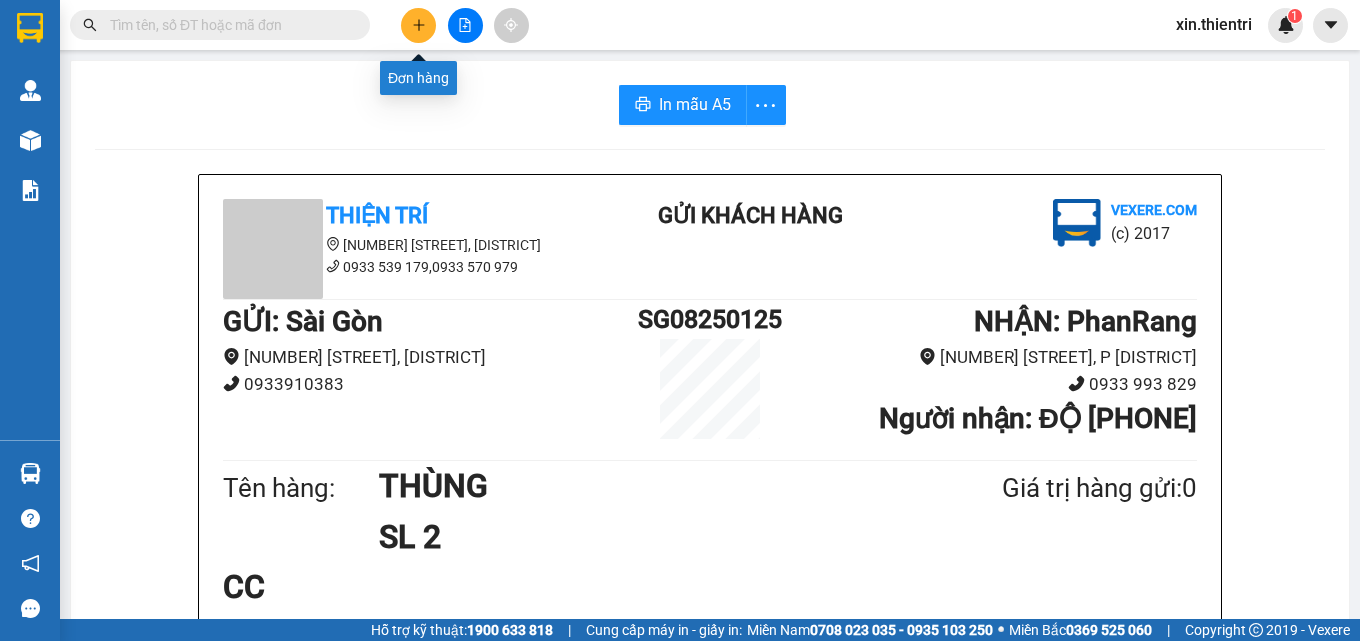click at bounding box center [418, 25] 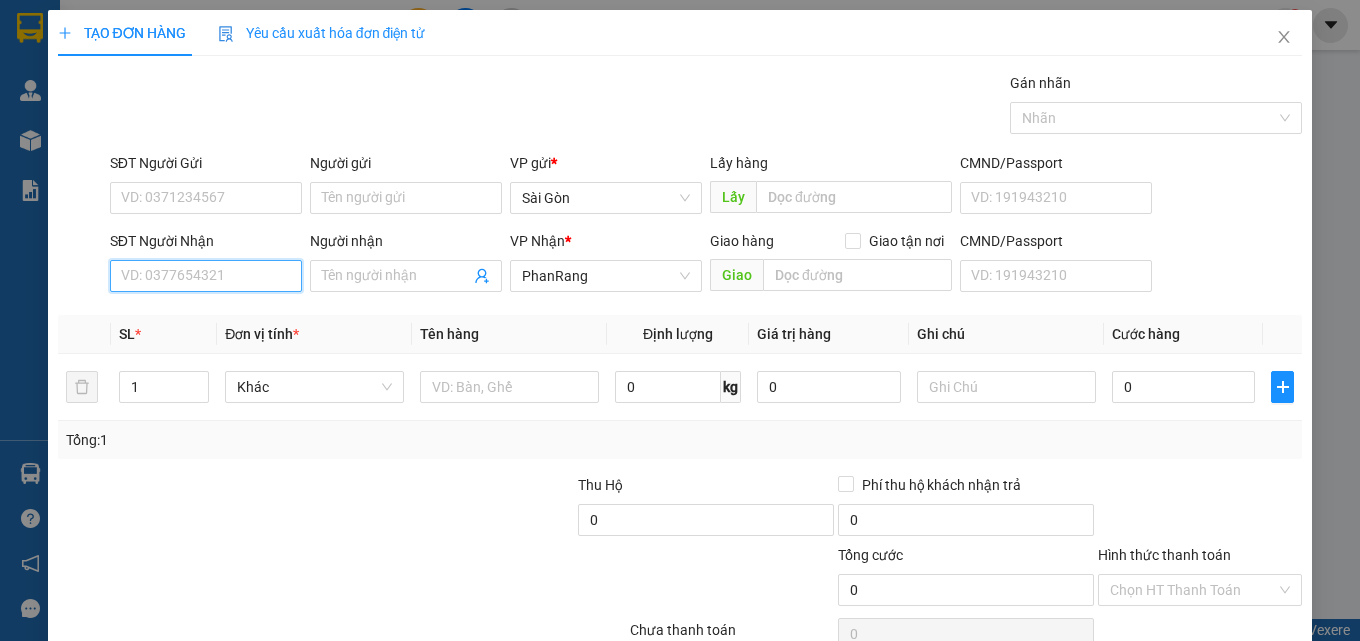 drag, startPoint x: 248, startPoint y: 285, endPoint x: 237, endPoint y: 279, distance: 12.529964 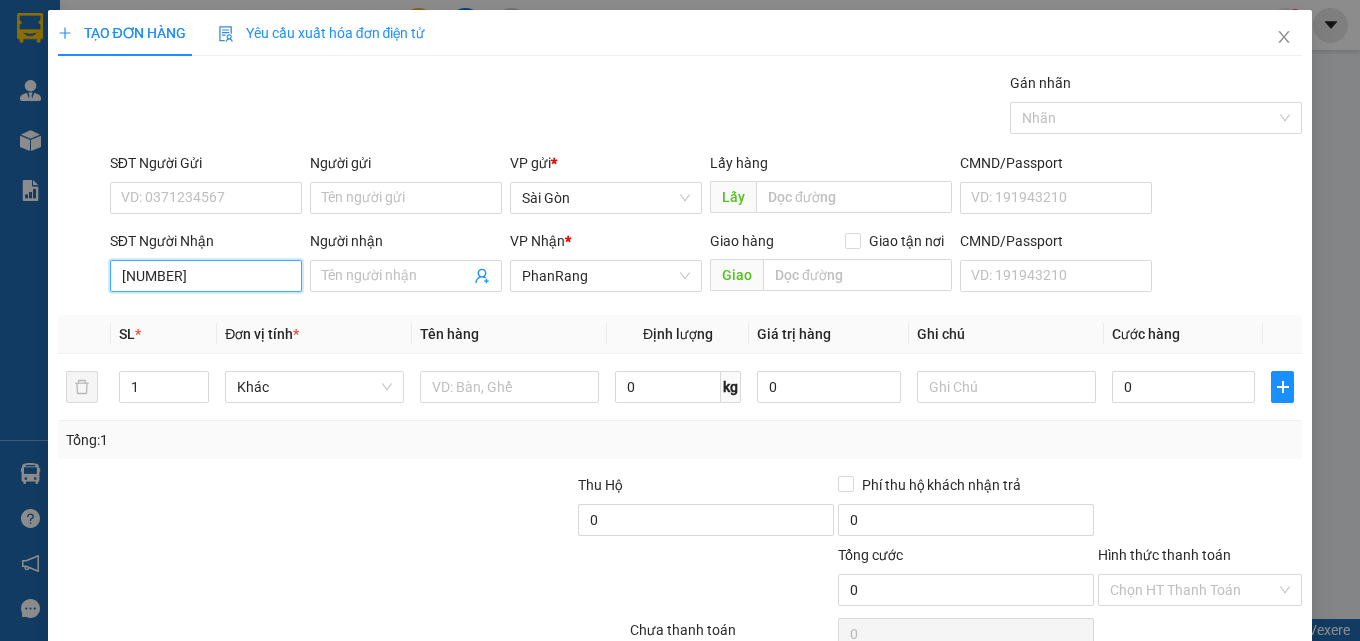 type on "[NUMBER]" 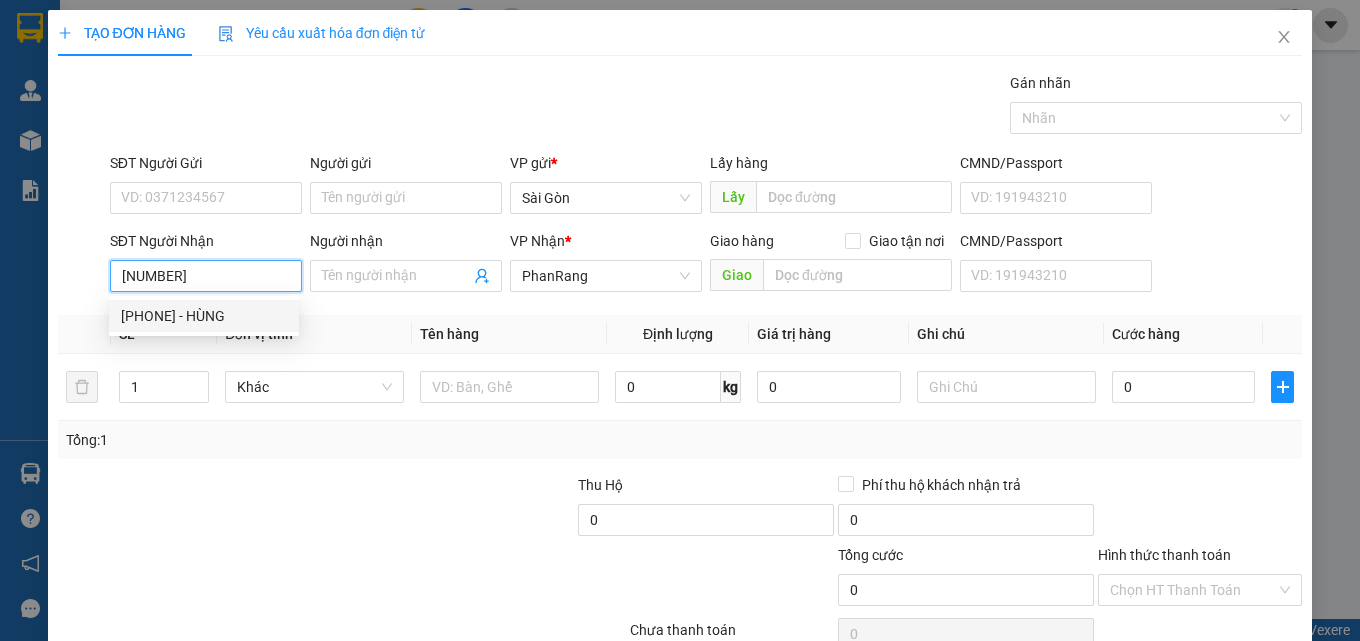 click on "[PHONE] - HÙNG" at bounding box center (204, 316) 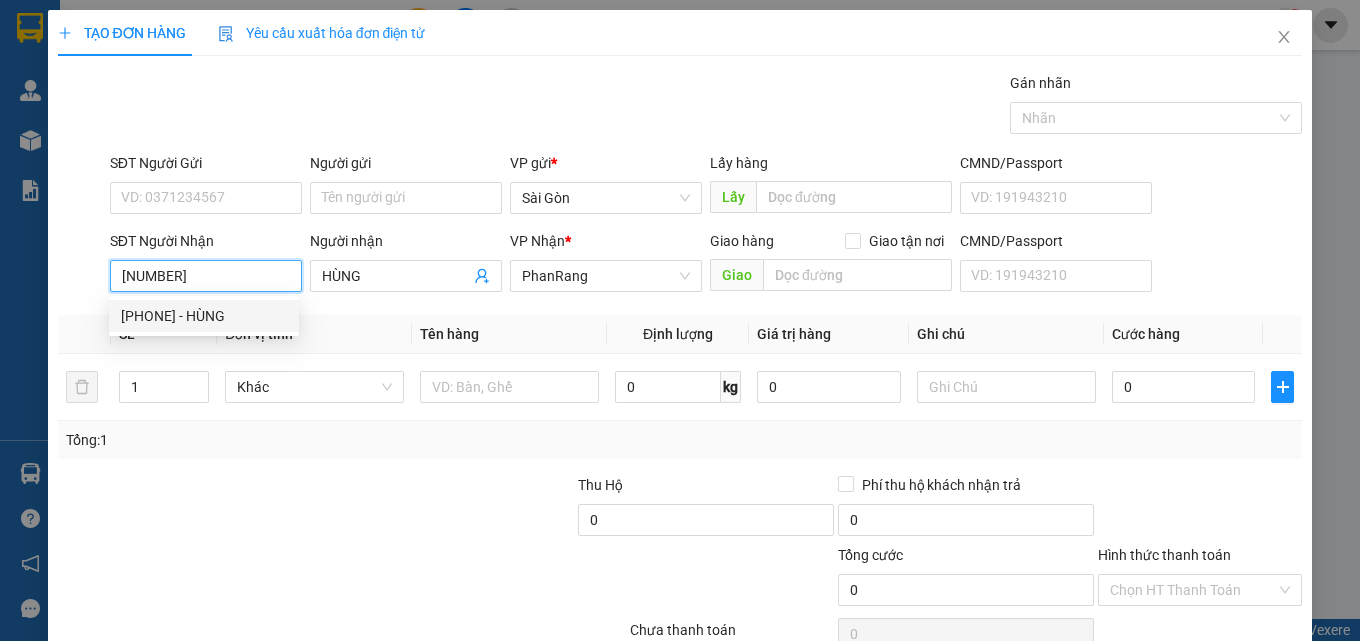 type on "40.000" 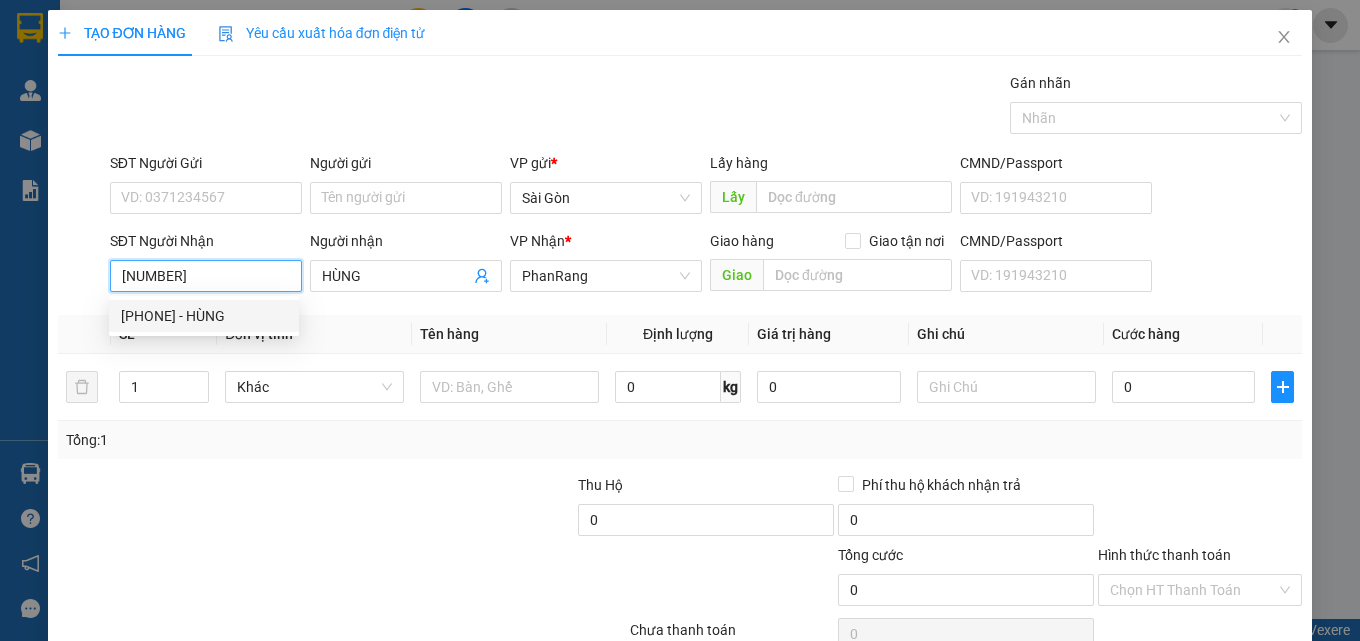 type on "40.000" 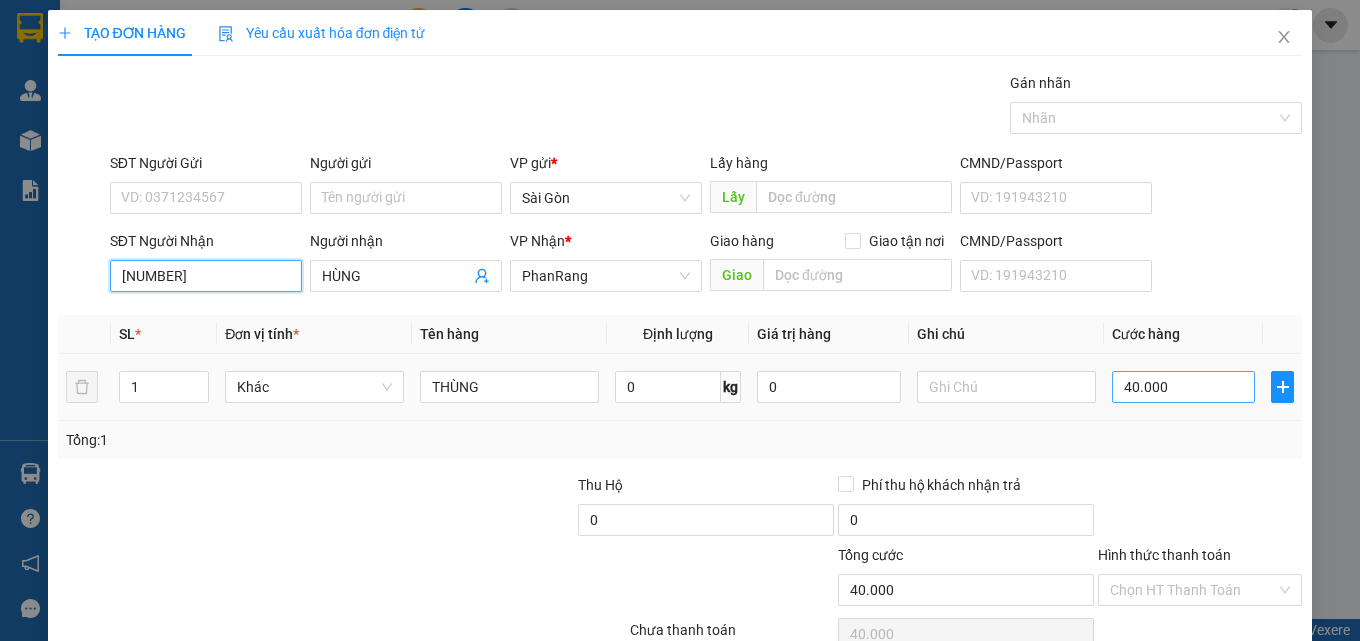 type on "[NUMBER]" 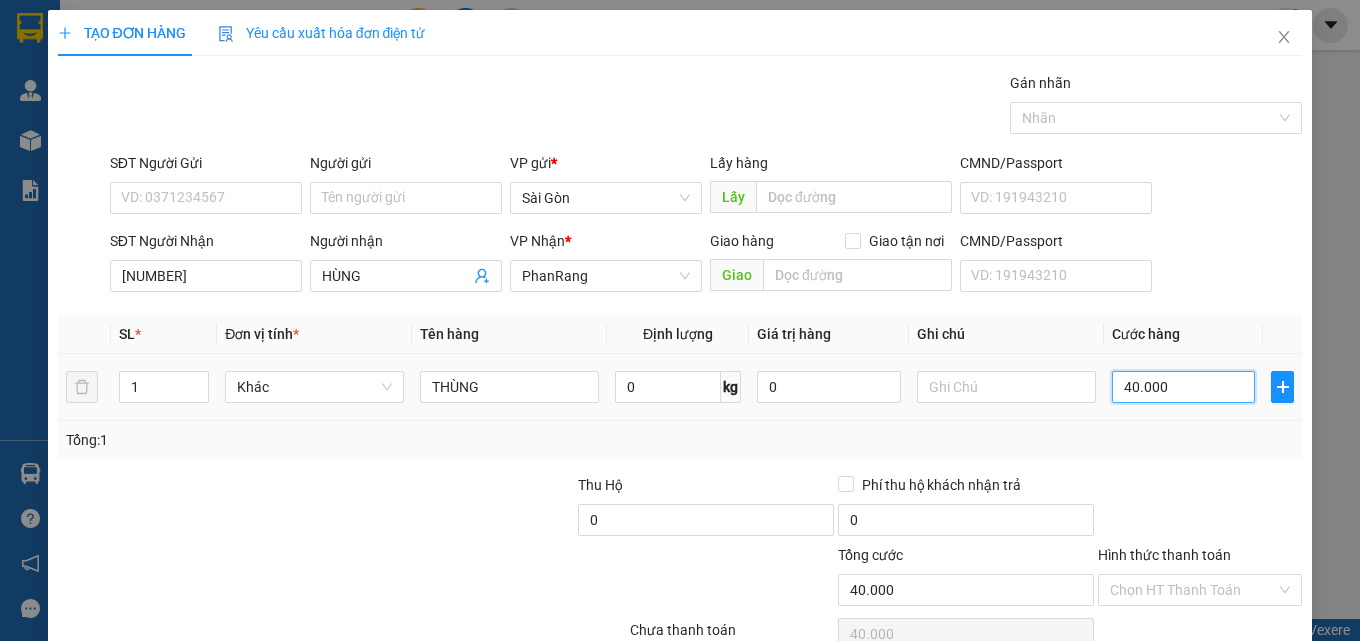 click on "40.000" at bounding box center [1184, 387] 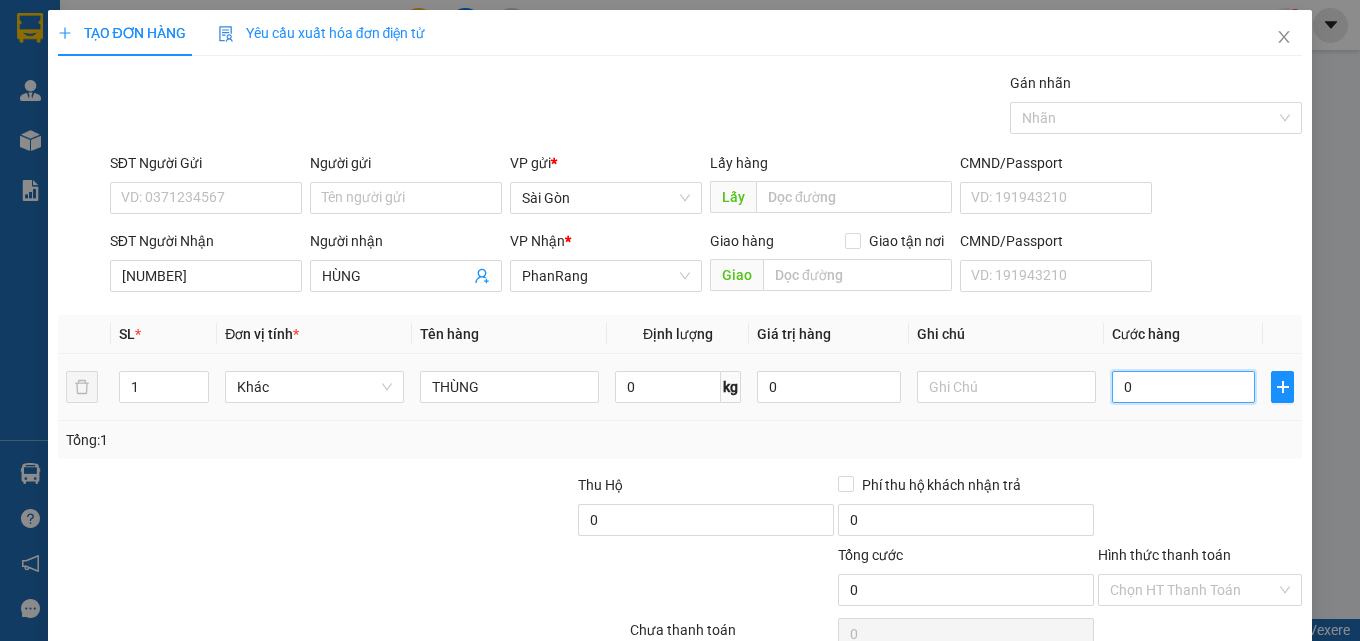 click on "0" at bounding box center (1184, 387) 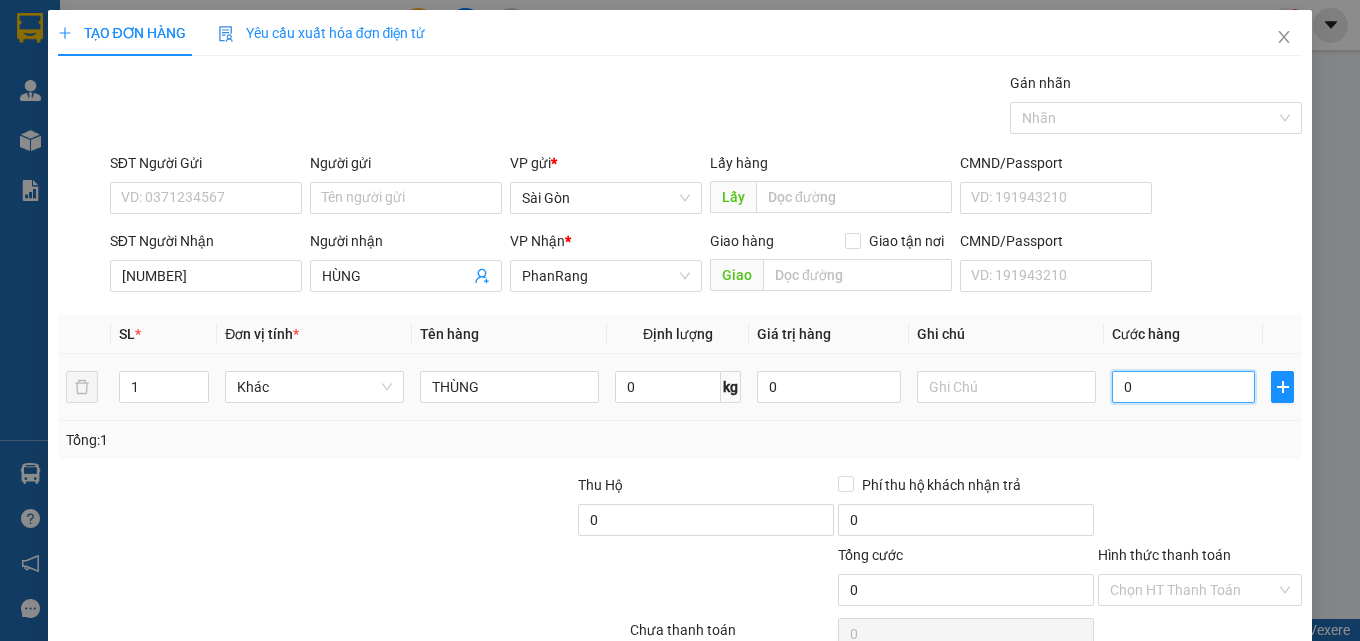 type on "7" 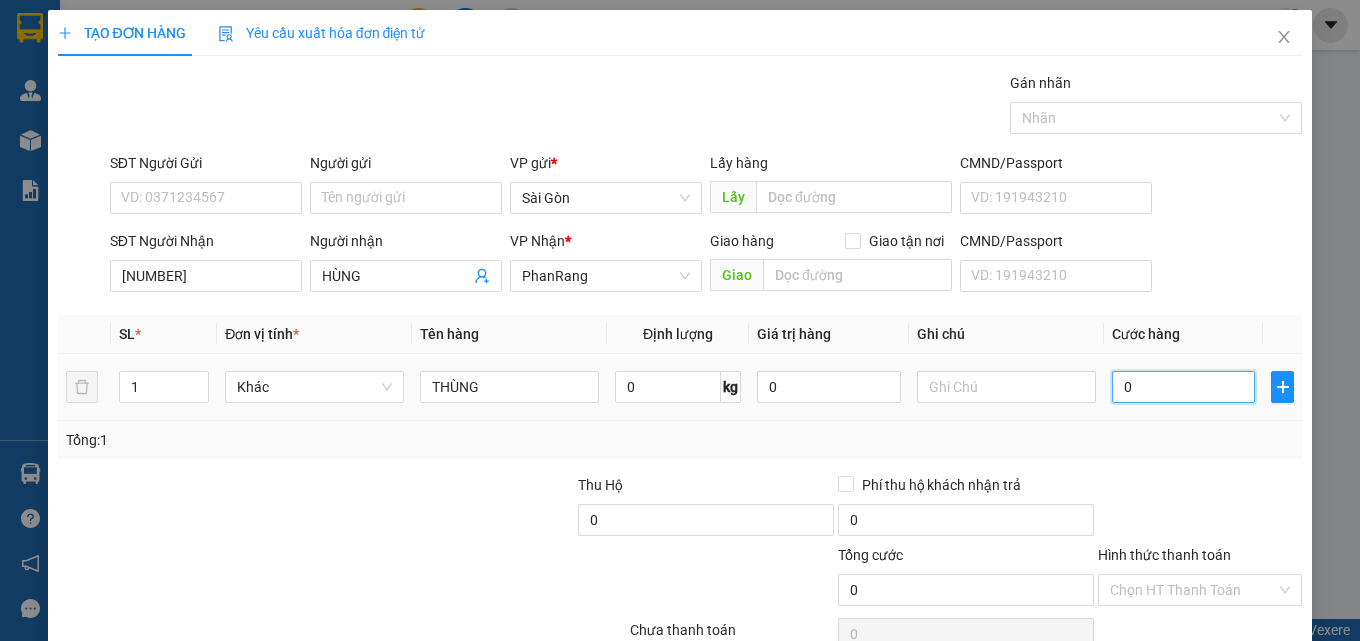 type on "7" 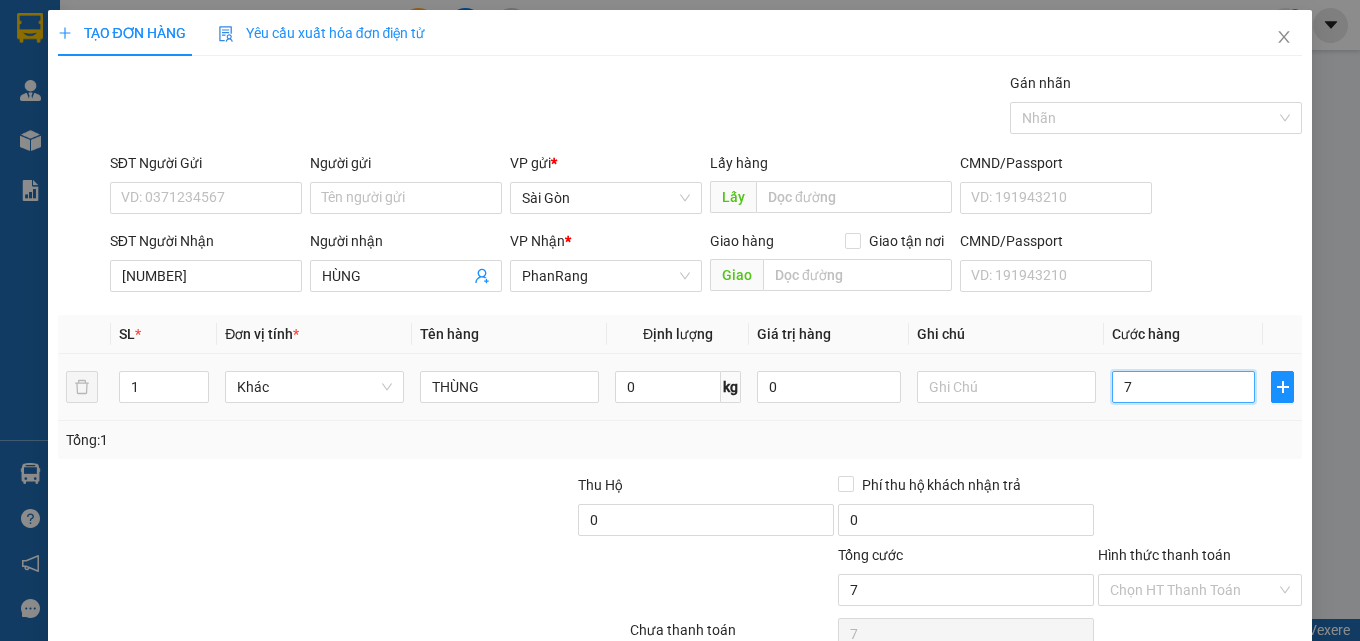type on "70" 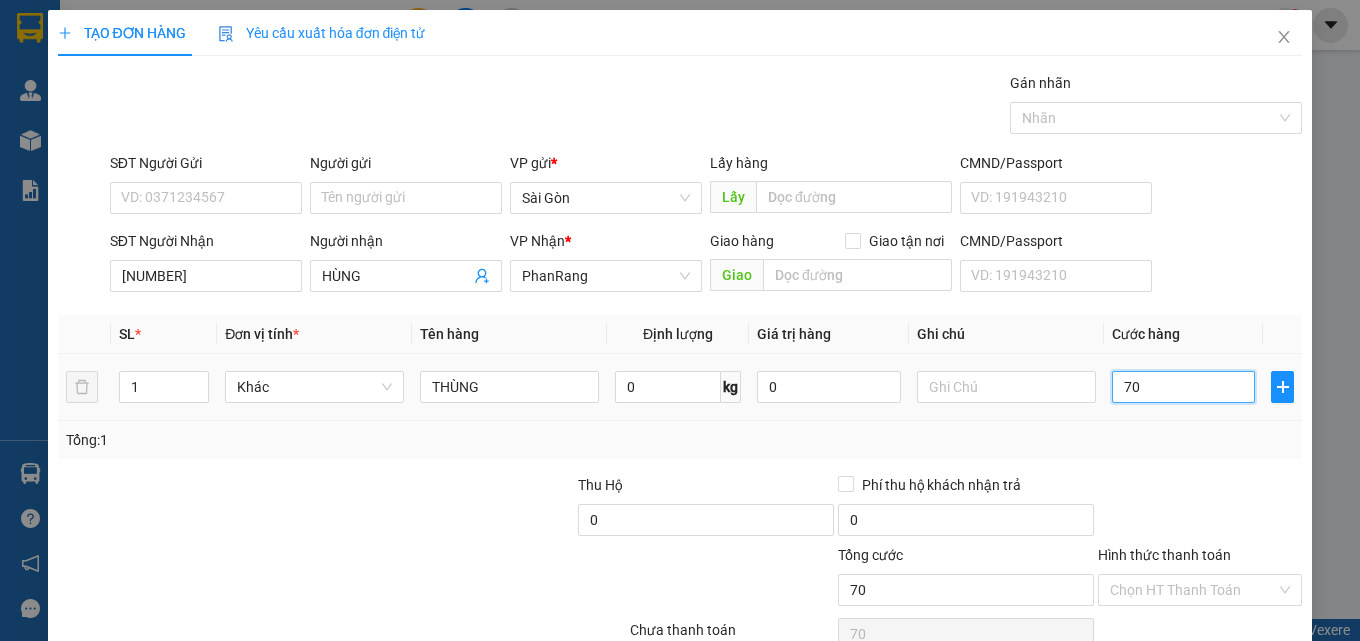scroll, scrollTop: 99, scrollLeft: 0, axis: vertical 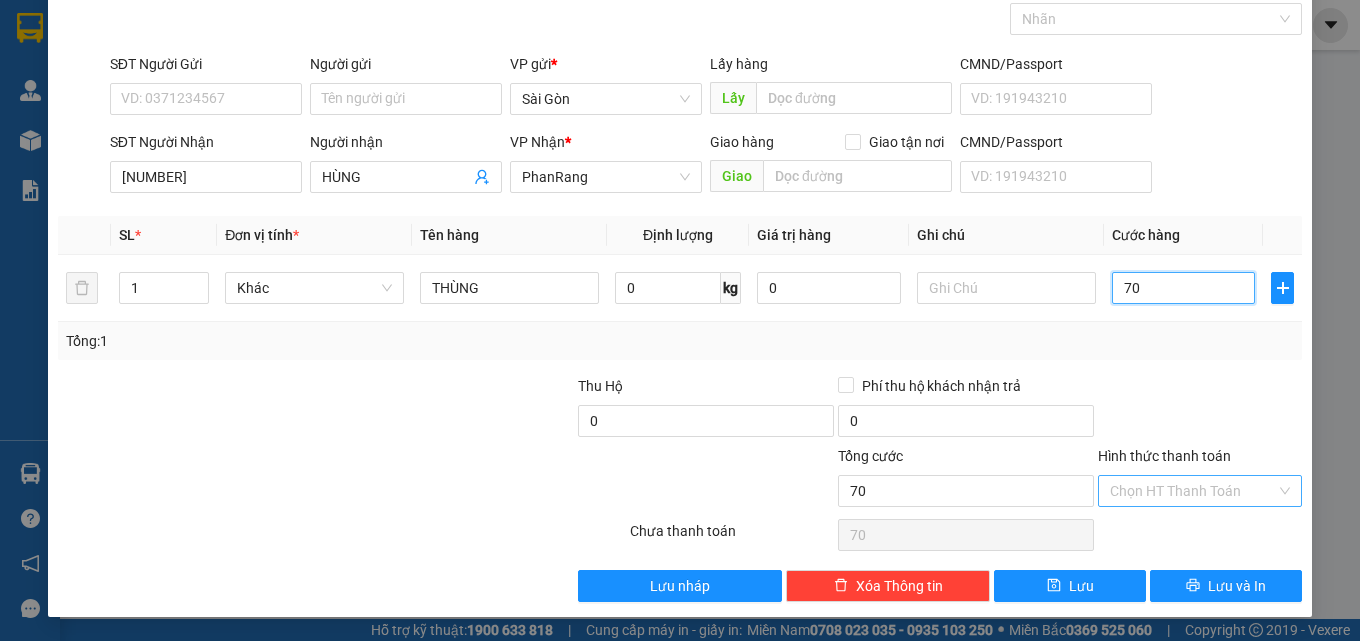 type on "70" 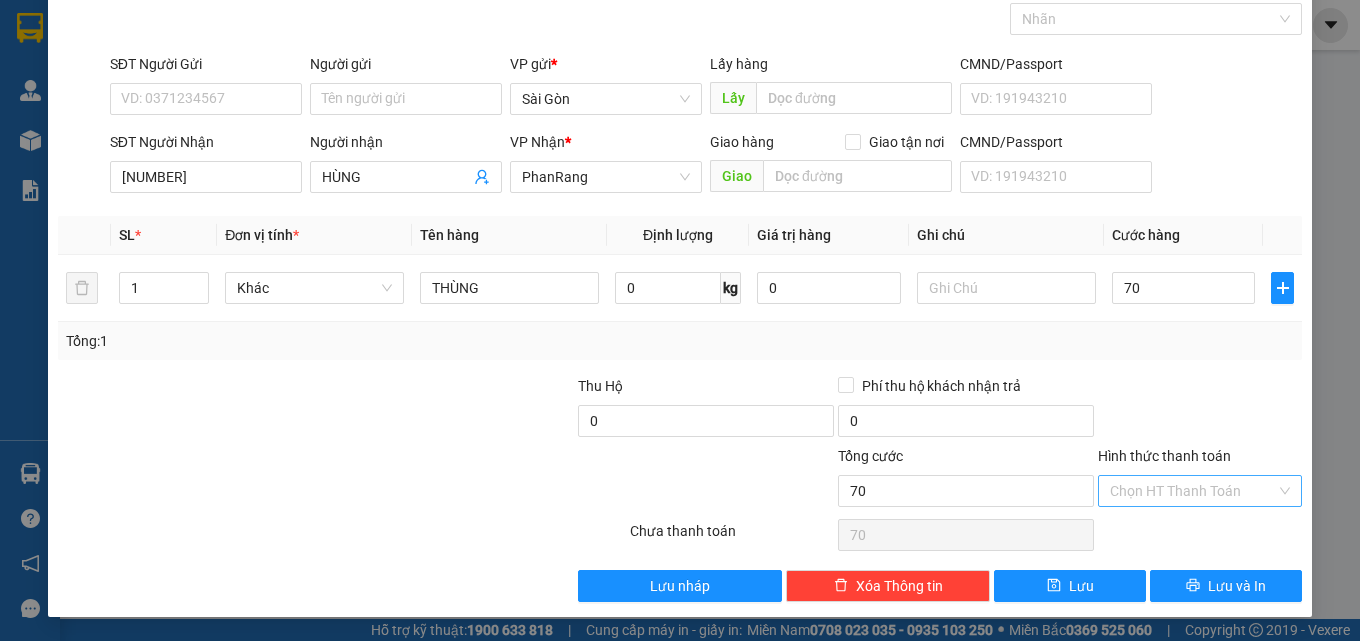 type on "70.000" 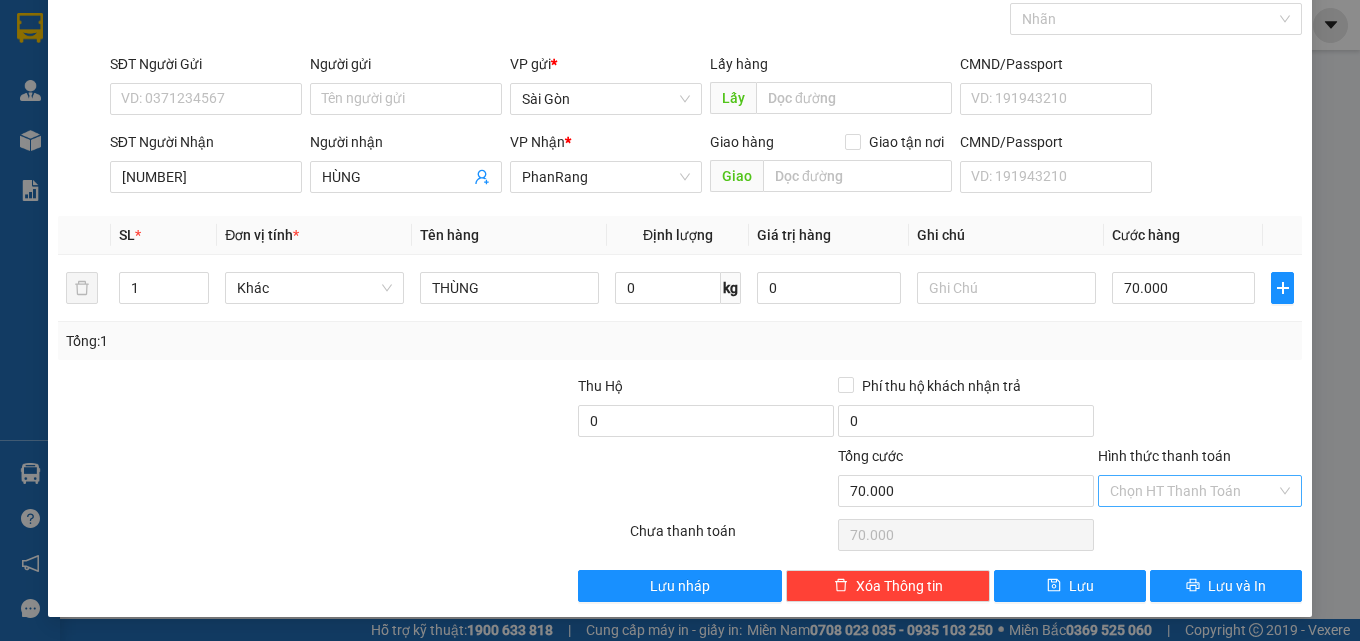 click on "Hình thức thanh toán" at bounding box center (1193, 491) 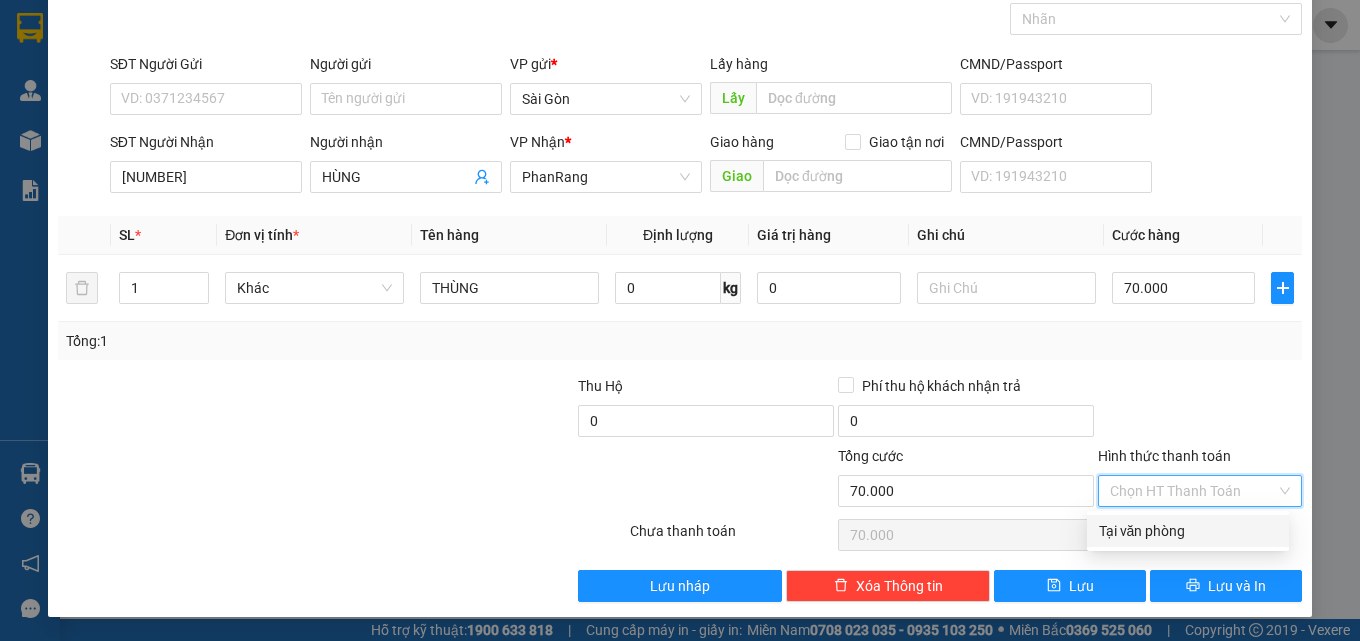 drag, startPoint x: 1179, startPoint y: 529, endPoint x: 1193, endPoint y: 551, distance: 26.076809 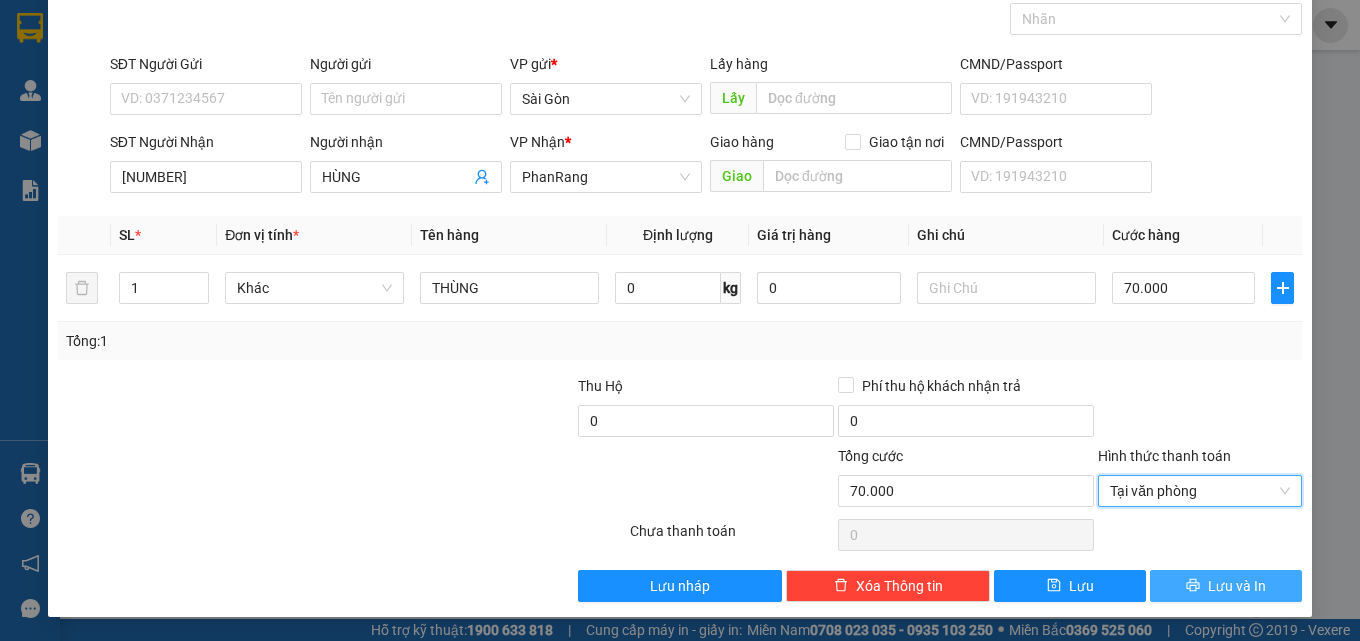 click on "Lưu và In" at bounding box center [1237, 586] 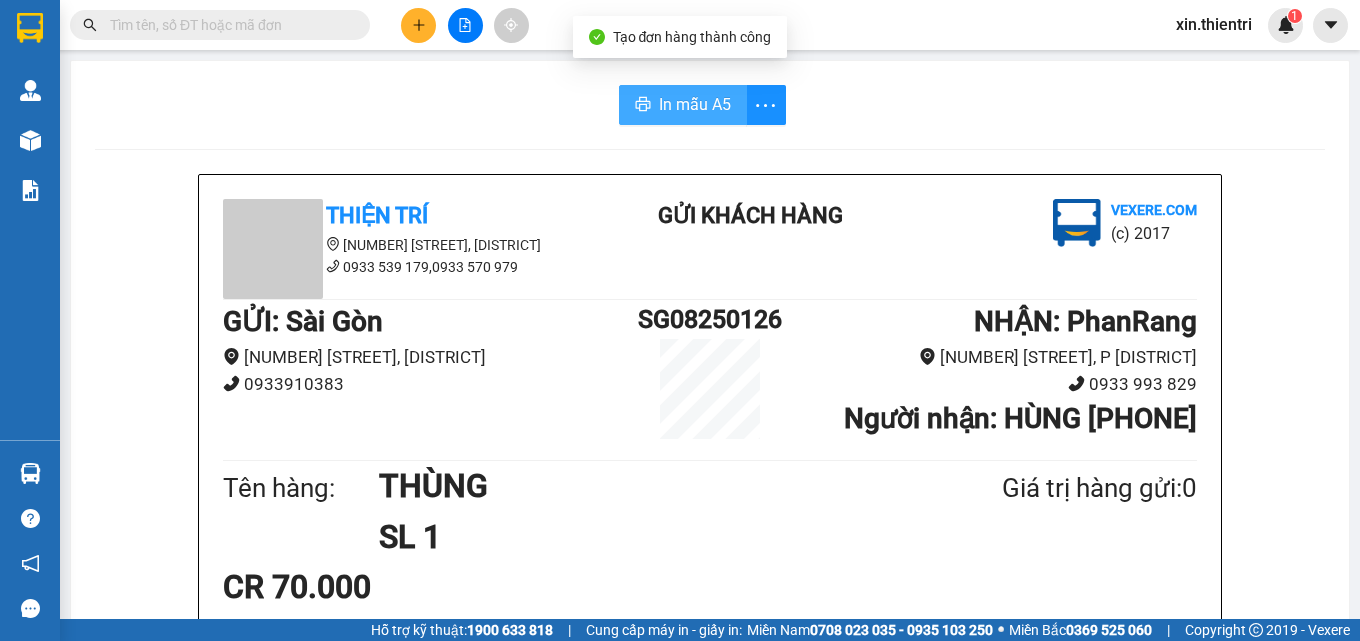 click on "In mẫu A5" at bounding box center [683, 105] 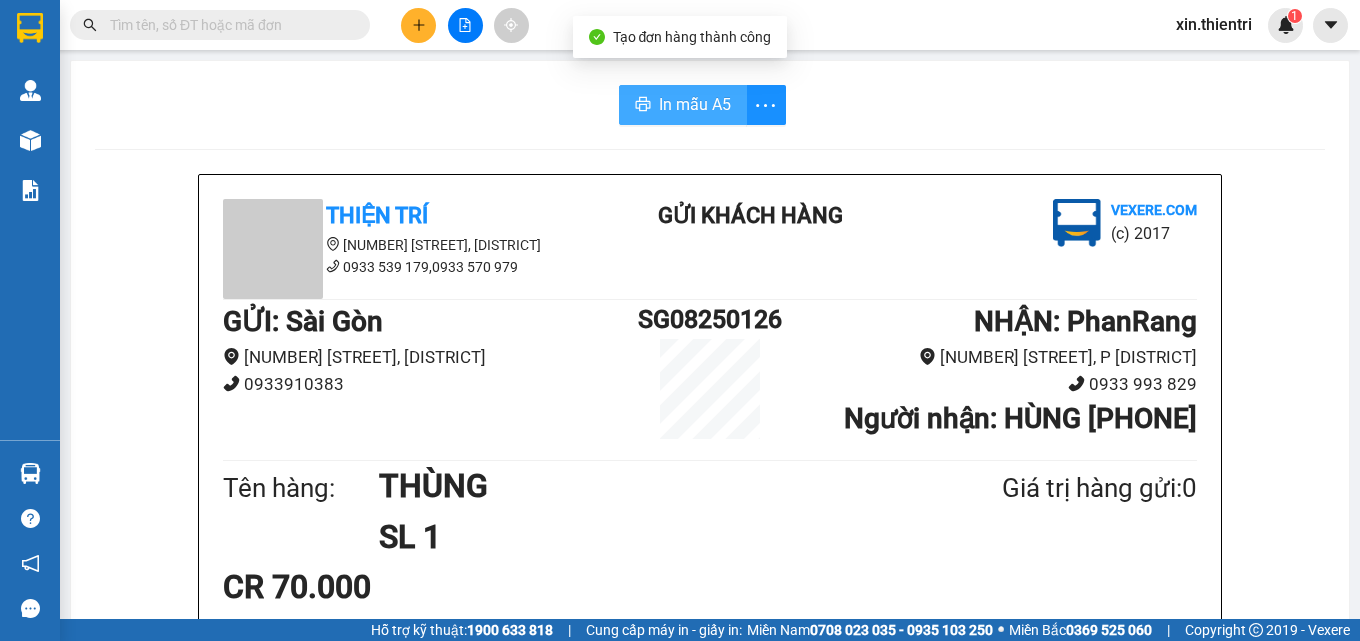 scroll, scrollTop: 0, scrollLeft: 0, axis: both 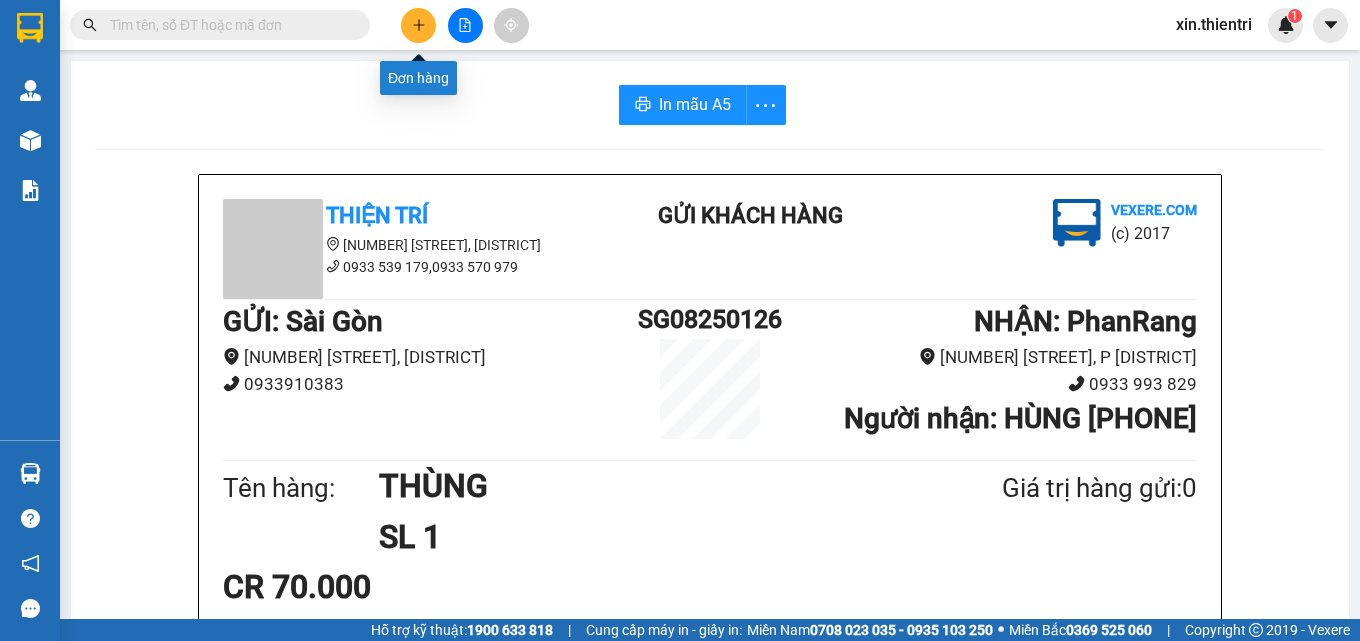 click 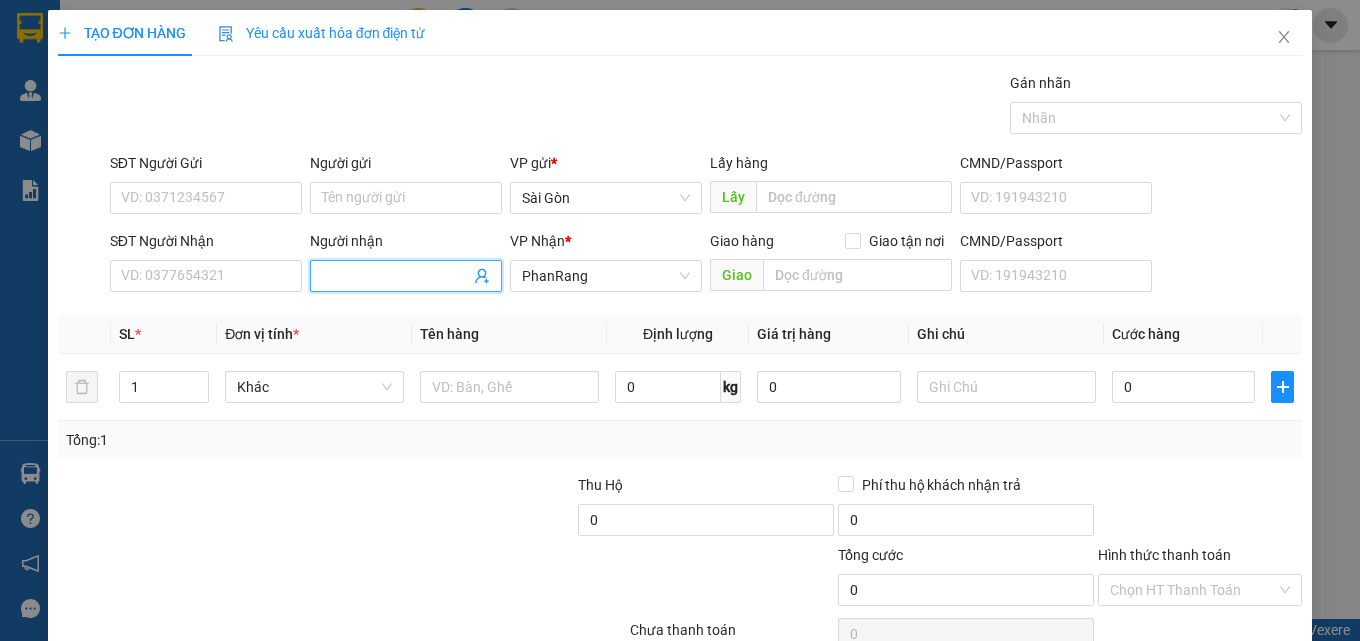click on "Người nhận" at bounding box center (396, 276) 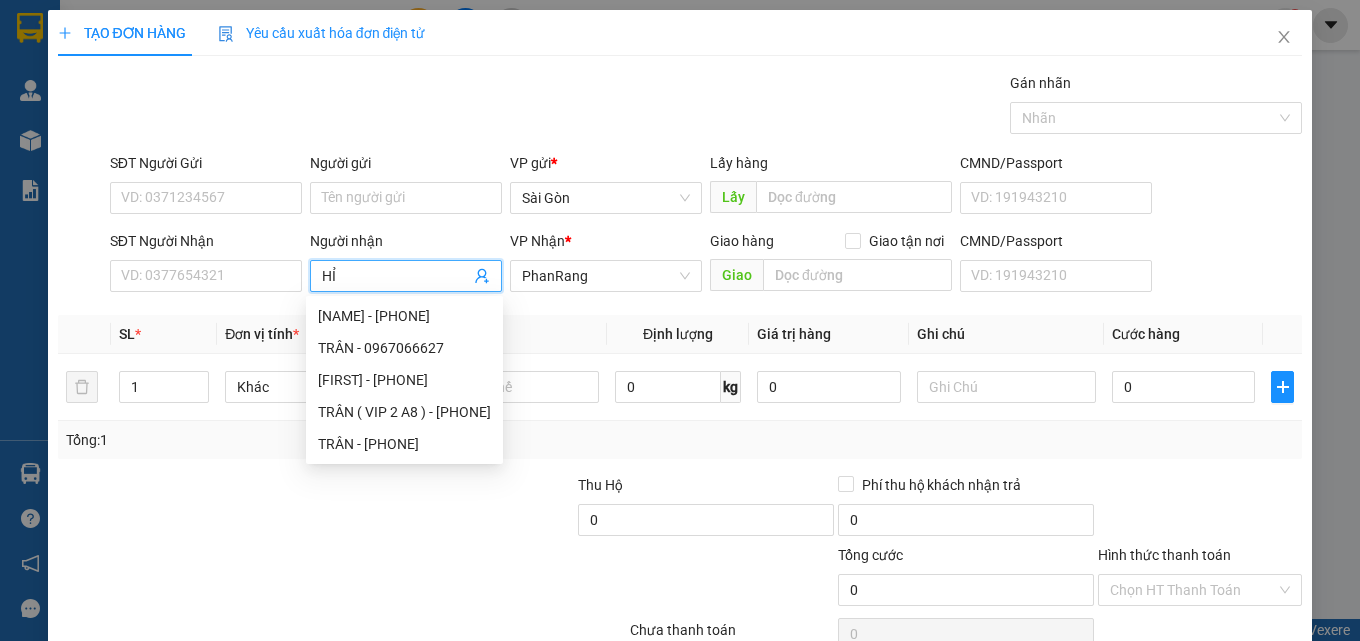 type on "H" 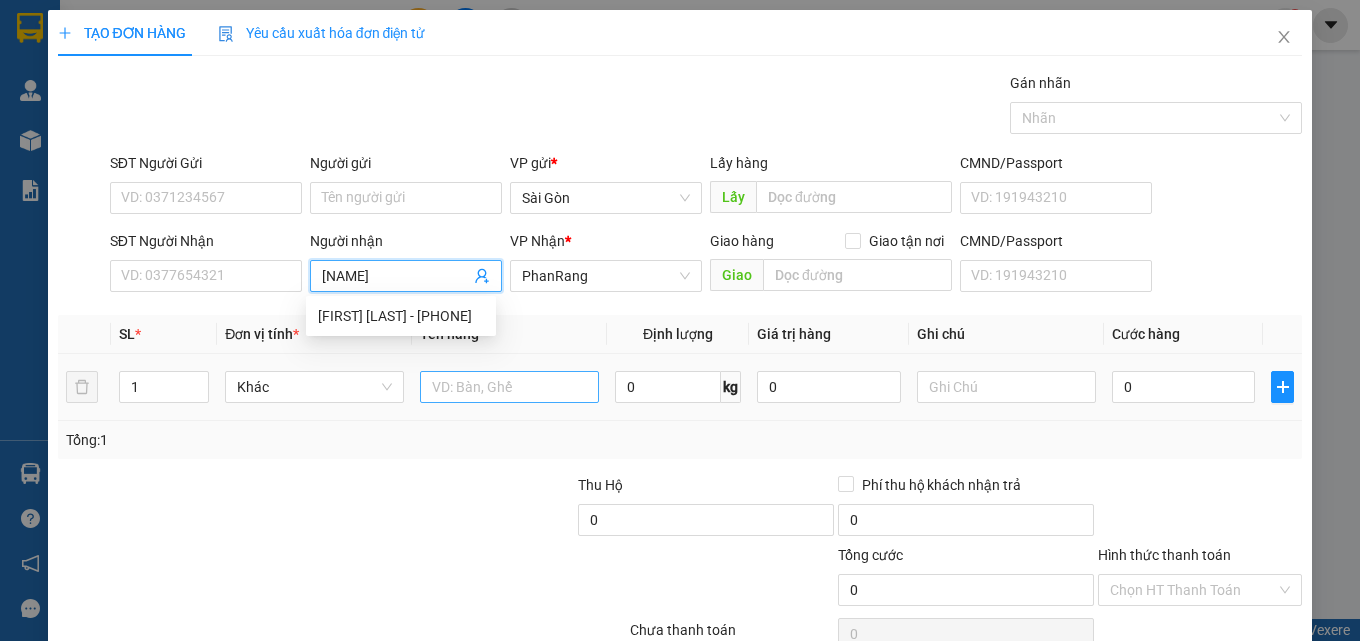 type on "[NAME]" 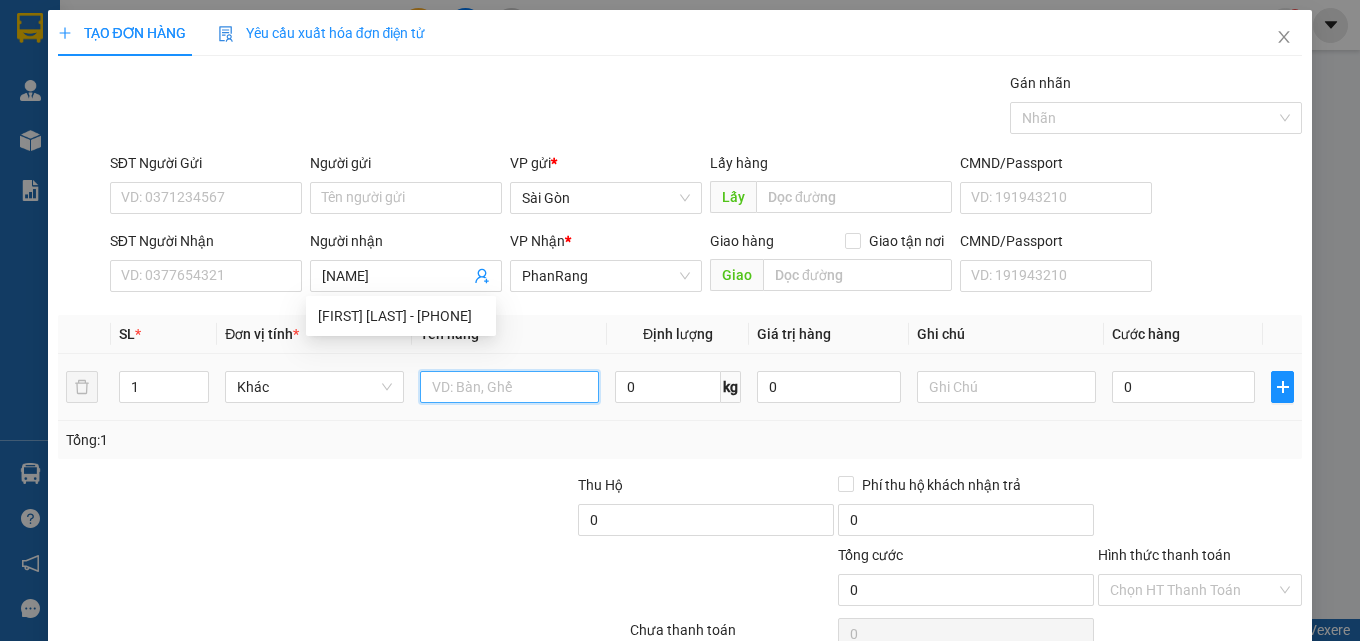 click at bounding box center (509, 387) 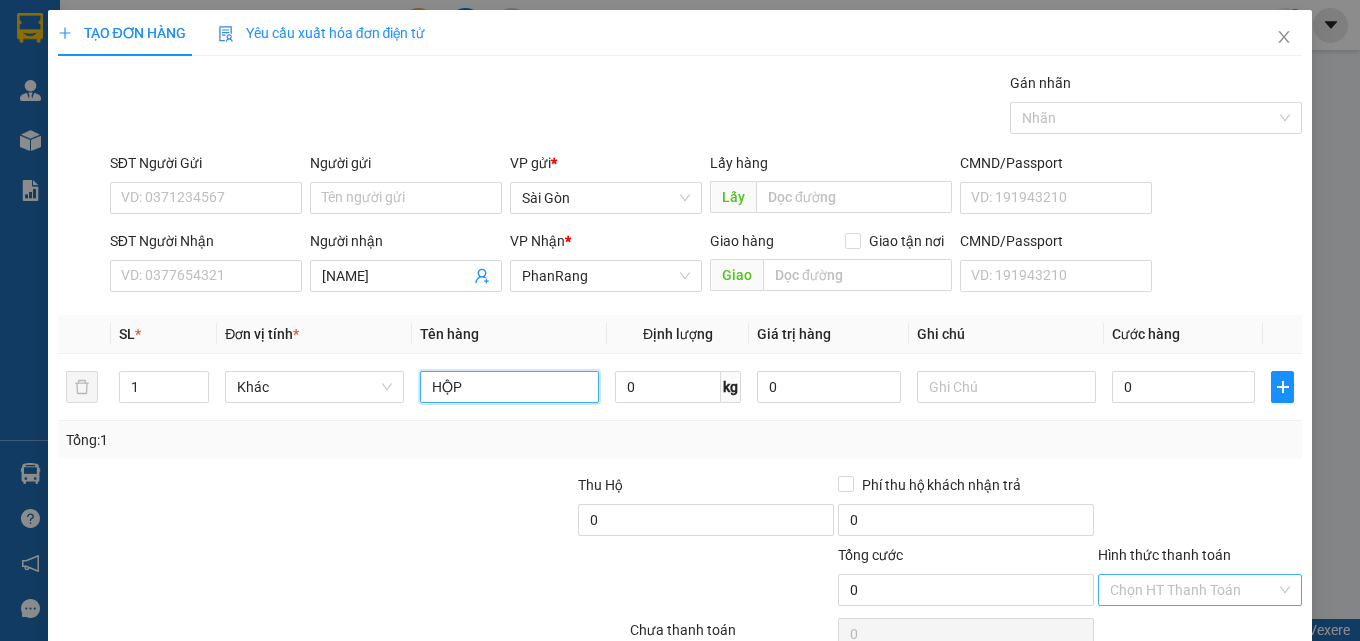 scroll, scrollTop: 99, scrollLeft: 0, axis: vertical 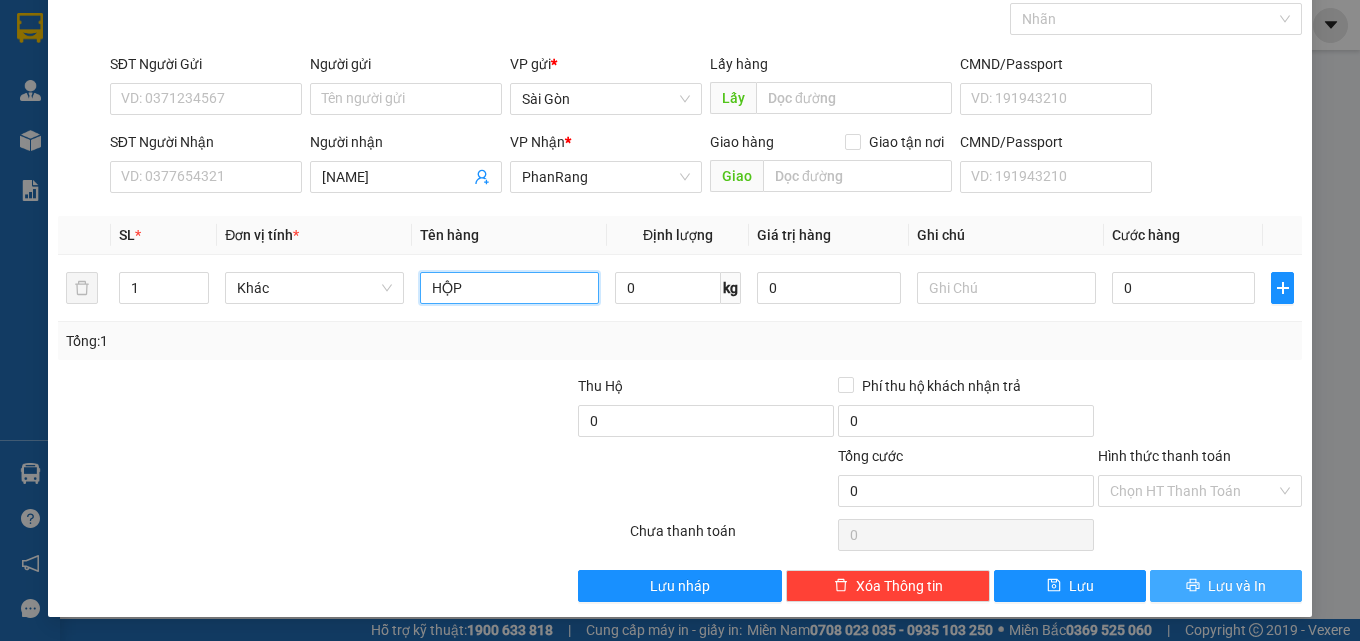 type on "HỘP" 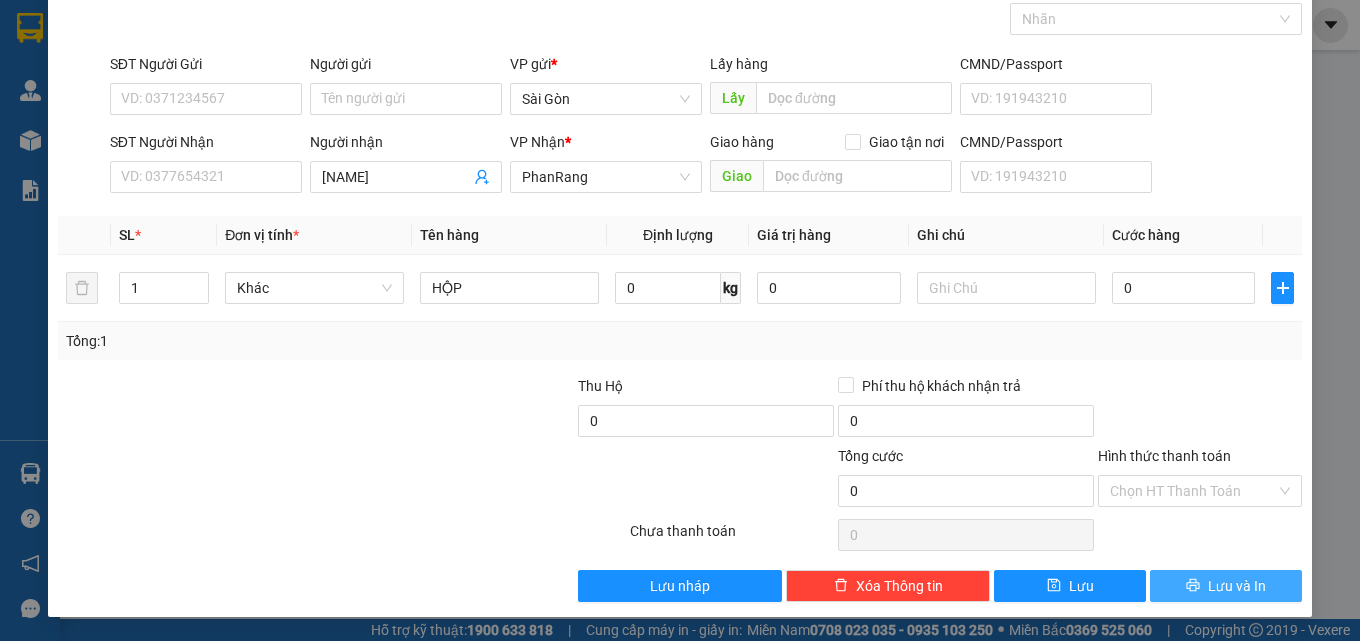 click on "Lưu và In" at bounding box center [1237, 586] 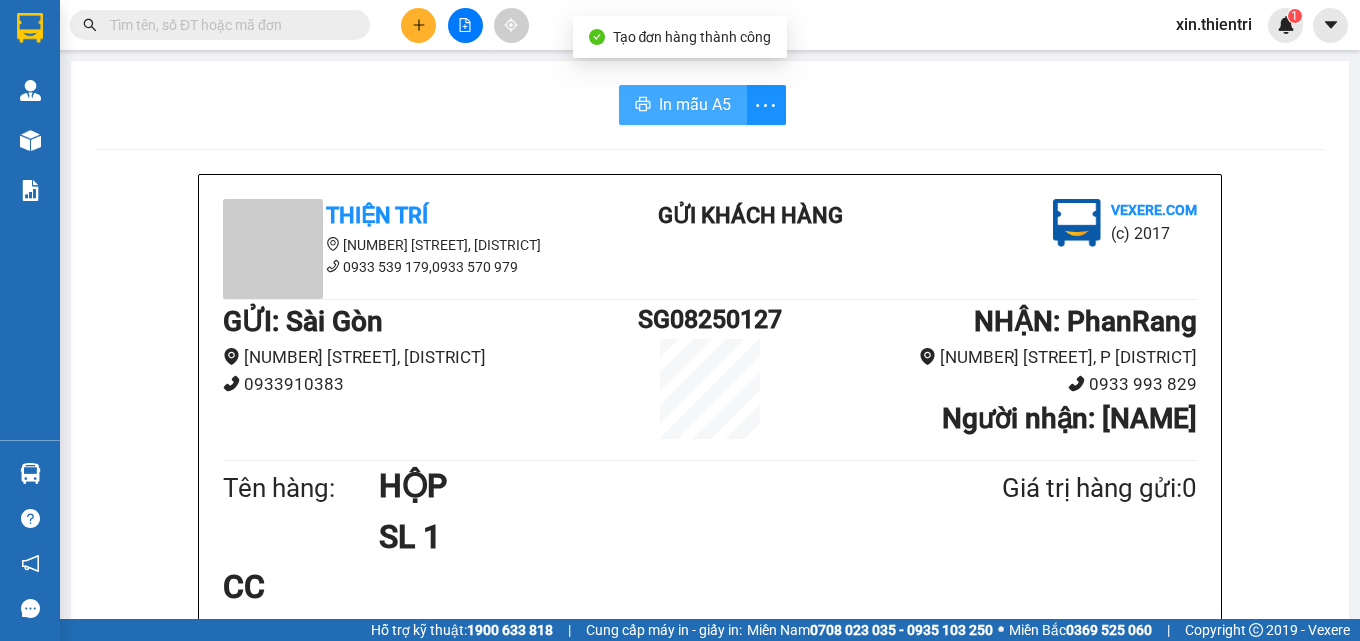 click on "In mẫu A5" at bounding box center (695, 104) 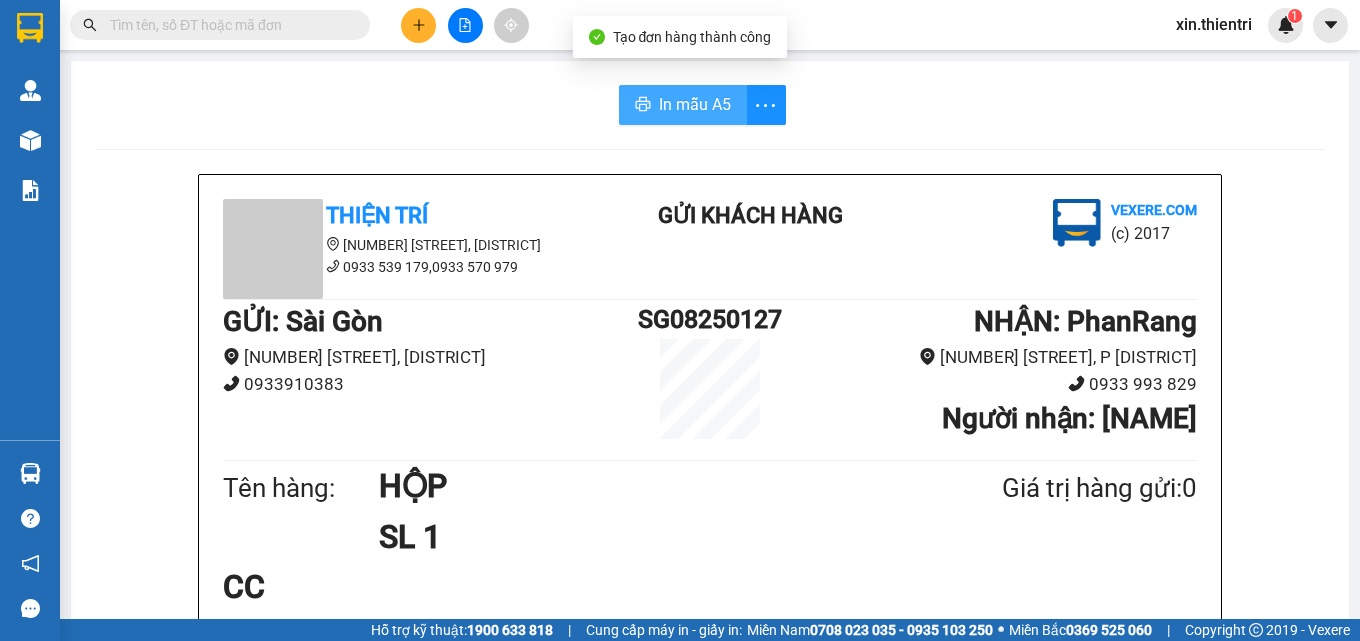 scroll, scrollTop: 0, scrollLeft: 0, axis: both 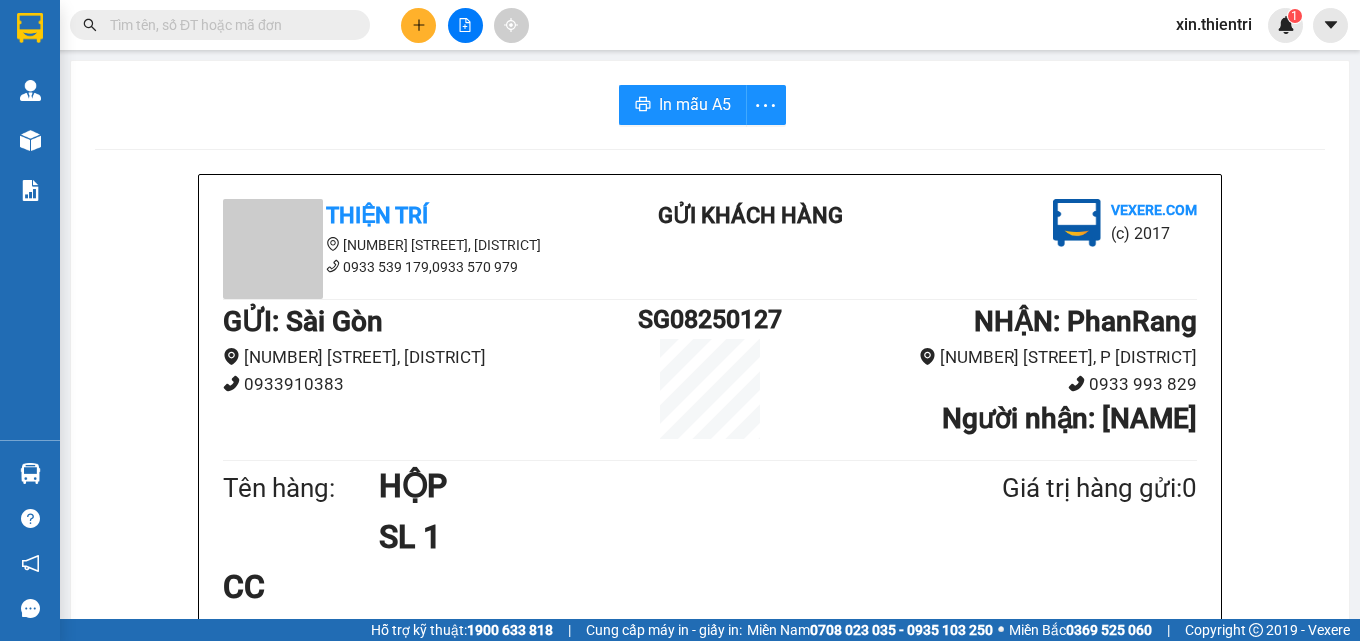 click at bounding box center (418, 25) 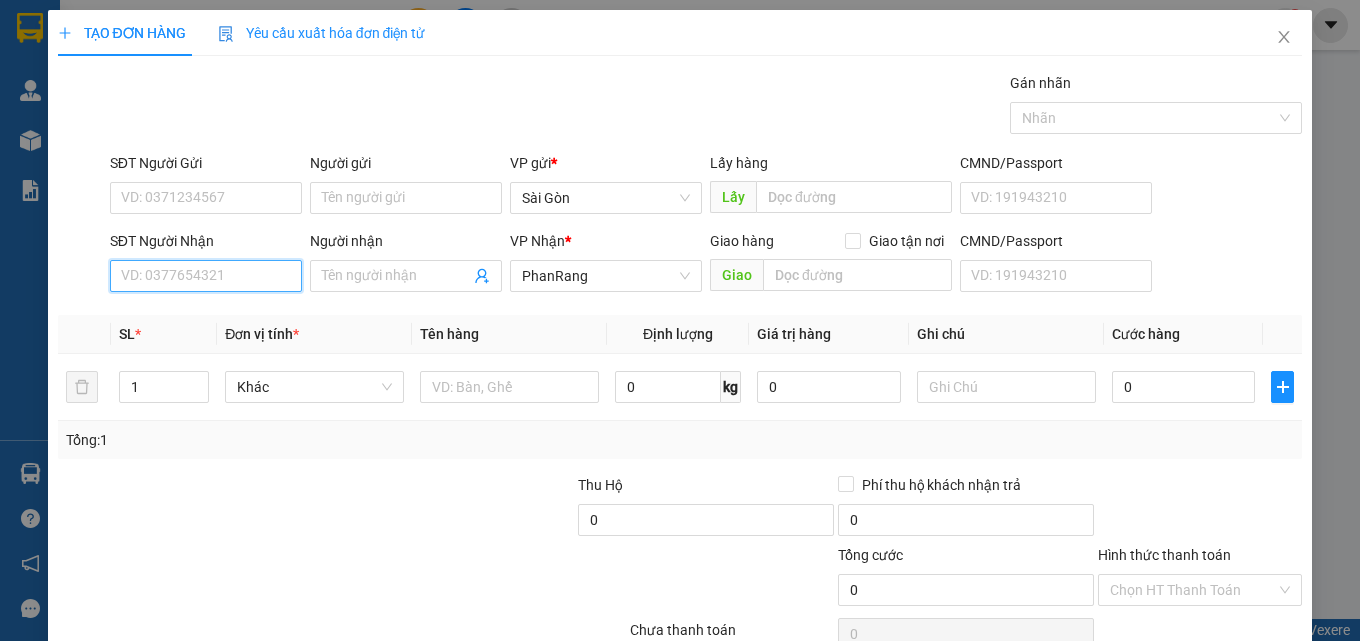drag, startPoint x: 172, startPoint y: 279, endPoint x: 168, endPoint y: 290, distance: 11.7046995 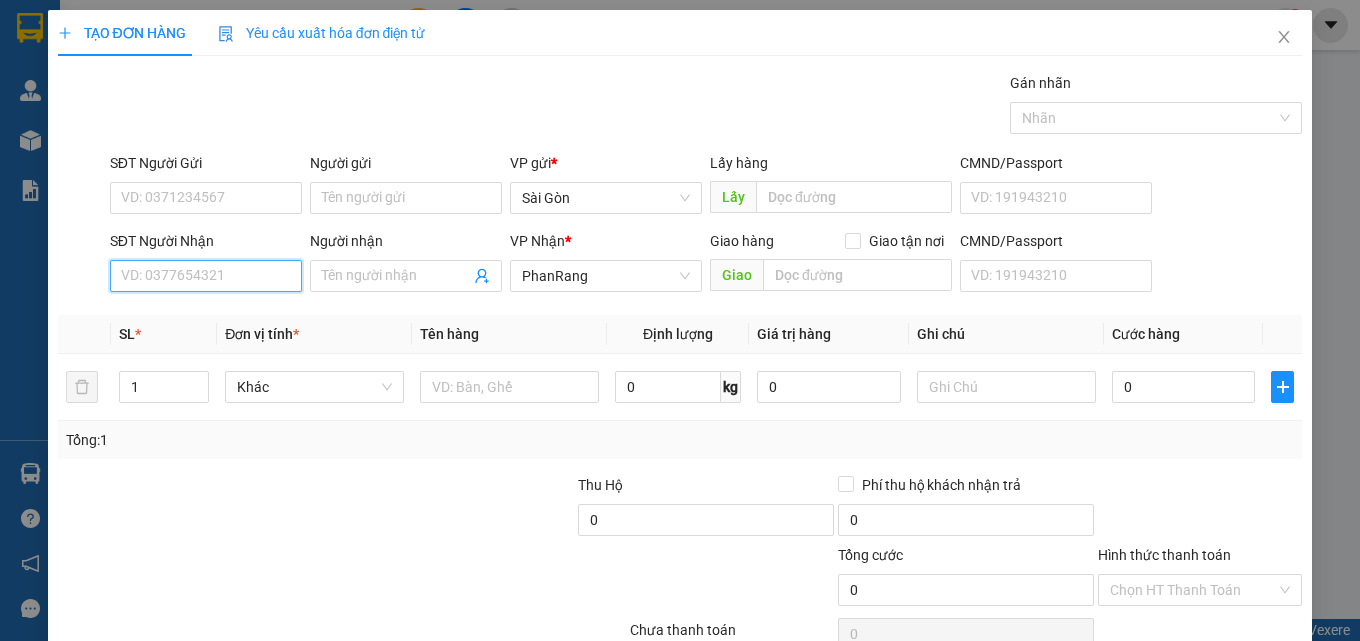 click on "SĐT Người Nhận" at bounding box center (206, 276) 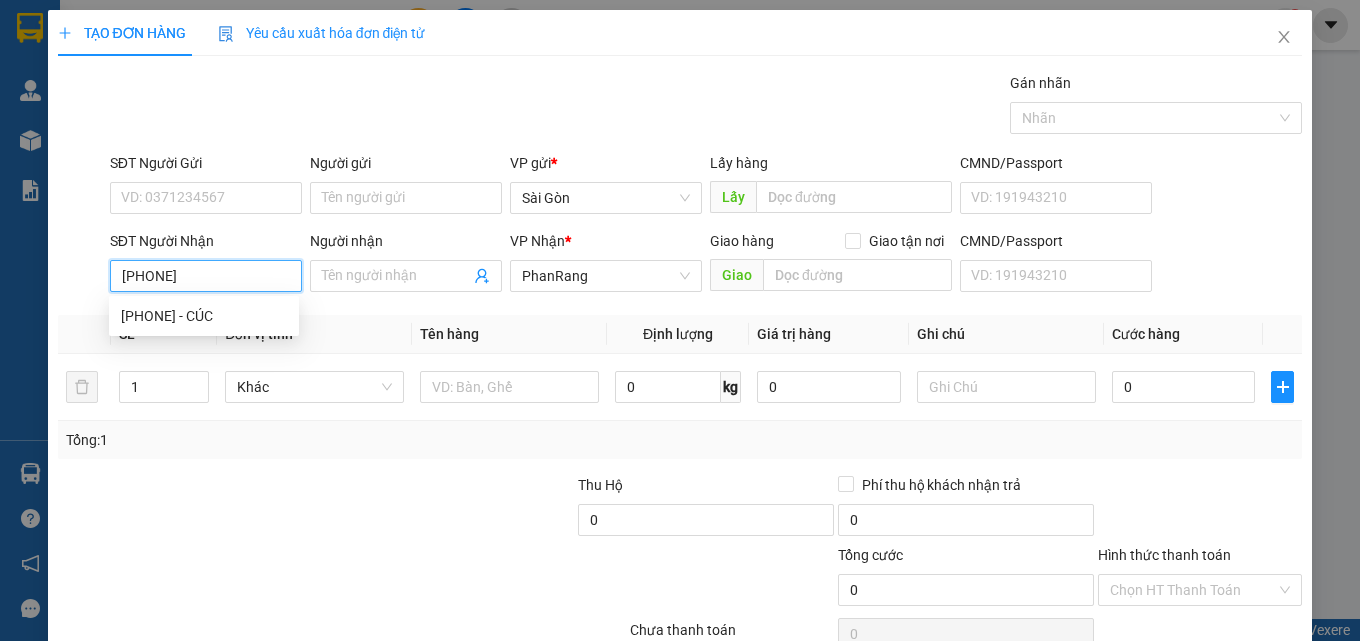 type on "[PHONE]" 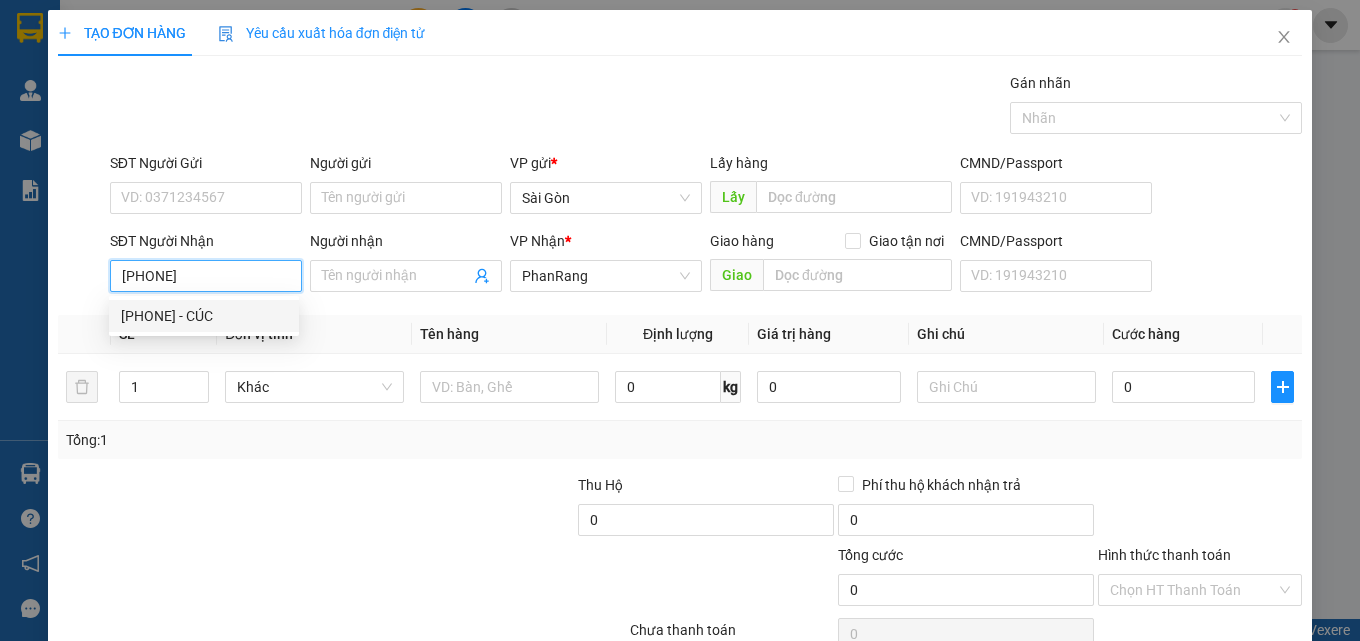 drag, startPoint x: 225, startPoint y: 311, endPoint x: 208, endPoint y: 302, distance: 19.235384 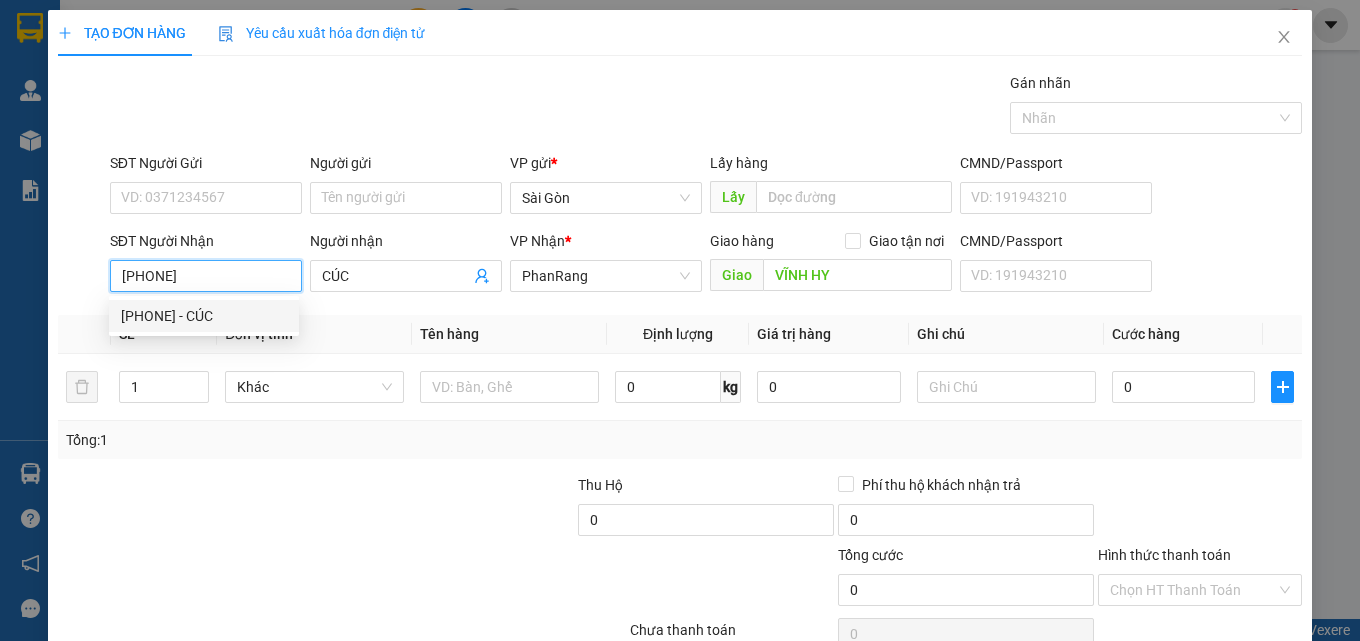 type on "50.000" 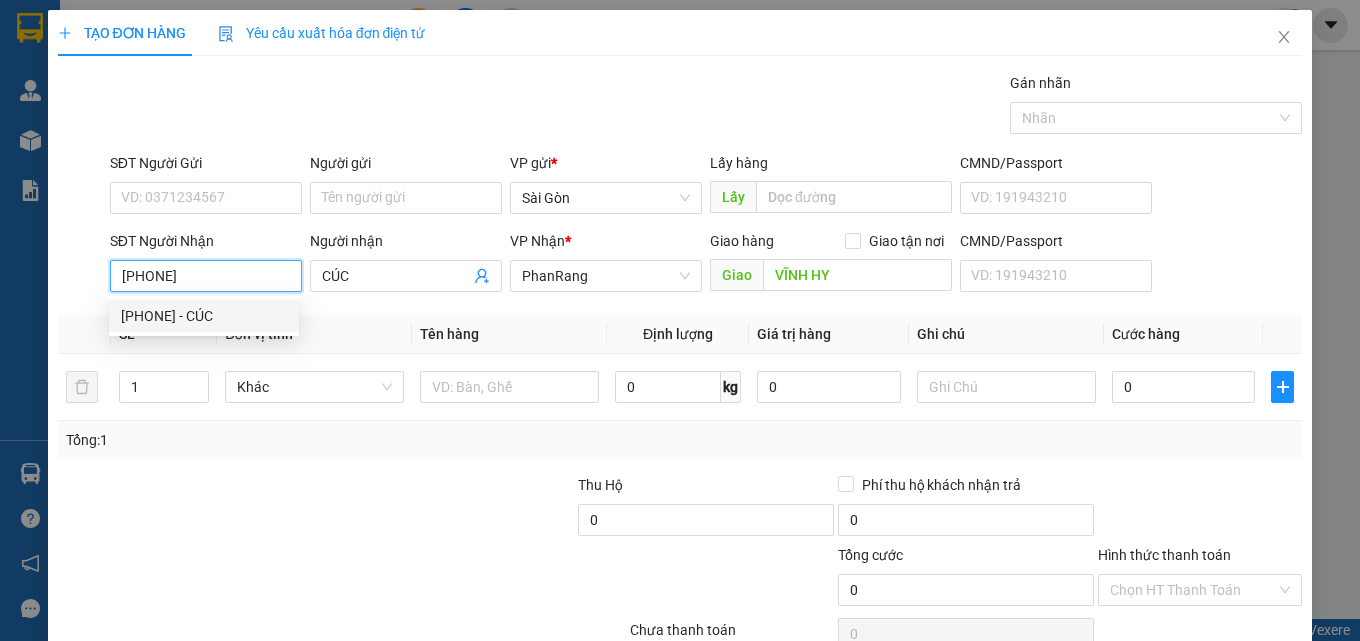 type on "50.000" 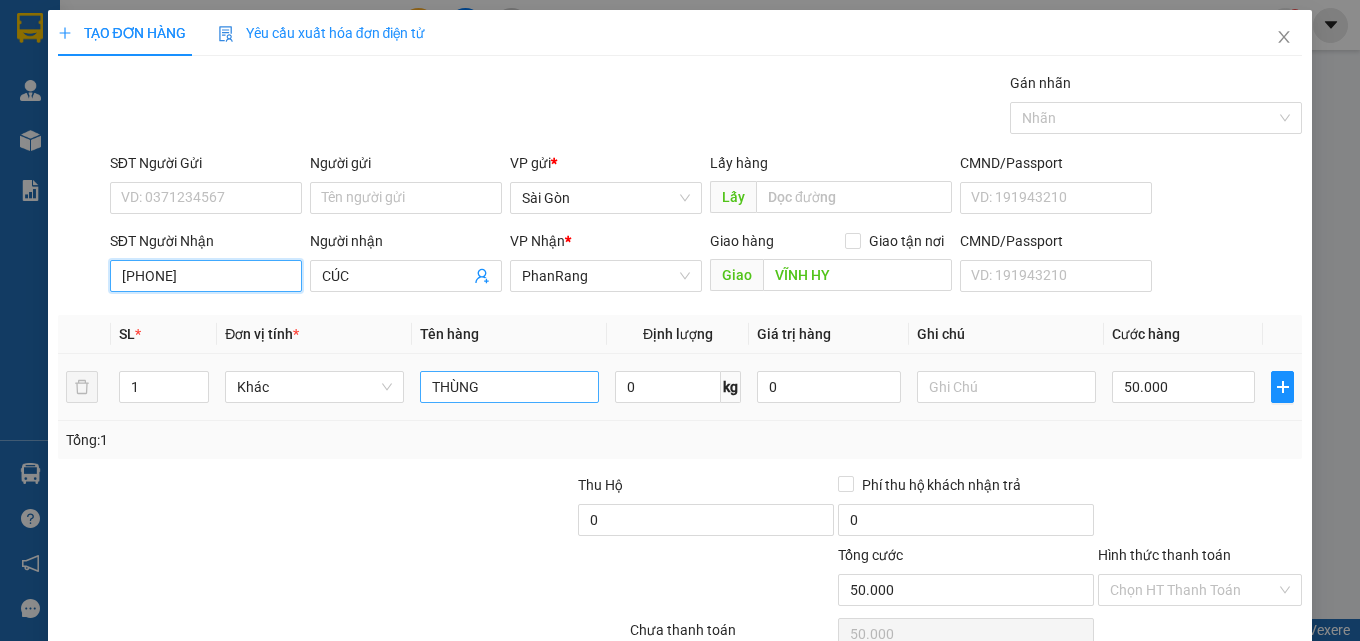 type on "[PHONE]" 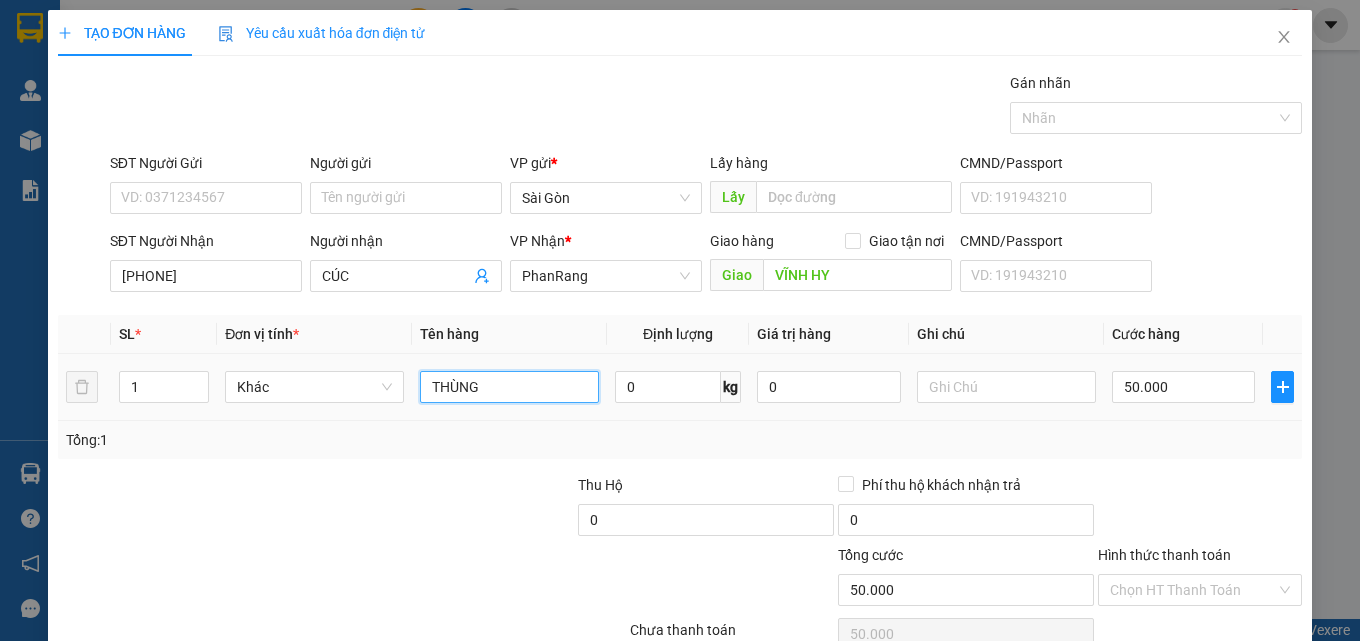 click on "THÙNG" at bounding box center [509, 387] 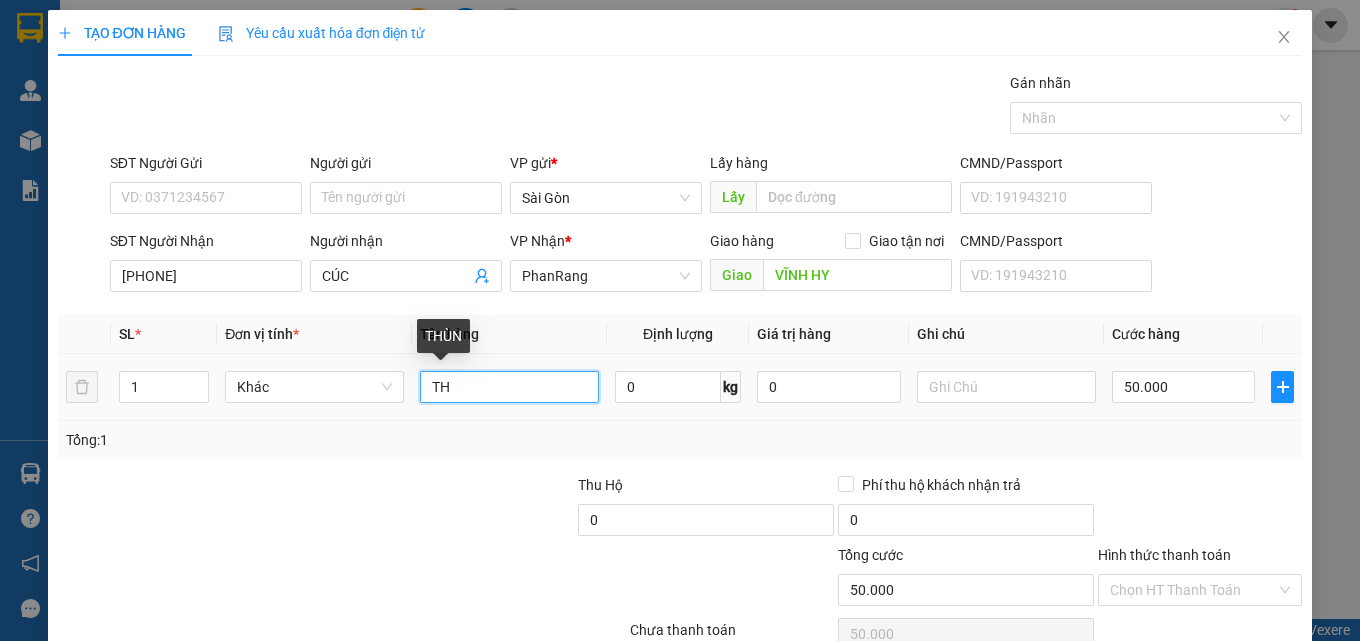 type on "T" 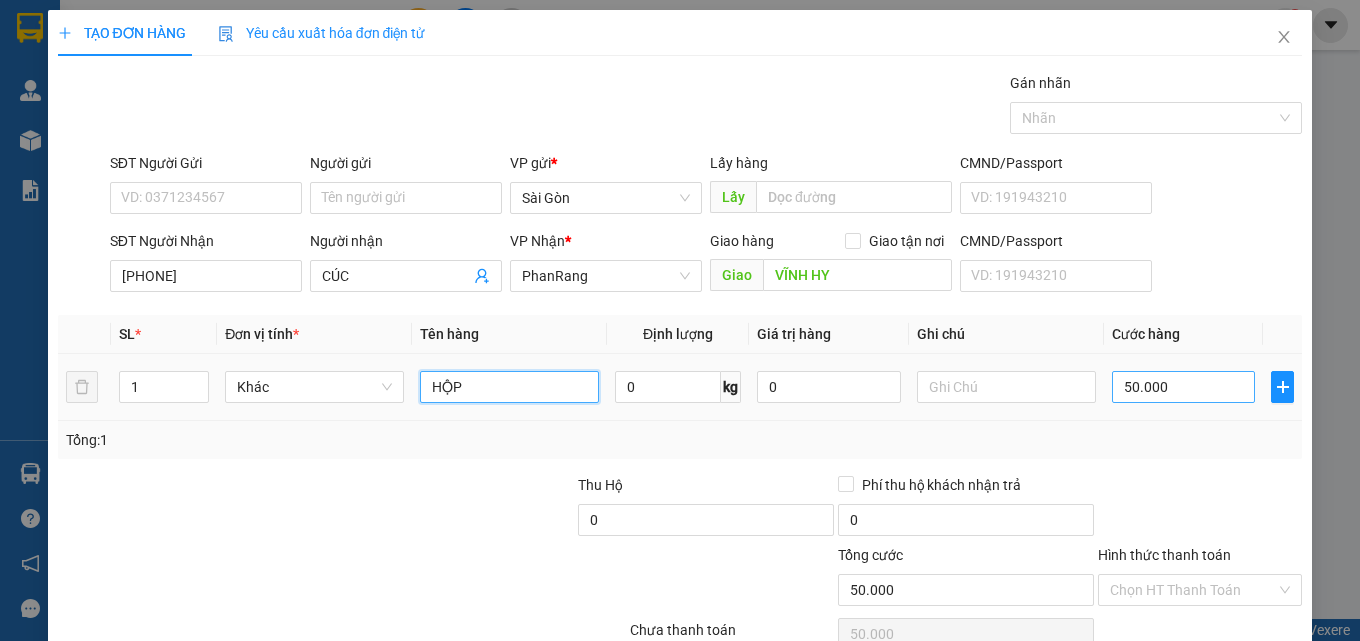 type on "HỘP" 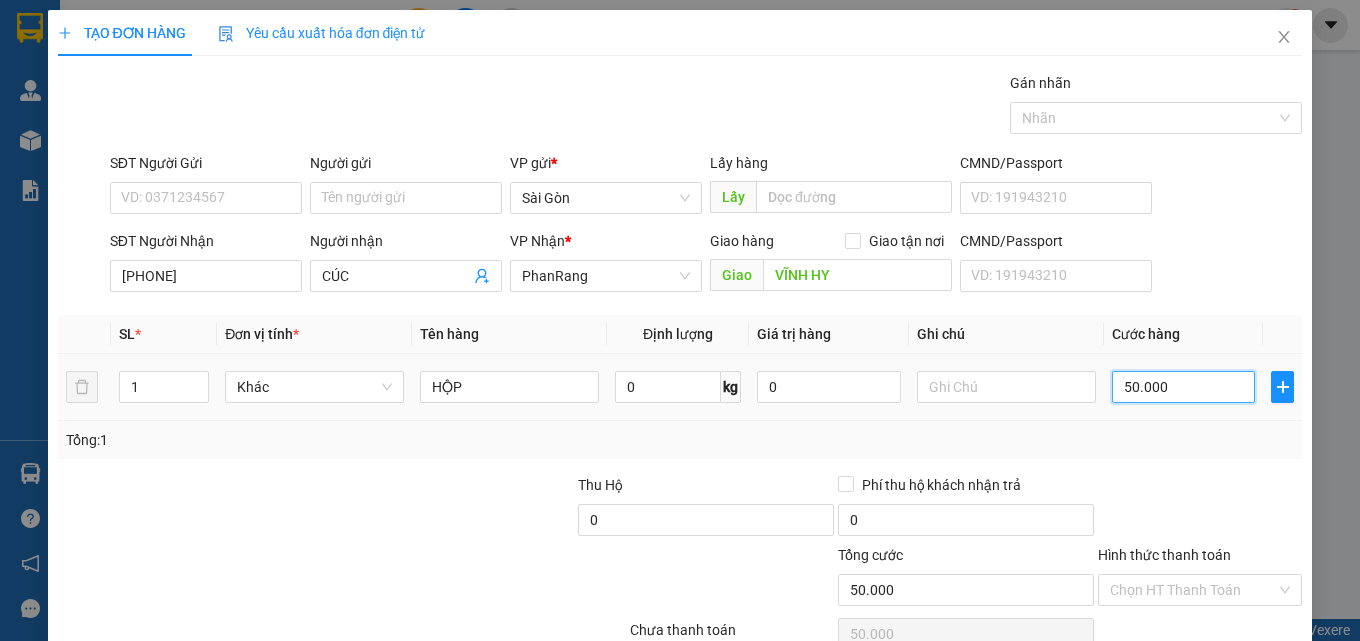 drag, startPoint x: 1173, startPoint y: 391, endPoint x: 1209, endPoint y: 391, distance: 36 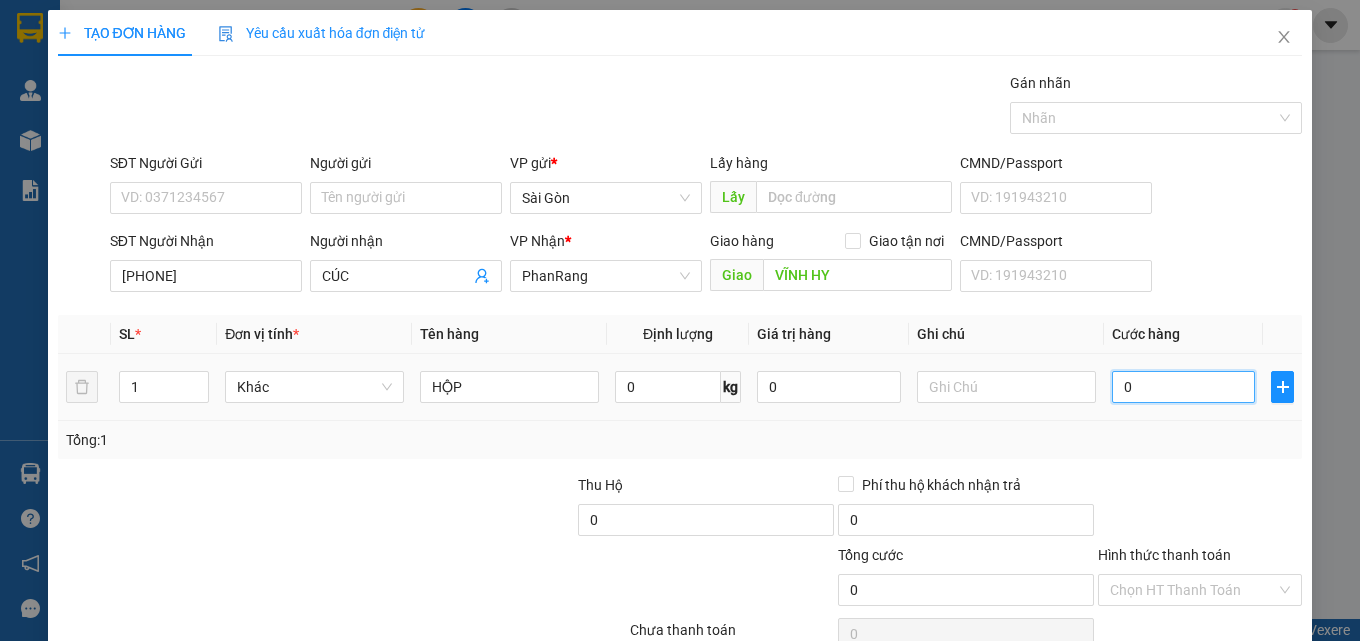 click on "0" at bounding box center (1184, 387) 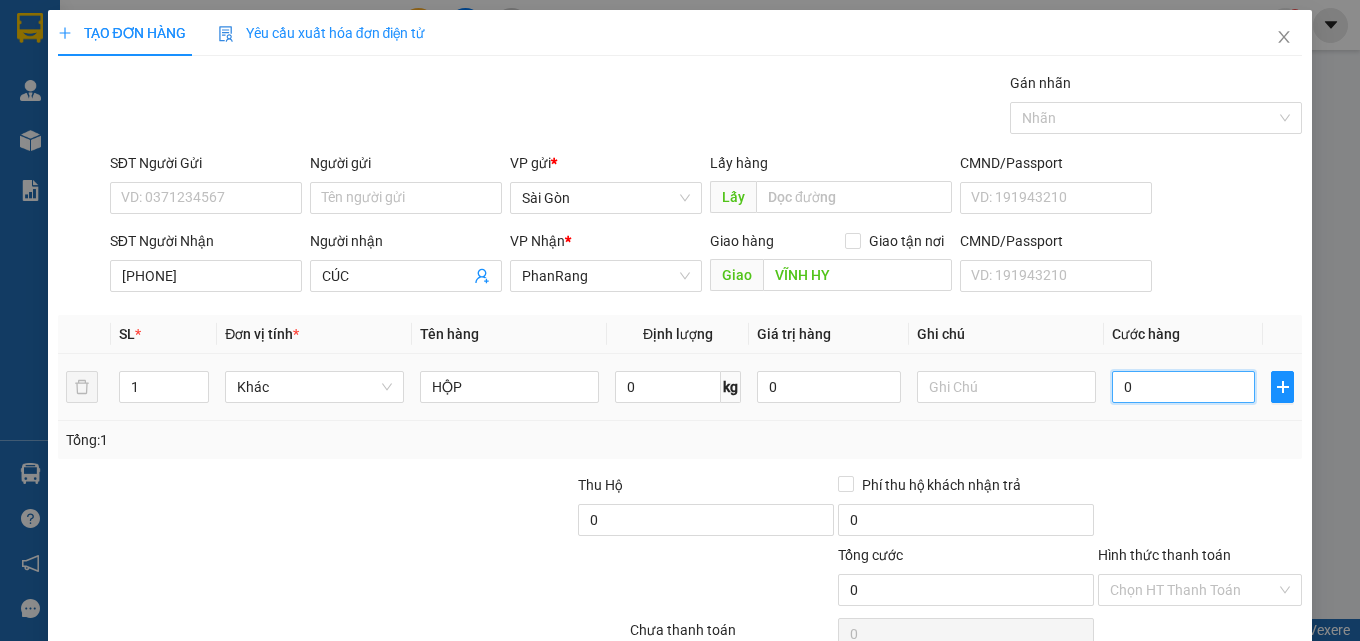 type on "4" 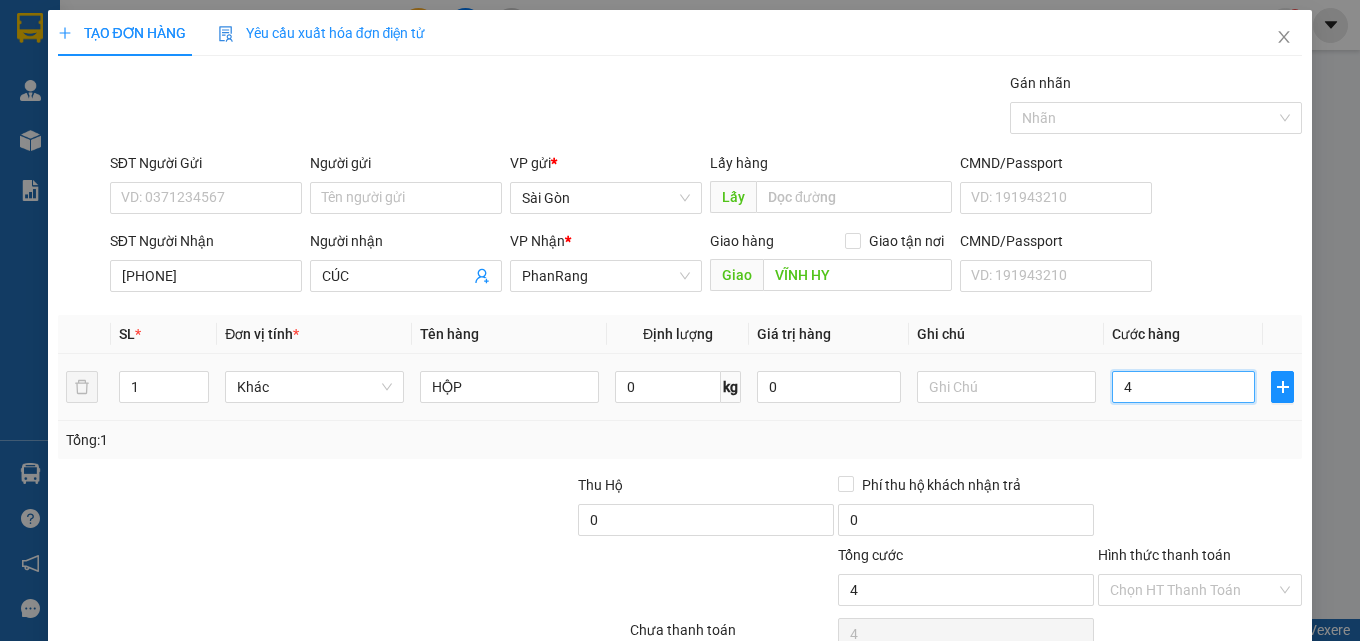 type on "40" 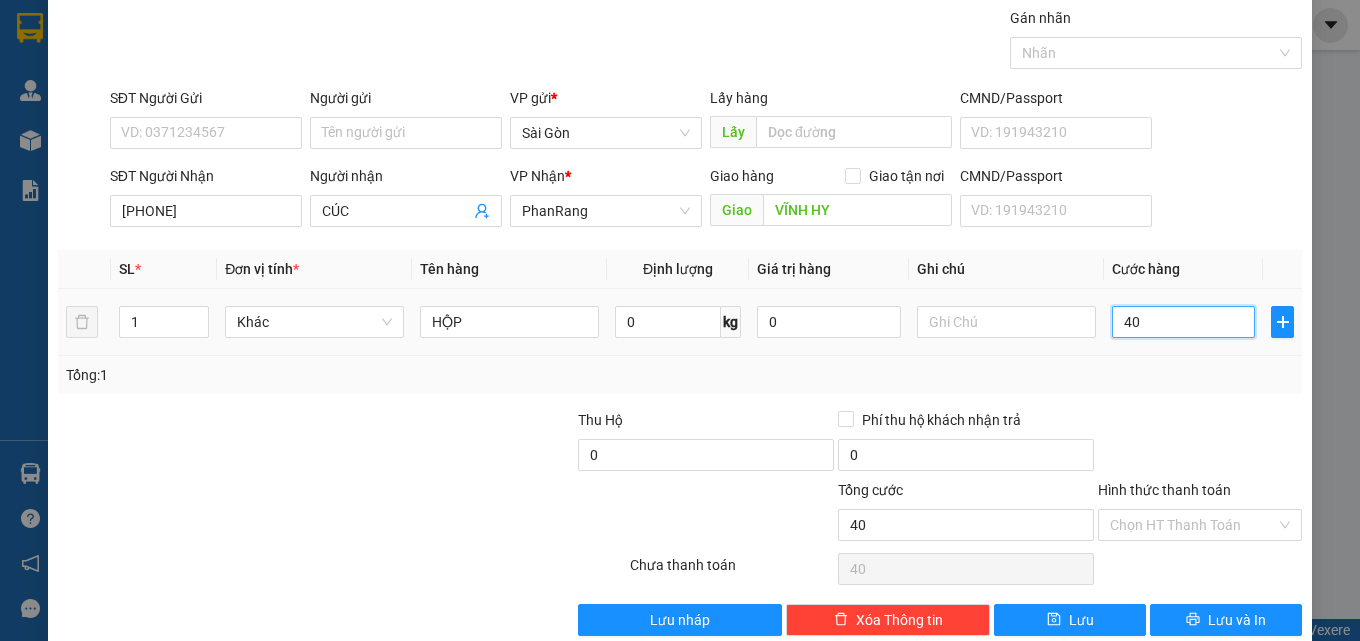 scroll, scrollTop: 99, scrollLeft: 0, axis: vertical 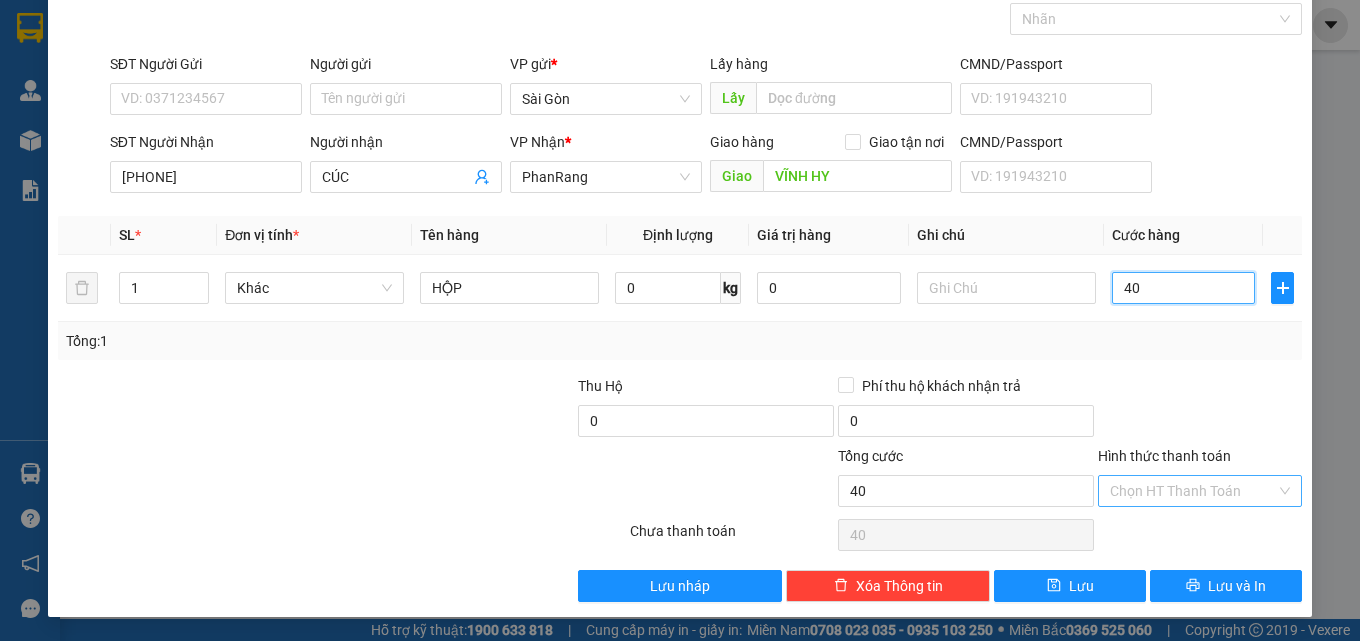 type on "40" 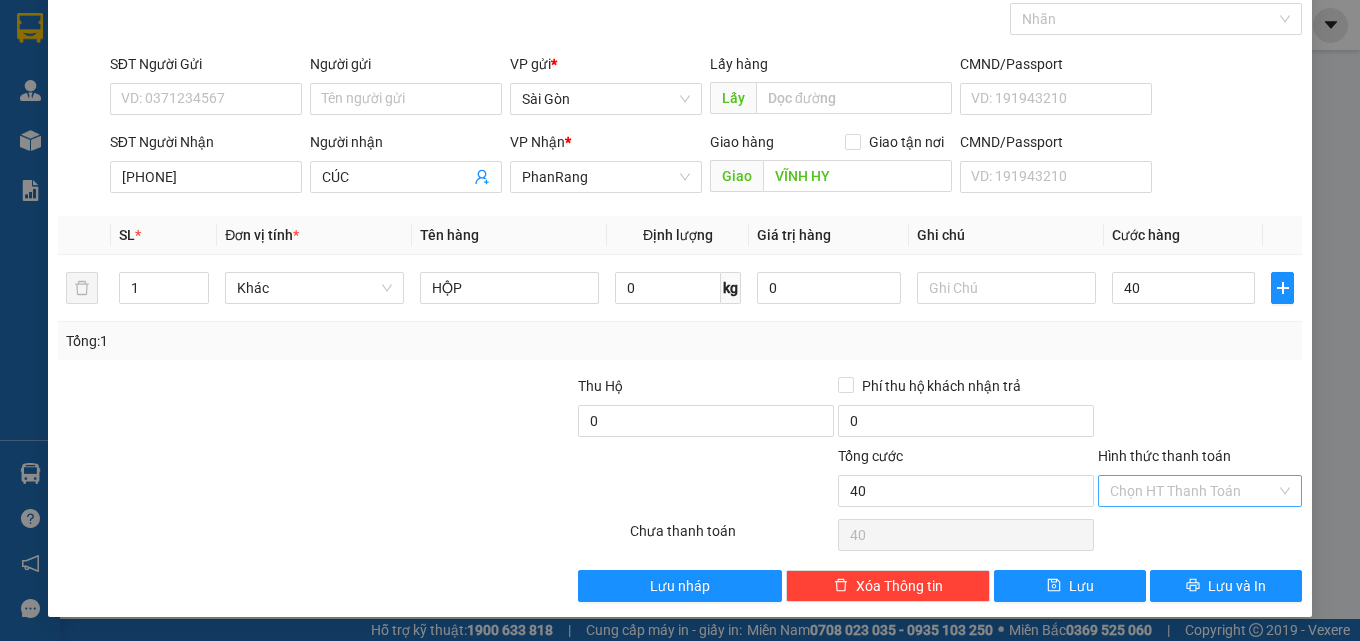 type on "40.000" 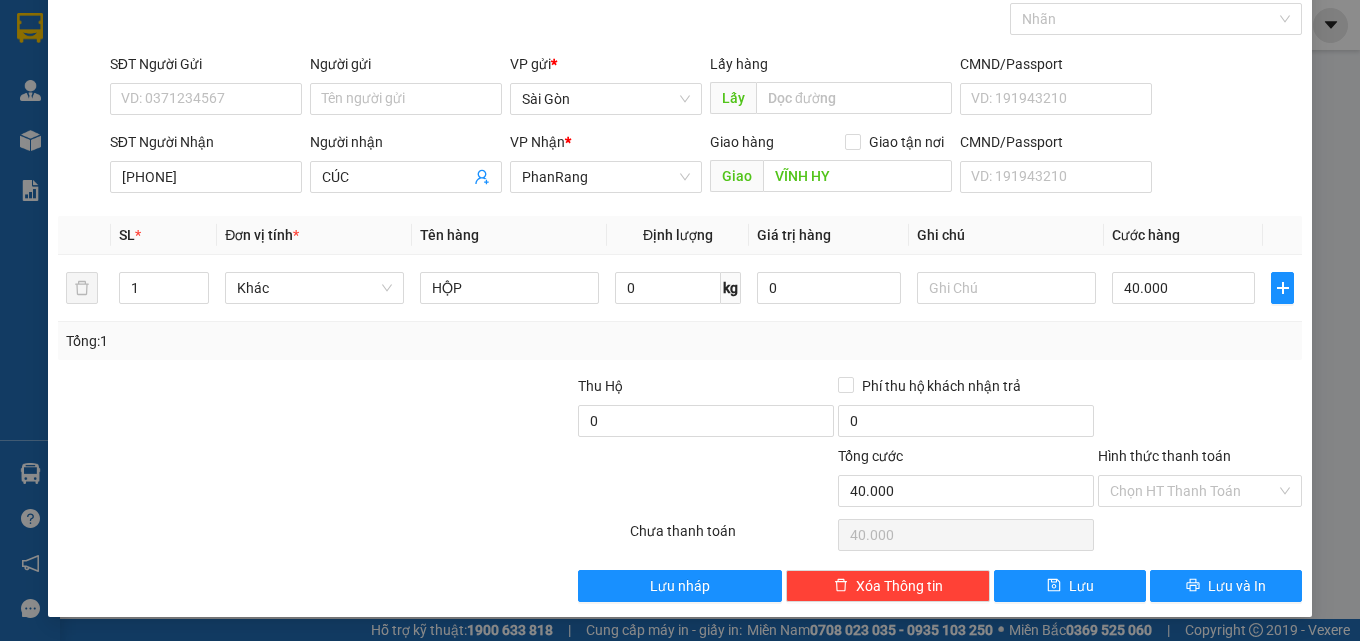 drag, startPoint x: 1181, startPoint y: 487, endPoint x: 1182, endPoint y: 508, distance: 21.023796 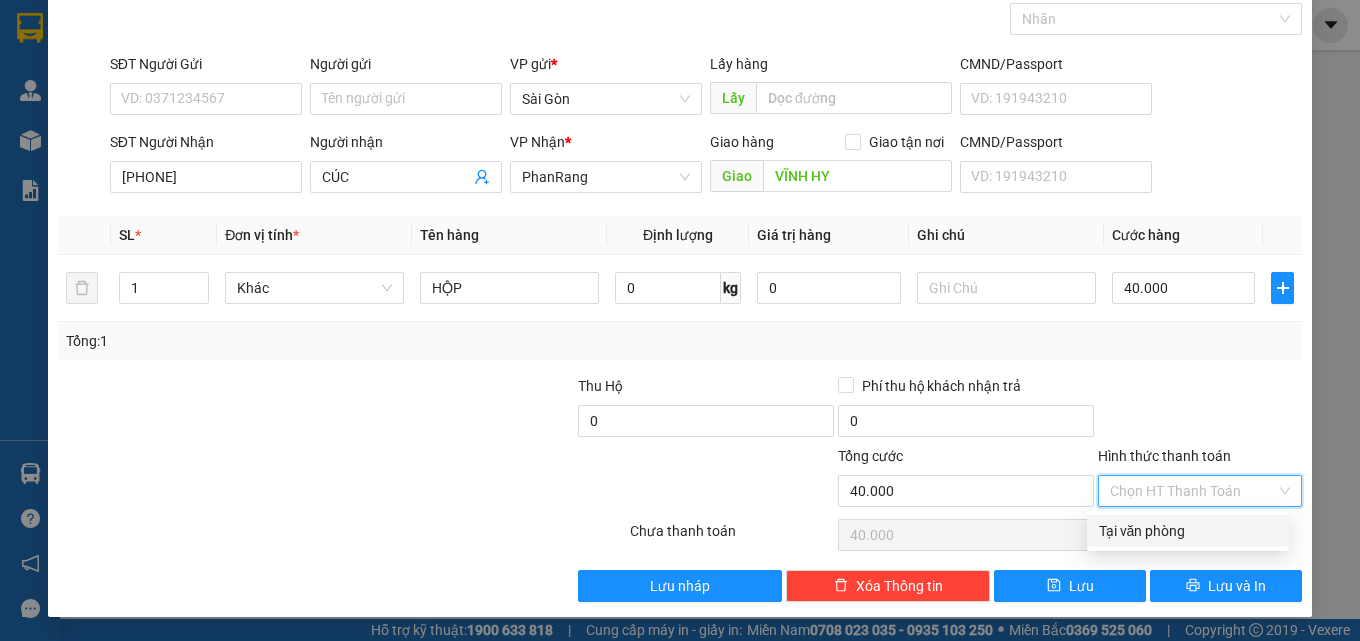 click on "Tại văn phòng" at bounding box center [1188, 531] 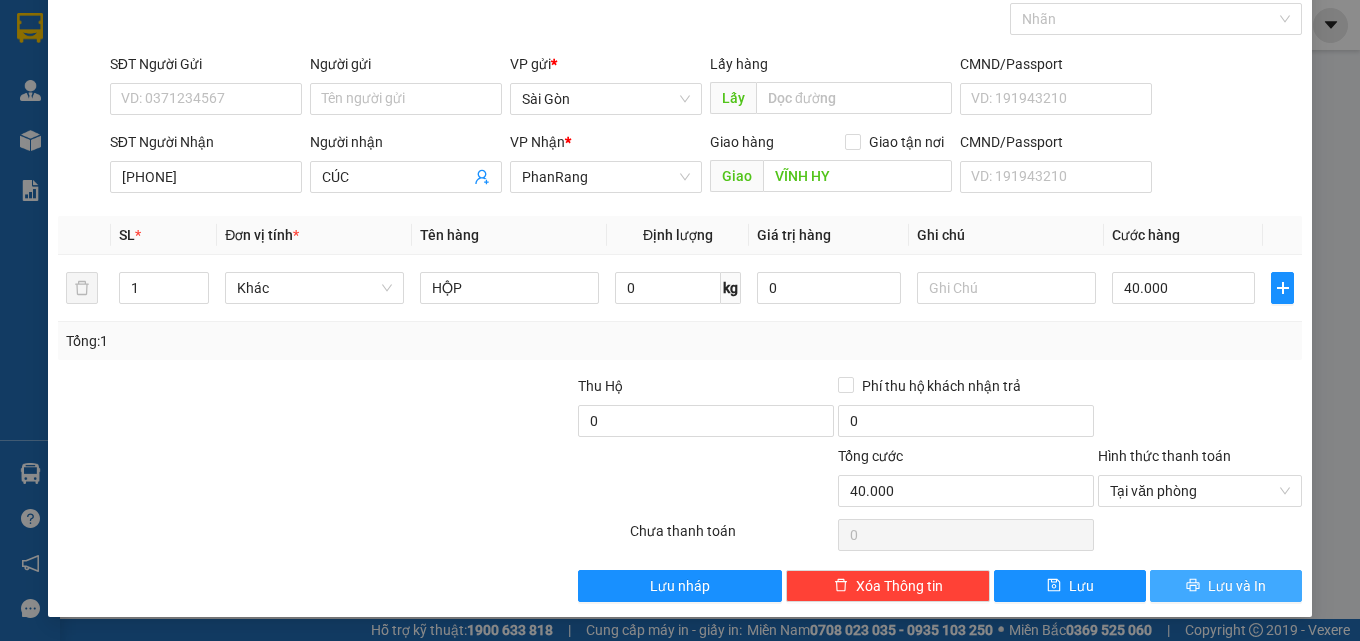 click on "Lưu và In" at bounding box center [1226, 586] 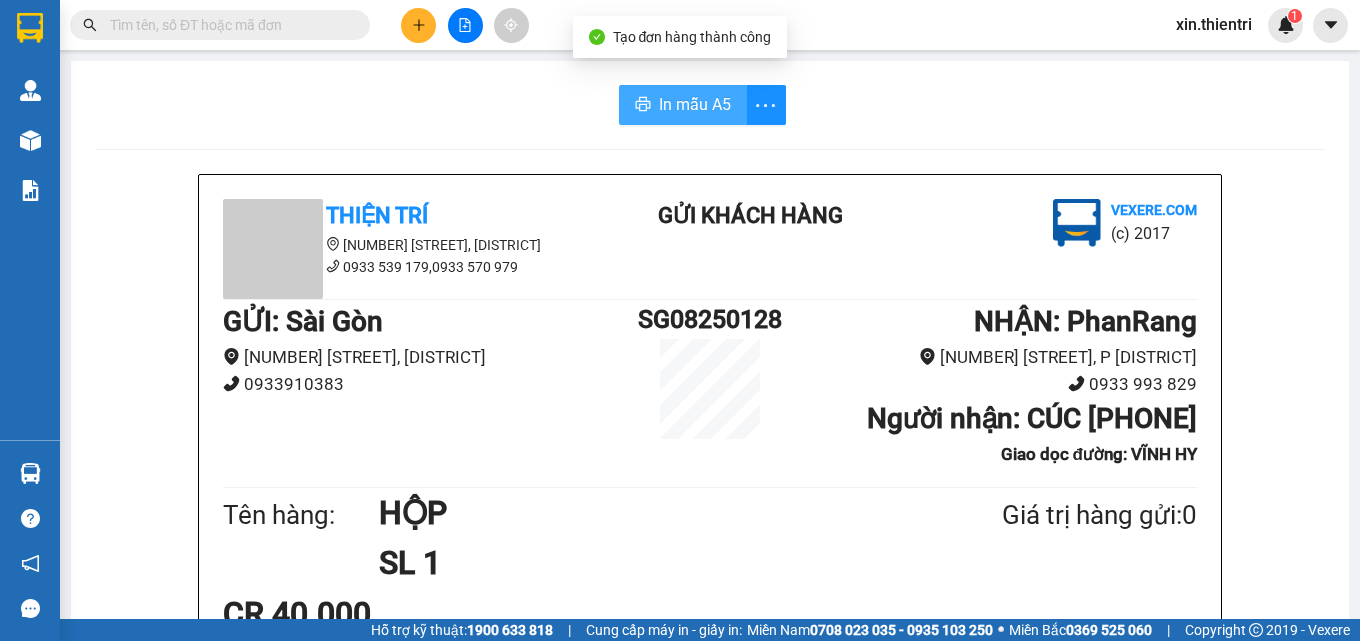click on "In mẫu A5" at bounding box center (695, 104) 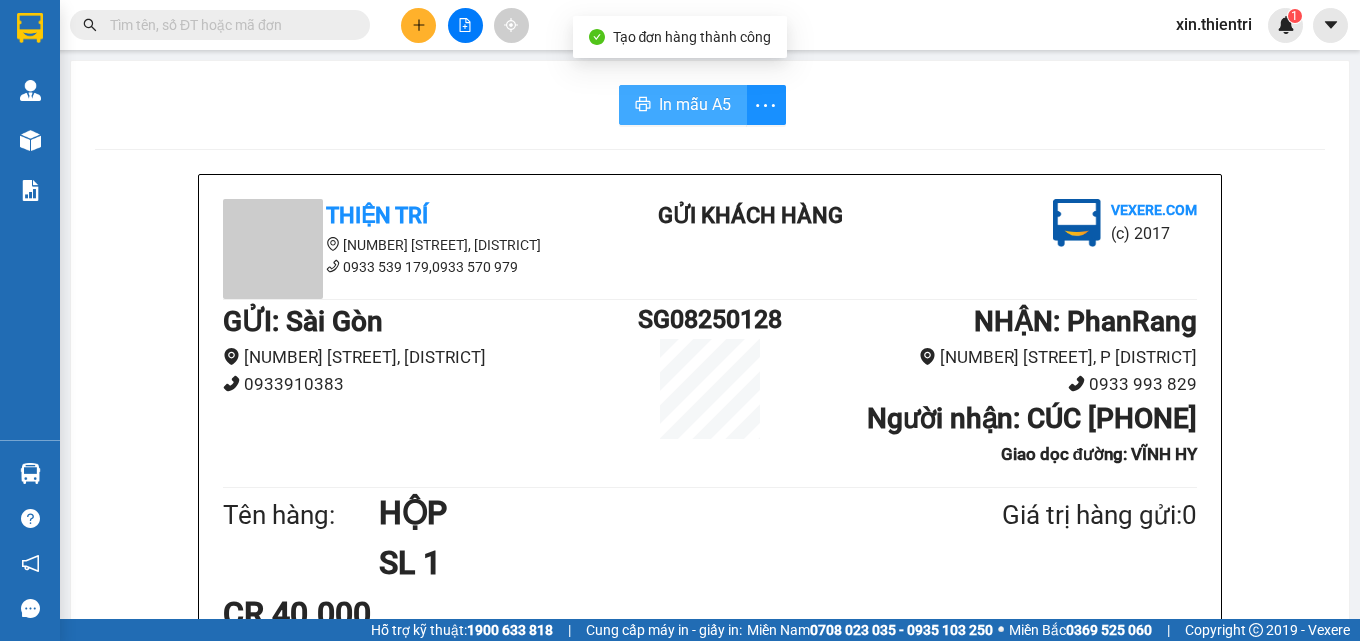 scroll, scrollTop: 0, scrollLeft: 0, axis: both 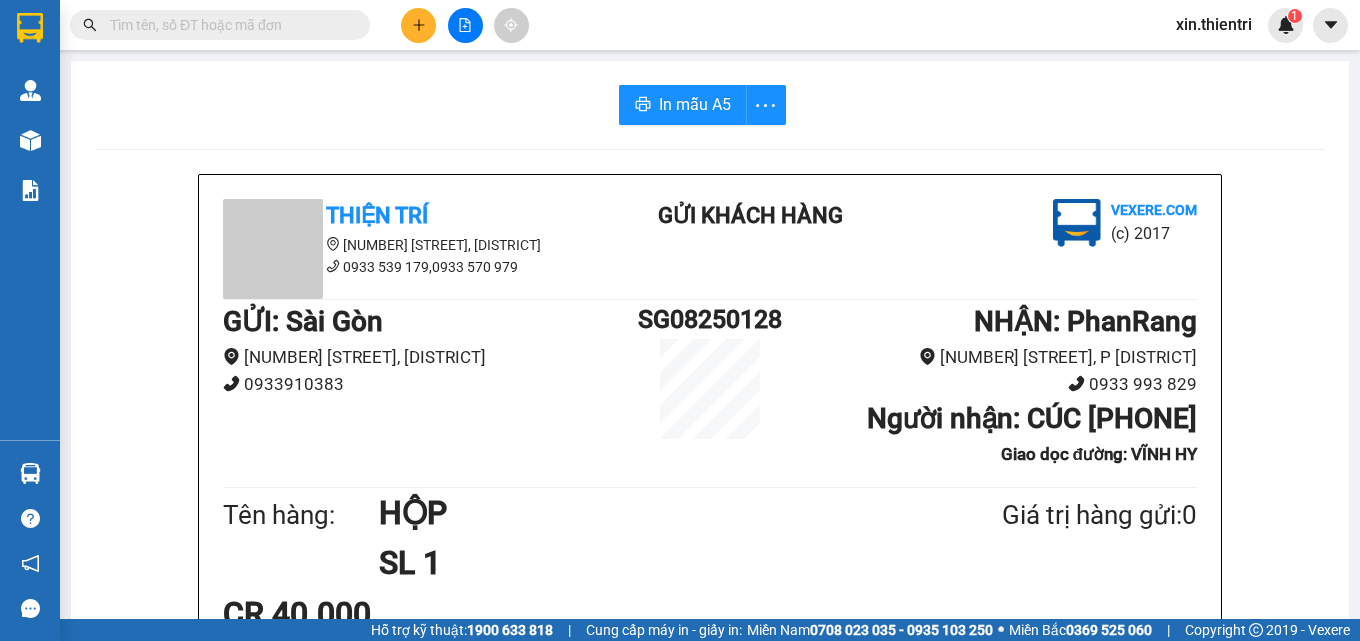 click at bounding box center (418, 25) 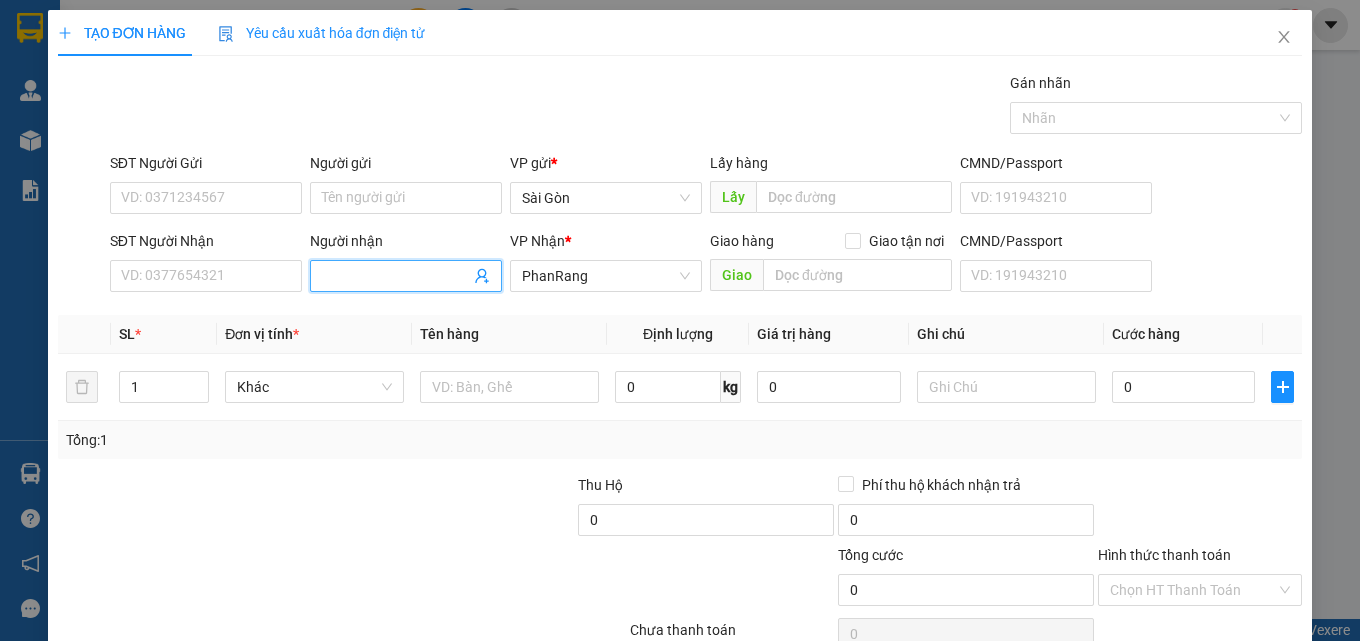 click on "Người nhận" at bounding box center (396, 276) 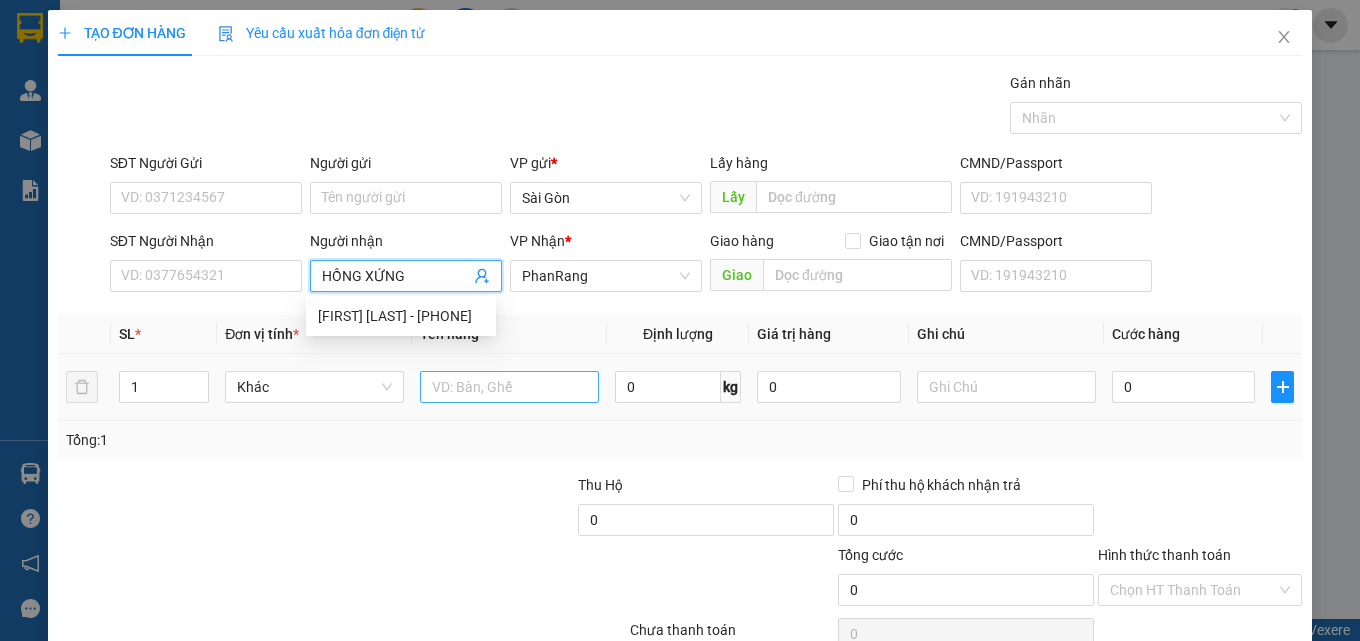 type on "HỒNG XỨNG" 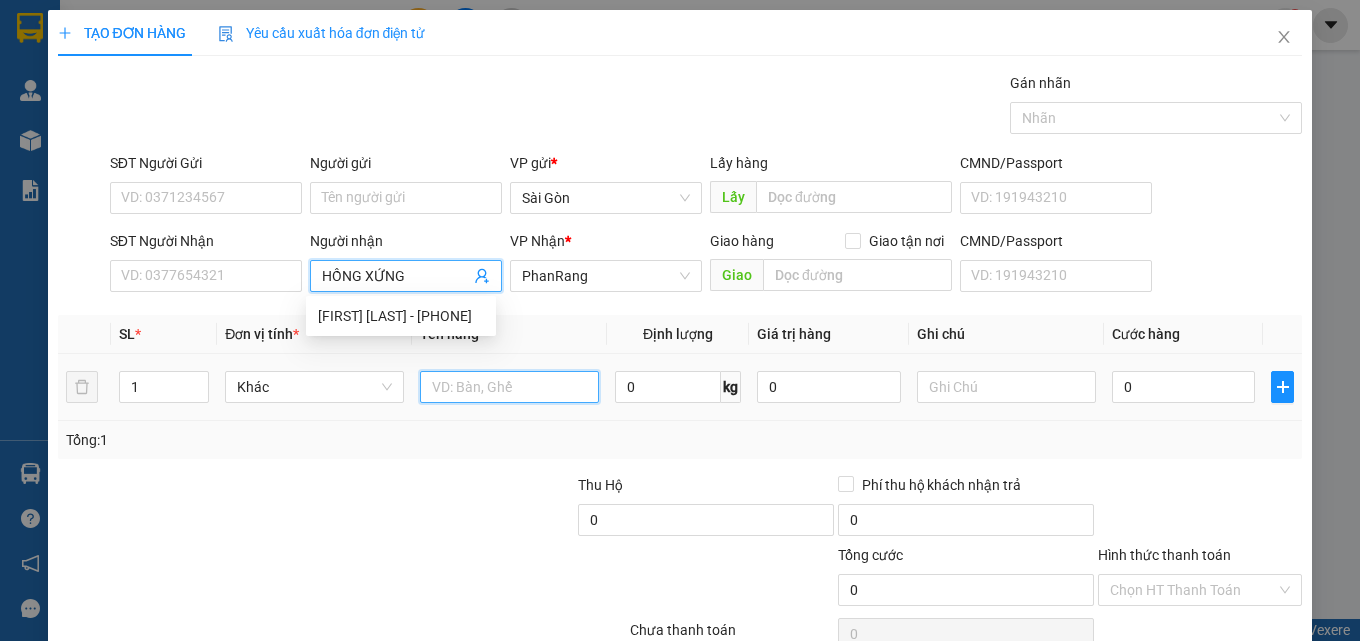 click at bounding box center (509, 387) 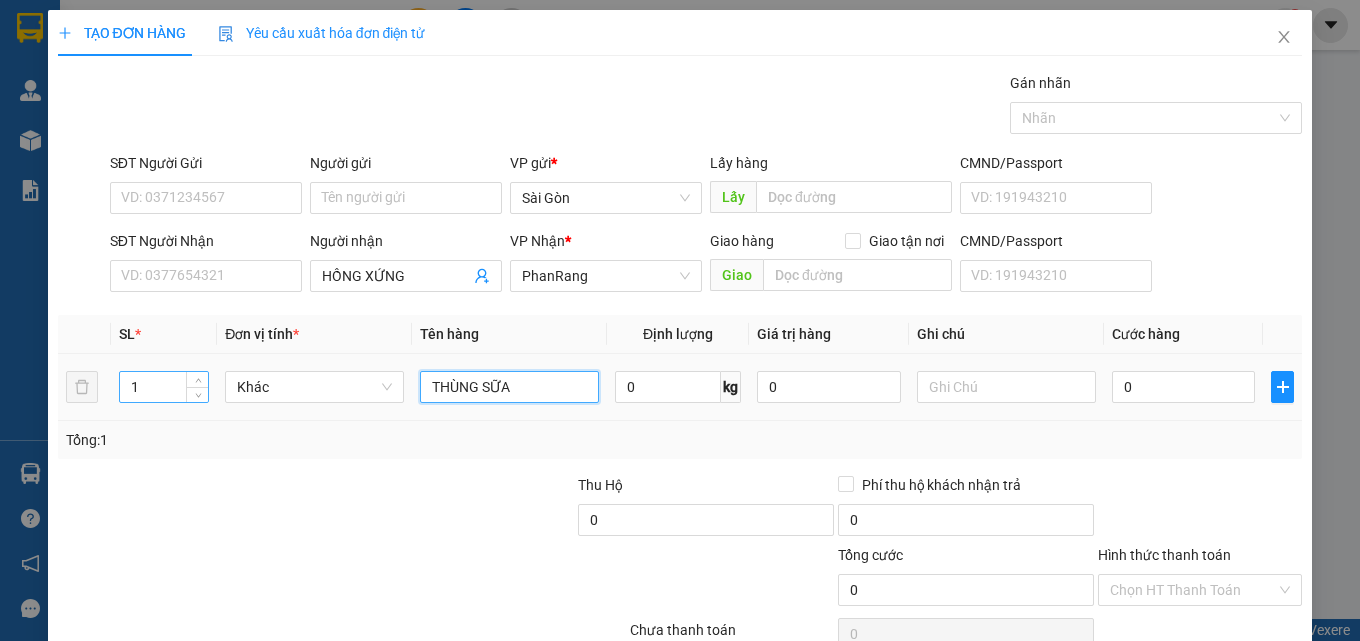 type on "THÙNG SỮA" 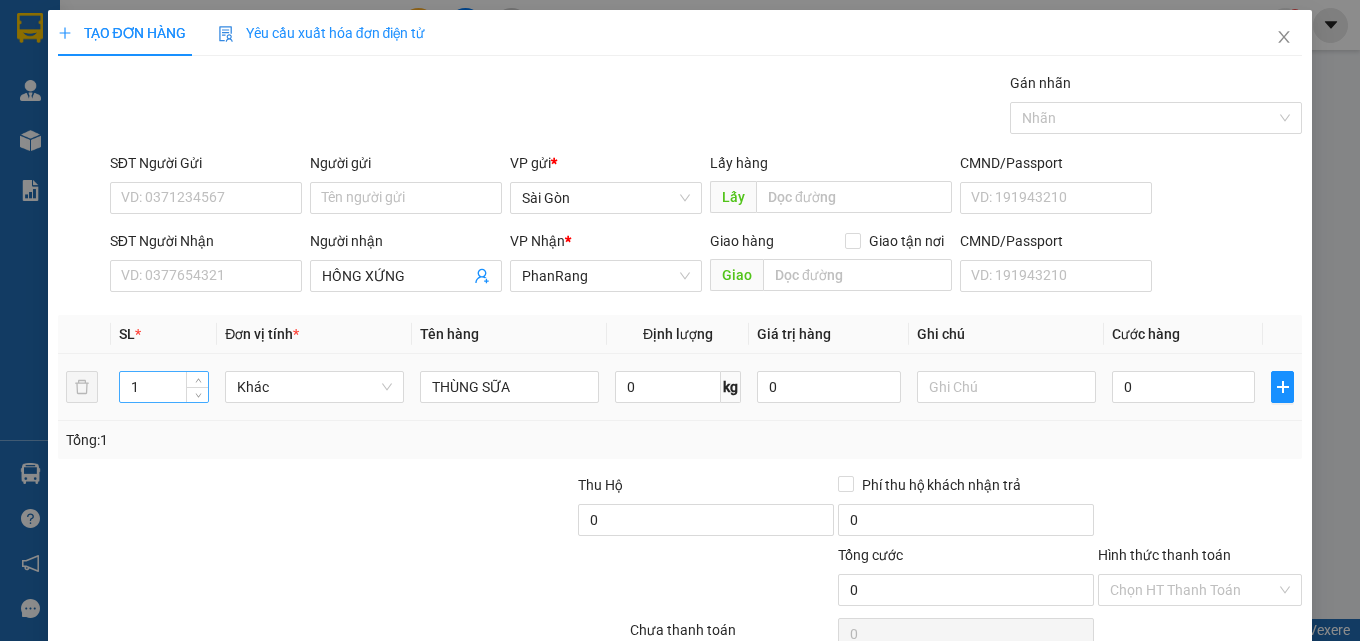 click on "1" at bounding box center (164, 387) 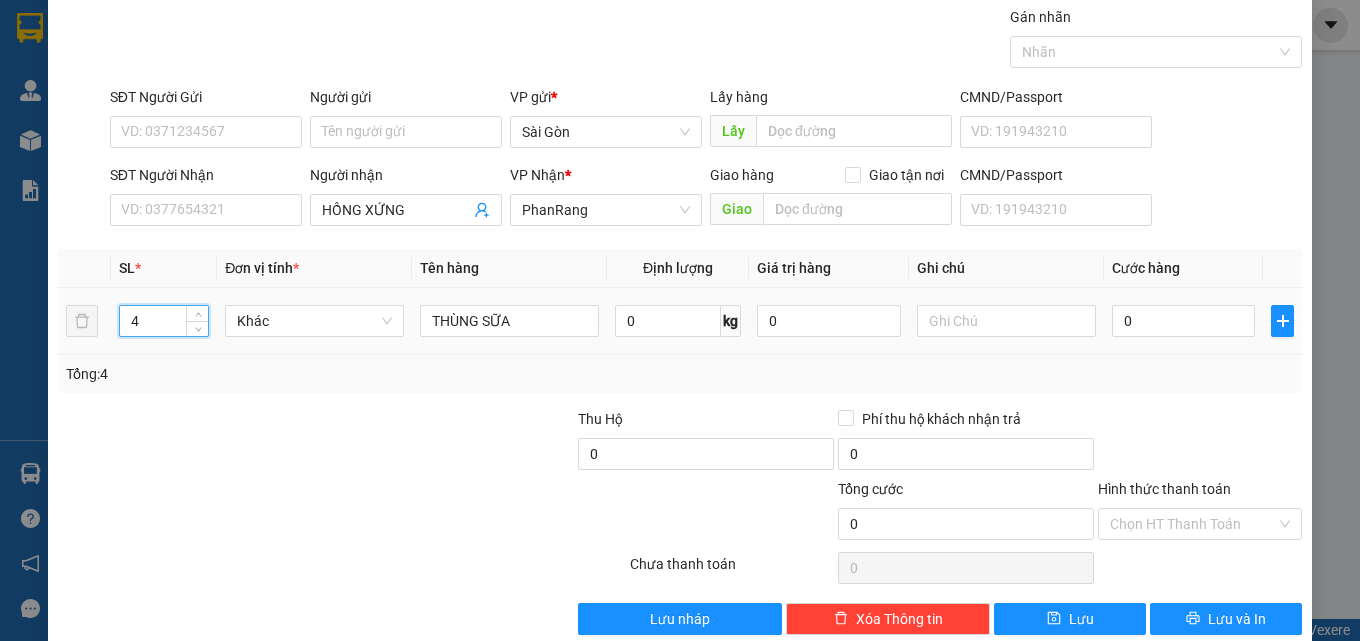 scroll, scrollTop: 99, scrollLeft: 0, axis: vertical 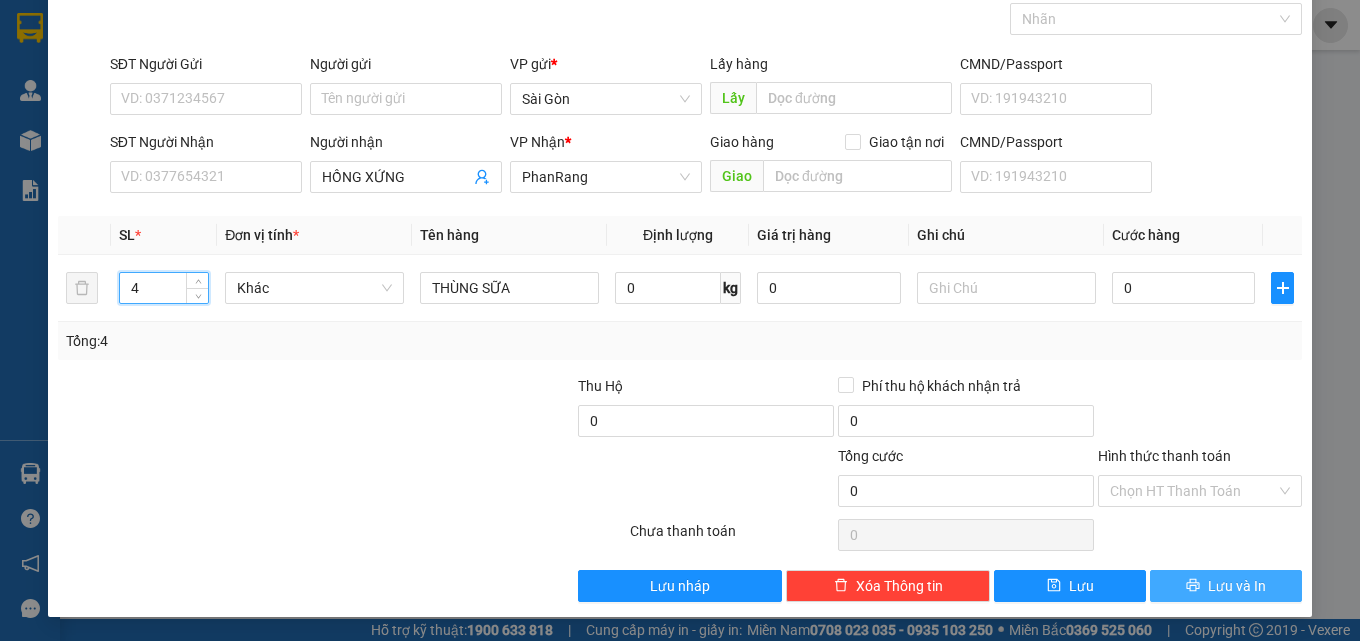 type on "4" 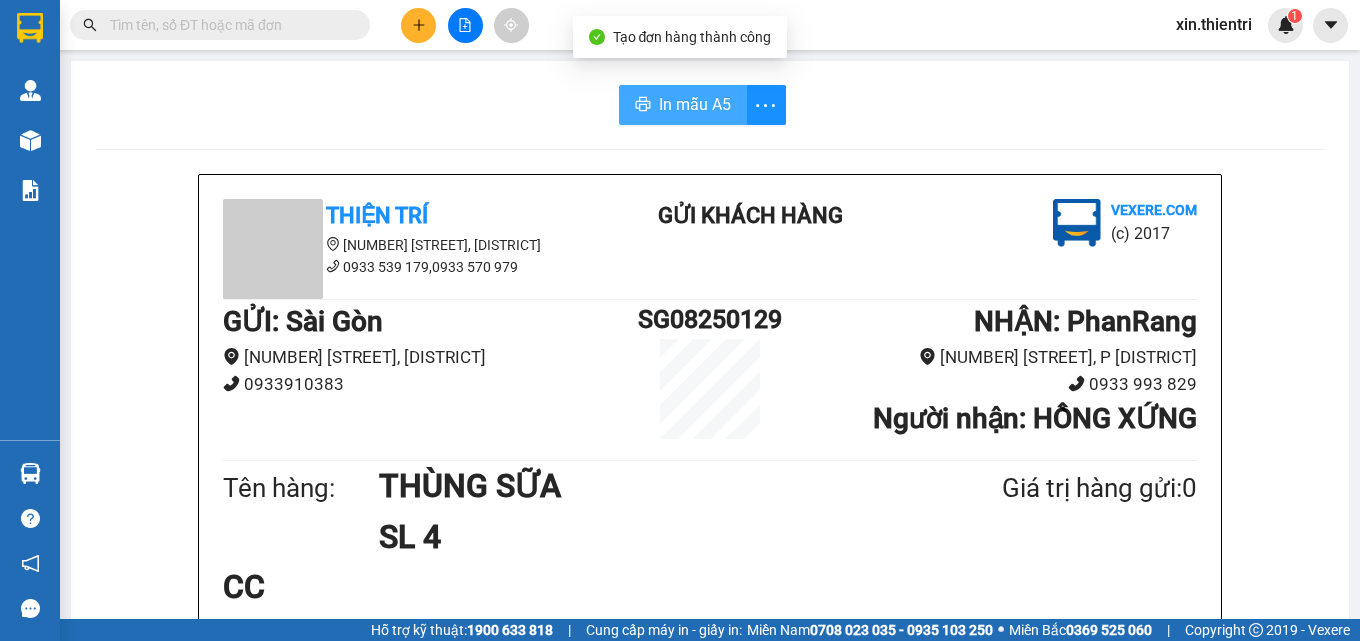 drag, startPoint x: 644, startPoint y: 95, endPoint x: 650, endPoint y: 85, distance: 11.661903 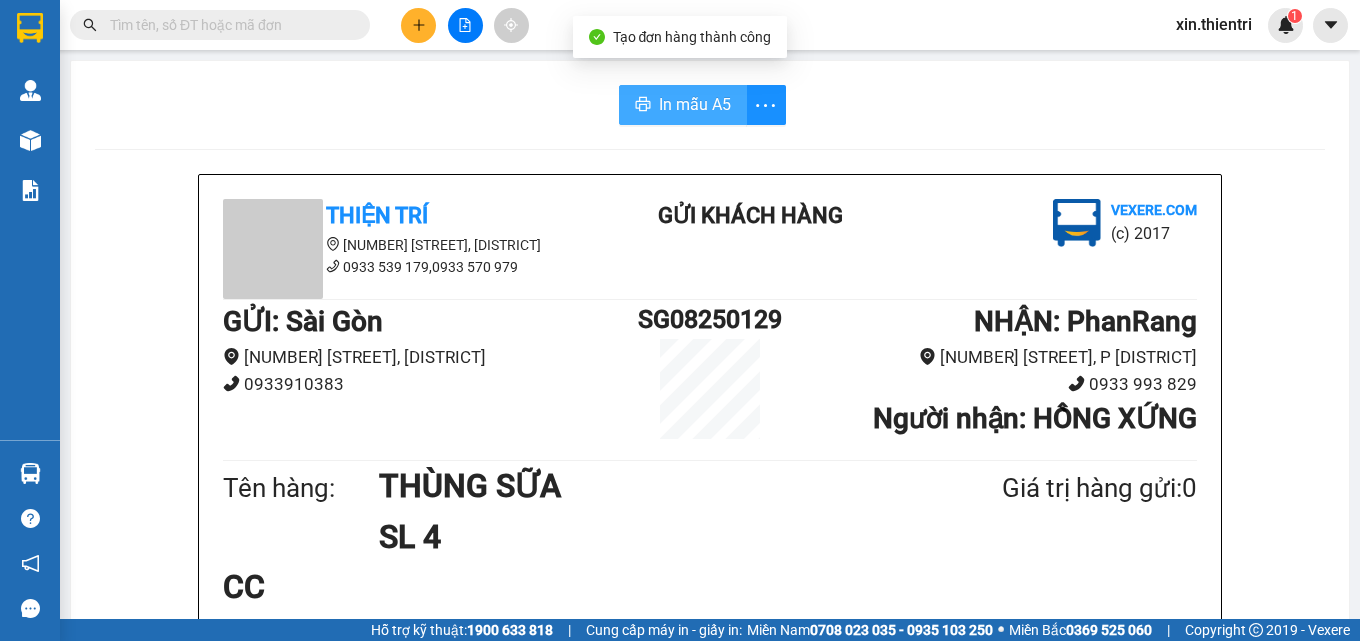 scroll, scrollTop: 0, scrollLeft: 0, axis: both 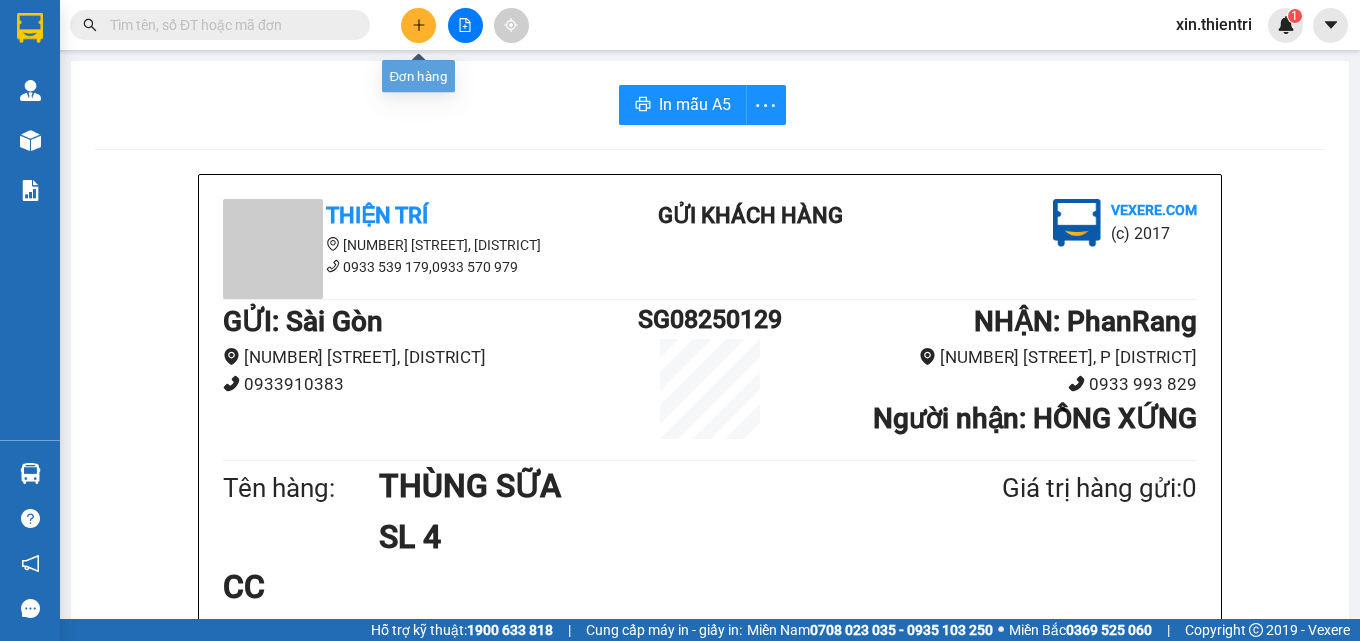 click at bounding box center (418, 25) 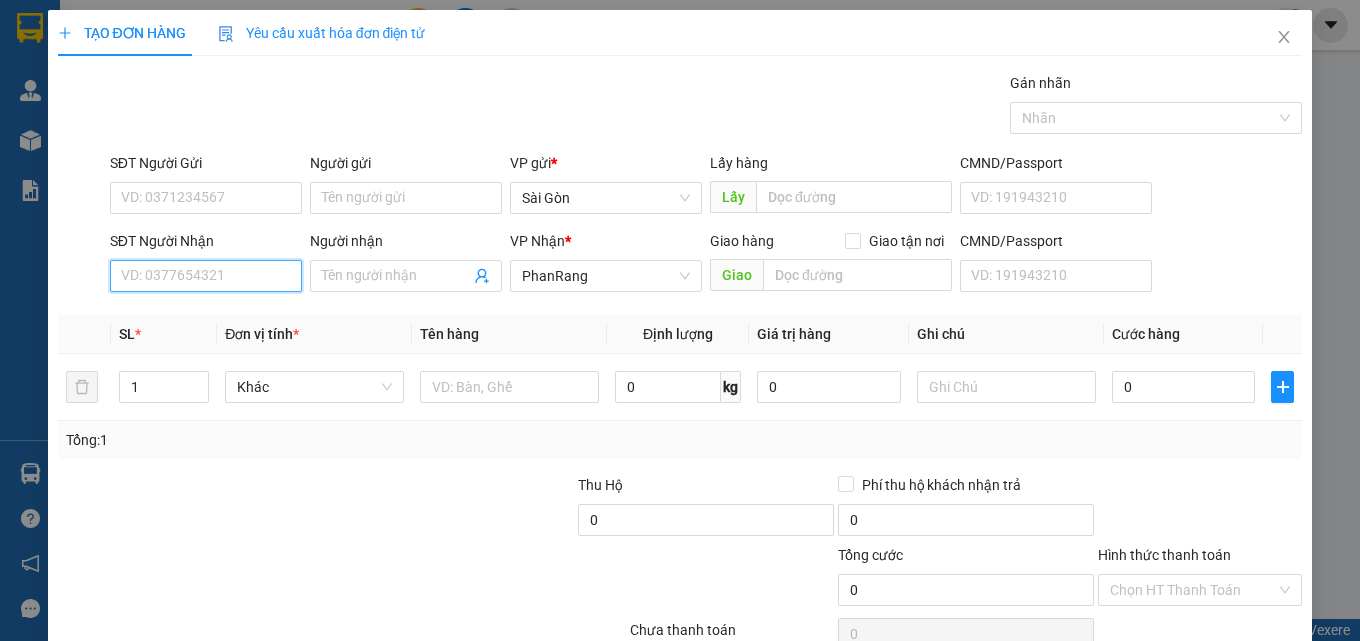 click on "SĐT Người Nhận" at bounding box center [206, 276] 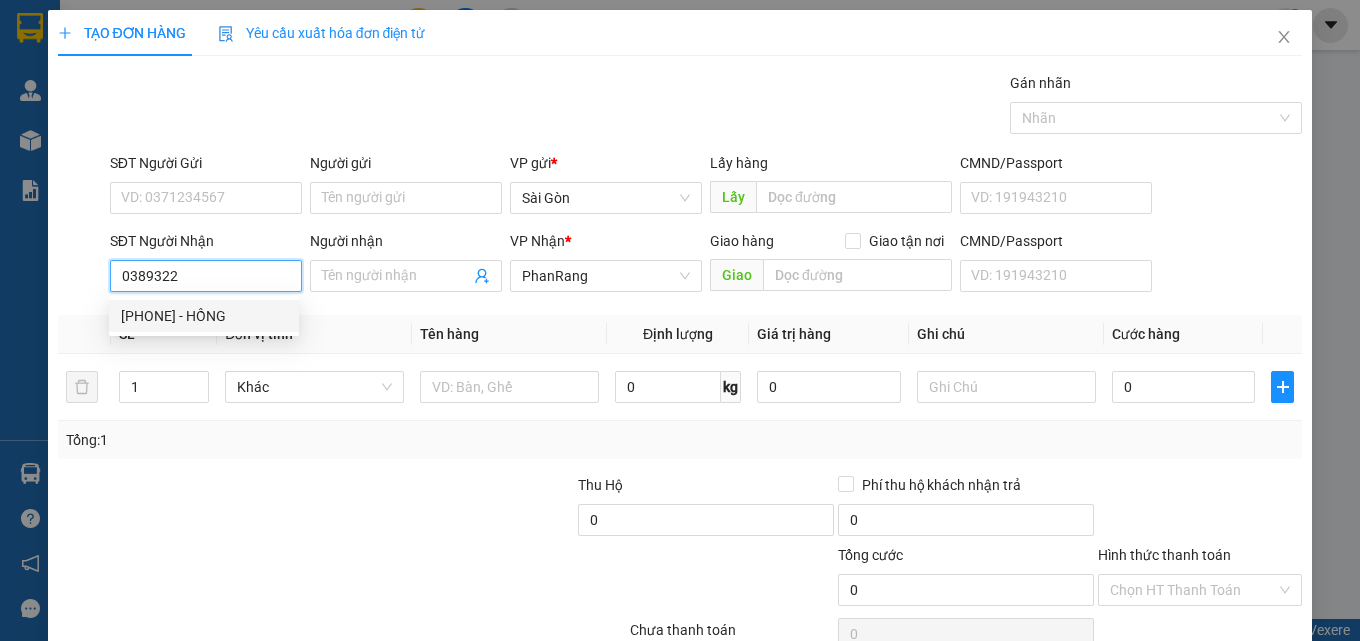 drag, startPoint x: 211, startPoint y: 323, endPoint x: 191, endPoint y: 336, distance: 23.853722 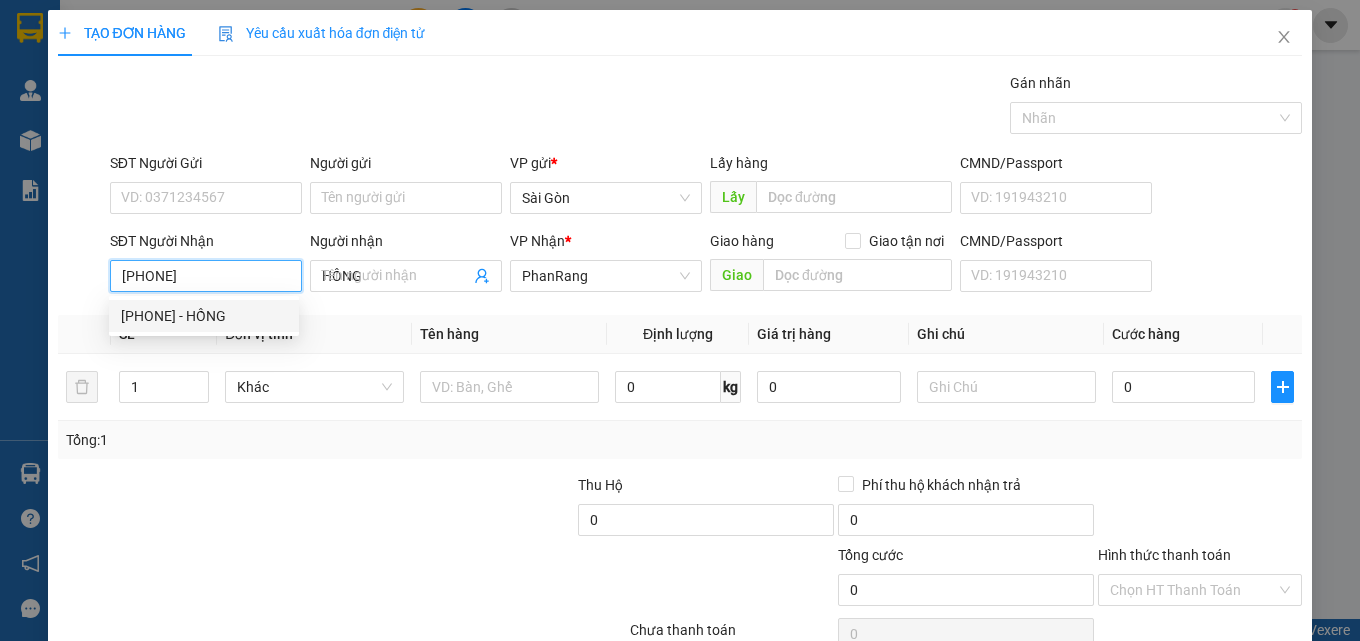type on "30.000" 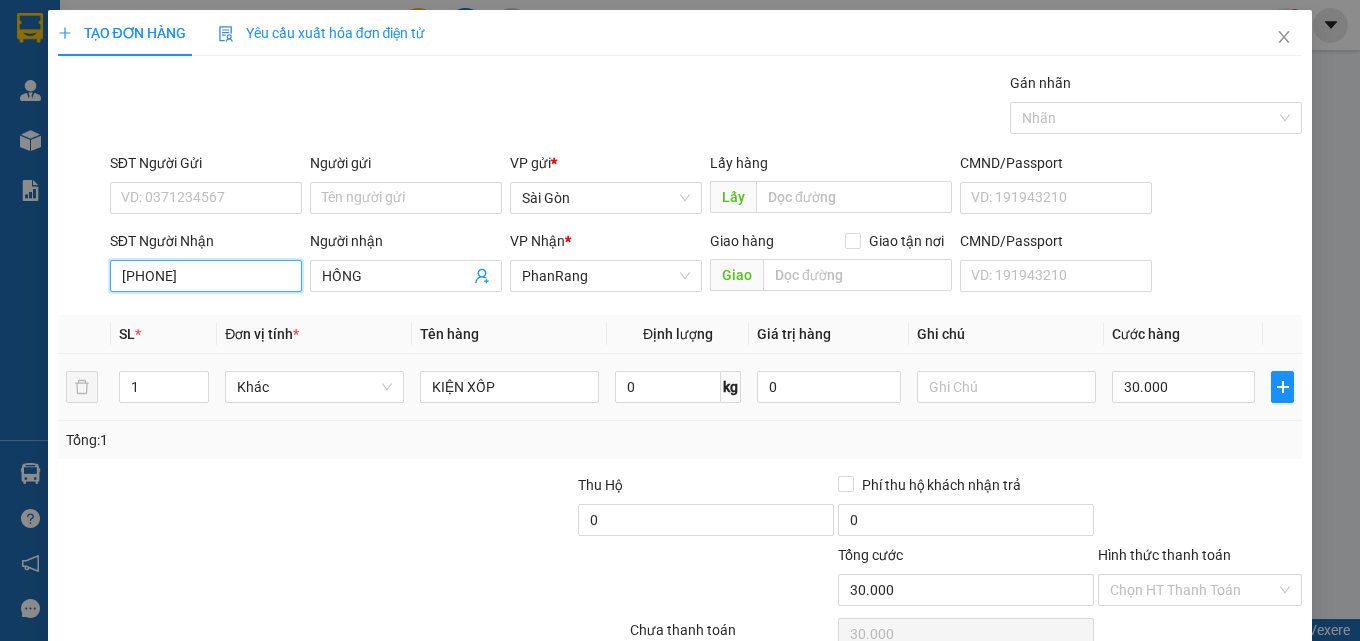 type on "[PHONE]" 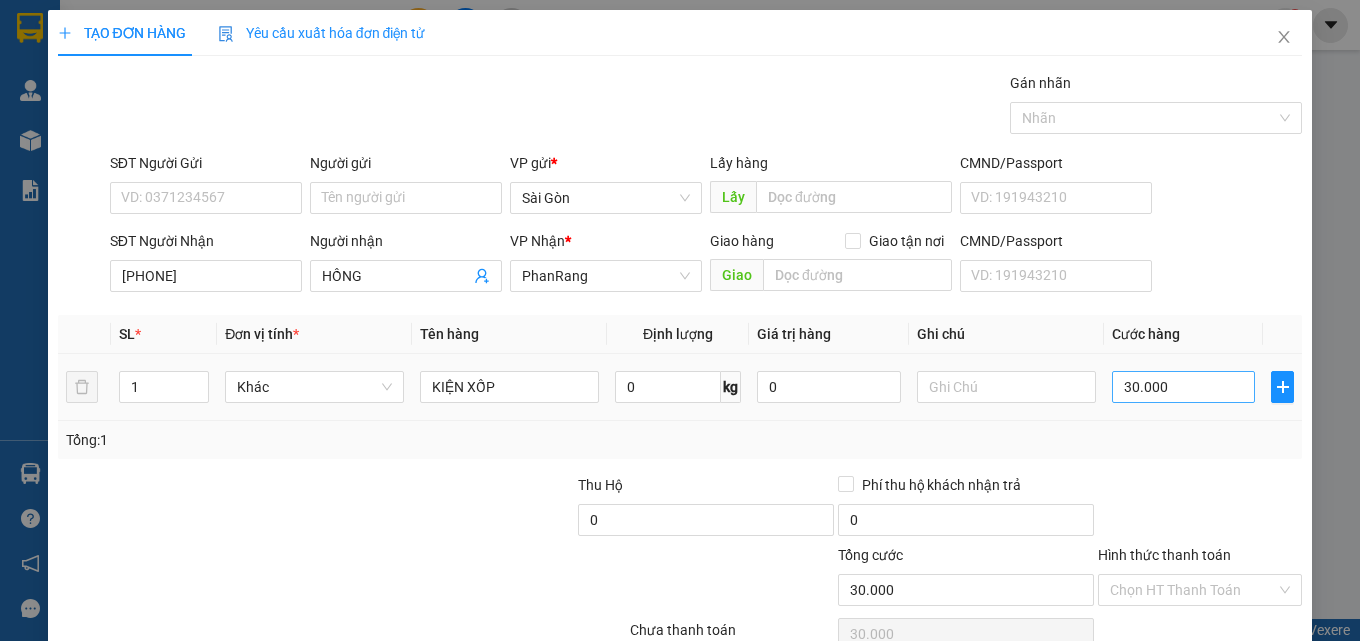 click on "30.000" at bounding box center (1184, 387) 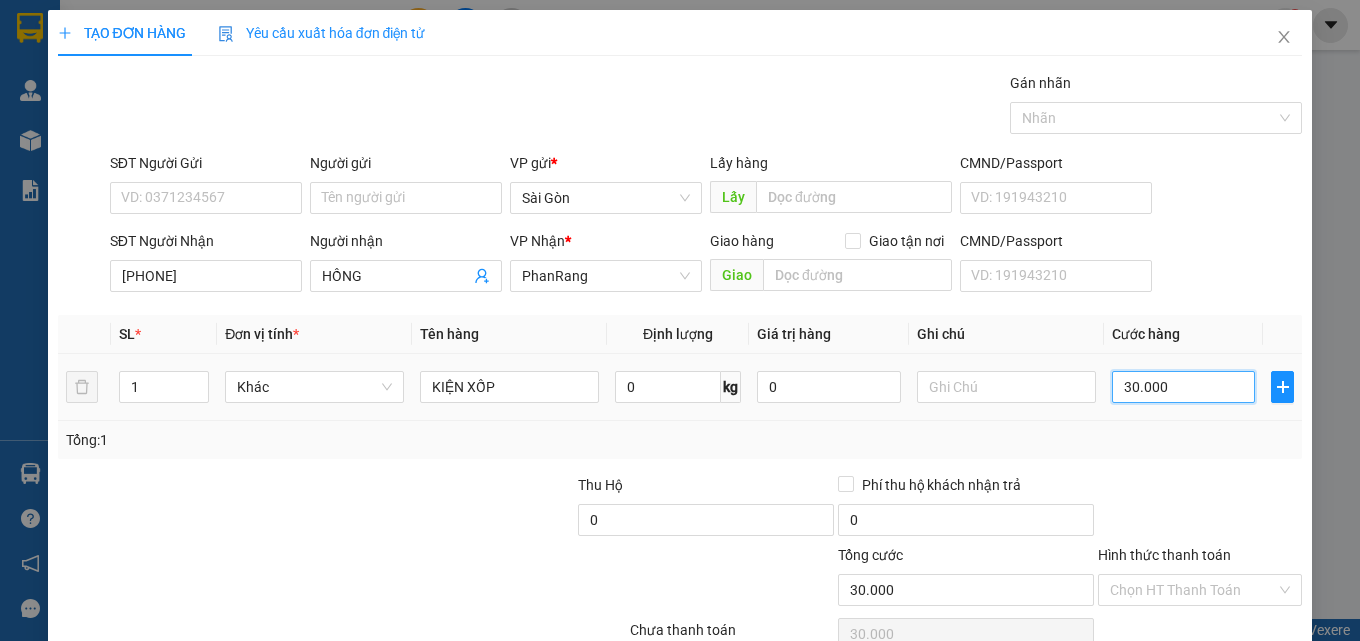 click on "30.000" at bounding box center (1184, 387) 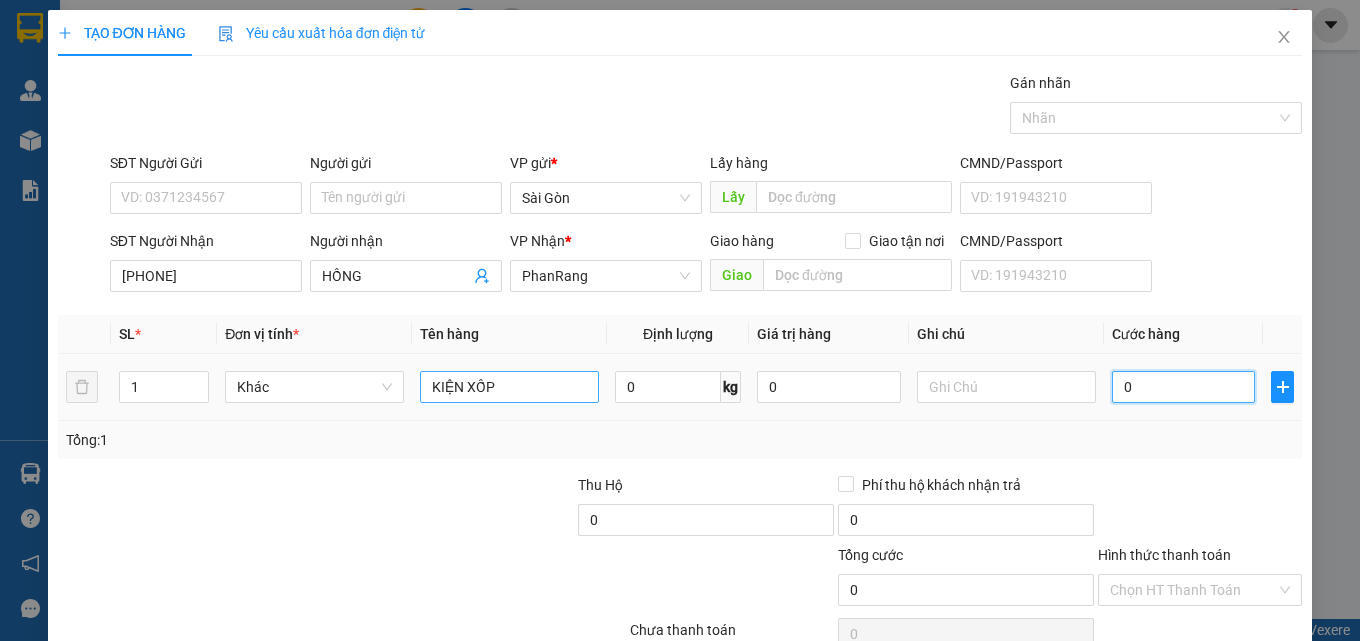 type on "0" 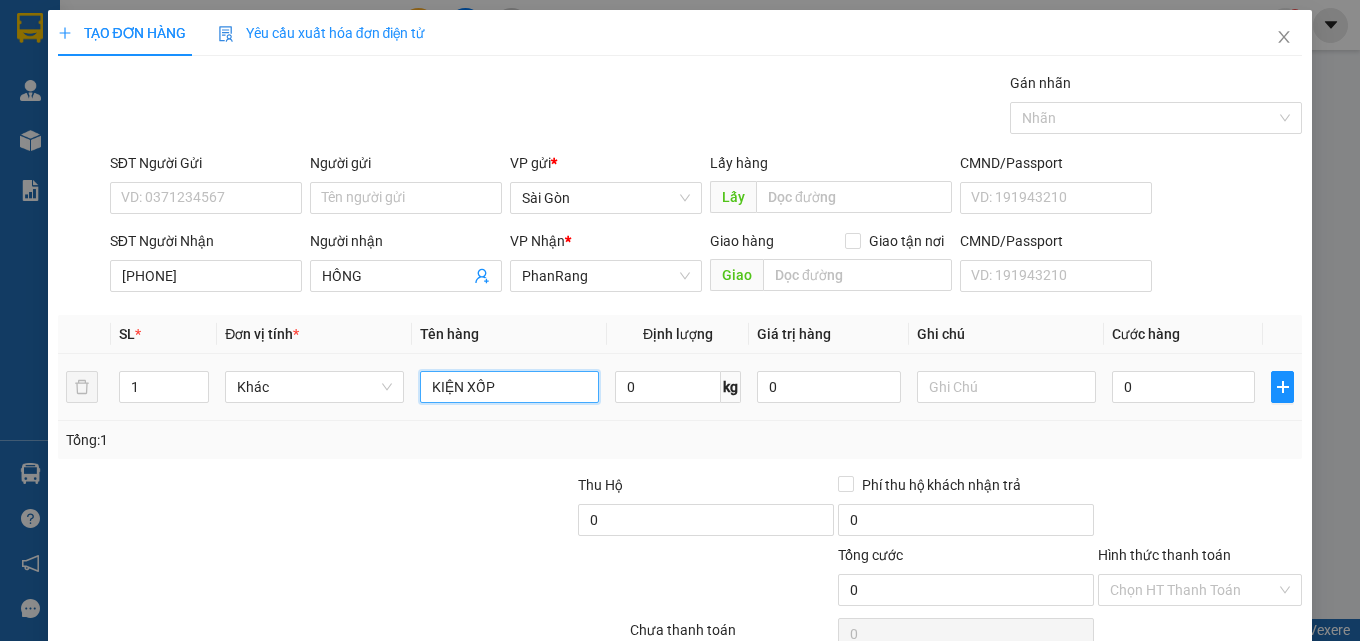 click on "KIỆN XỐP" at bounding box center (509, 387) 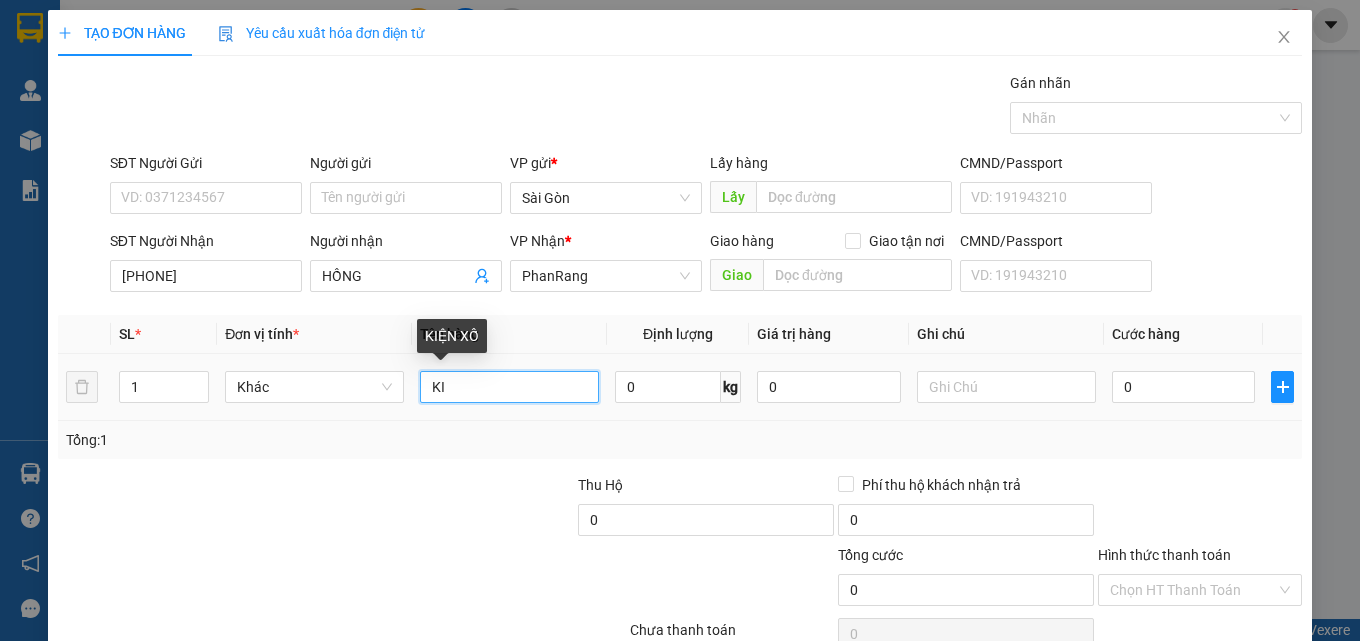 type on "K" 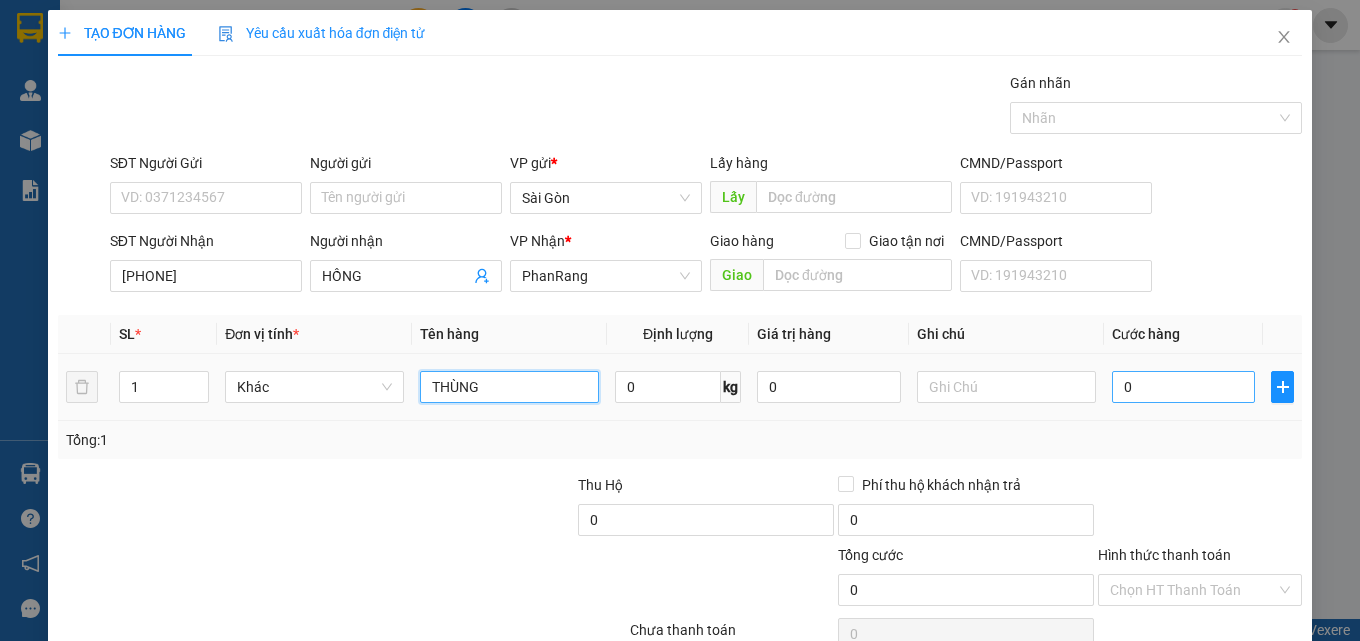 type on "THÙNG" 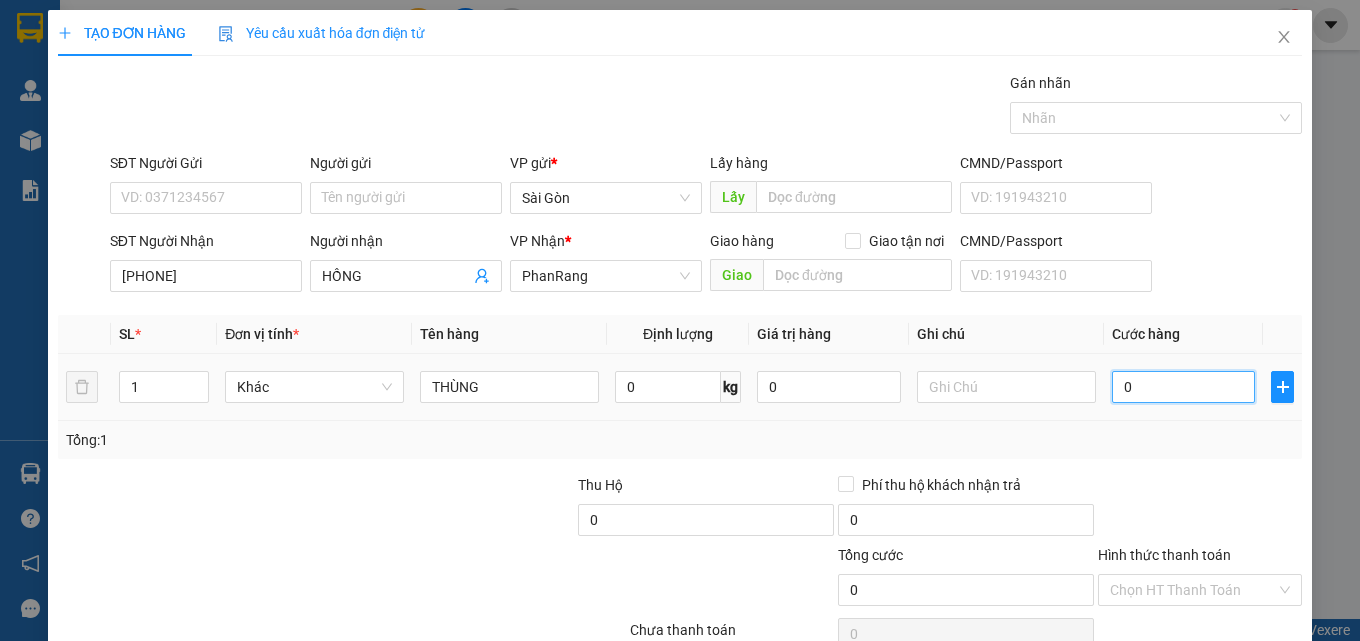click on "0" at bounding box center [1184, 387] 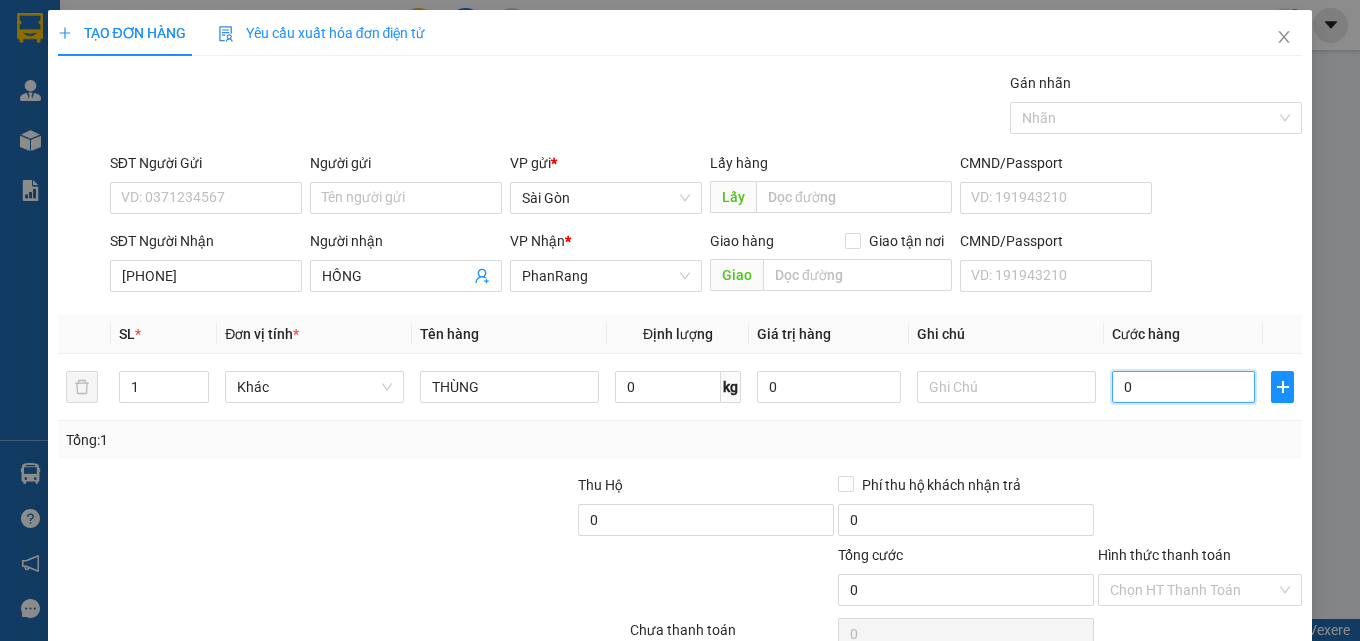 type on "6" 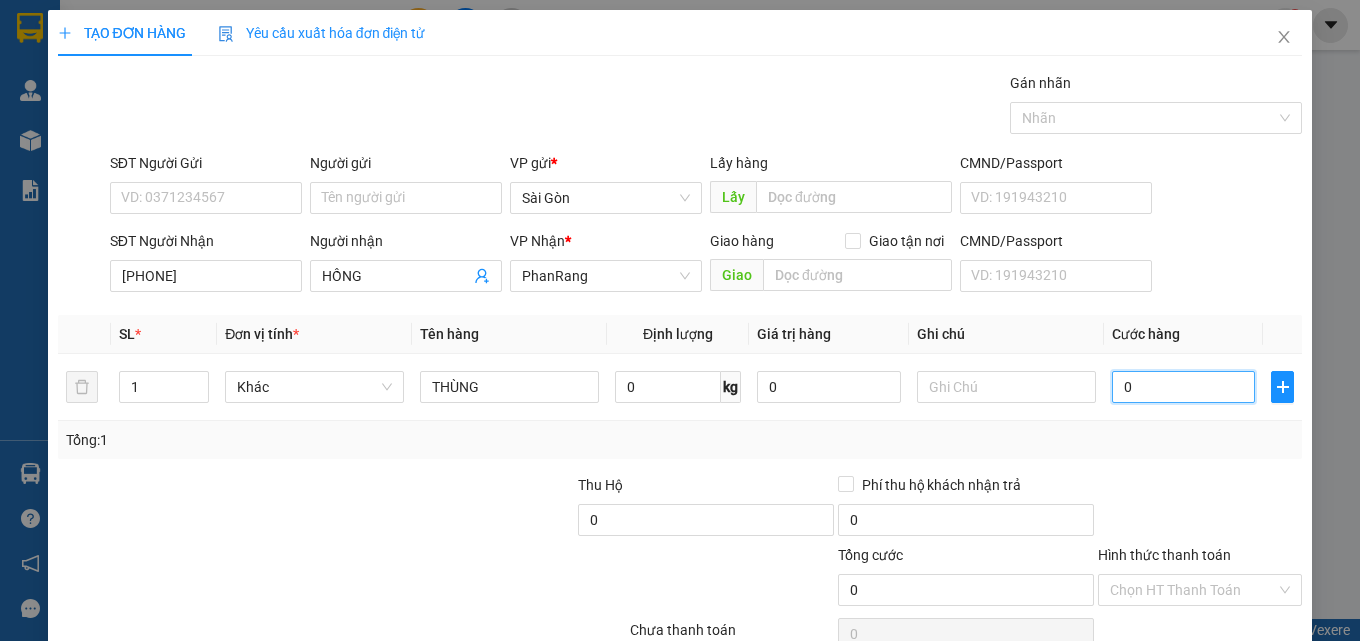 type on "6" 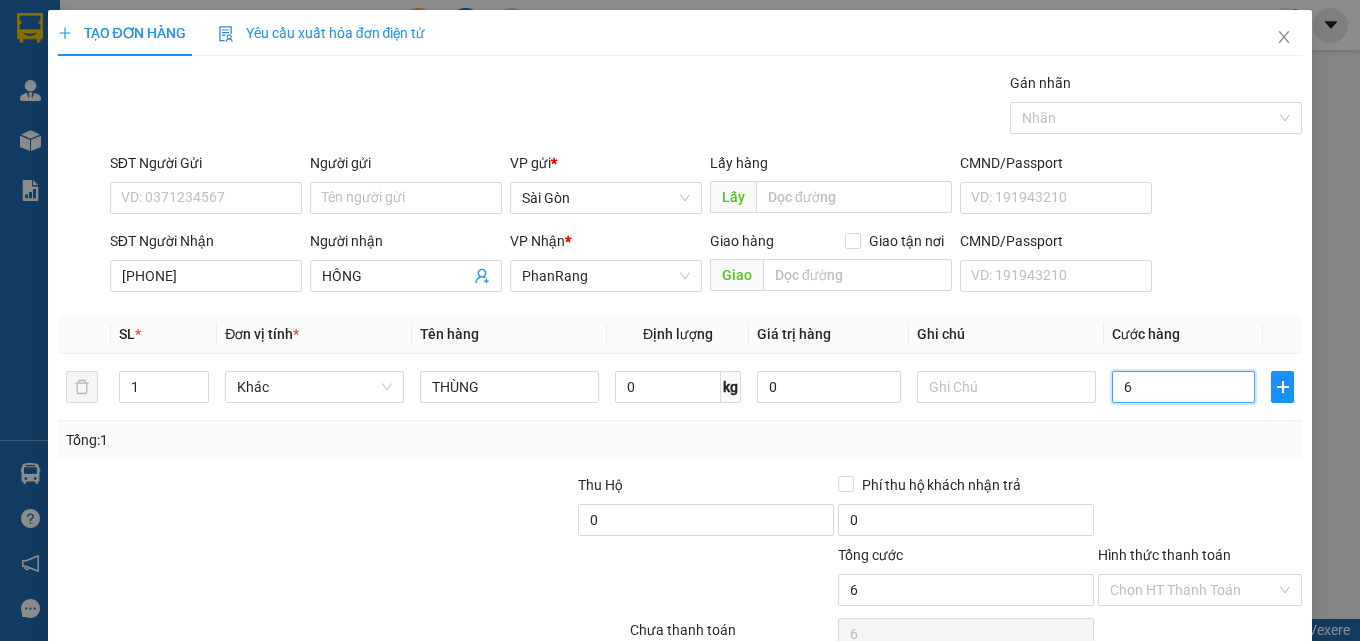 type on "60" 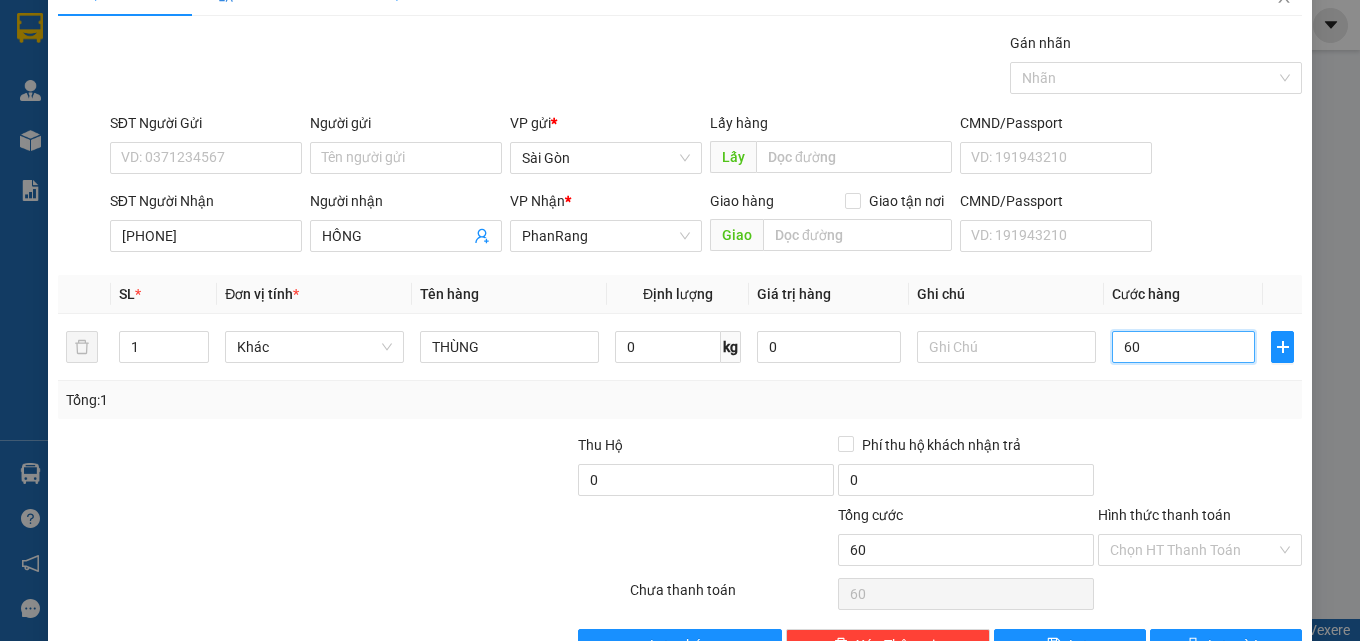 scroll, scrollTop: 99, scrollLeft: 0, axis: vertical 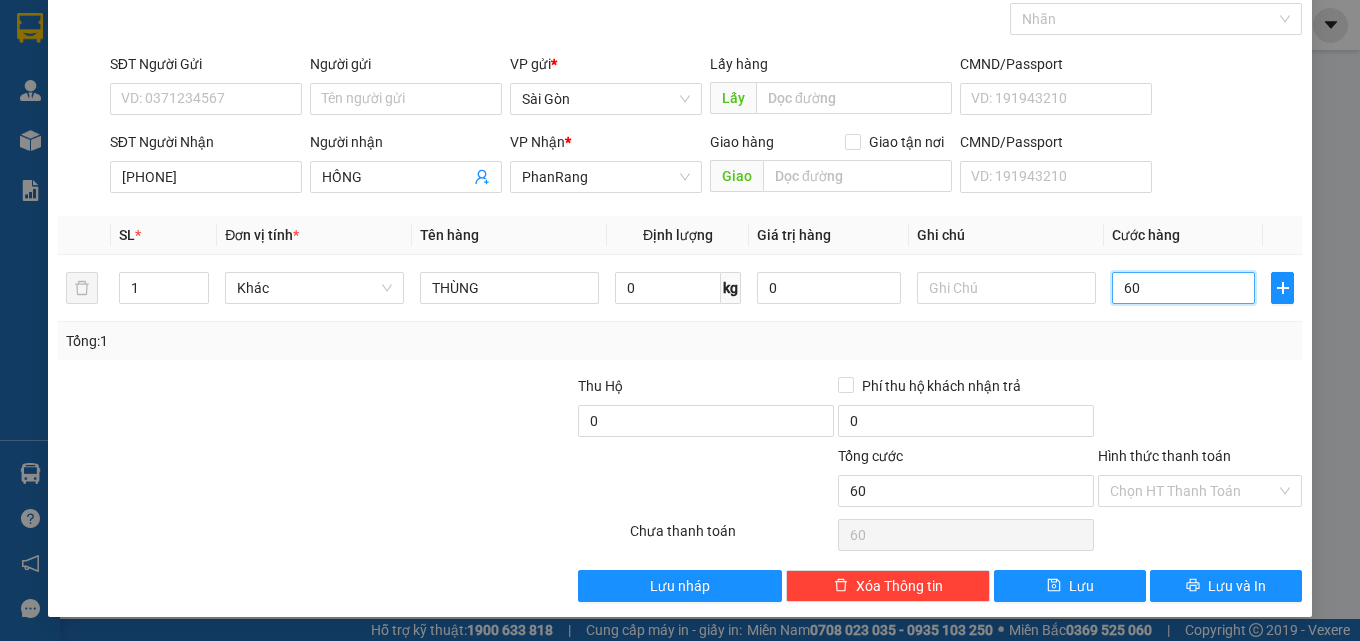 type on "60" 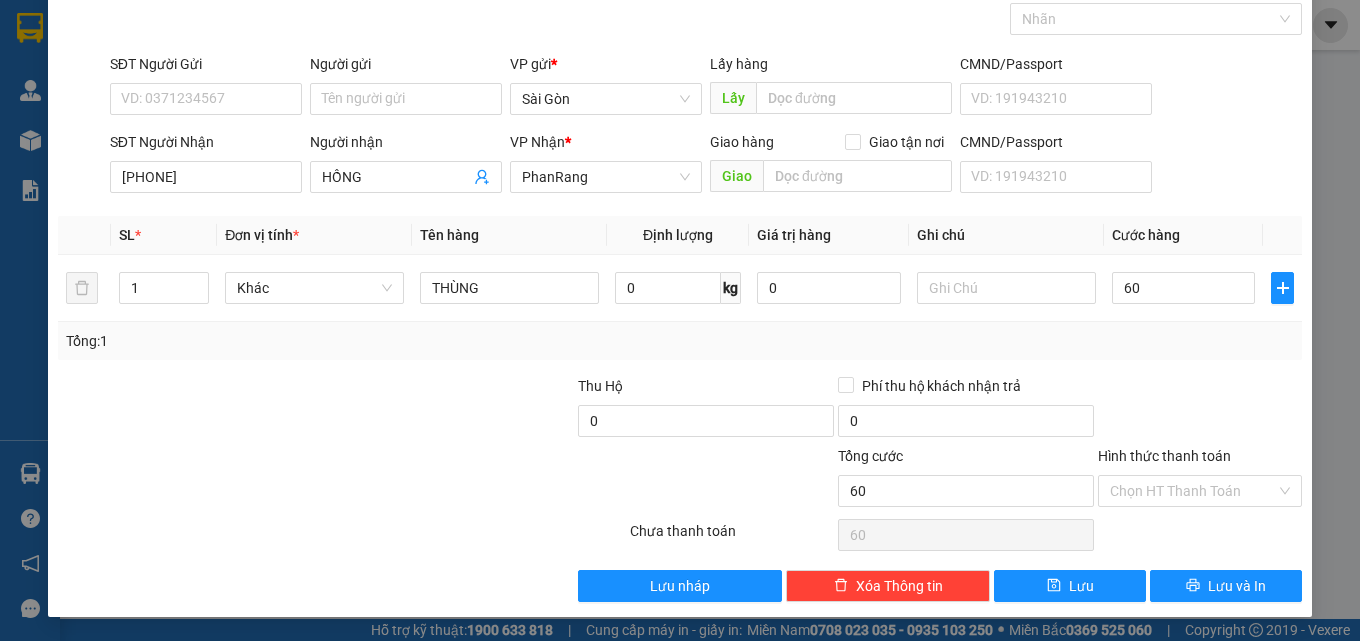 type on "60.000" 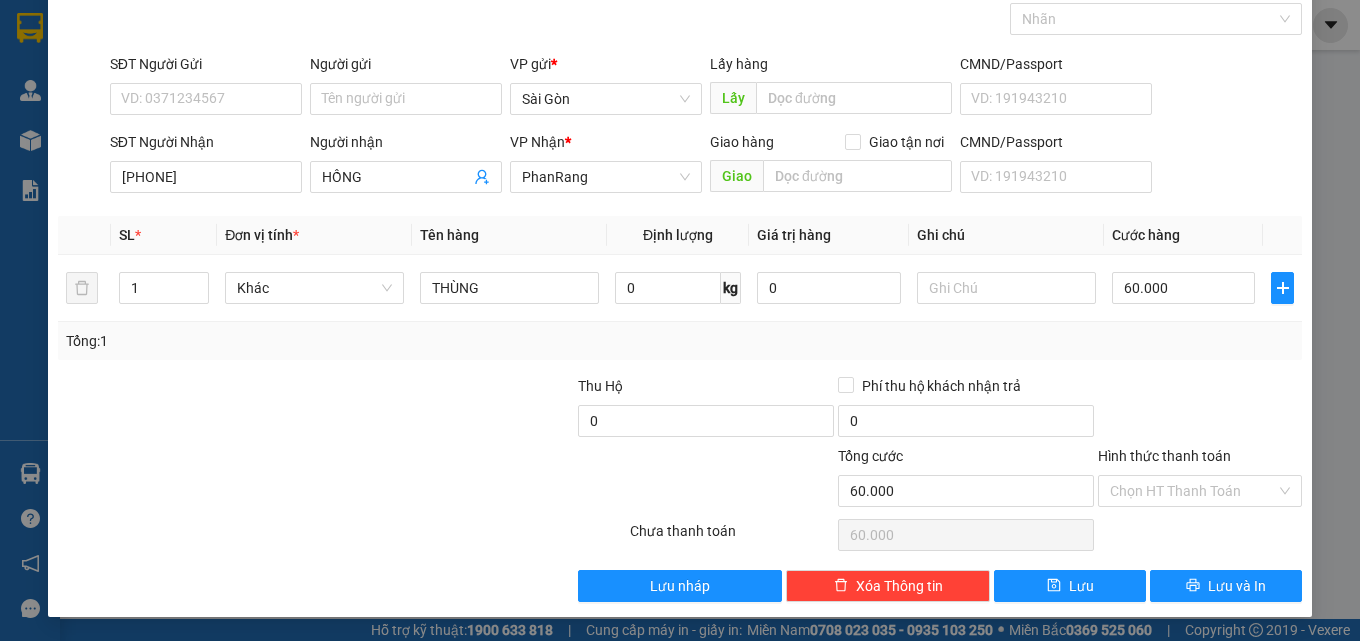 click on "Hình thức thanh toán" at bounding box center [1193, 491] 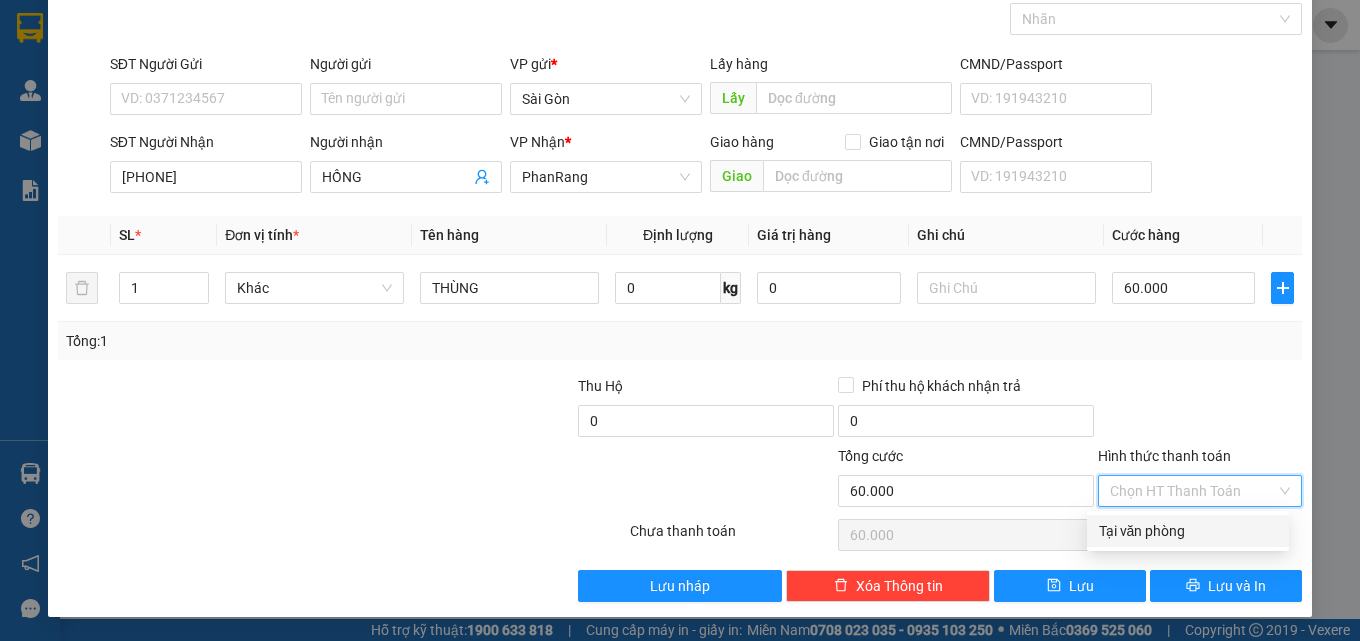 click on "Tại văn phòng" at bounding box center [1188, 531] 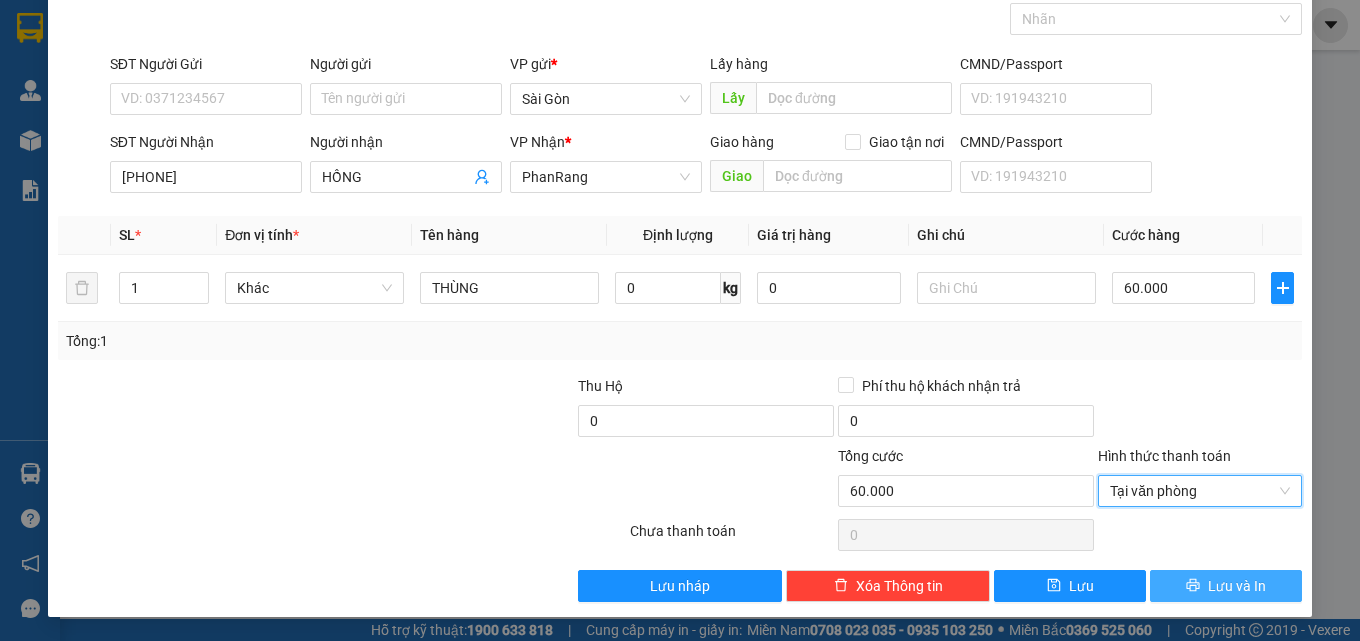 click 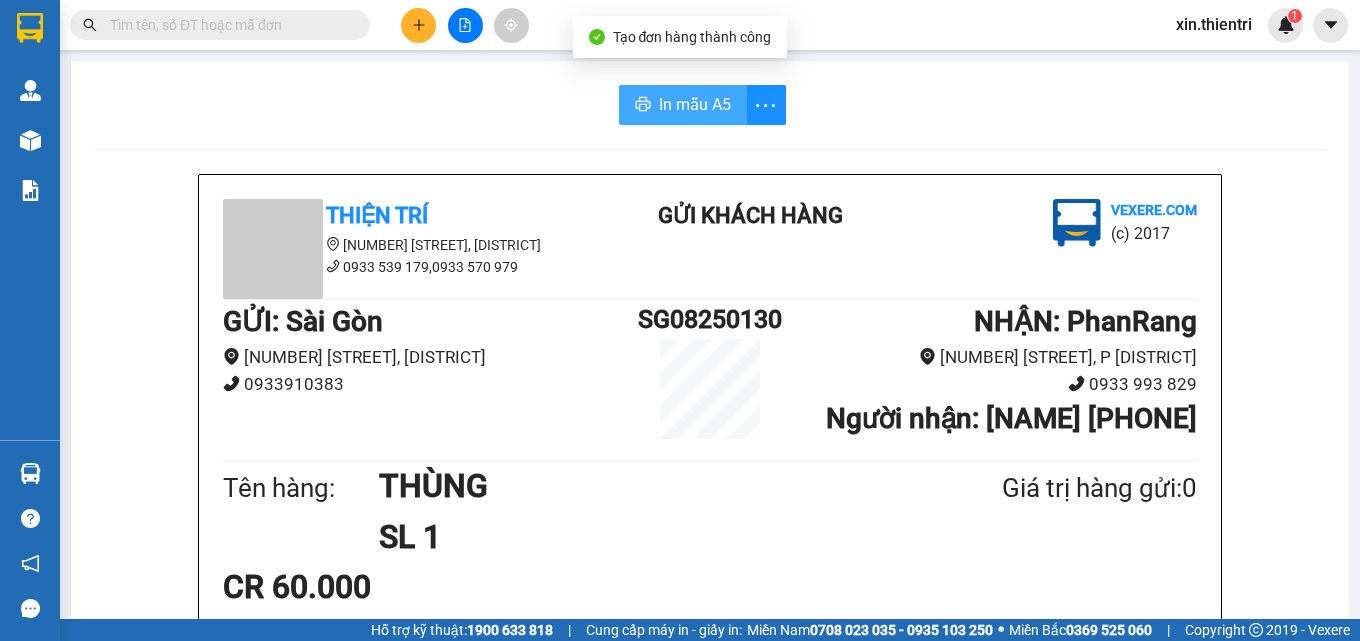 click on "In mẫu A5" at bounding box center (695, 104) 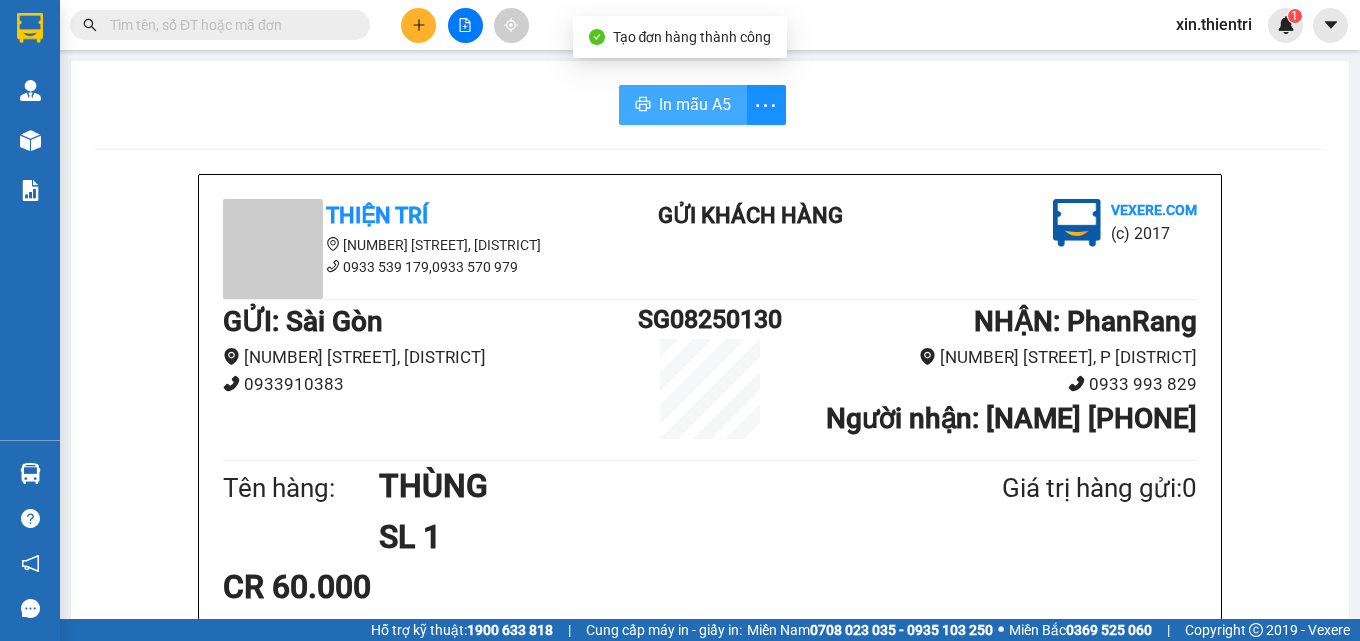 scroll, scrollTop: 0, scrollLeft: 0, axis: both 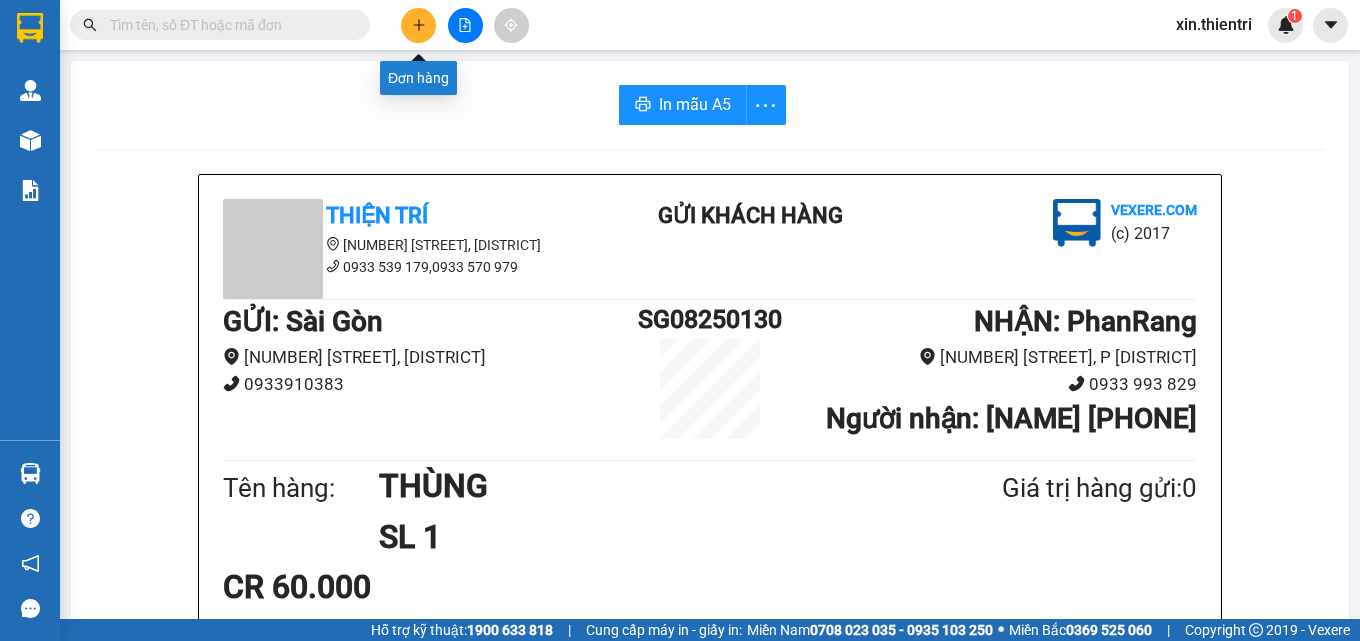 click at bounding box center [418, 25] 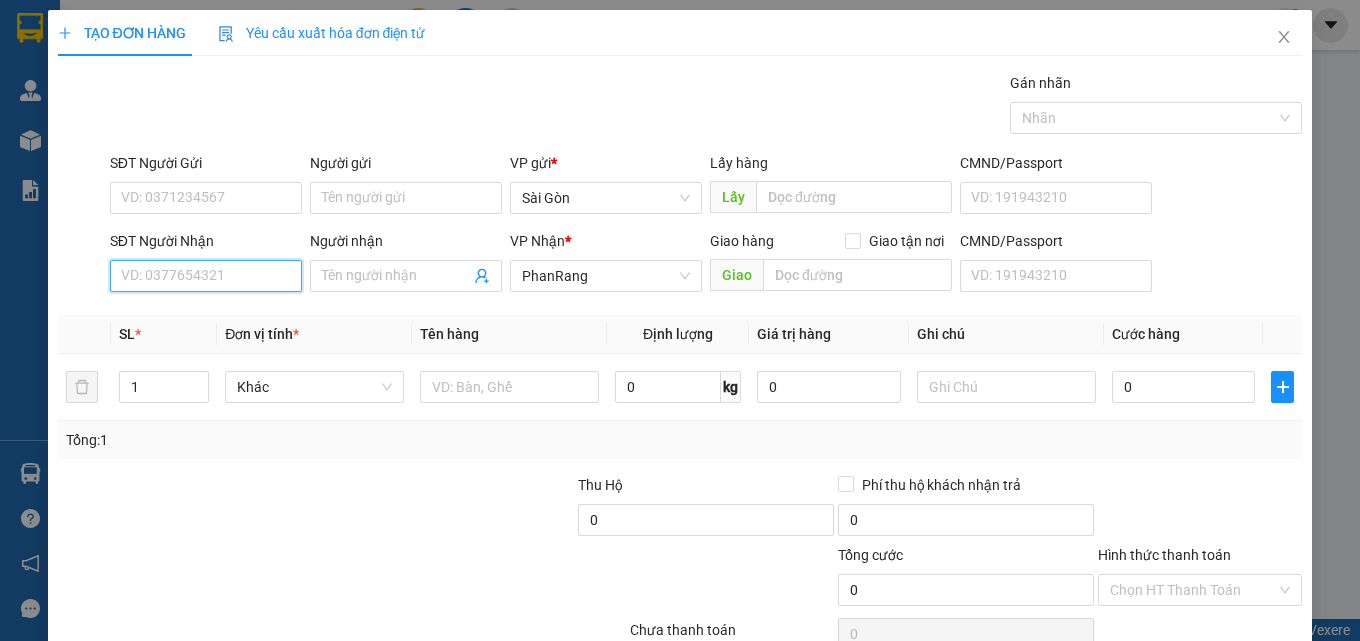 click on "SĐT Người Nhận" at bounding box center (206, 276) 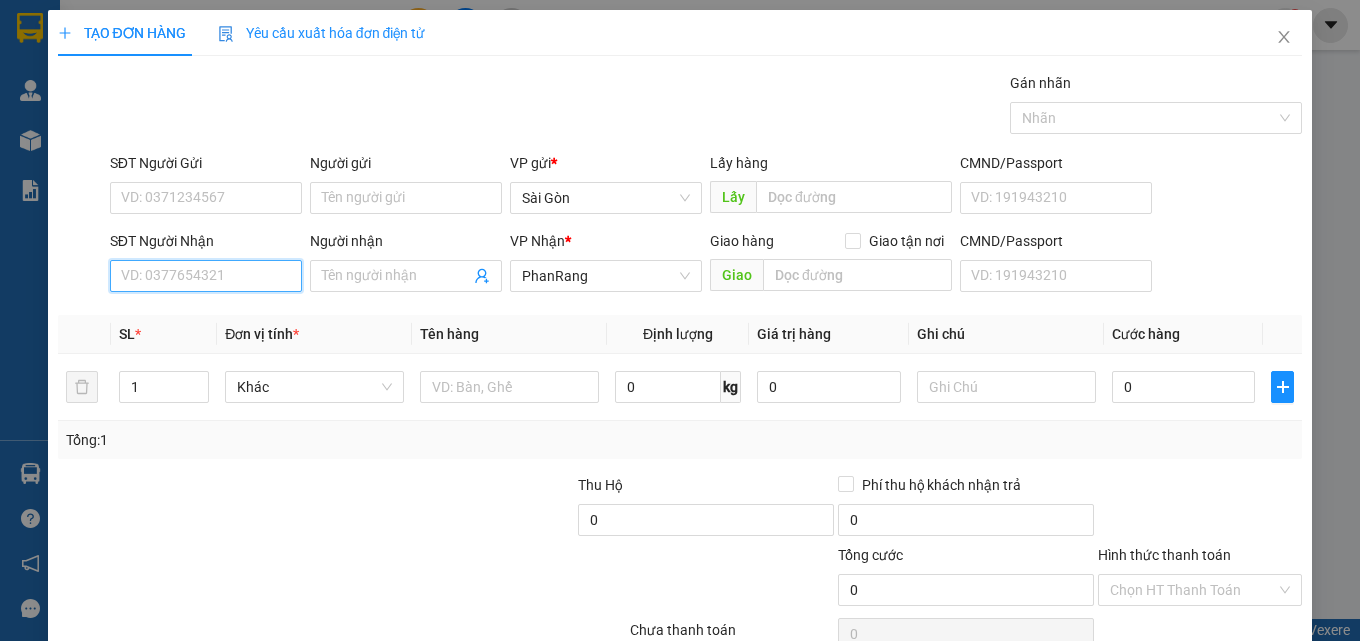 click on "SĐT Người Nhận" at bounding box center [206, 276] 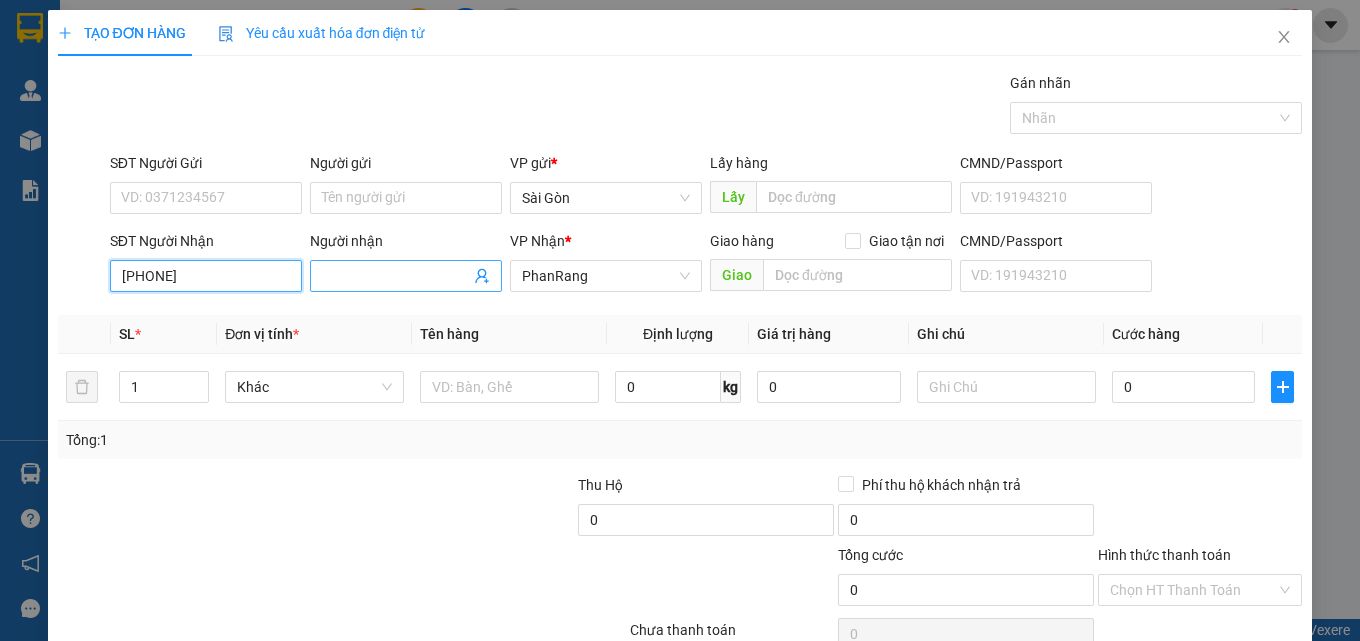 type on "[PHONE]" 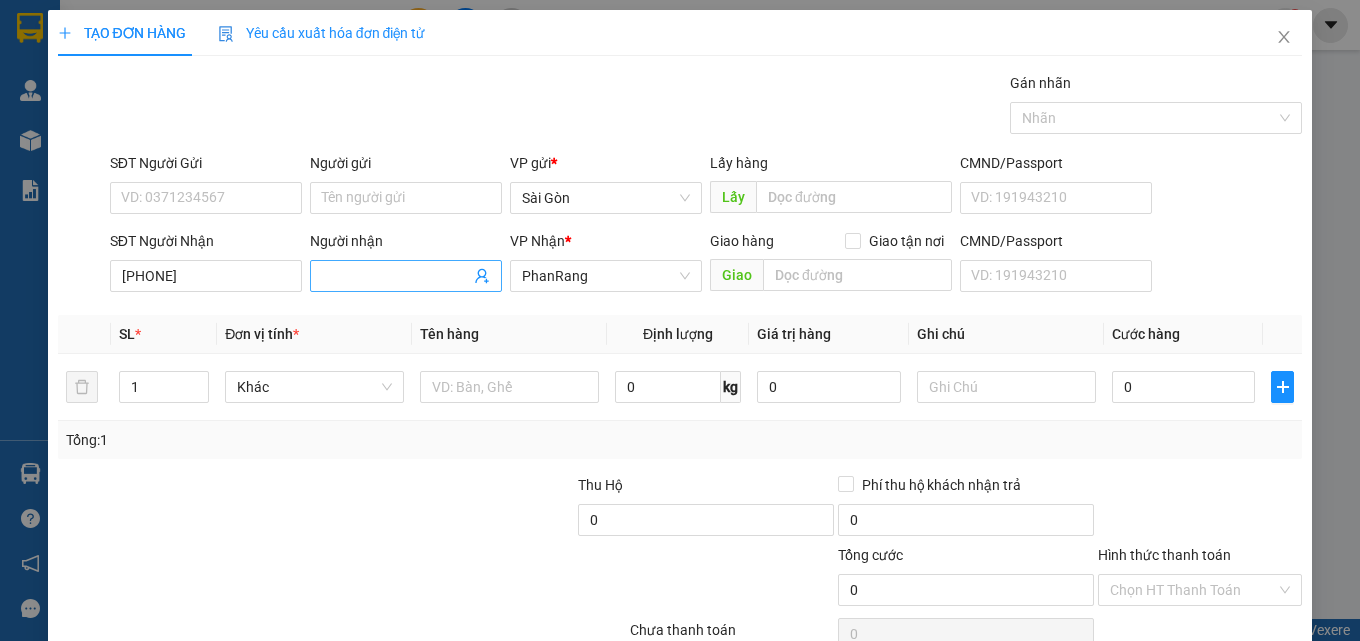 click on "Người nhận" at bounding box center (396, 276) 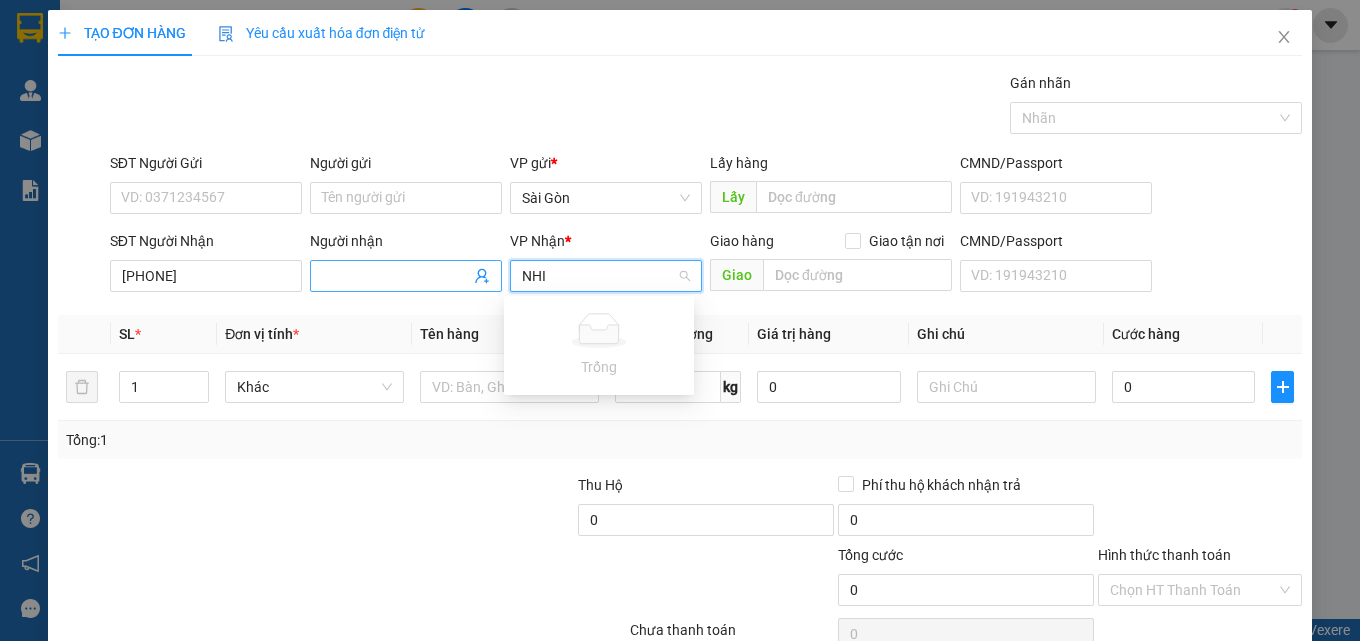 type on "NHI" 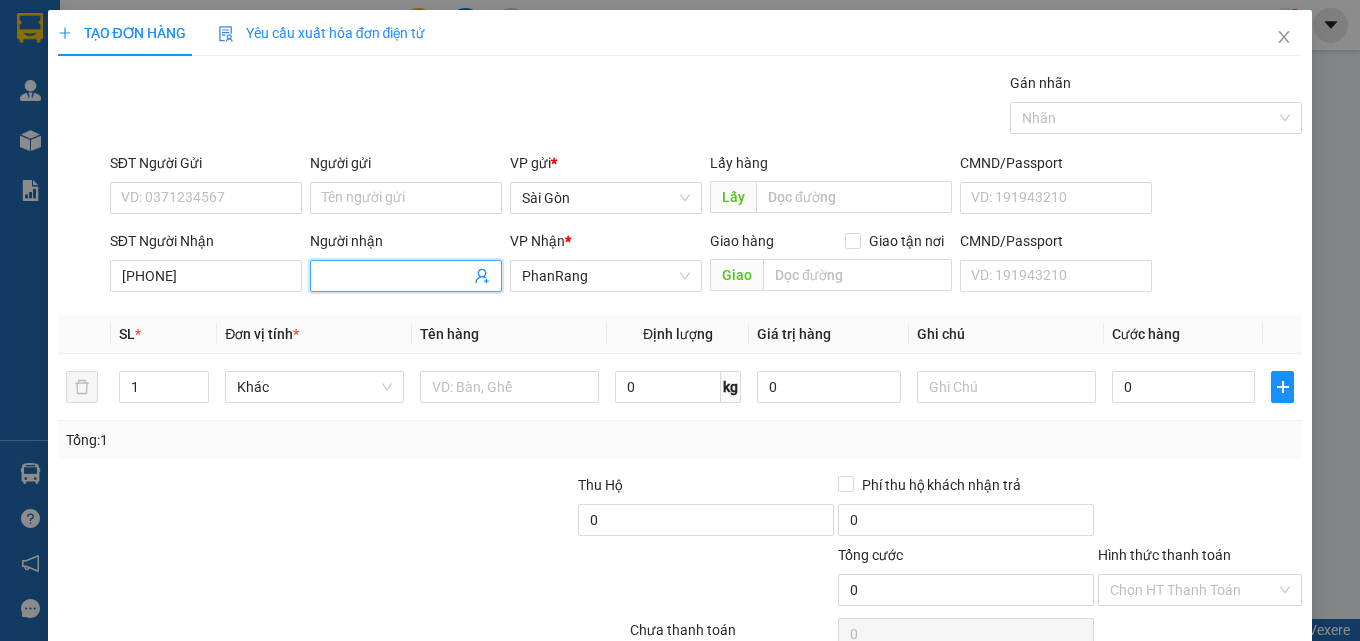 click on "Người nhận" at bounding box center [396, 276] 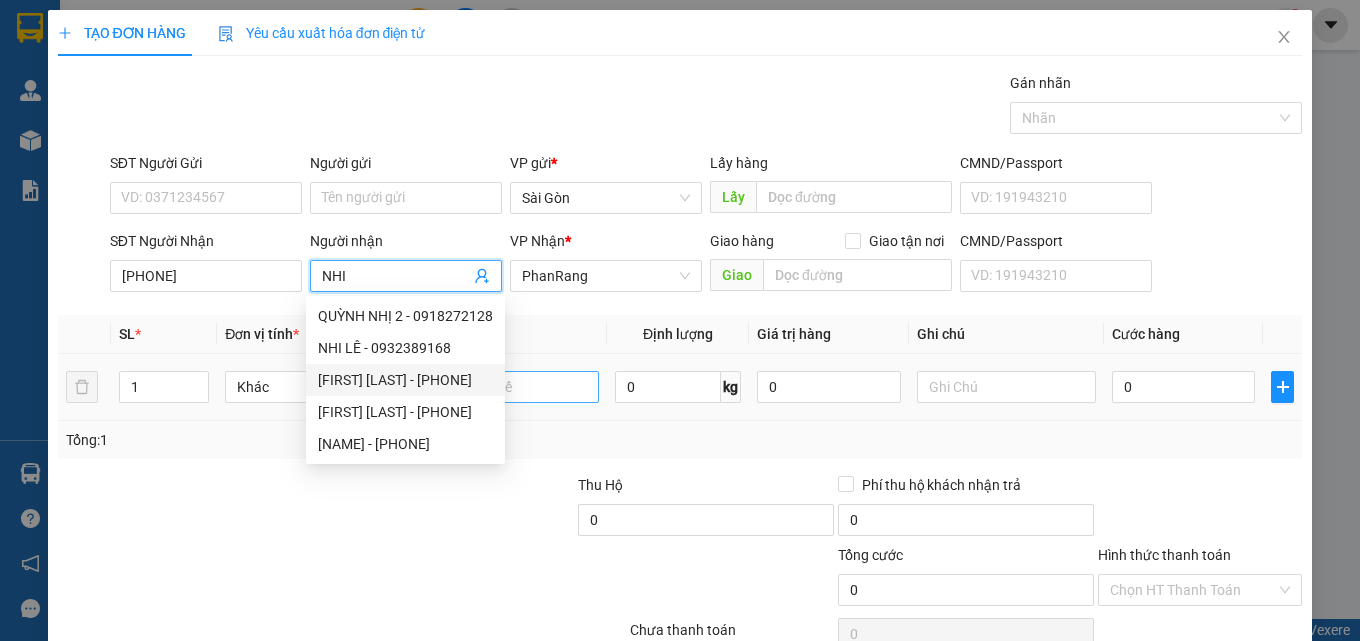 type on "NHI" 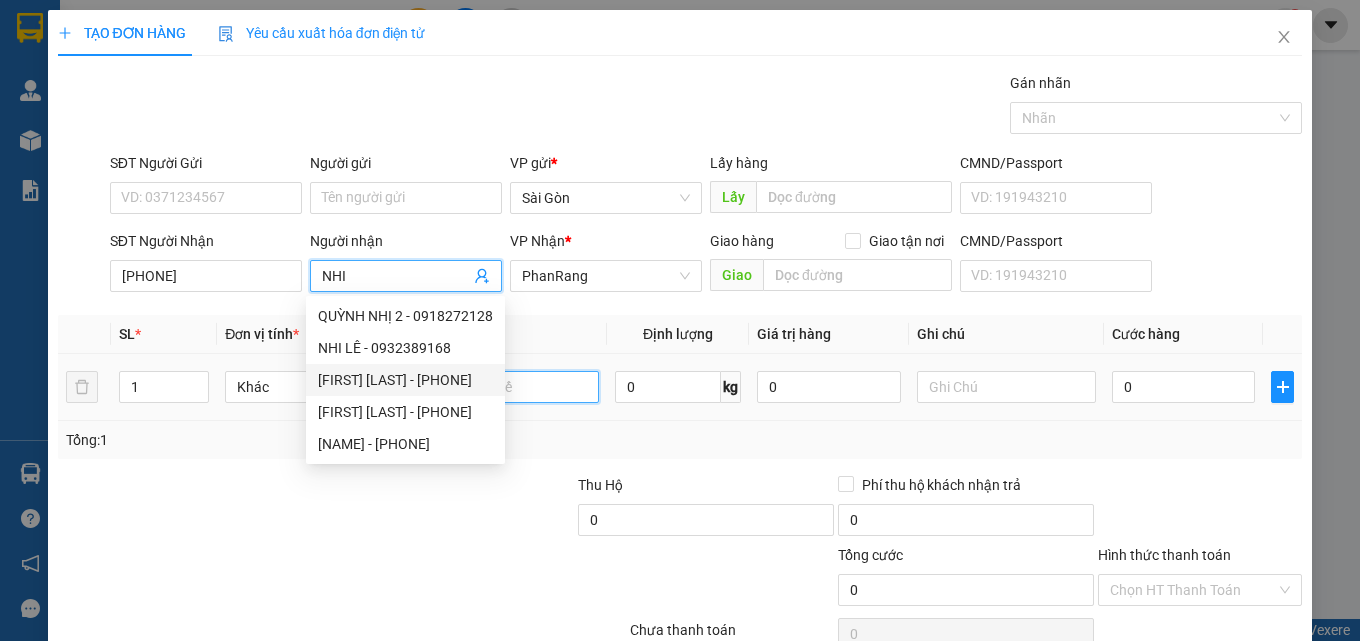 click at bounding box center (509, 387) 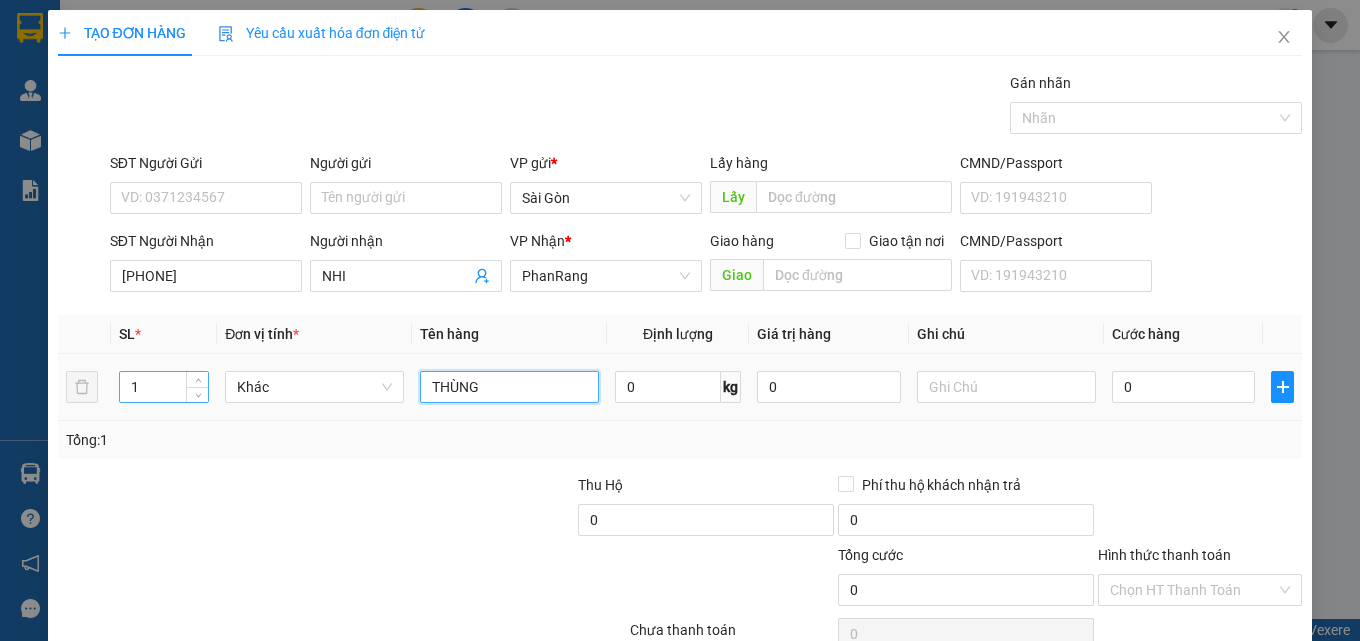 type on "THÙNG" 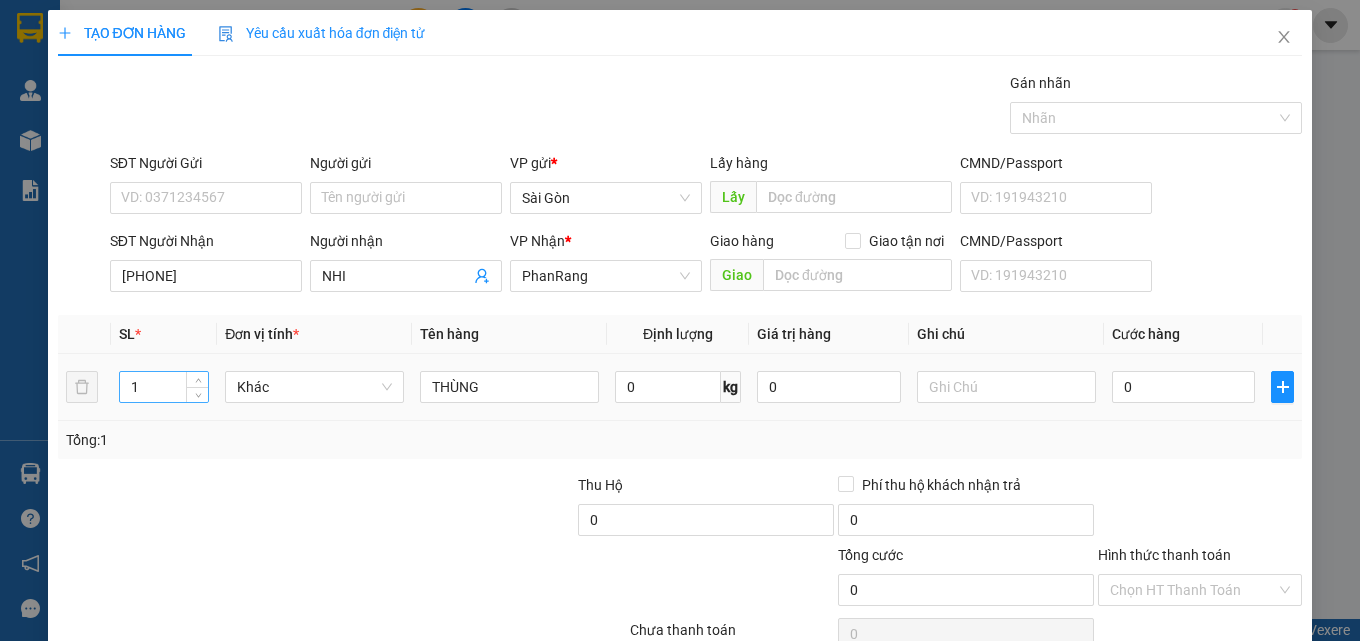click on "1" at bounding box center (164, 387) 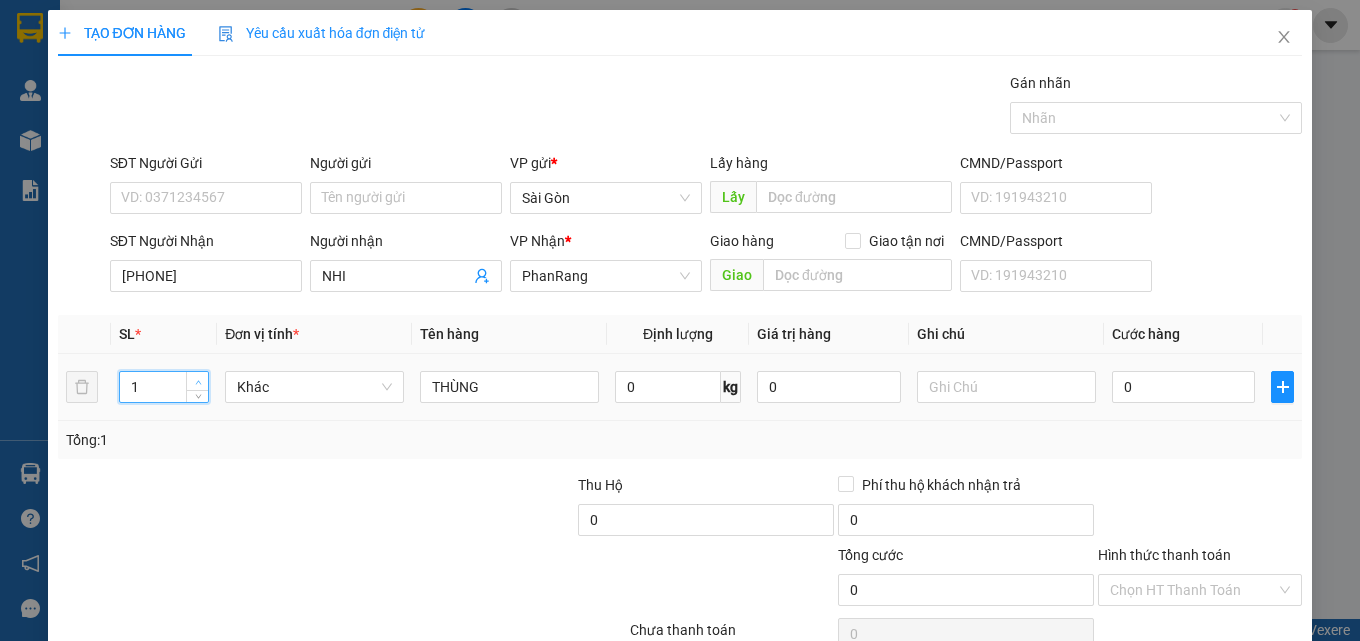 type on "2" 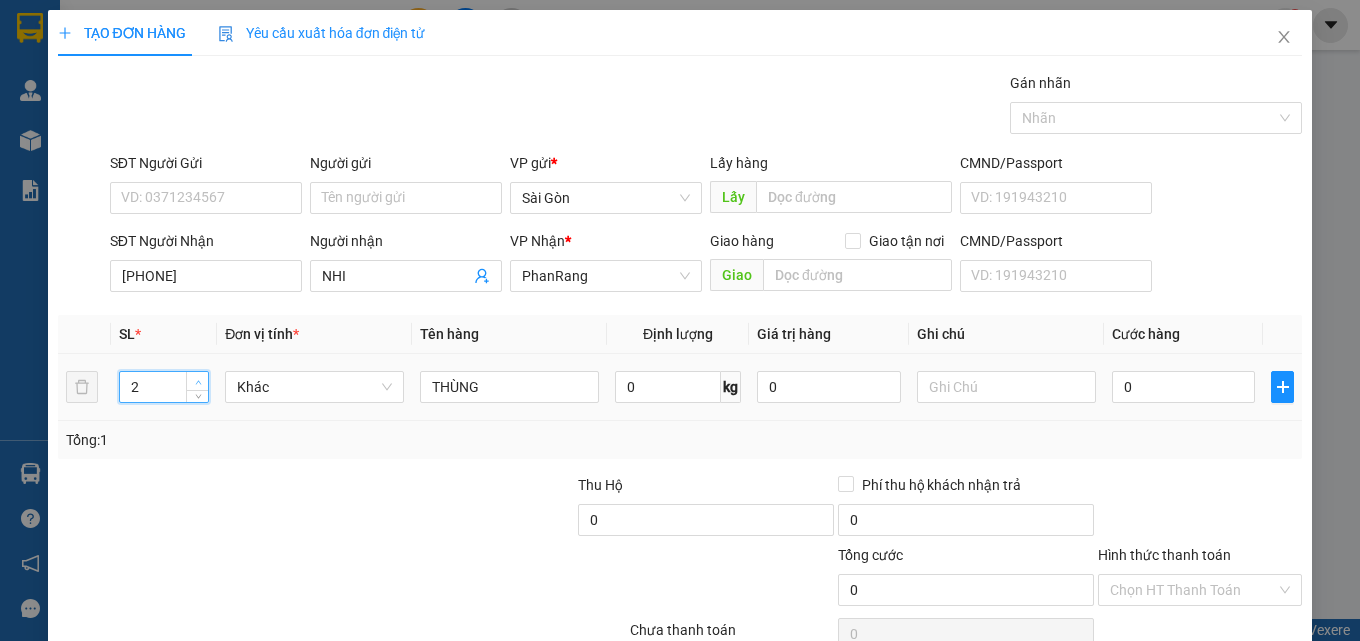 click at bounding box center (198, 382) 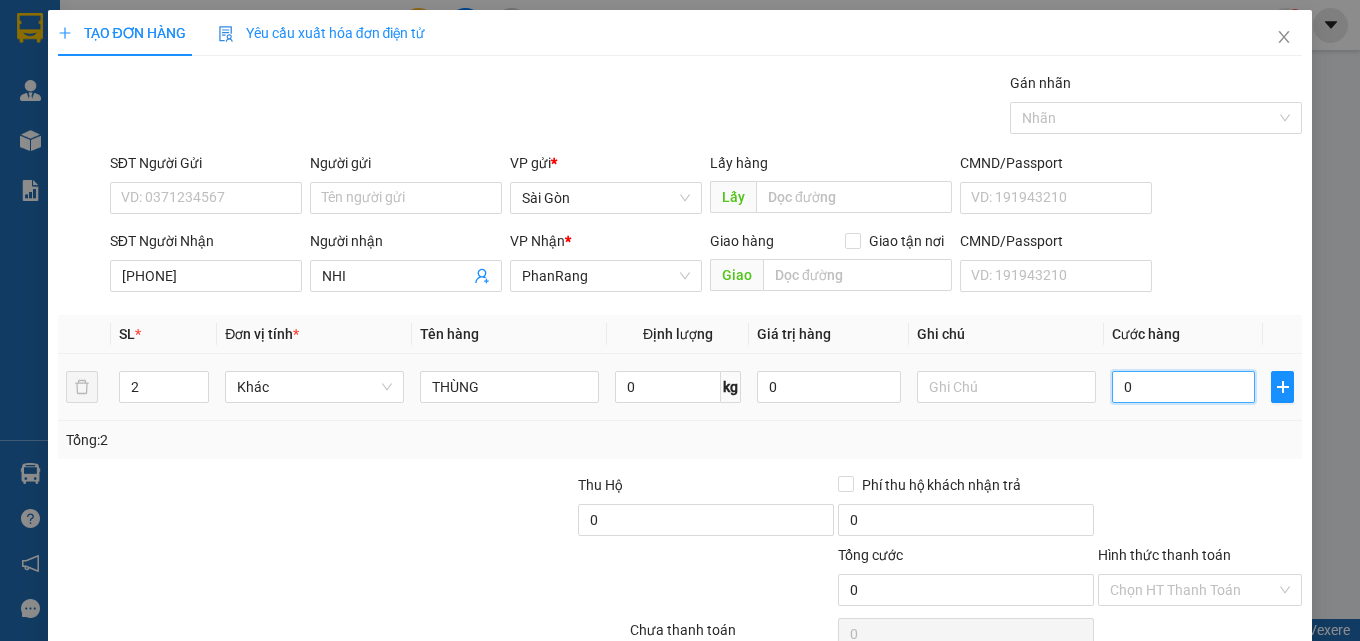 click on "0" at bounding box center [1184, 387] 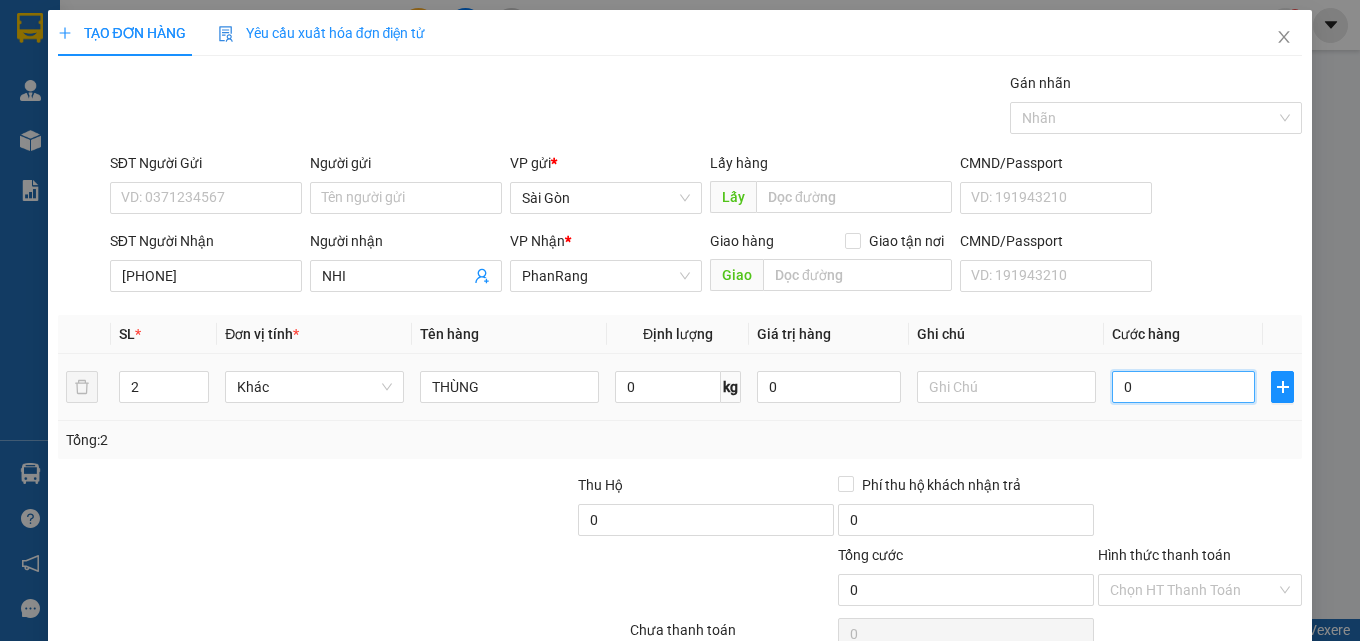 type on "8" 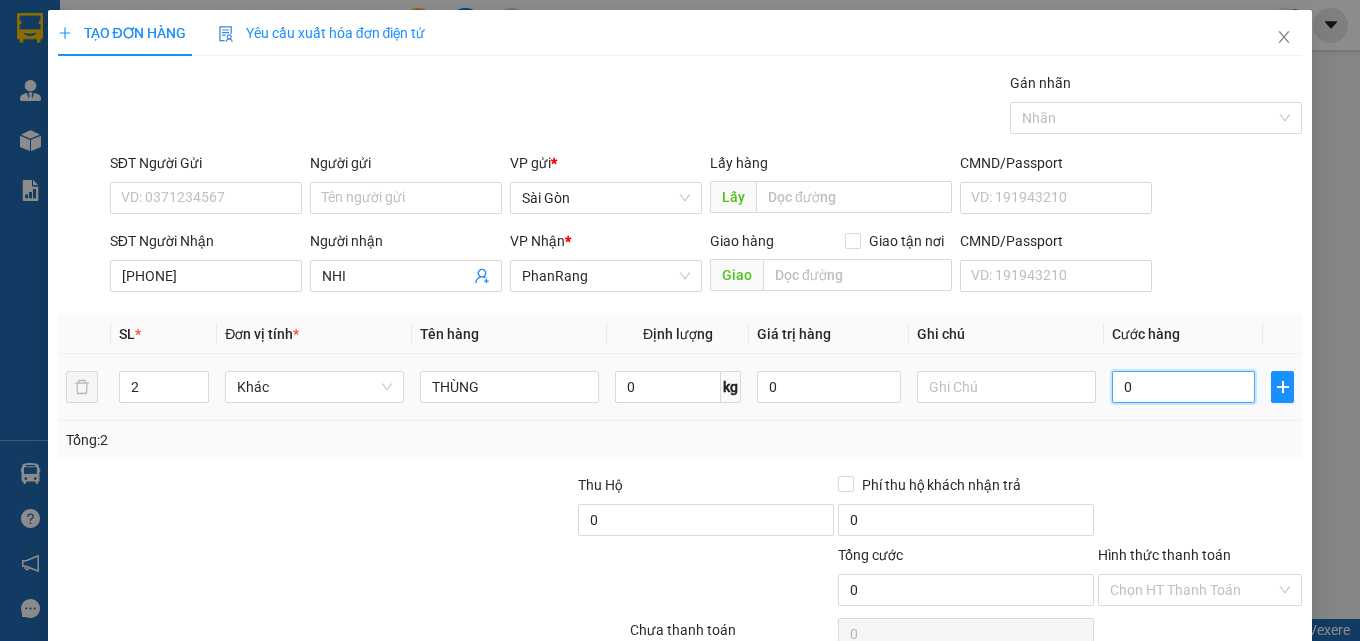 type on "8" 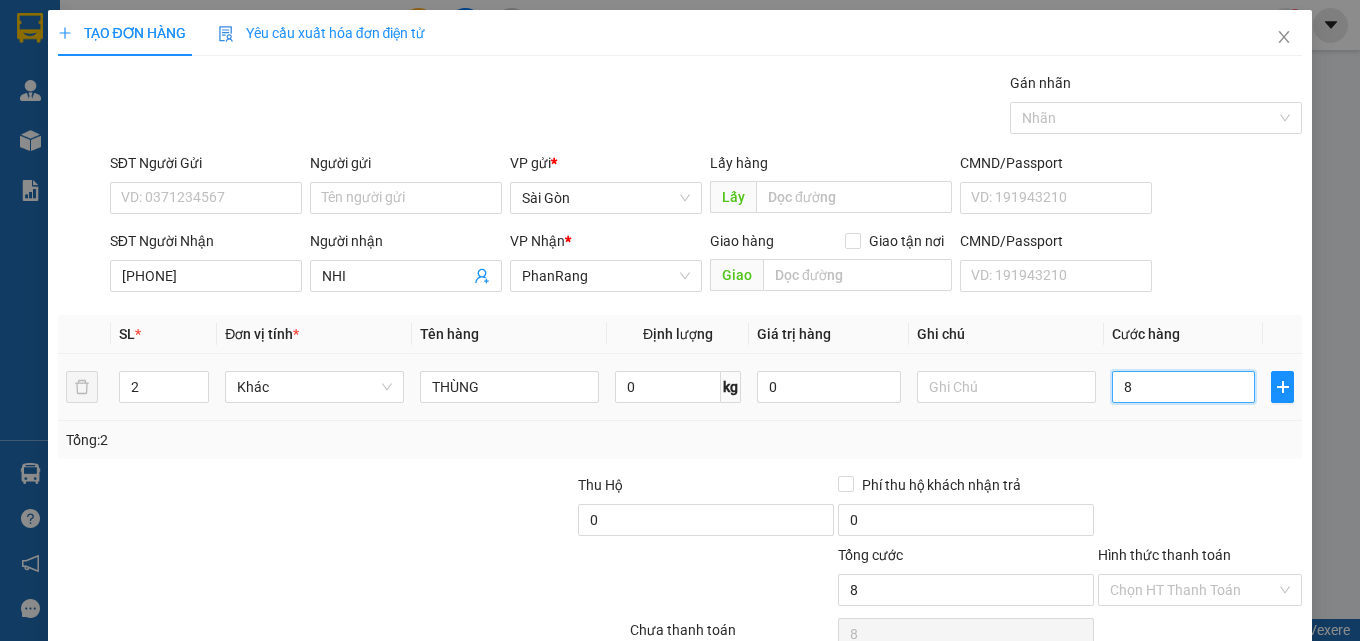type on "80" 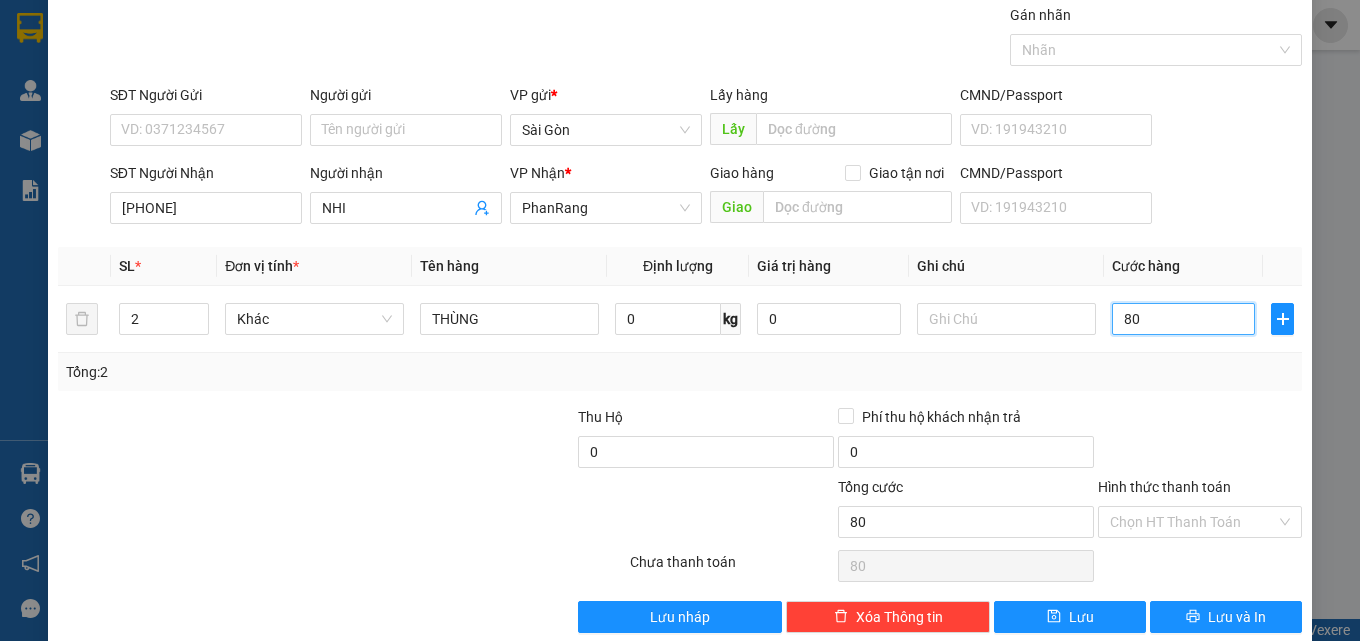 scroll, scrollTop: 99, scrollLeft: 0, axis: vertical 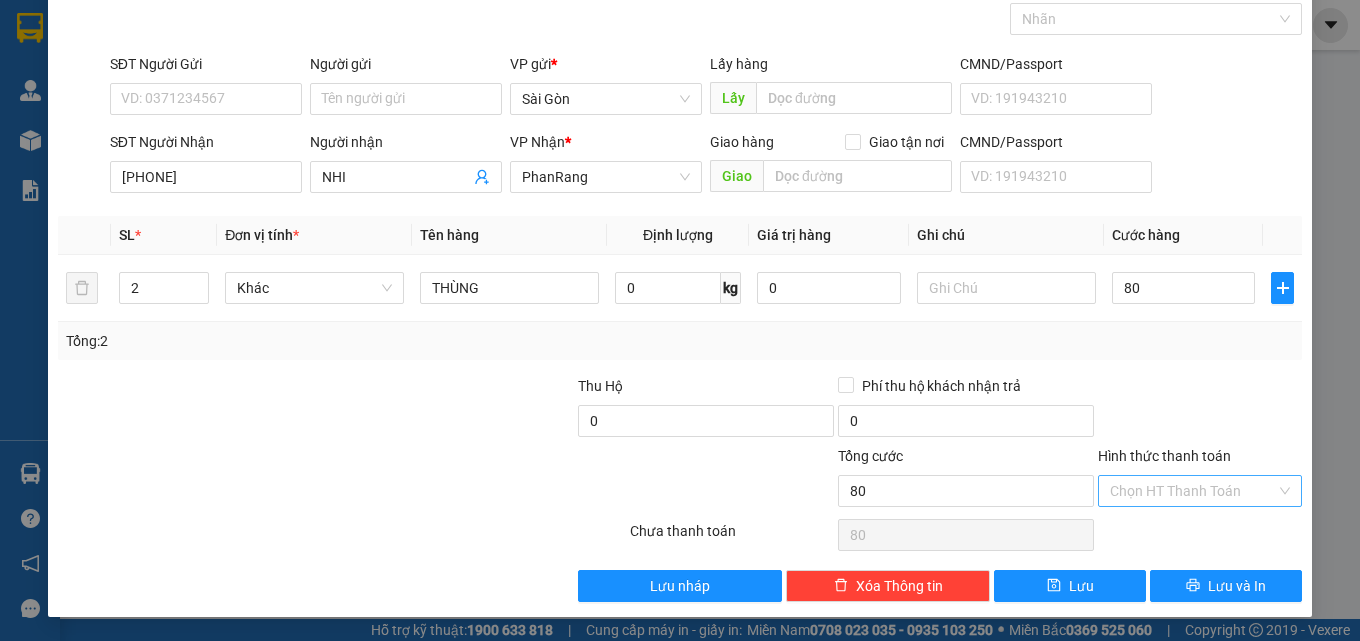 type on "80.000" 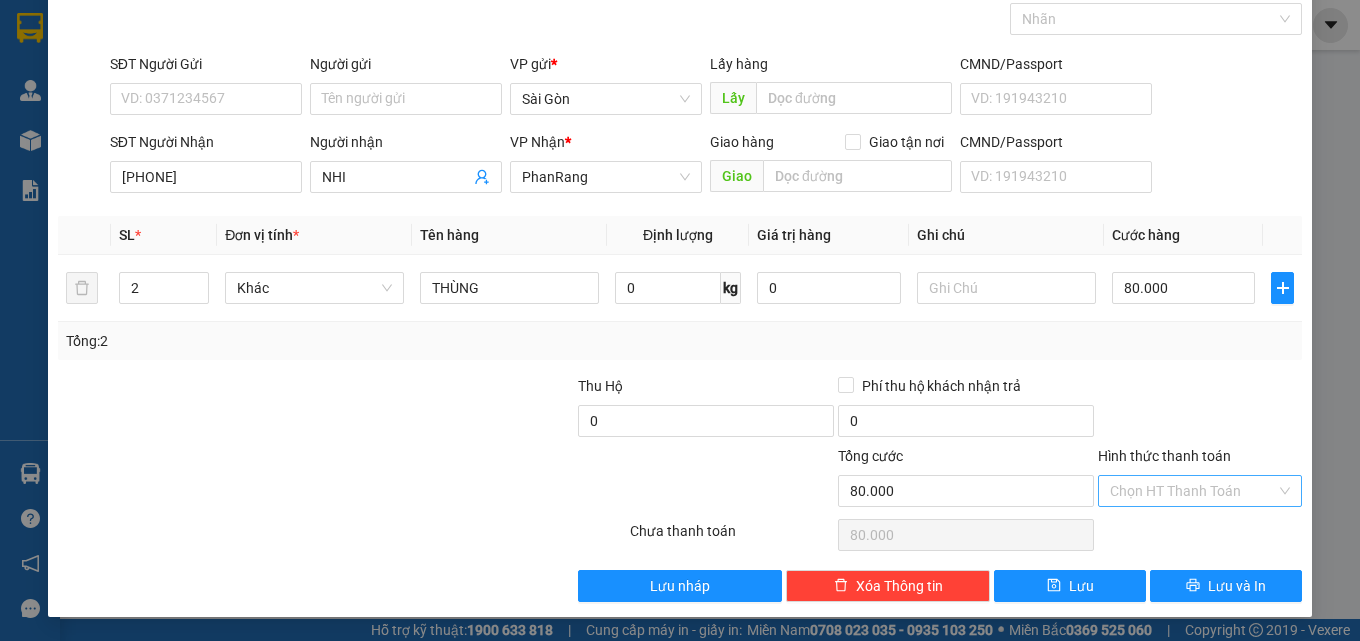 click on "Hình thức thanh toán" at bounding box center (1193, 491) 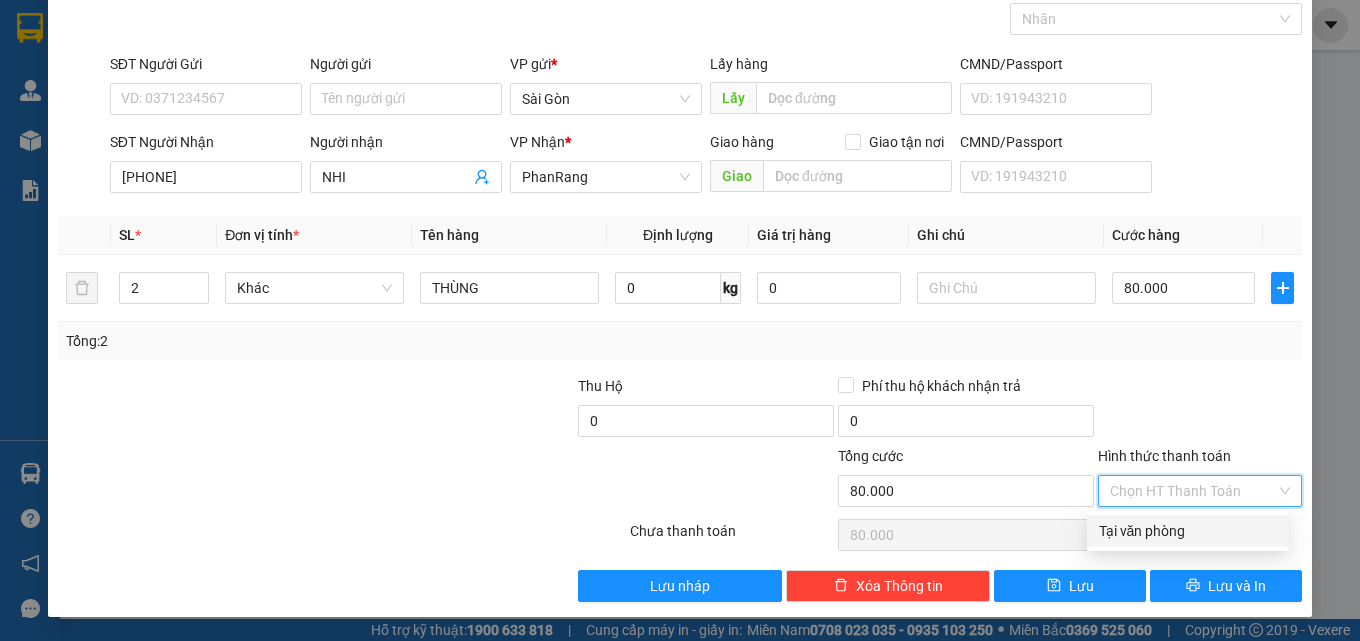 drag, startPoint x: 1185, startPoint y: 535, endPoint x: 1175, endPoint y: 557, distance: 24.166092 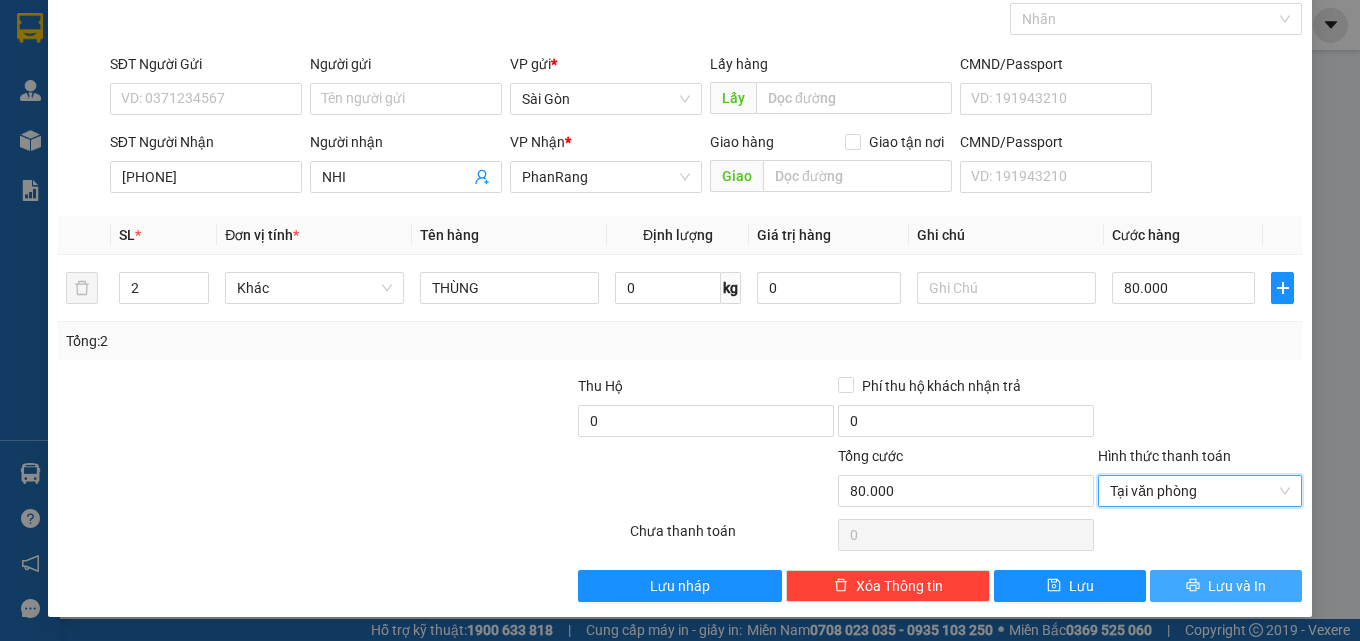 drag, startPoint x: 1204, startPoint y: 587, endPoint x: 1194, endPoint y: 583, distance: 10.770329 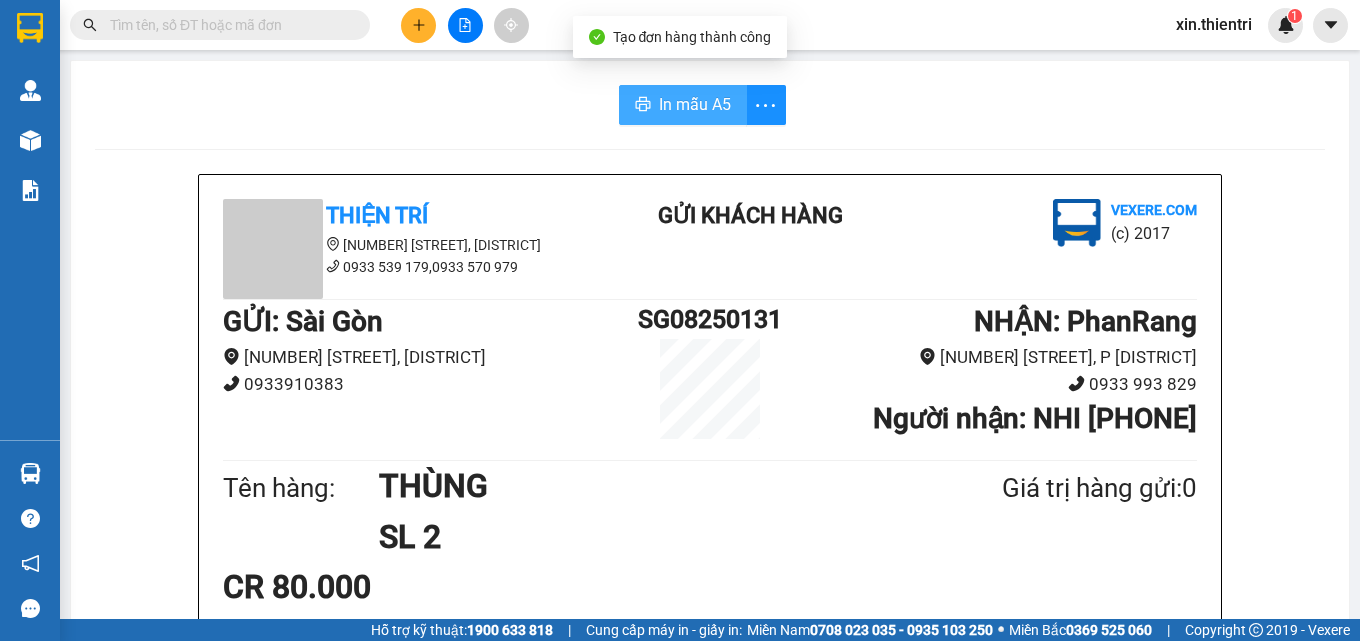 drag, startPoint x: 666, startPoint y: 105, endPoint x: 683, endPoint y: 93, distance: 20.808653 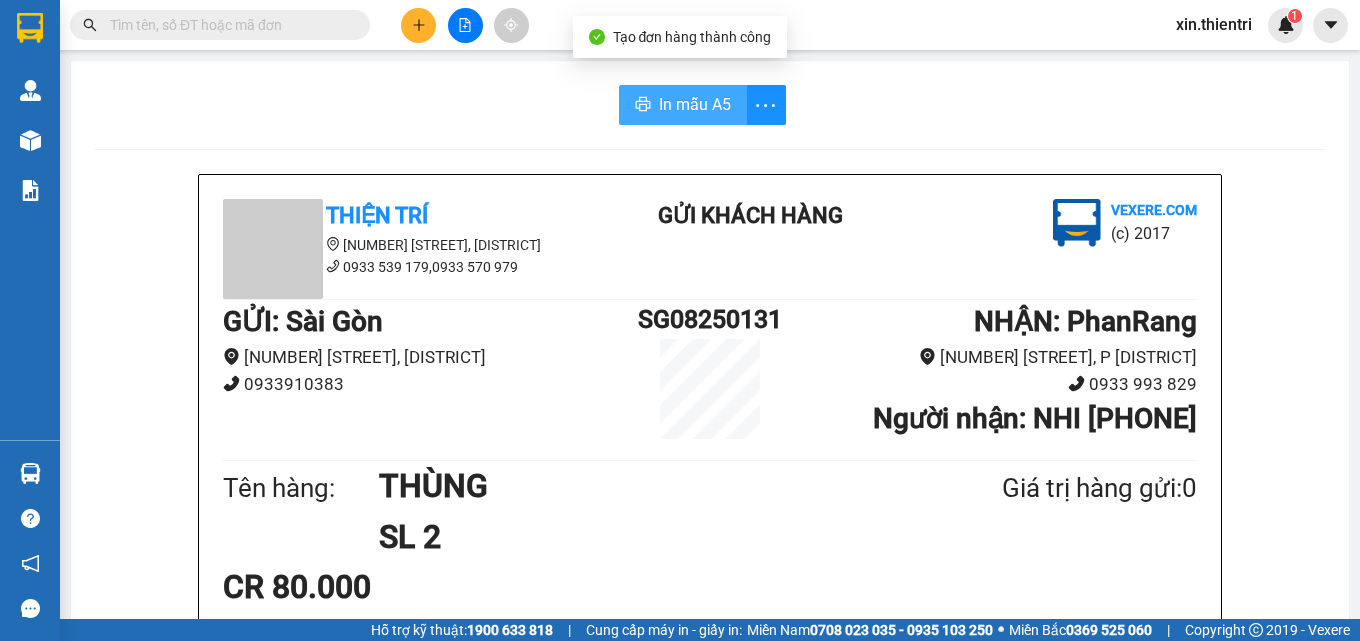 scroll, scrollTop: 0, scrollLeft: 0, axis: both 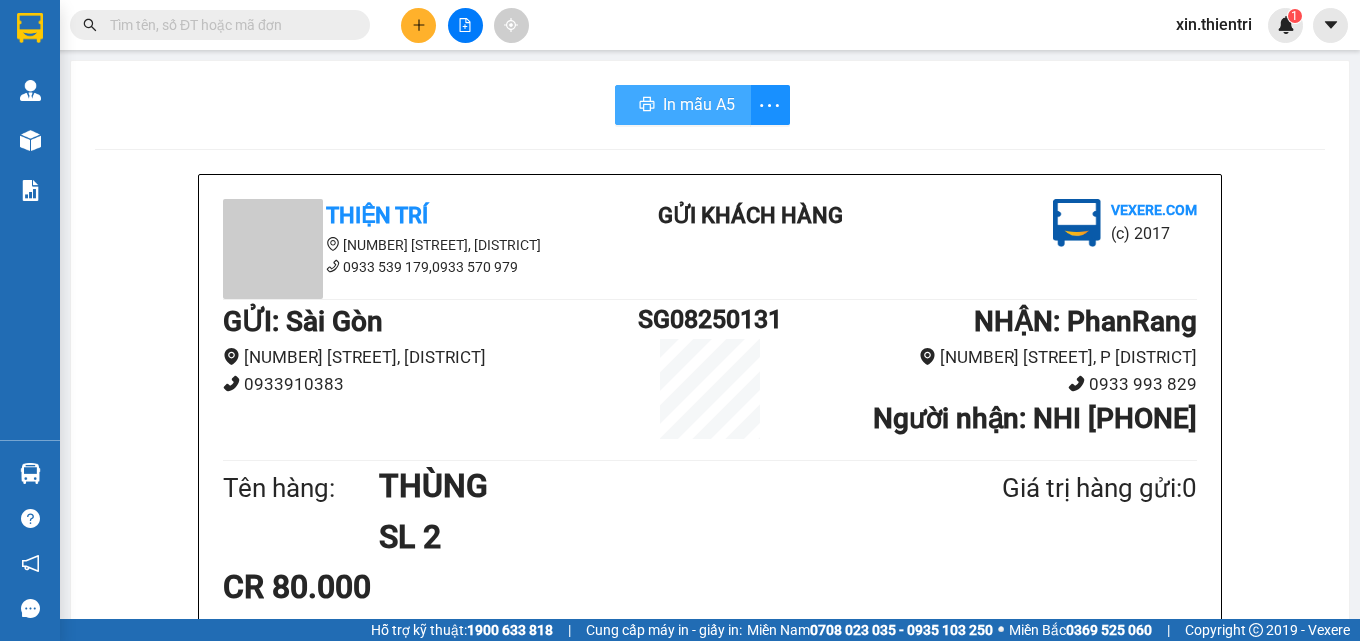 click on "In mẫu A5" at bounding box center [699, 104] 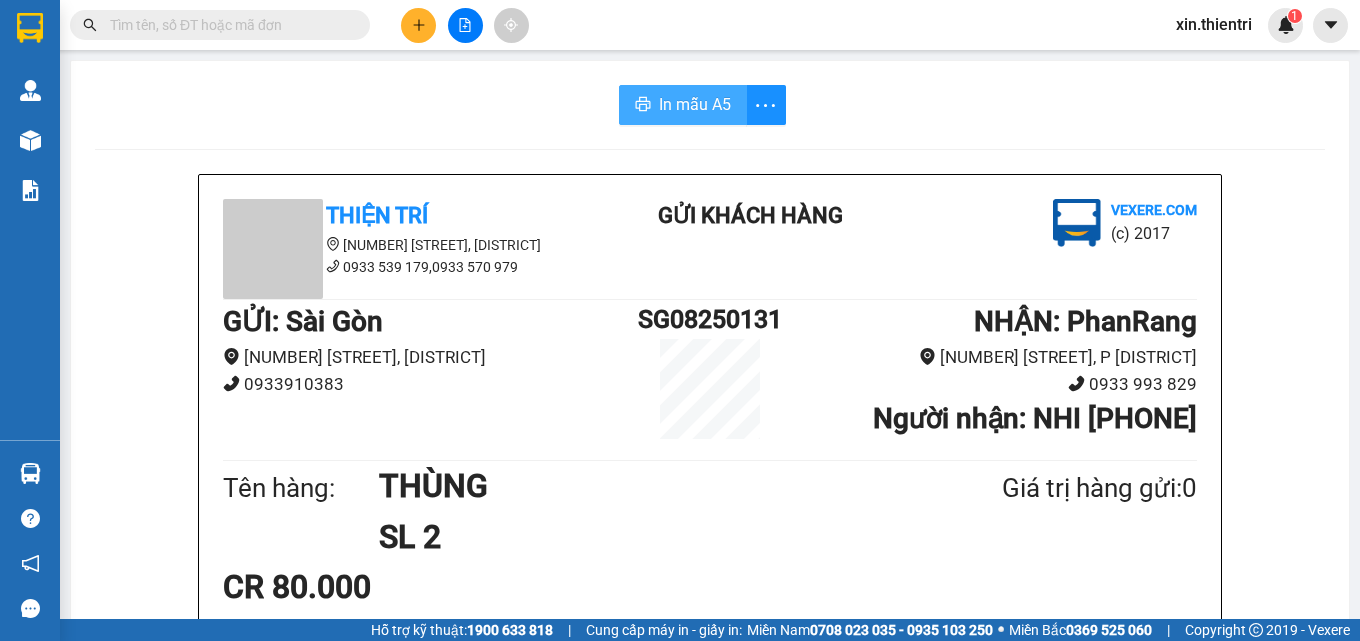 scroll, scrollTop: 0, scrollLeft: 0, axis: both 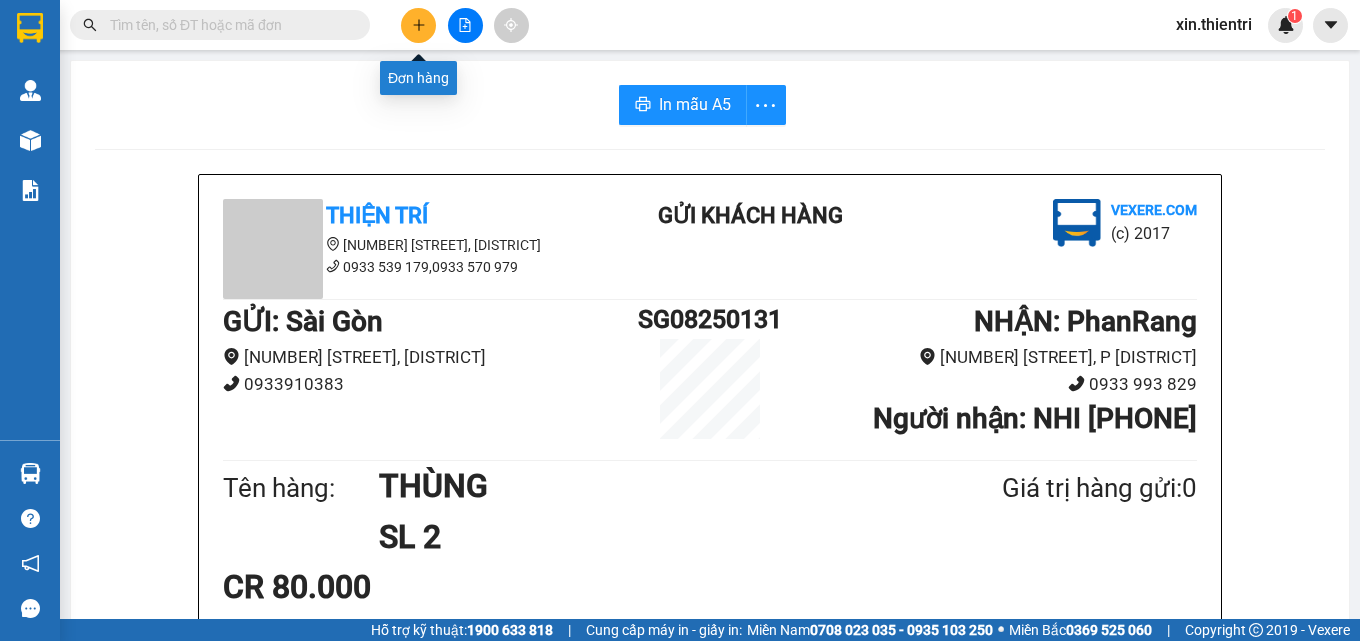 click at bounding box center (418, 25) 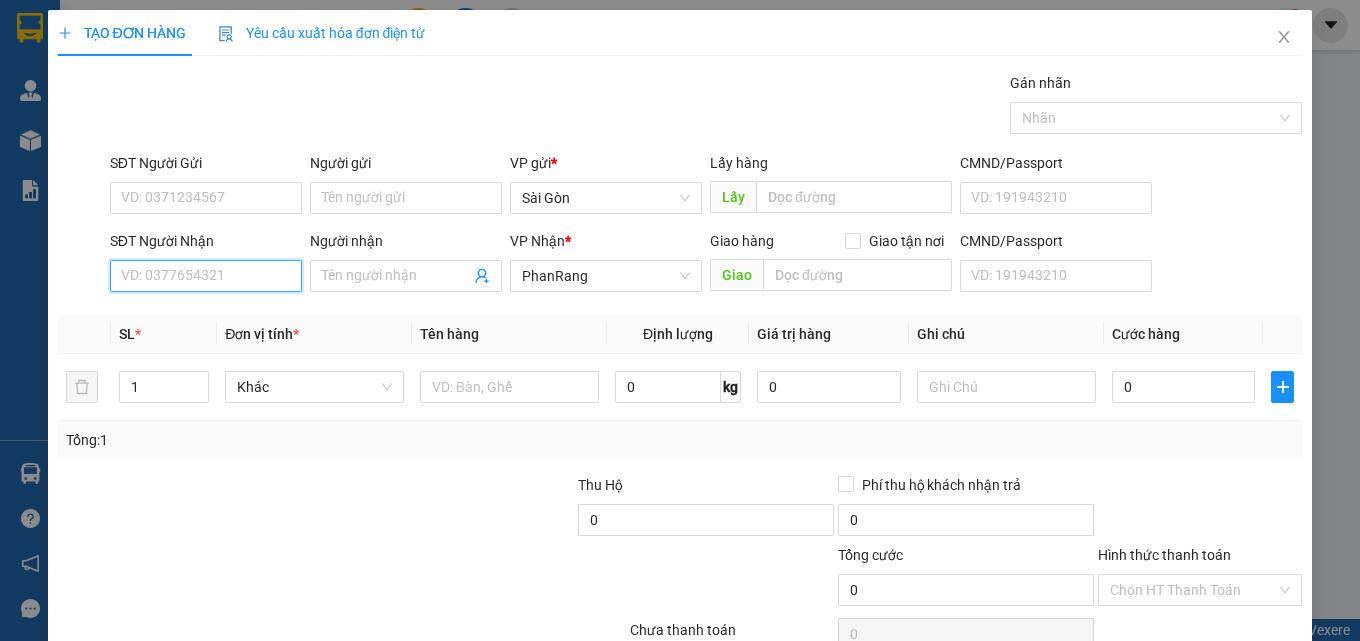 drag, startPoint x: 251, startPoint y: 274, endPoint x: 234, endPoint y: 266, distance: 18.788294 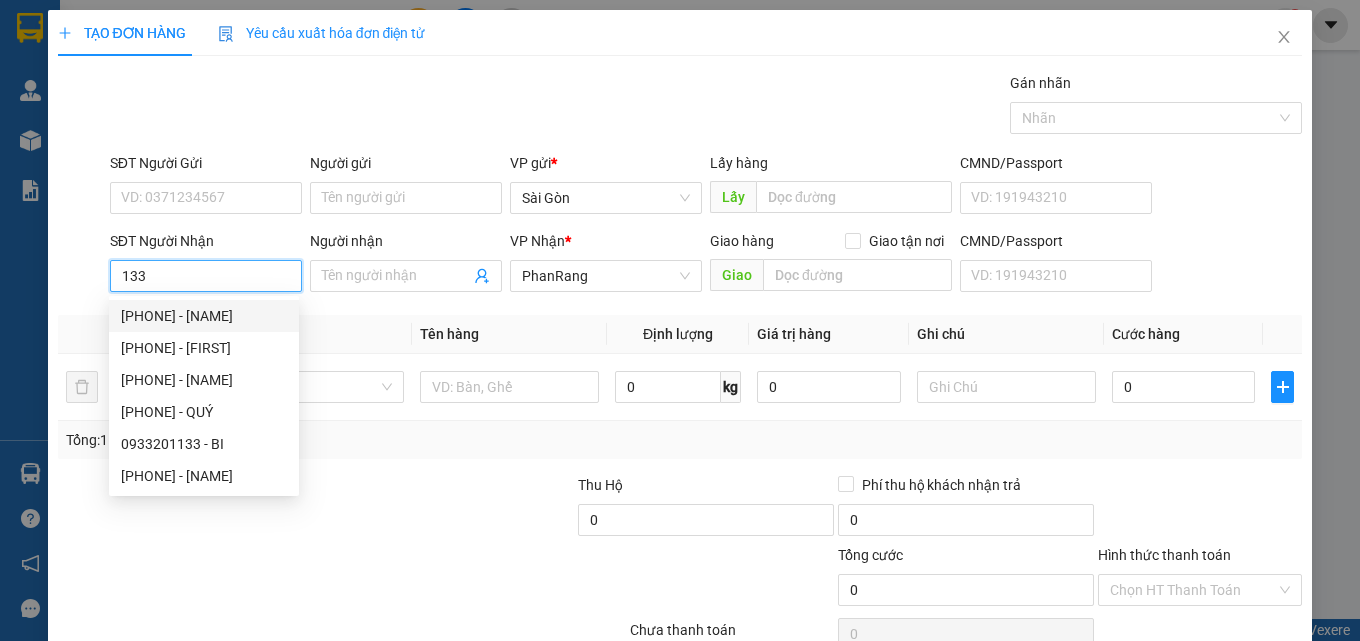 click on "[PHONE] - [NAME]" at bounding box center [204, 316] 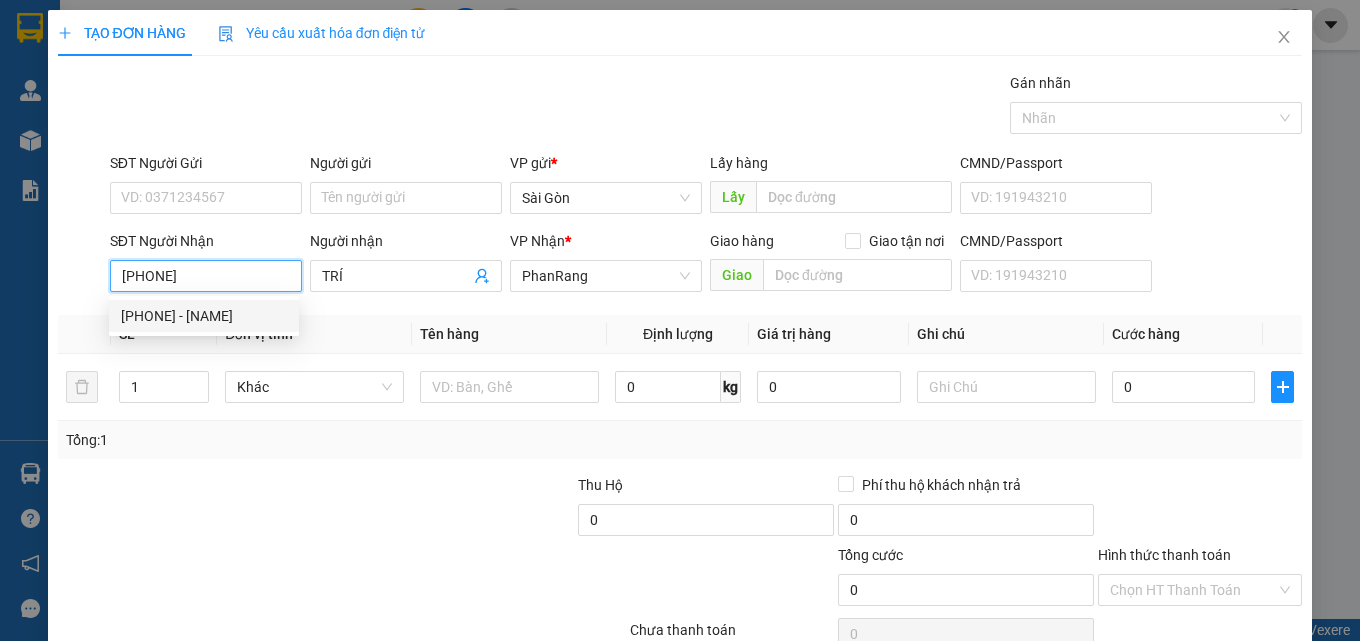 type on "30.000" 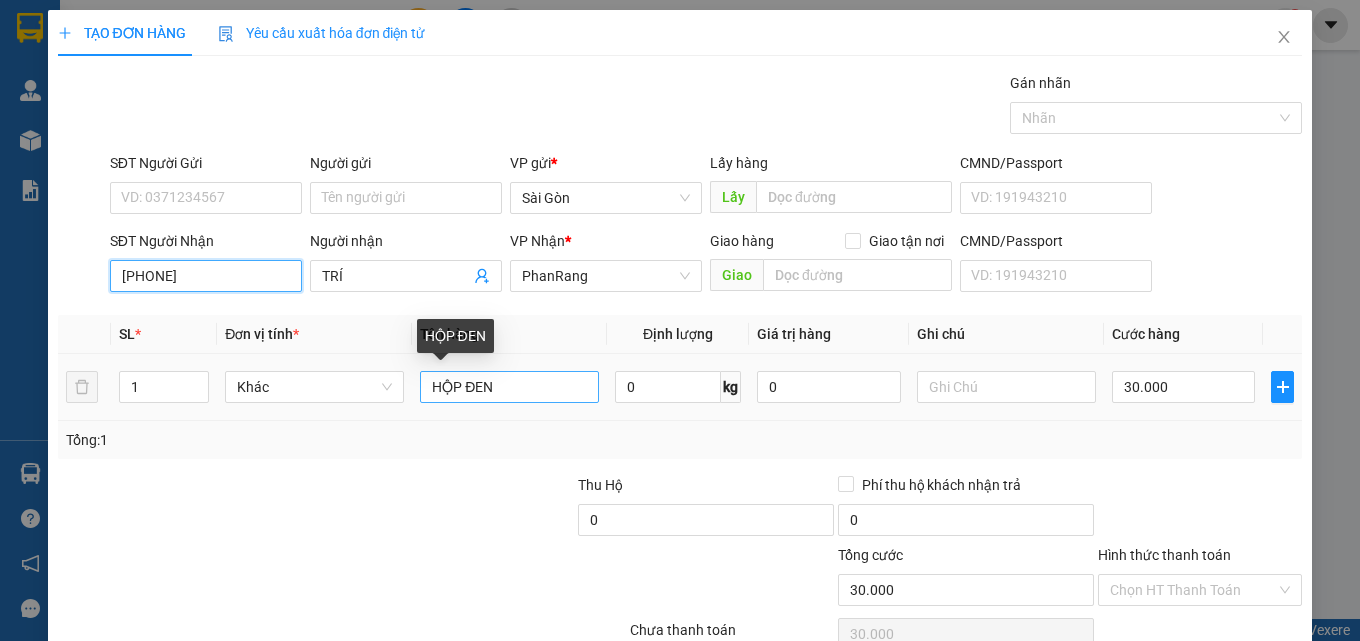 type on "[PHONE]" 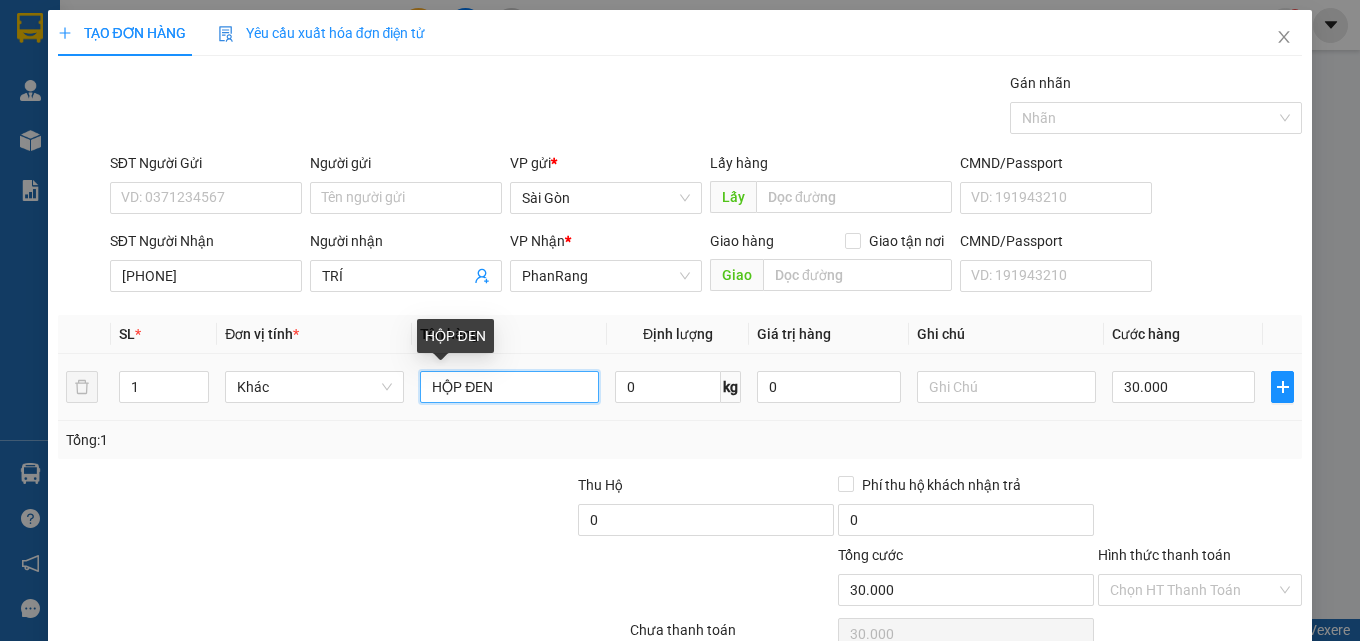 click on "HỘP ĐEN" at bounding box center (509, 387) 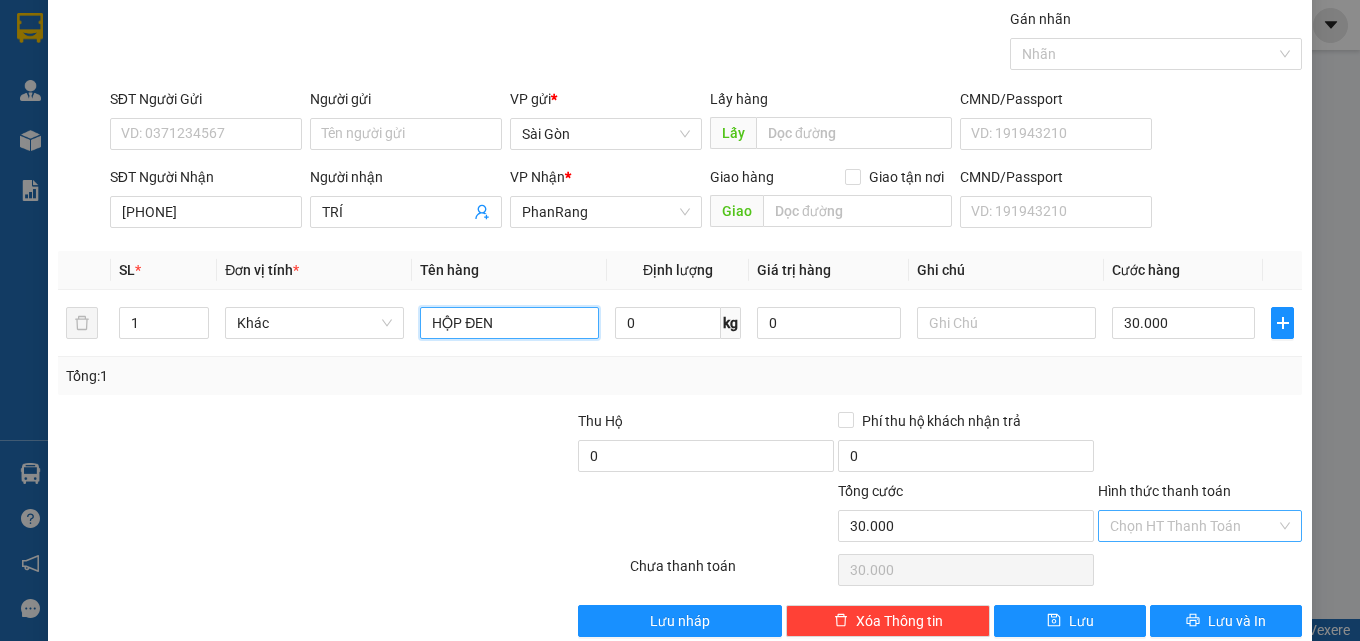 scroll, scrollTop: 99, scrollLeft: 0, axis: vertical 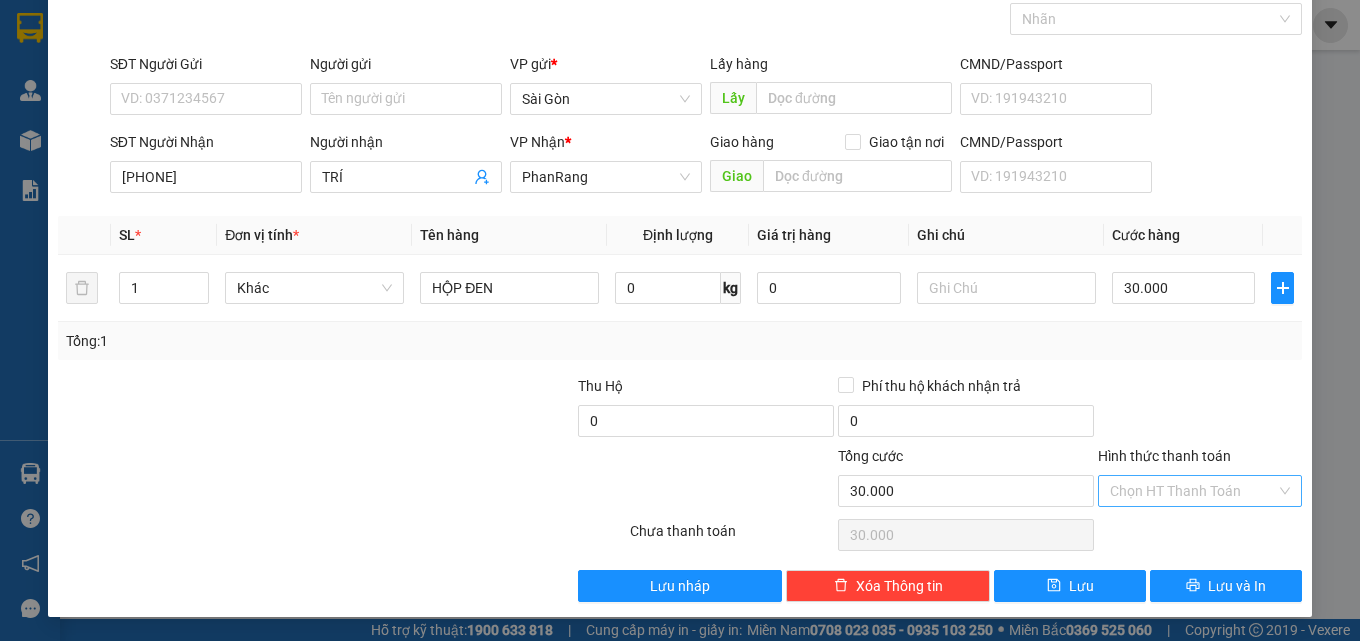 drag, startPoint x: 1191, startPoint y: 489, endPoint x: 1210, endPoint y: 504, distance: 24.207438 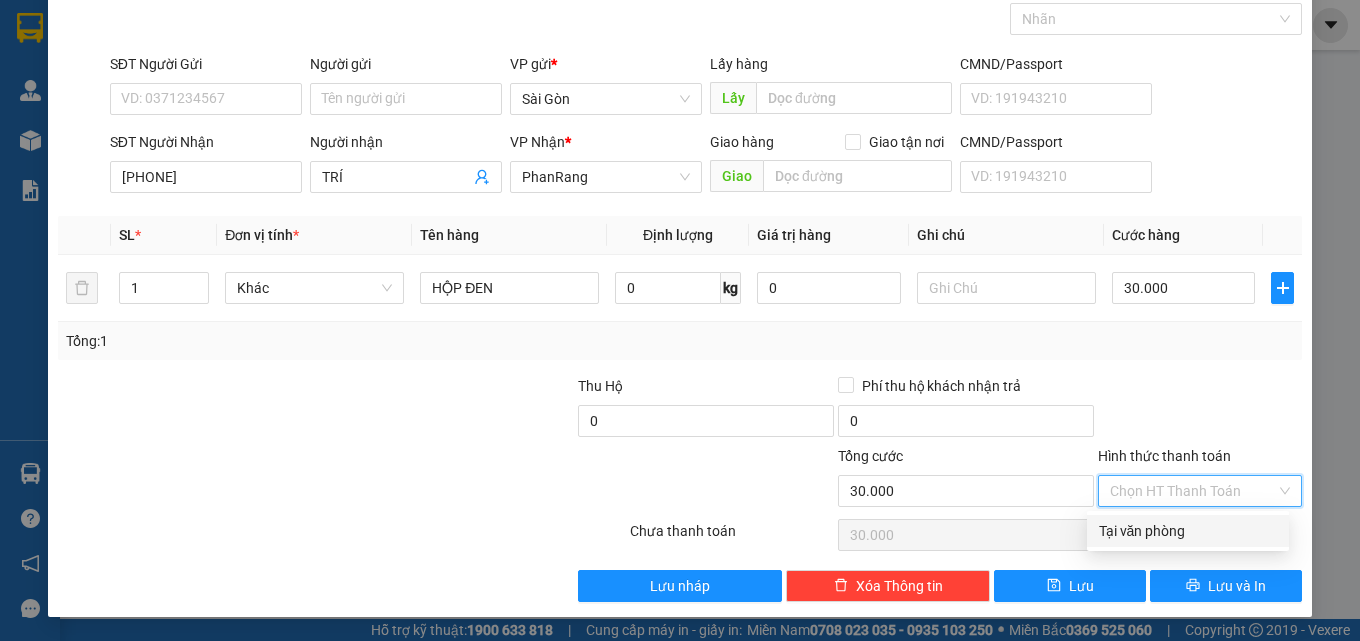drag, startPoint x: 1212, startPoint y: 530, endPoint x: 1202, endPoint y: 533, distance: 10.440307 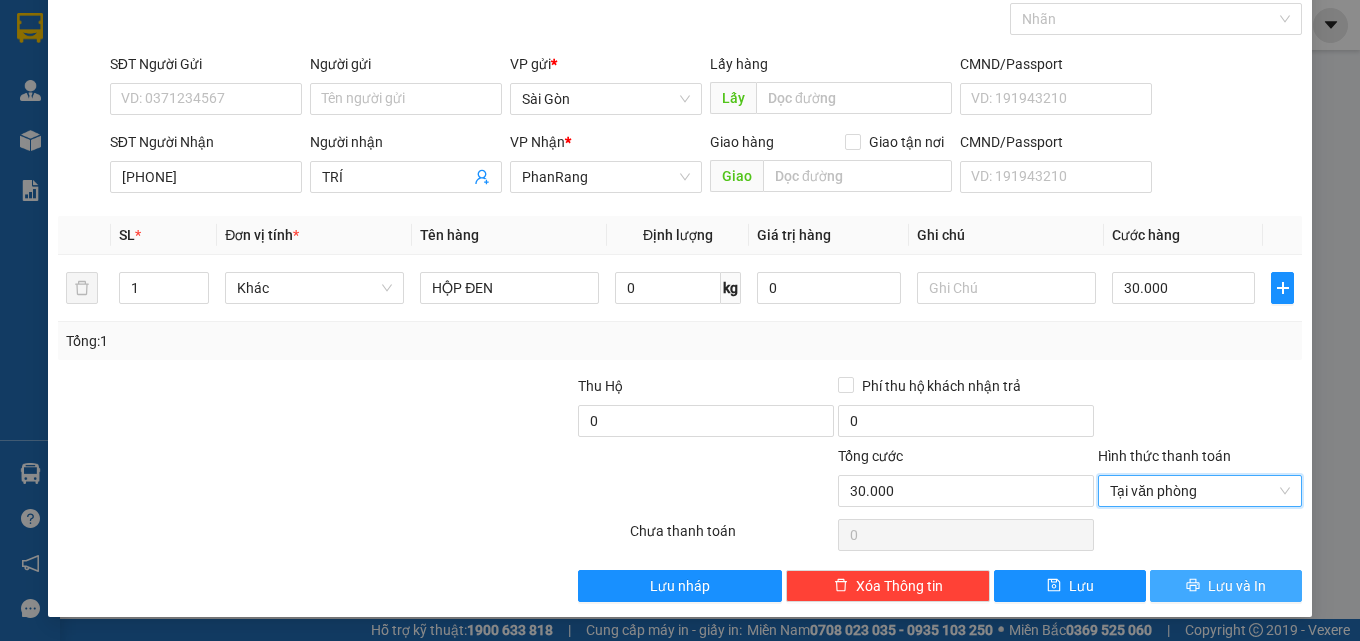 click on "Lưu và In" at bounding box center [1226, 586] 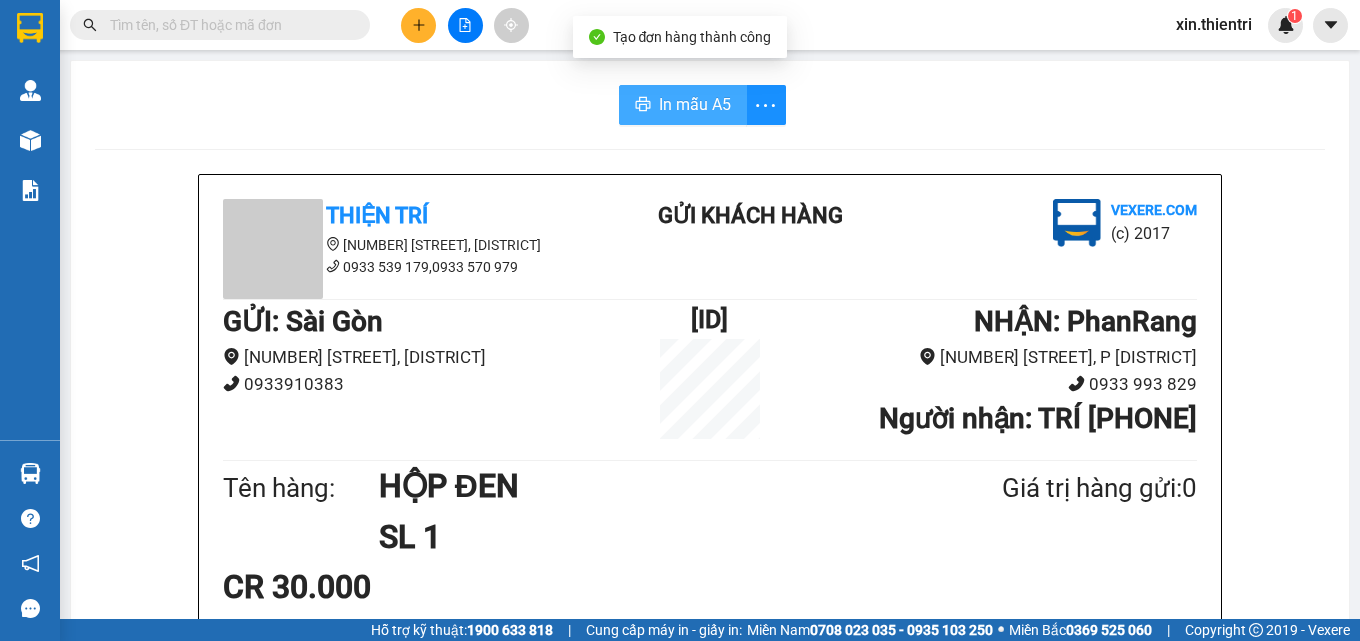 click on "In mẫu A5" at bounding box center (695, 104) 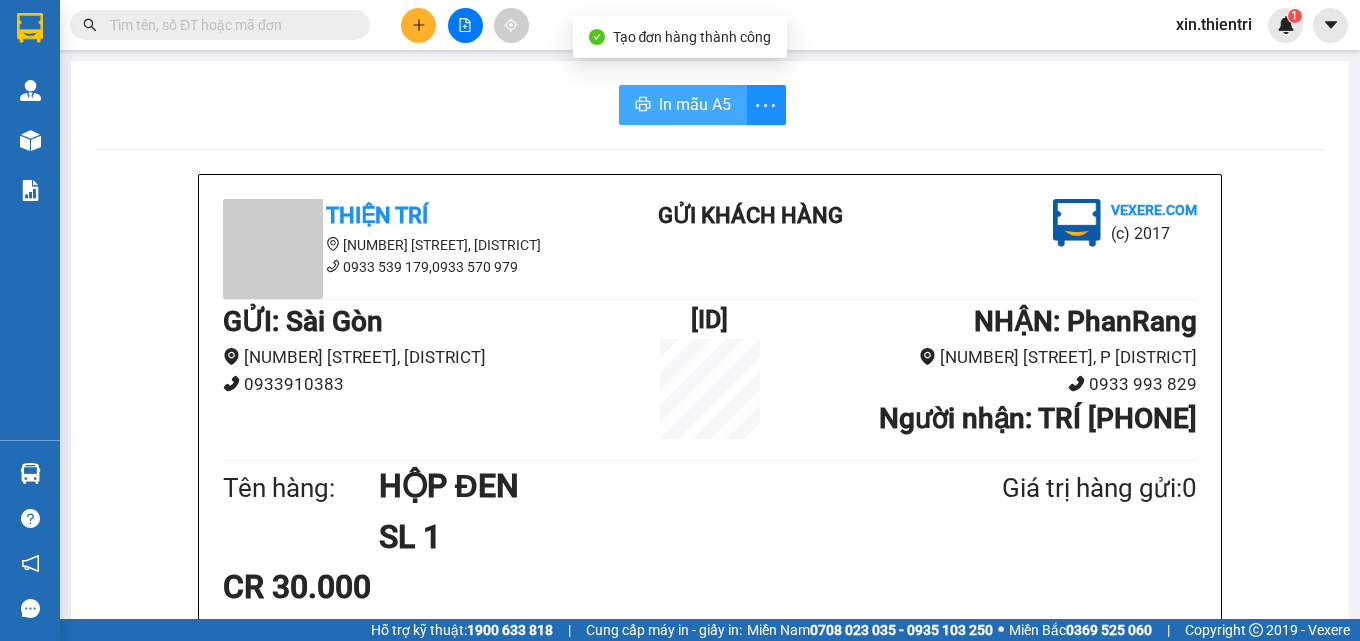 scroll, scrollTop: 0, scrollLeft: 0, axis: both 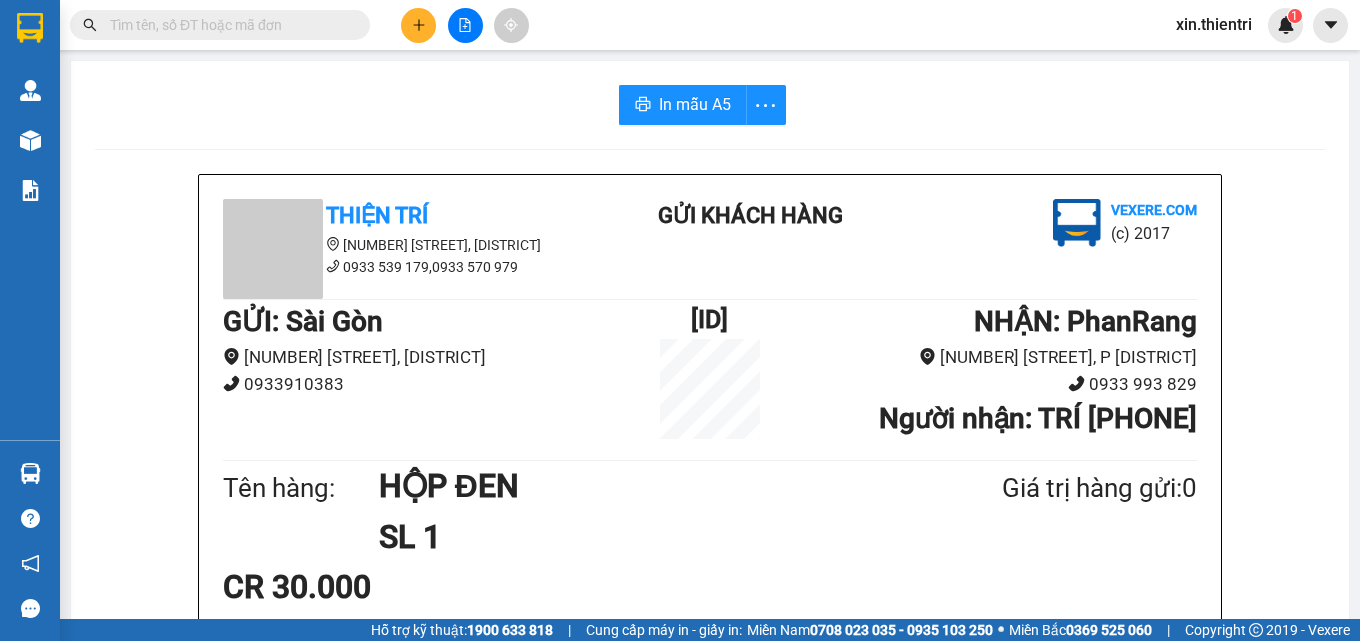 click 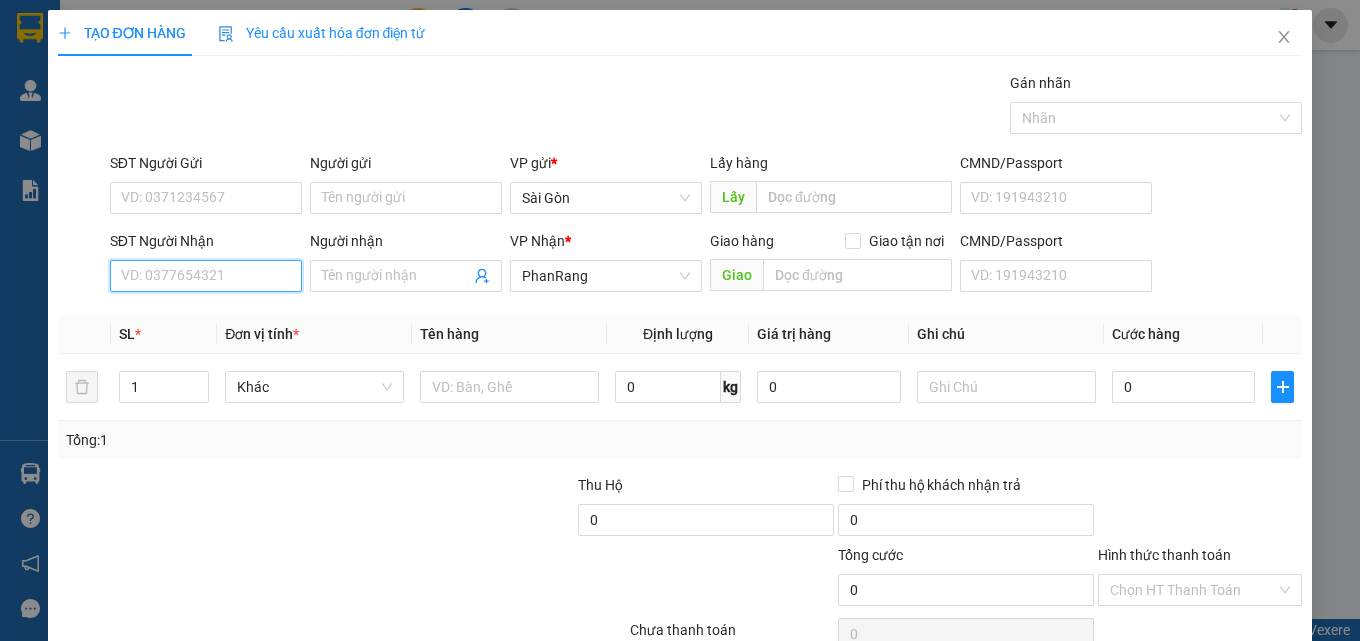 click on "SĐT Người Nhận" at bounding box center [206, 276] 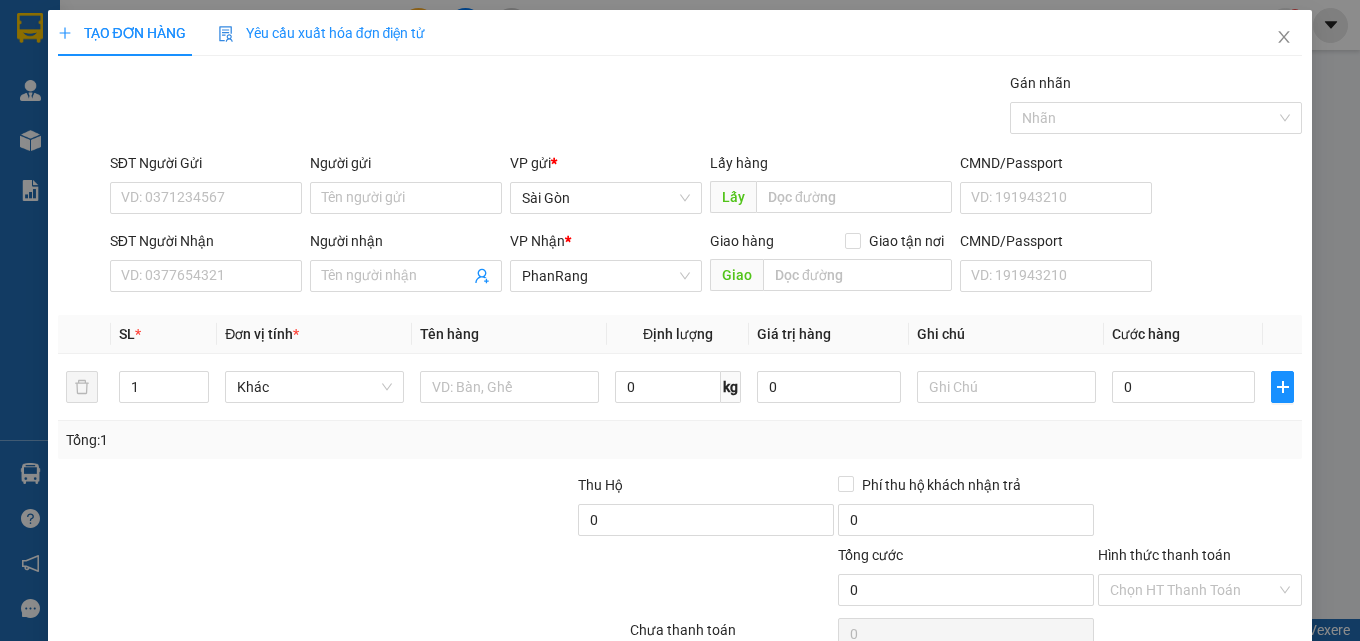click on "SĐT Người Nhận" at bounding box center [206, 245] 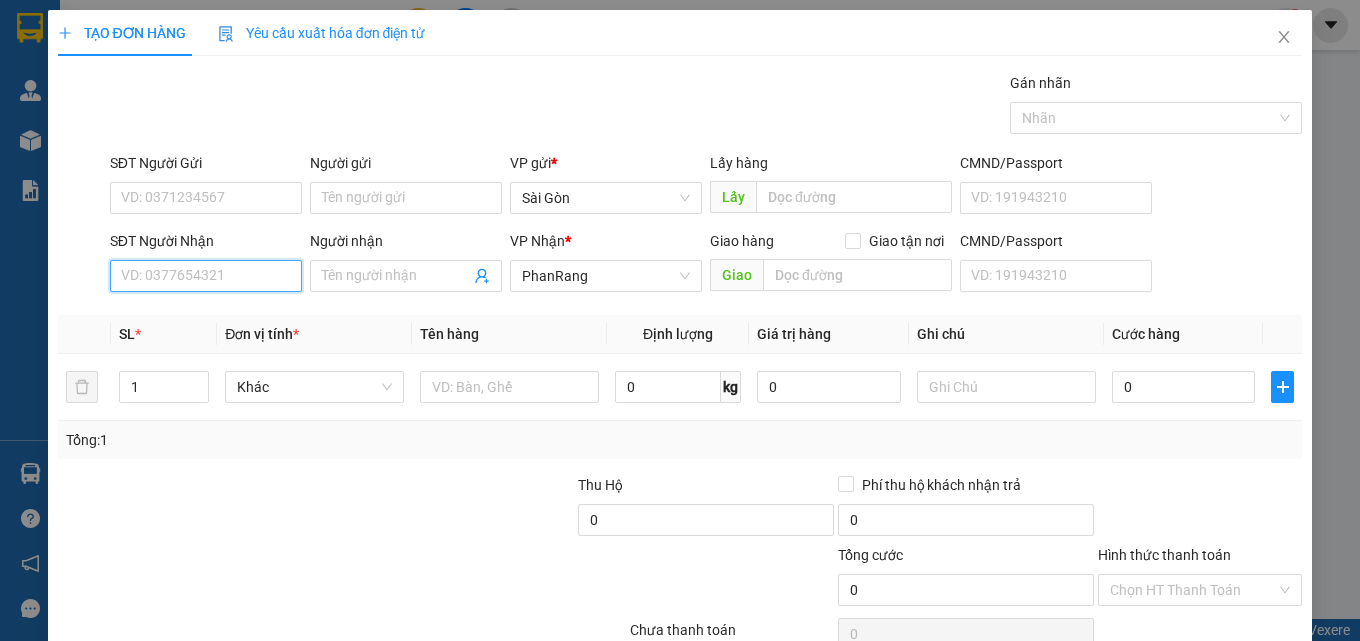 click on "SĐT Người Nhận" at bounding box center (206, 276) 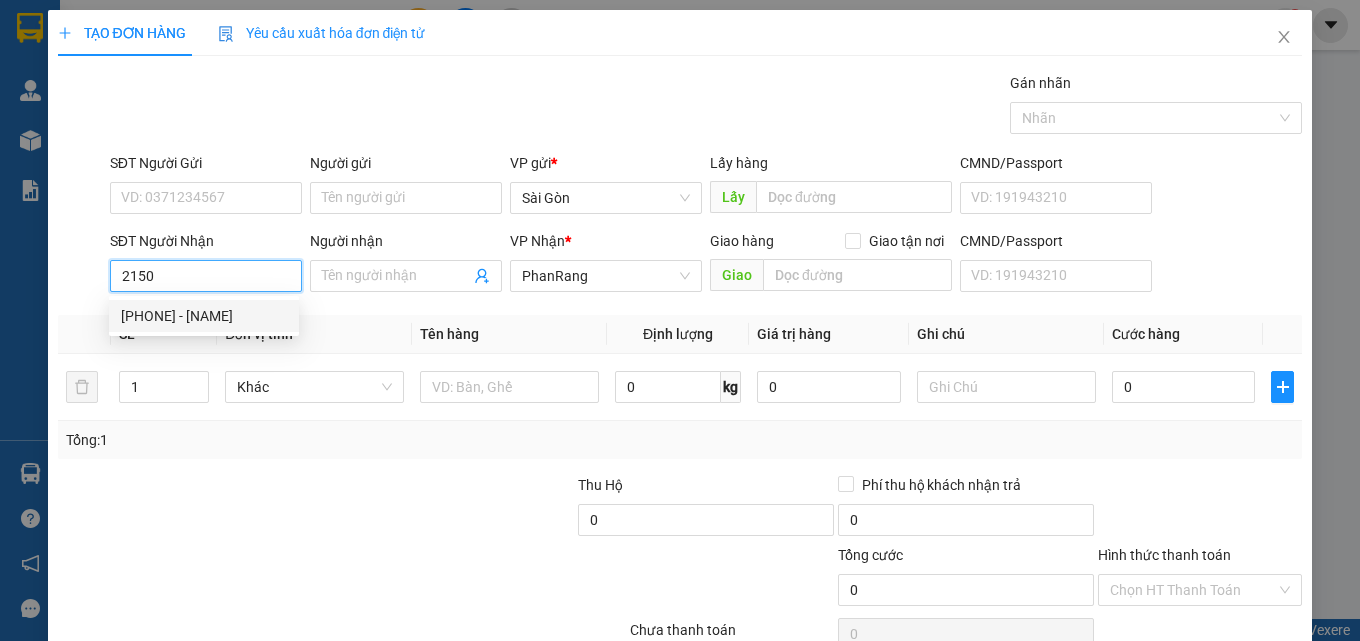 click on "[PHONE] - [NAME]" at bounding box center (204, 316) 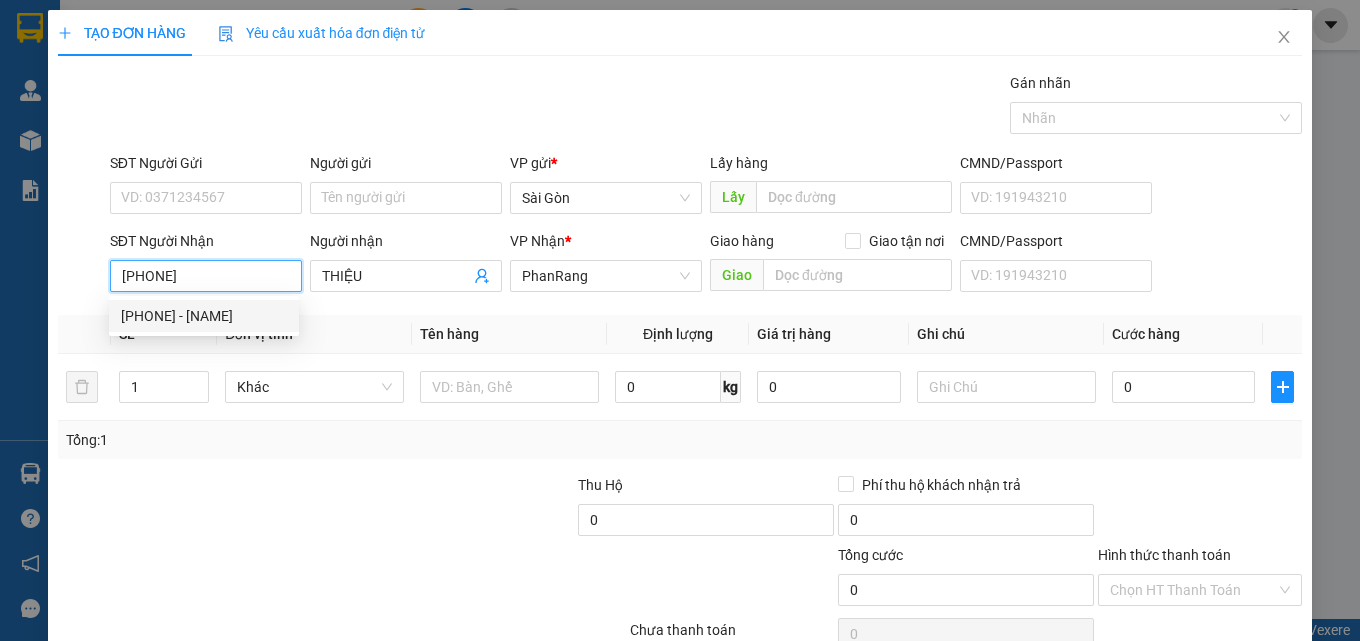 type on "30.000" 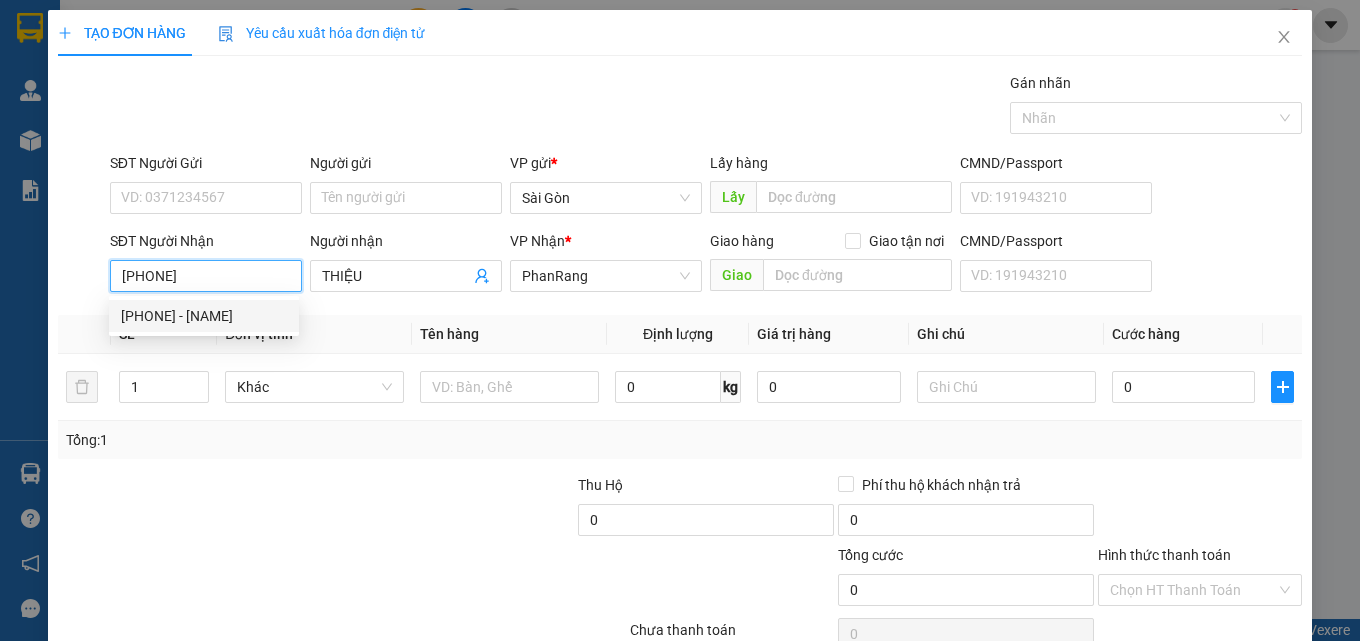 type on "30.000" 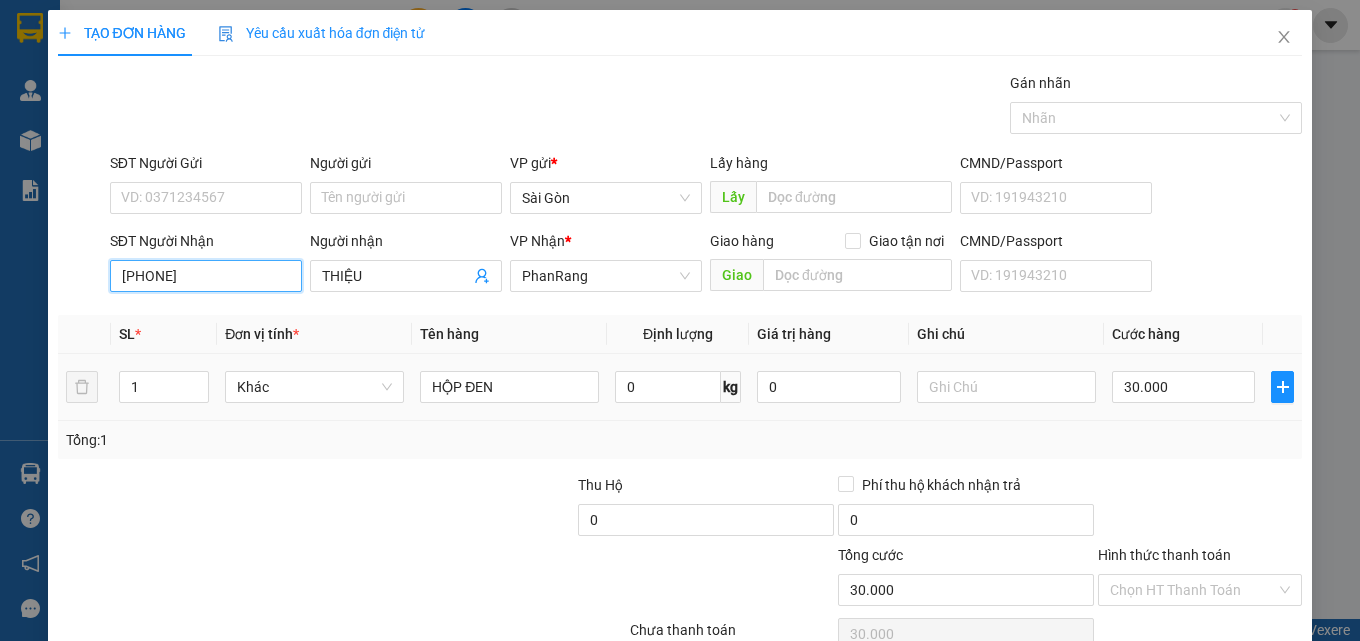 scroll, scrollTop: 99, scrollLeft: 0, axis: vertical 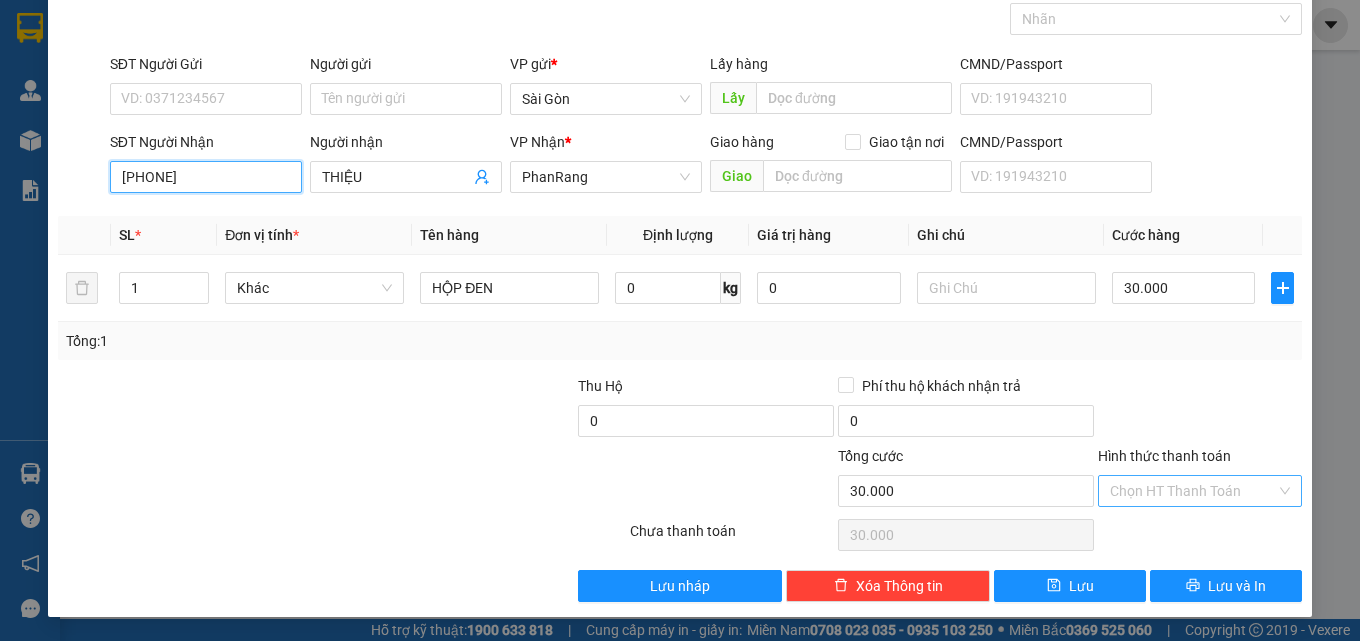 type on "[PHONE]" 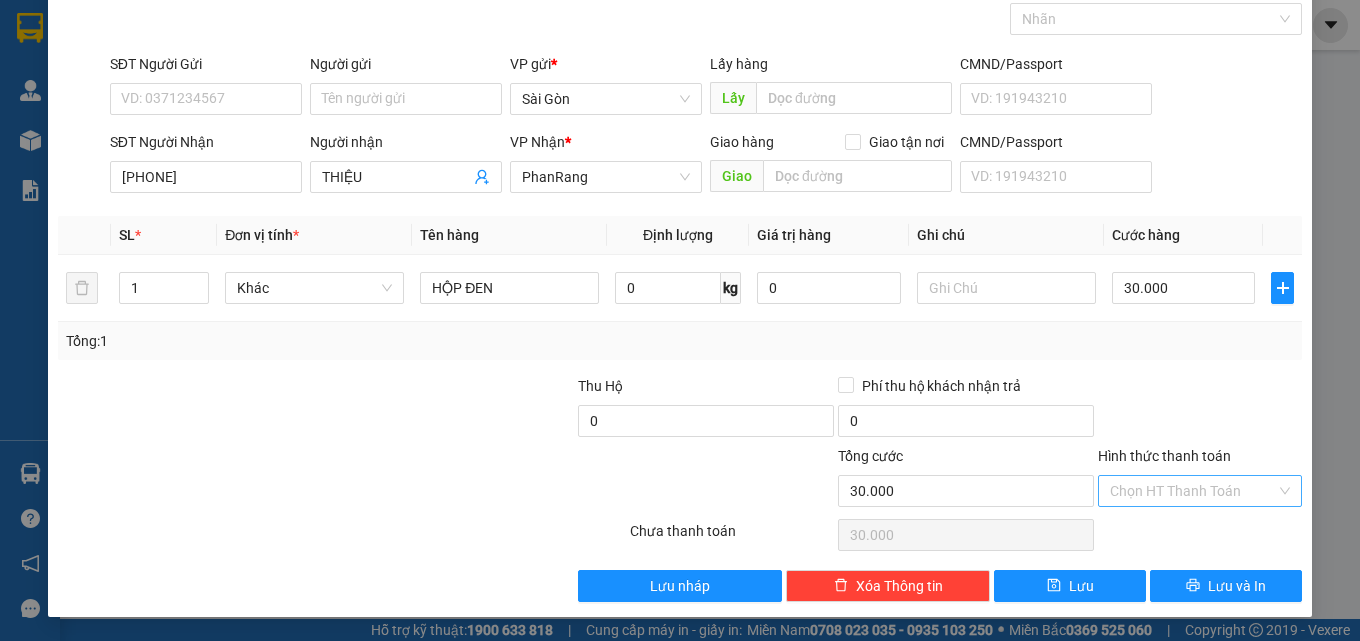 click on "Hình thức thanh toán" at bounding box center [1193, 491] 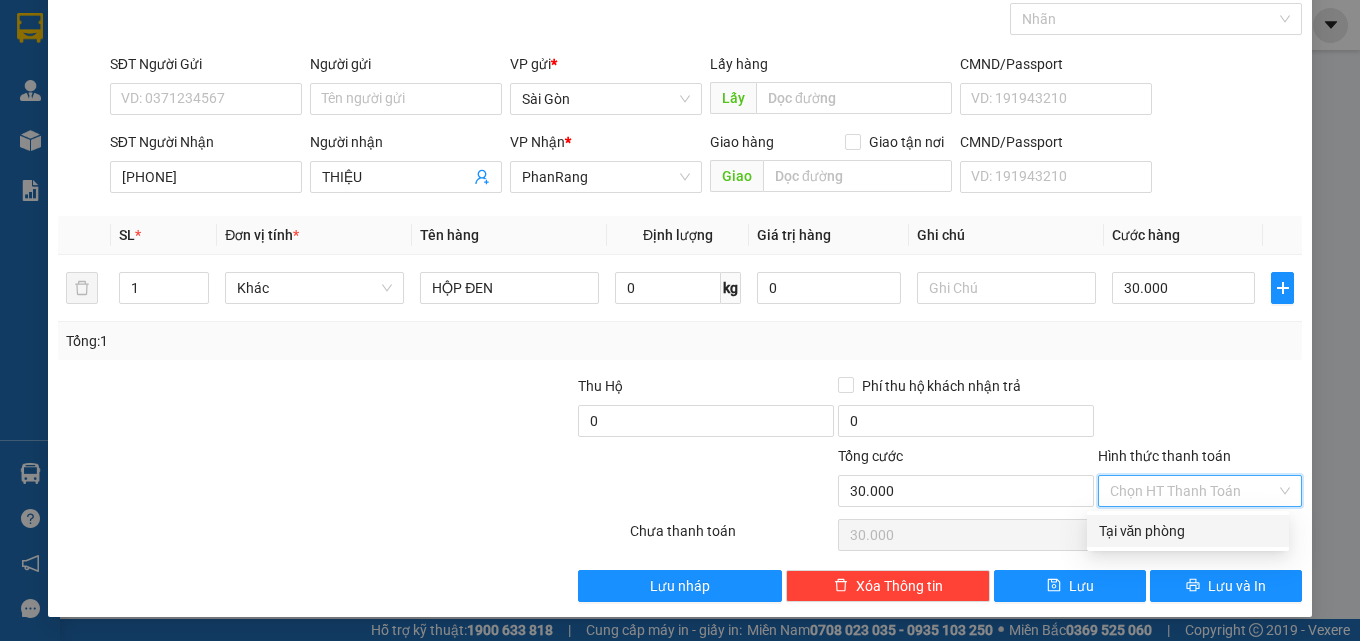 click on "Tại văn phòng" at bounding box center (1188, 531) 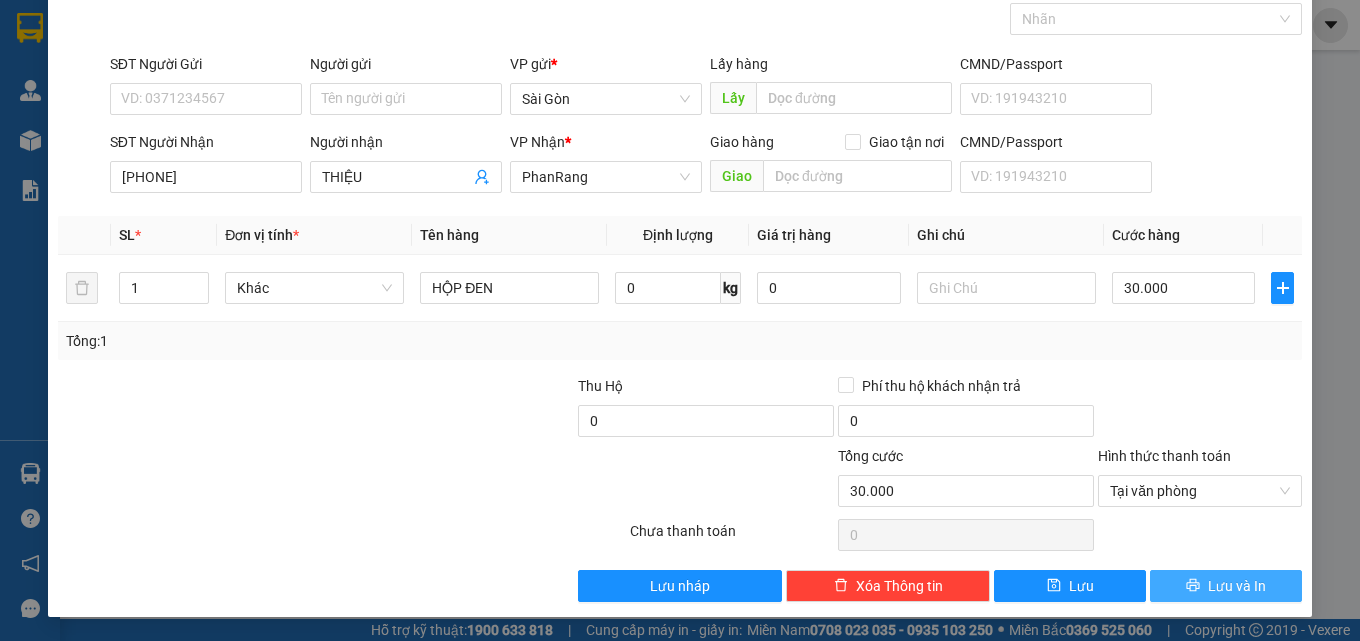 click on "Lưu và In" at bounding box center (1237, 586) 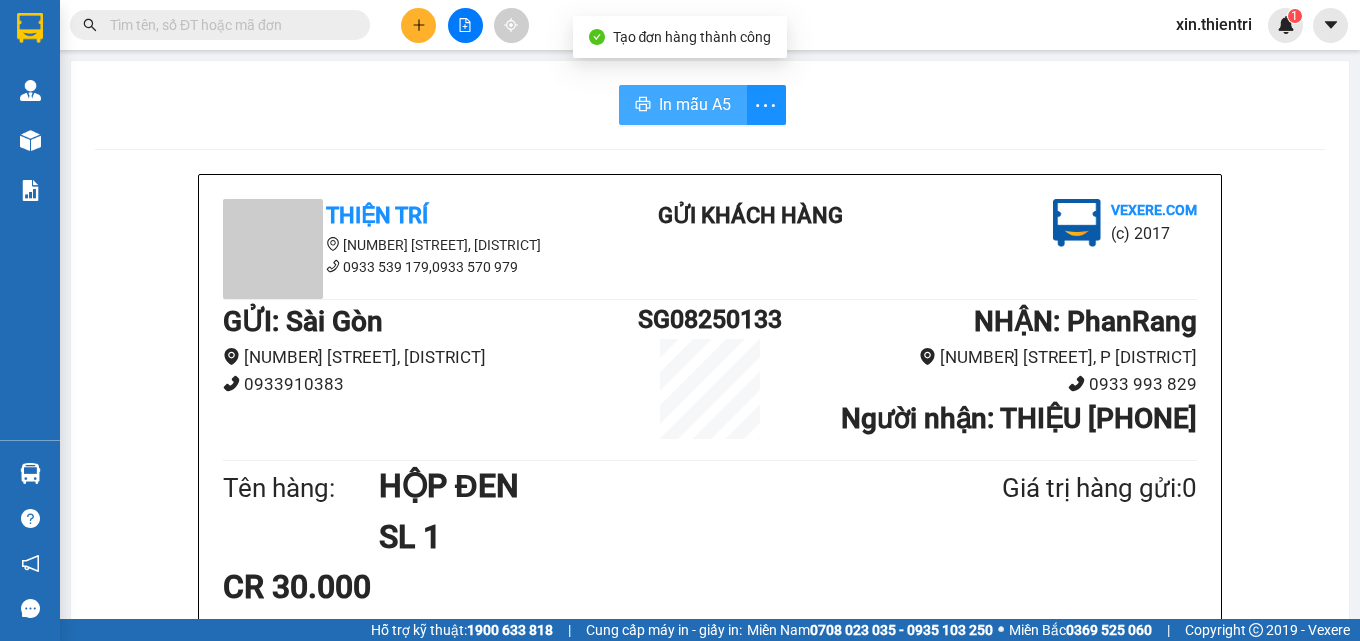 click on "In mẫu A5" at bounding box center [695, 104] 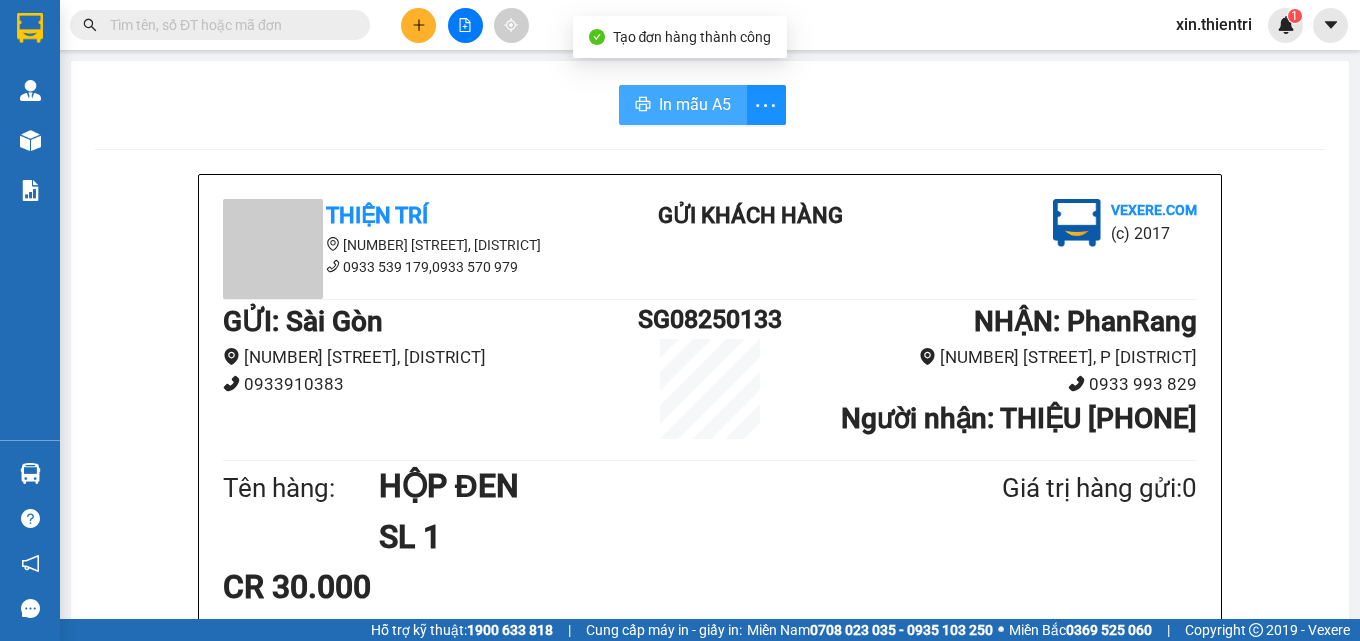 scroll, scrollTop: 0, scrollLeft: 0, axis: both 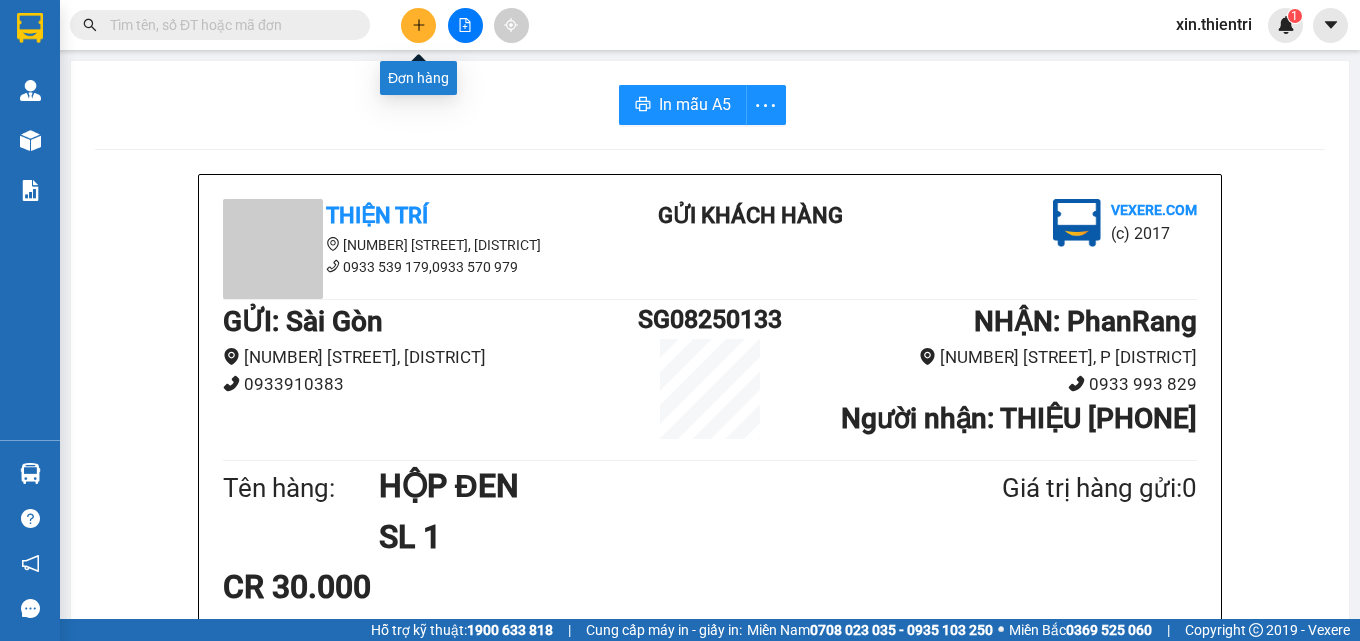 click at bounding box center (418, 25) 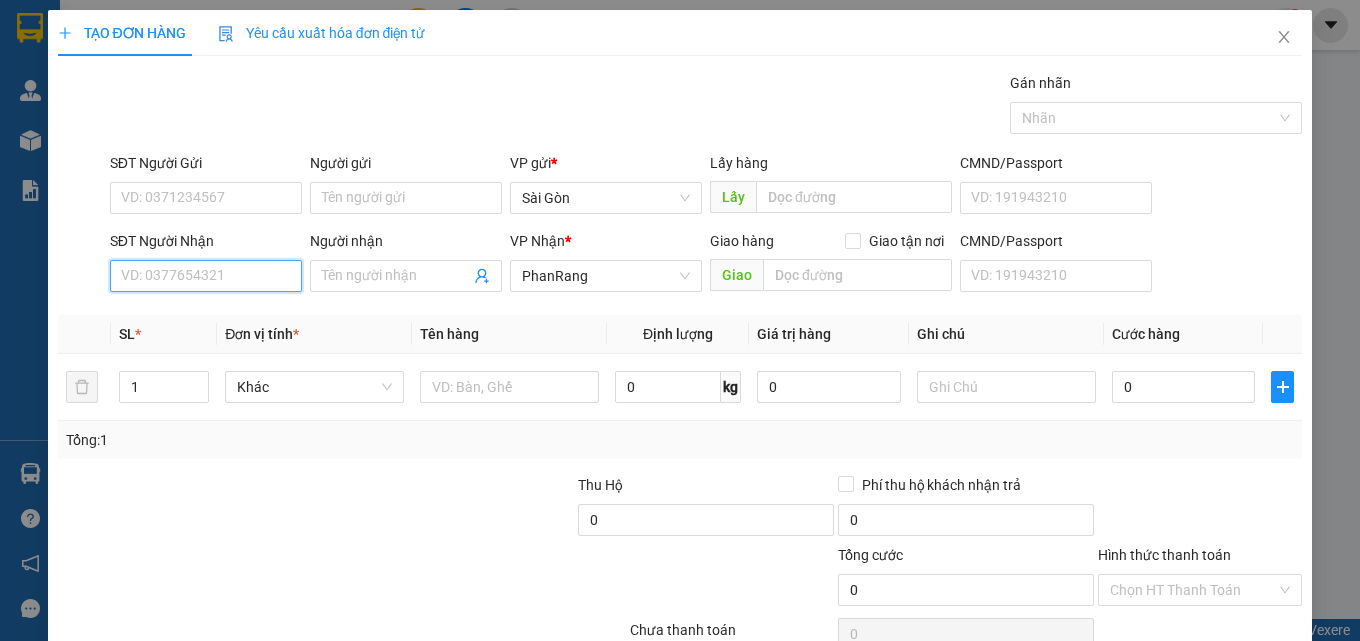 drag, startPoint x: 250, startPoint y: 285, endPoint x: 256, endPoint y: 269, distance: 17.088007 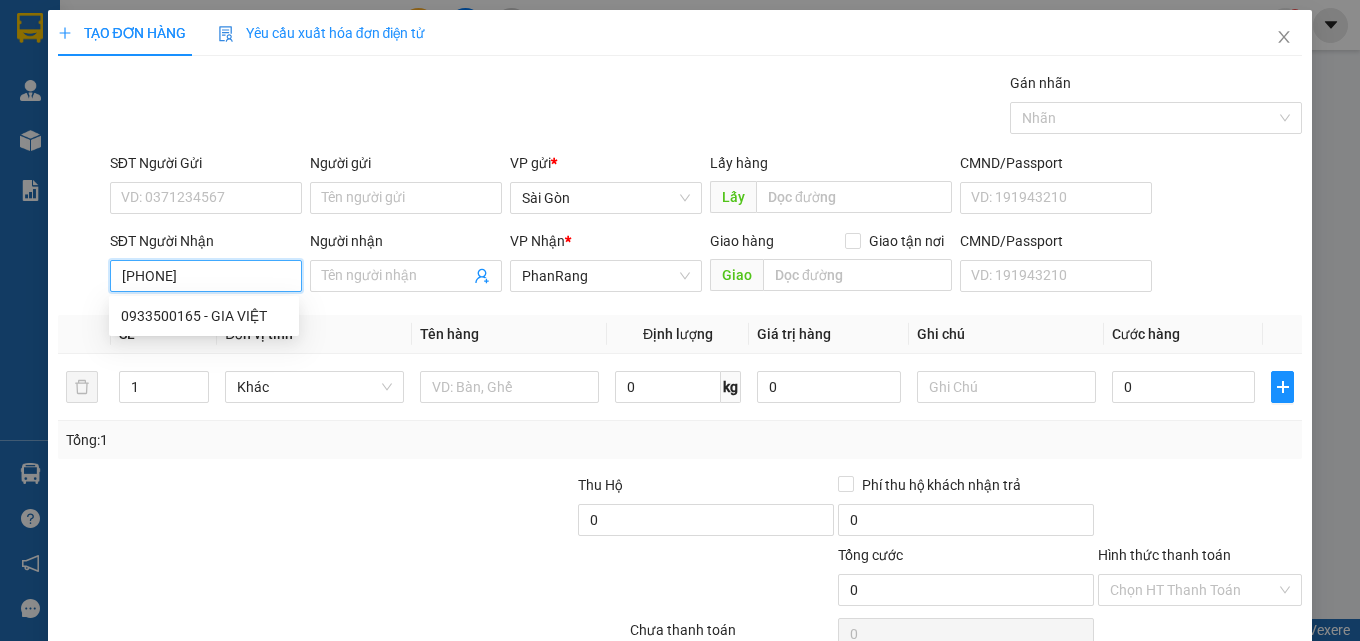 type on "0933500165" 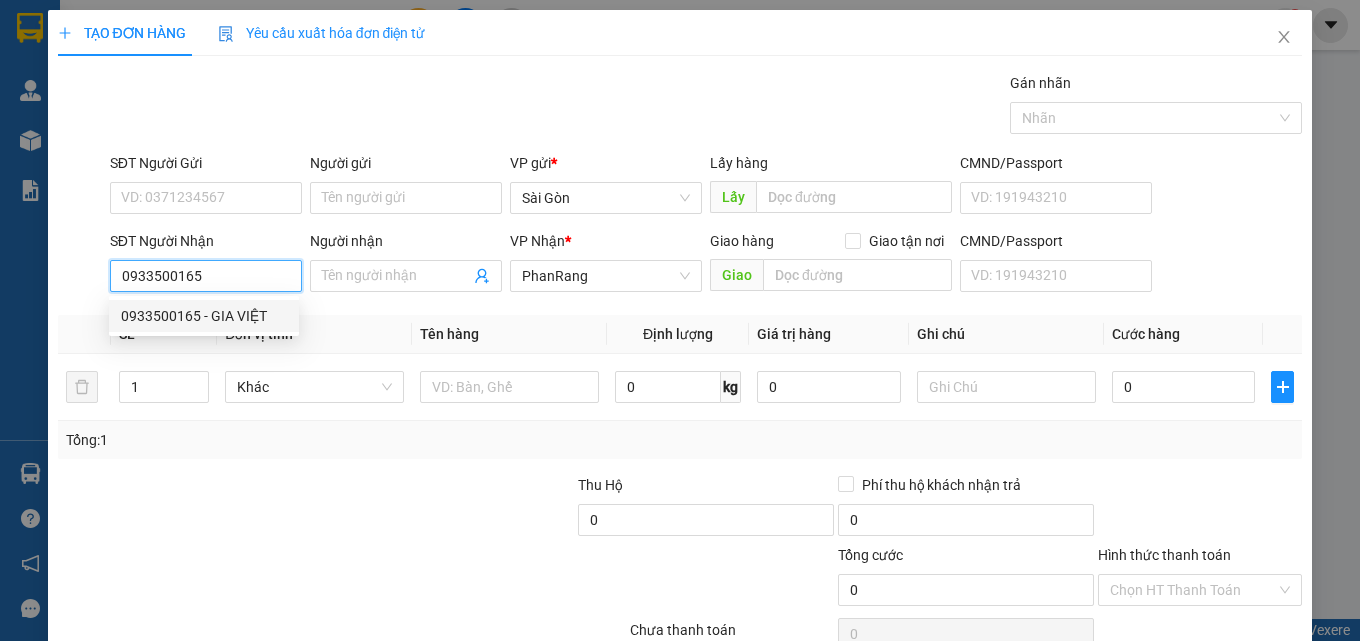 click on "0933500165 - GIA VIỆT" at bounding box center [204, 316] 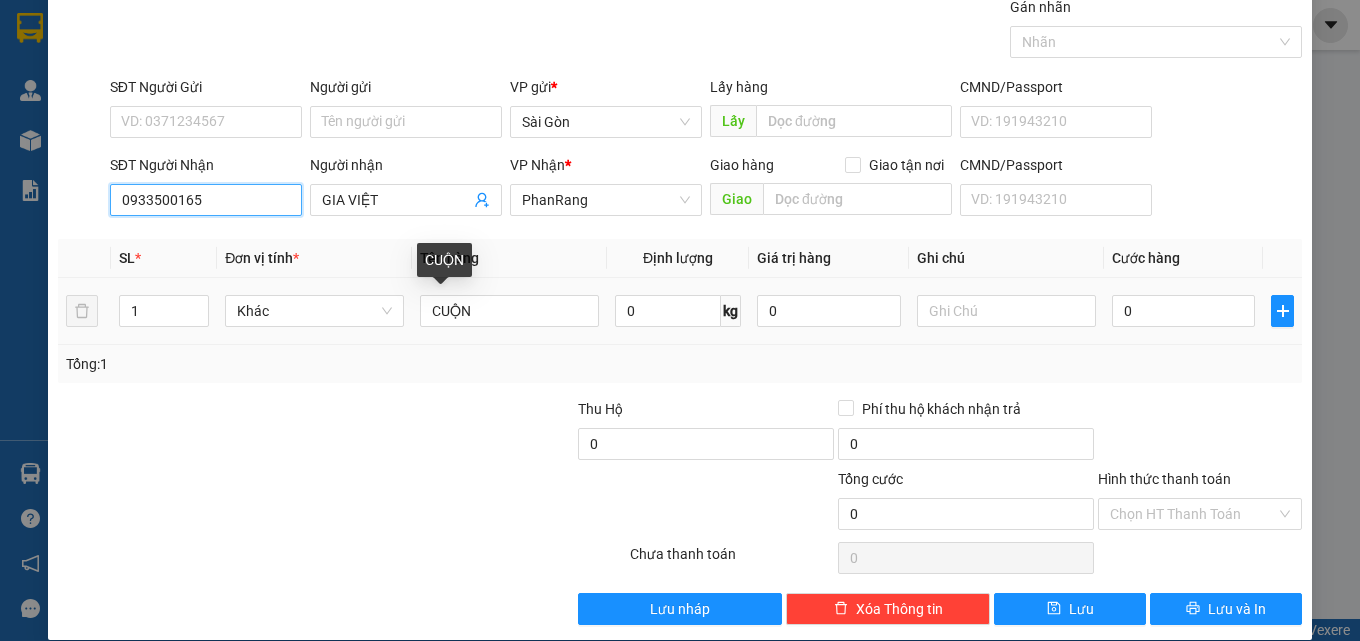 scroll, scrollTop: 99, scrollLeft: 0, axis: vertical 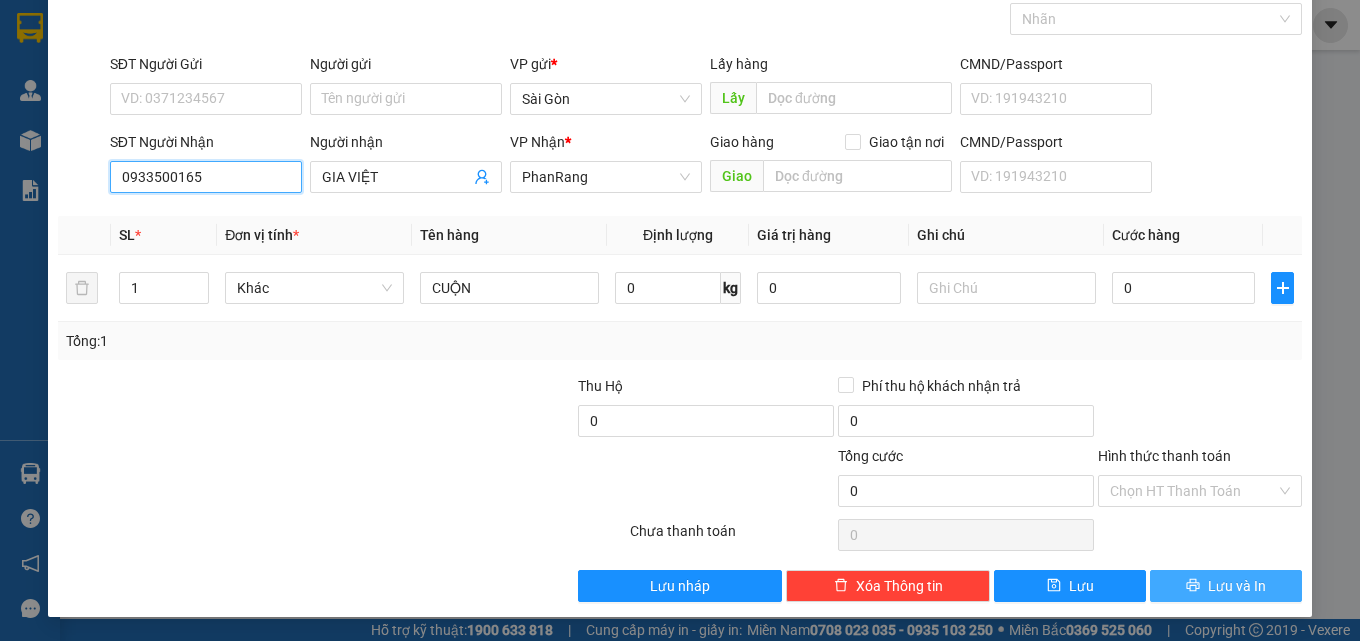 type on "0933500165" 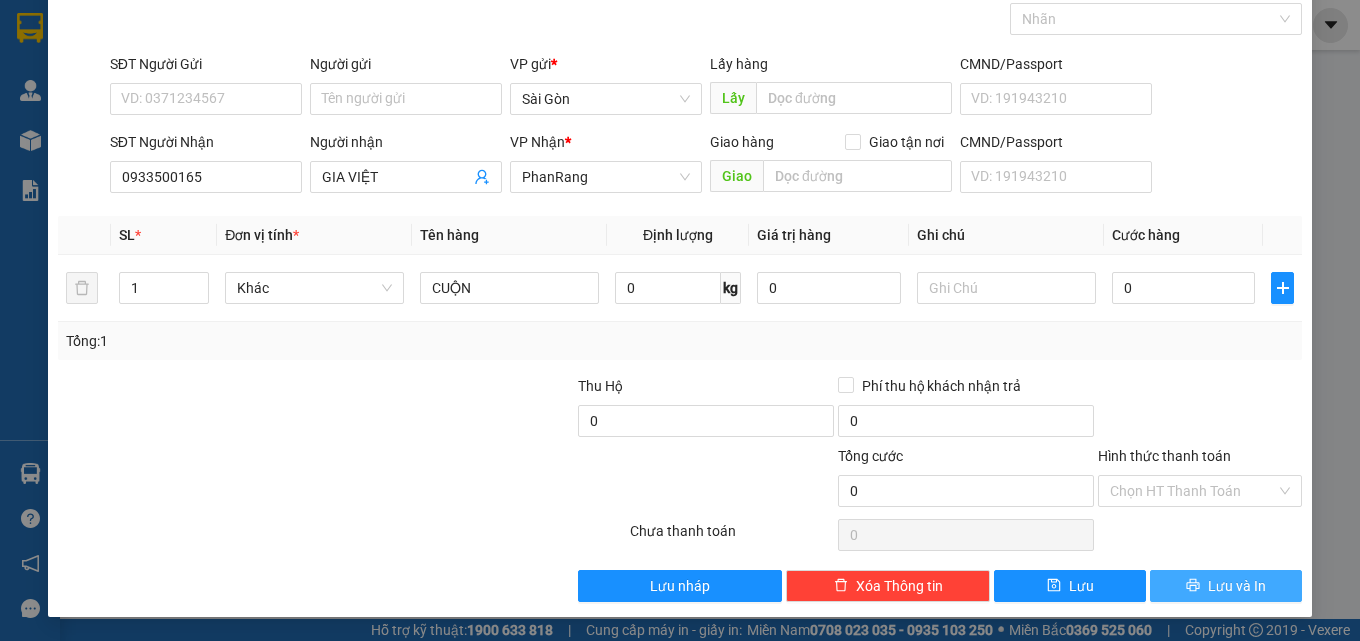 click 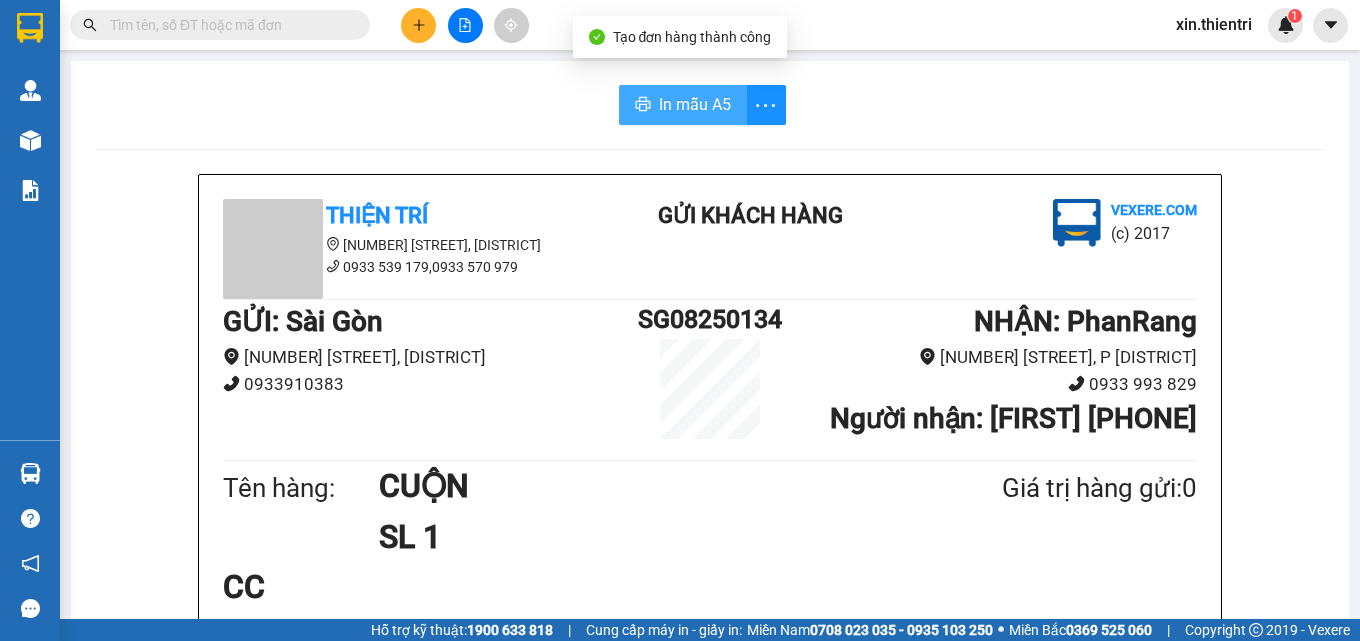 click on "In mẫu A5" at bounding box center [683, 105] 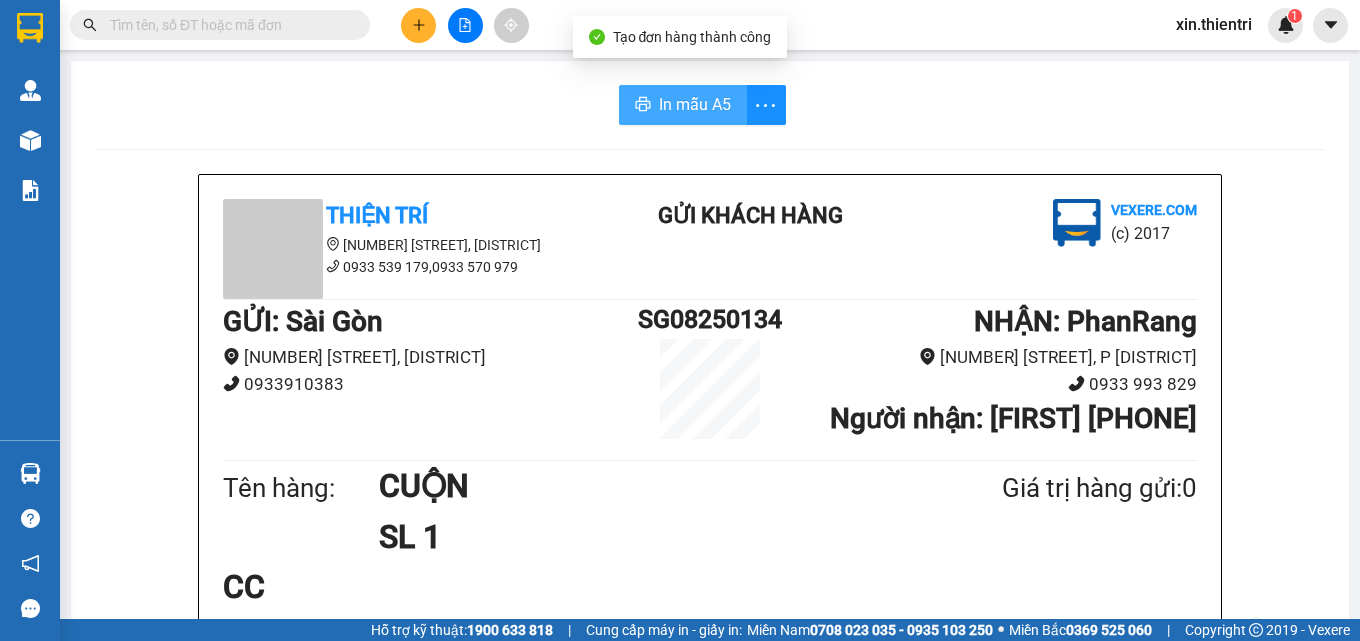 scroll, scrollTop: 0, scrollLeft: 0, axis: both 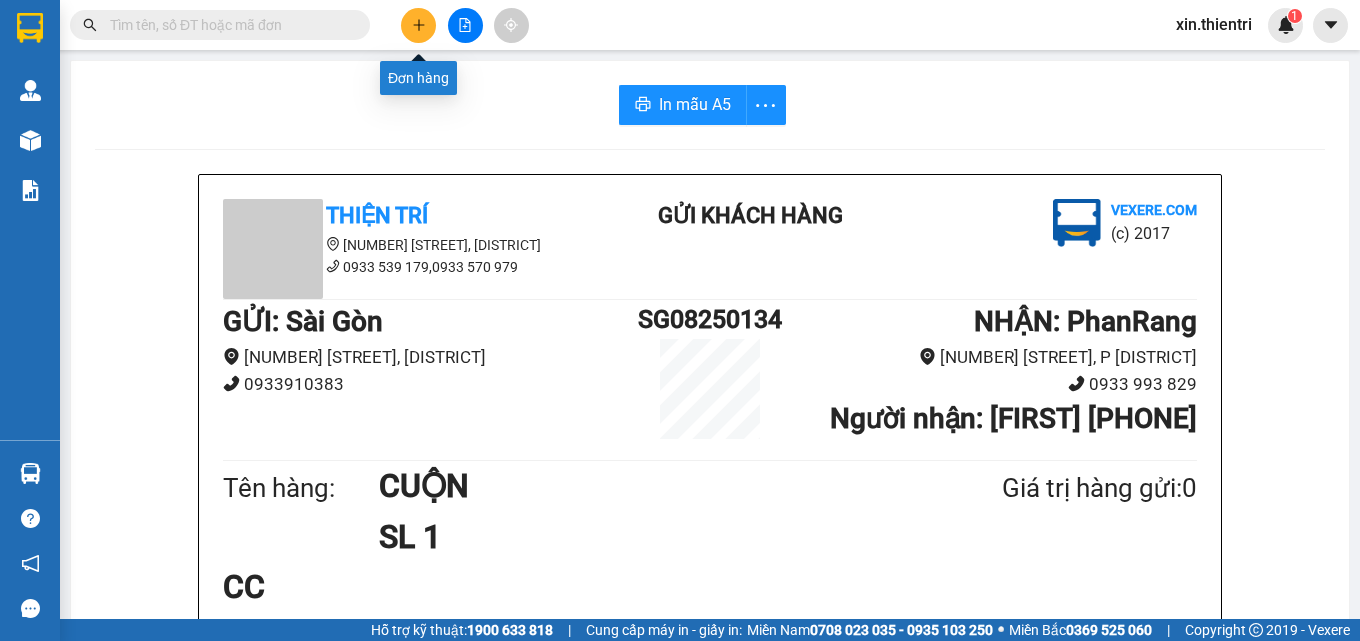 click at bounding box center (418, 25) 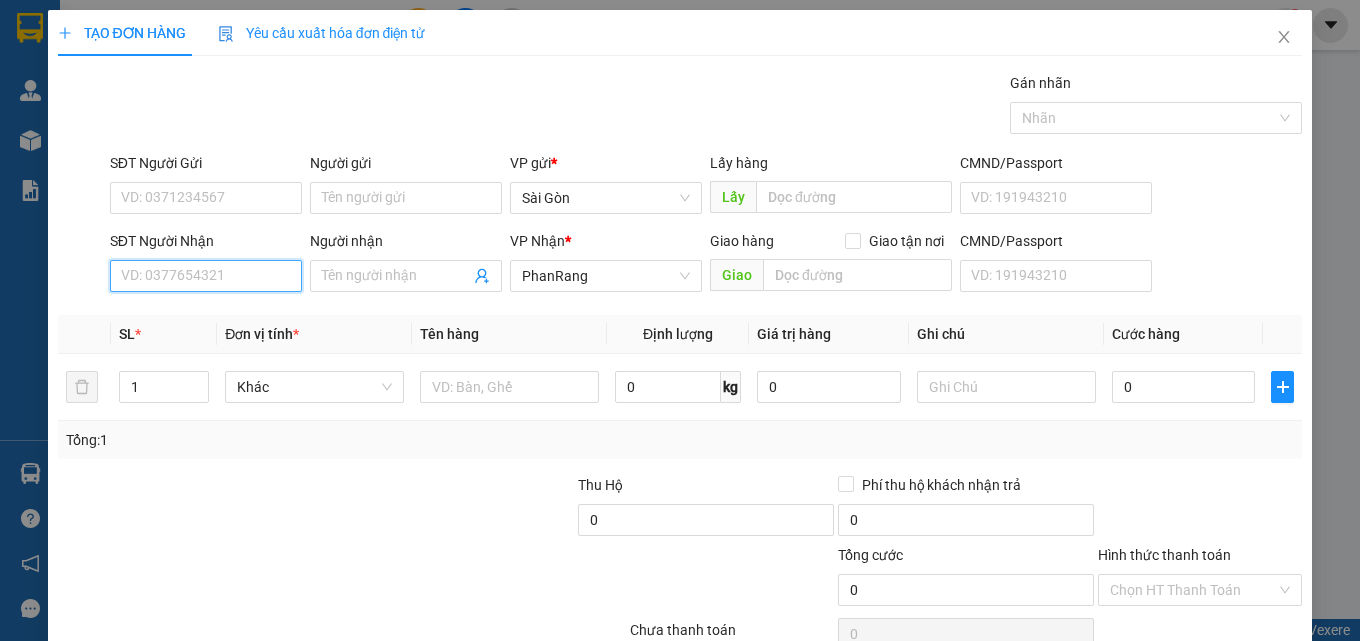 click on "SĐT Người Nhận" at bounding box center (206, 276) 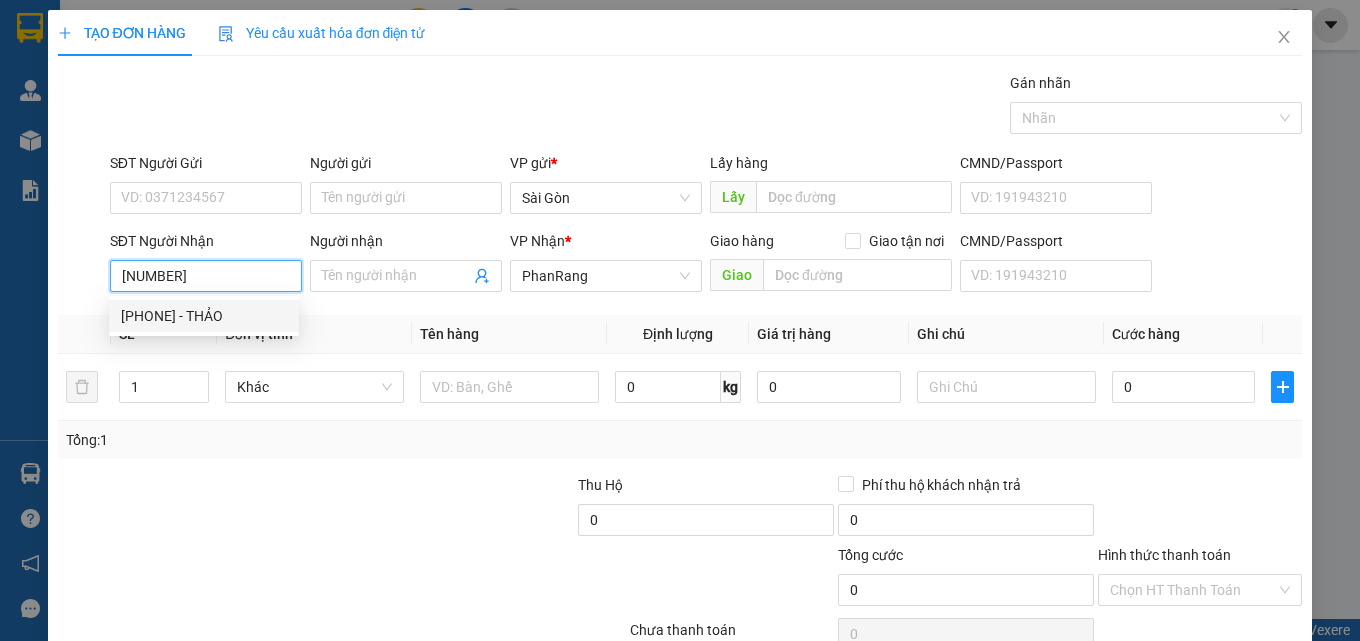 click on "[PHONE] - THẢO" at bounding box center (204, 316) 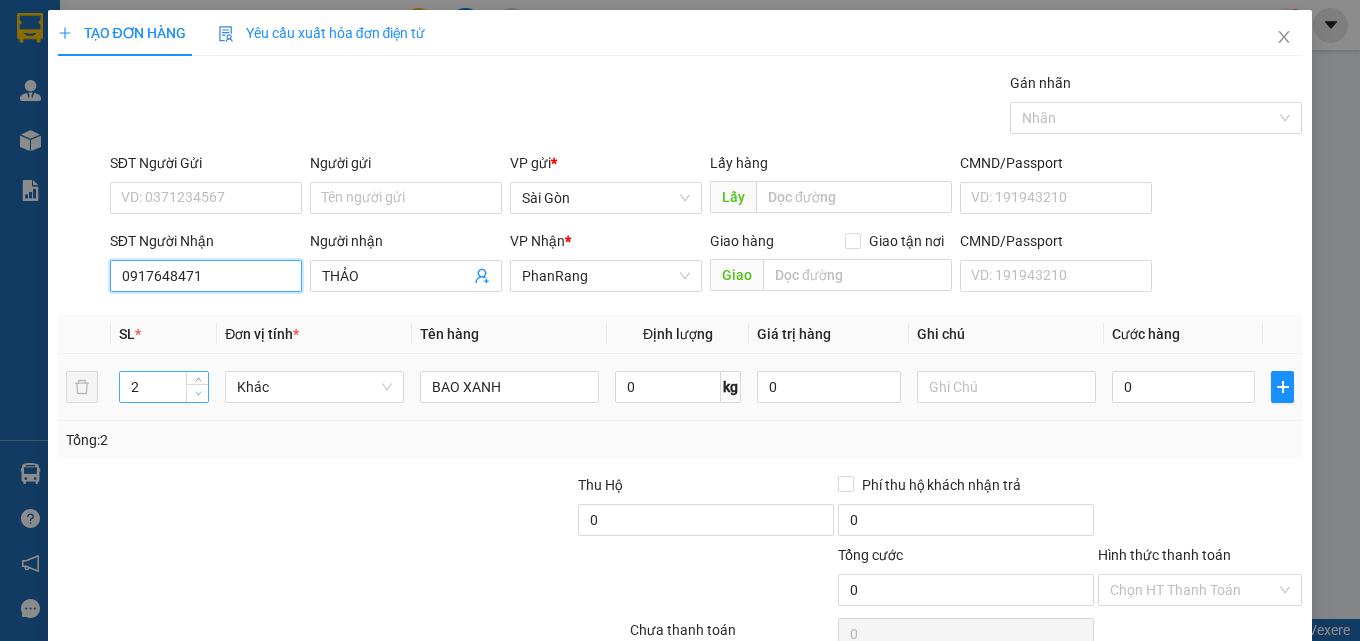 type on "0917648471" 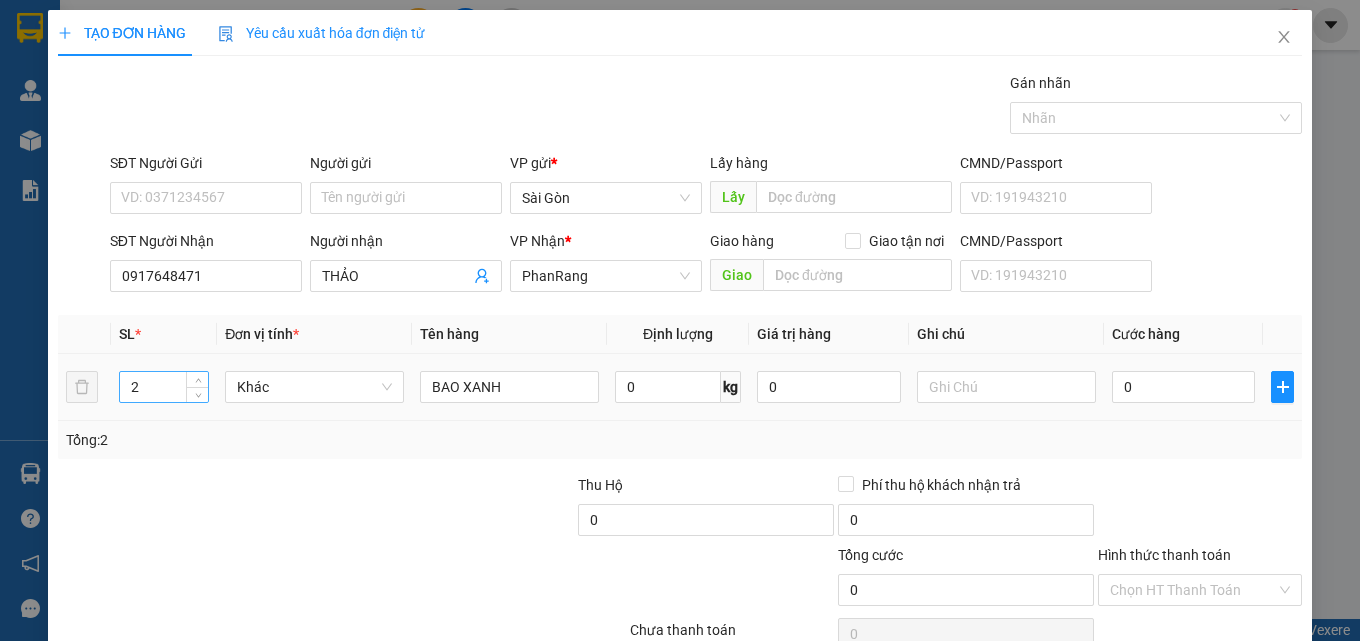 drag, startPoint x: 194, startPoint y: 383, endPoint x: 207, endPoint y: 395, distance: 17.691807 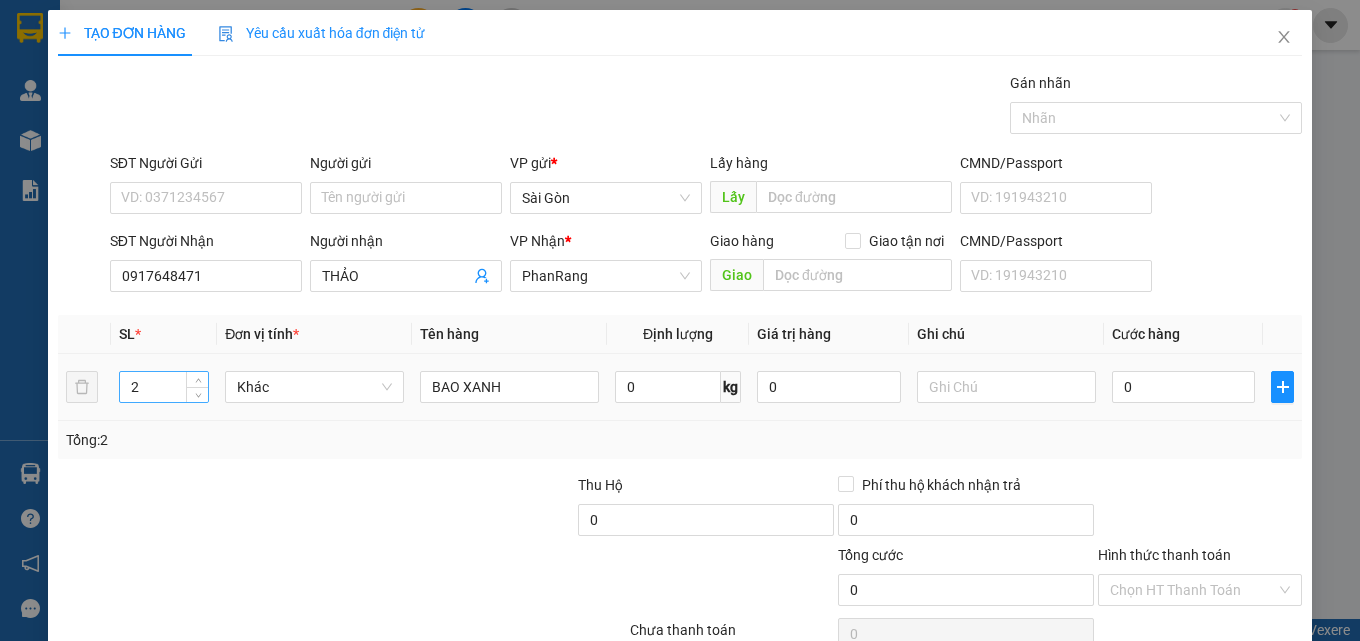 click at bounding box center (197, 394) 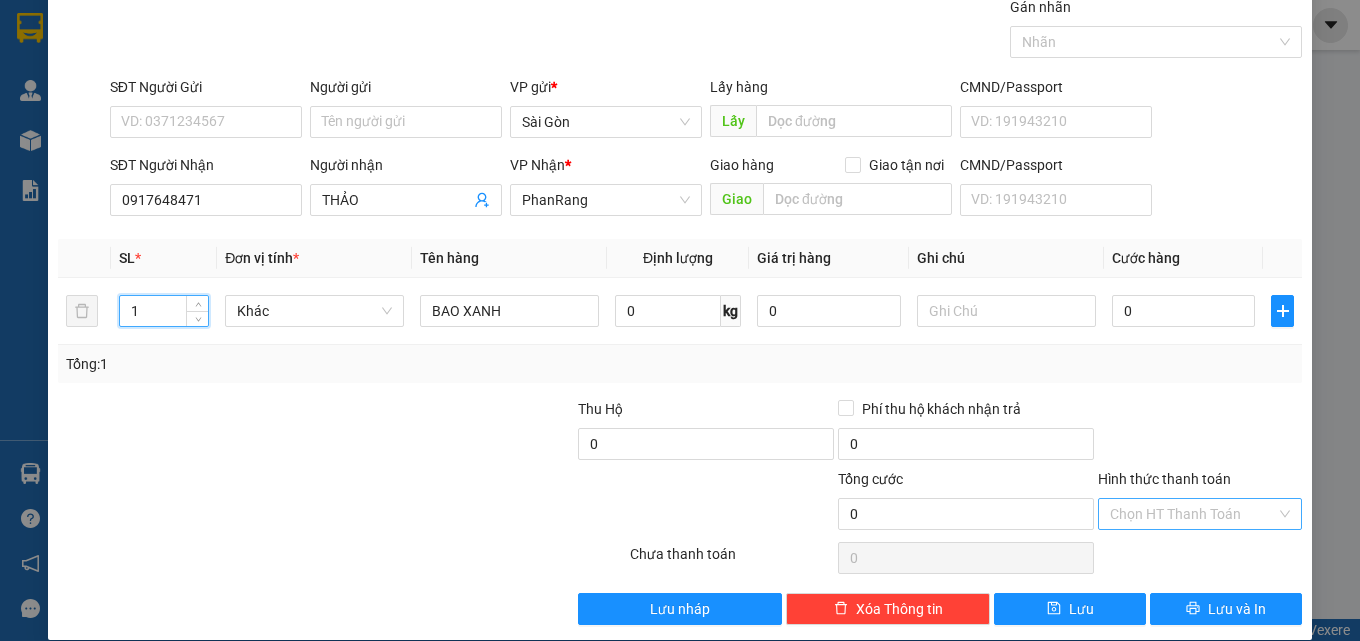 scroll, scrollTop: 99, scrollLeft: 0, axis: vertical 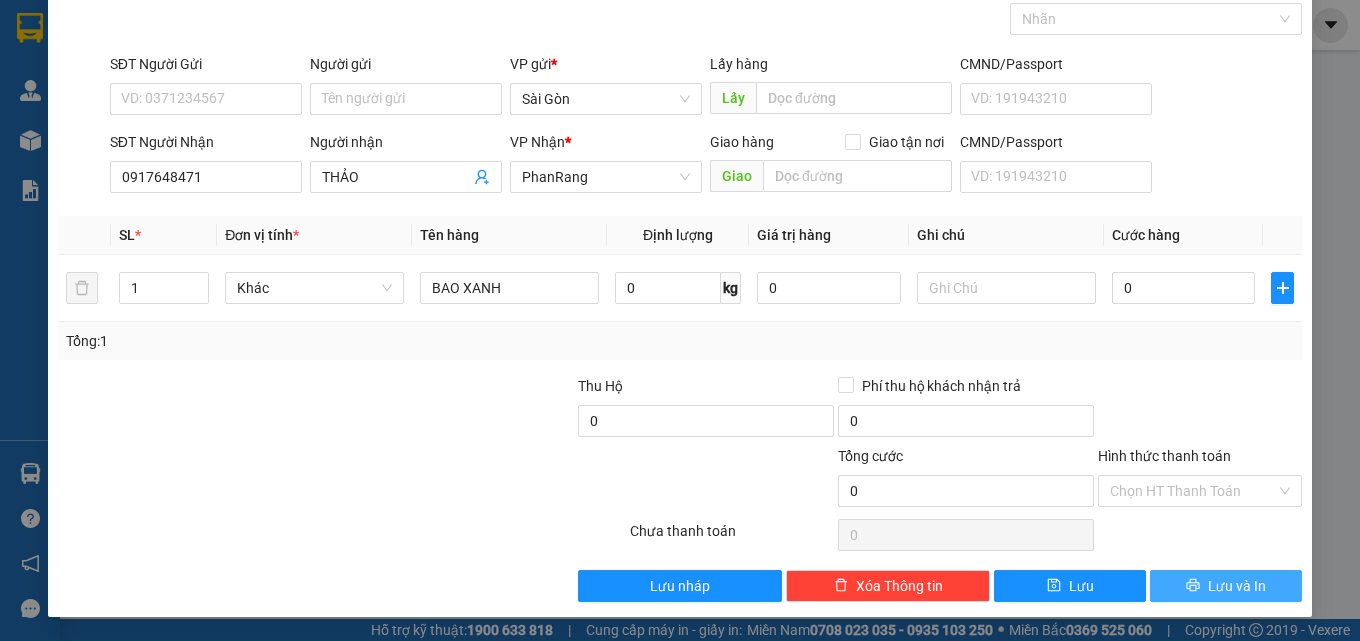 click on "Lưu và In" at bounding box center (1226, 586) 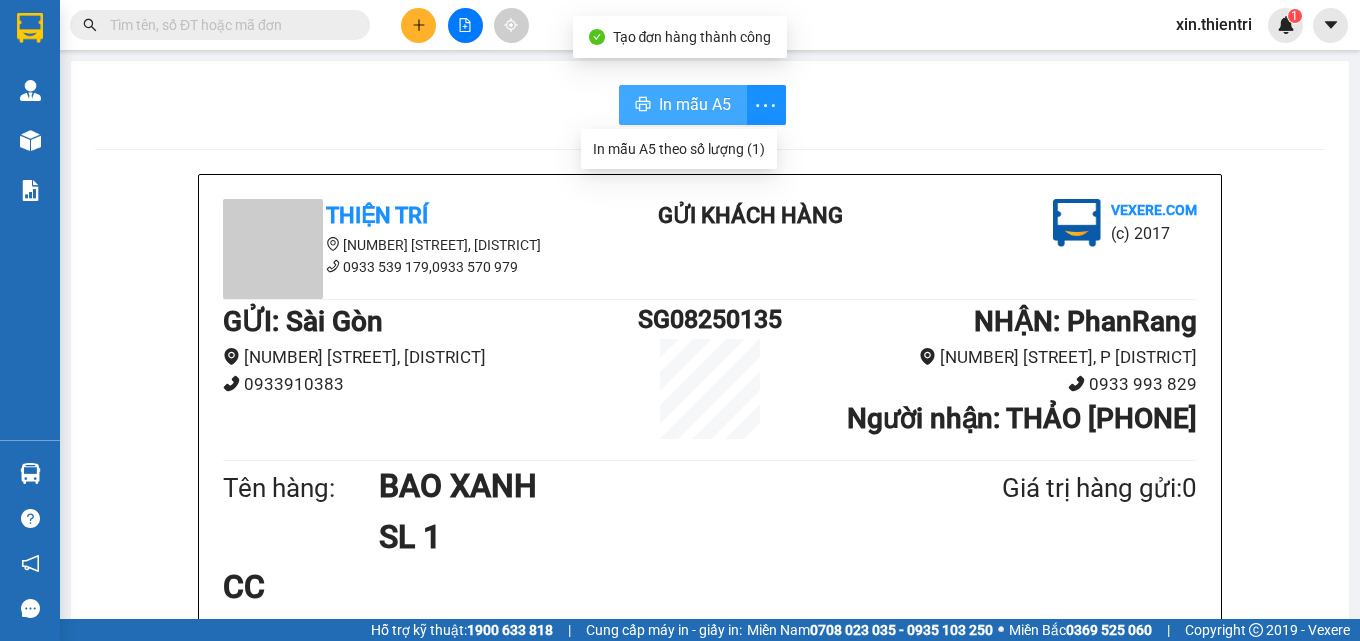 click on "In mẫu A5" at bounding box center (695, 104) 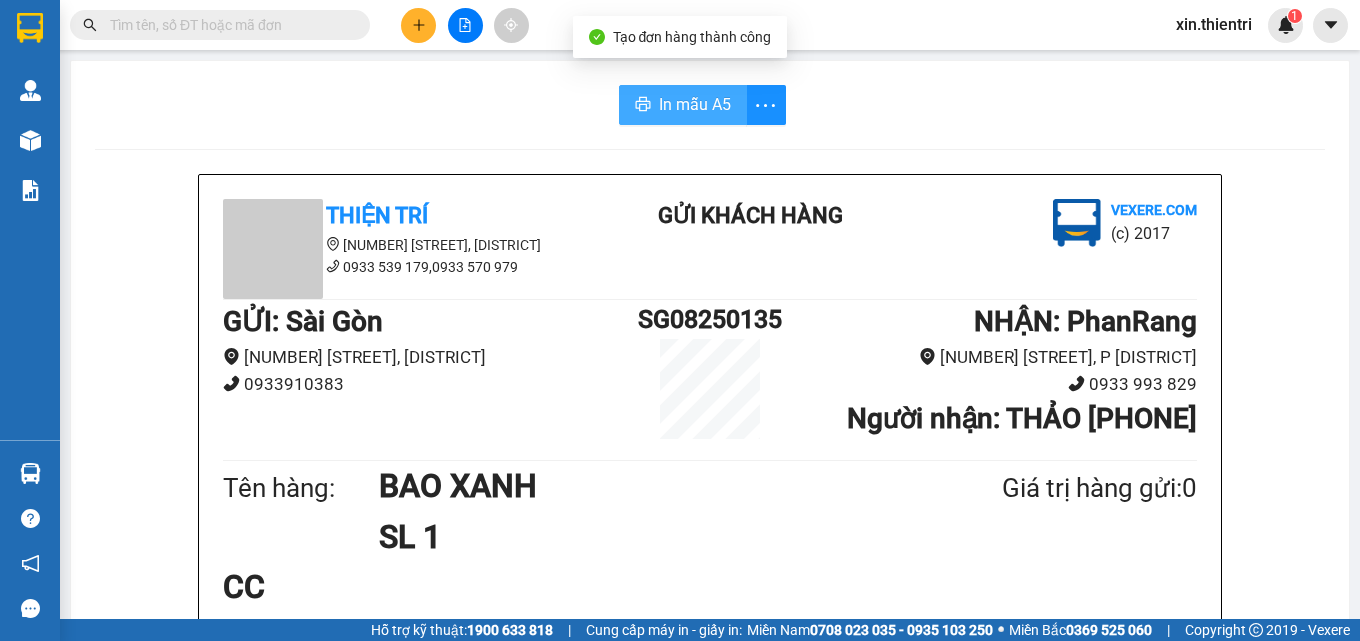 scroll, scrollTop: 0, scrollLeft: 0, axis: both 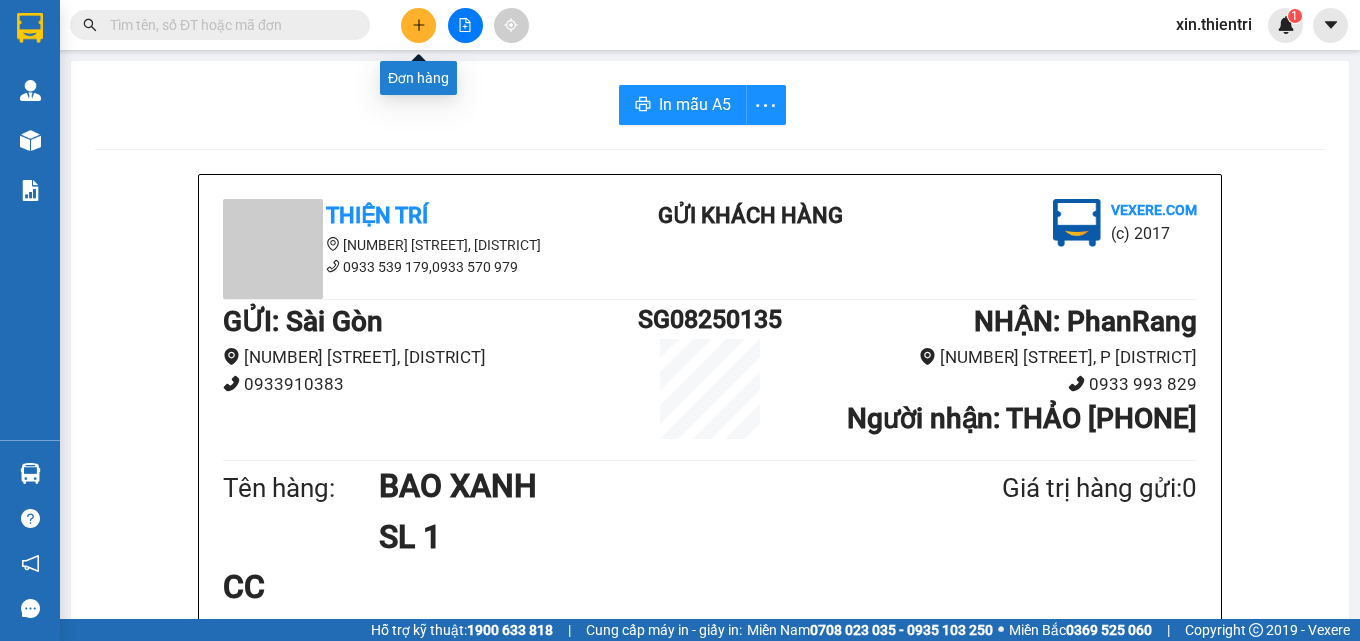 click at bounding box center (418, 25) 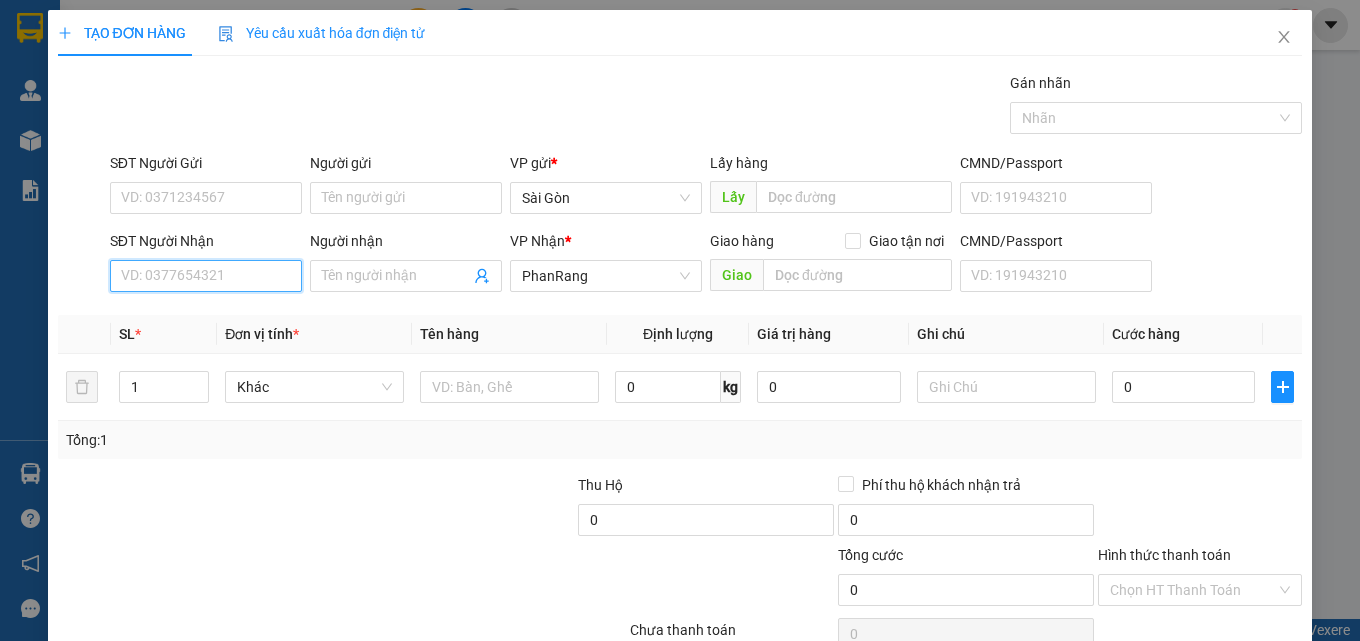 click on "SĐT Người Nhận" at bounding box center (206, 276) 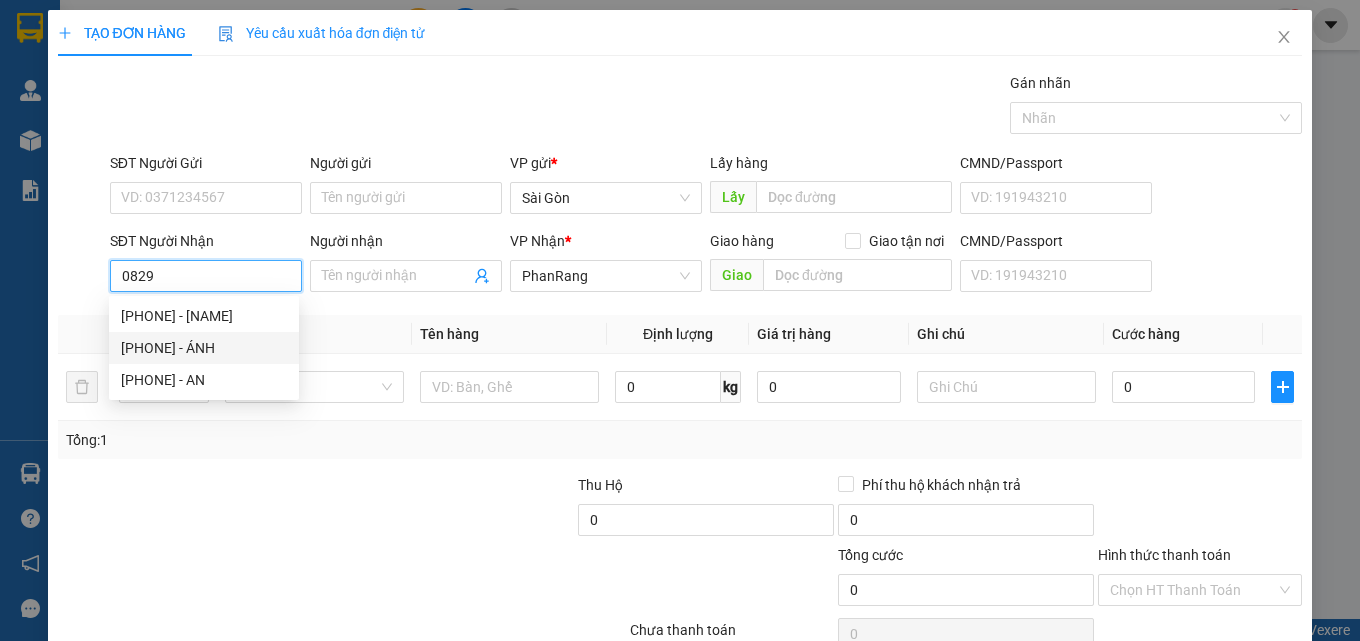 click on "[PHONE] - ÁNH" at bounding box center (204, 348) 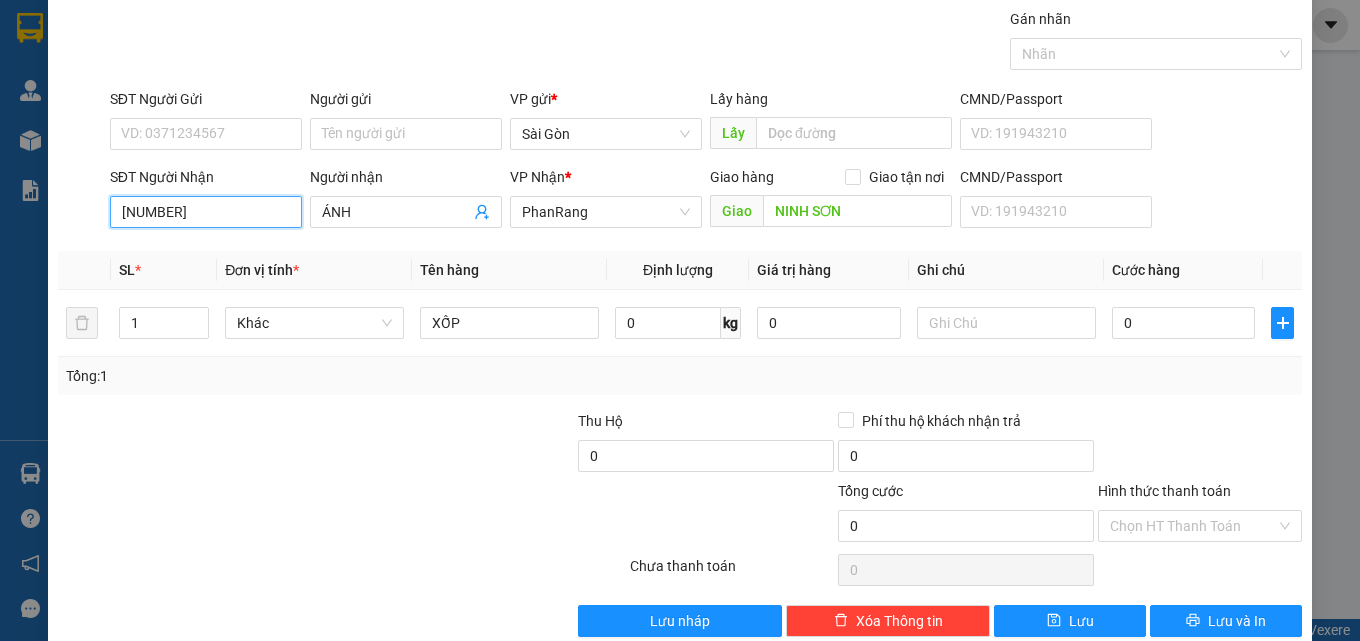 scroll, scrollTop: 99, scrollLeft: 0, axis: vertical 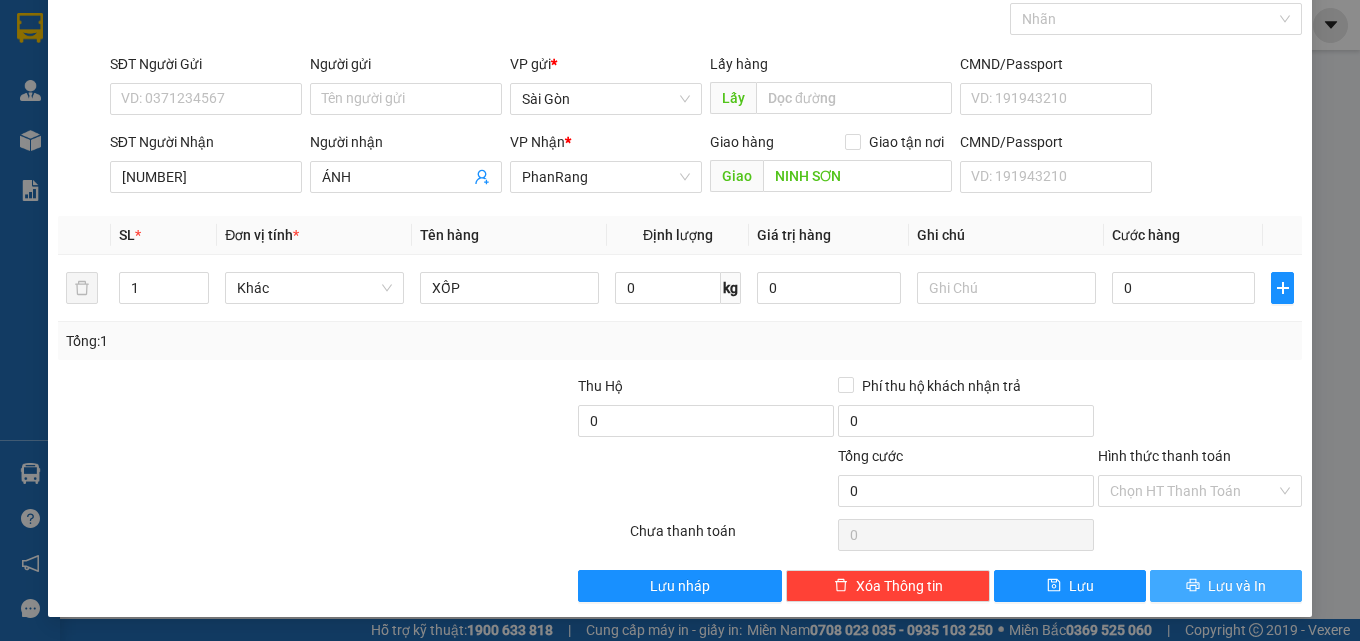 click on "Lưu và In" at bounding box center [1226, 586] 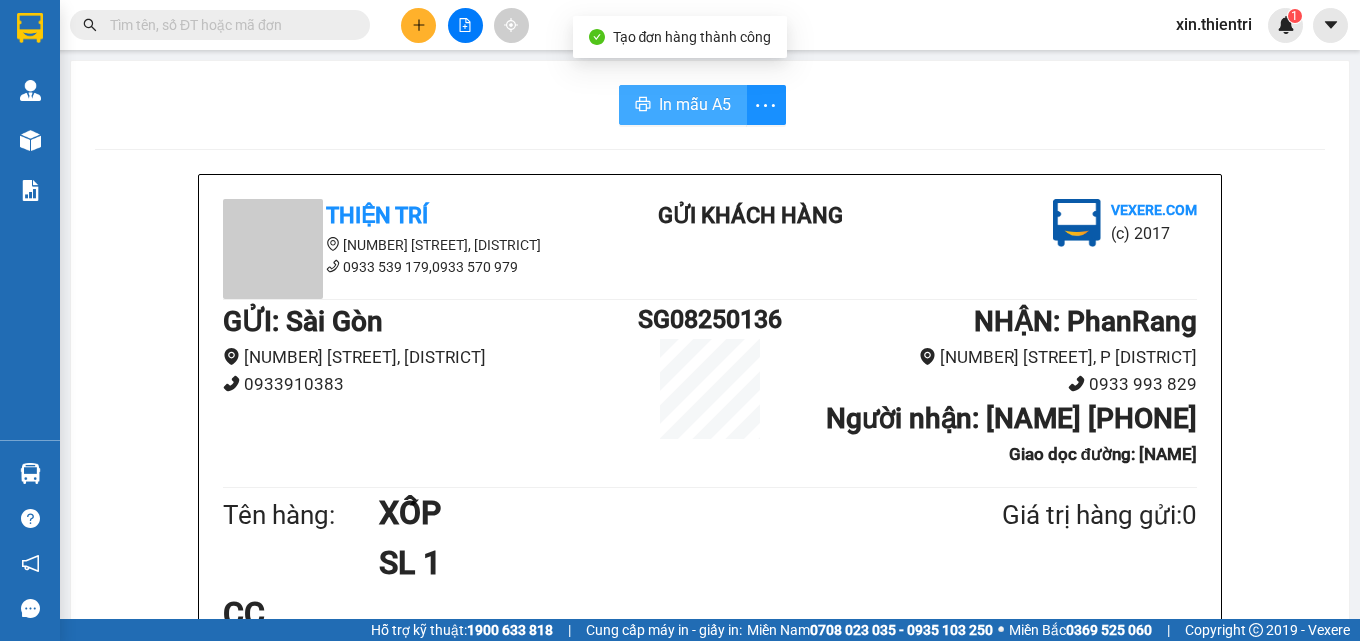 click on "In mẫu A5" at bounding box center [695, 104] 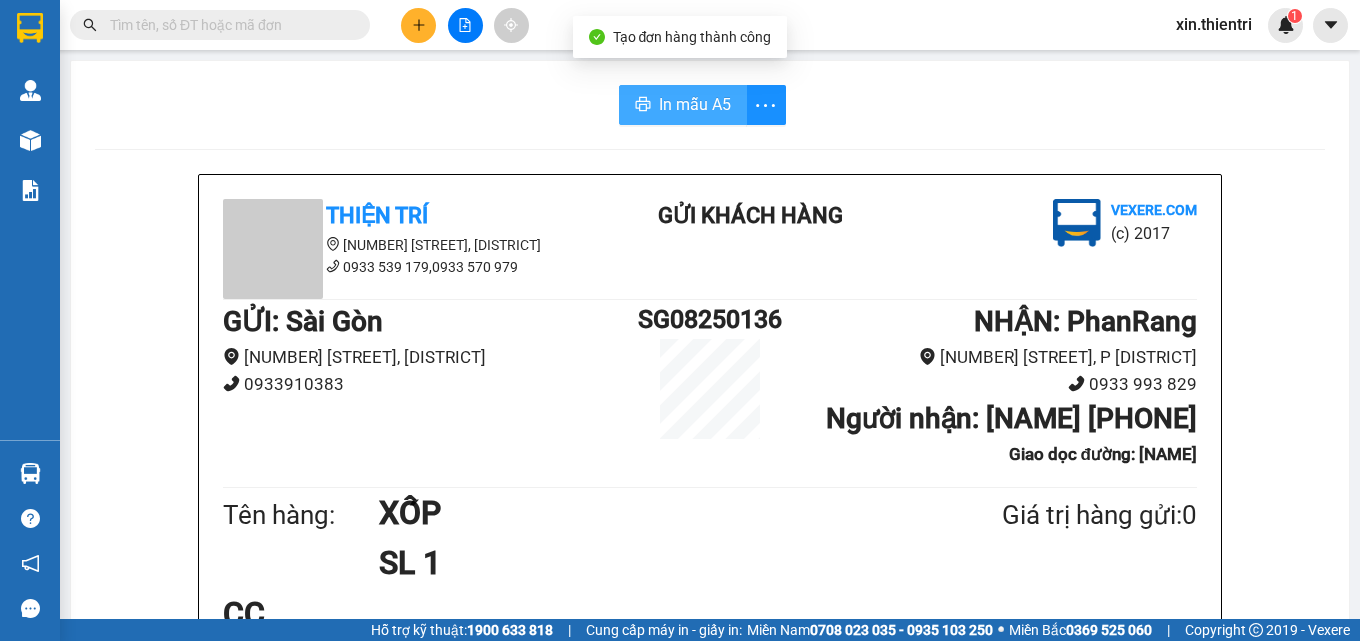 scroll, scrollTop: 0, scrollLeft: 0, axis: both 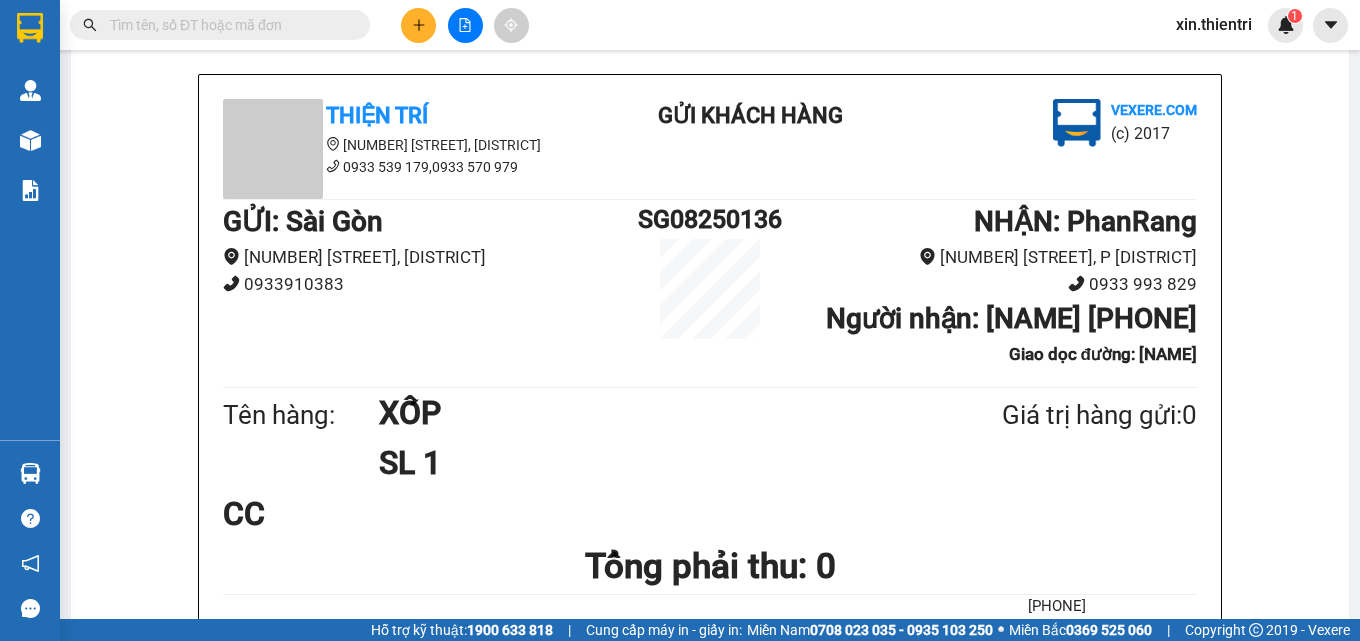 click at bounding box center [465, 25] 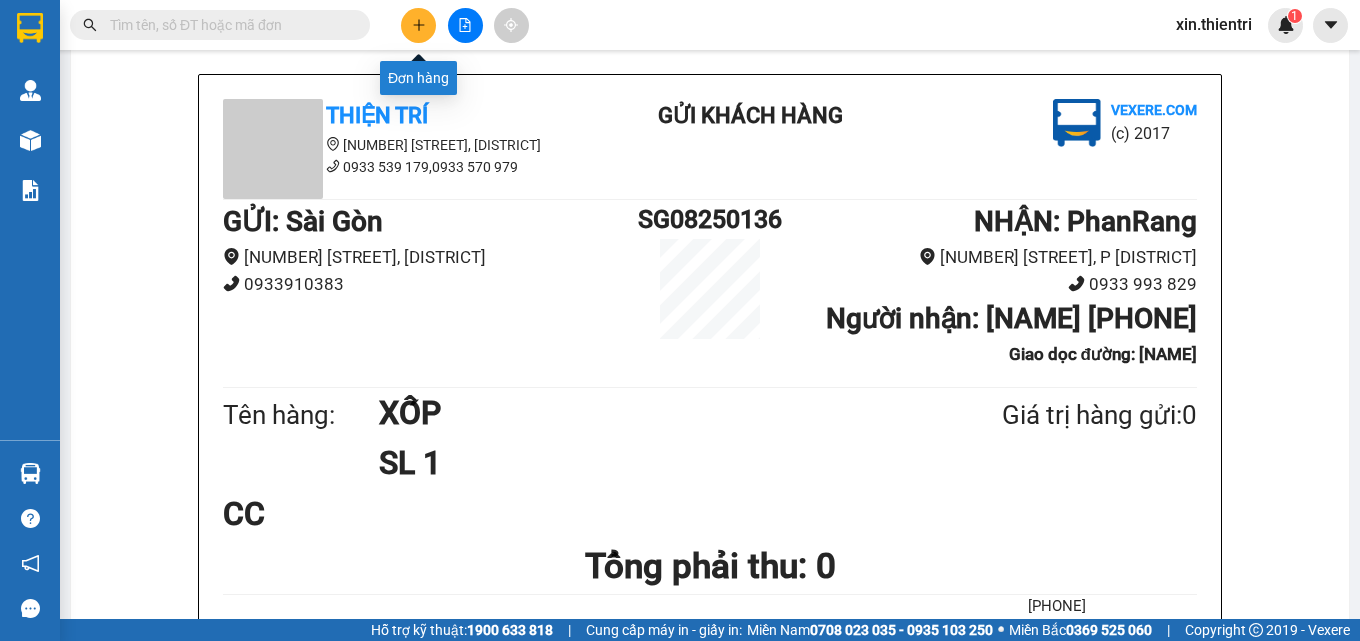 click at bounding box center (418, 25) 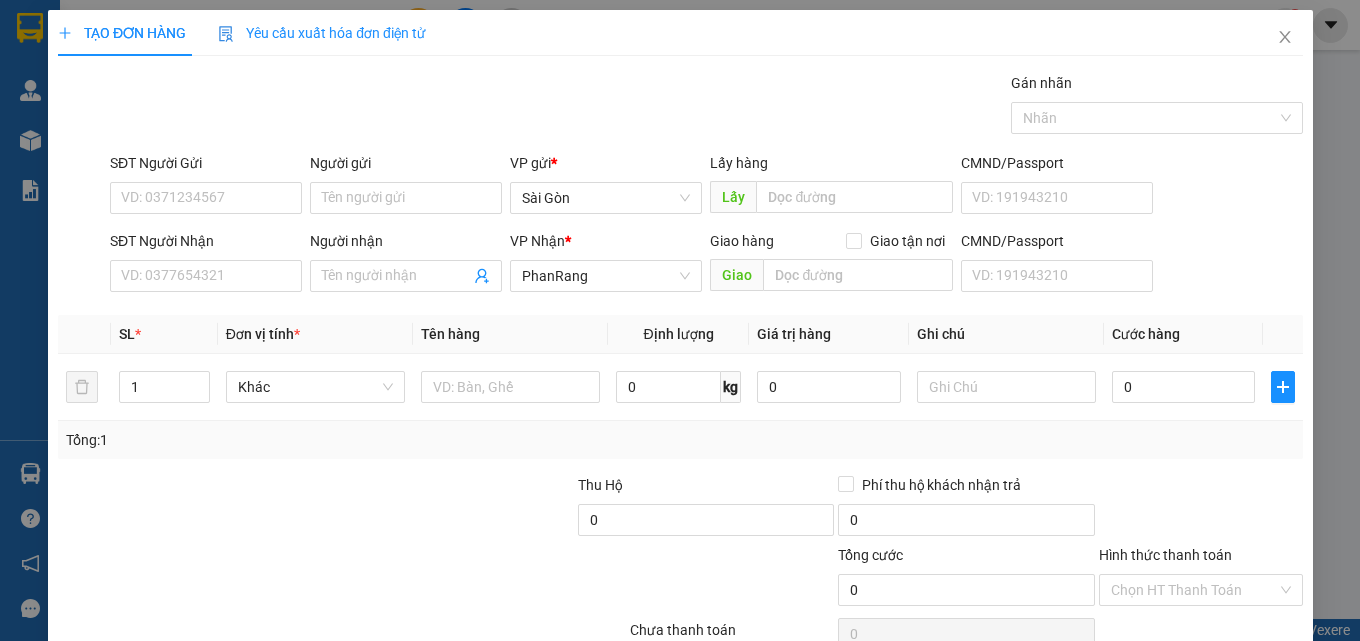 scroll, scrollTop: 0, scrollLeft: 0, axis: both 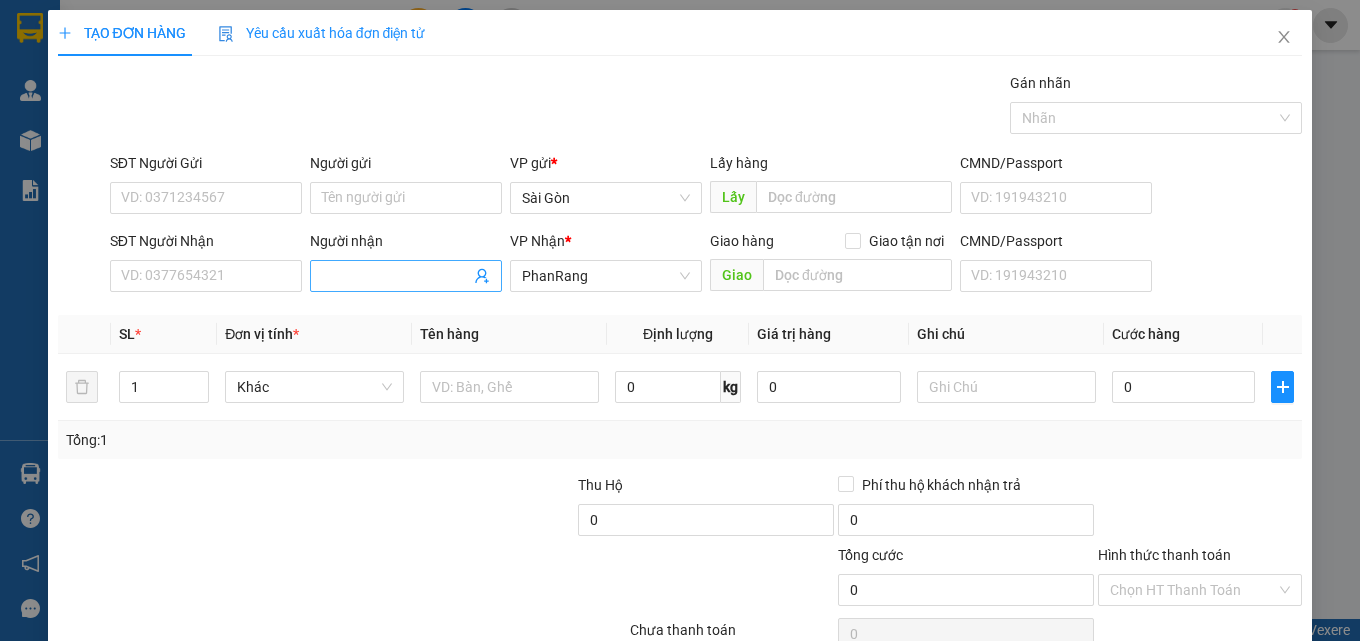 click at bounding box center (406, 276) 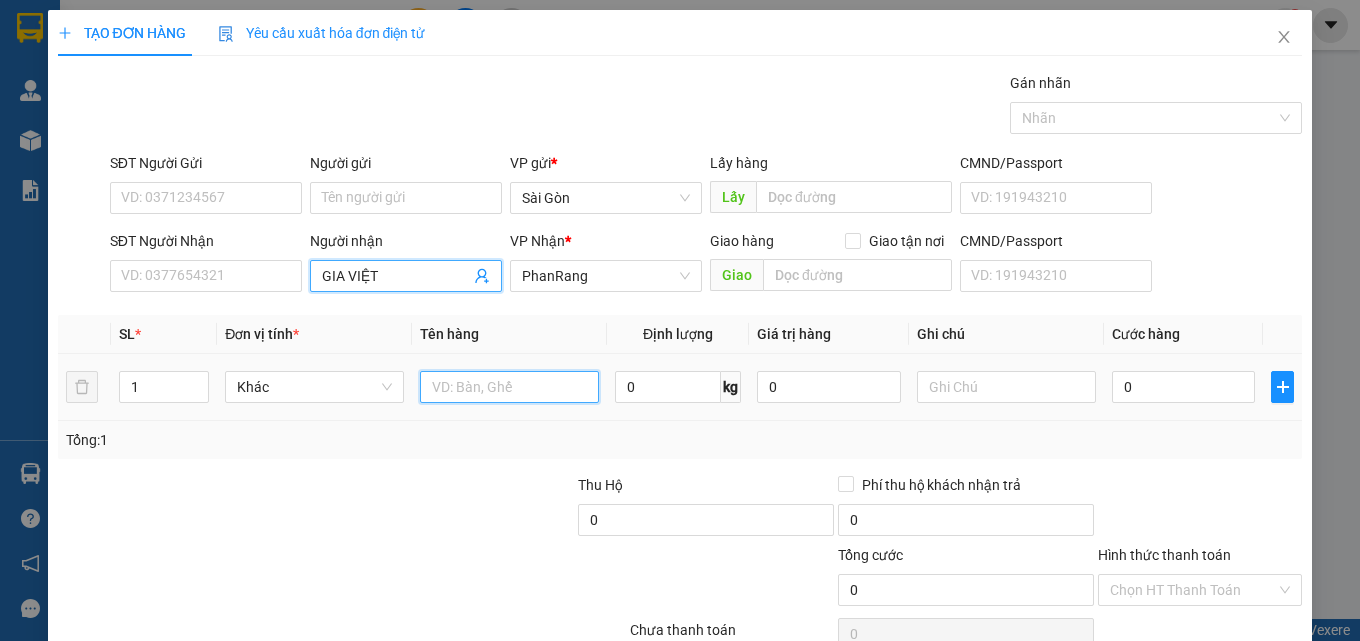 click at bounding box center [509, 387] 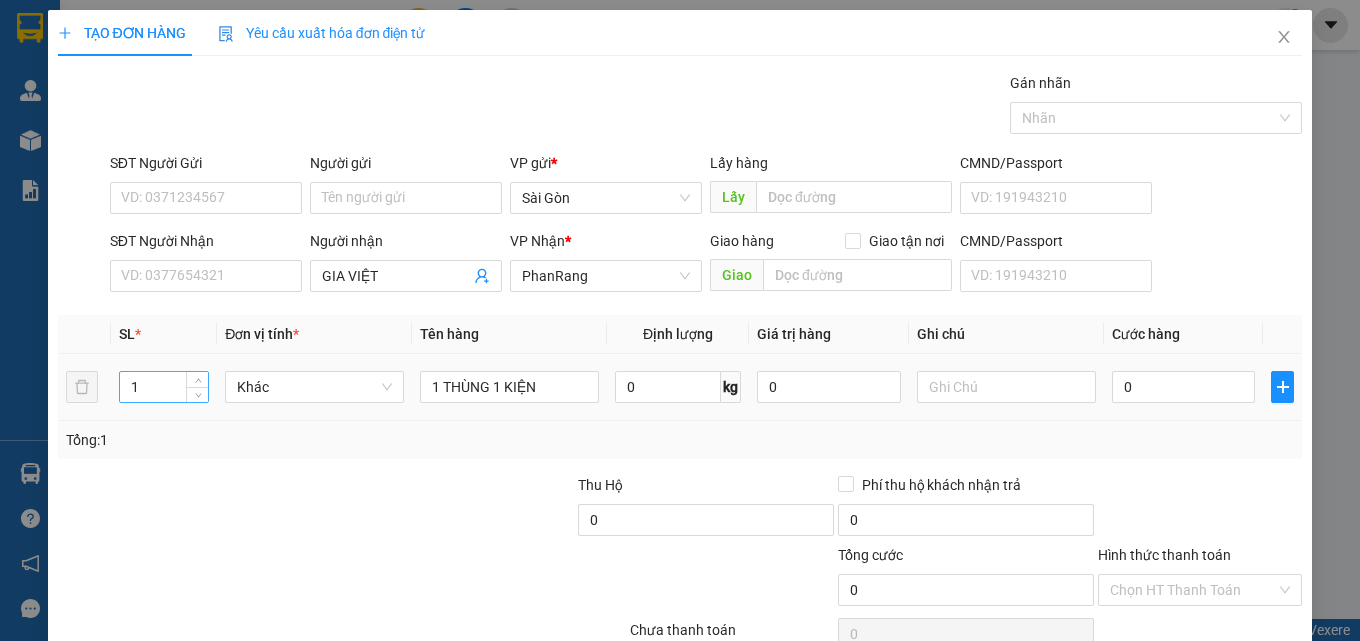 drag, startPoint x: 148, startPoint y: 390, endPoint x: 174, endPoint y: 386, distance: 26.305893 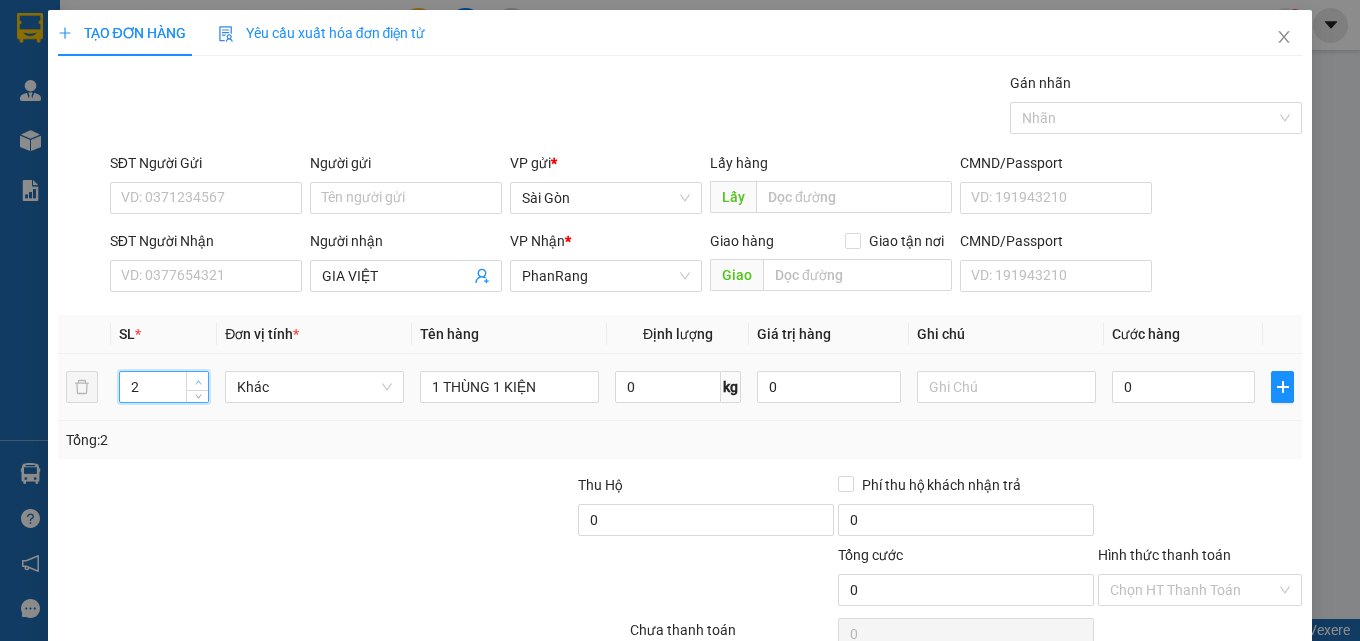 click at bounding box center [197, 381] 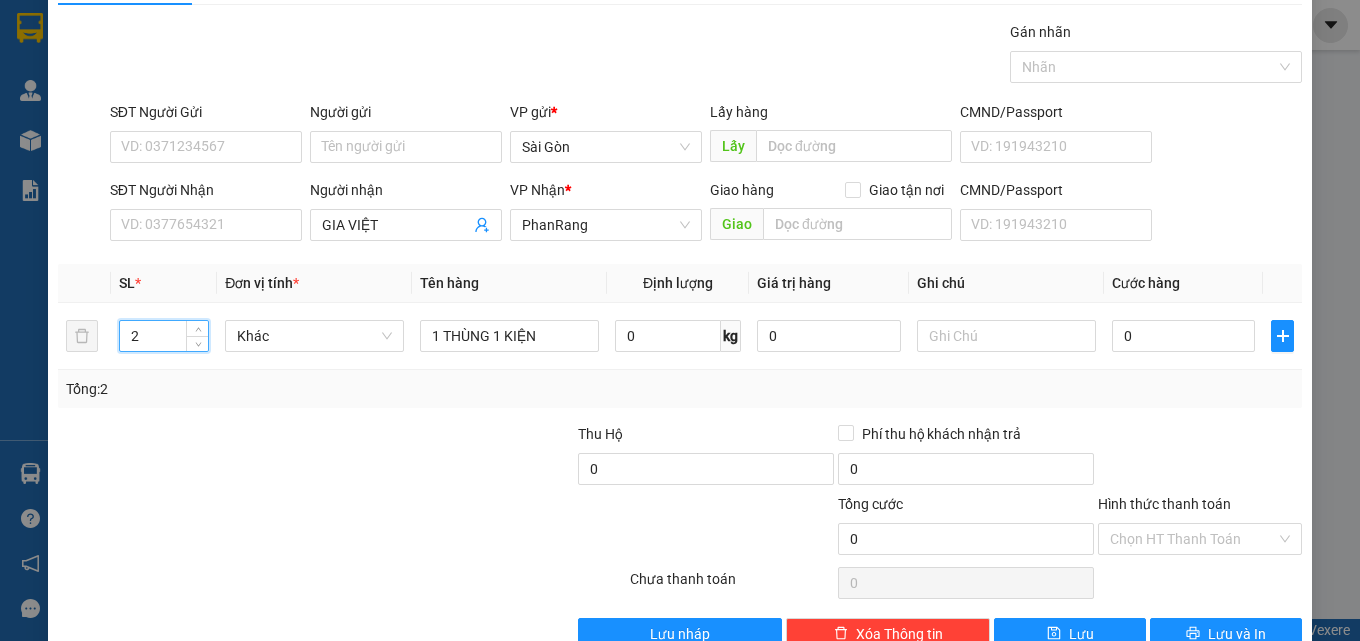 scroll, scrollTop: 99, scrollLeft: 0, axis: vertical 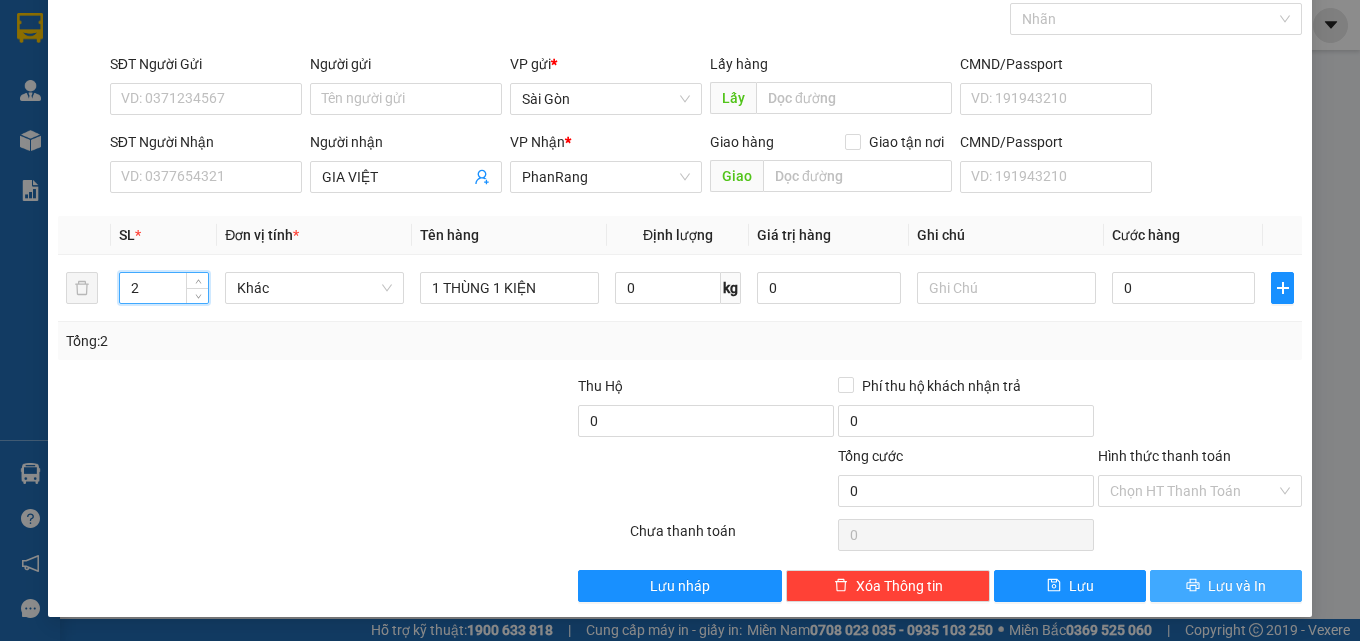 drag, startPoint x: 1165, startPoint y: 596, endPoint x: 1168, endPoint y: 609, distance: 13.341664 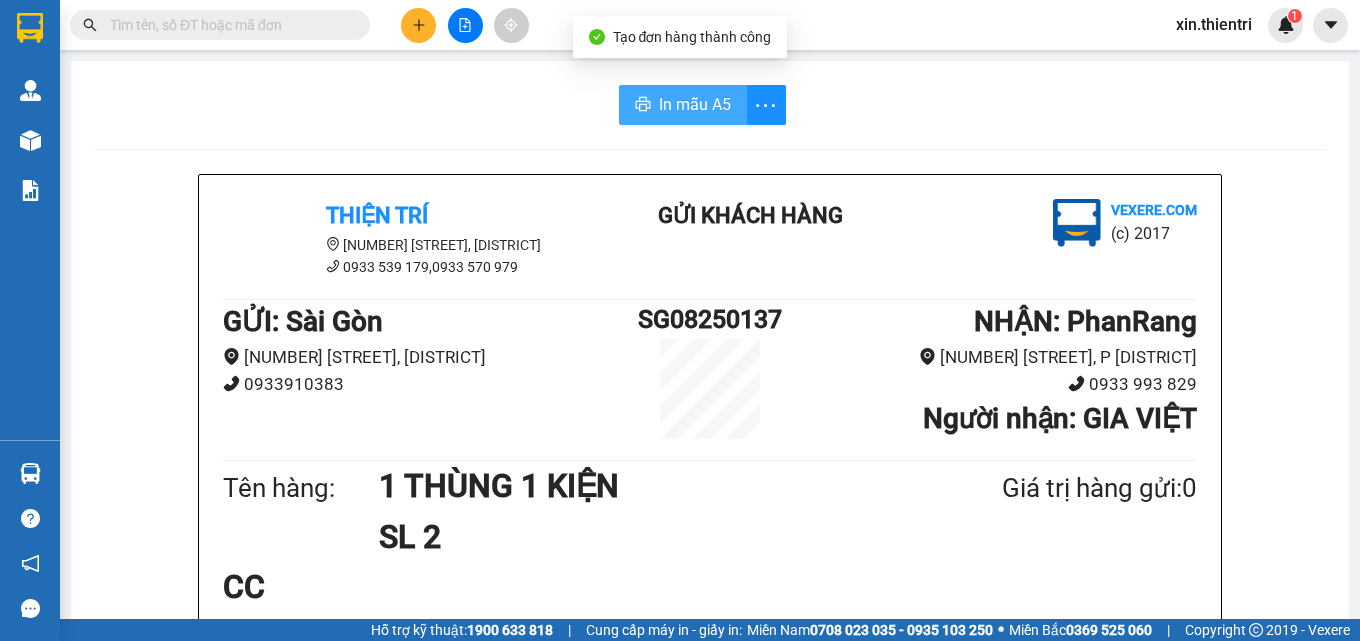click on "In mẫu A5" at bounding box center [695, 104] 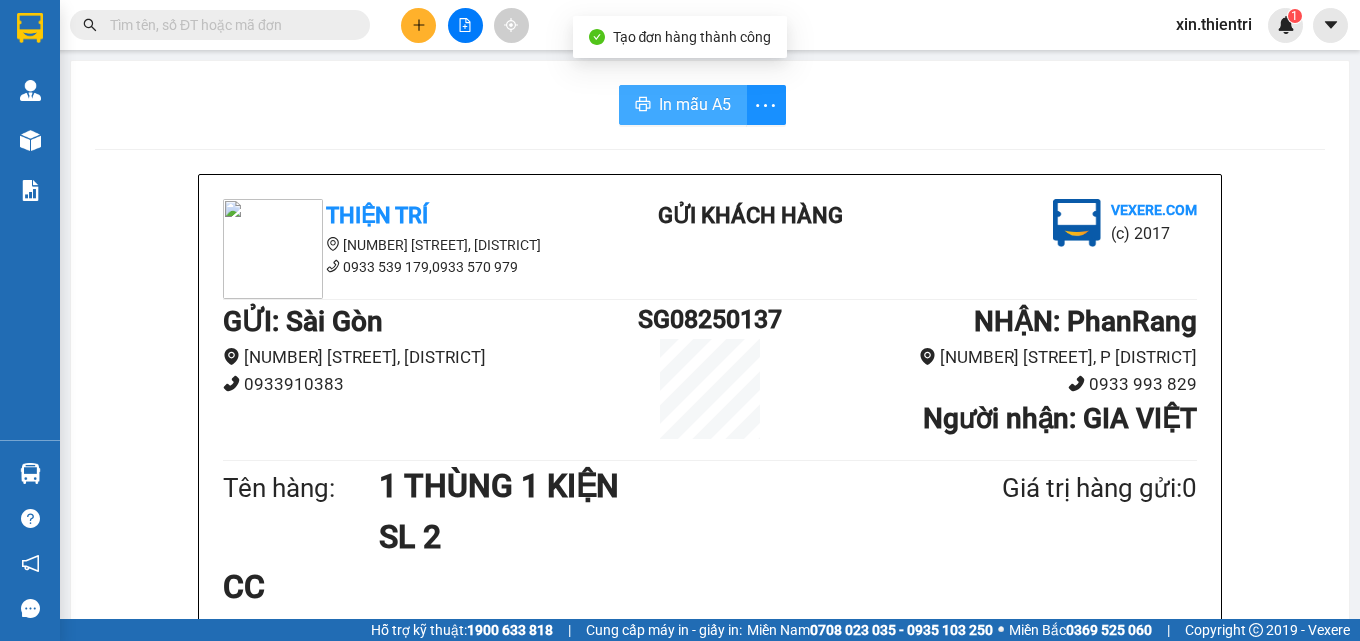 scroll, scrollTop: 0, scrollLeft: 0, axis: both 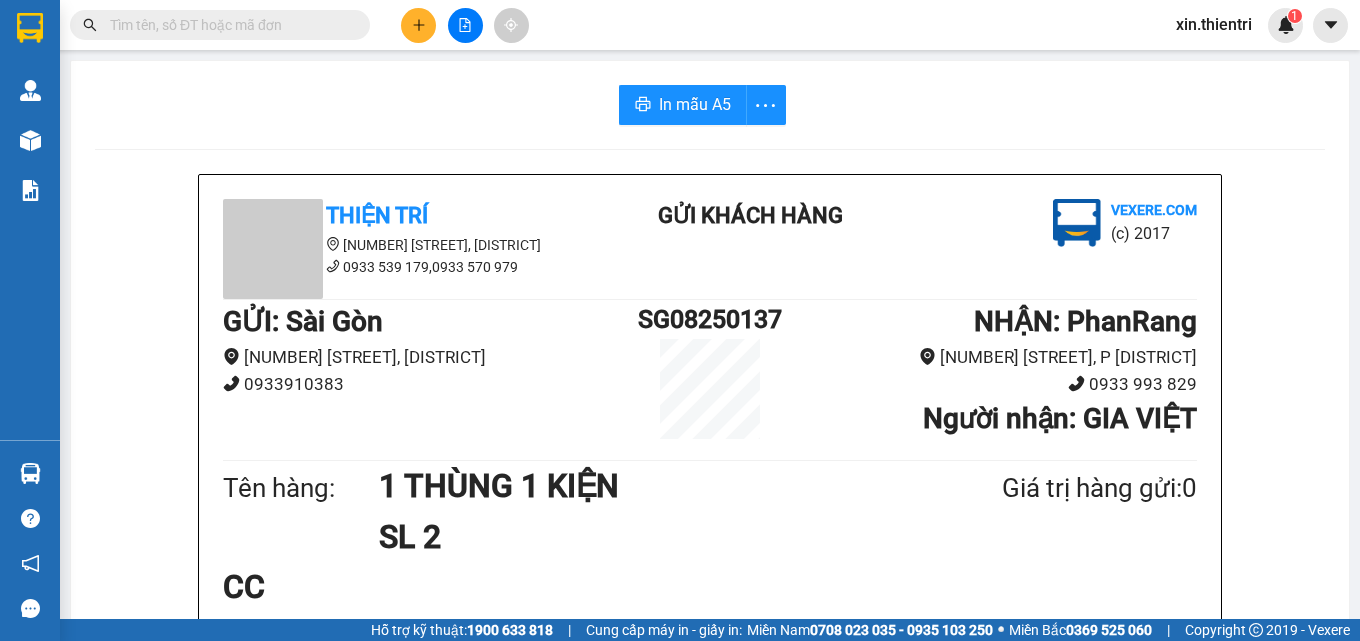 click at bounding box center (418, 25) 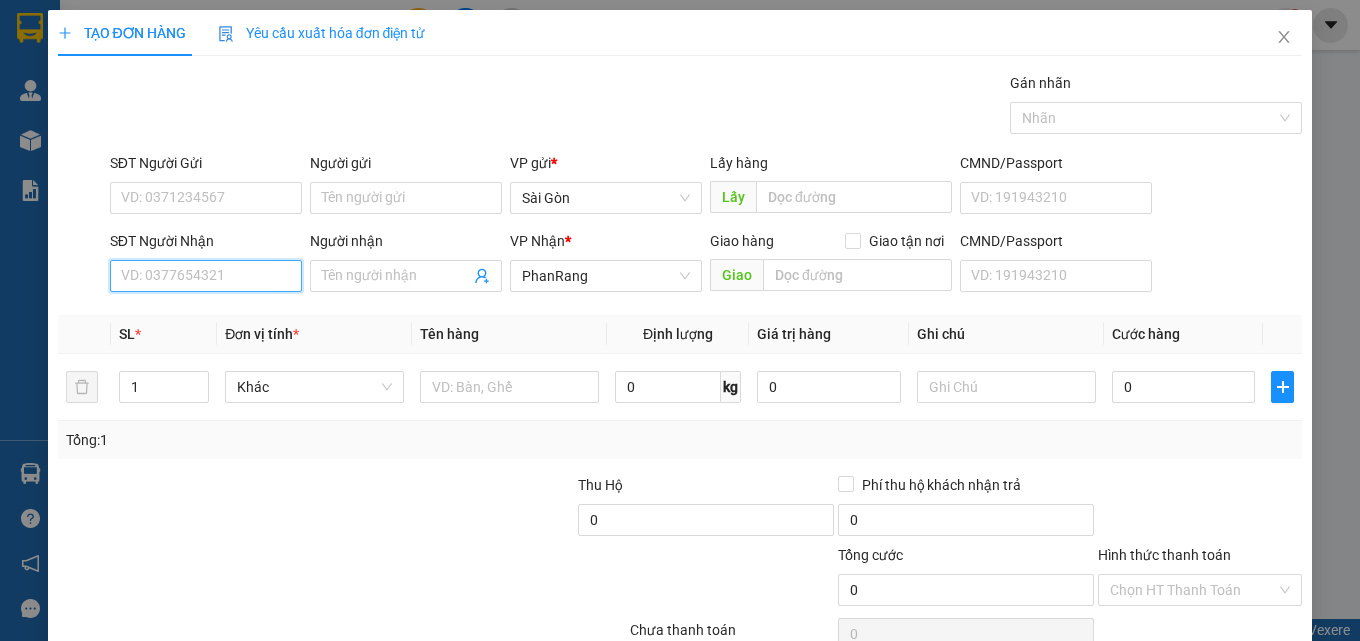 click on "SĐT Người Nhận" at bounding box center [206, 276] 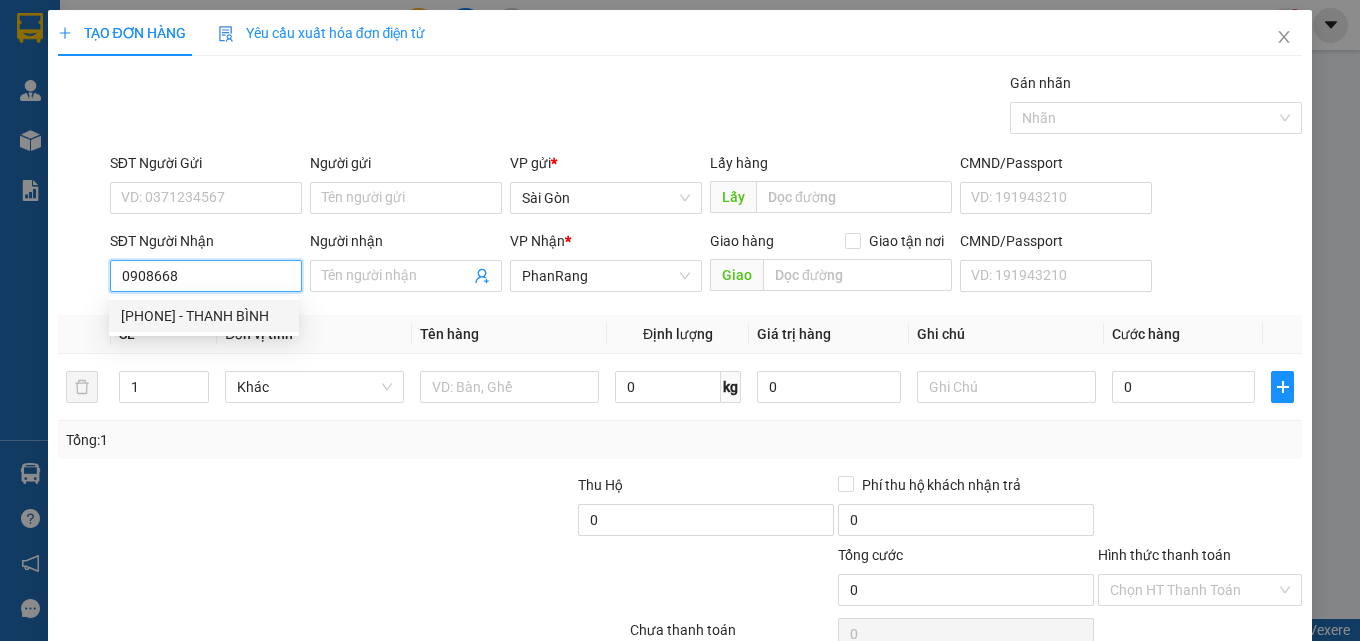 click on "[PHONE] - THANH BÌNH" at bounding box center (204, 316) 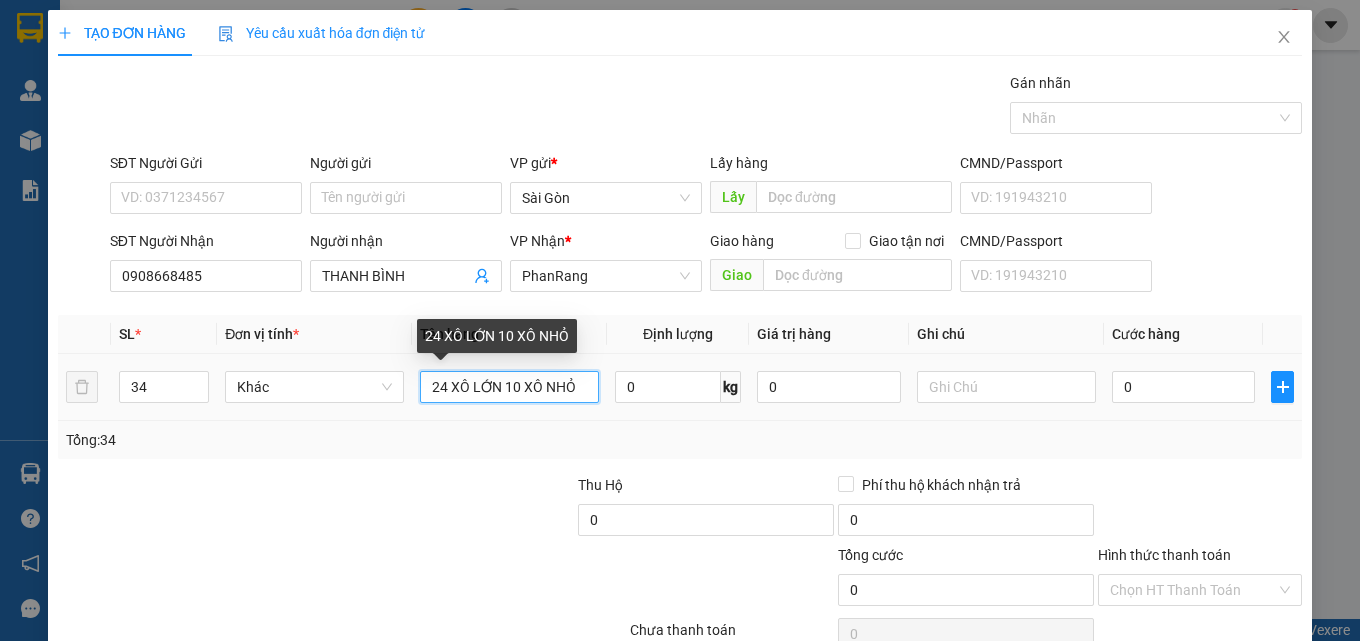 click on "24 XÔ LỚN 10 XÔ NHỎ" at bounding box center [509, 387] 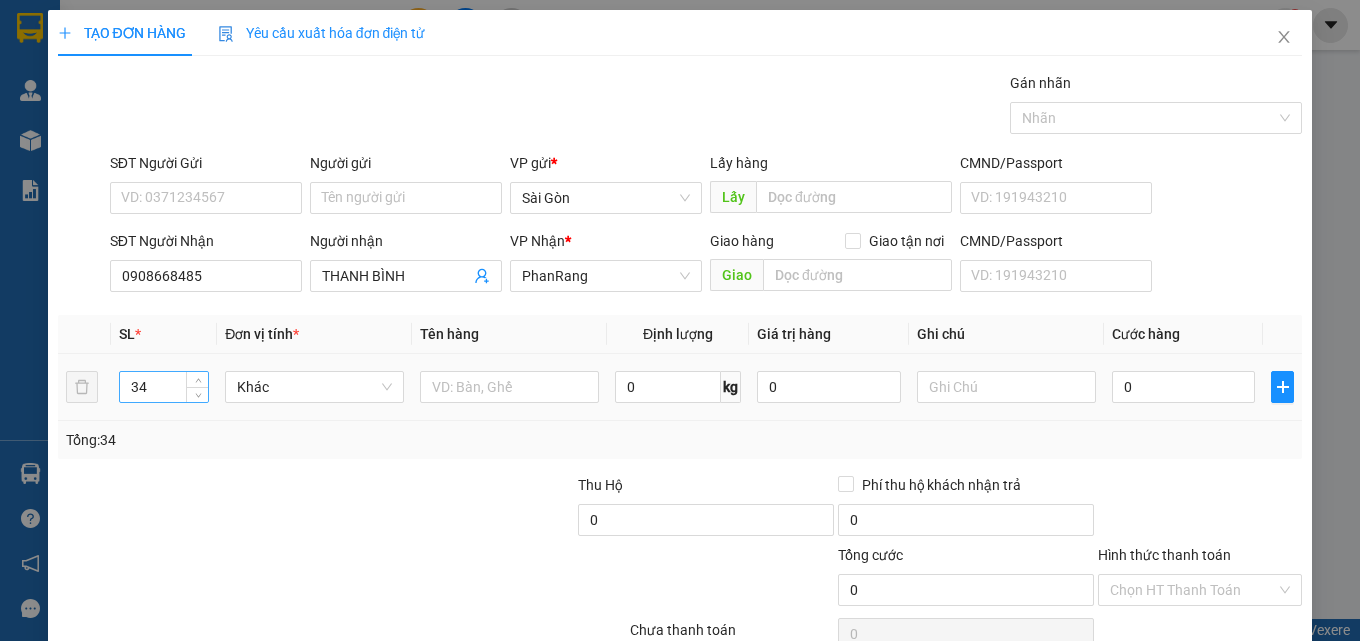 click on "34" at bounding box center [164, 387] 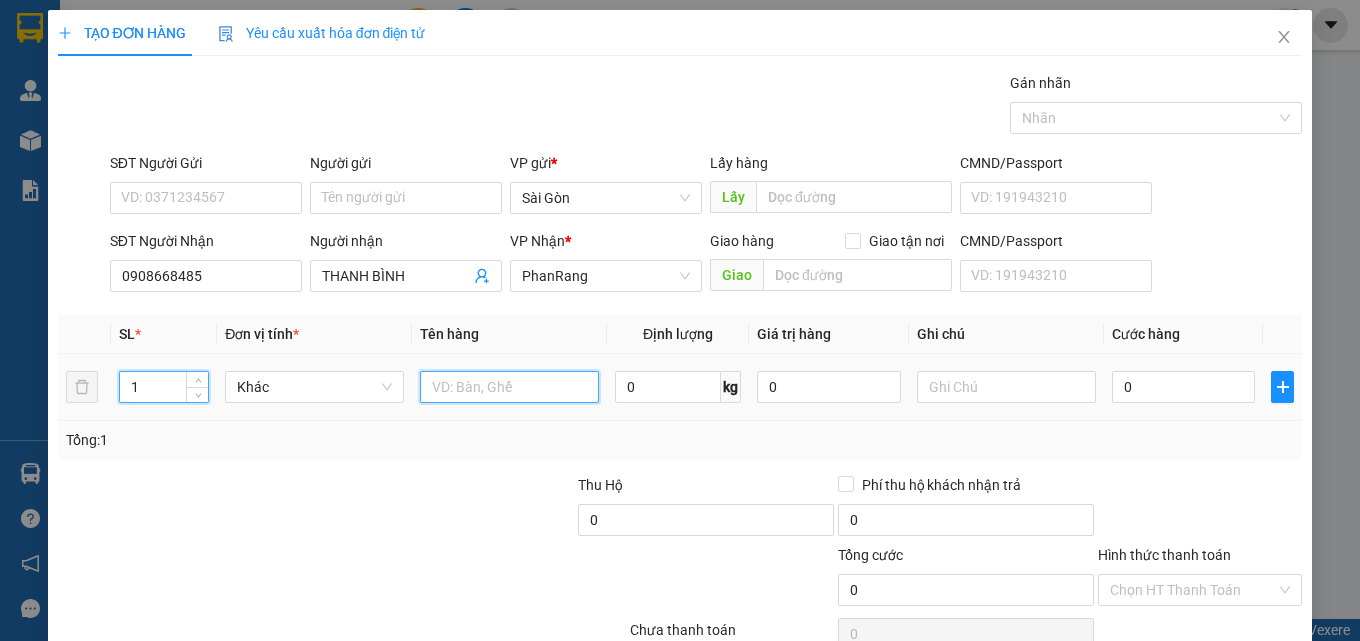 click at bounding box center [509, 387] 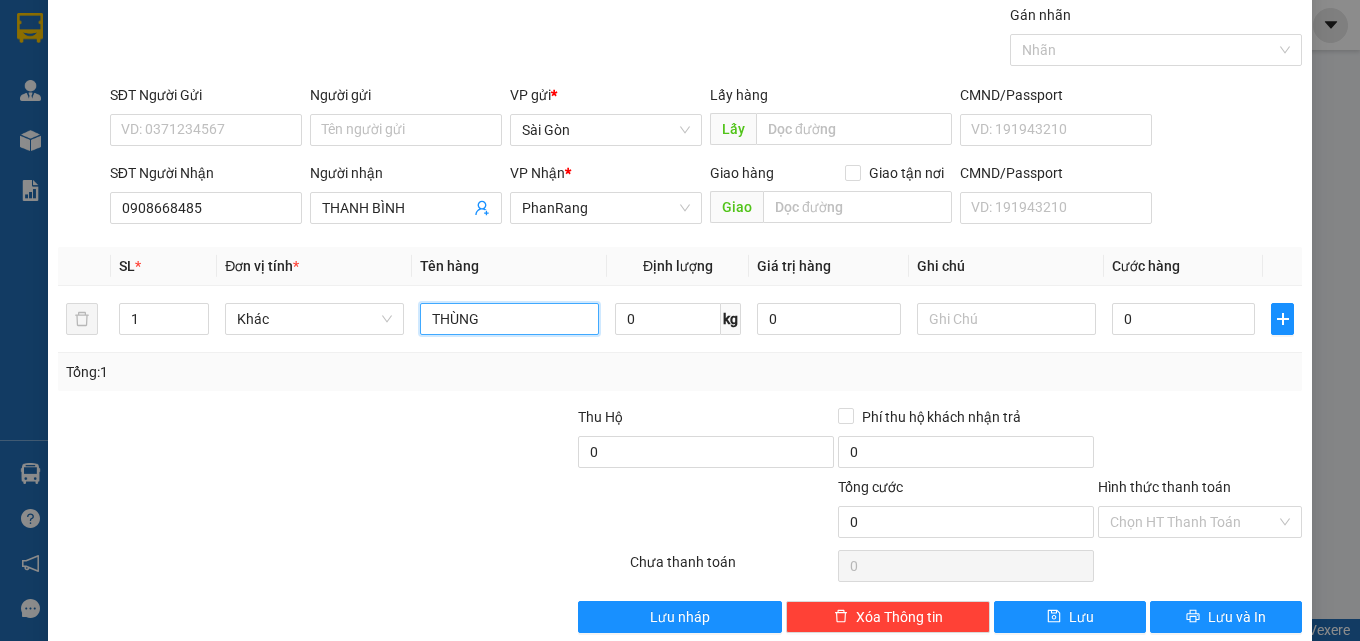 scroll, scrollTop: 99, scrollLeft: 0, axis: vertical 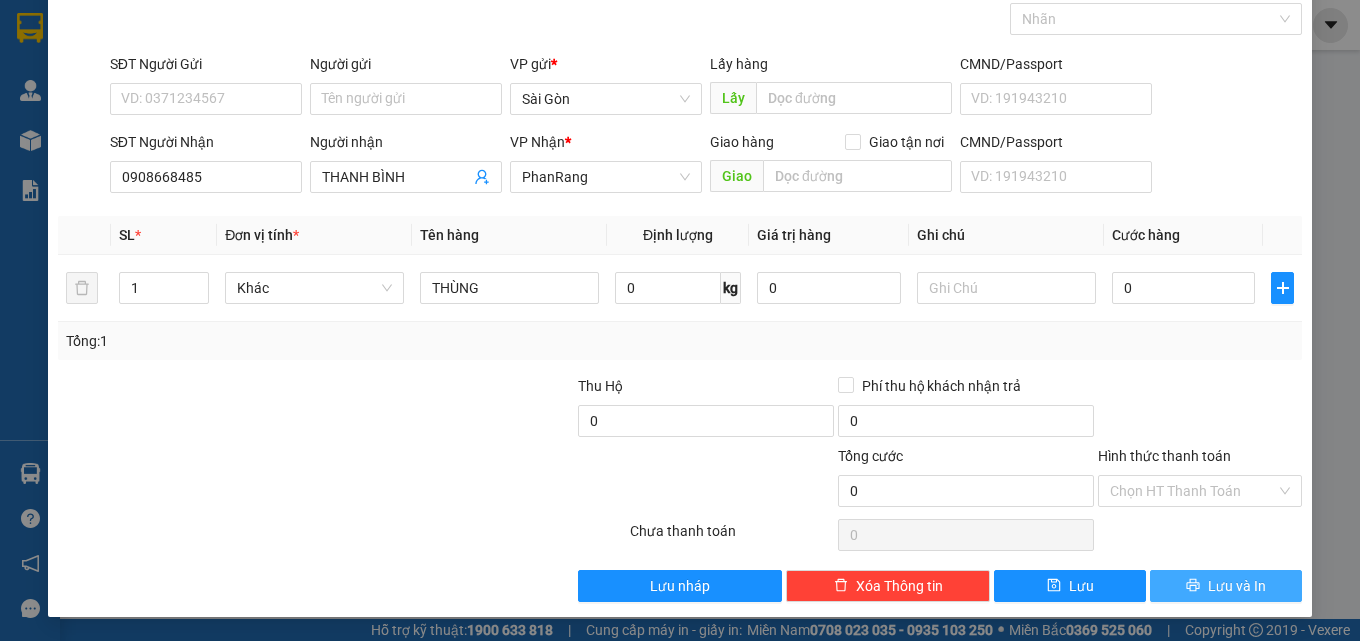 click on "Lưu và In" at bounding box center (1237, 586) 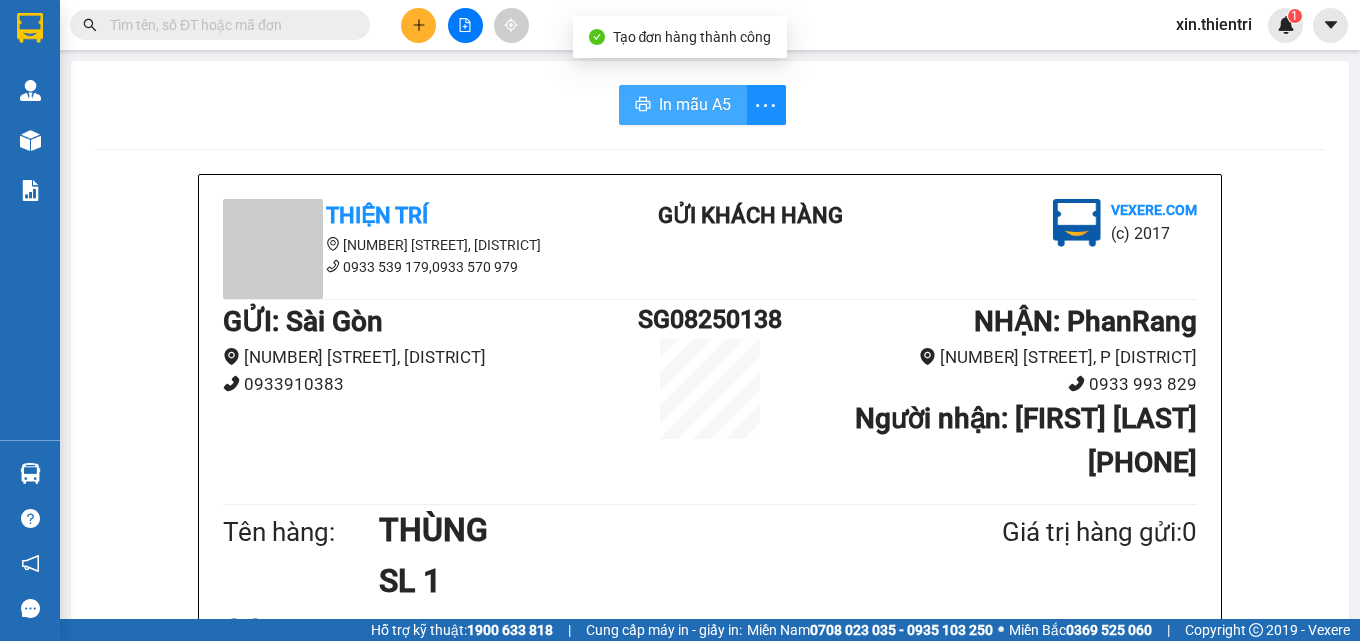 click on "In mẫu A5" at bounding box center [683, 105] 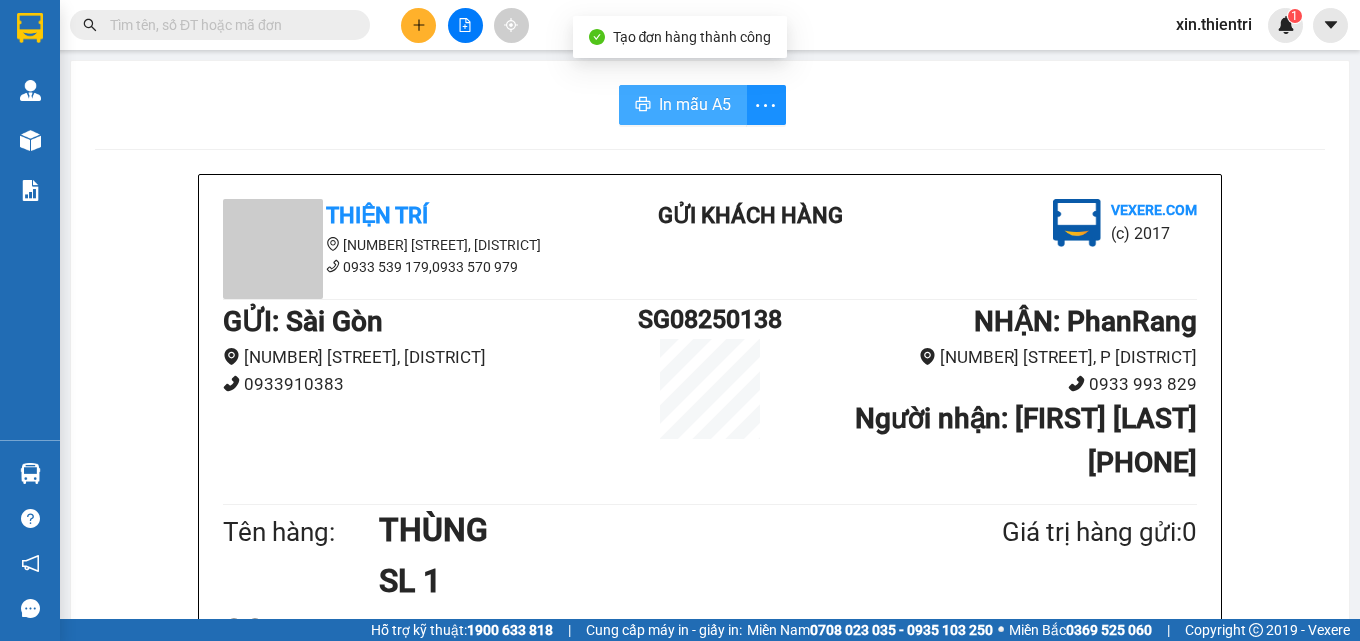scroll, scrollTop: 0, scrollLeft: 0, axis: both 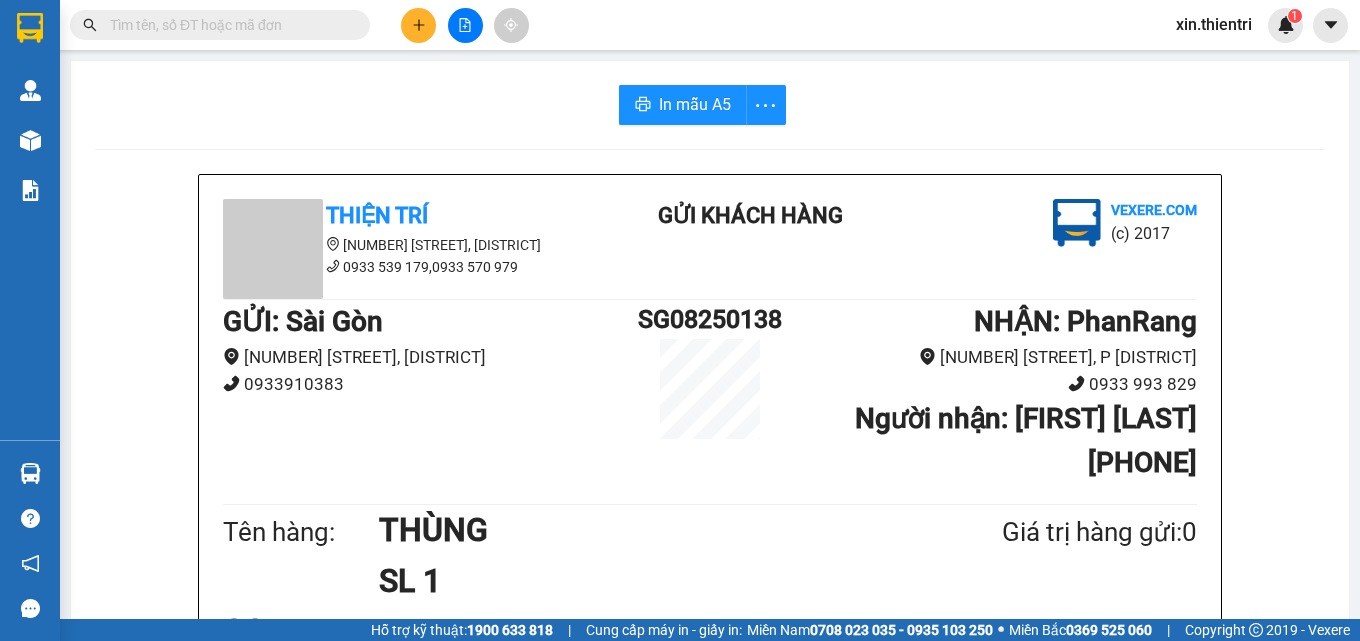 click 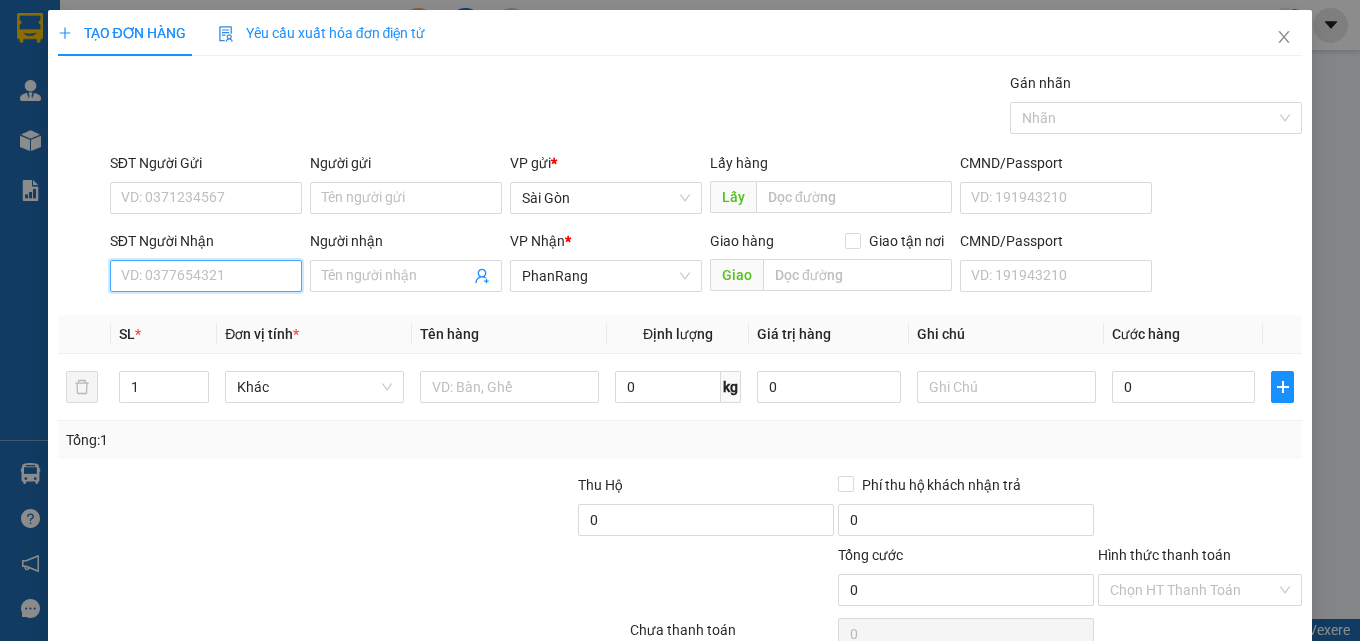 drag, startPoint x: 266, startPoint y: 266, endPoint x: 283, endPoint y: 262, distance: 17.464249 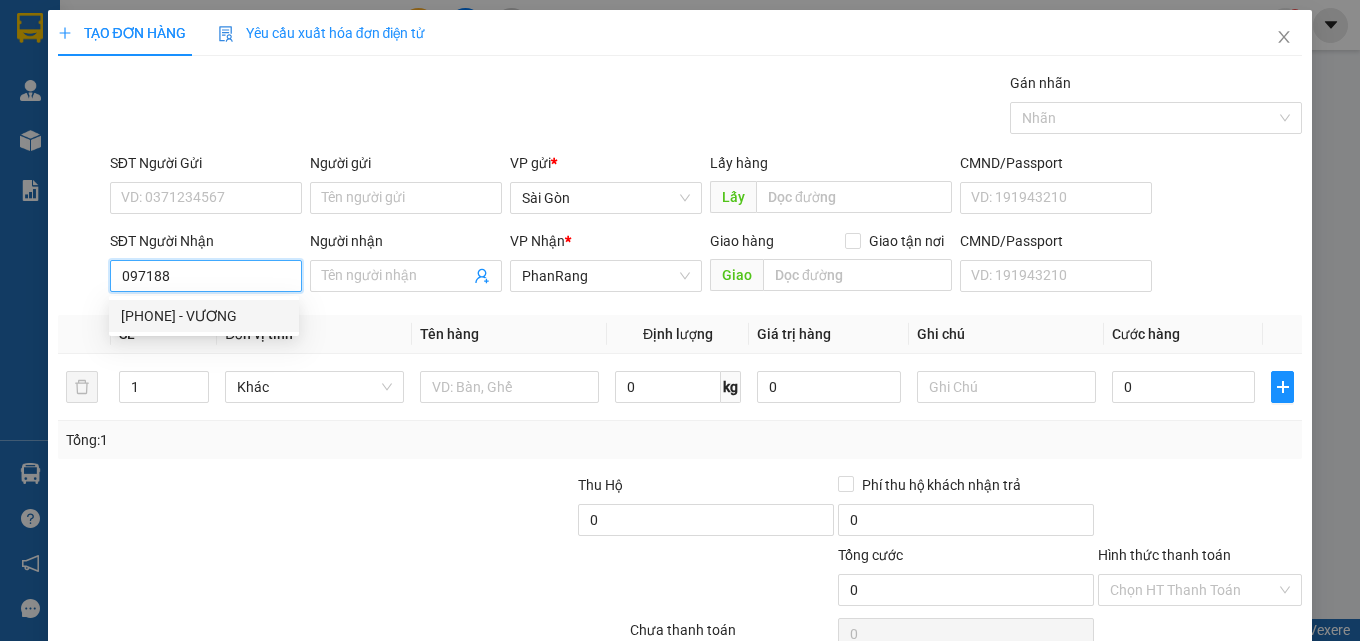 click on "[PHONE] - VƯƠNG" at bounding box center [204, 316] 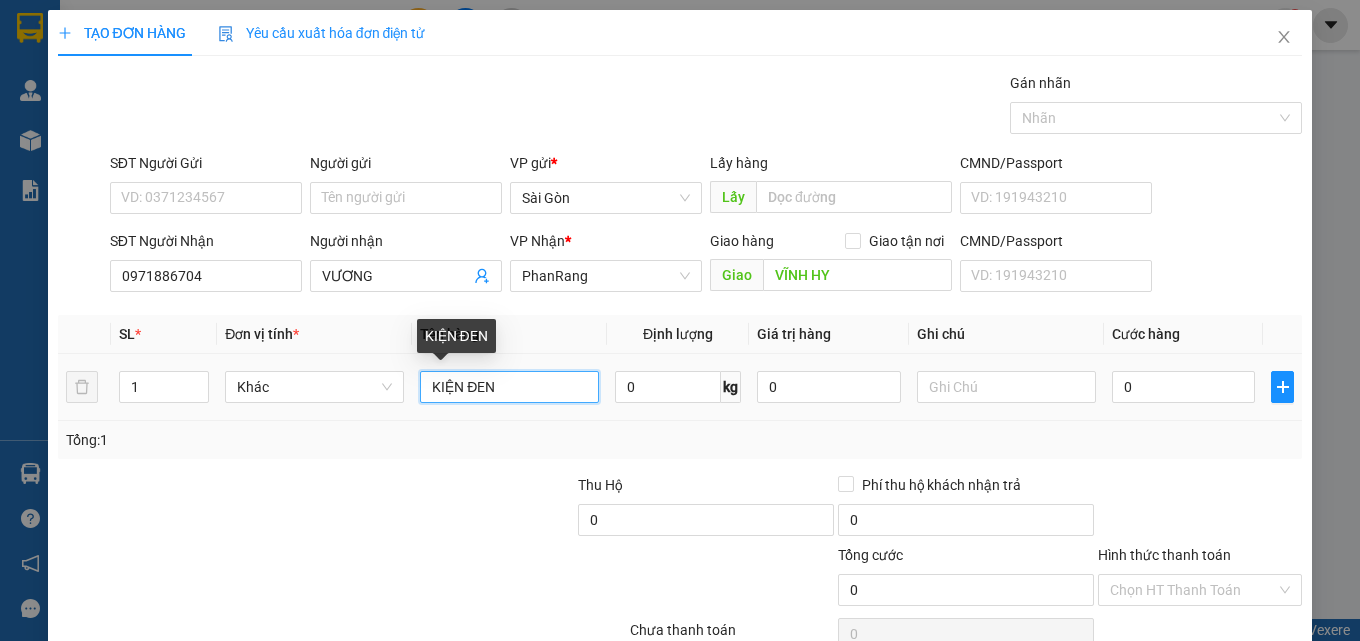 click on "KIỆN ĐEN" at bounding box center [509, 387] 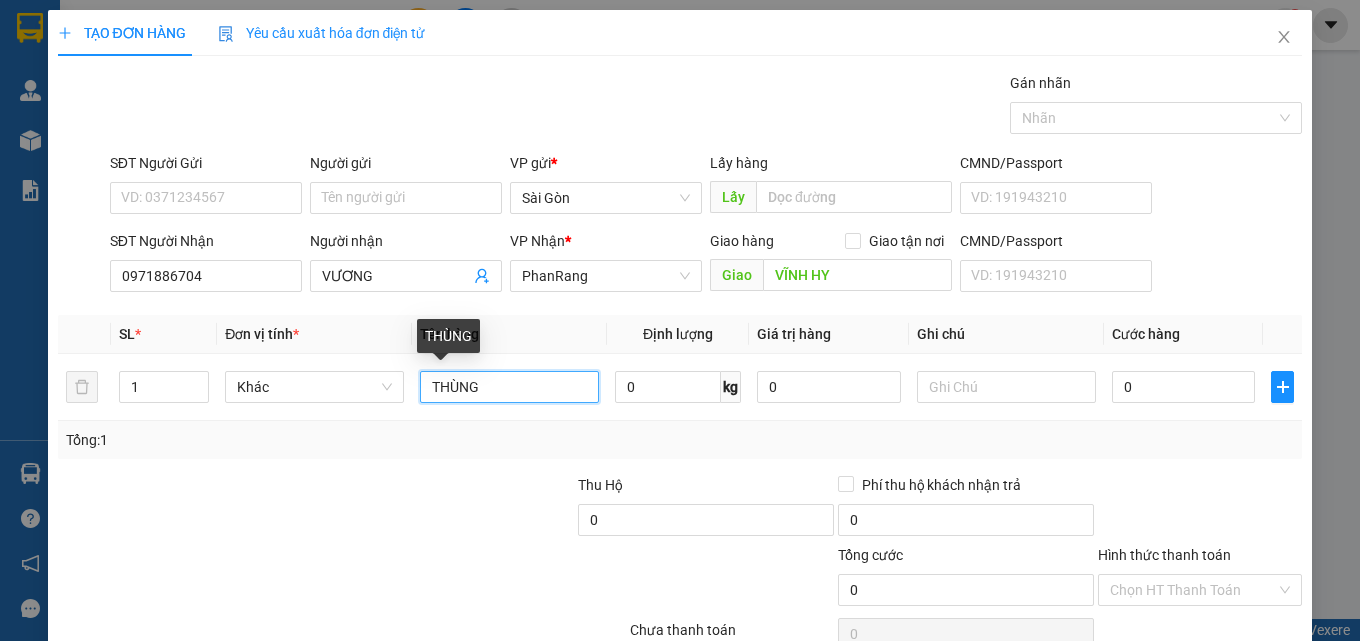 scroll, scrollTop: 99, scrollLeft: 0, axis: vertical 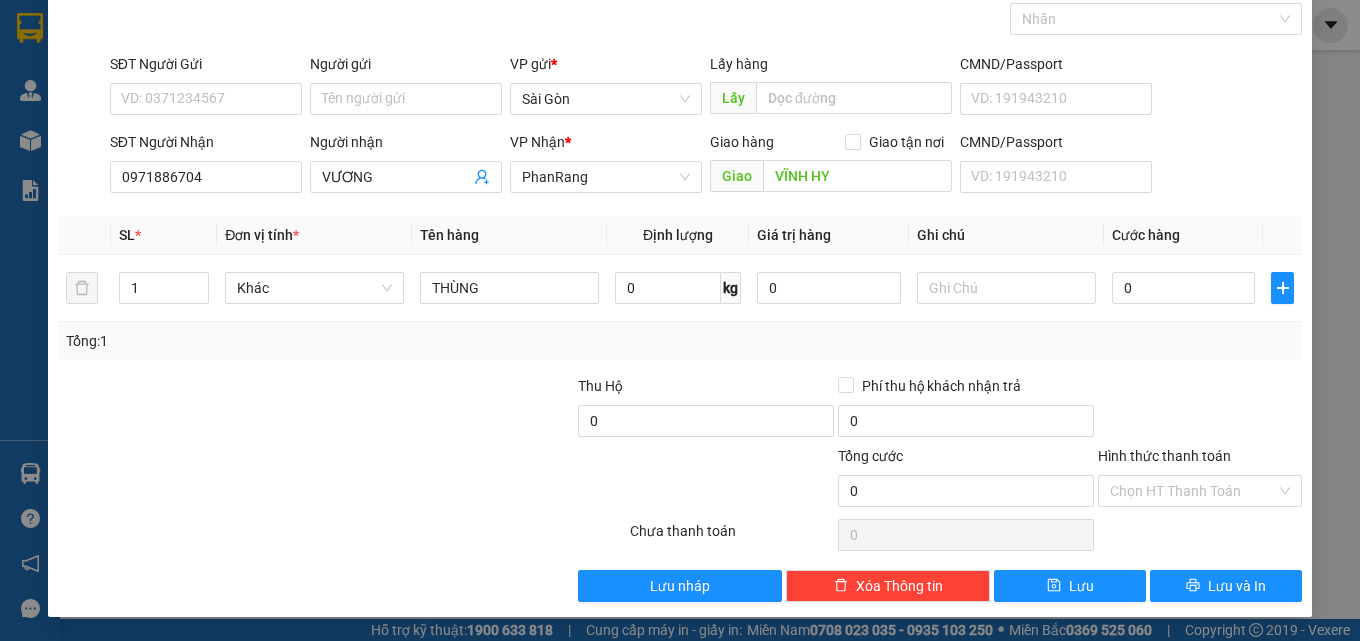 click on "Transit Pickup Surcharge Ids Transit Deliver Surcharge Ids Transit Deliver Surcharge Transit Deliver Surcharge Gán nhãn   Nhãn SĐT Người Gửi VD: [PHONE] Người gửi Tên người gửi VP gửi  * Sài Gòn Lấy hàng Lấy CMND/Passport VD: [NUMBER] SĐT Người Nhận [PHONE] Người nhận VƯƠNG VP Nhận  * PhanRang Giao hàng Giao tận nơi Giao VĨNH HY CMND/Passport VD: [NUMBER] SL  * Đơn vị tính  * Tên hàng  Định lượng Giá trị hàng Ghi chú Cước hàng                   1 Khác THÙNG 0 kg 0 0 Tổng:  1 Thu Hộ 0 Phí thu hộ khách nhận trả 0 Tổng cước 0 Hình thức thanh toán Chọn HT Thanh Toán Số tiền thu trước 0 Chưa thanh toán 0 Chọn HT Thanh Toán Lưu nháp Xóa Thông tin Lưu Lưu và In THÙNG" at bounding box center (680, 287) 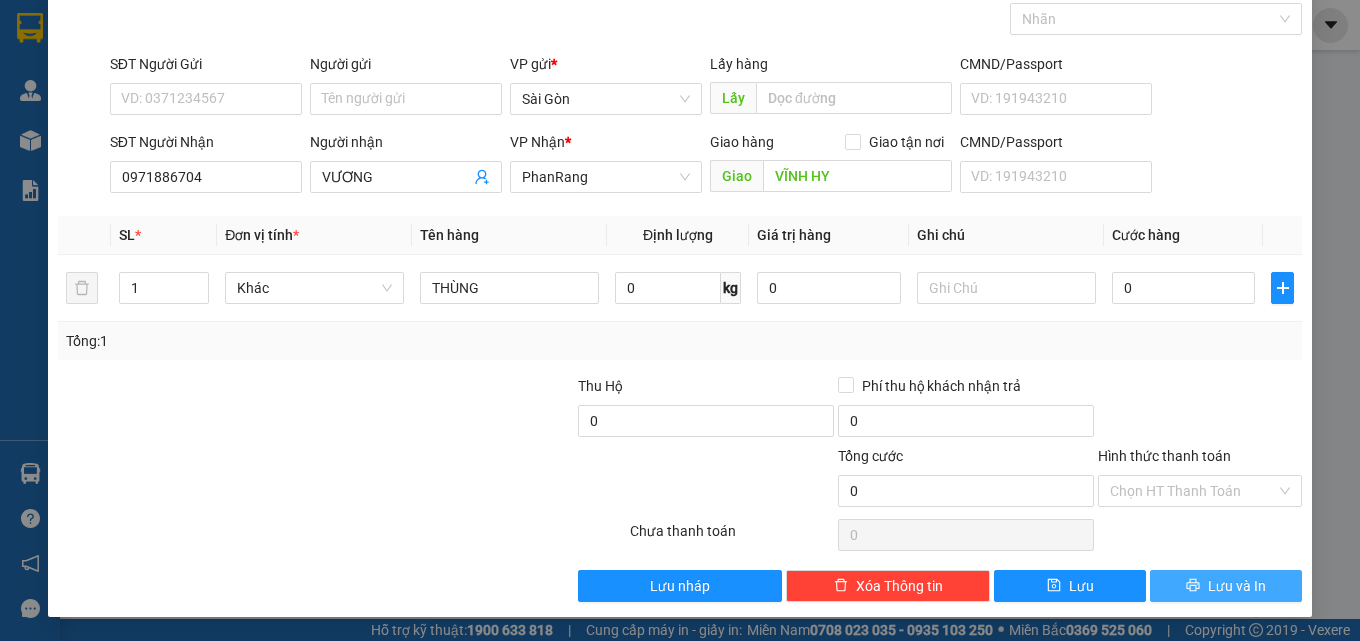 click on "Lưu và In" at bounding box center (1237, 586) 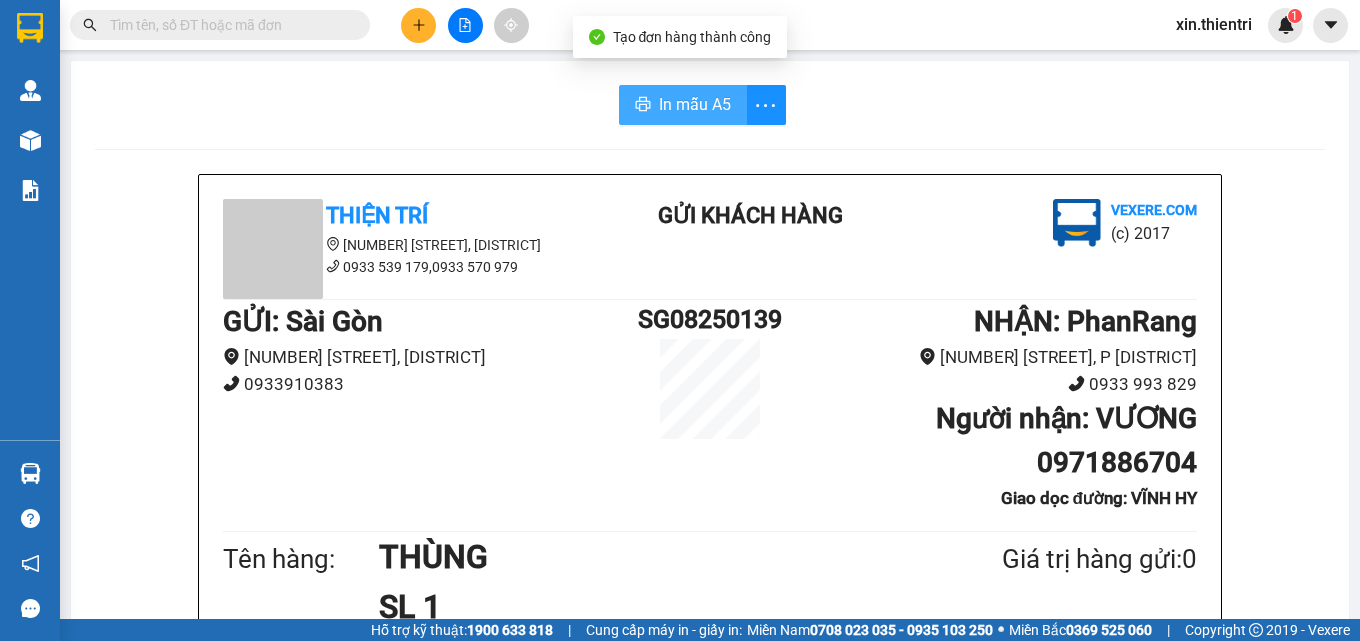 click on "In mẫu A5" at bounding box center (695, 104) 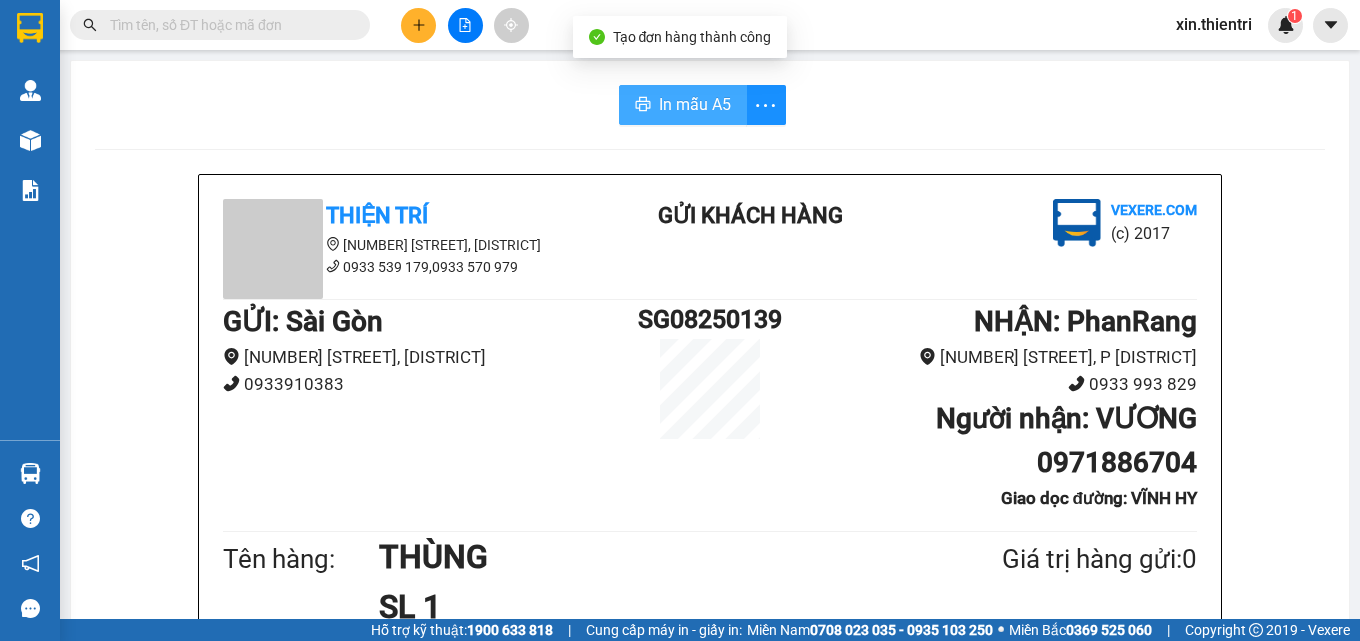 scroll, scrollTop: 0, scrollLeft: 0, axis: both 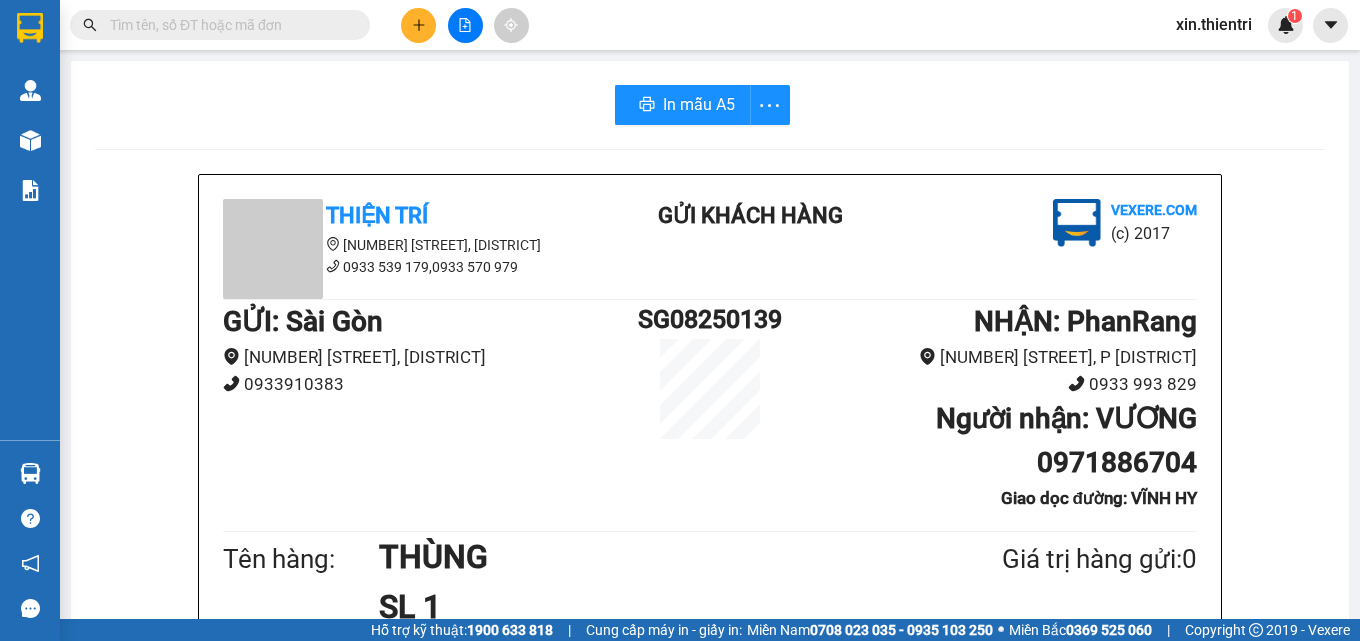 click at bounding box center [418, 25] 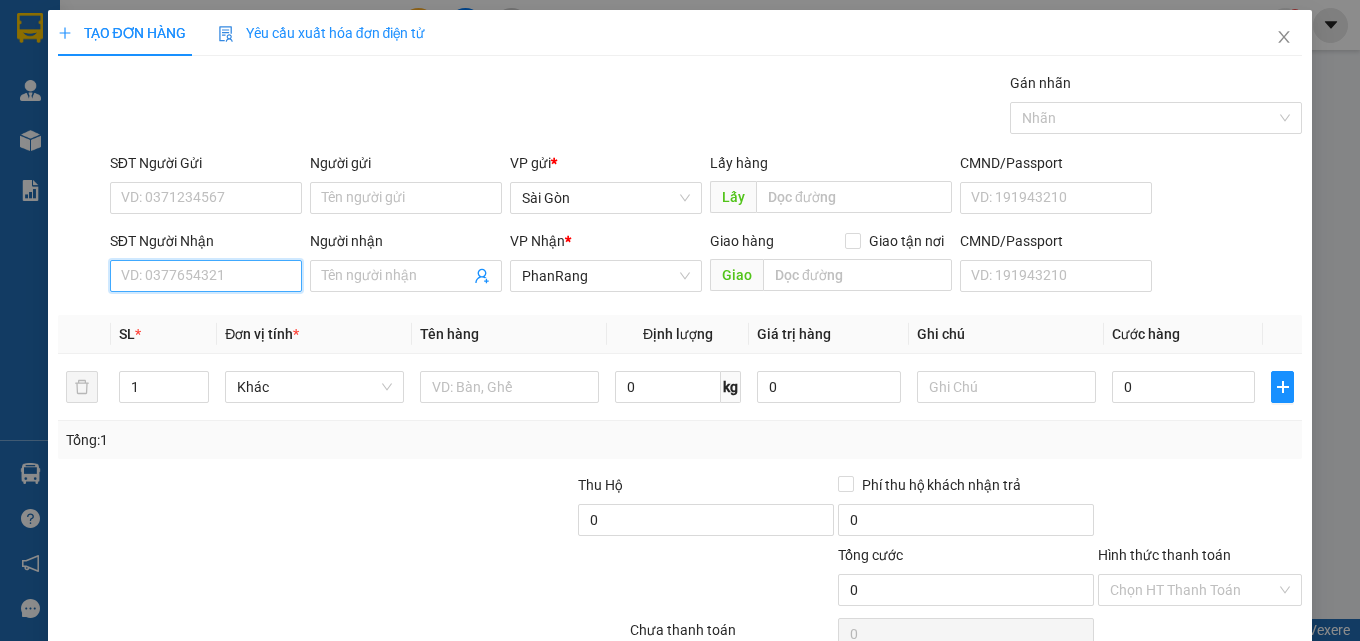 click on "SĐT Người Nhận" at bounding box center (206, 276) 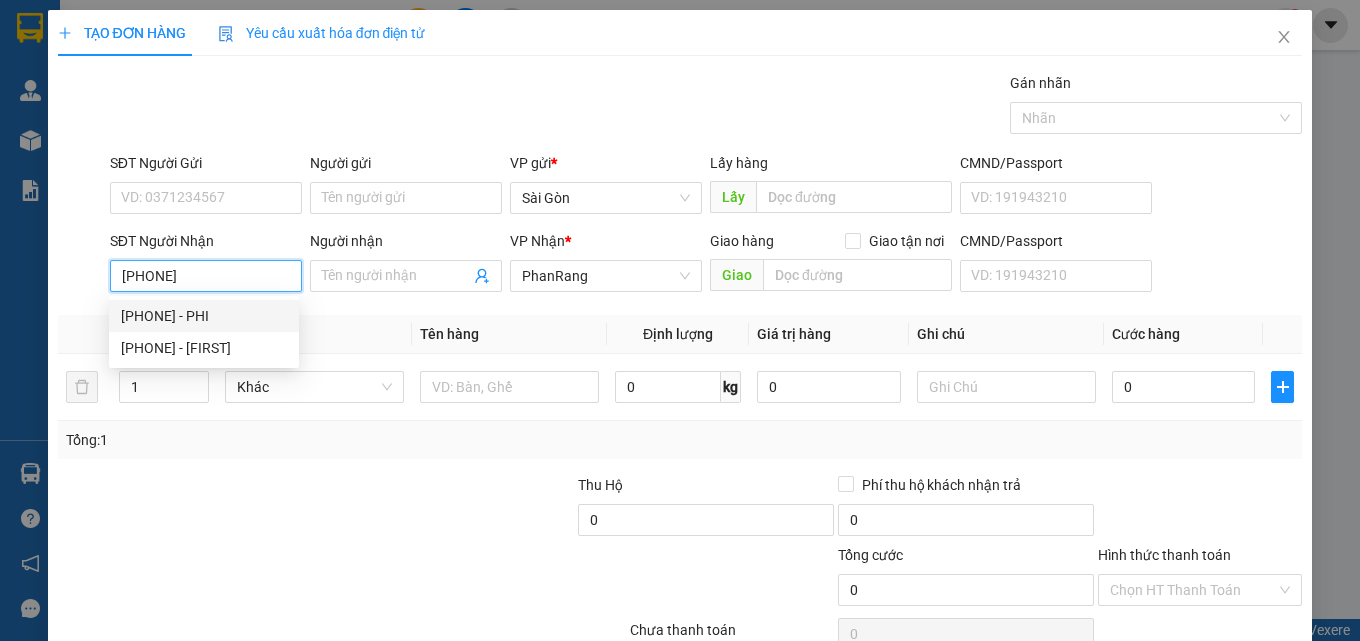 click on "[PHONE] - PHI" at bounding box center [204, 316] 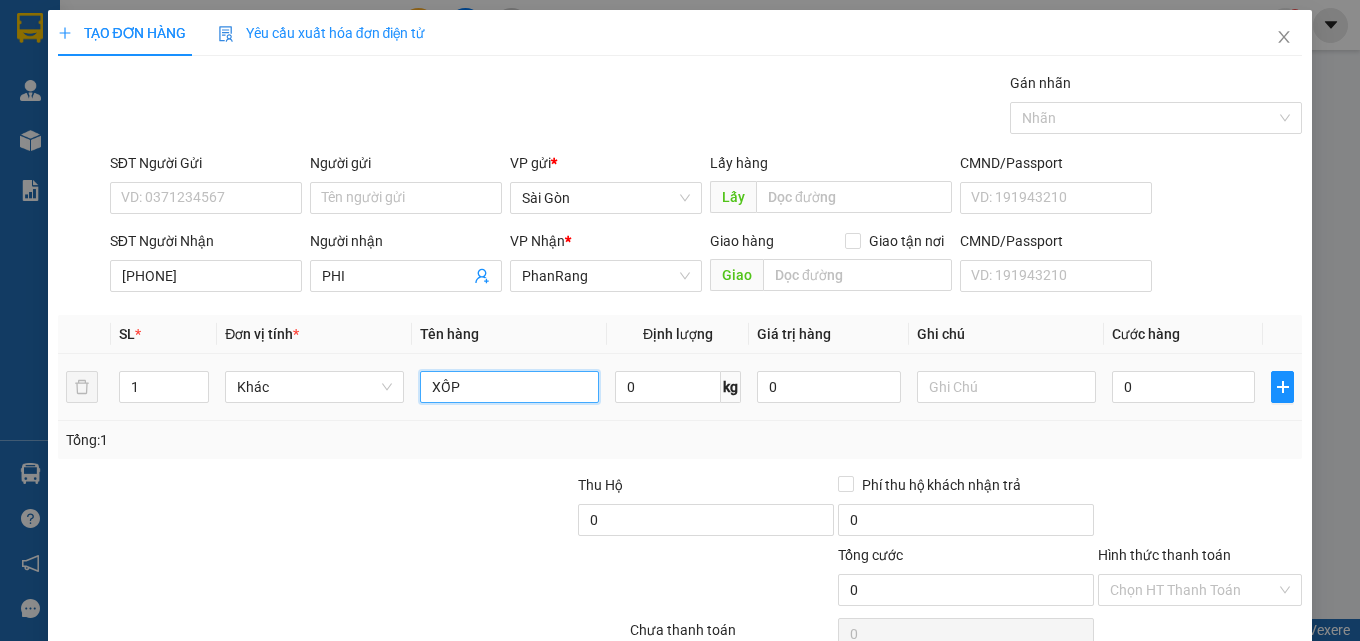click on "XỐP" at bounding box center (509, 387) 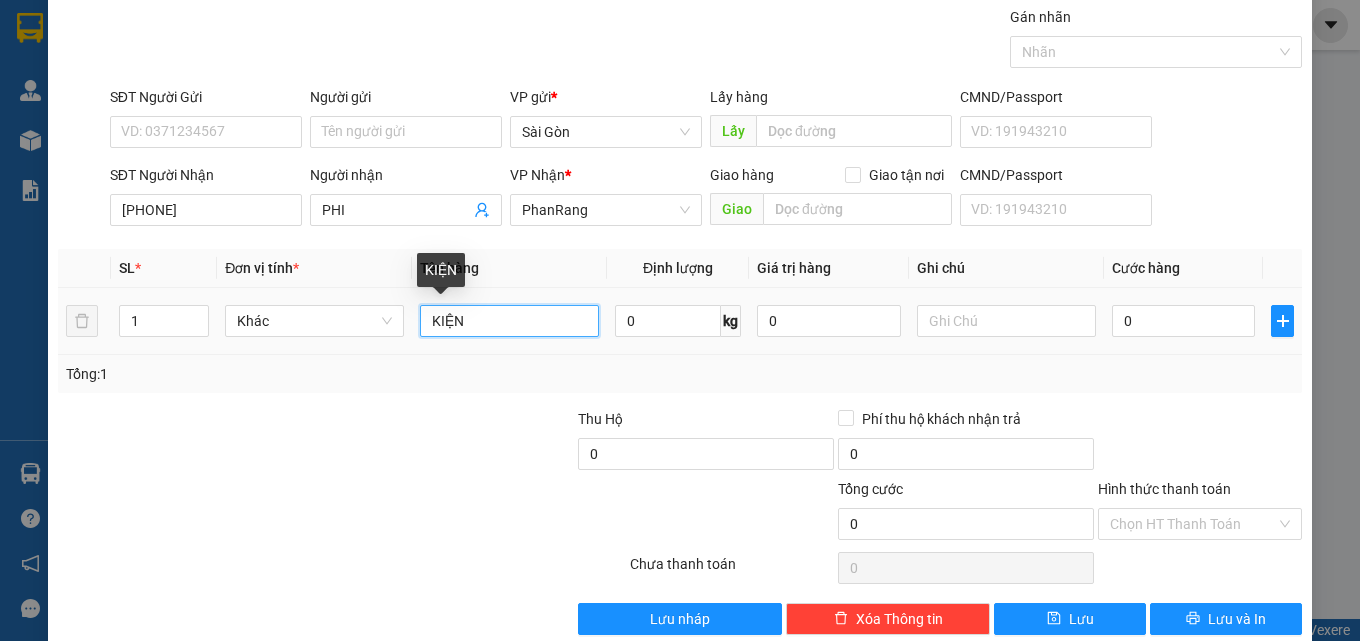 scroll, scrollTop: 99, scrollLeft: 0, axis: vertical 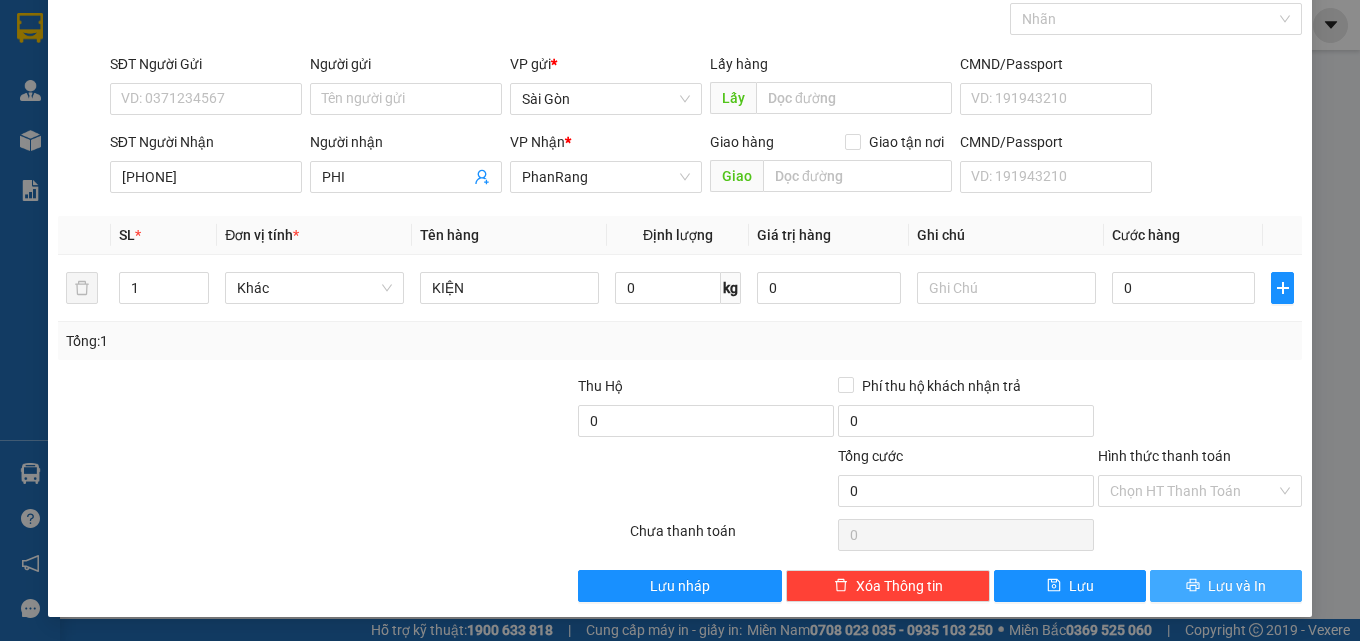 click 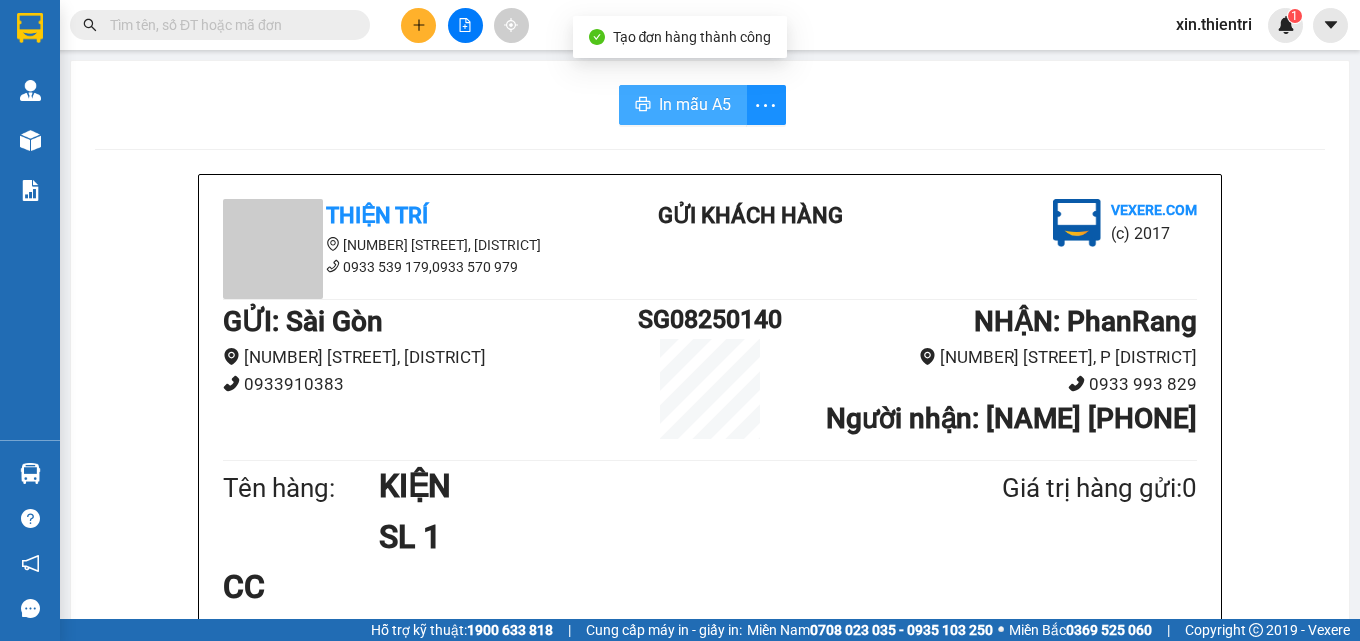 click on "In mẫu A5" at bounding box center (695, 104) 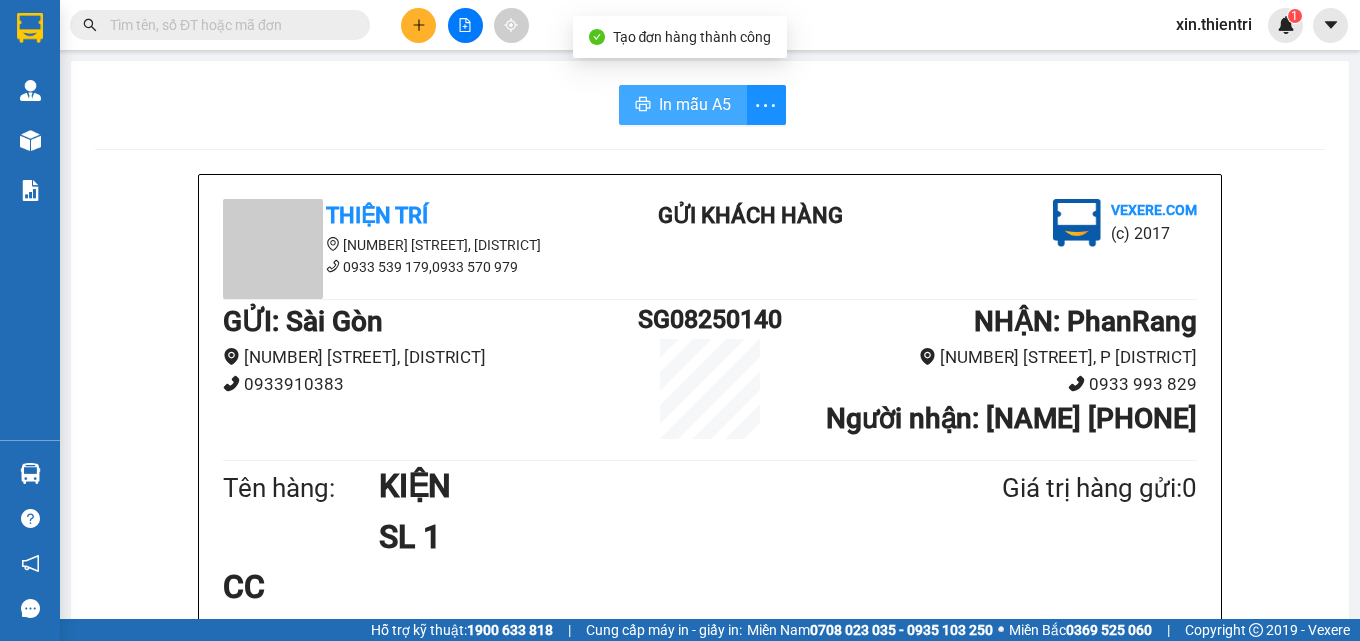scroll, scrollTop: 0, scrollLeft: 0, axis: both 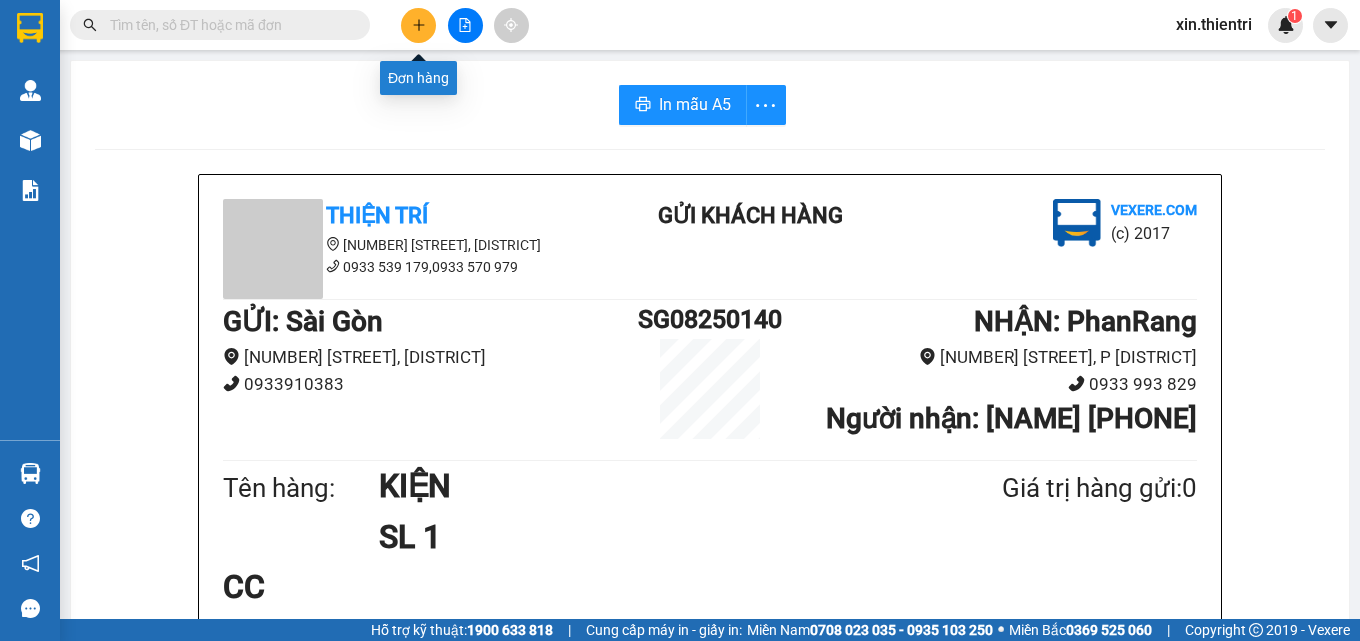 click at bounding box center [418, 25] 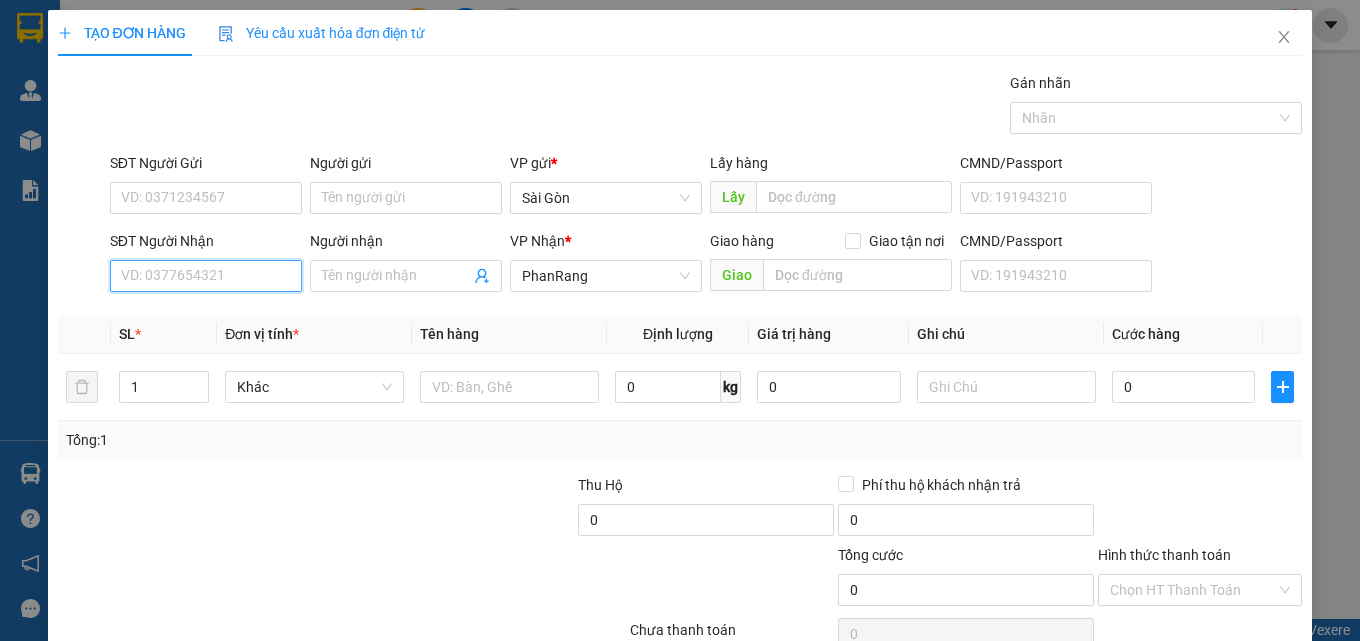 click on "SĐT Người Nhận" at bounding box center (206, 276) 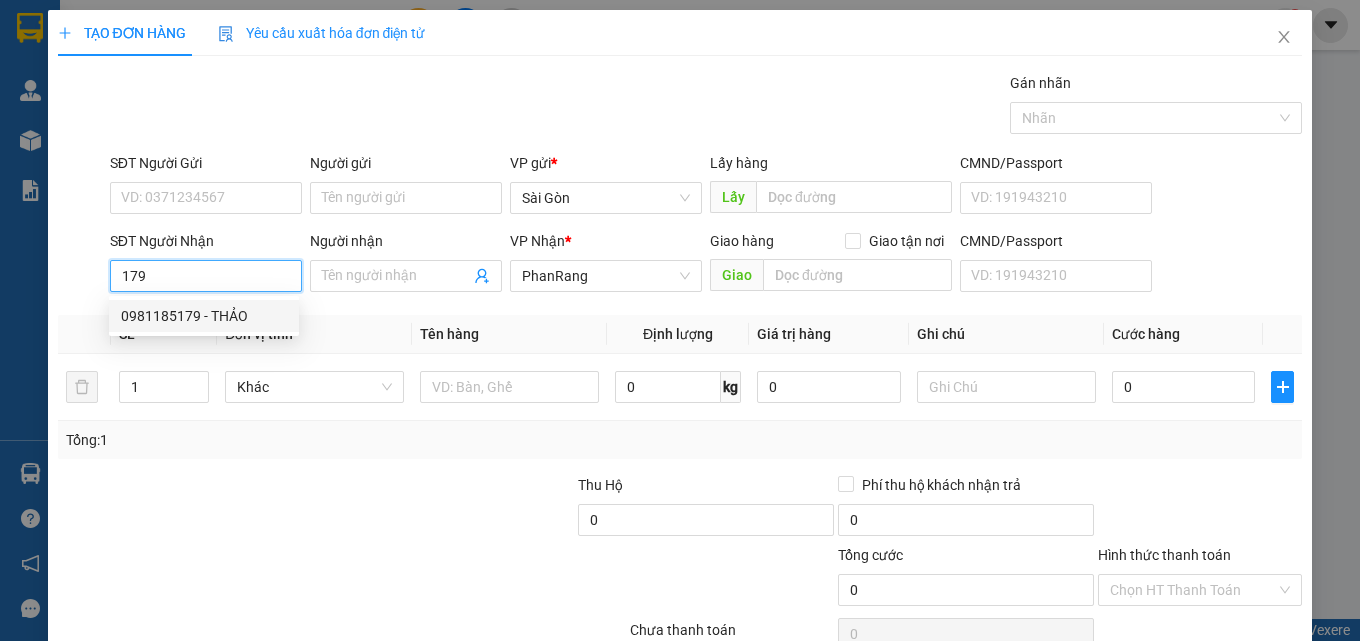 drag, startPoint x: 214, startPoint y: 307, endPoint x: 191, endPoint y: 314, distance: 24.04163 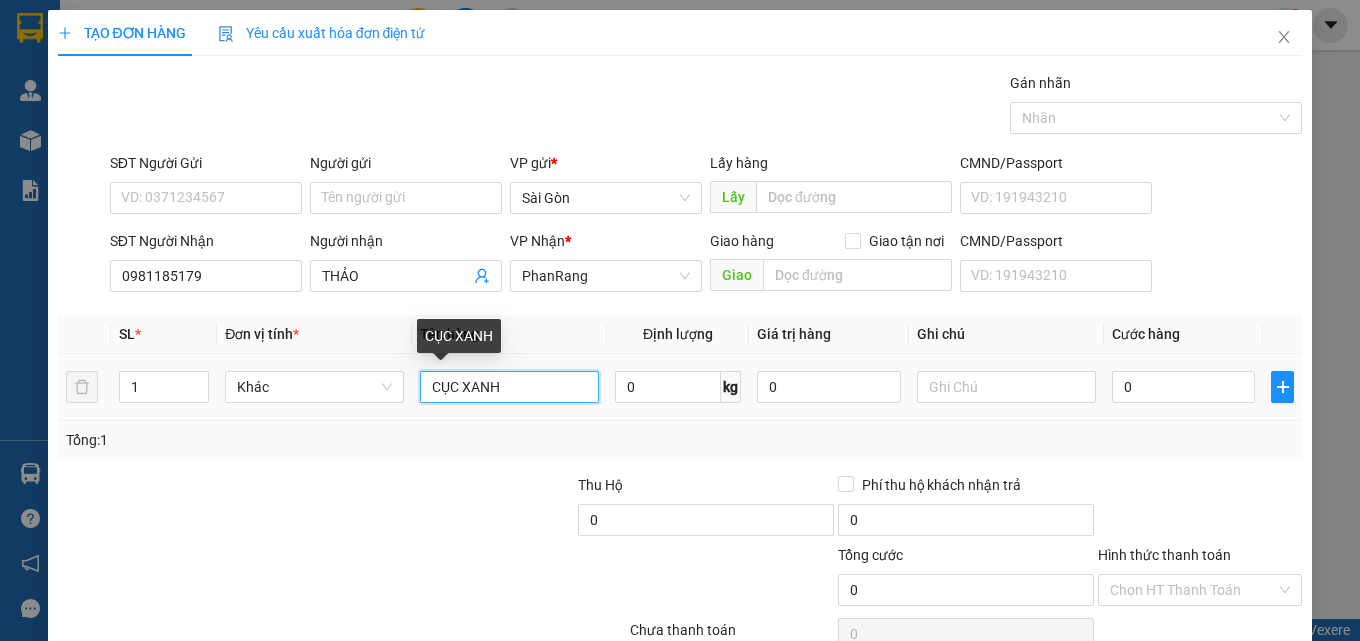 click on "CỤC XANH" at bounding box center (509, 387) 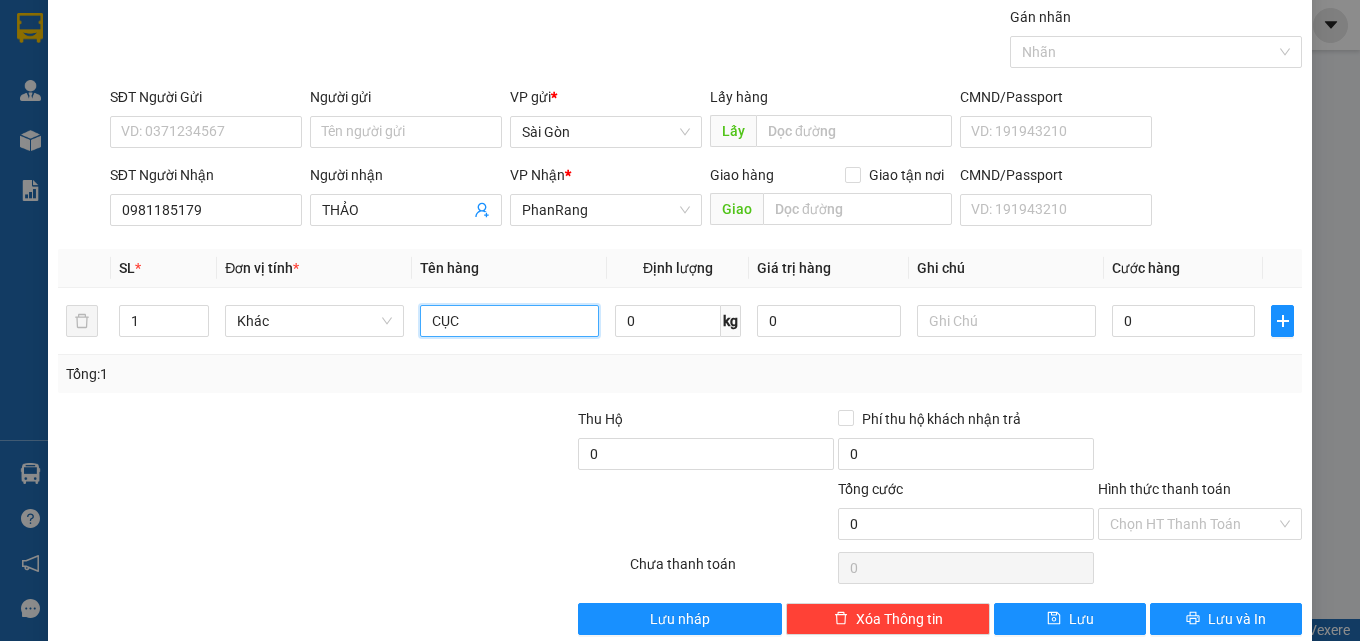 scroll, scrollTop: 99, scrollLeft: 0, axis: vertical 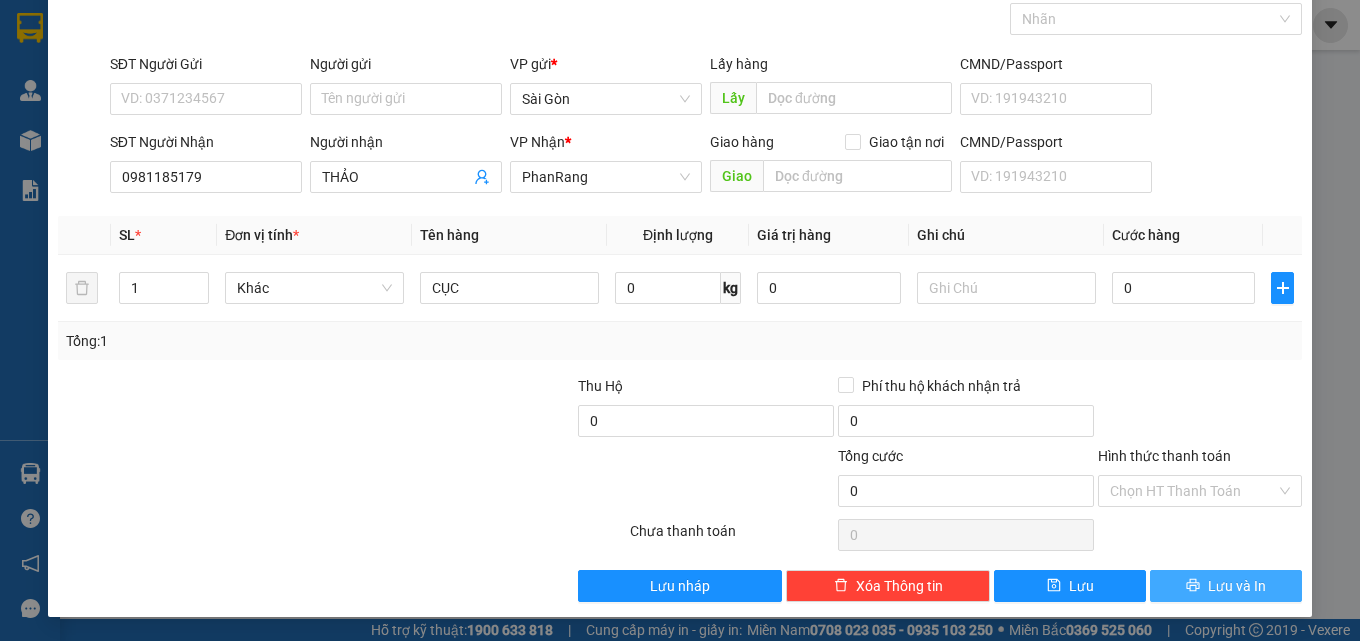 click on "Lưu và In" at bounding box center (1237, 586) 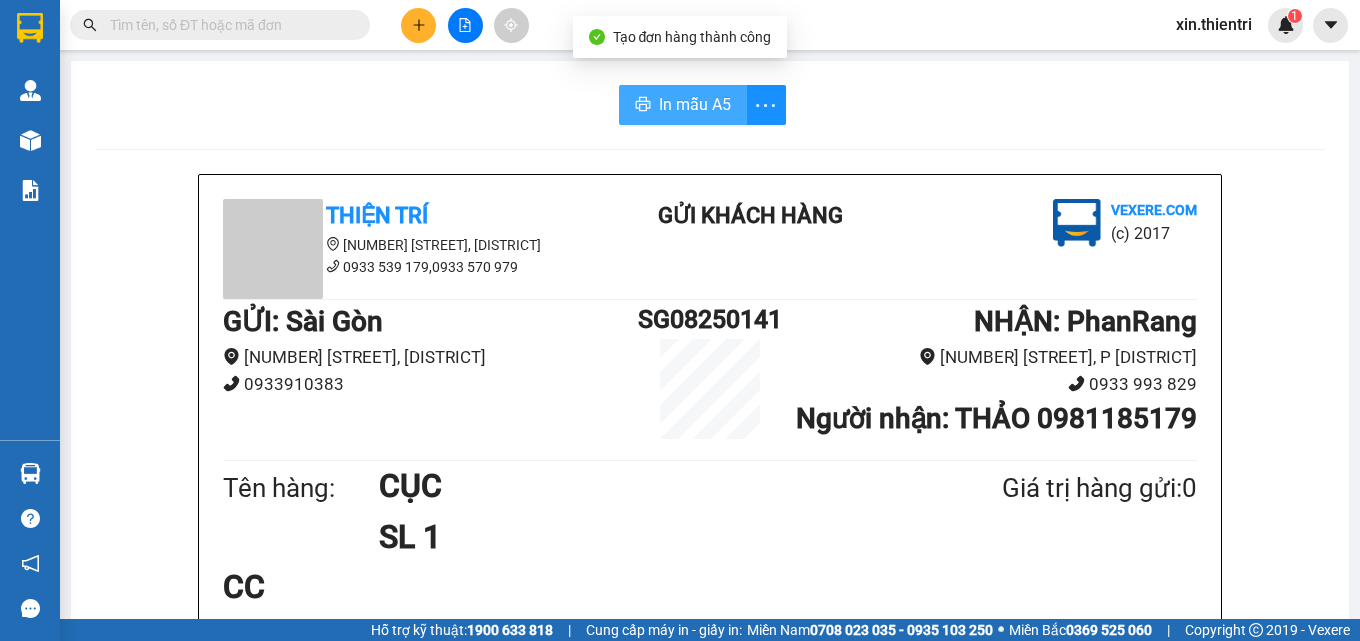 click on "In mẫu A5" at bounding box center [695, 104] 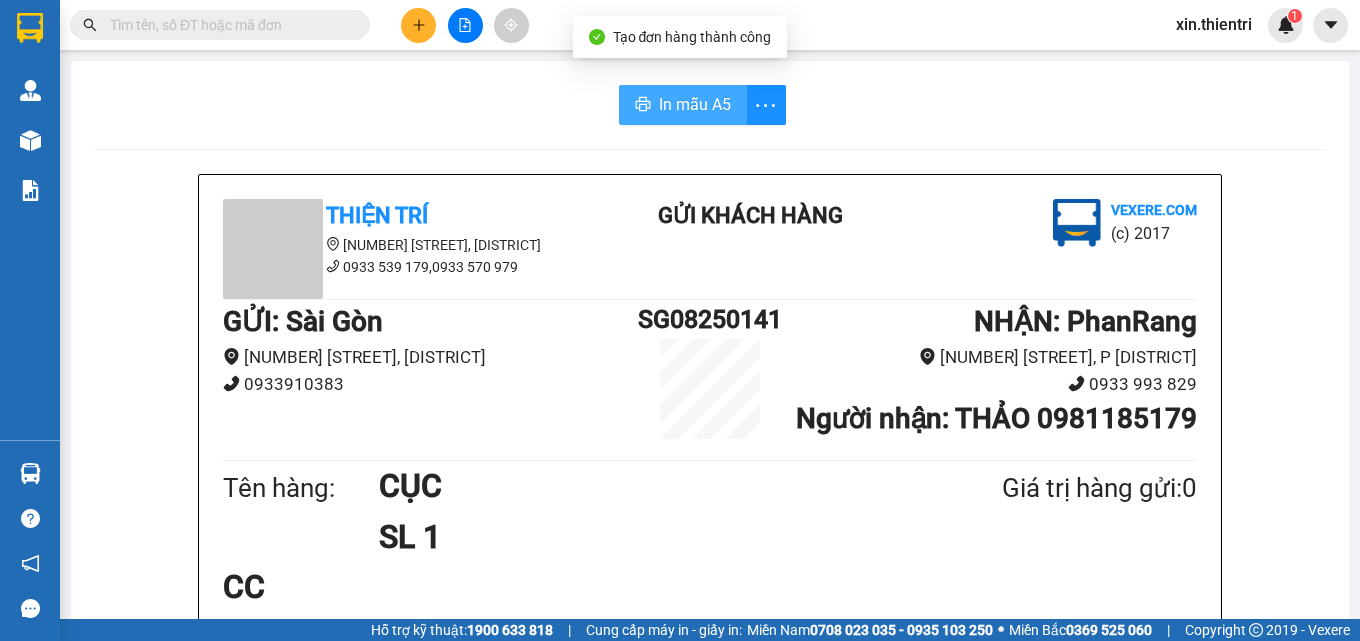 scroll, scrollTop: 0, scrollLeft: 0, axis: both 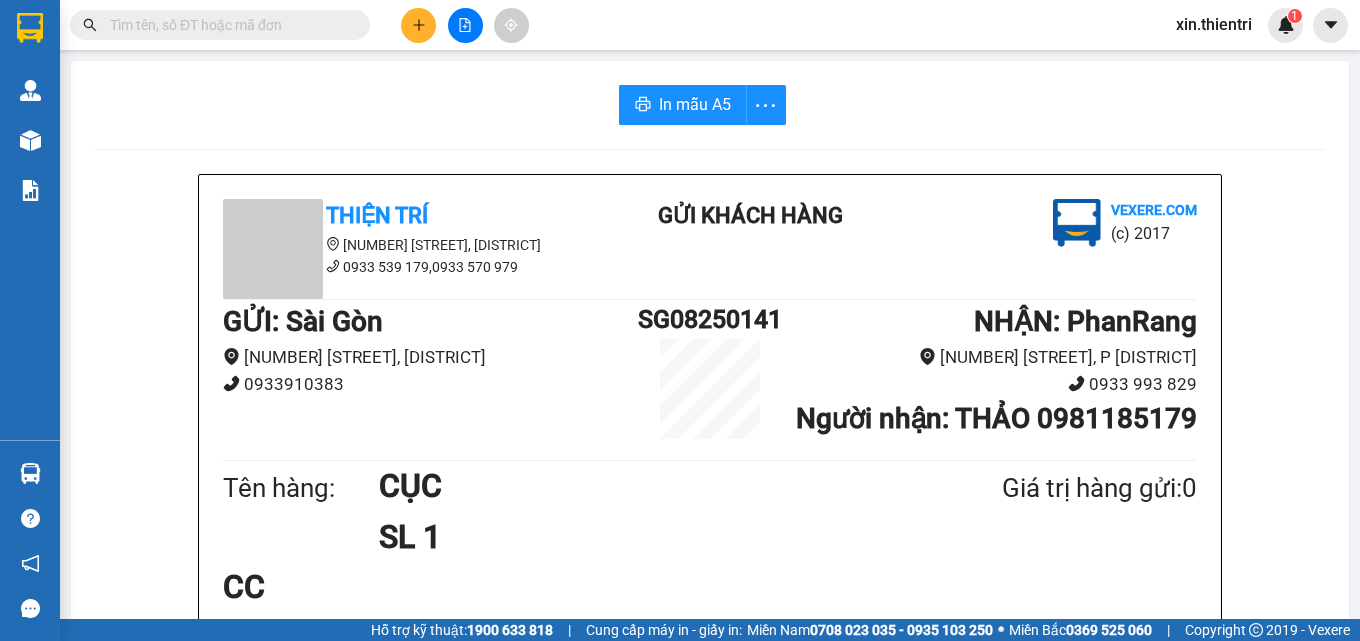 click at bounding box center (418, 25) 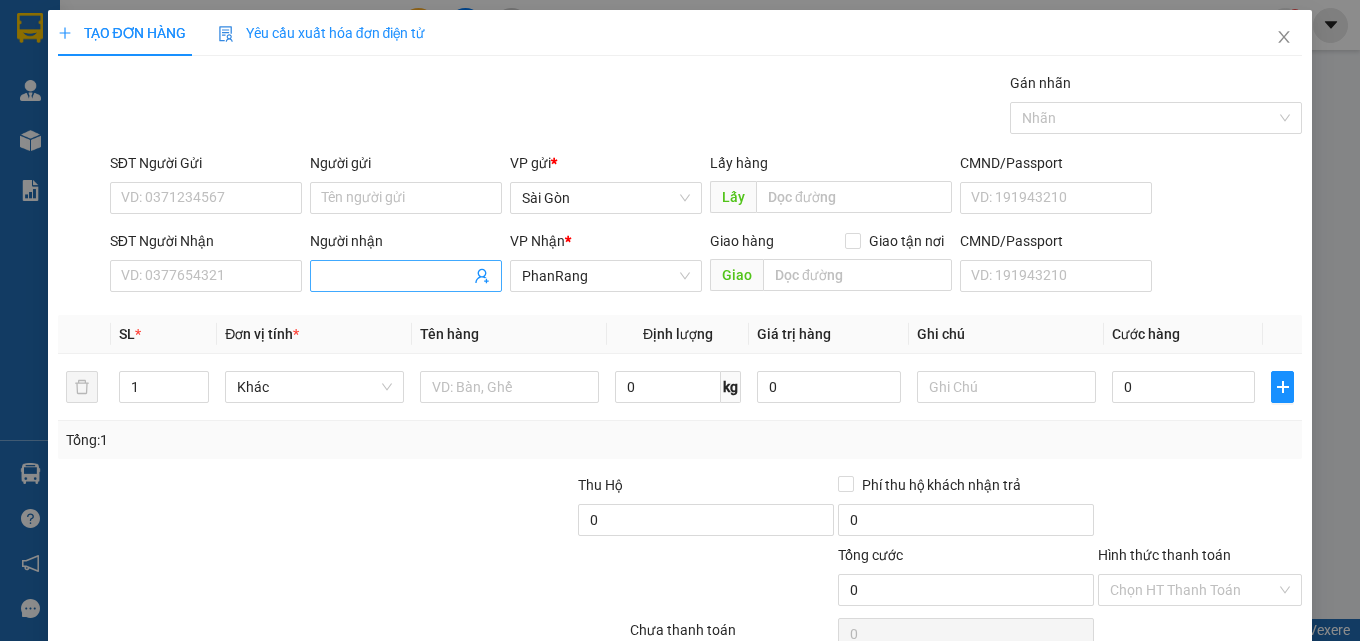 click on "Người nhận" at bounding box center [396, 276] 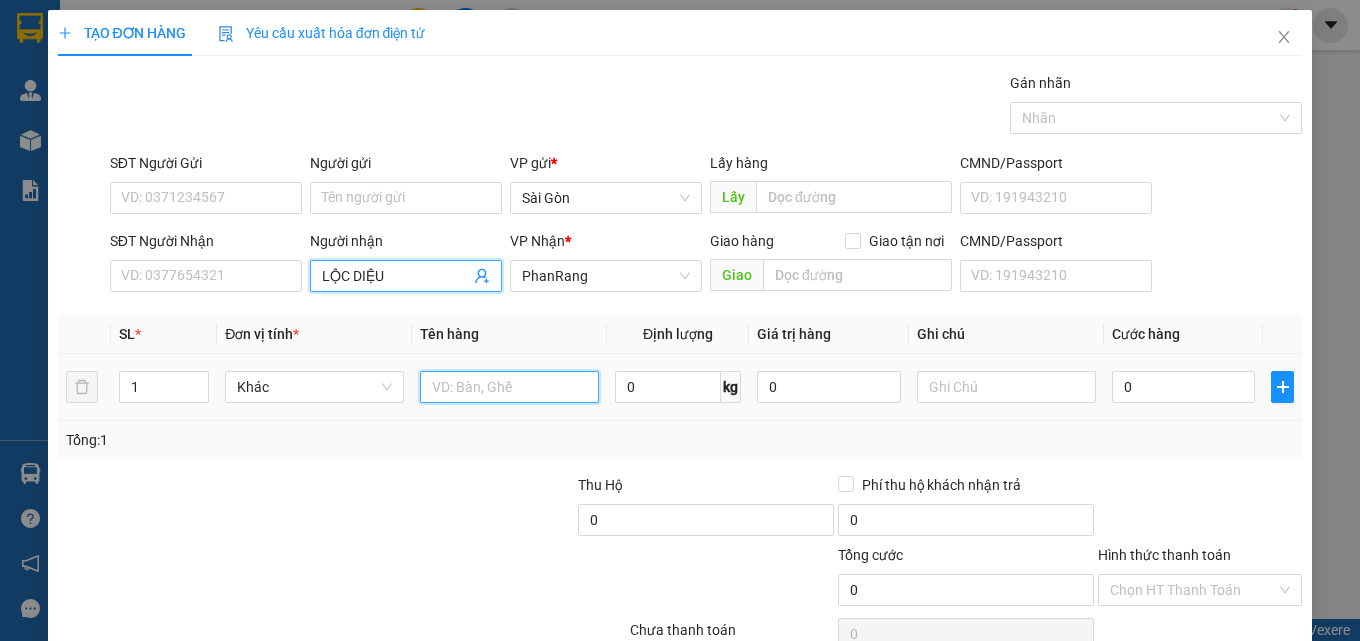 drag, startPoint x: 515, startPoint y: 389, endPoint x: 482, endPoint y: 412, distance: 40.22437 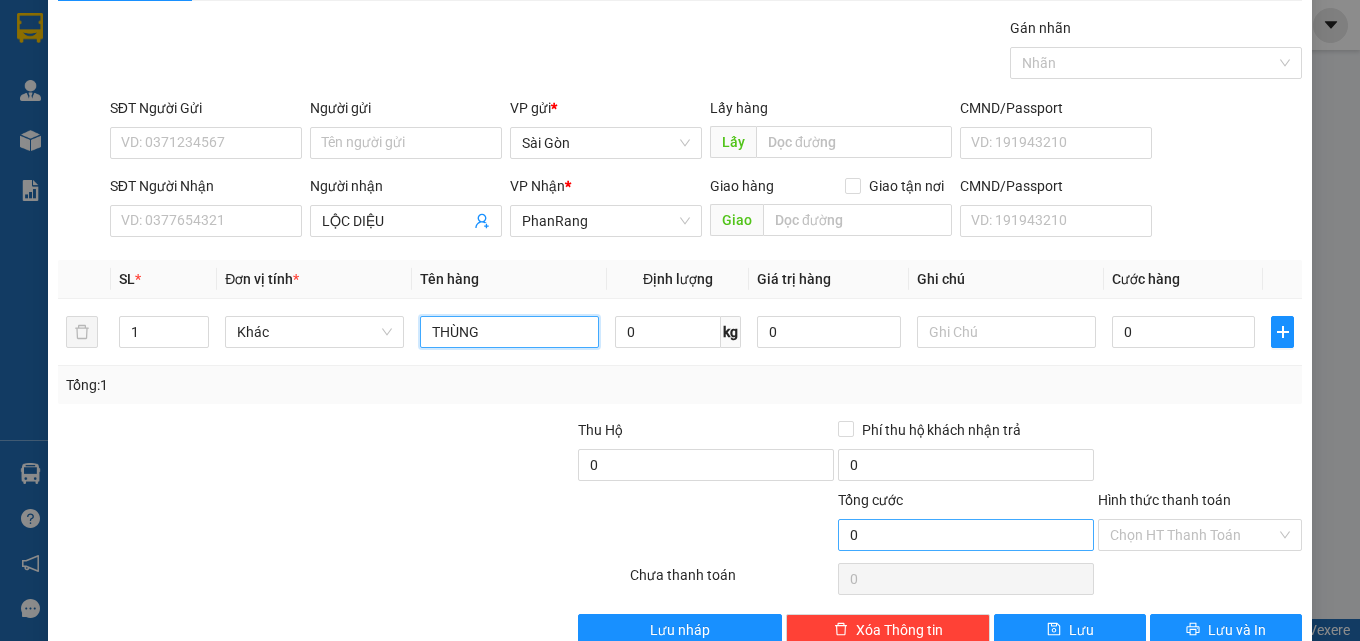 scroll, scrollTop: 99, scrollLeft: 0, axis: vertical 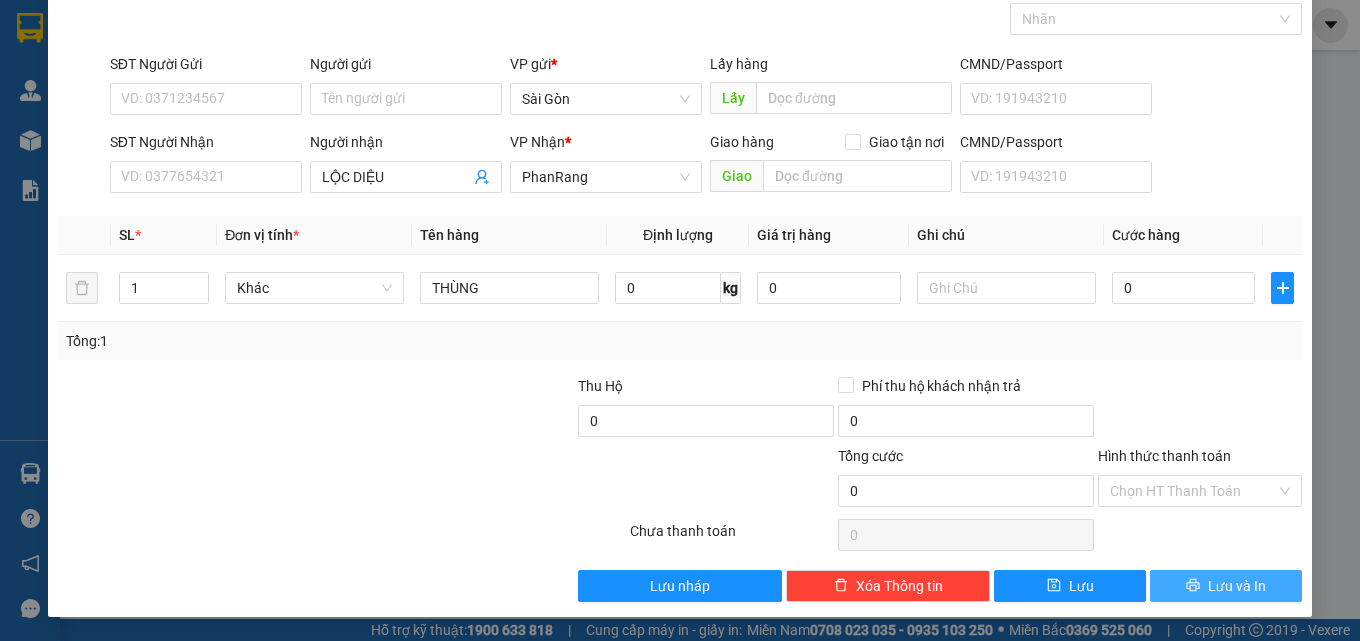 click on "Lưu và In" at bounding box center [1237, 586] 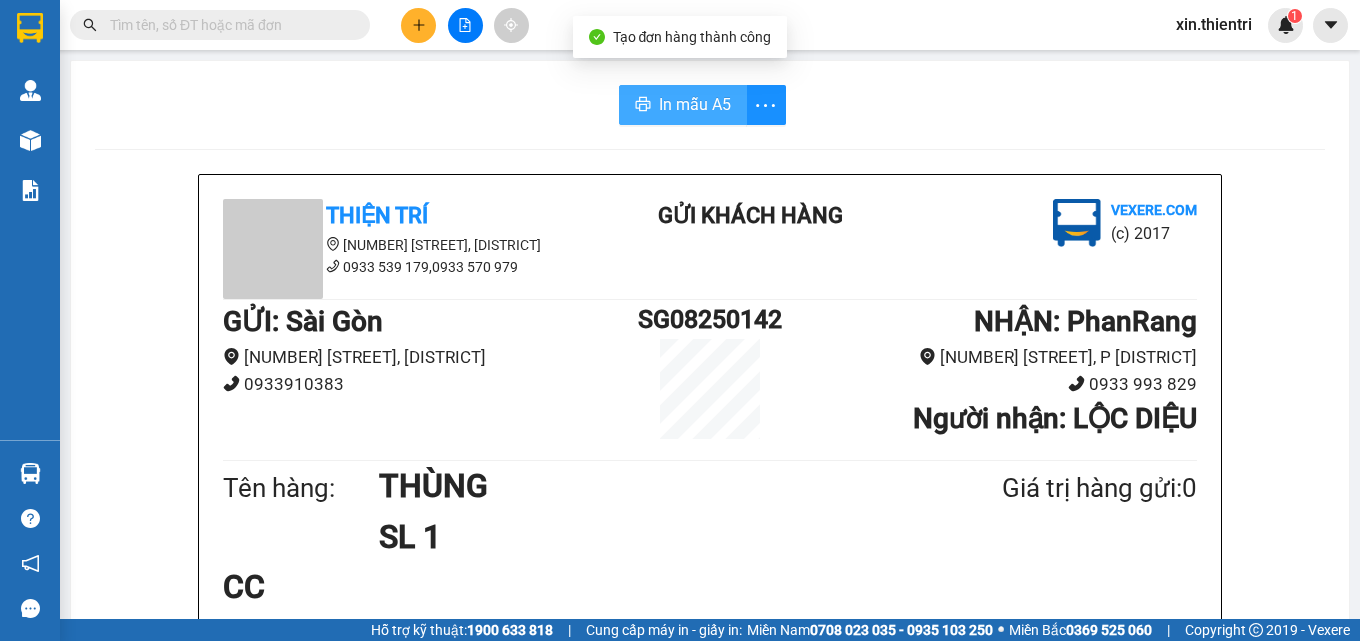 drag, startPoint x: 662, startPoint y: 102, endPoint x: 672, endPoint y: 100, distance: 10.198039 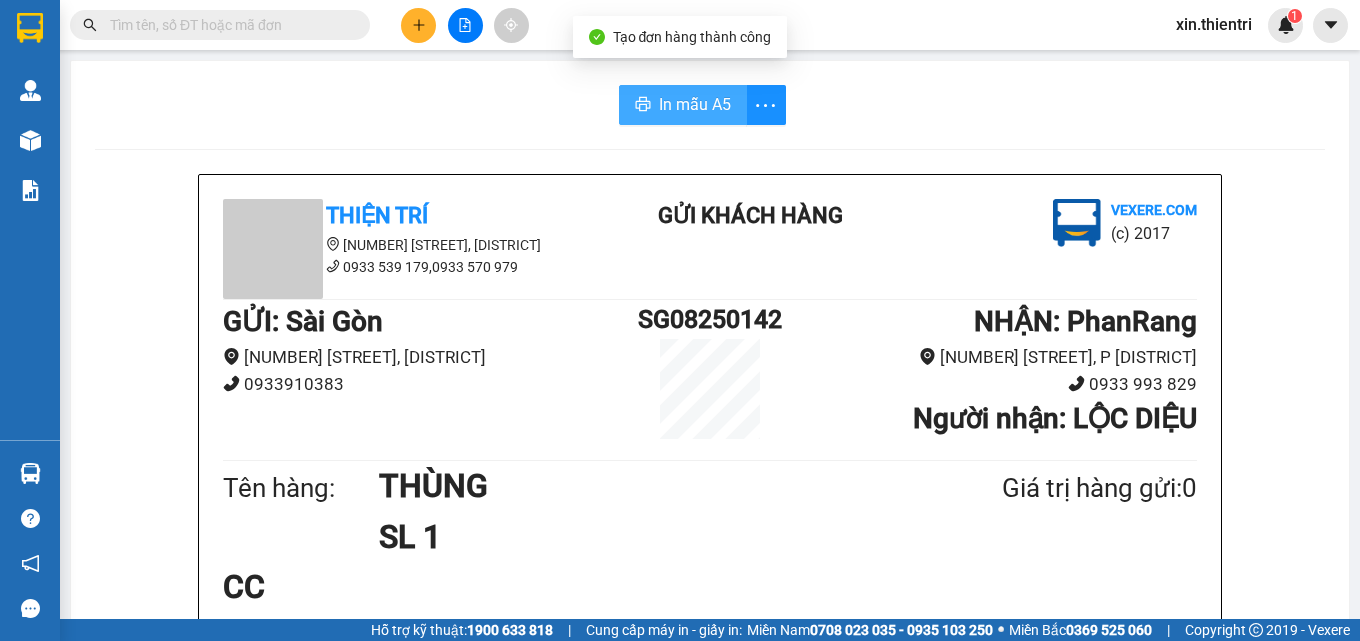 scroll, scrollTop: 0, scrollLeft: 0, axis: both 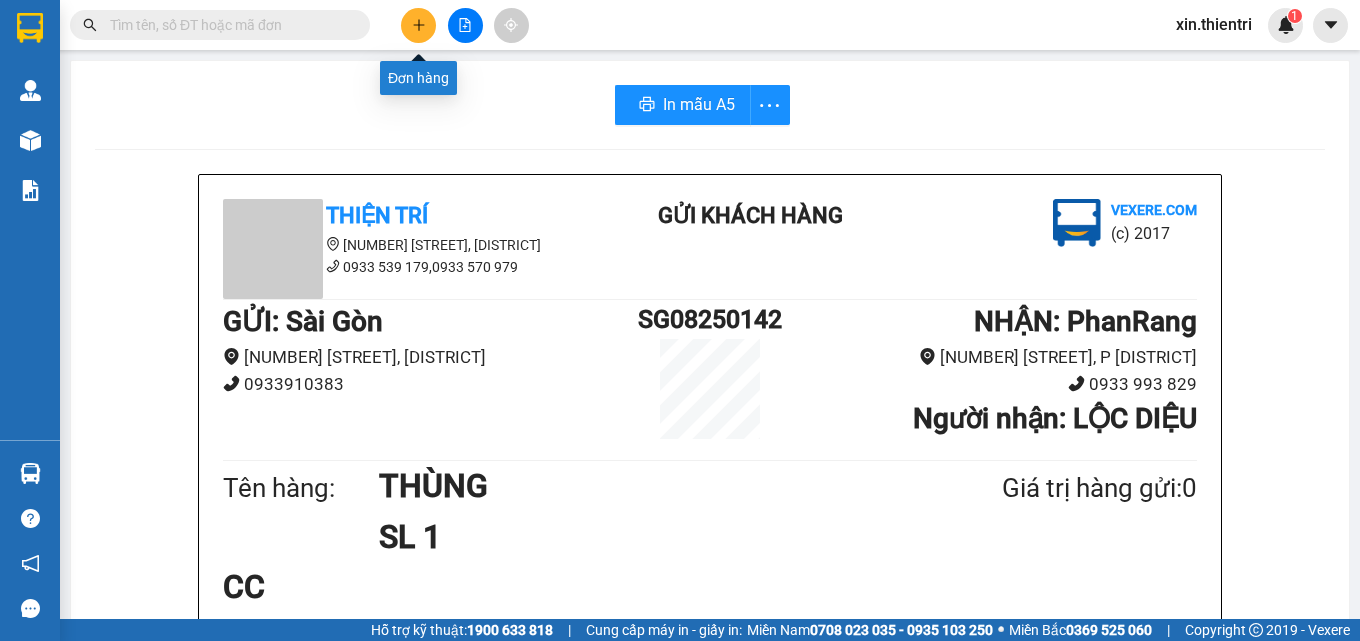 click at bounding box center (418, 25) 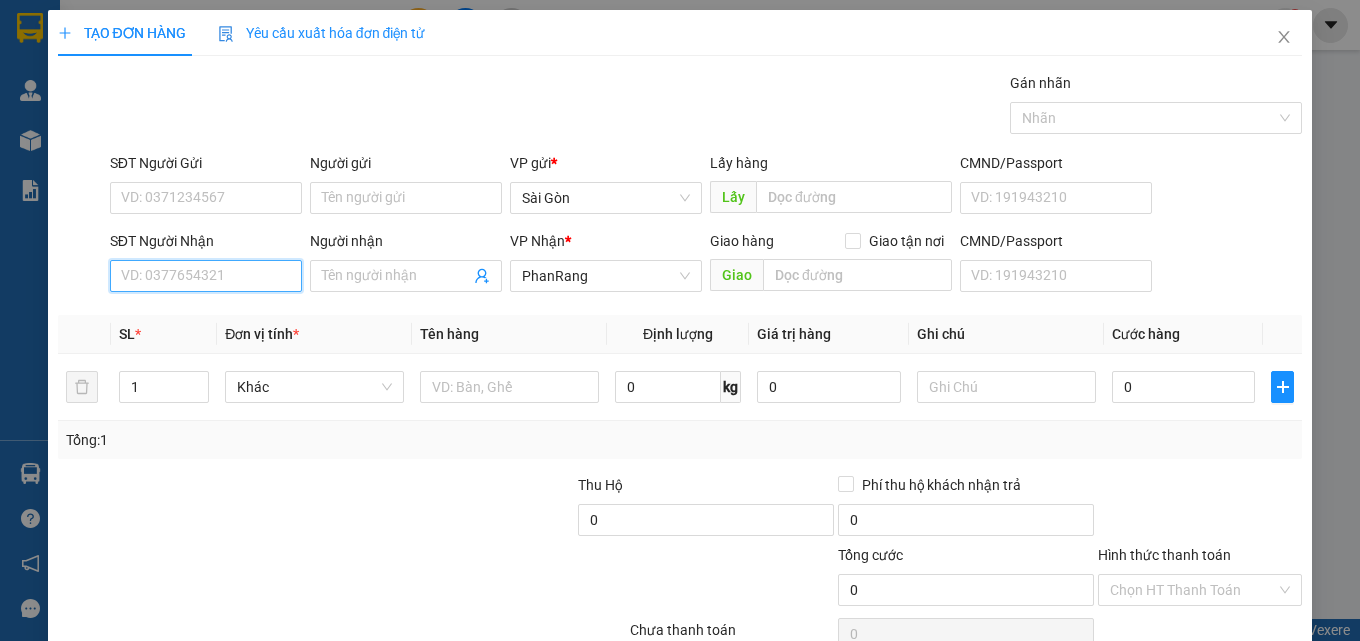 click on "SĐT Người Nhận" at bounding box center [206, 276] 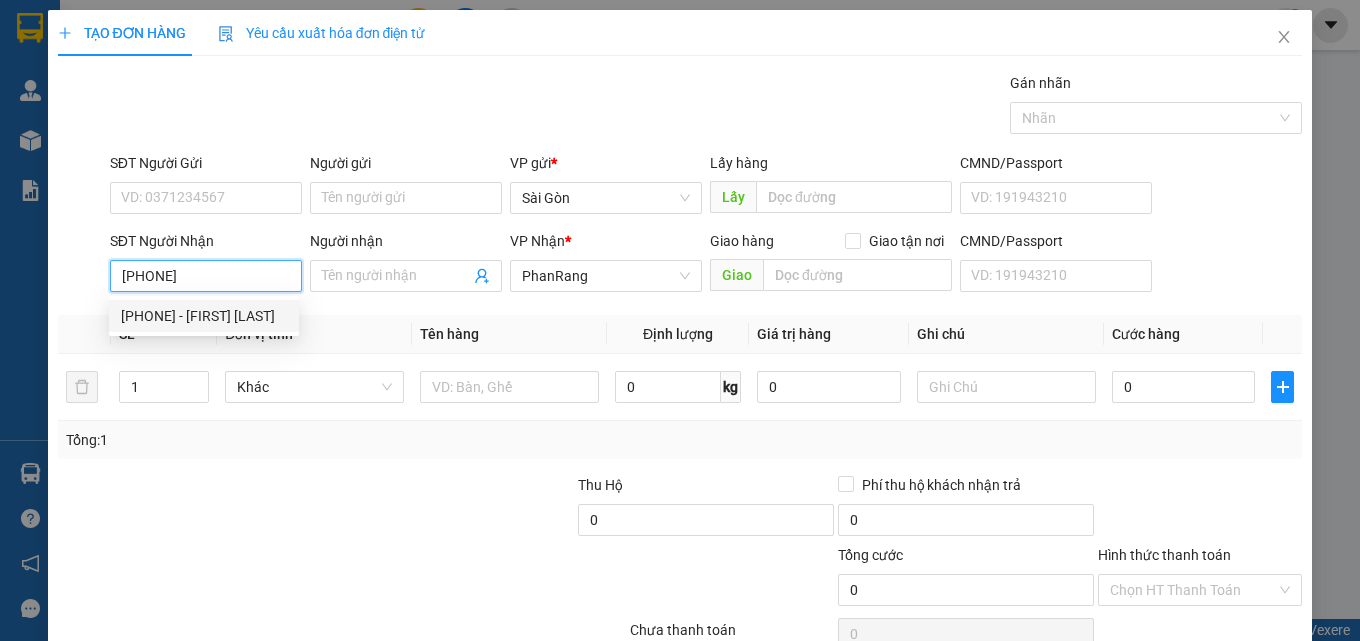 click on "[PHONE] - [FIRST] [LAST]" at bounding box center [204, 316] 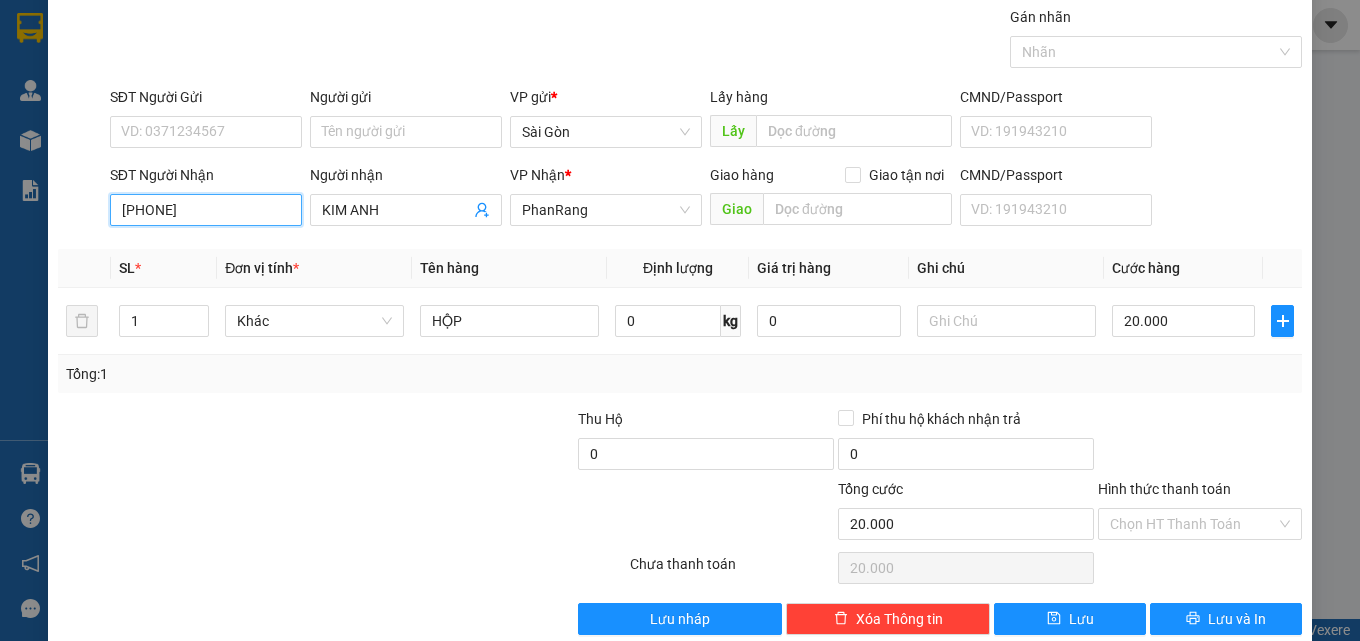 scroll, scrollTop: 99, scrollLeft: 0, axis: vertical 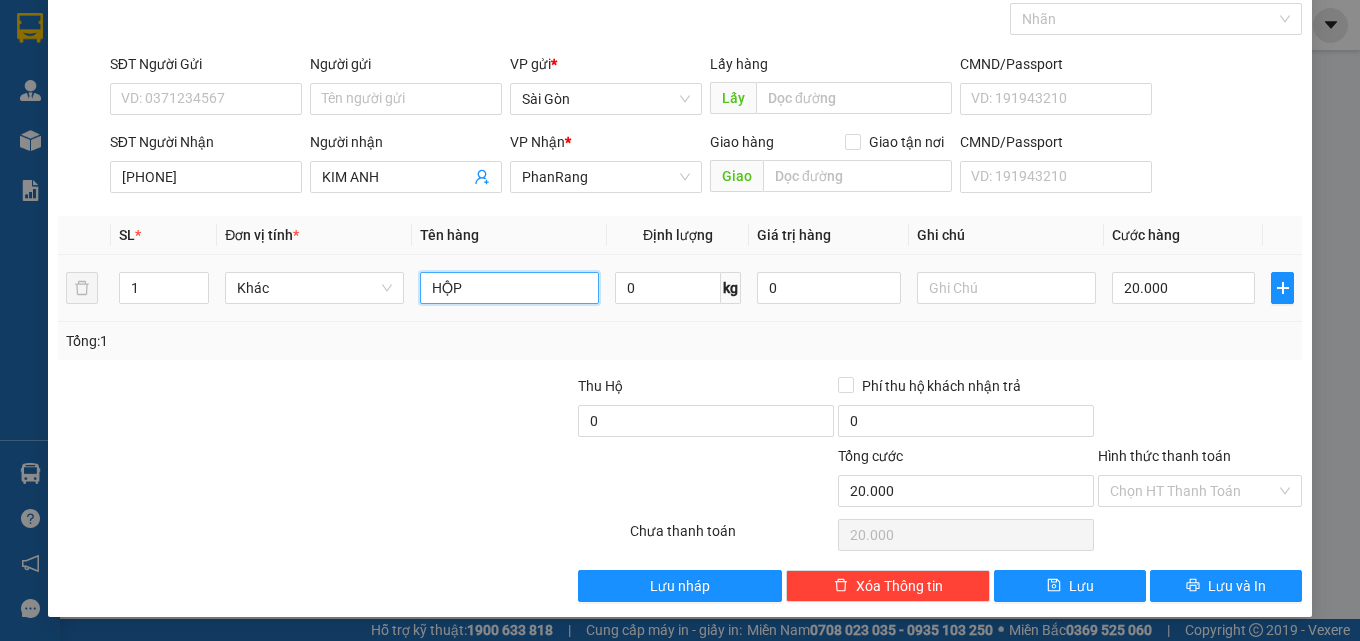 click on "HỘP" at bounding box center [509, 288] 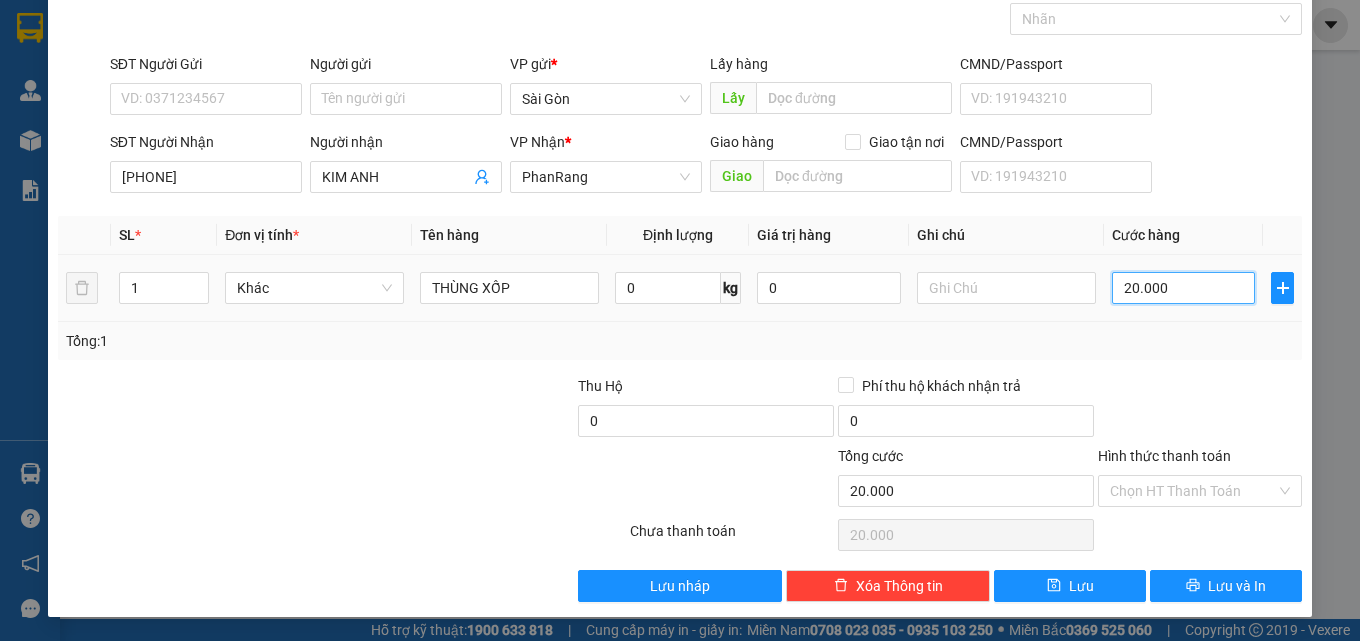 click on "20.000" at bounding box center [1184, 288] 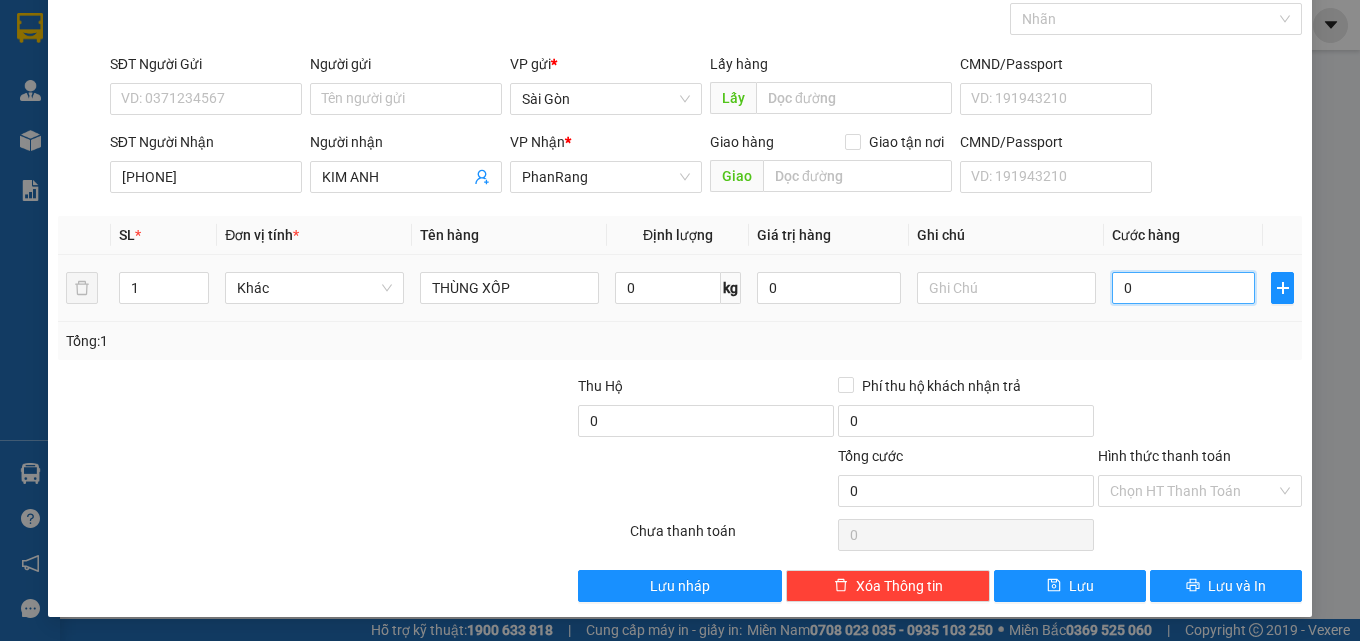 click on "0" at bounding box center (1184, 288) 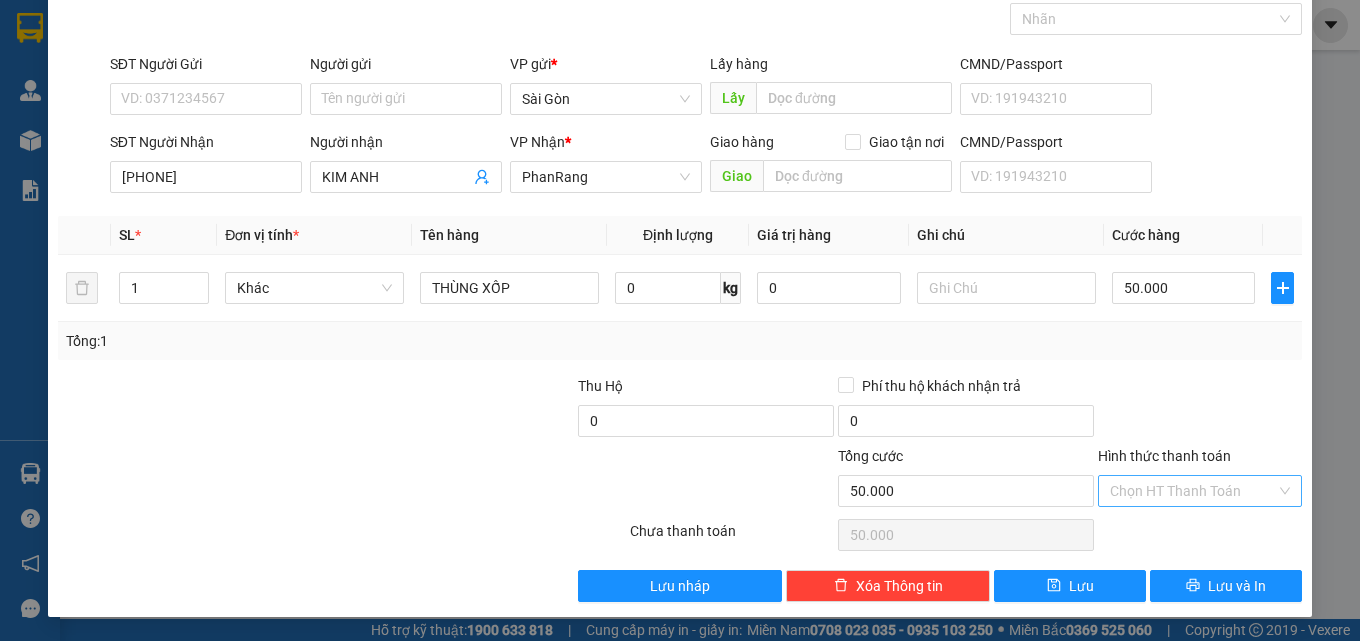 click on "Hình thức thanh toán" at bounding box center [1193, 491] 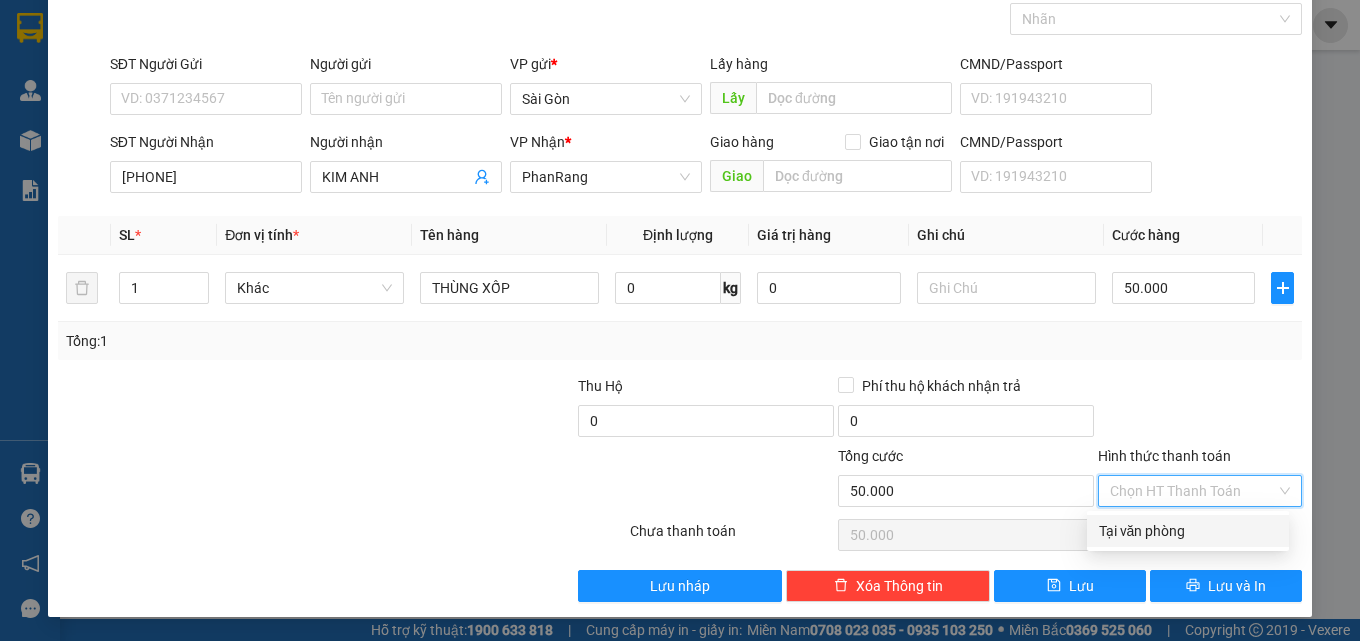click on "Tại văn phòng" at bounding box center (1188, 531) 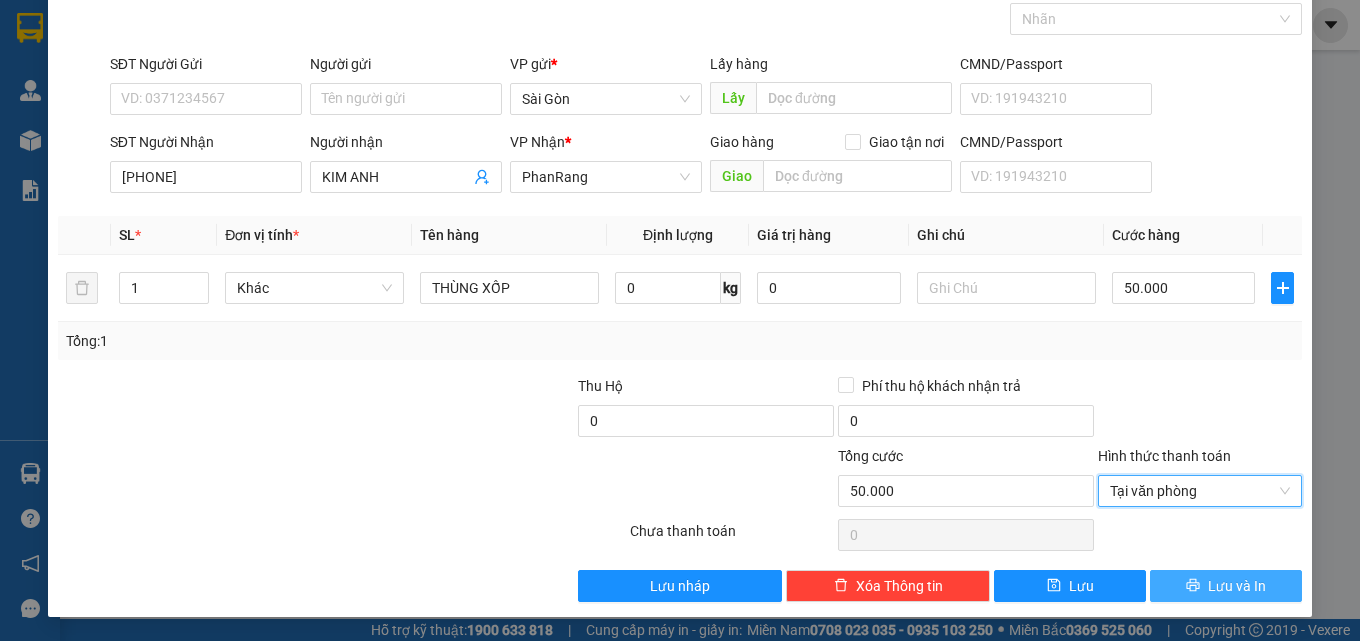 click on "Lưu và In" at bounding box center [1226, 586] 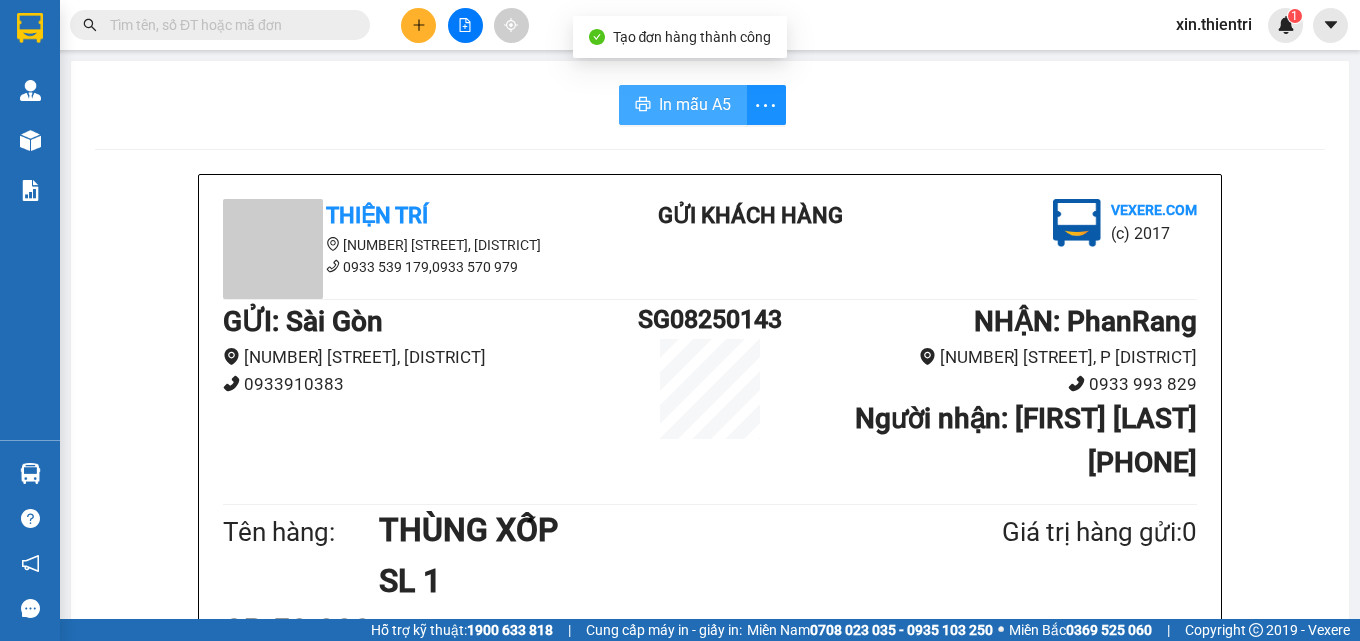 click on "In mẫu A5" at bounding box center [695, 104] 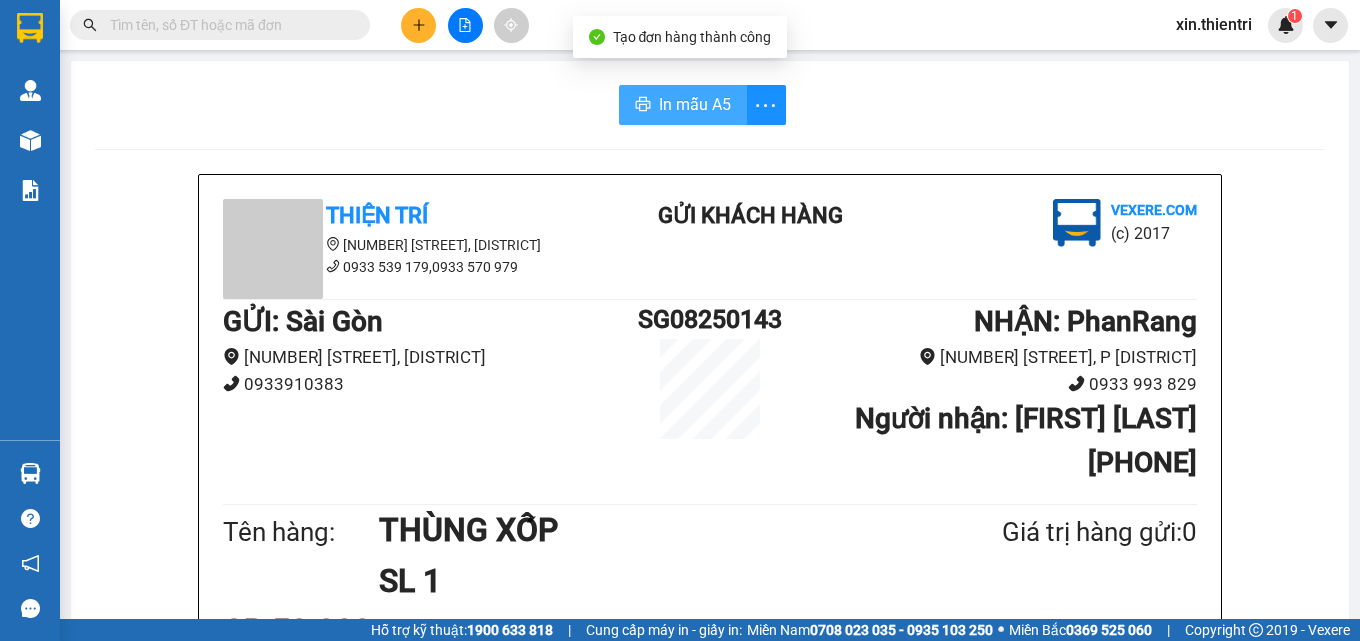 scroll, scrollTop: 0, scrollLeft: 0, axis: both 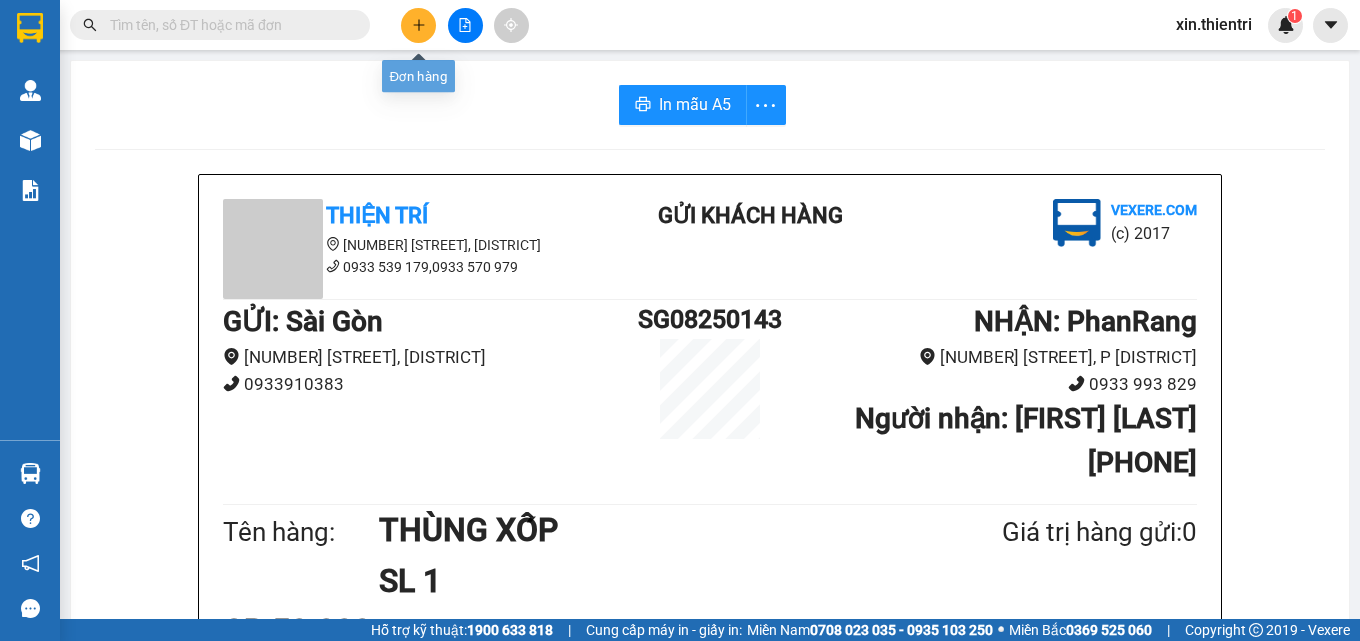 click 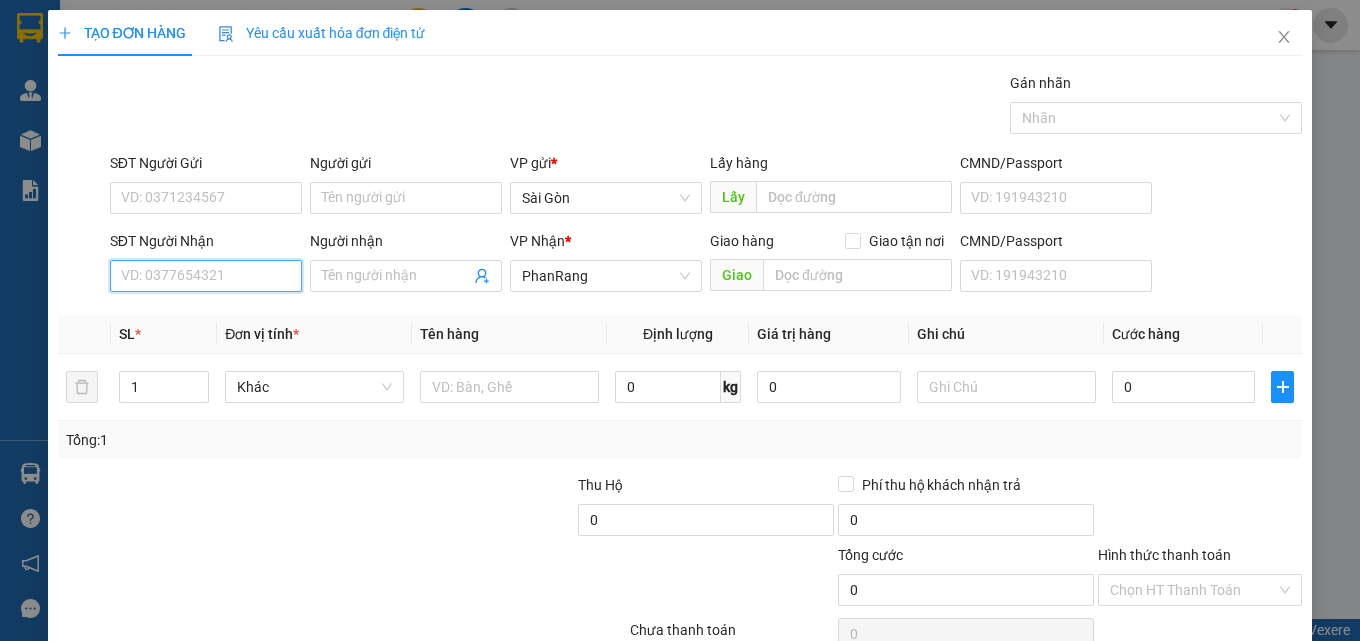 click on "SĐT Người Nhận" at bounding box center [206, 276] 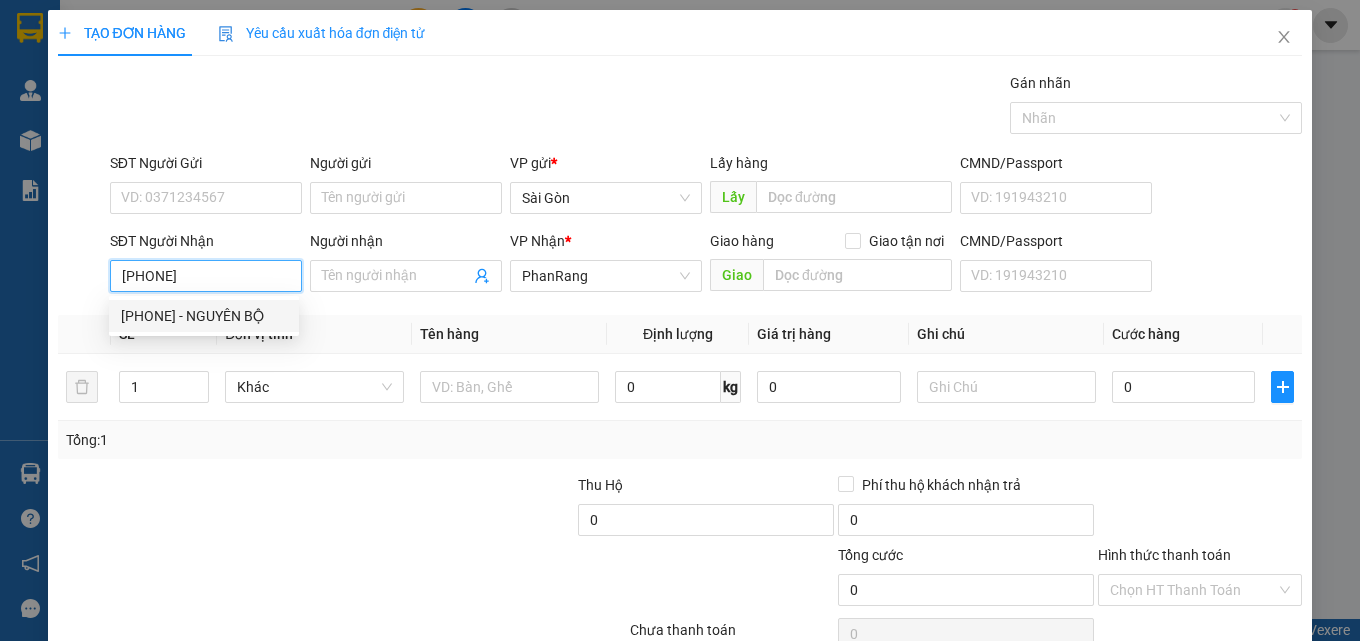 click on "[PHONE] - NGUYÊN BỘ" at bounding box center (204, 316) 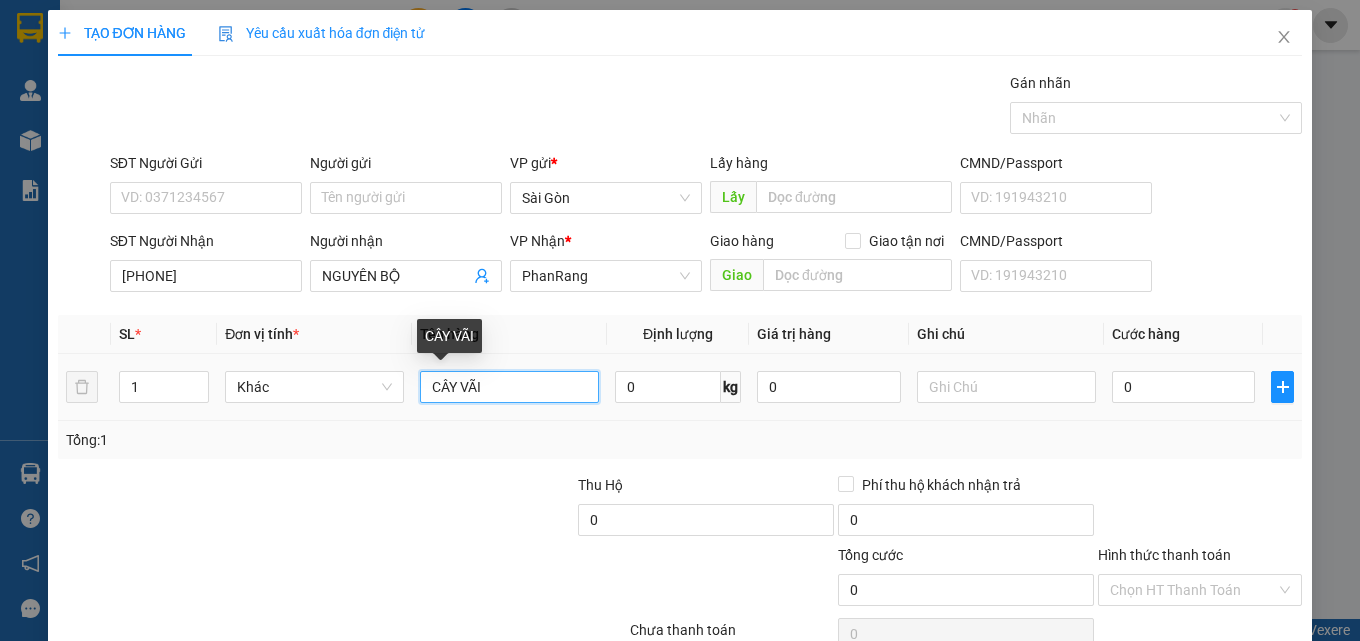 click on "CÂY VÃI" at bounding box center [509, 387] 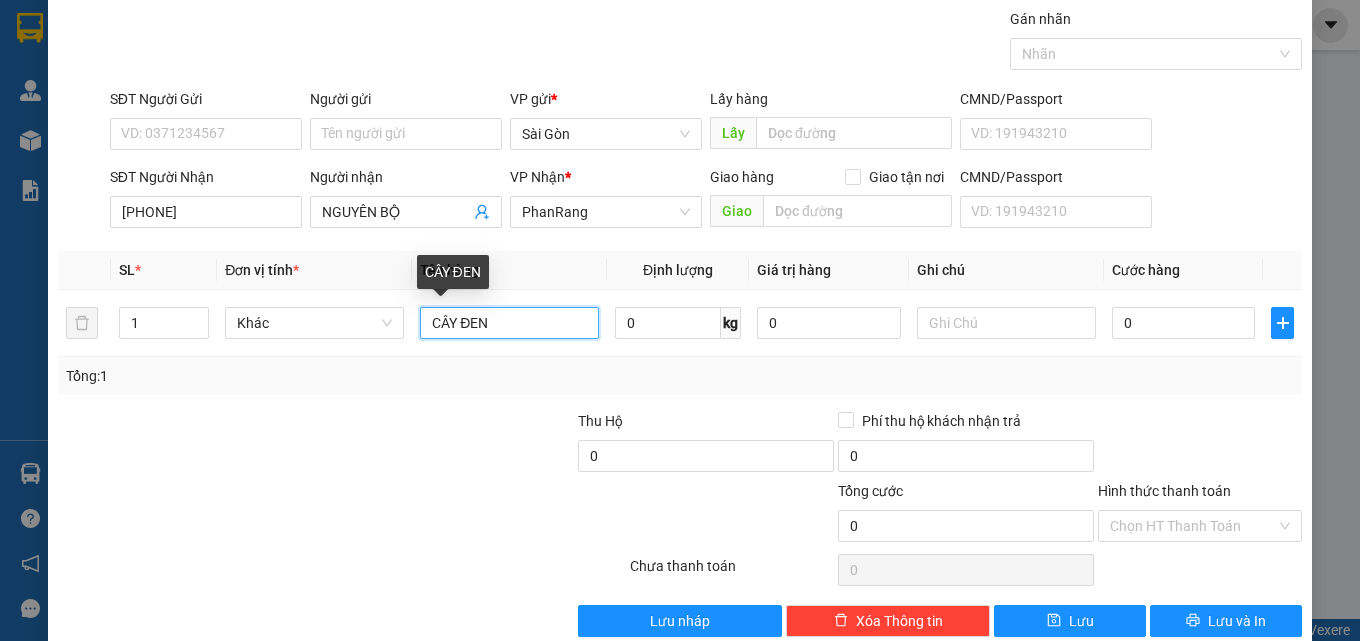 scroll, scrollTop: 99, scrollLeft: 0, axis: vertical 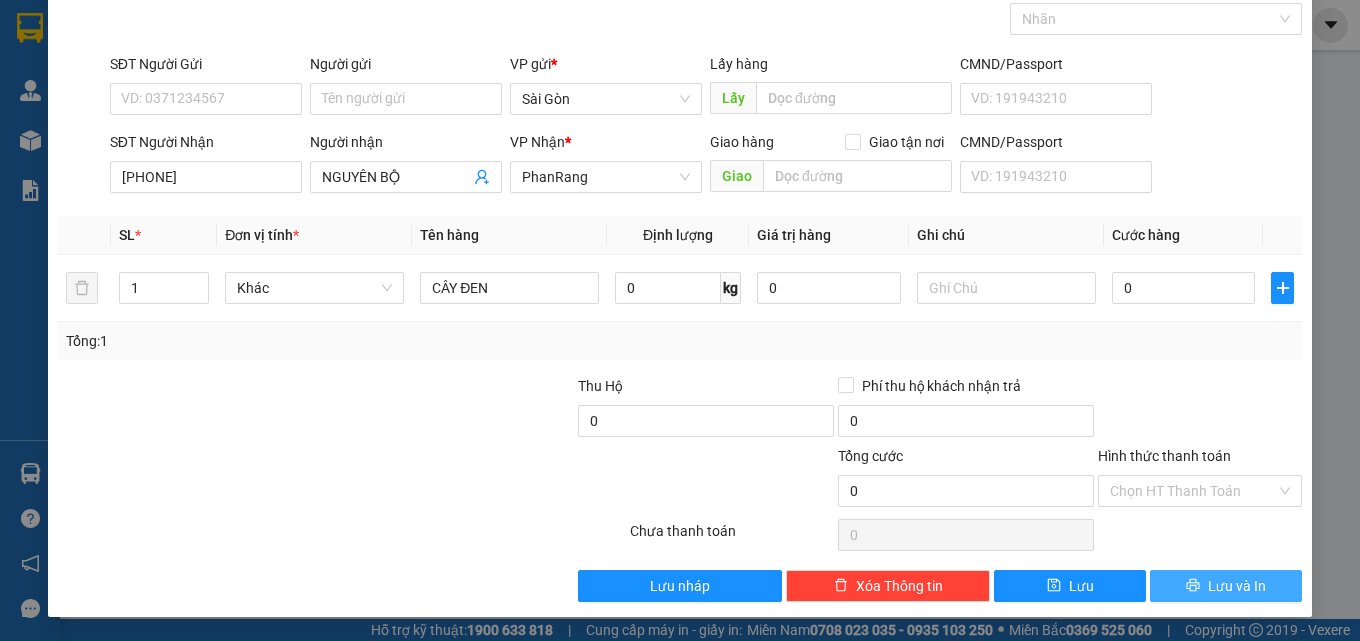drag, startPoint x: 1203, startPoint y: 576, endPoint x: 1207, endPoint y: 603, distance: 27.294687 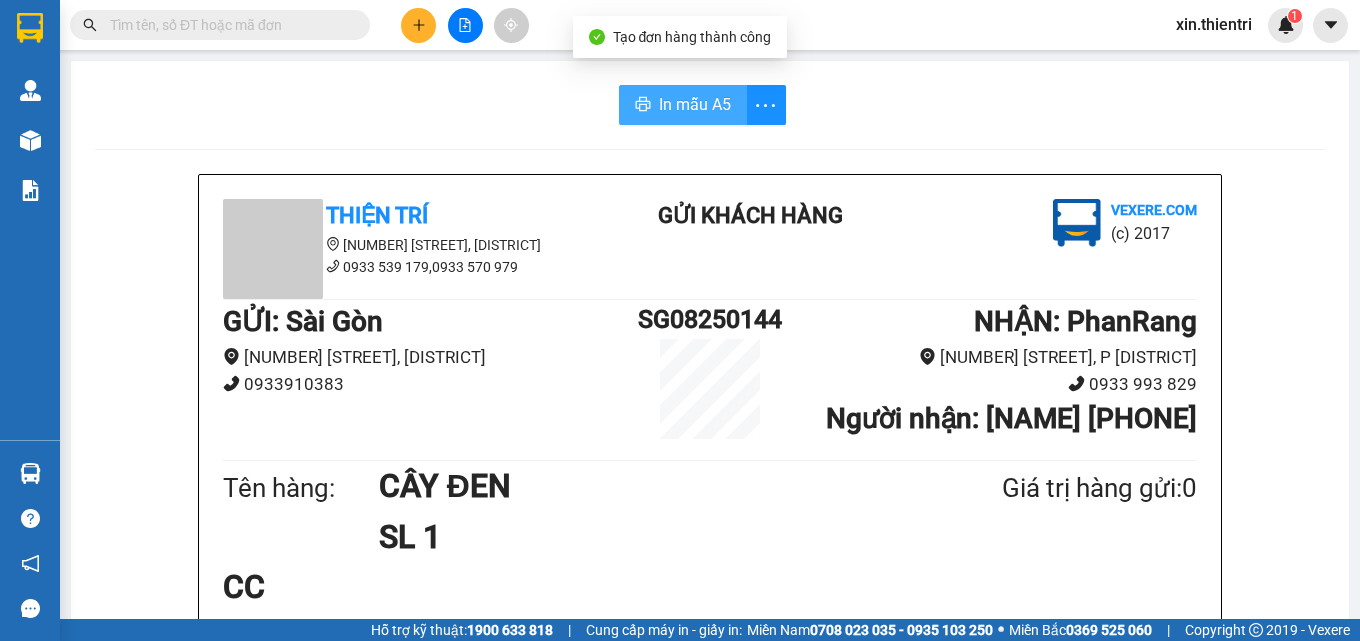 click on "In mẫu A5" at bounding box center [695, 104] 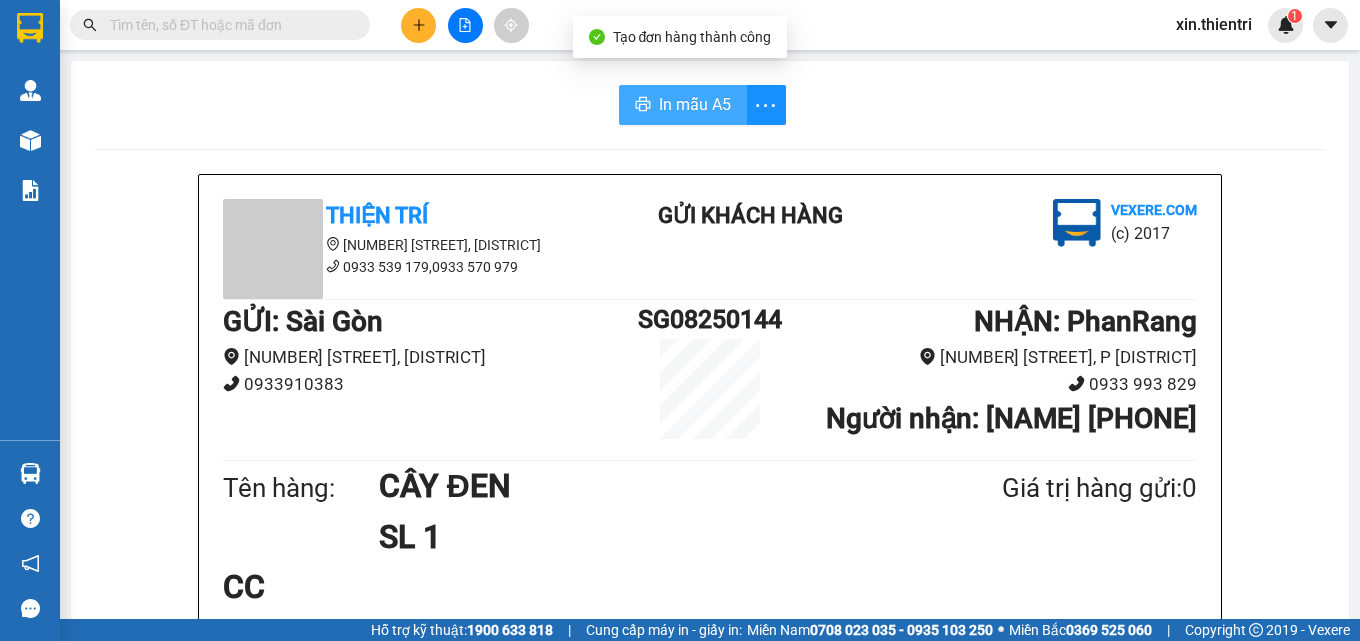 scroll, scrollTop: 0, scrollLeft: 0, axis: both 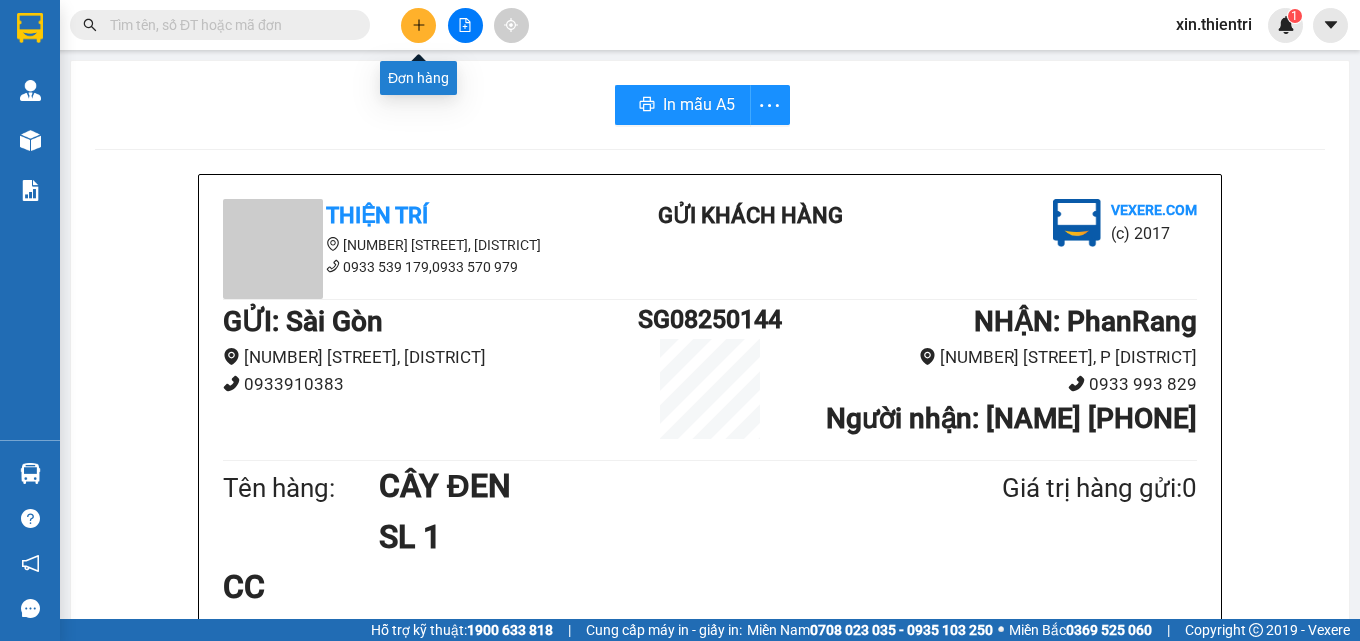click 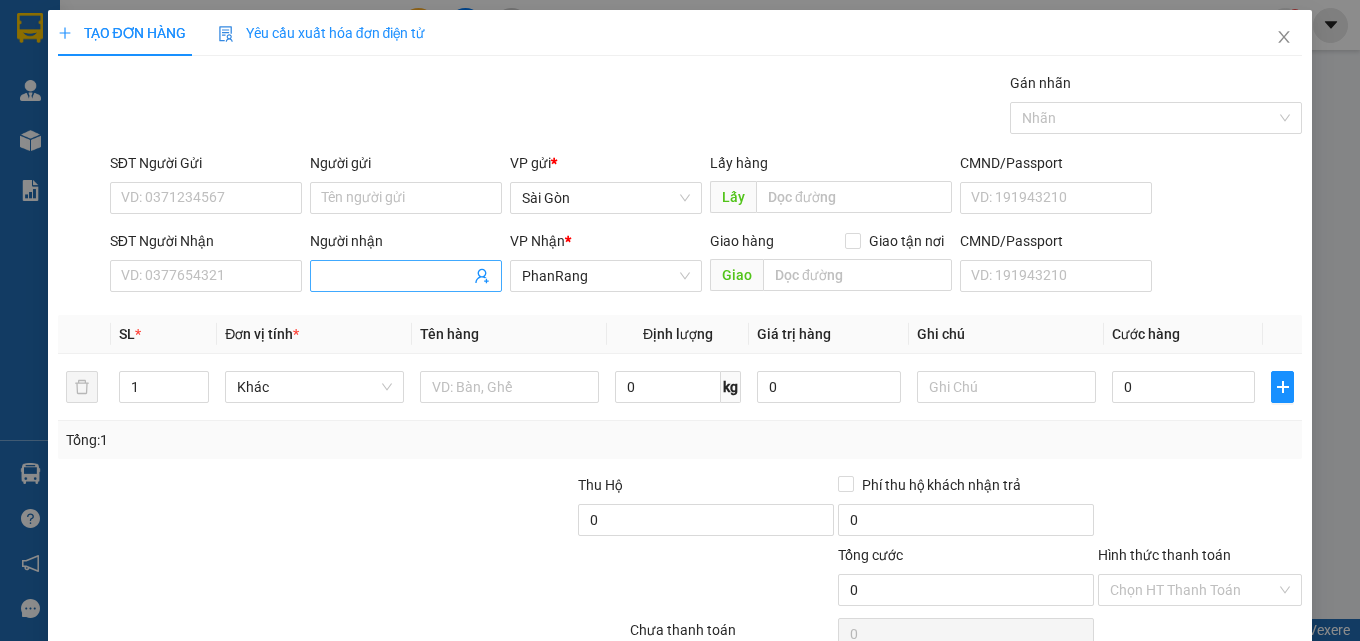 click on "Người nhận" at bounding box center [396, 276] 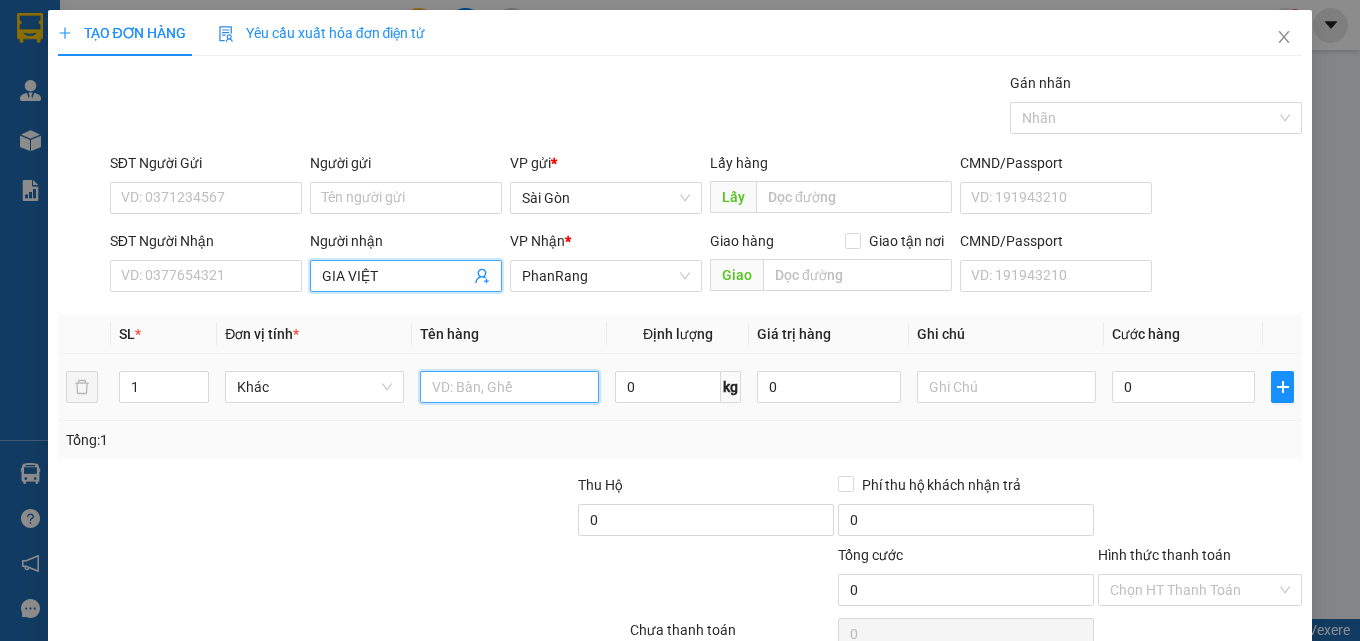 click at bounding box center [509, 387] 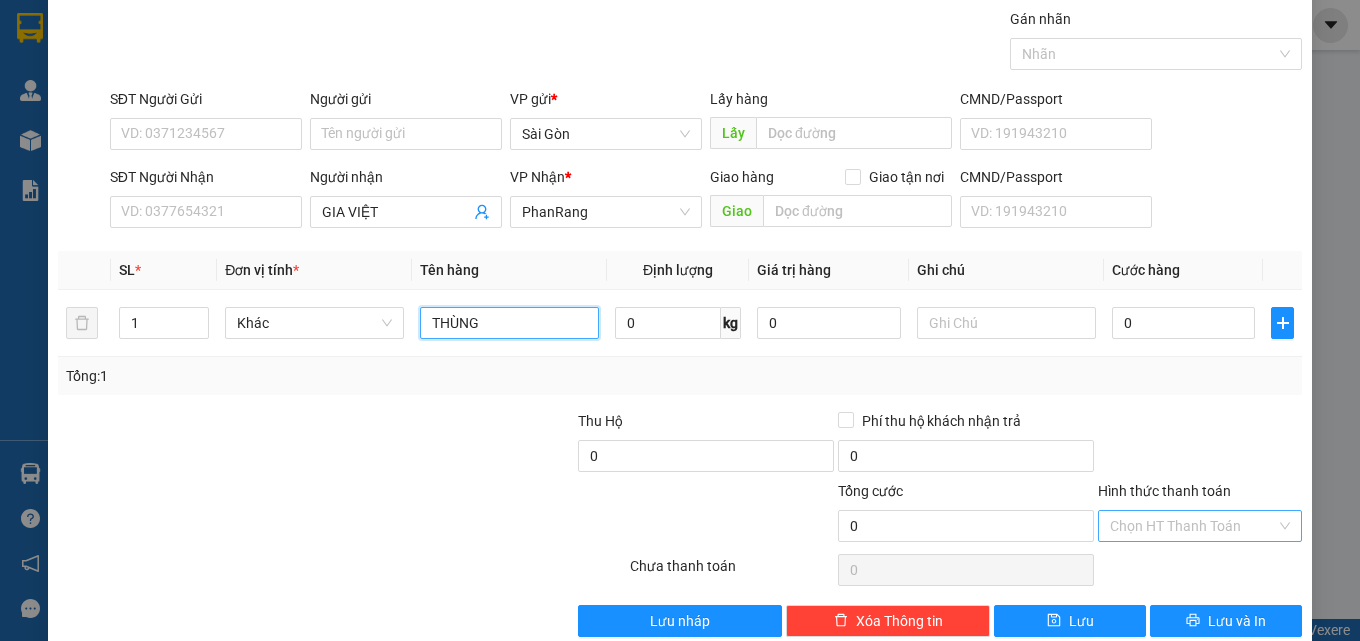 scroll, scrollTop: 99, scrollLeft: 0, axis: vertical 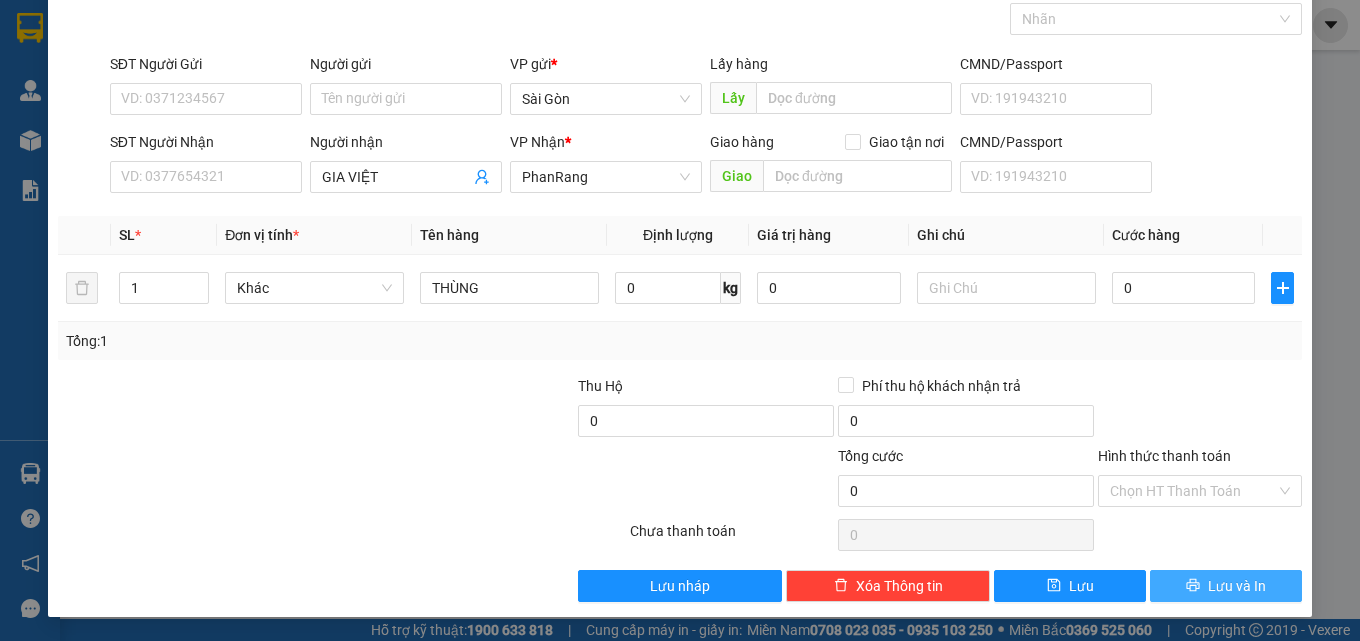 click on "Lưu và In" at bounding box center (1237, 586) 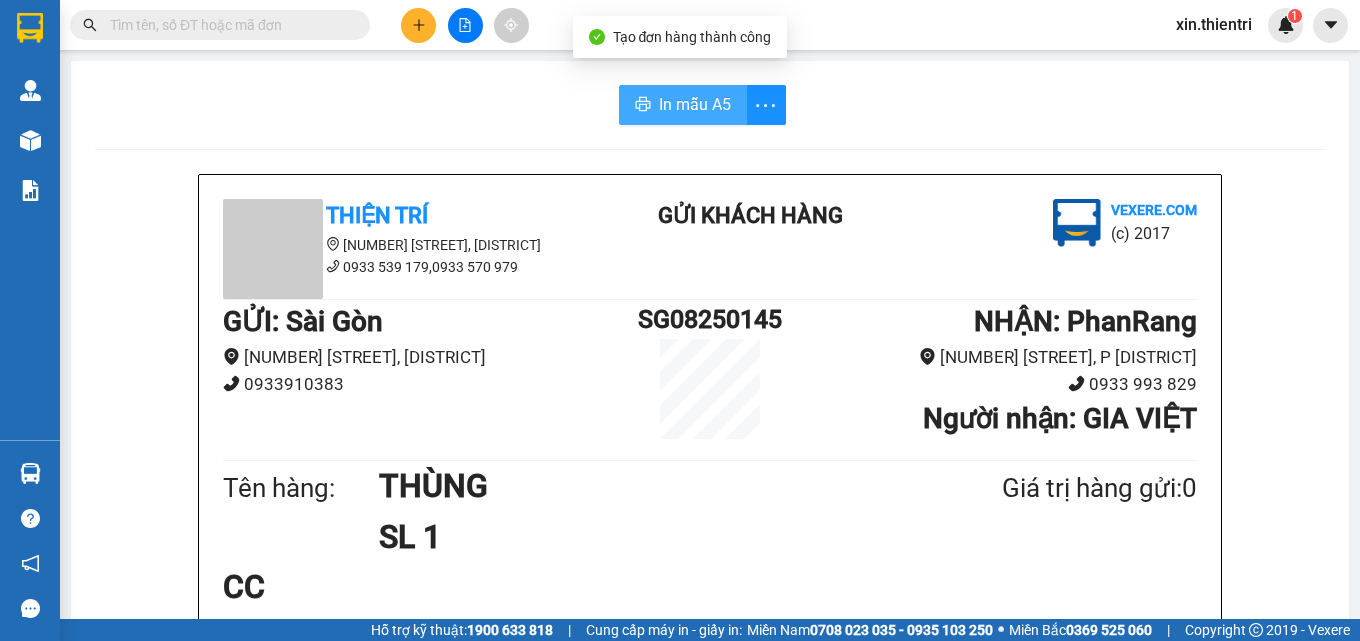 drag, startPoint x: 656, startPoint y: 109, endPoint x: 670, endPoint y: 106, distance: 14.3178215 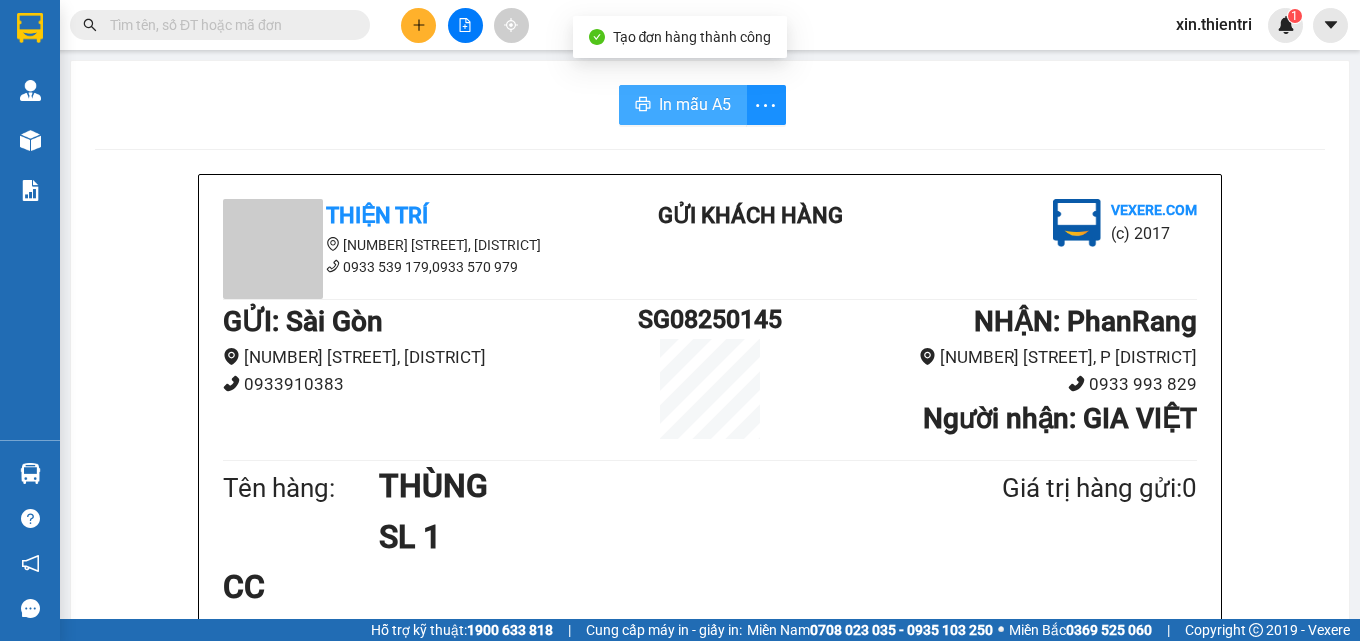 scroll, scrollTop: 0, scrollLeft: 0, axis: both 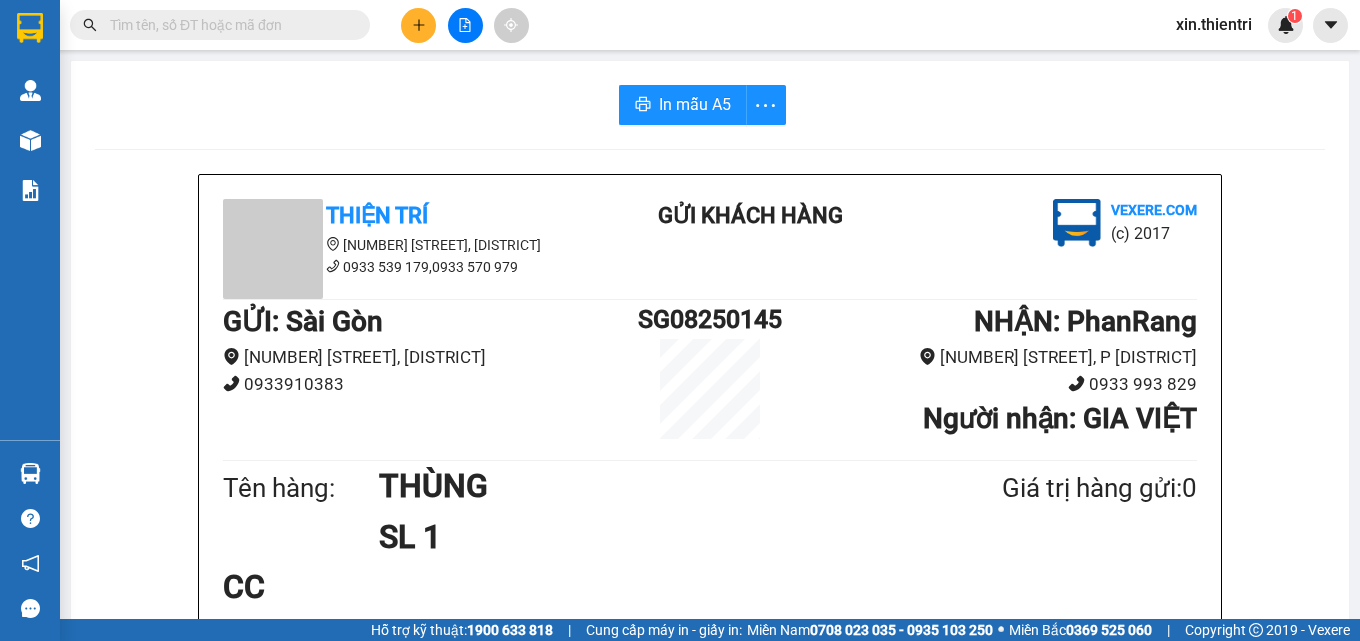 click at bounding box center (418, 25) 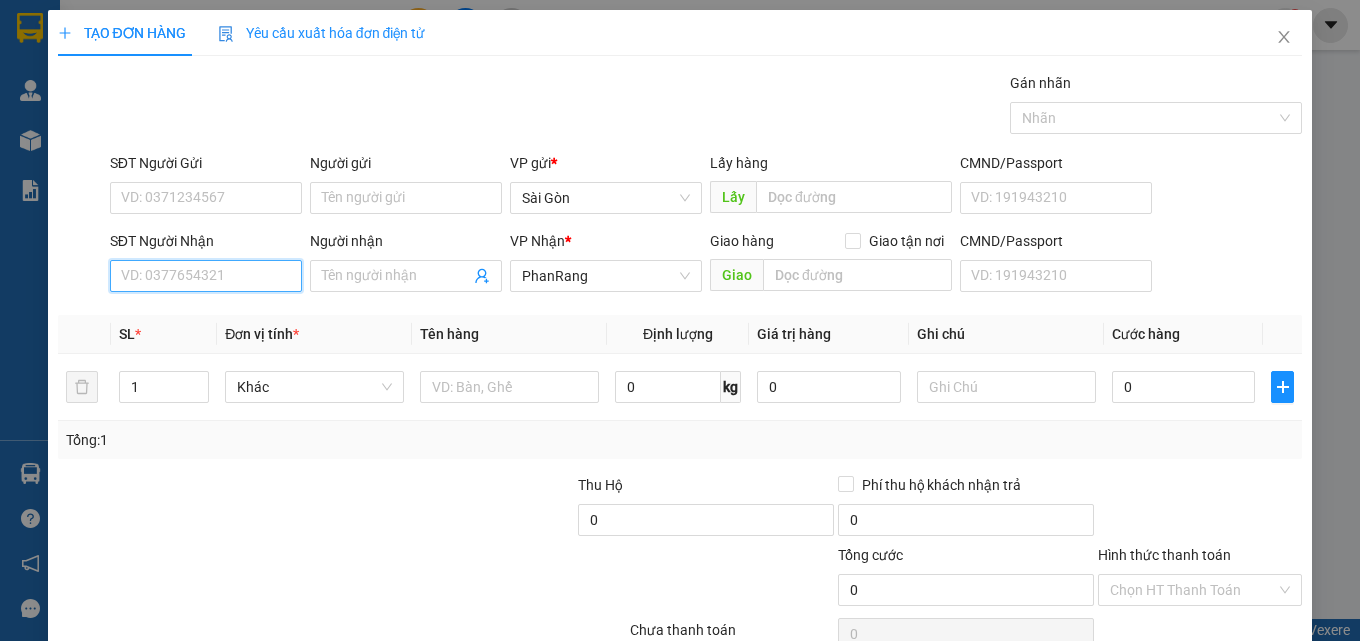click on "SĐT Người Nhận" at bounding box center [206, 276] 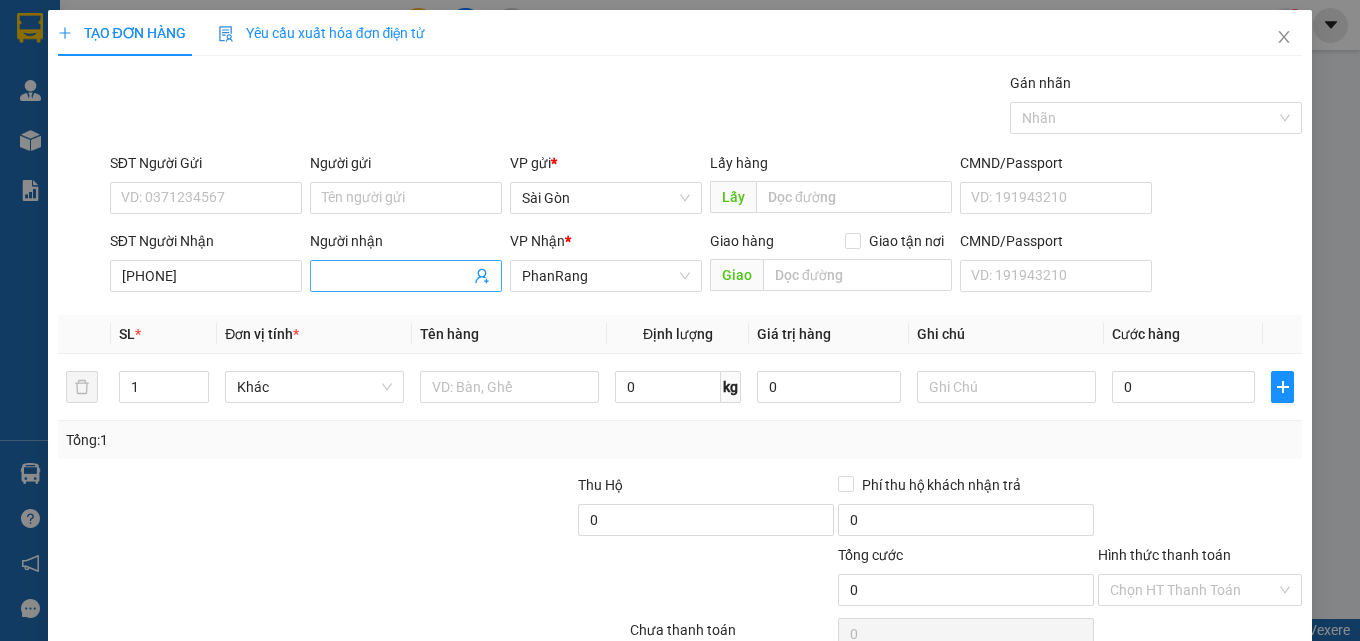 drag, startPoint x: 380, startPoint y: 267, endPoint x: 366, endPoint y: 269, distance: 14.142136 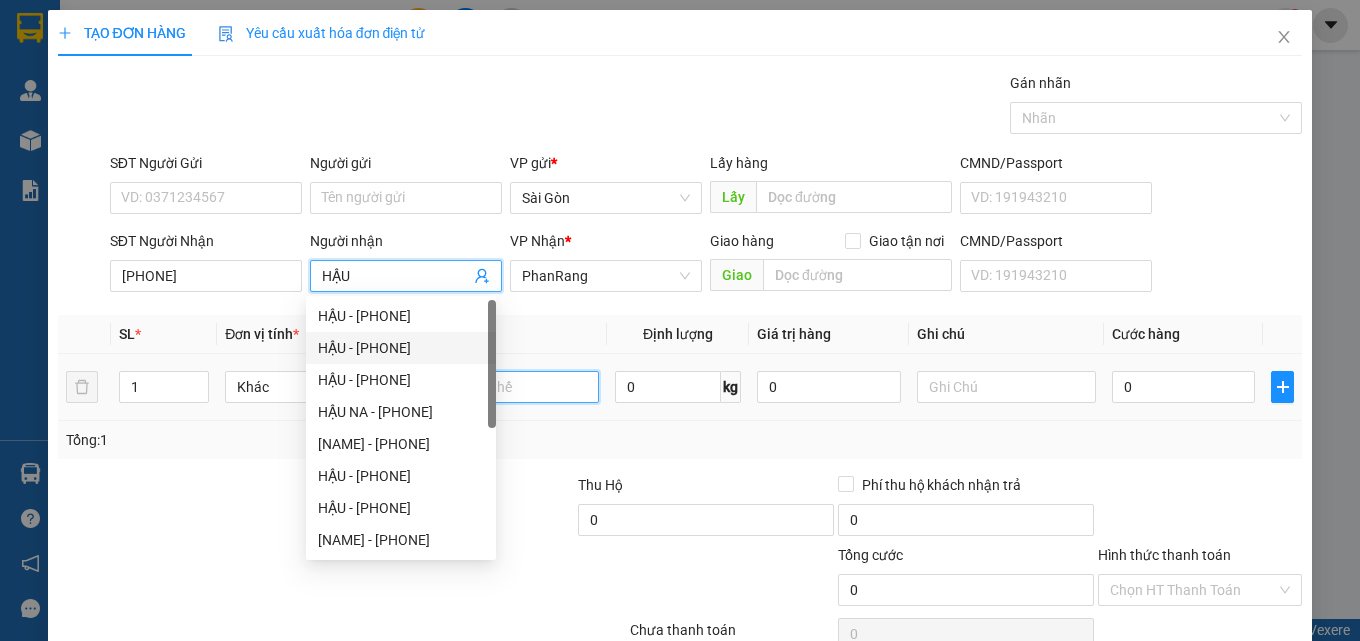 click at bounding box center (509, 387) 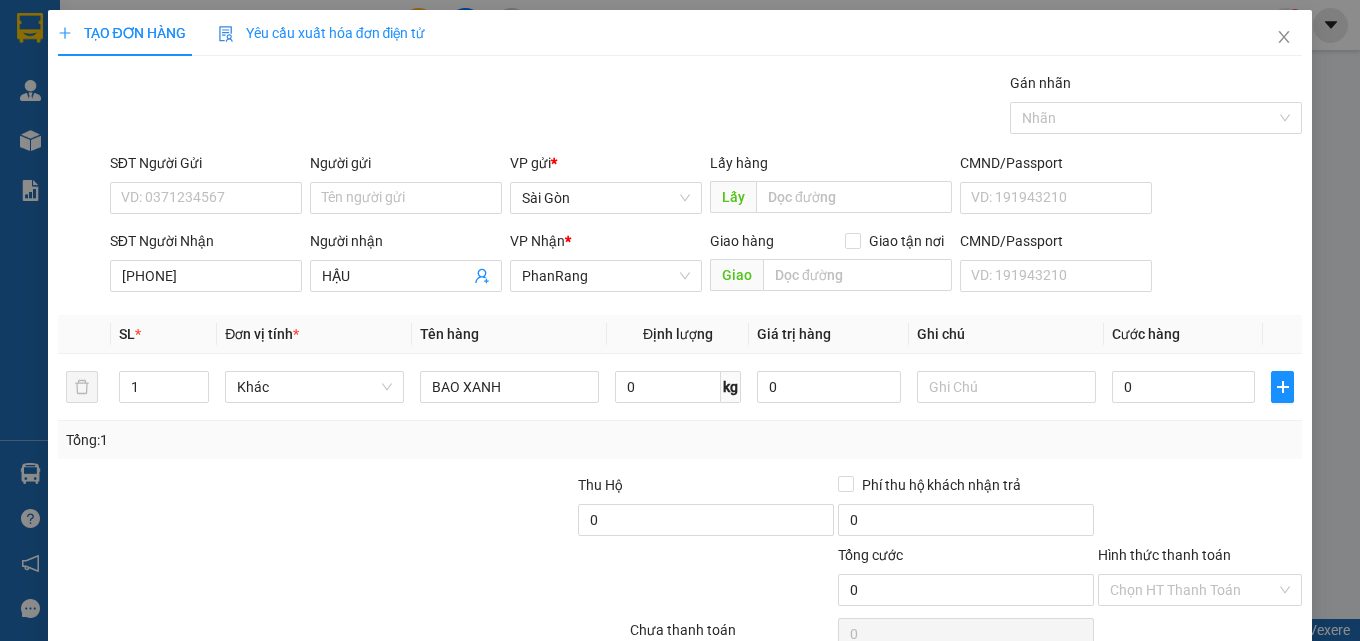 click 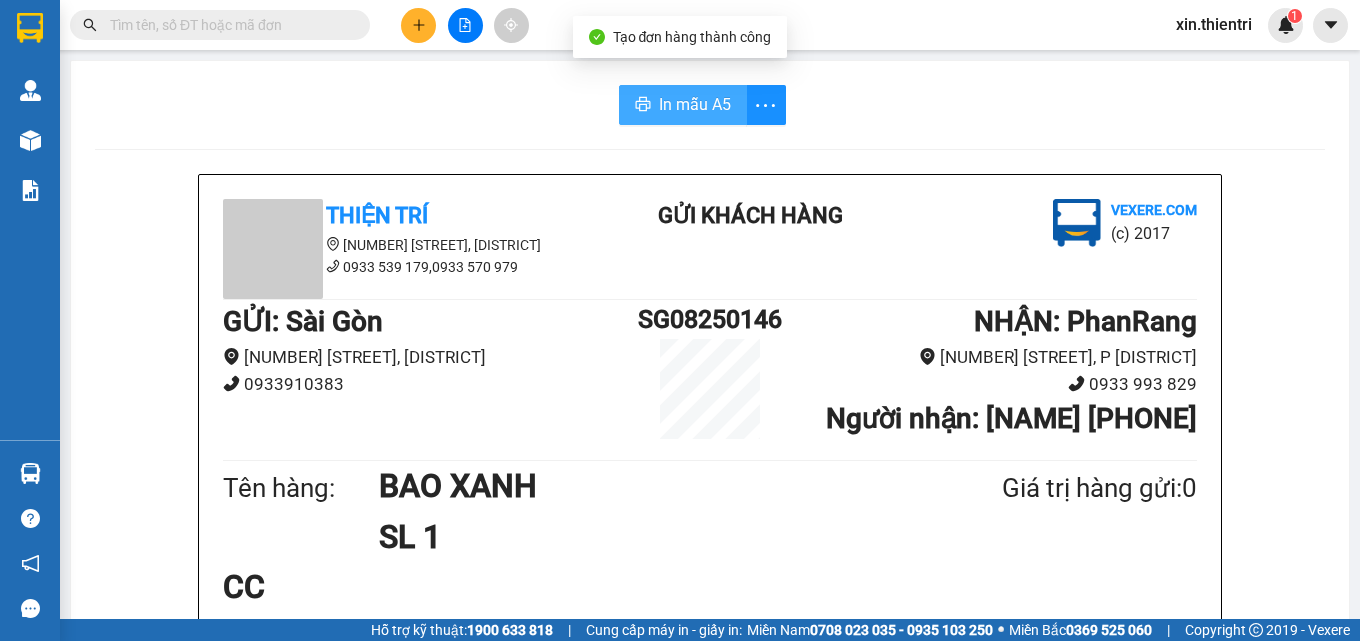 click on "In mẫu A5" at bounding box center [695, 104] 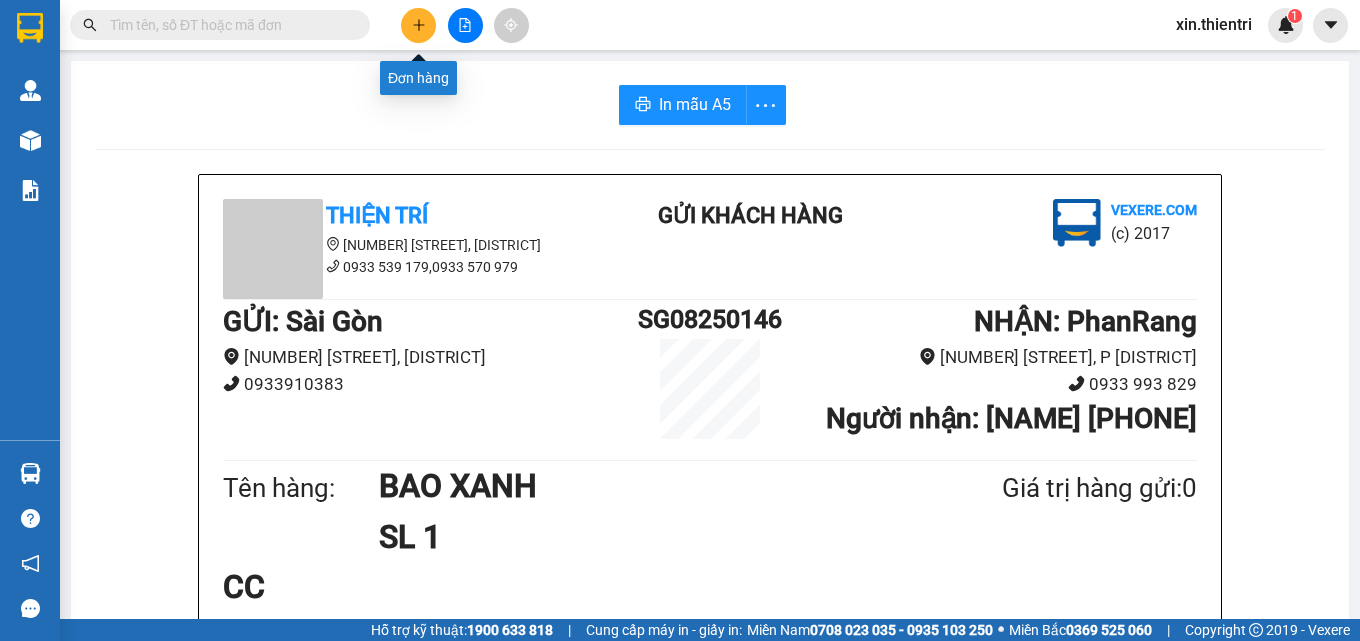 click at bounding box center (418, 25) 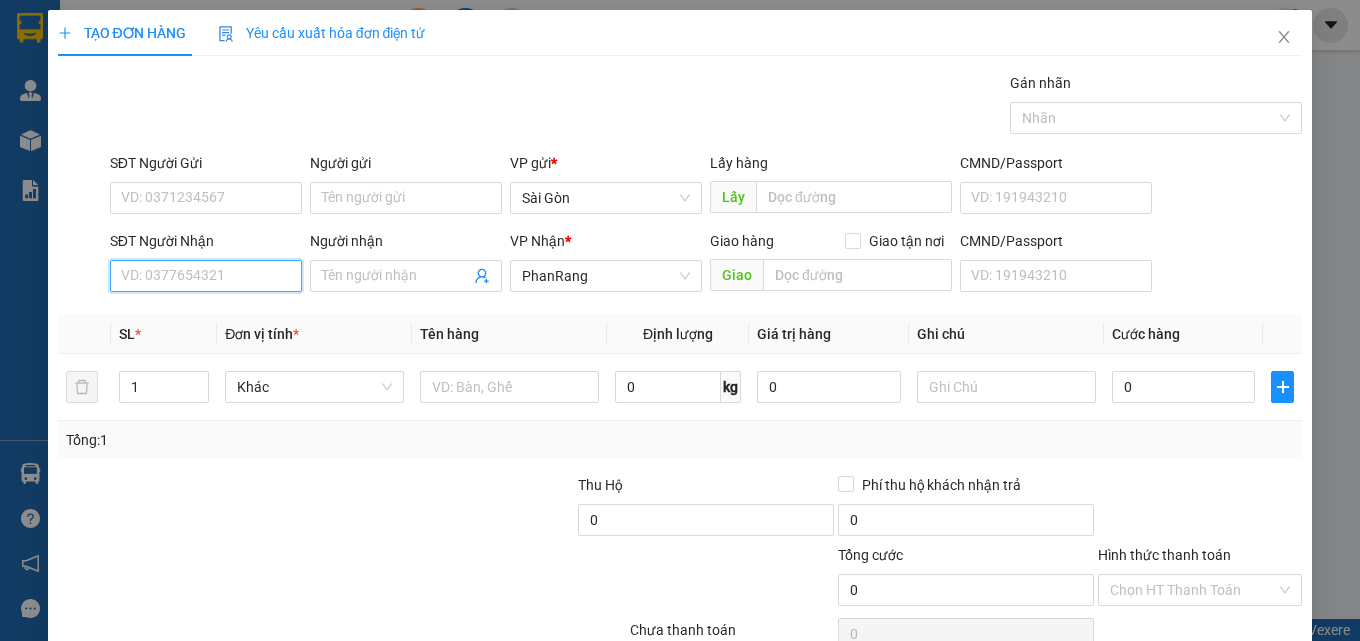 drag, startPoint x: 224, startPoint y: 263, endPoint x: 230, endPoint y: 253, distance: 11.661903 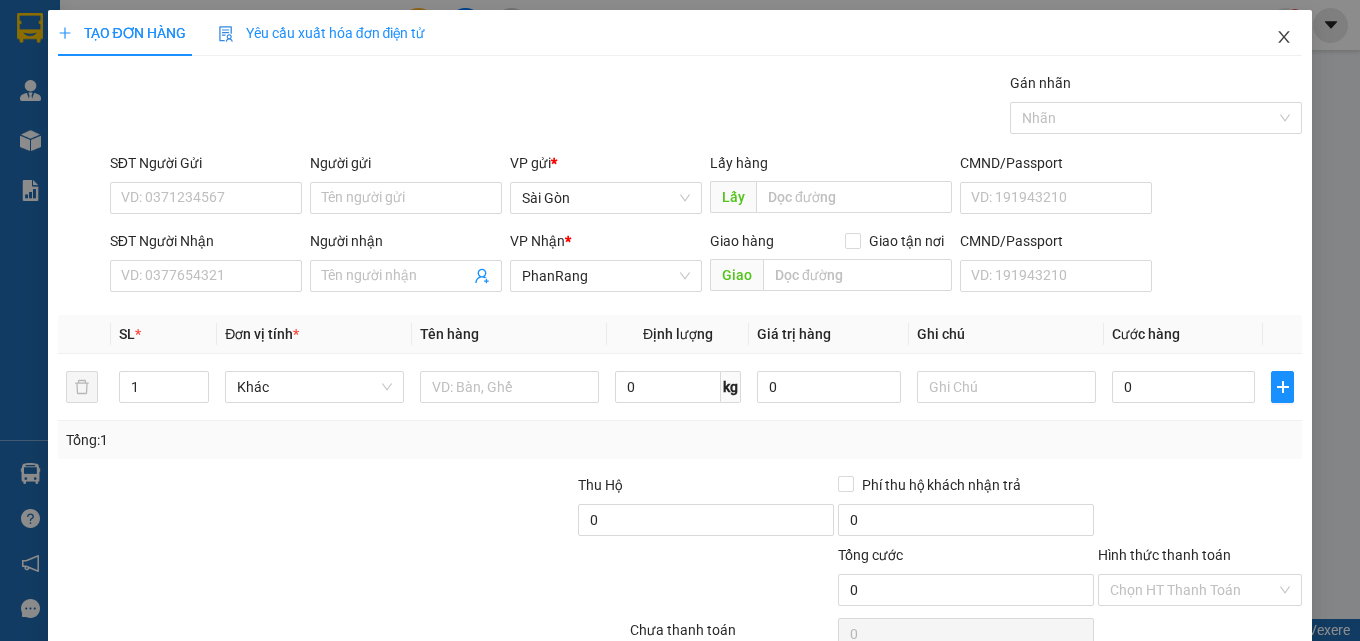 click 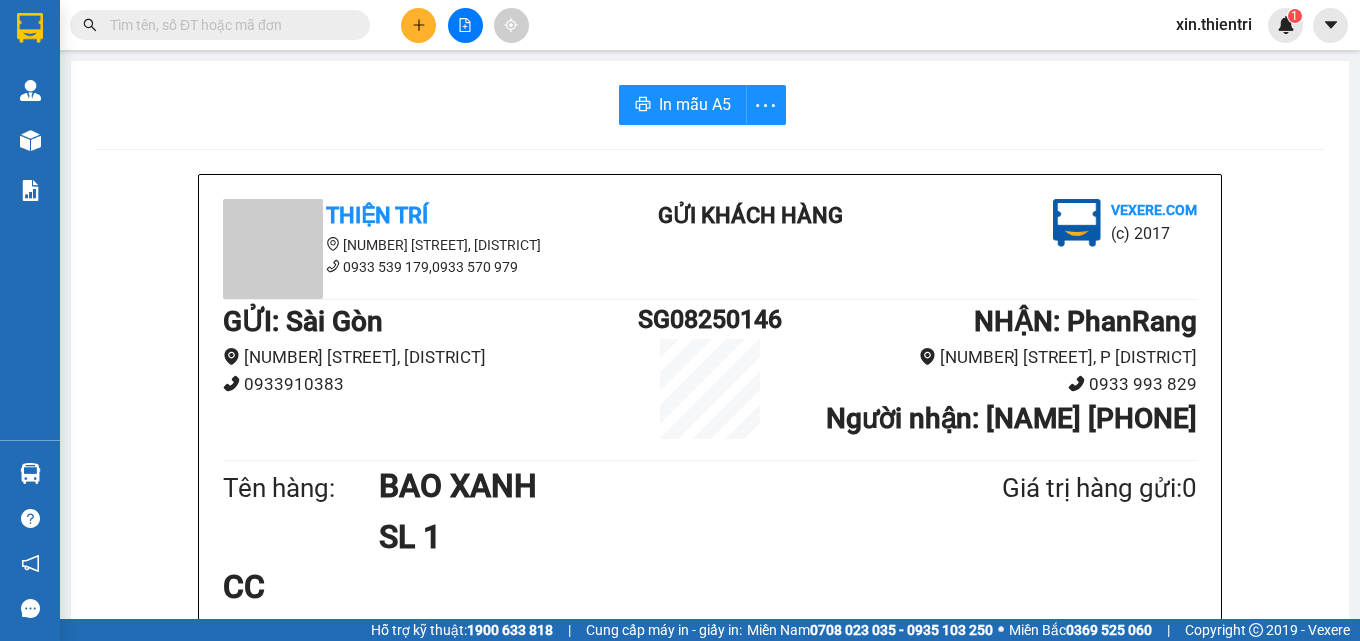click on "Kết quả tìm kiếm ( 0 )  Bộ lọc  No Data" at bounding box center (195, 25) 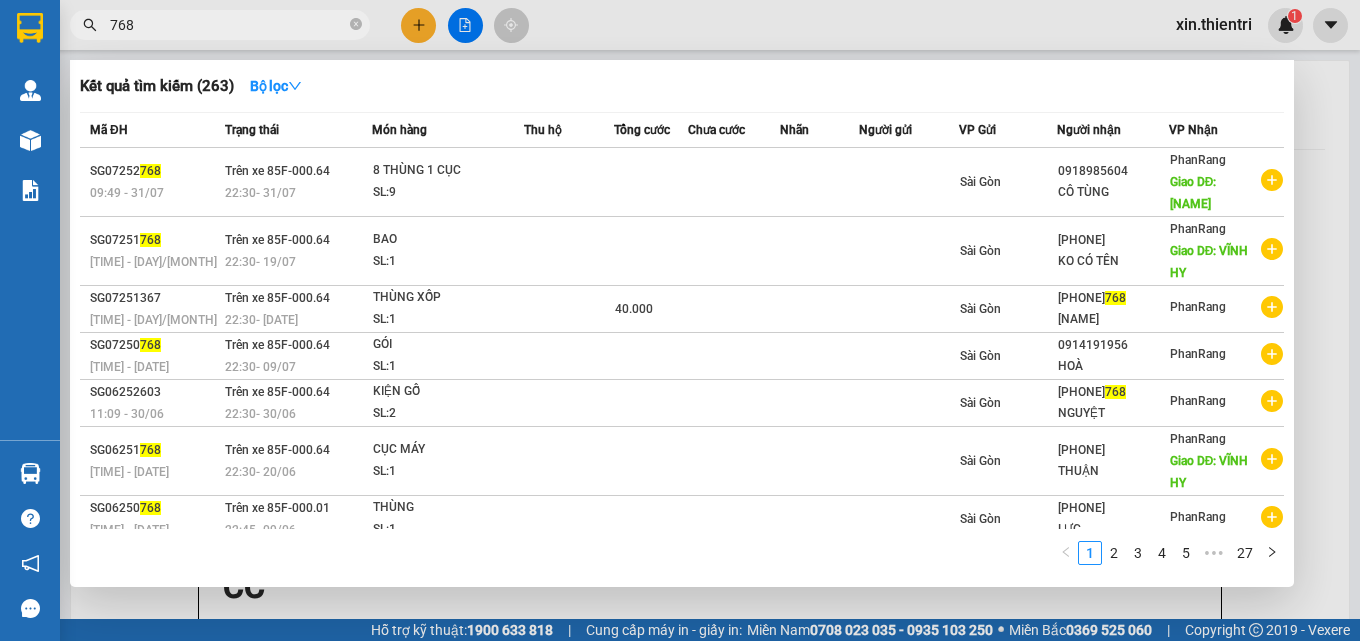 click 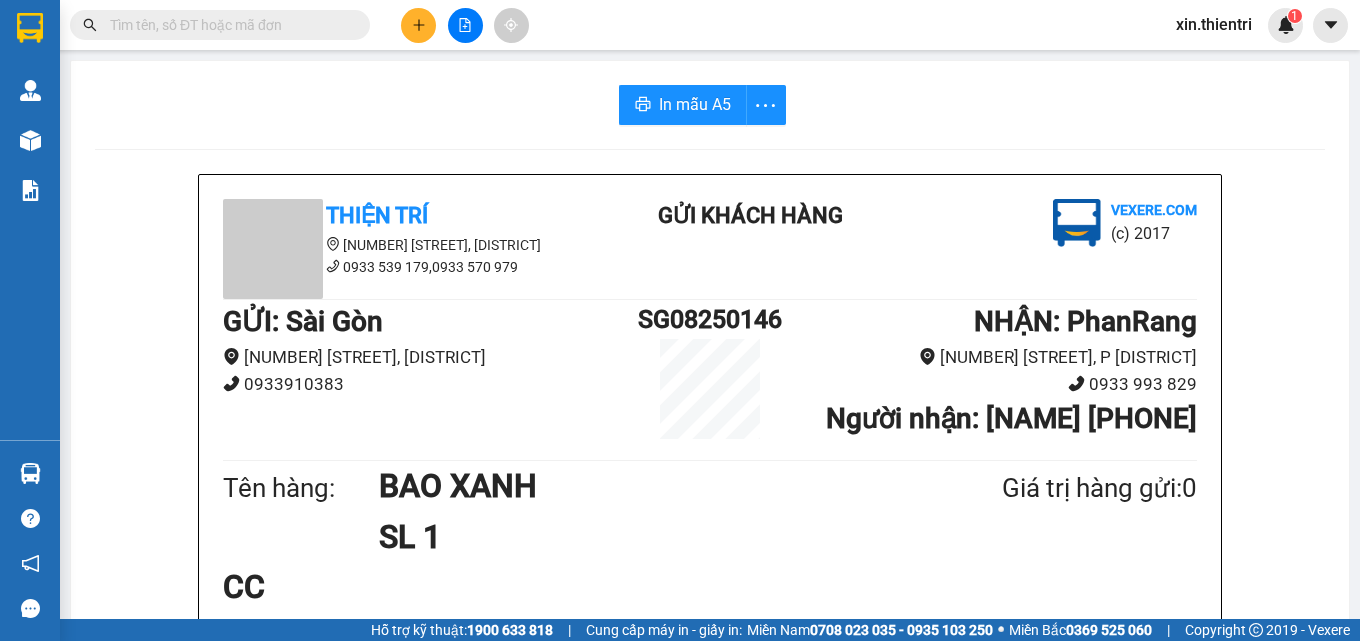 click at bounding box center [228, 25] 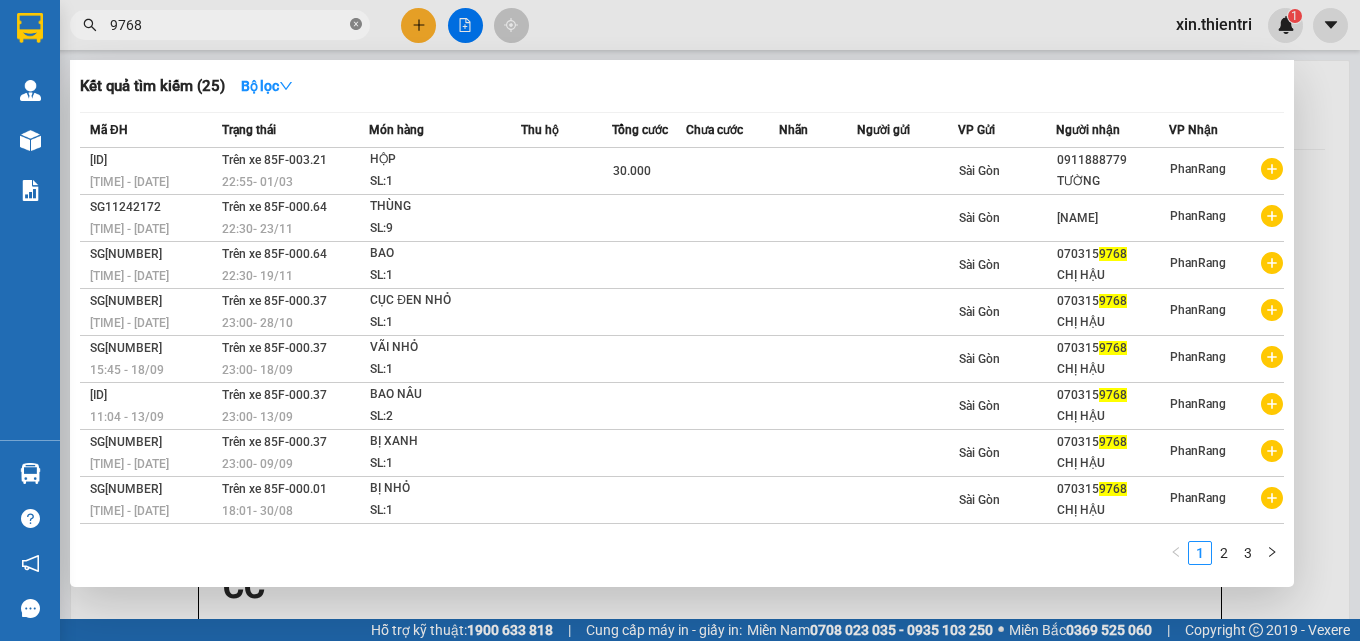 click 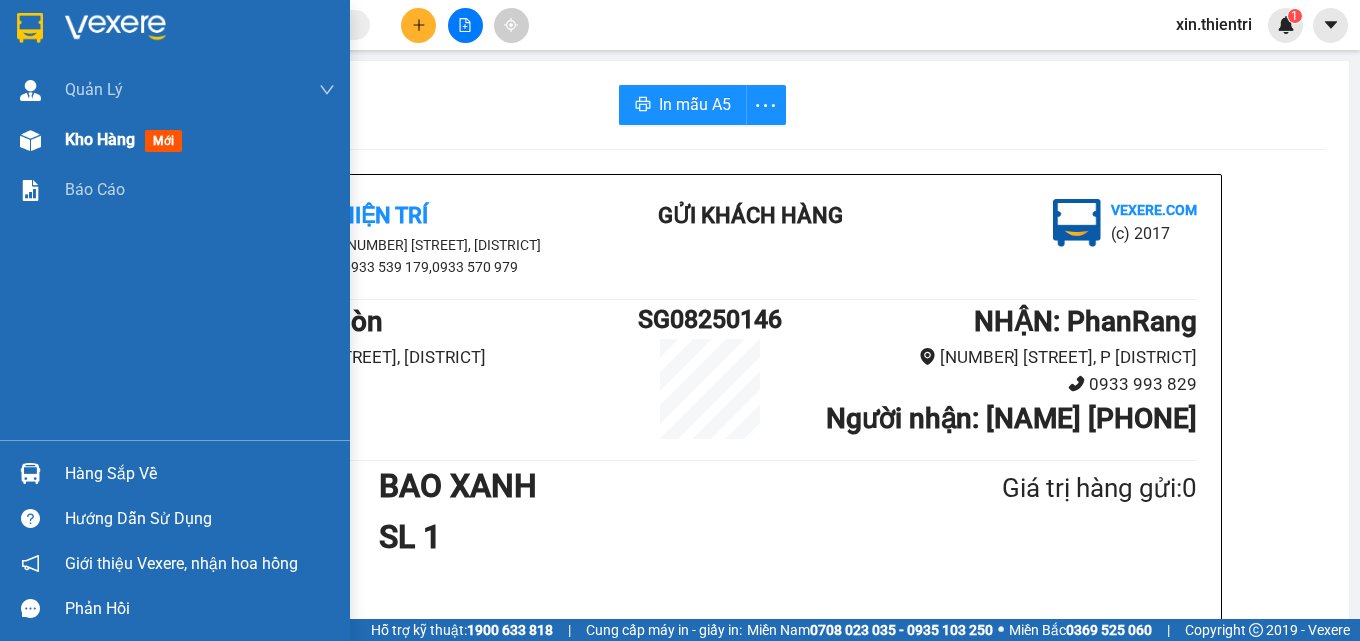 click on "Kho hàng" at bounding box center [100, 139] 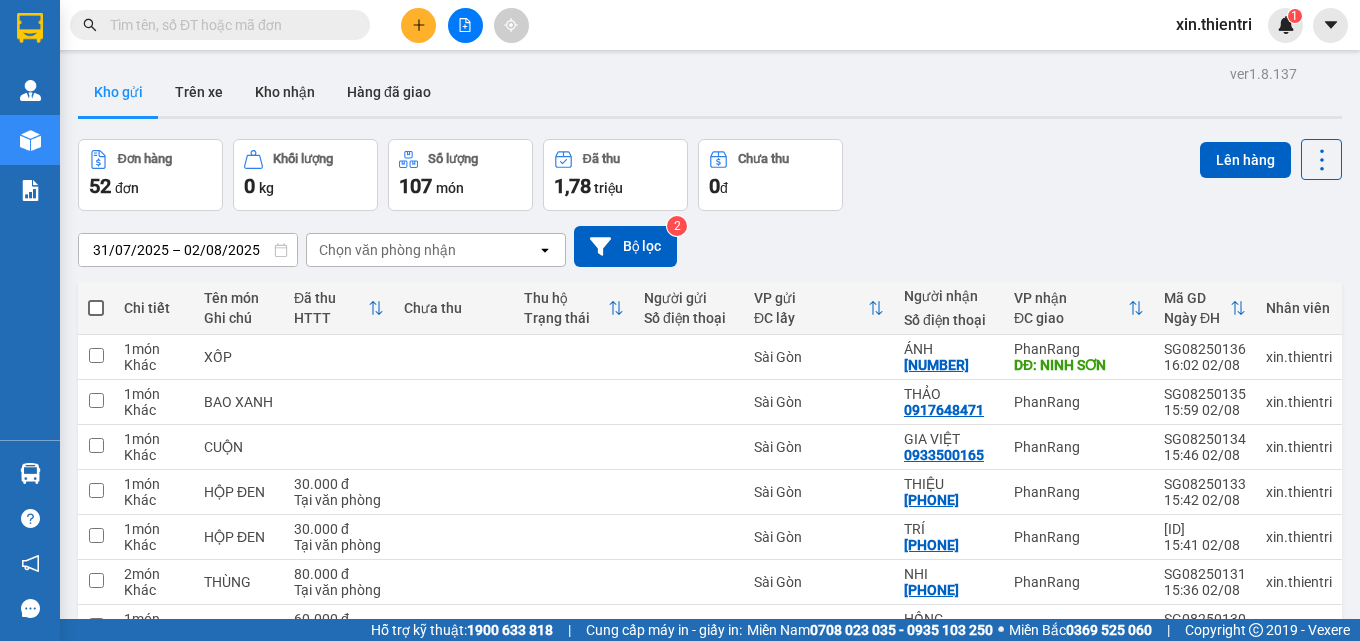 drag, startPoint x: 929, startPoint y: 571, endPoint x: 918, endPoint y: 572, distance: 11.045361 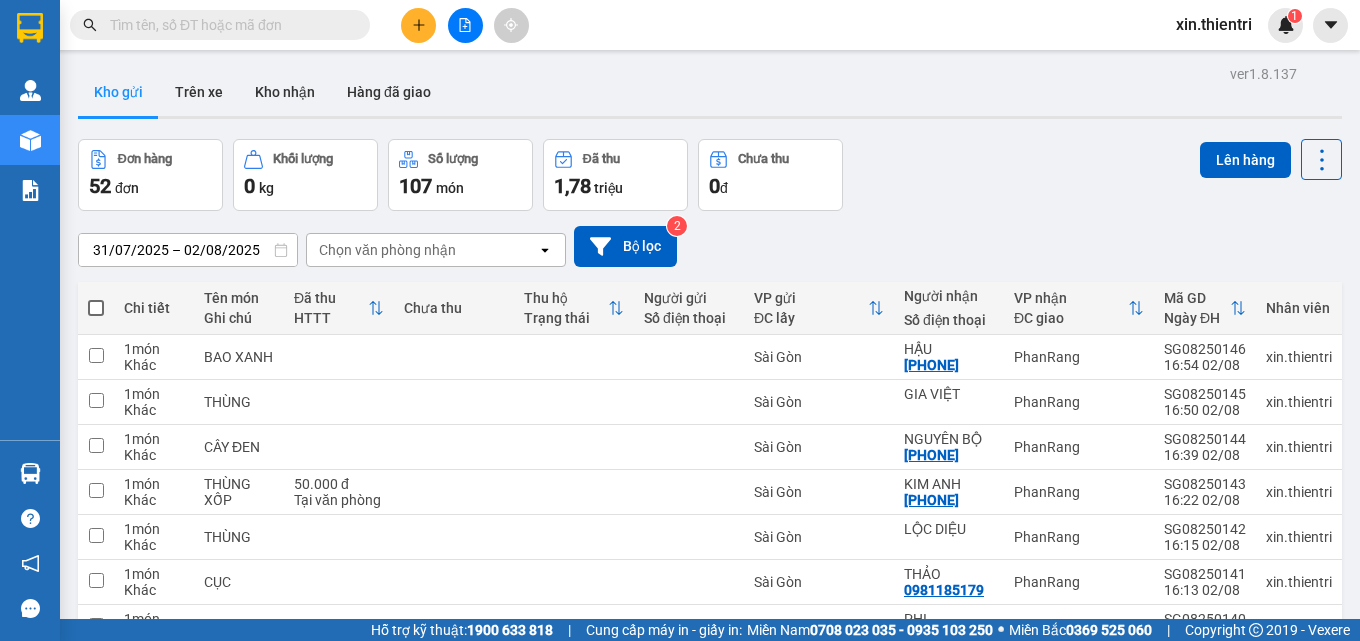 click on "3" at bounding box center [1019, 817] 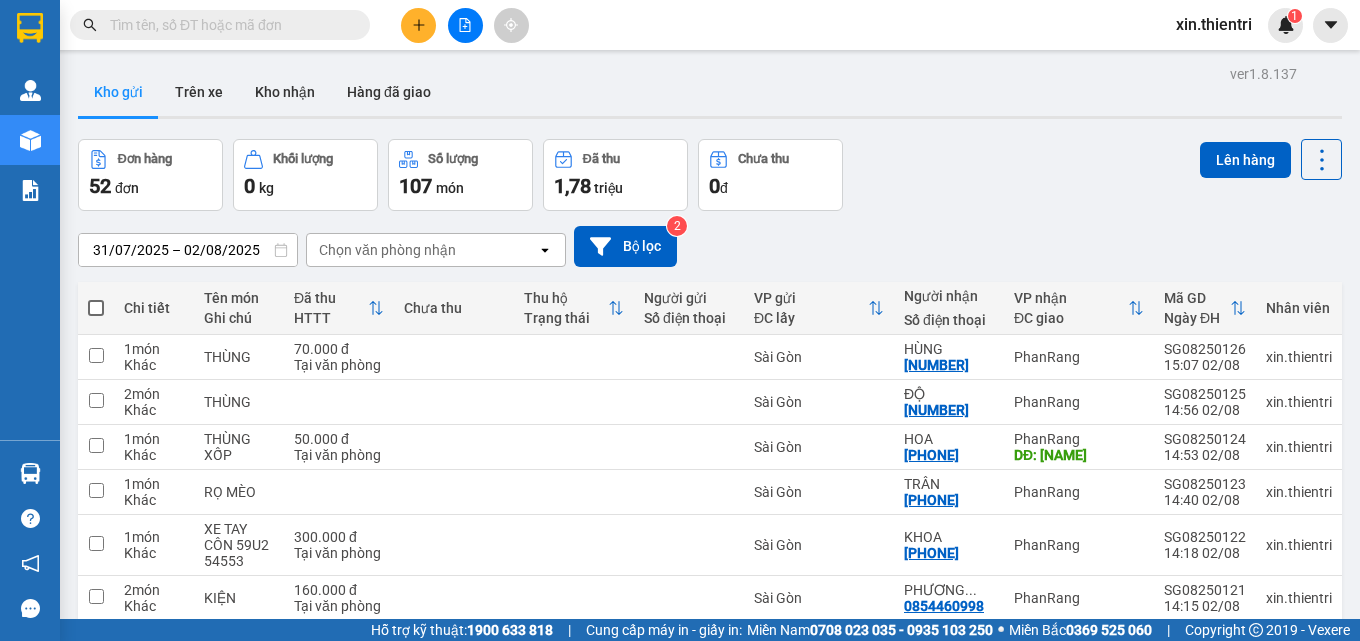 click on "4" at bounding box center [1054, 849] 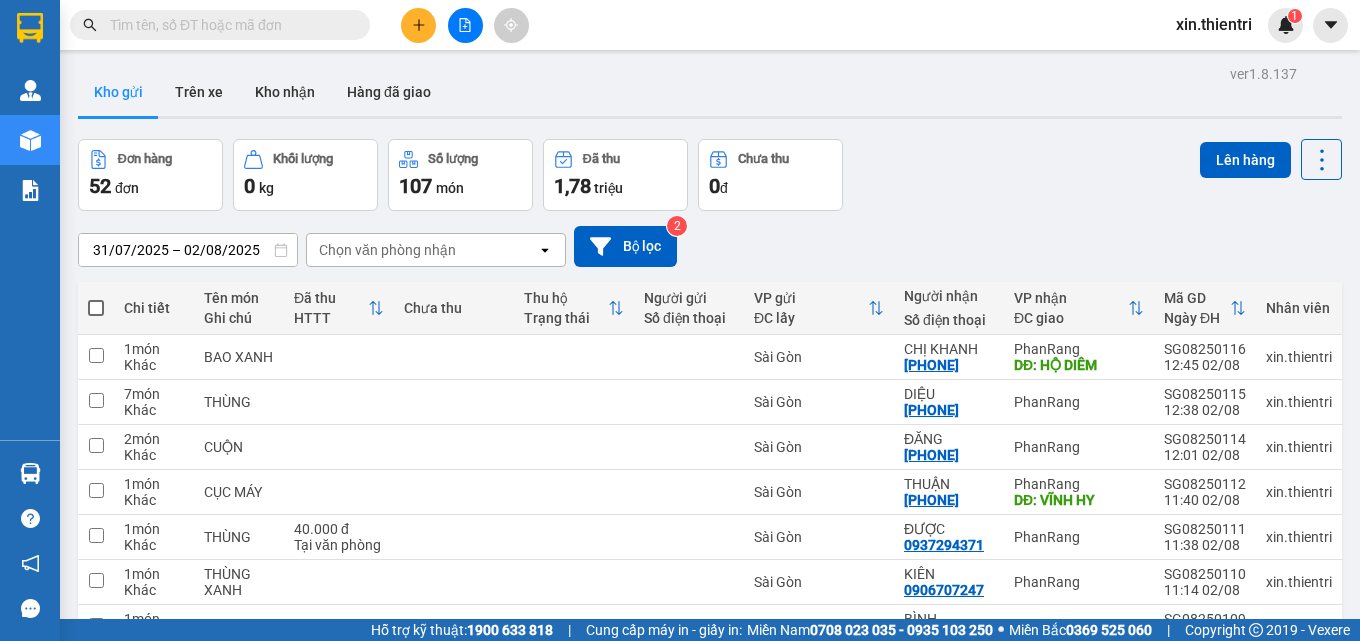 click on "5" at bounding box center (1089, 817) 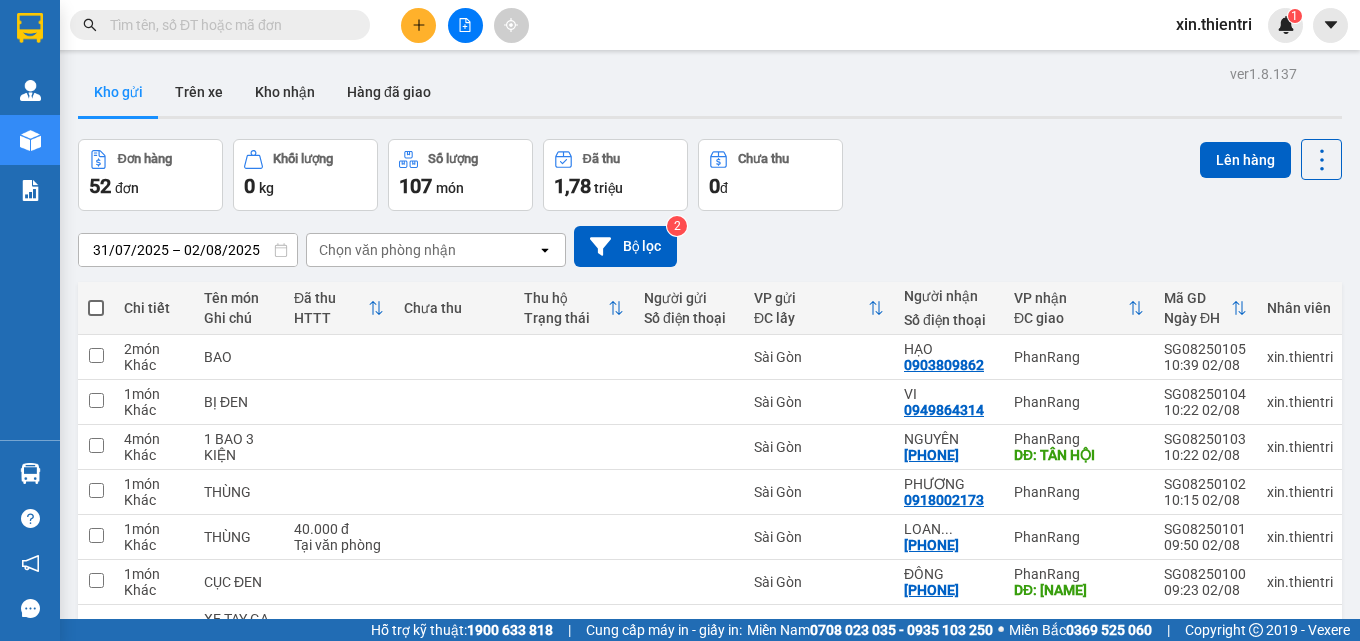 click on "6" at bounding box center [1124, 865] 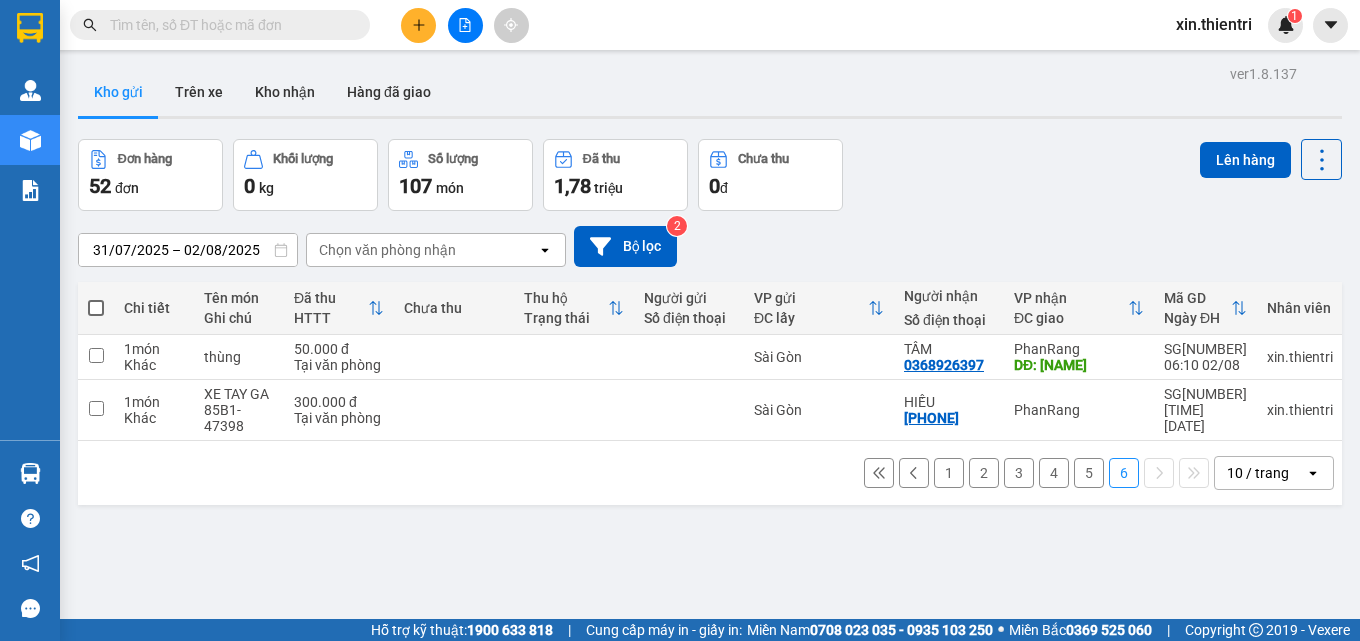 click on "1" at bounding box center (949, 473) 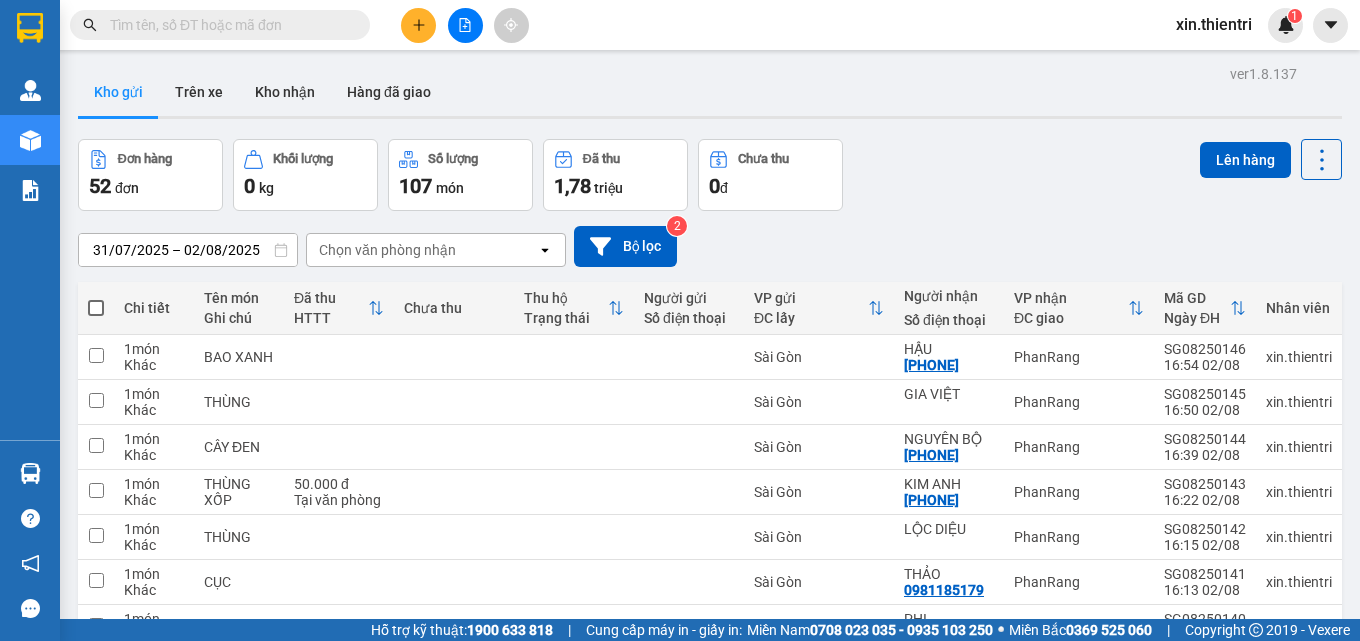 click at bounding box center (228, 25) 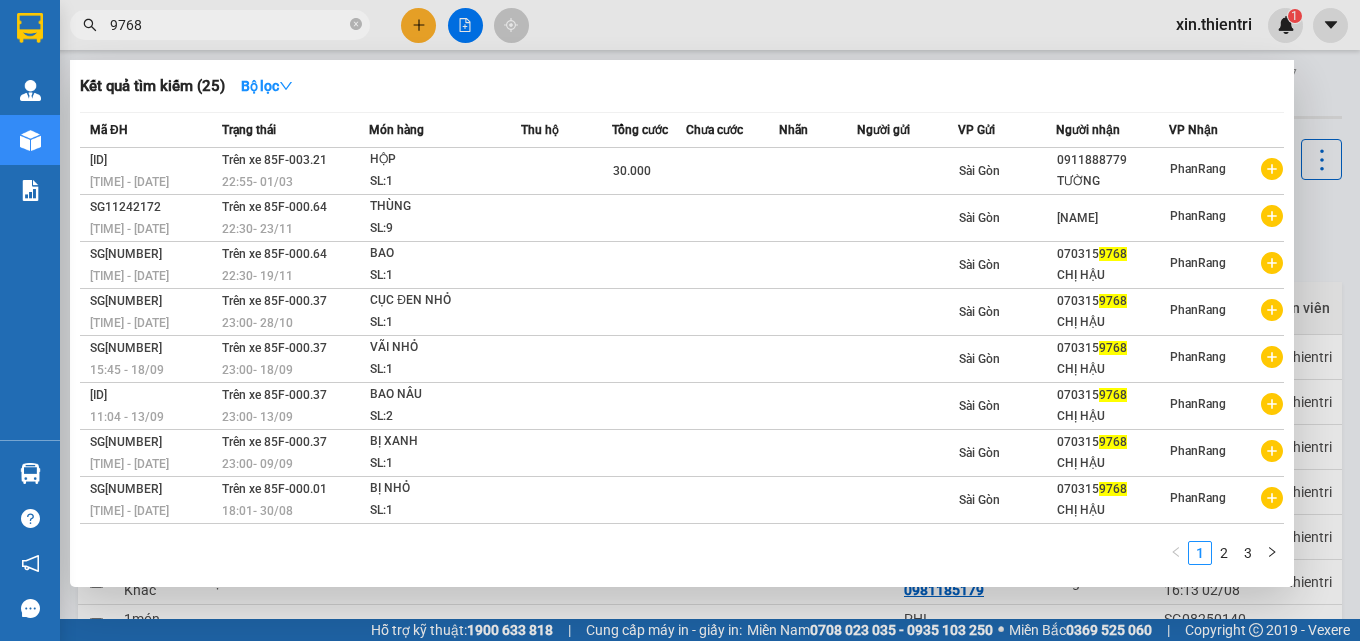 drag, startPoint x: 355, startPoint y: 24, endPoint x: 342, endPoint y: 22, distance: 13.152946 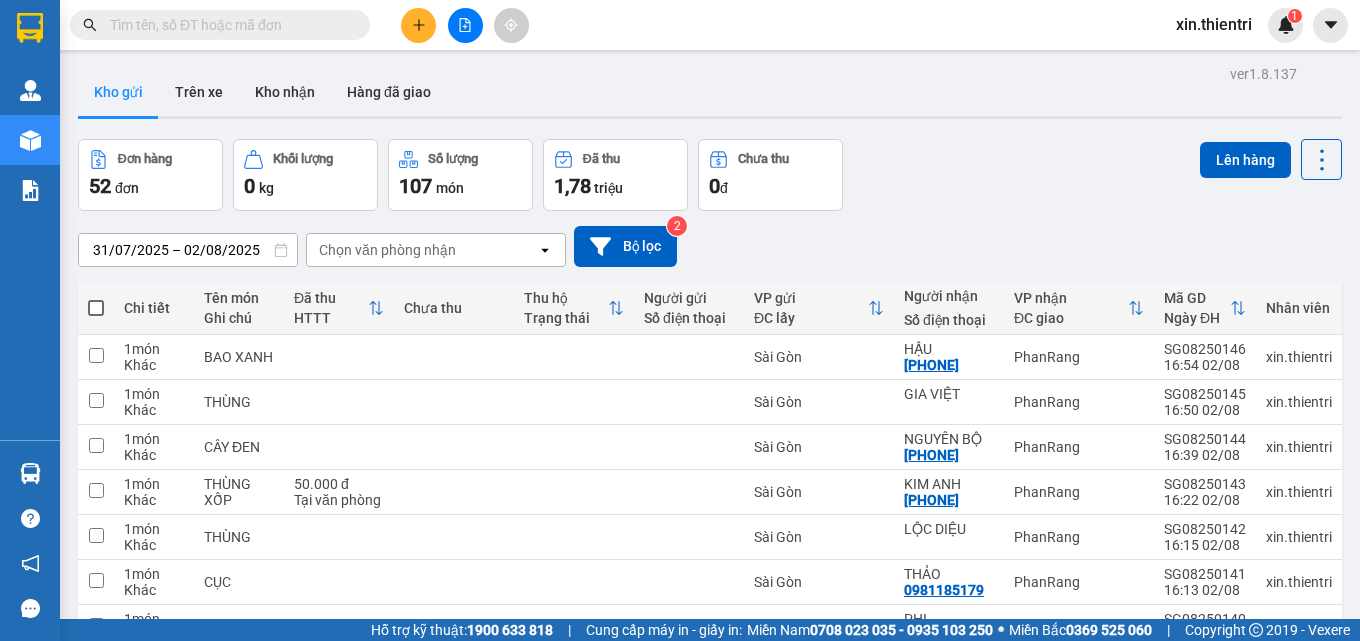 drag, startPoint x: 1302, startPoint y: 5, endPoint x: 581, endPoint y: 227, distance: 754.40375 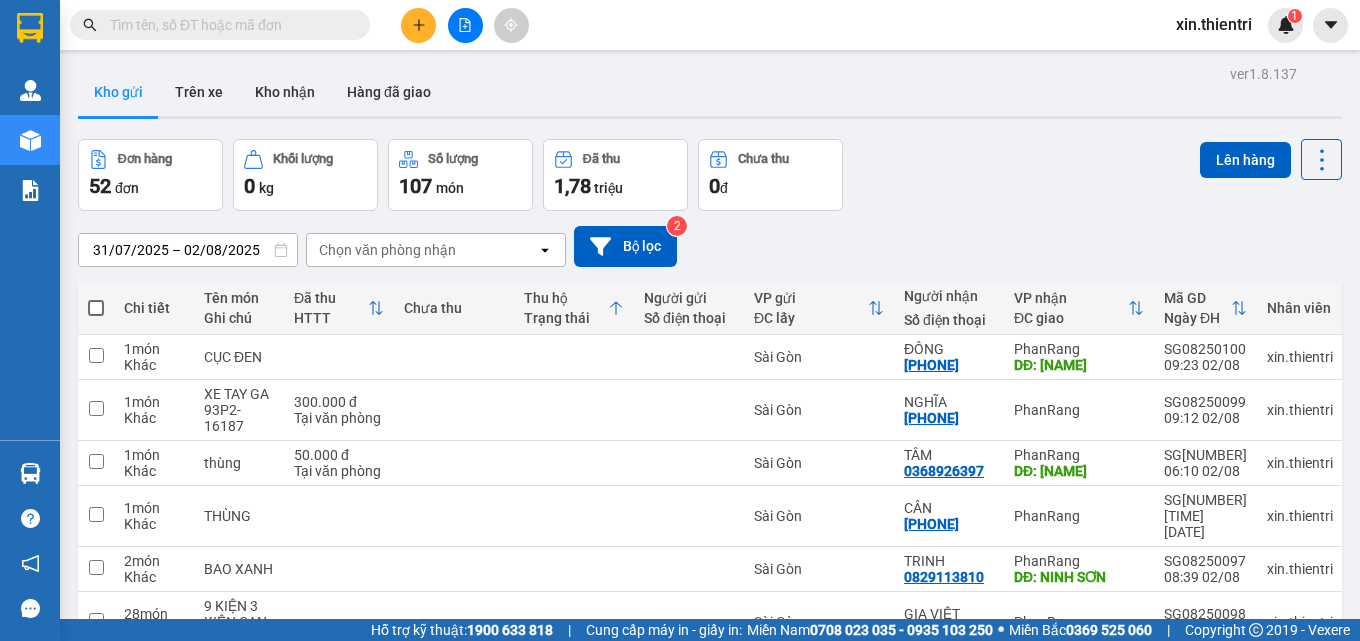 drag, startPoint x: 419, startPoint y: 34, endPoint x: 422, endPoint y: 24, distance: 10.440307 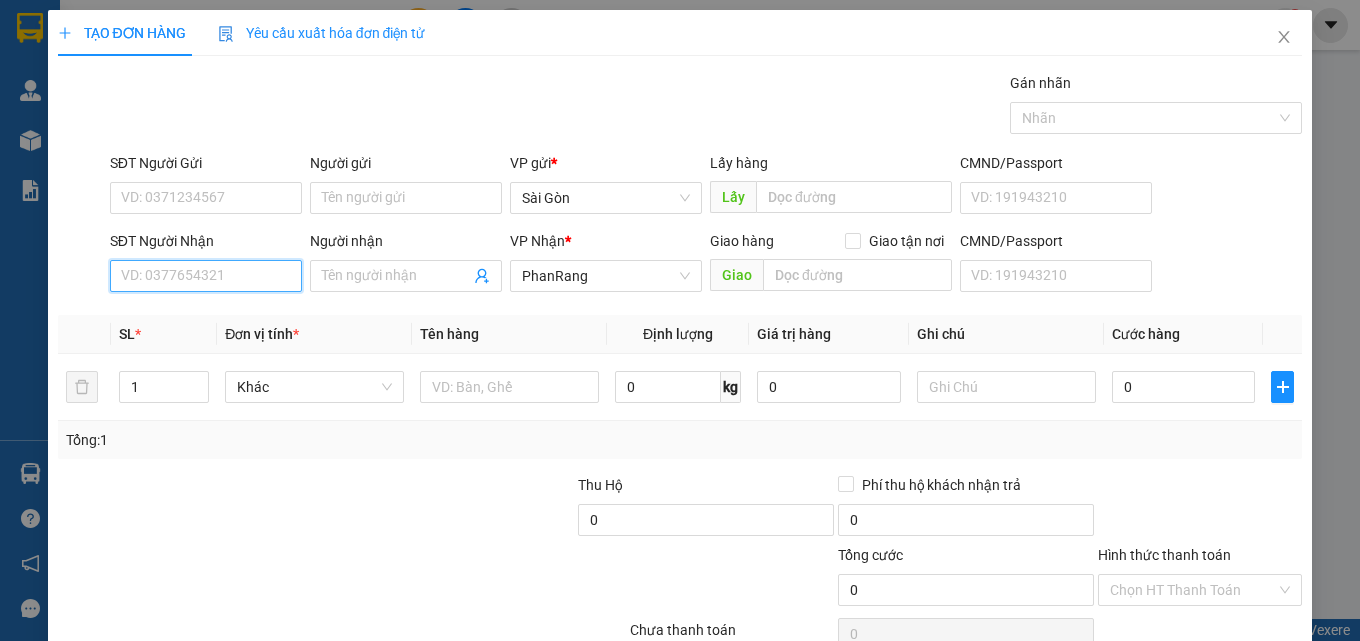 click on "SĐT Người Nhận" at bounding box center [206, 276] 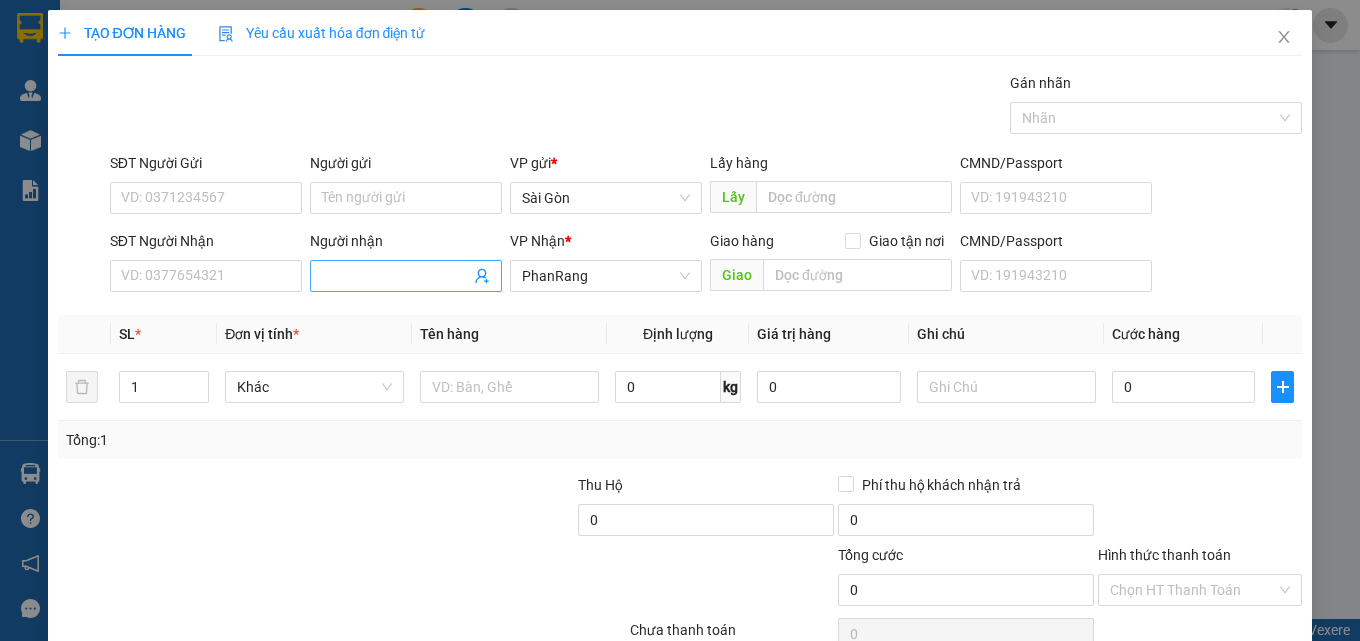 drag, startPoint x: 348, startPoint y: 266, endPoint x: 368, endPoint y: 272, distance: 20.880613 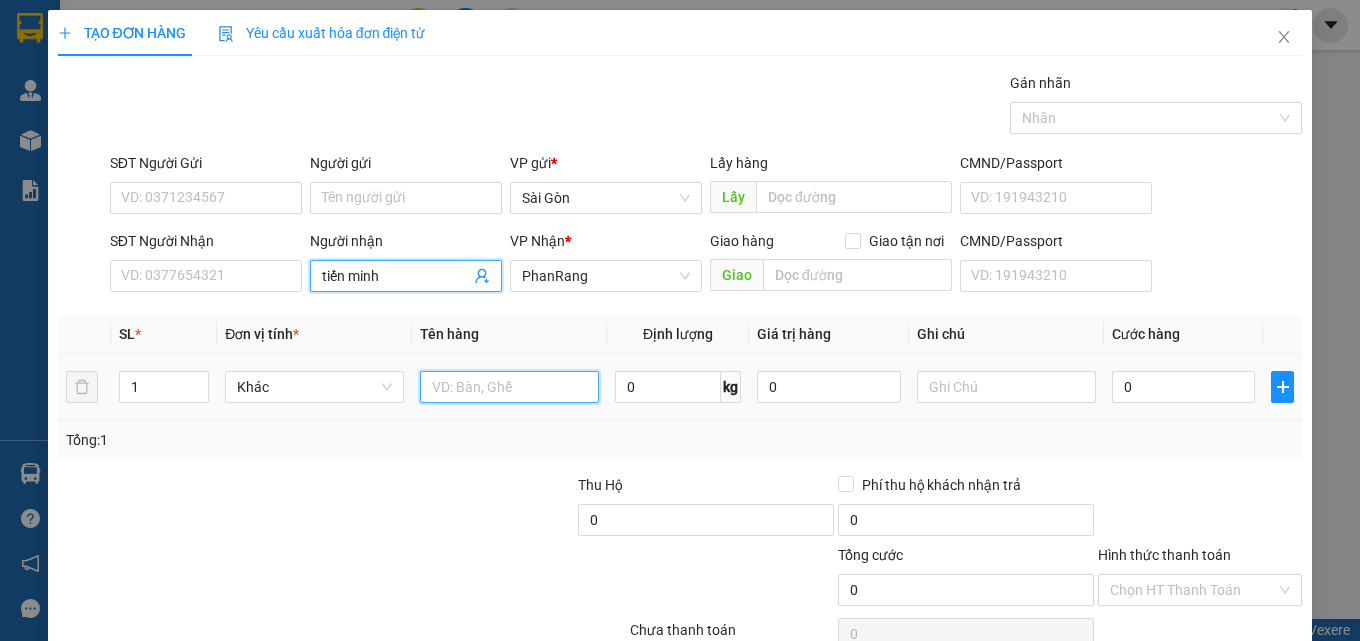 drag, startPoint x: 458, startPoint y: 401, endPoint x: 473, endPoint y: 394, distance: 16.552946 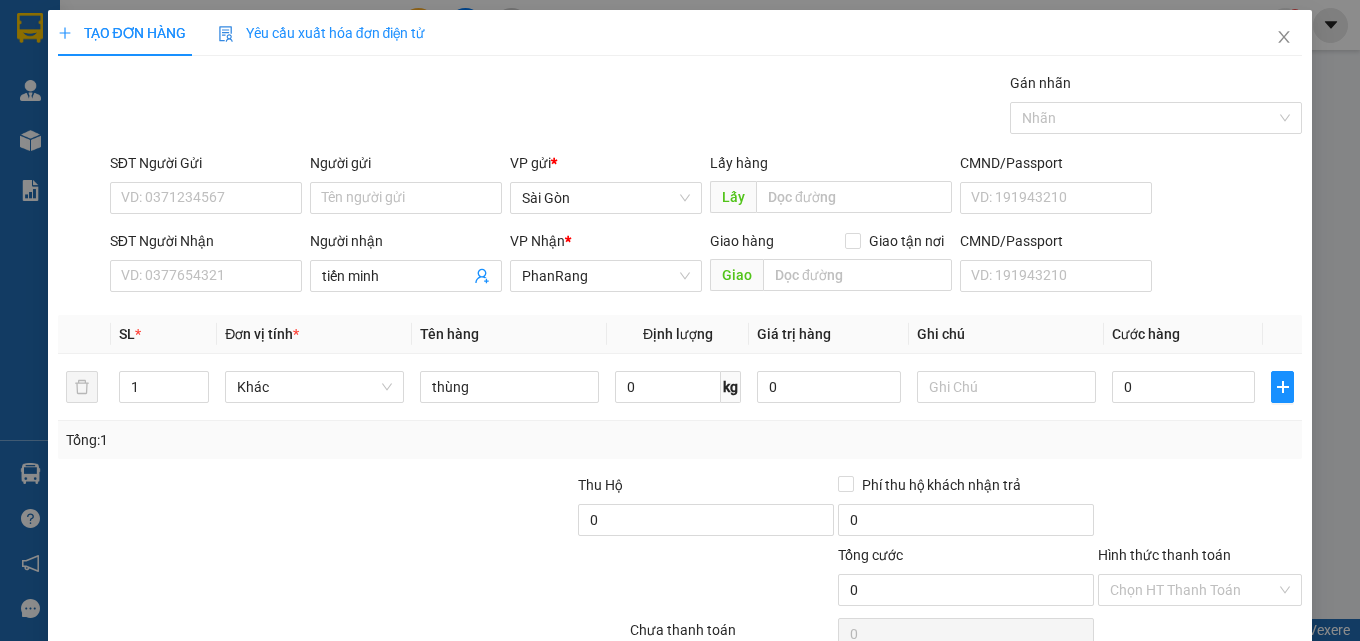 click on "Lưu và In" at bounding box center [1237, 685] 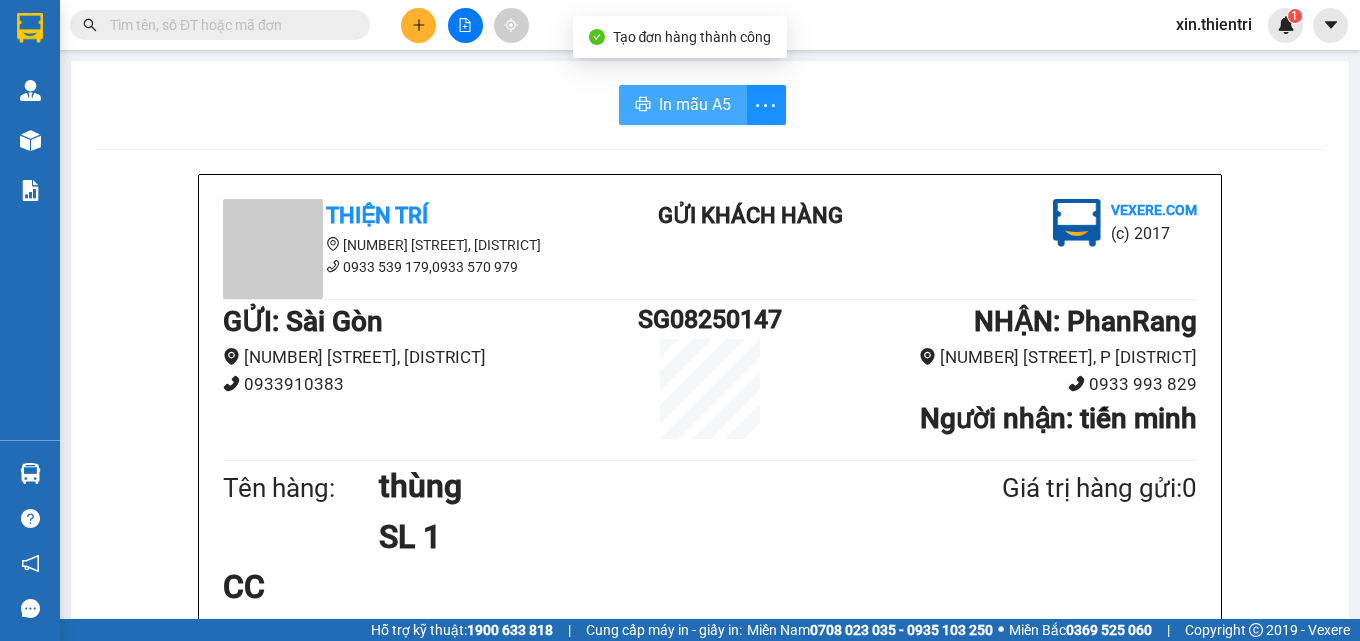 click on "In mẫu A5" at bounding box center [683, 105] 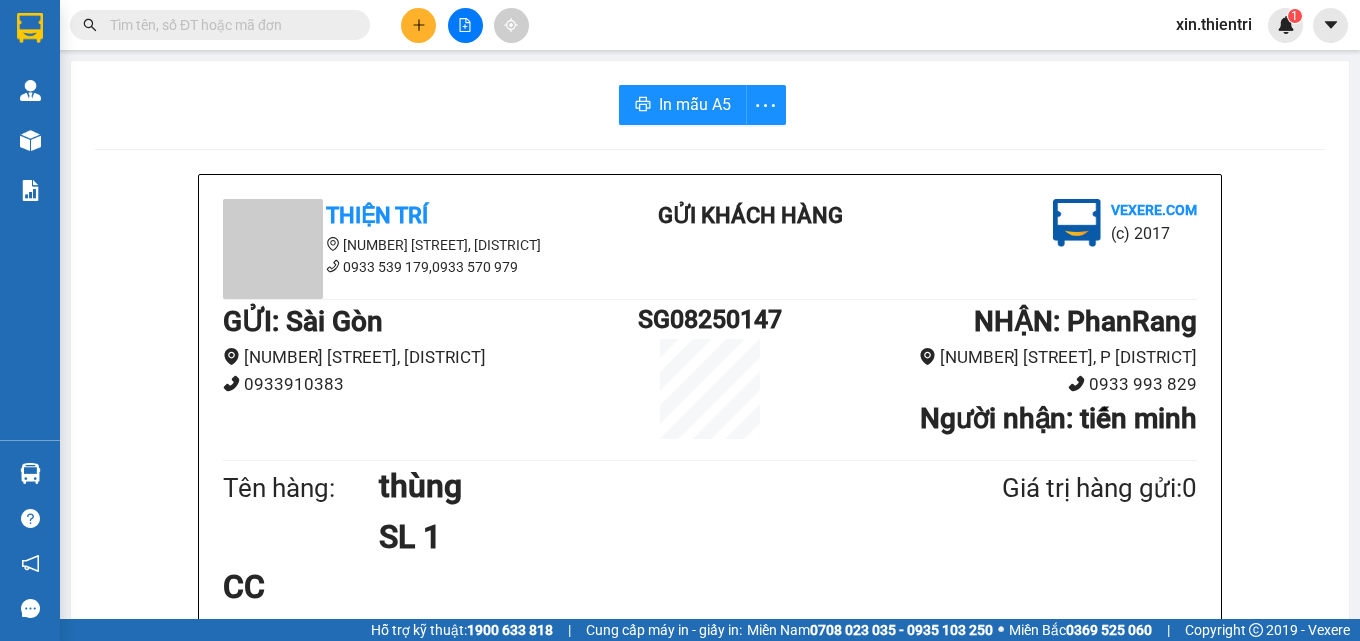 click at bounding box center (465, 25) 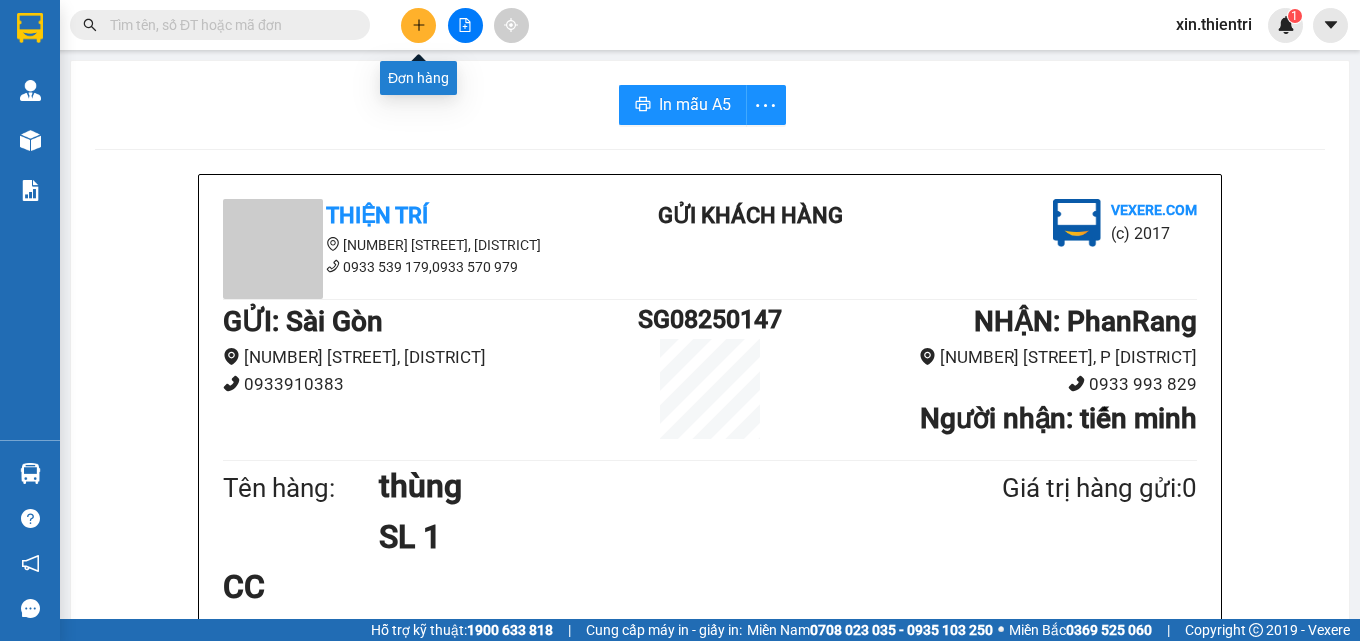 click 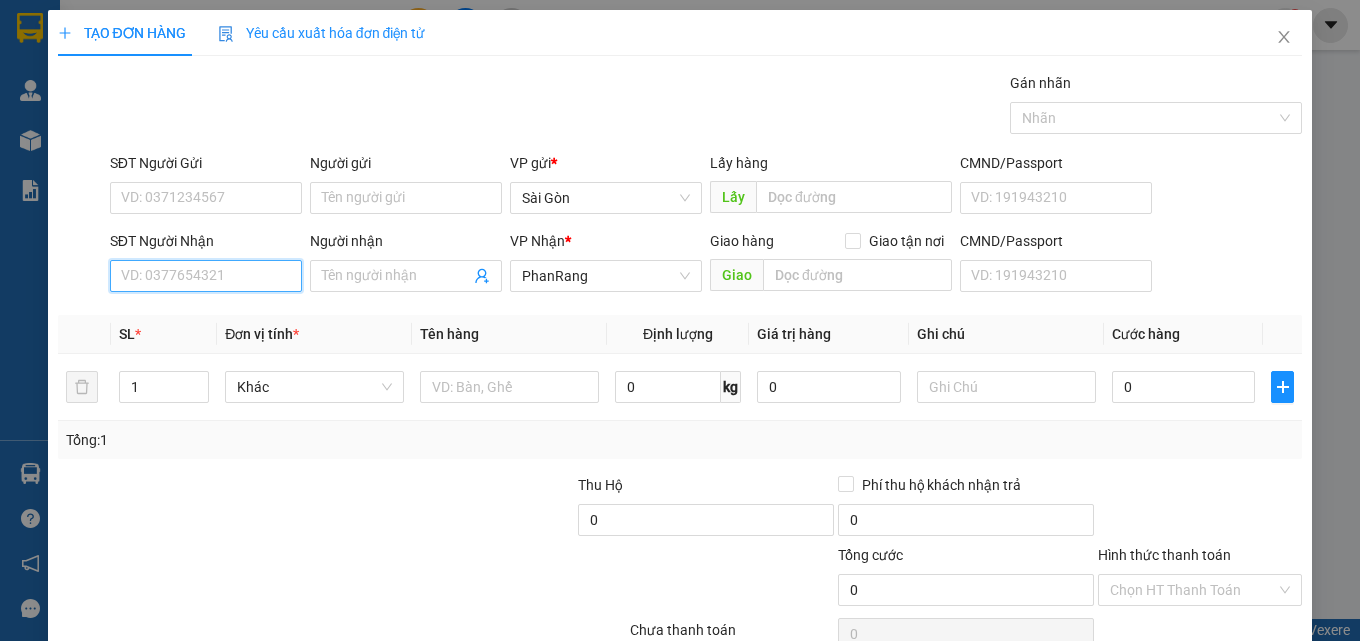 click on "SĐT Người Nhận" at bounding box center [206, 276] 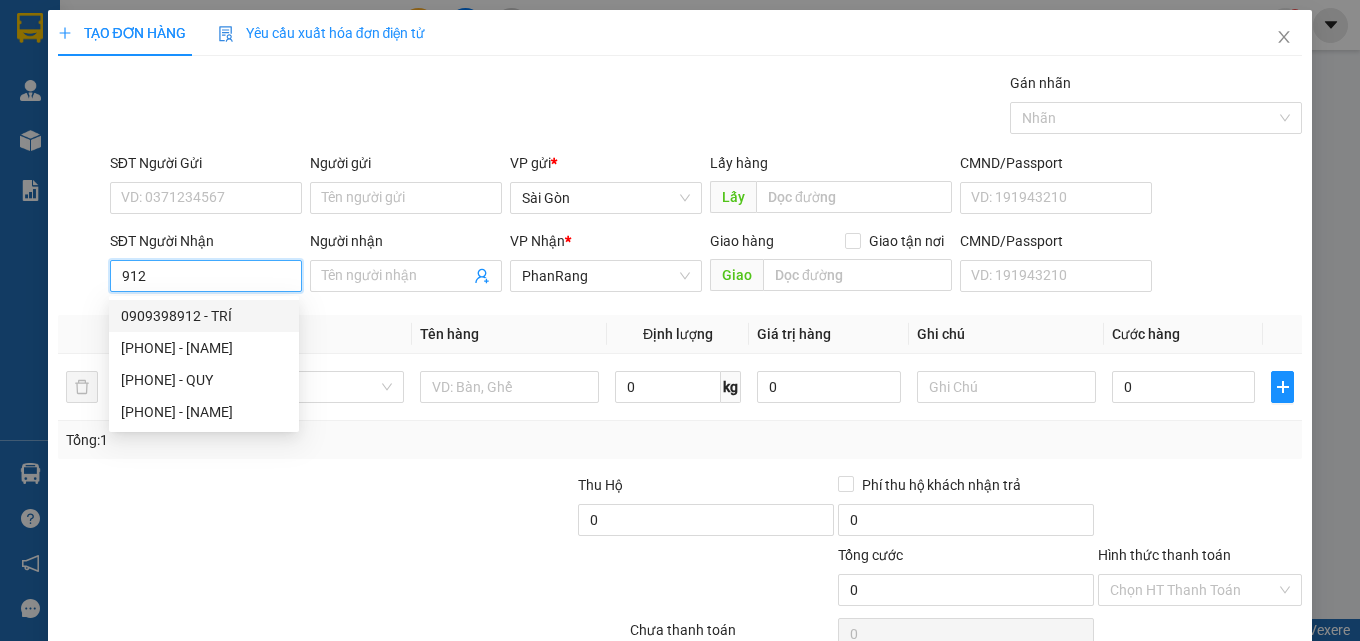 click on "912" at bounding box center (206, 276) 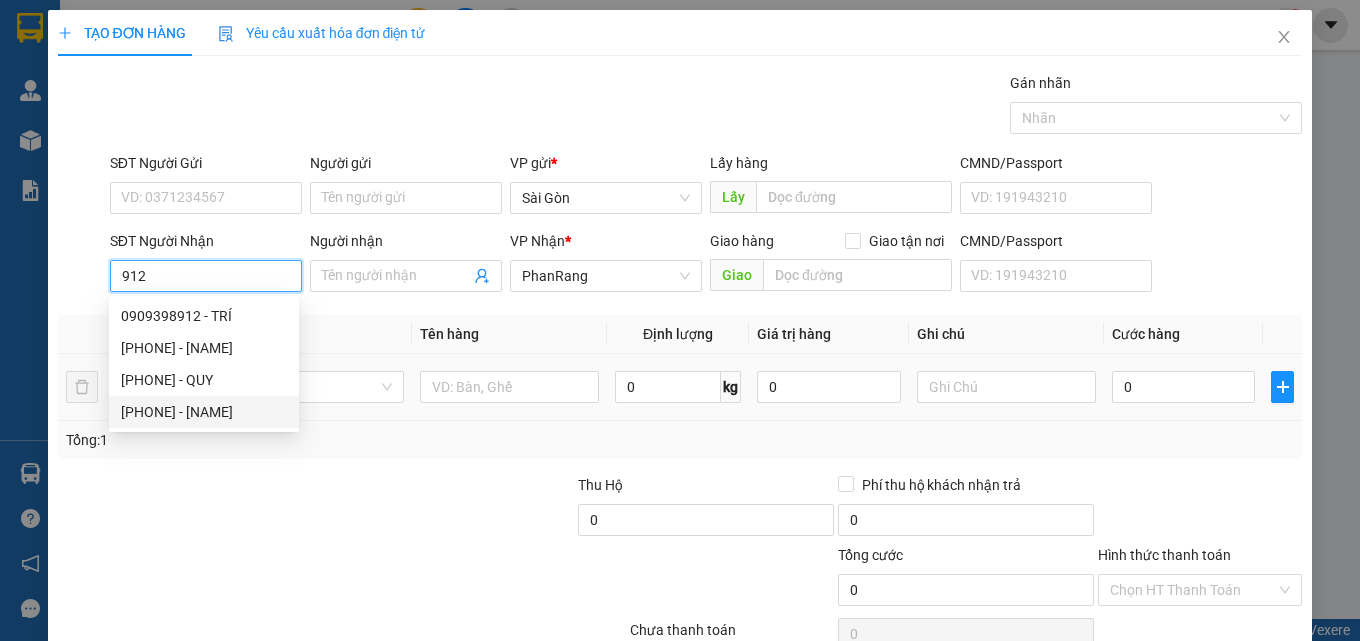 click on "[PHONE] - [NAME]" at bounding box center (204, 412) 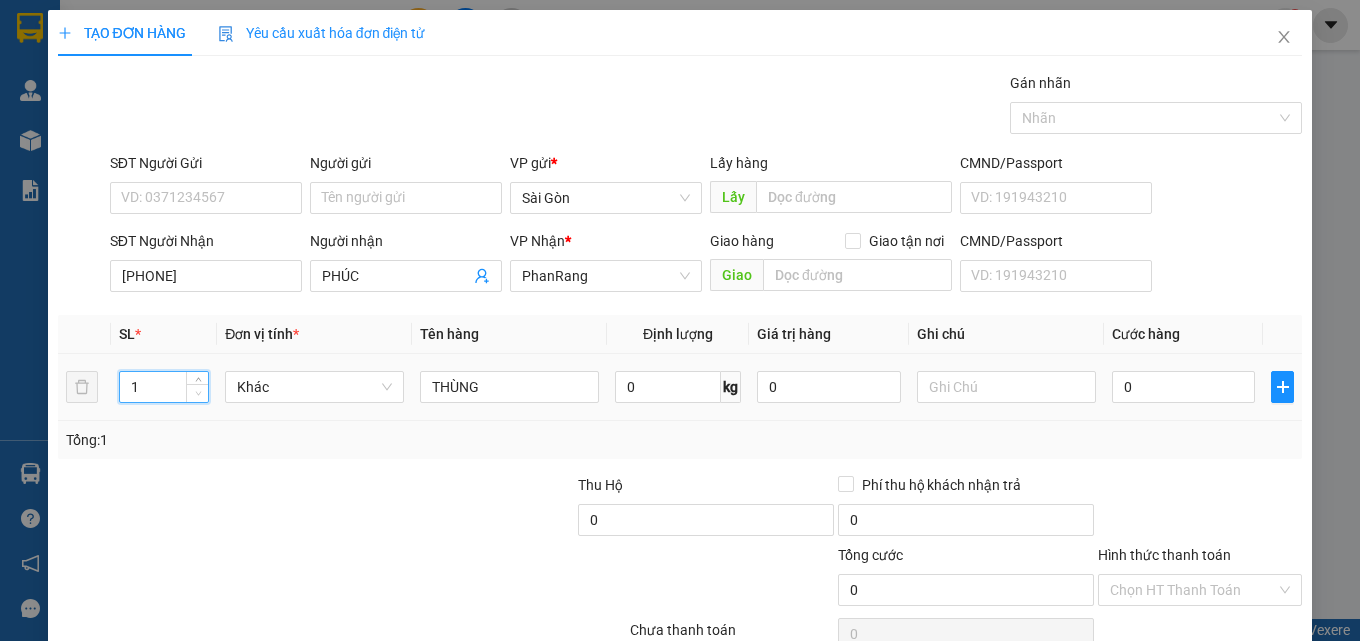 click 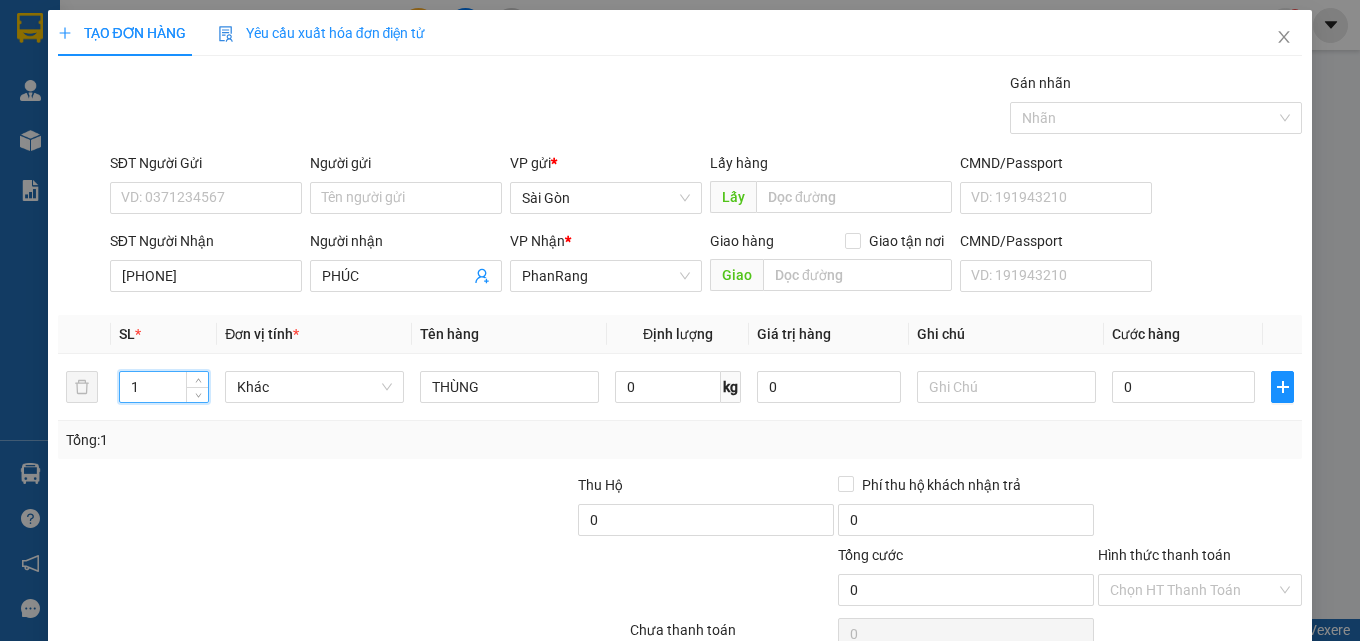 drag, startPoint x: 1265, startPoint y: 577, endPoint x: 1243, endPoint y: 557, distance: 29.732138 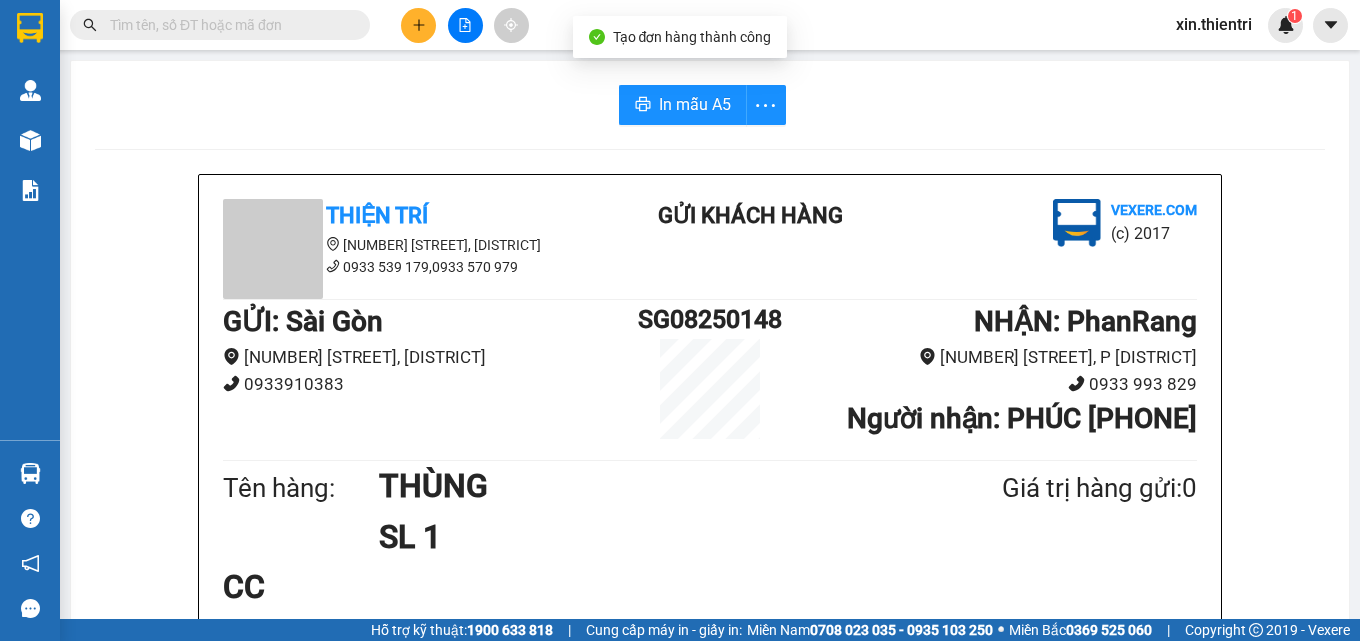 click on "In mẫu A5
[FIRST] [LAST]   [NUMBER] [STREET], P. 12   [PHONE], [PHONE] Gửi khách hàng Vexere.com (c) 2017 GỬI :   [CITY]   [NUMBER] [STREET], P 12   [PHONE] SG08250148 NHẬN :   [CITY]   [NUMBER] [STREET], P Phủ Hà   [PHONE] Người nhận :   [FIRST] 0914212912 Tên hàng: THÙNG  SL 1 Giá trị hàng gửi:  0 CC   Tổng phải thu:   0 17:12, ngày 02 tháng 08 năm 2025 Nhân viên Xịn Quy định nhận/gửi hàng : 1. Không vận chuyển hàng quốc,cấm.  2. Biên nhận hàng gửi quá 7 ngày không nhận,Cty không chịu trách nhiệm.  3.Hàng khách theo xe hư hỏng,mất sẽ được bồi thường 10 lần phí. PHIẾU NHẬN HÀNG CỦA KHÁCH THEO XE [FIRST] [LAST] vexere.com 02/08 17:12 VP  [CITY] Gửi:    SG08250148  -   PR VP nhận: VP  [CITY] Người nhận: [FIRST]    [PHONE] Tên hàng: THÙNG  SL 1 Giá trị hàng gửi:  0 CC   Tổng phải thu:   0" at bounding box center (710, 867) 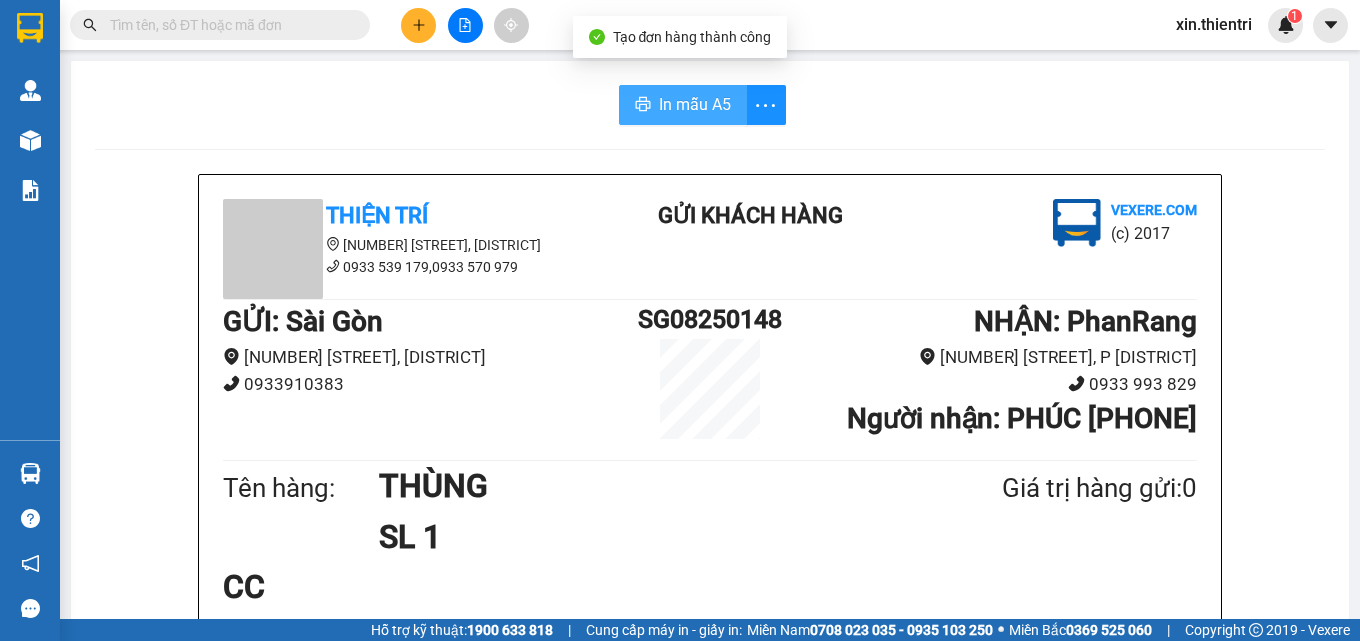 click on "In mẫu A5" at bounding box center (695, 104) 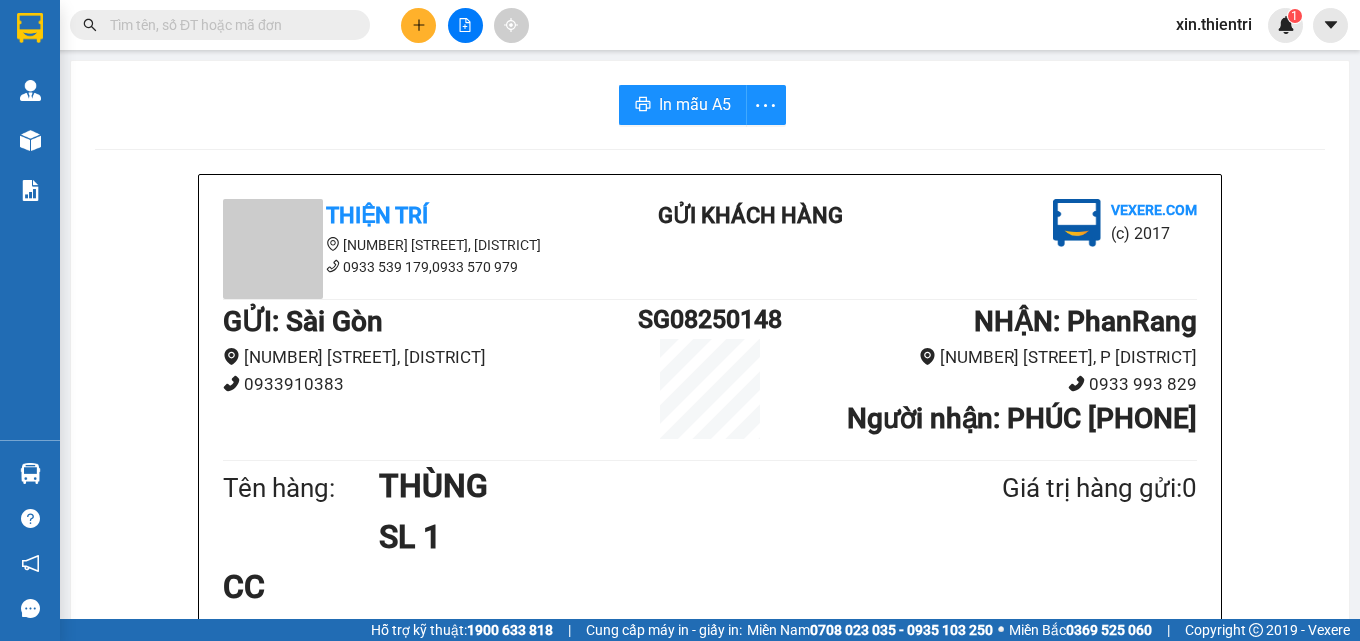 drag, startPoint x: 941, startPoint y: 311, endPoint x: 428, endPoint y: 19, distance: 590.28217 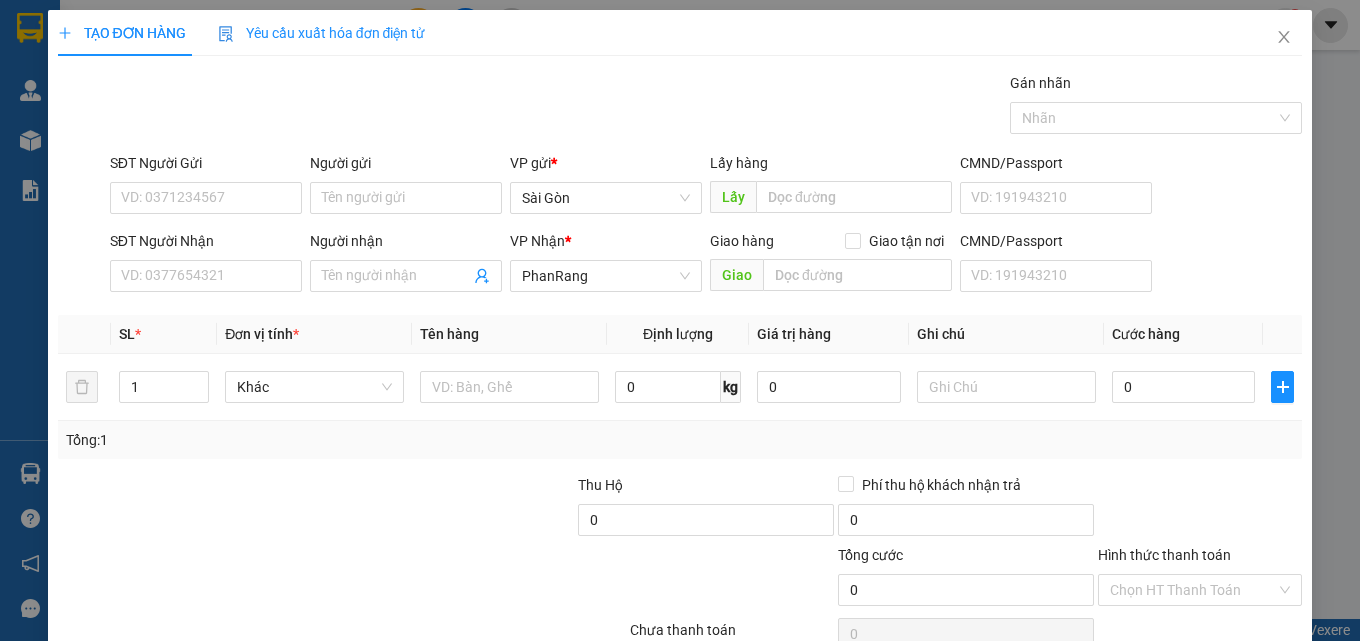 click on "SĐT Người Nhận VD: 0377654321" at bounding box center [206, 265] 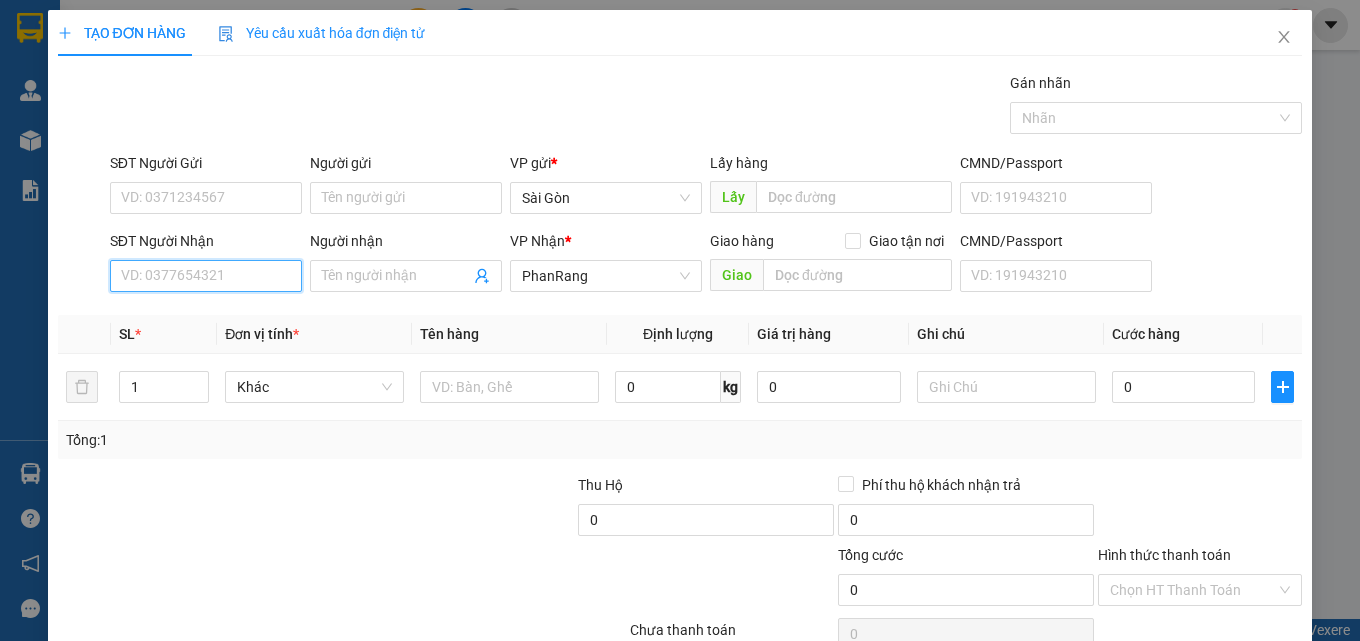 click on "SĐT Người Nhận" at bounding box center [206, 276] 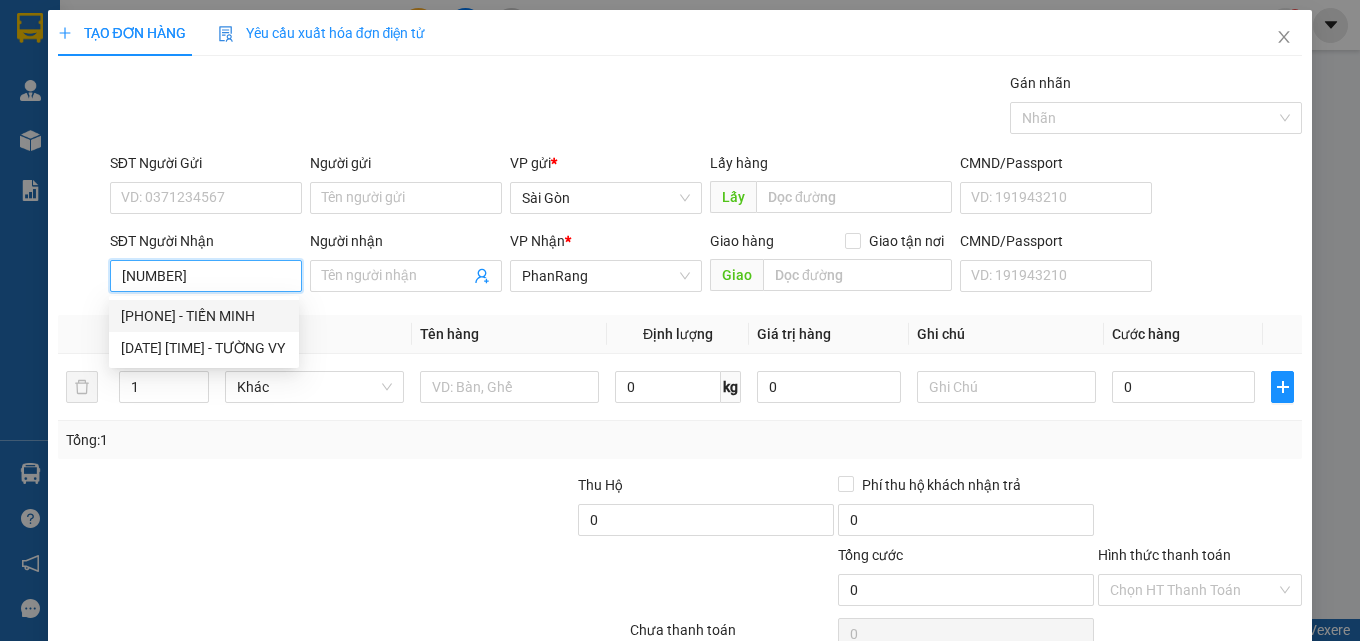 drag, startPoint x: 274, startPoint y: 309, endPoint x: 279, endPoint y: 300, distance: 10.29563 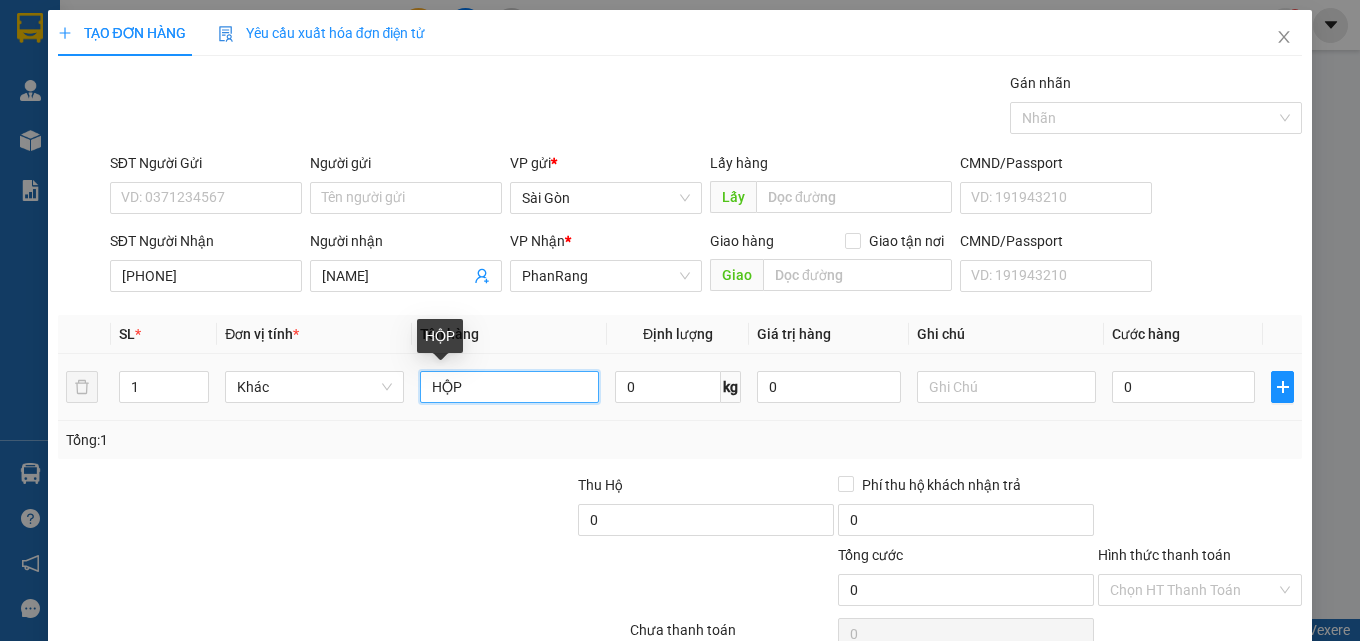 click on "HỘP" at bounding box center [509, 387] 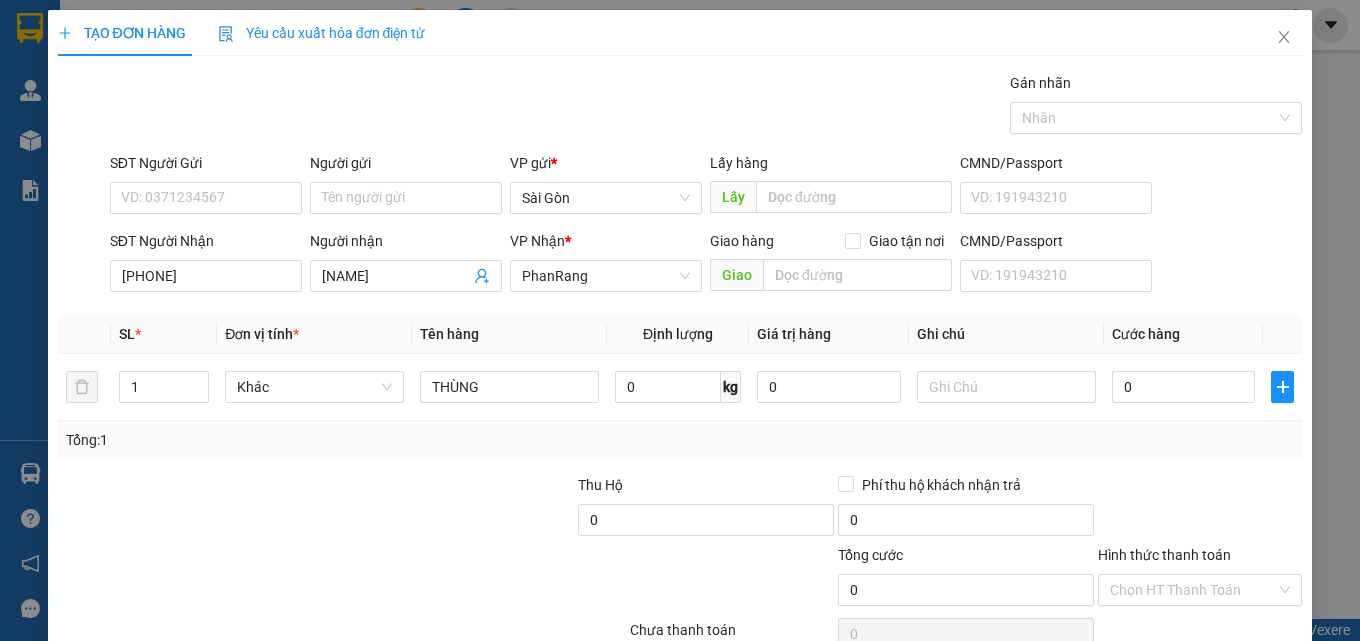drag, startPoint x: 1249, startPoint y: 581, endPoint x: 1247, endPoint y: 556, distance: 25.079872 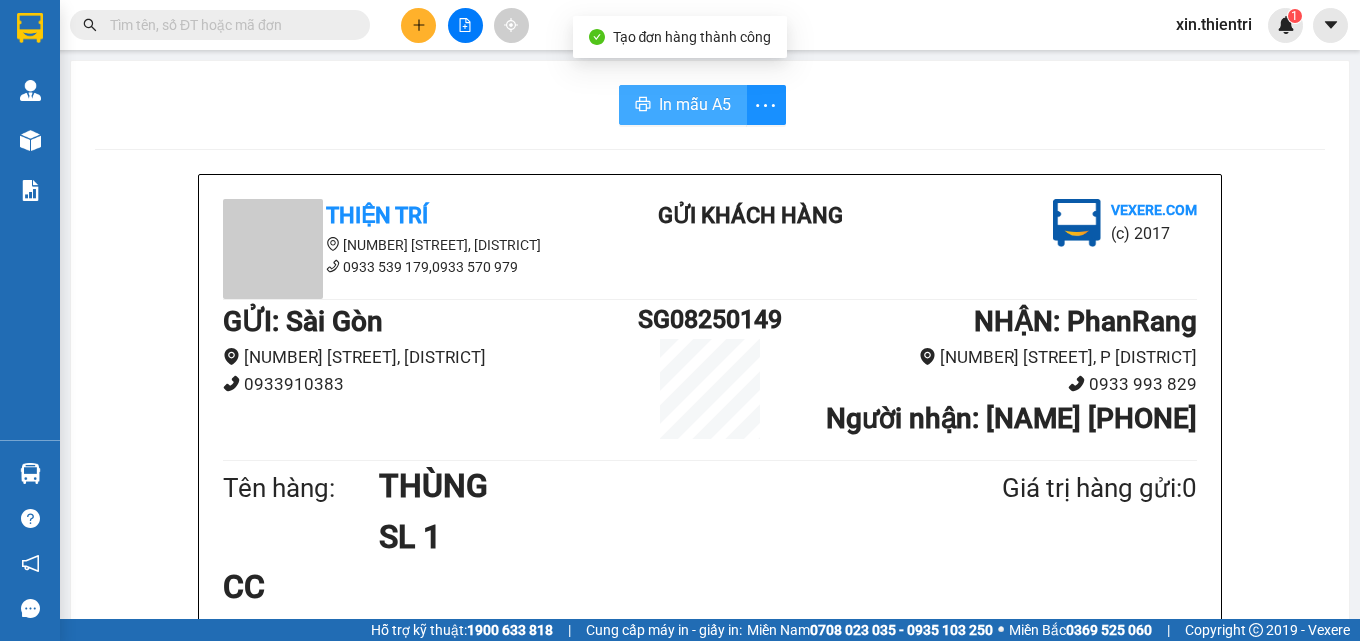 click on "In mẫu A5" at bounding box center [695, 104] 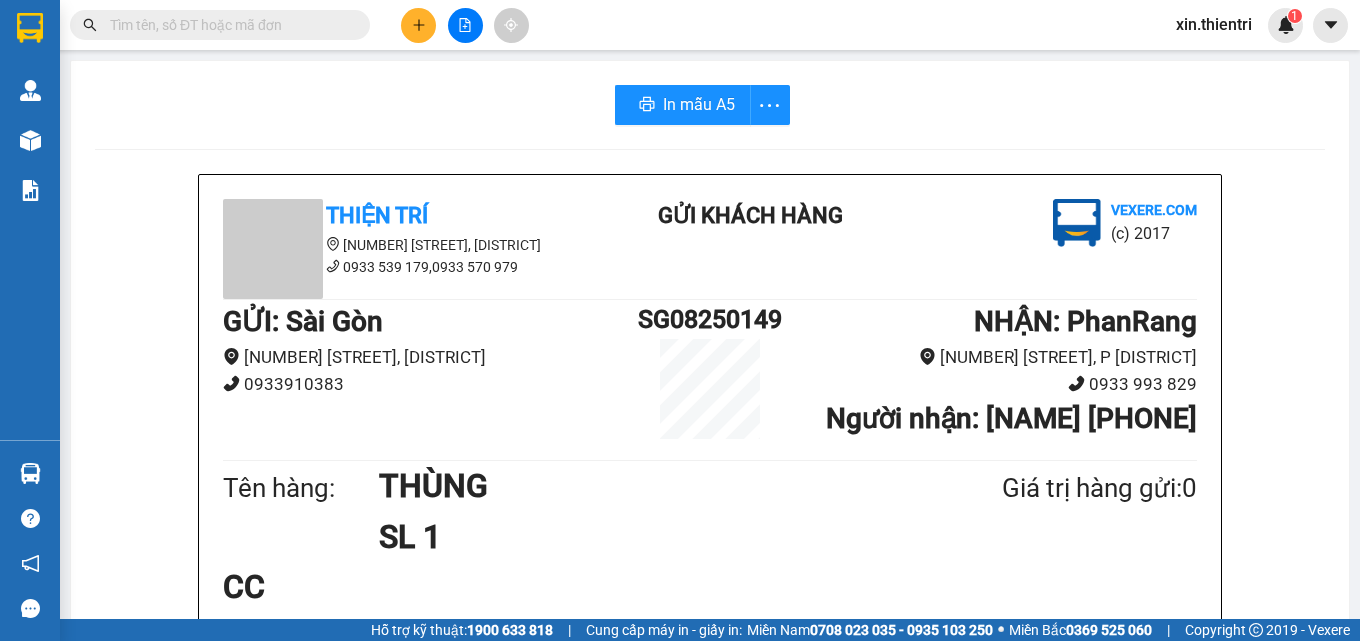 click 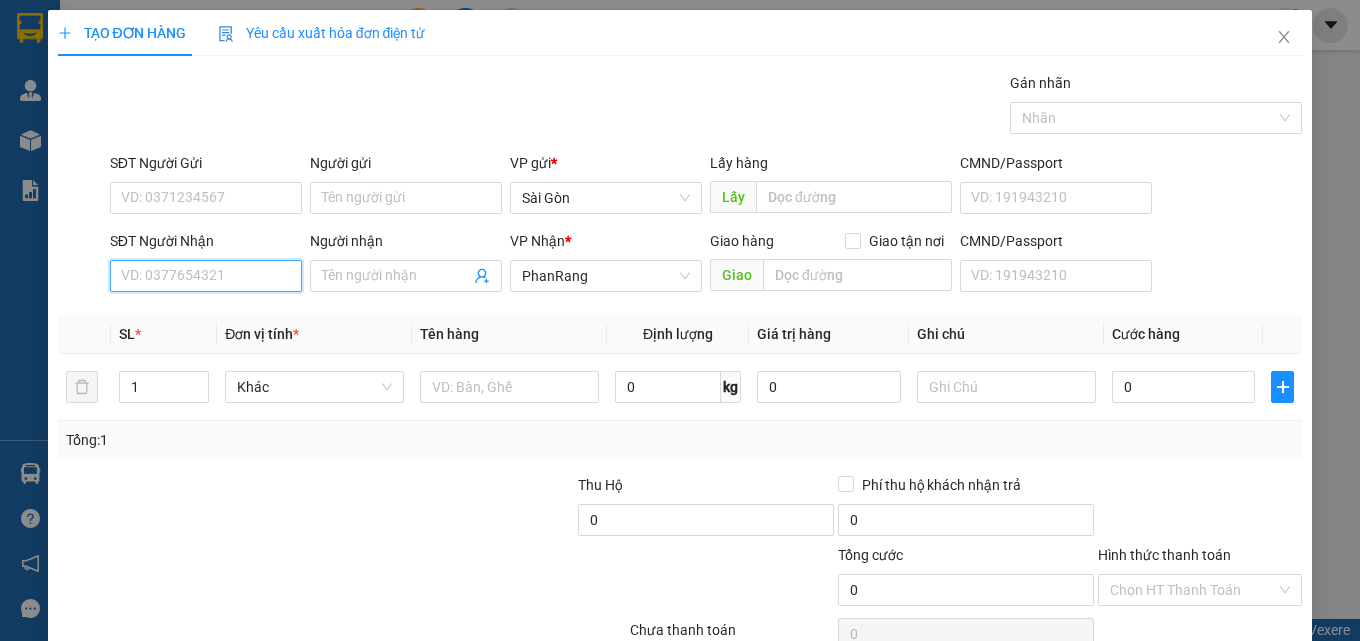 click on "SĐT Người Nhận" at bounding box center (206, 276) 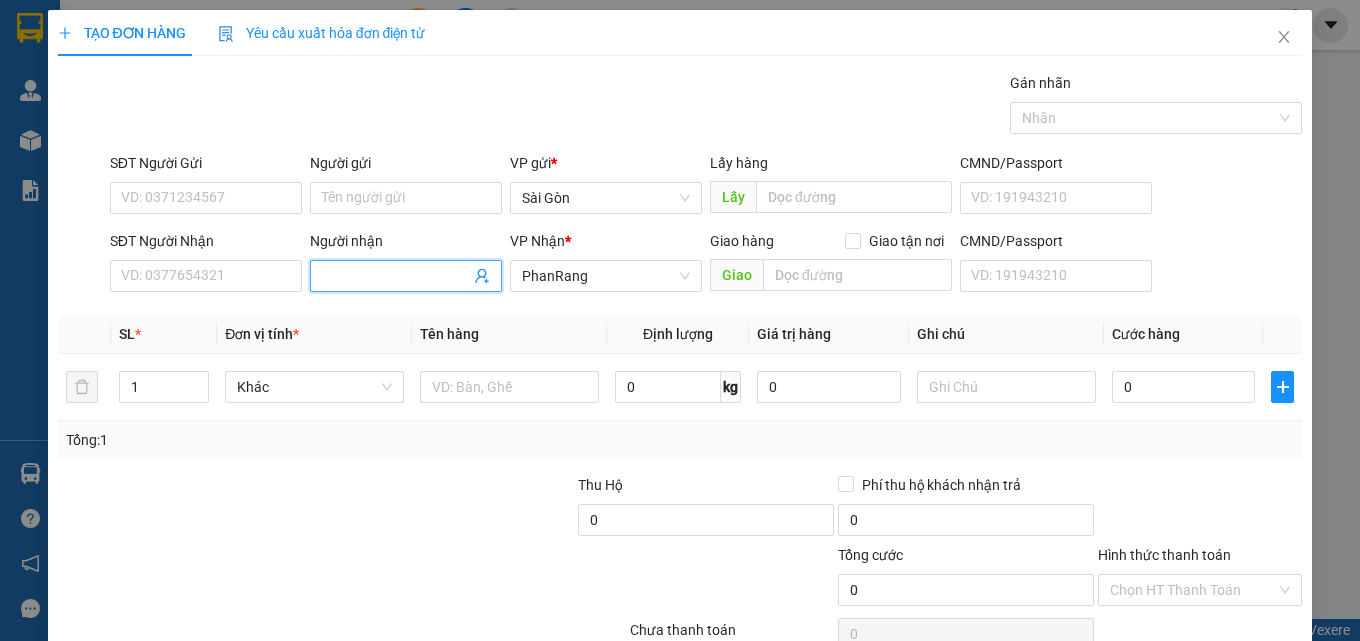 click on "Người nhận" at bounding box center [396, 276] 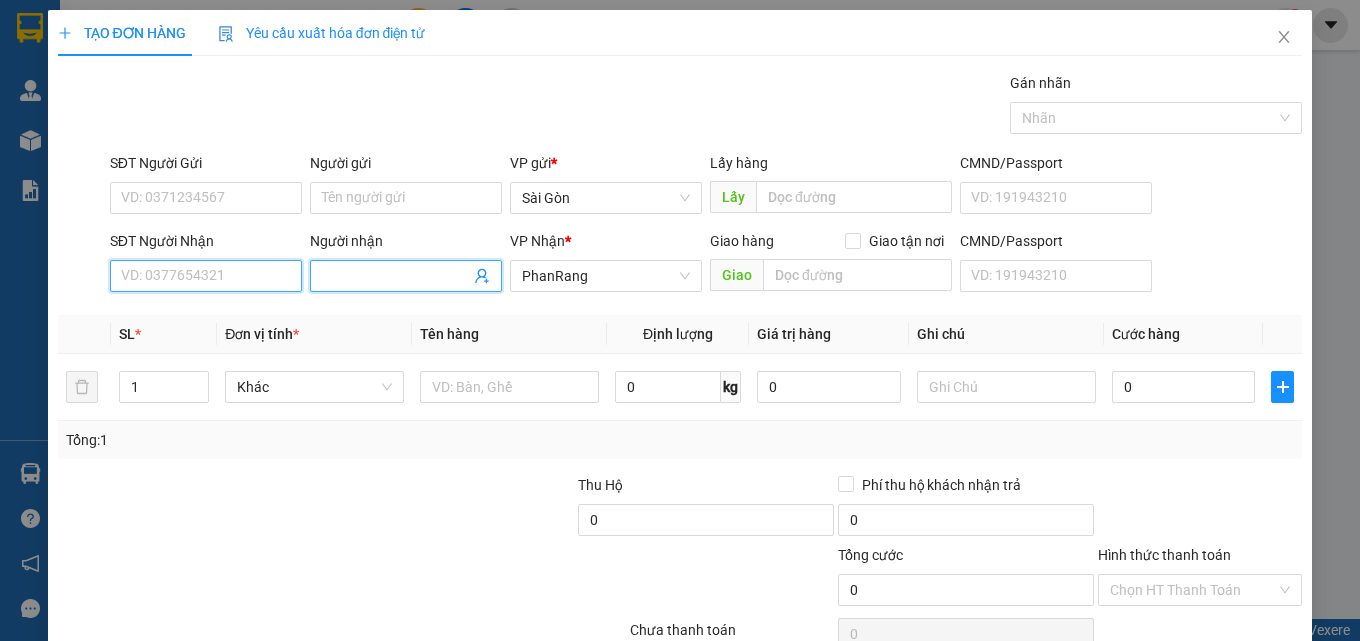 click on "SĐT Người Nhận" at bounding box center (206, 276) 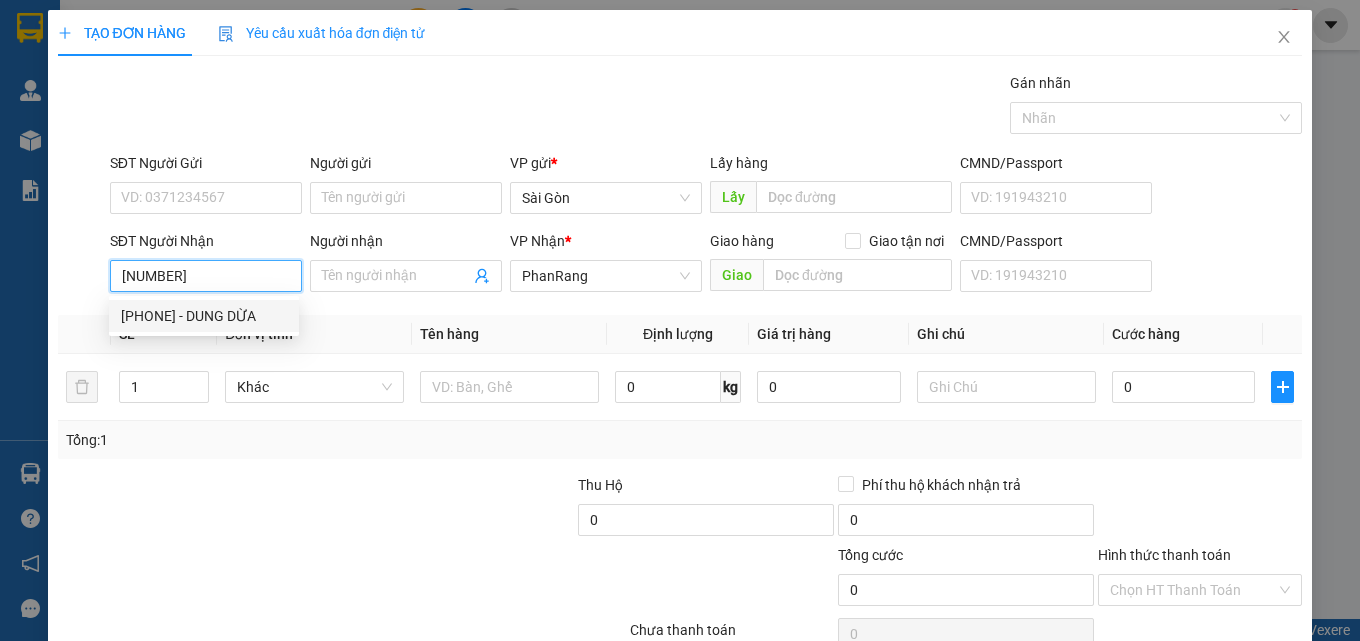 click on "[PHONE] - DUNG DỪA" at bounding box center [204, 316] 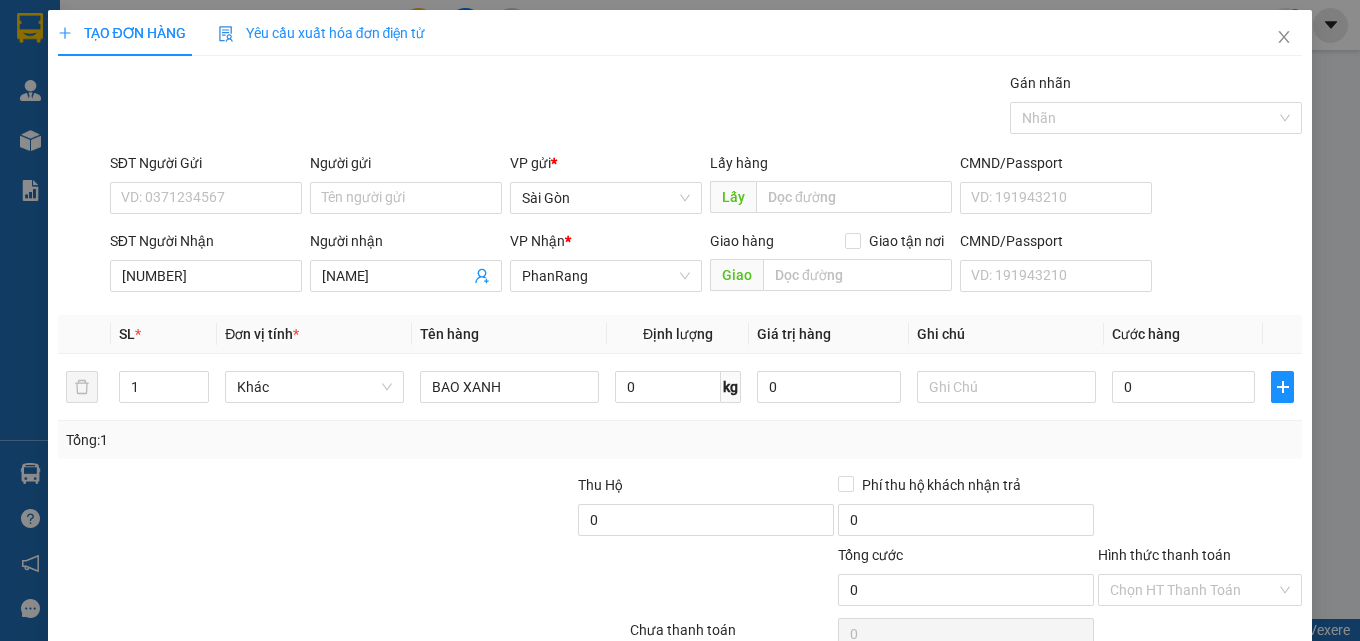 click on "Lưu và In" at bounding box center [1237, 685] 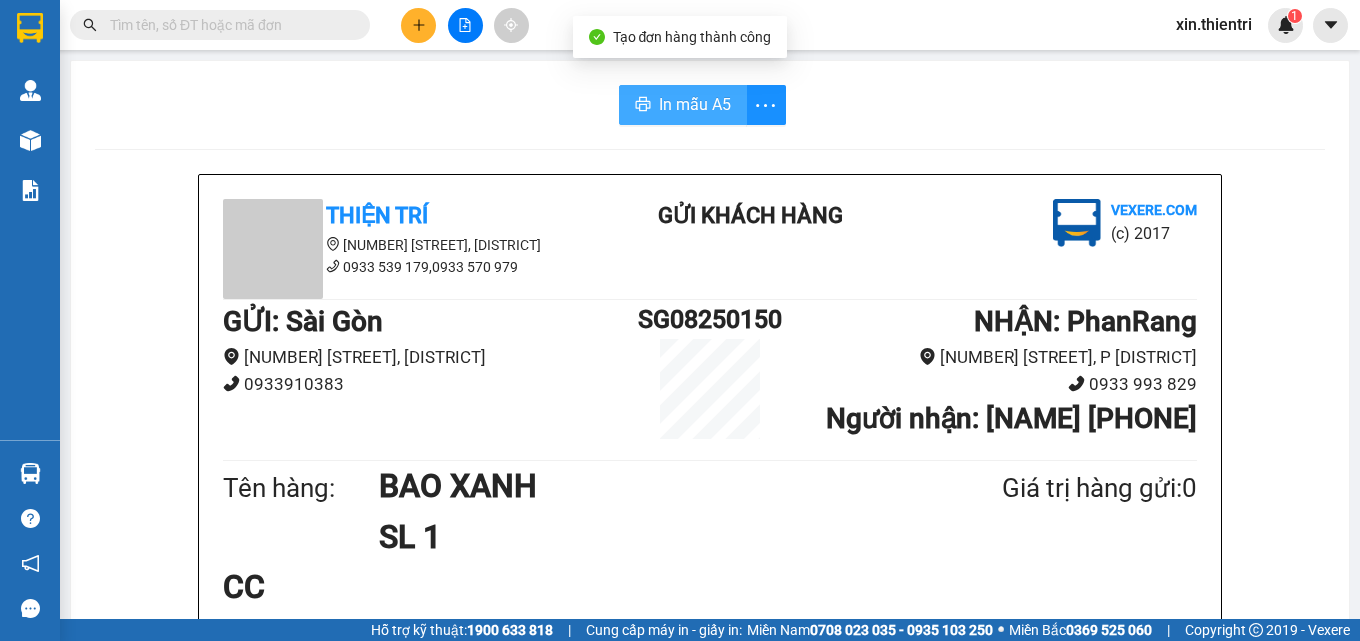 click on "In mẫu A5" at bounding box center [695, 104] 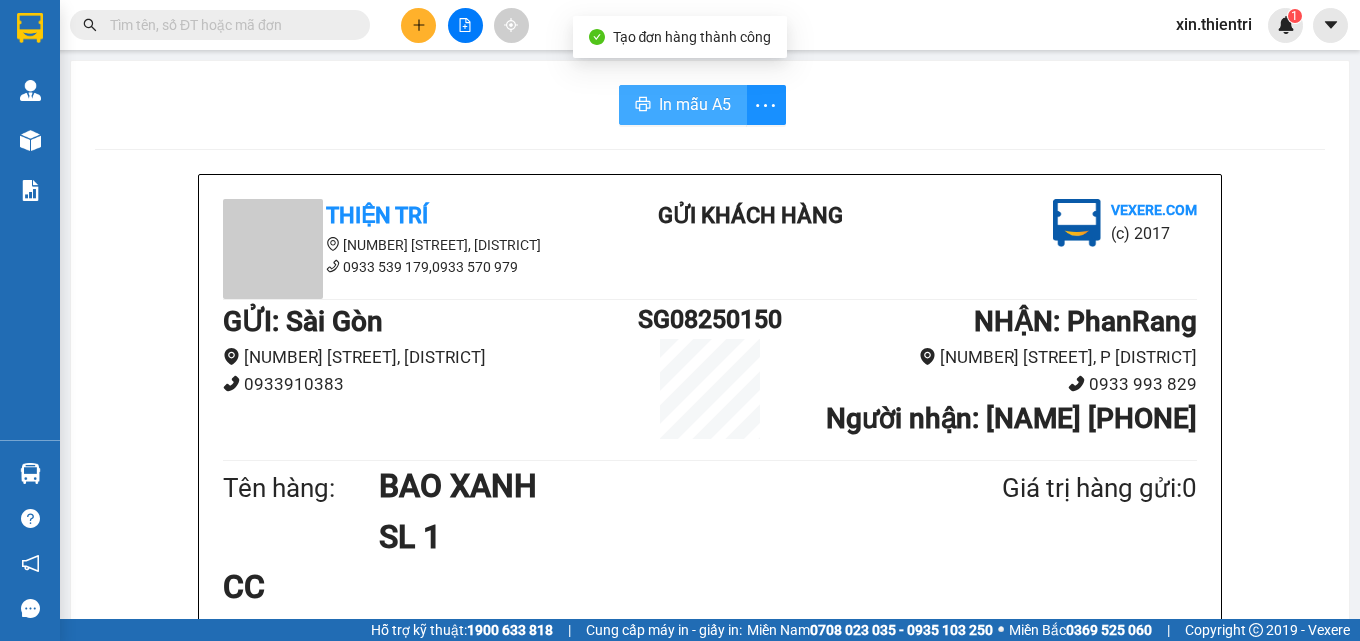 click on "In mẫu A5" at bounding box center [695, 104] 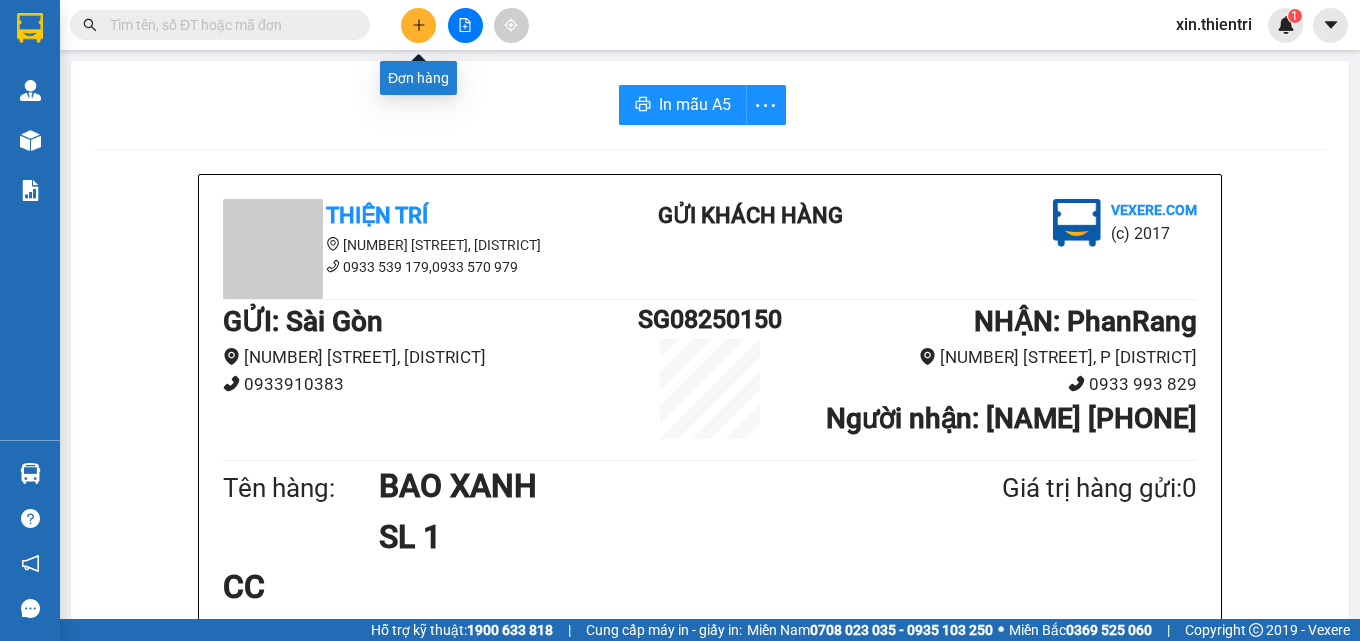 click 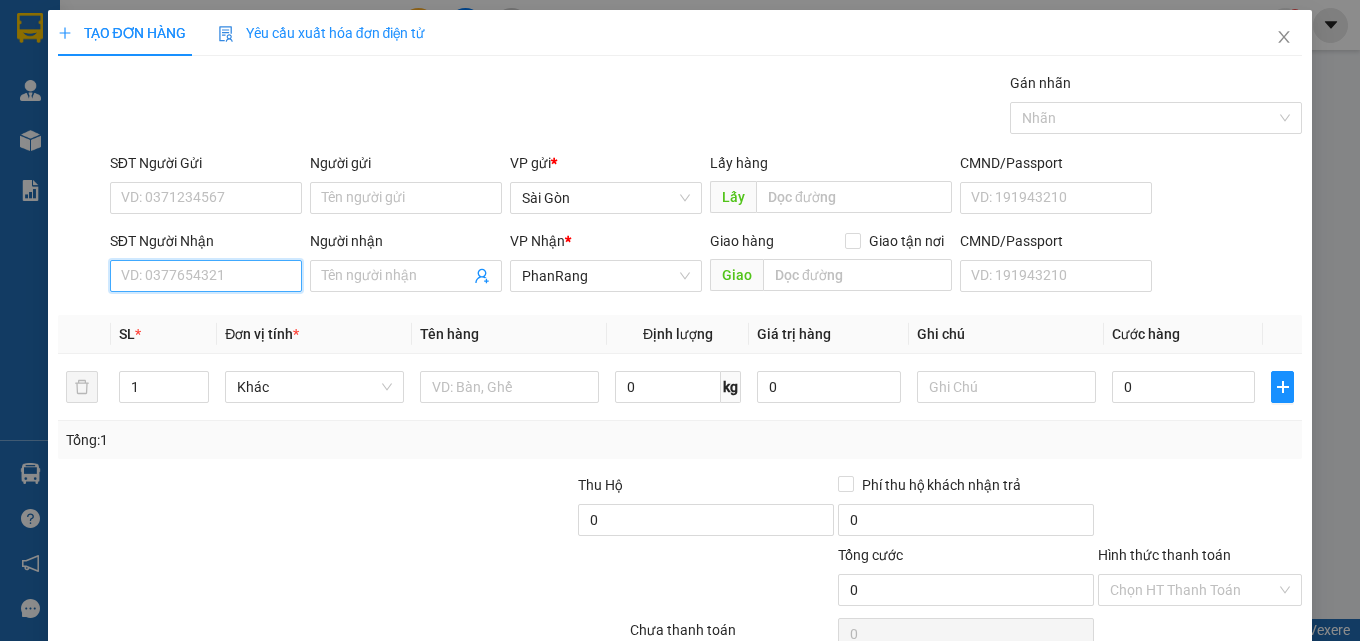 click on "SĐT Người Nhận" at bounding box center (206, 276) 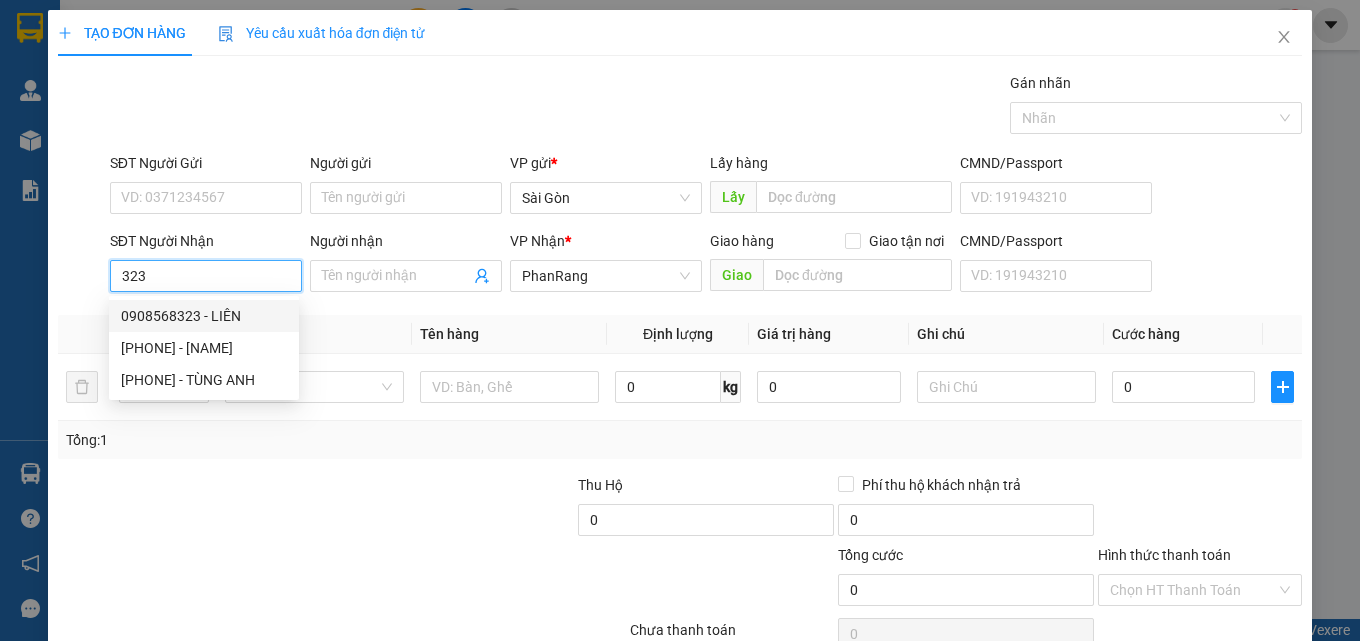 click on "0908568323 - LIÊN" at bounding box center [204, 316] 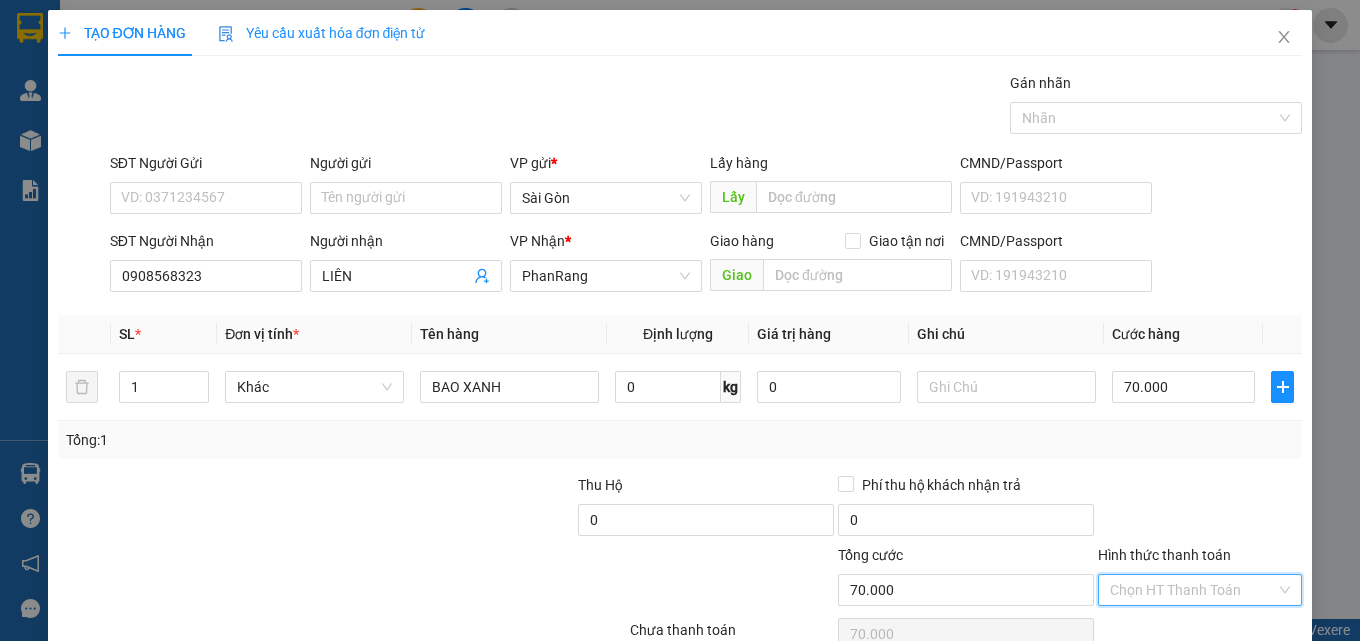 click on "Hình thức thanh toán" at bounding box center [1193, 590] 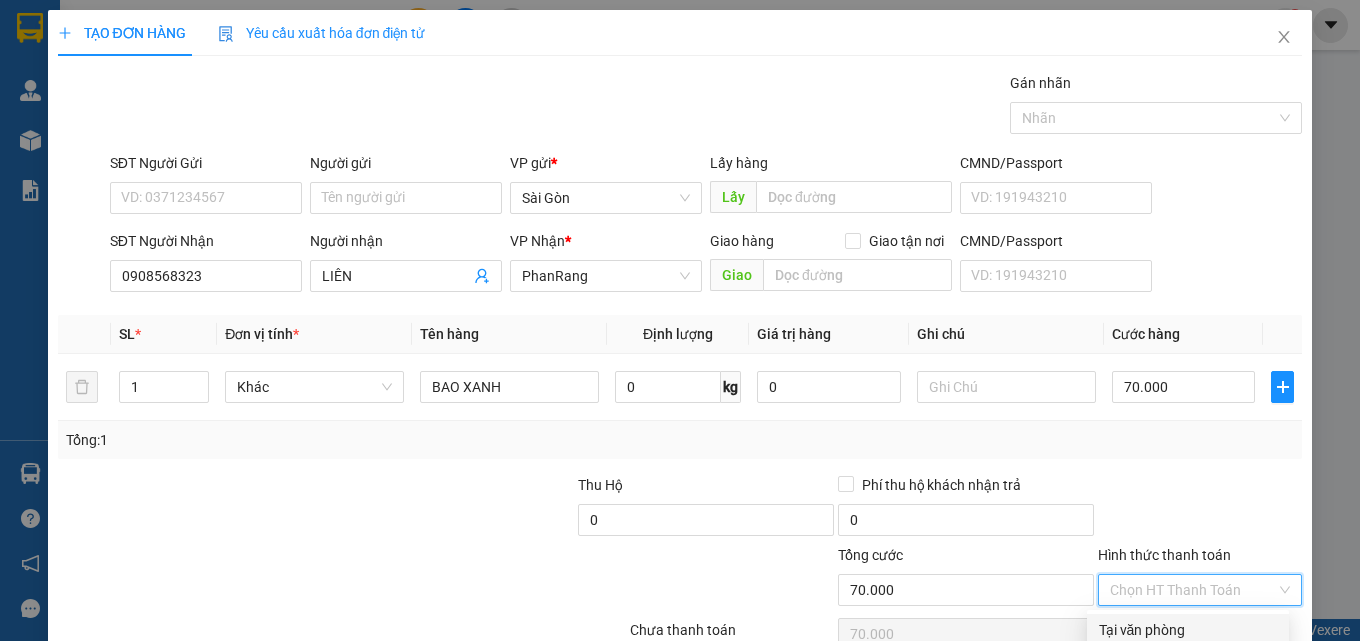 click on "Tại văn phòng" at bounding box center (1188, 630) 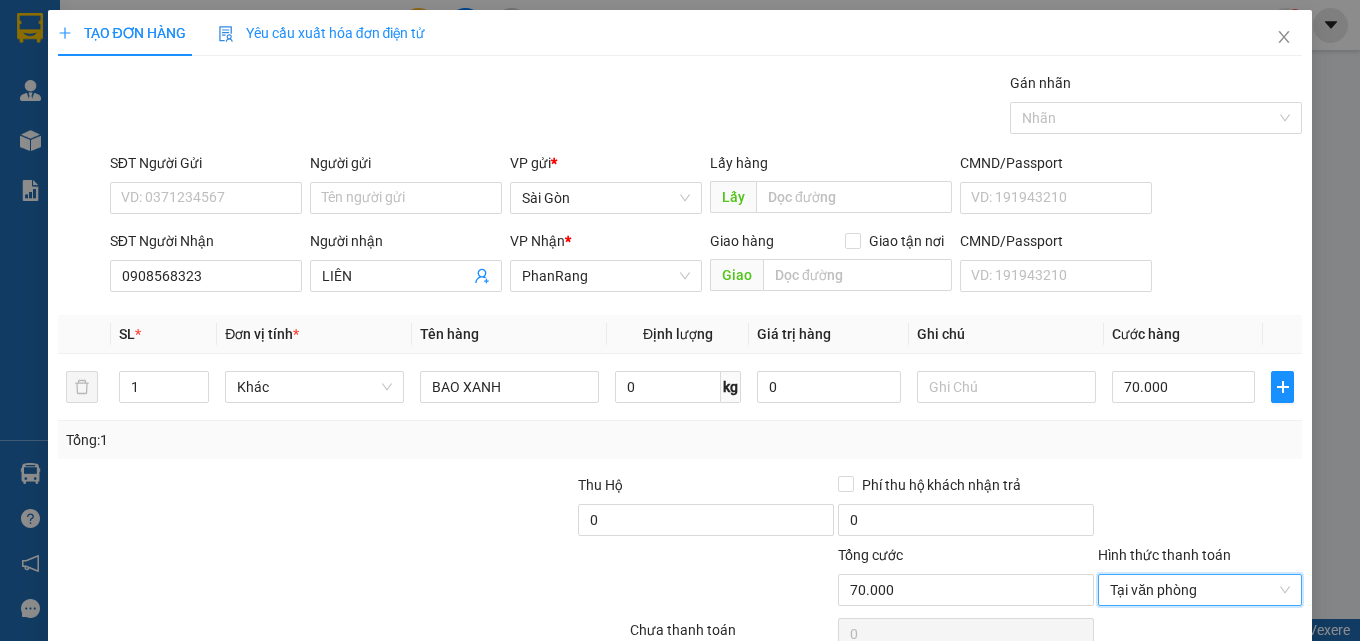 click on "Lưu và In" at bounding box center (1237, 685) 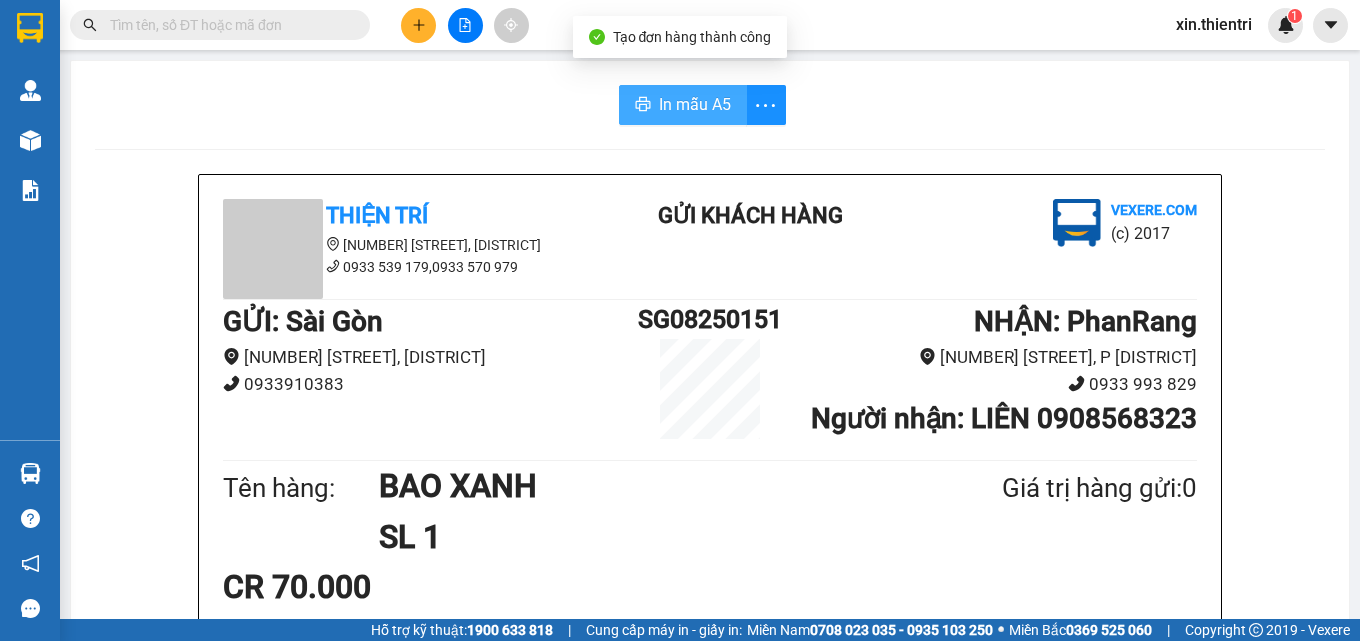 click on "In mẫu A5" at bounding box center [695, 104] 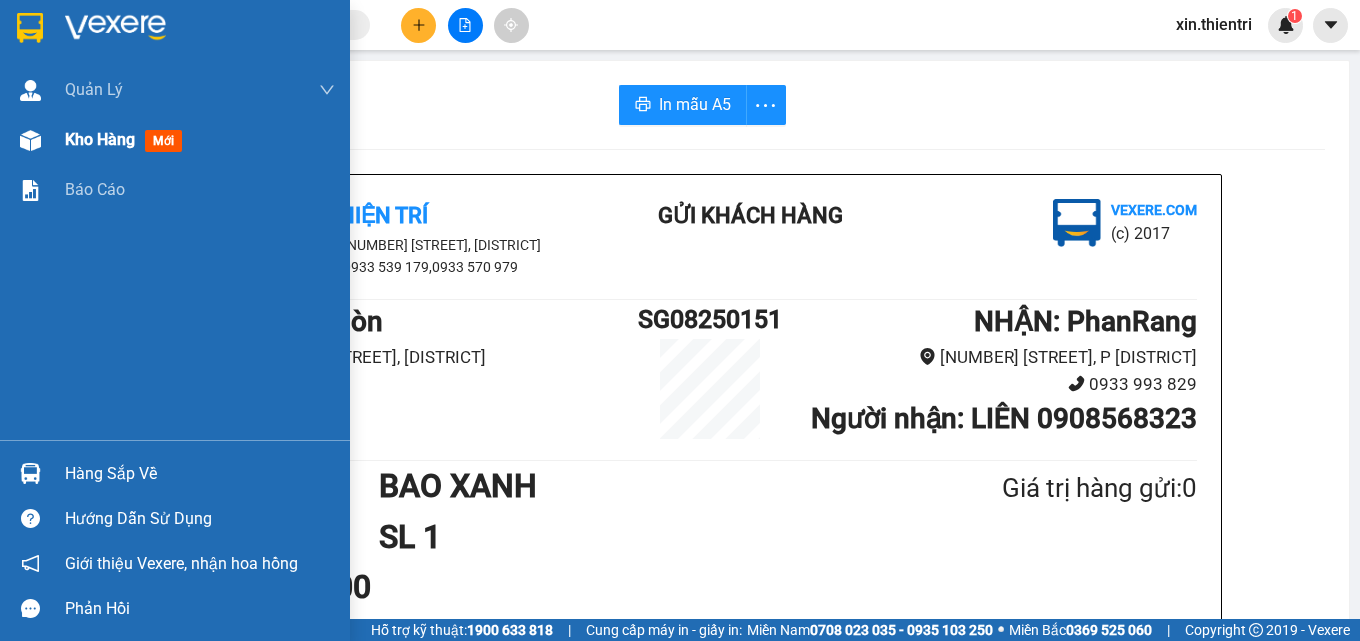 click on "Kho hàng" at bounding box center [100, 139] 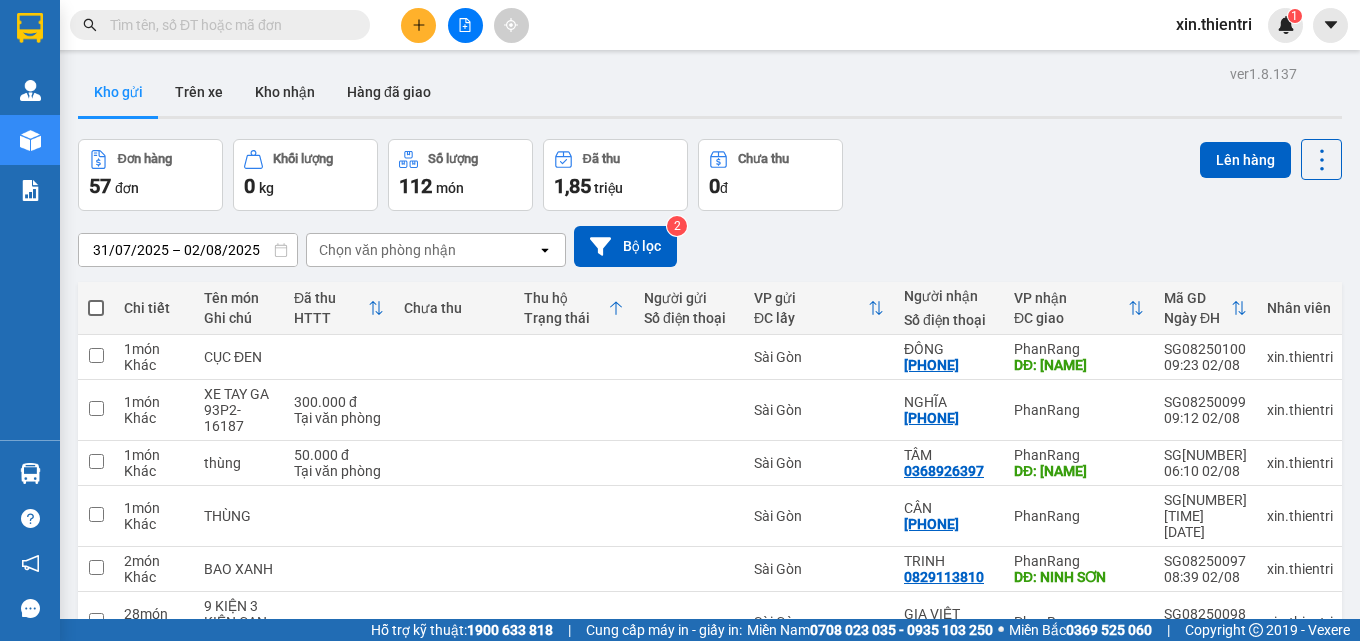 click on "6" at bounding box center [1124, 881] 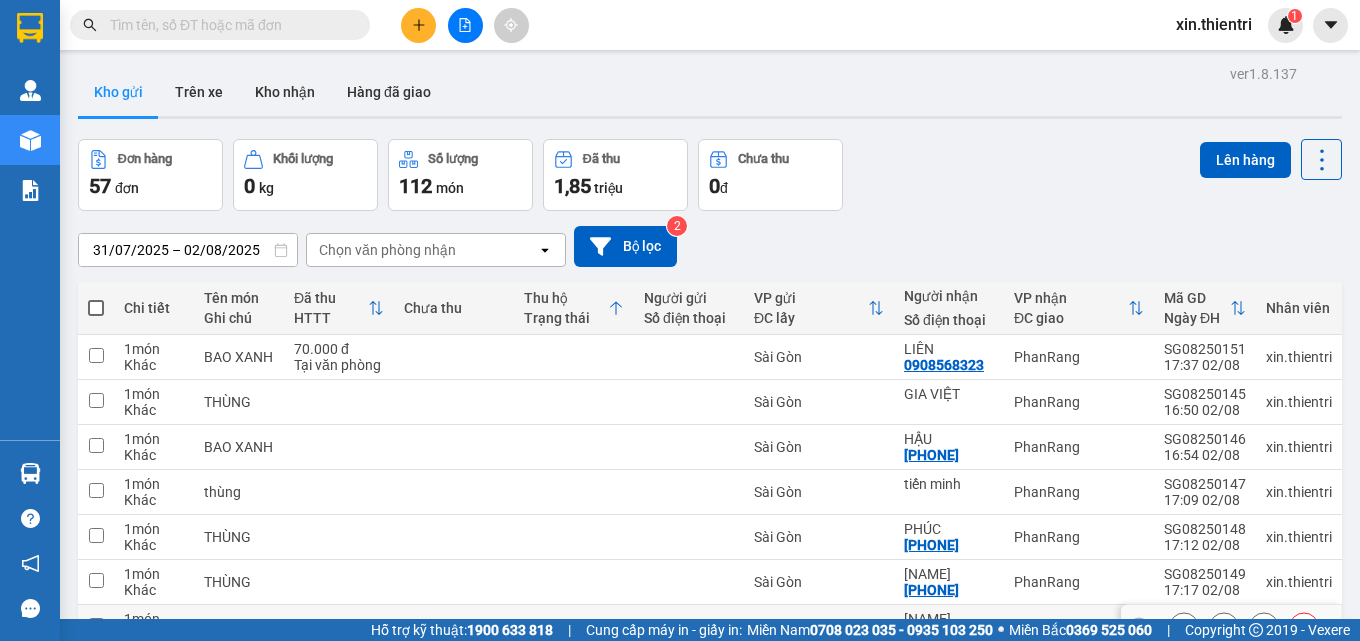 click 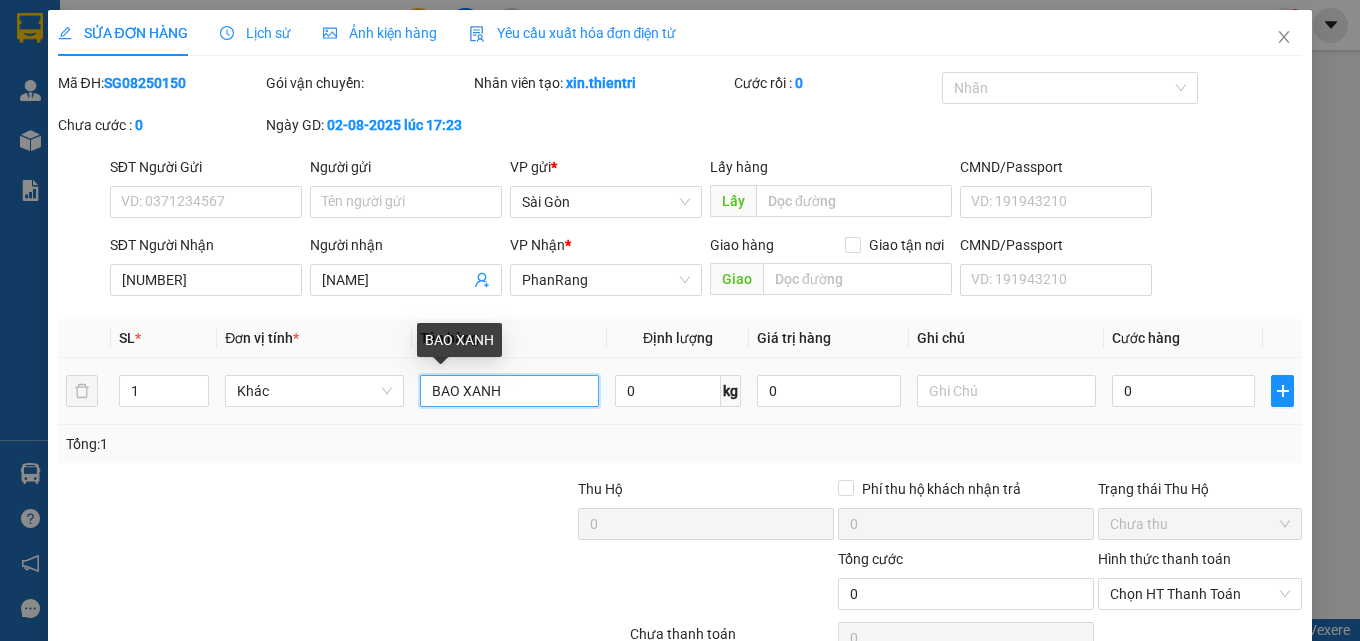 drag, startPoint x: 538, startPoint y: 394, endPoint x: 544, endPoint y: 408, distance: 15.231546 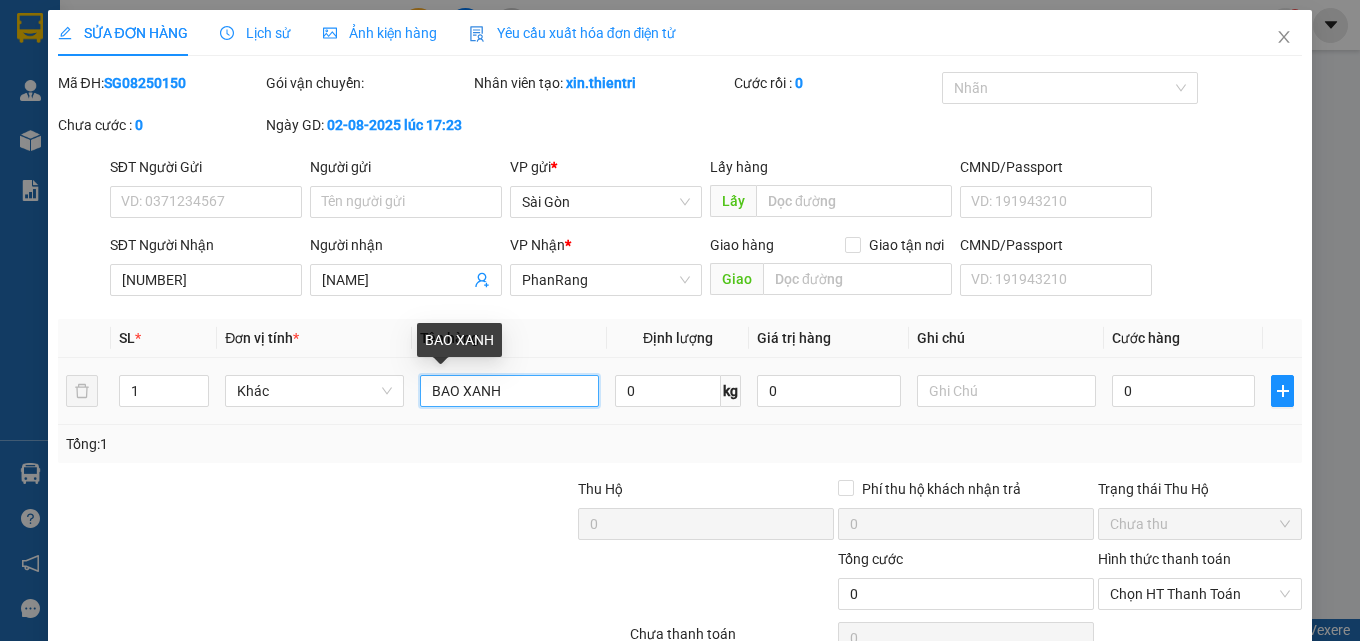 click on "BAO XANH" at bounding box center (509, 391) 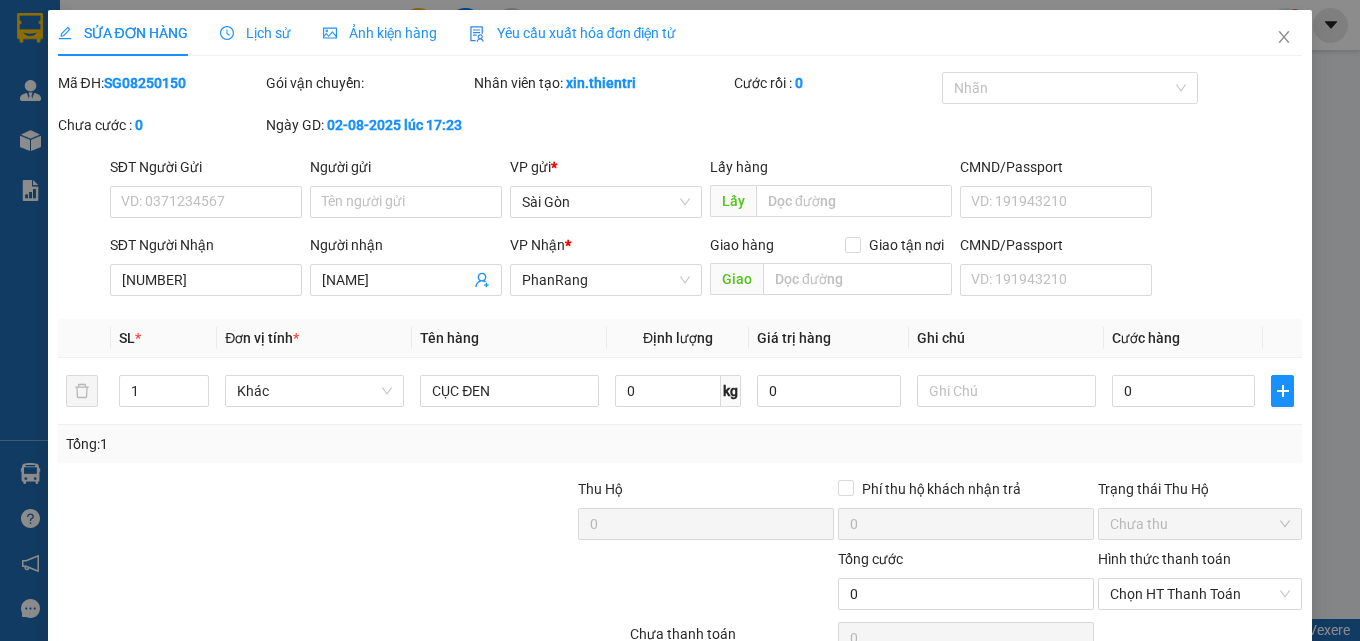 click on "Lưu và In" at bounding box center [1237, 689] 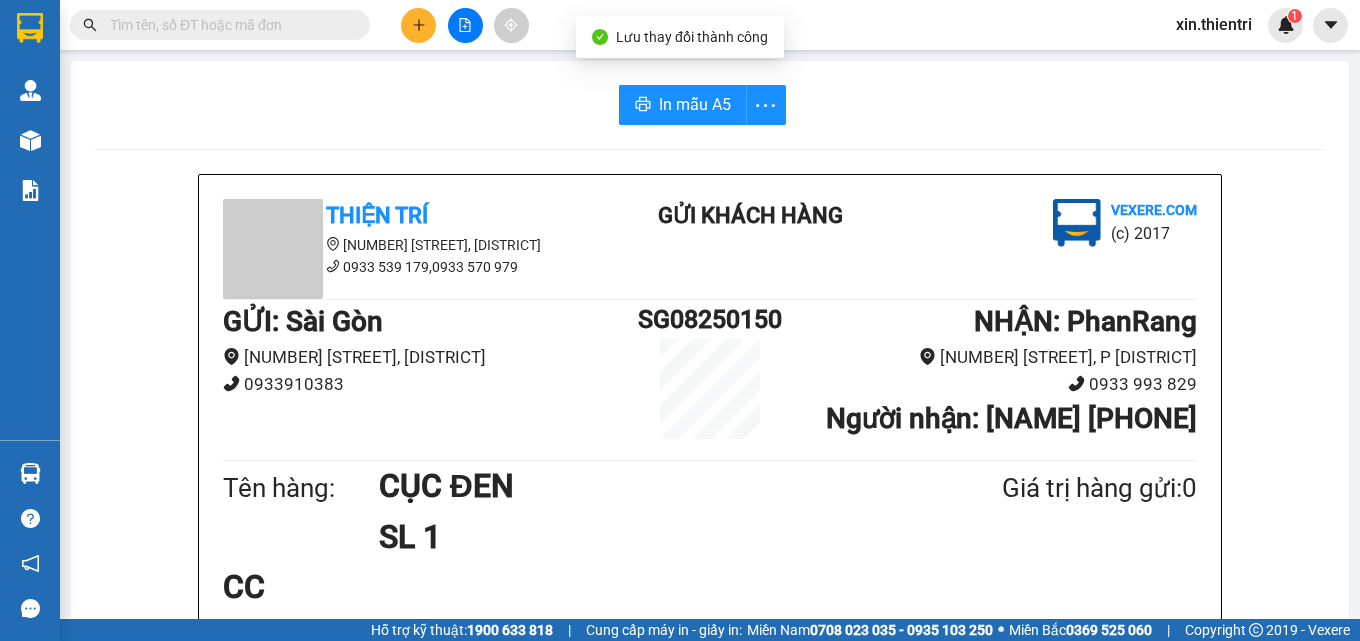 click on "In mẫu A5
Thiện Trí   [NUMBER] [STREET], P. 12   [PHONE],[PHONE] Gửi khách hàng Vexere.com (c) 2017 GỬI :   Sài Gòn   [NUMBER] [STREET], P 12   [PHONE] SG[NUMBER] NHẬN :   PhanRang   [NUMBER] [STREET], P [DISTRICT]   [PHONE] Người nhận :   DUNG DỪA [PHONE] Tên hàng: CỤC ĐEN  SL 1 Giá trị hàng gửi:  0 CC   Tổng phải thu:   0 [TIME], ngày [DAY] tháng [MONTH] năm [YEAR] Nhân viên Xịn Quy định nhận/gửi hàng : 1. Không vận chuyển hàng quốc,cấm.  2. Biên nhận hàng gửi quá 7 ngày không nhận,Cty không chịu trách nhiệm.  3.Hàng khách theo xe hư hỏng,mất sẽ được bồi thường 10 lần phí. PHIẾU NHẬN HÀNG CỦA KHÁCH THEO XE Thiện Trí vexere.com [DAY]/[MONTH] [TIME] VP  Sài Gòn Gửi:    SG[NUMBER]  -   PR VP nhận: VP  PhanRang Người nhận: DUNG DỪA   [PHONE] Tên hàng: CỤC ĐEN  SL 1 Giá trị hàng gửi:  0 CC   Tổng phải thu:   0" at bounding box center [710, 867] 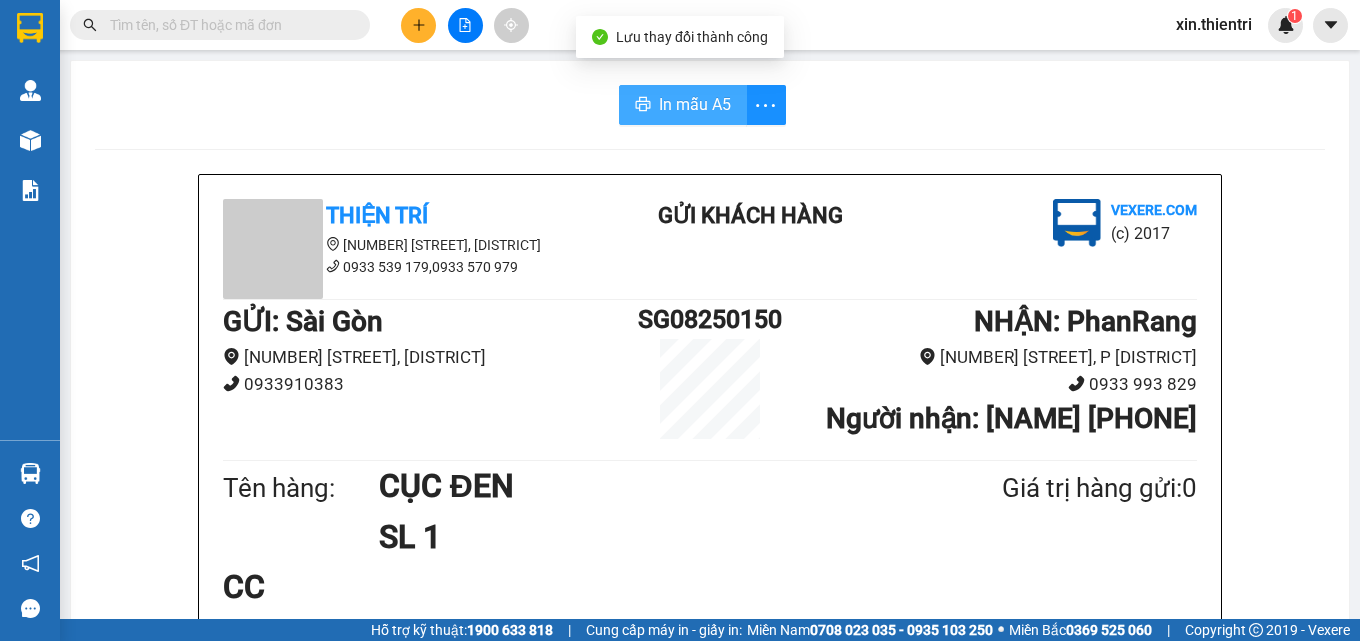 click on "In mẫu A5" at bounding box center (695, 104) 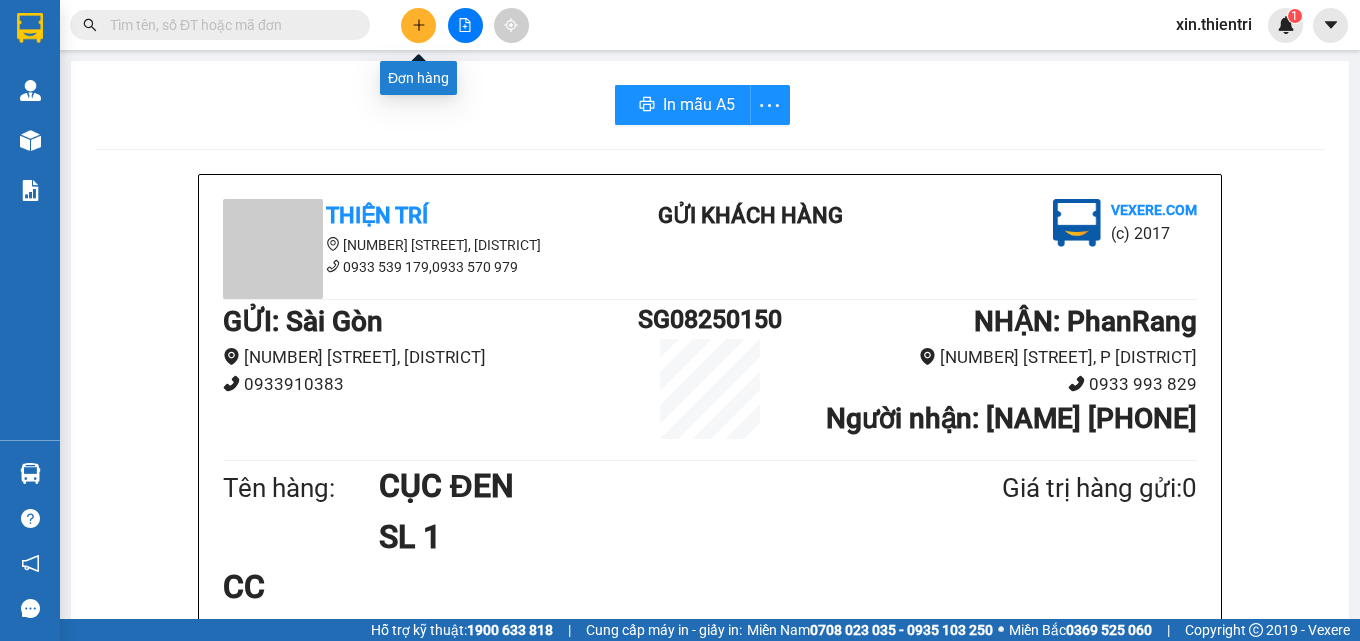 click at bounding box center [418, 25] 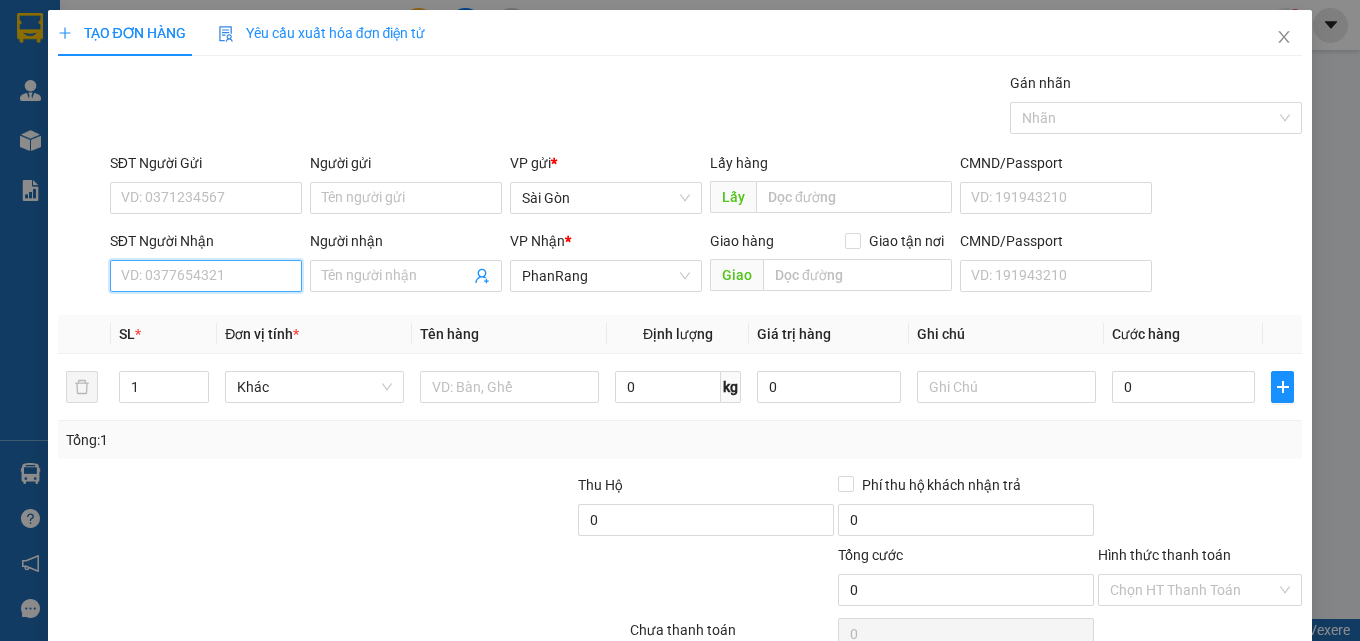 click on "SĐT Người Nhận" at bounding box center [206, 276] 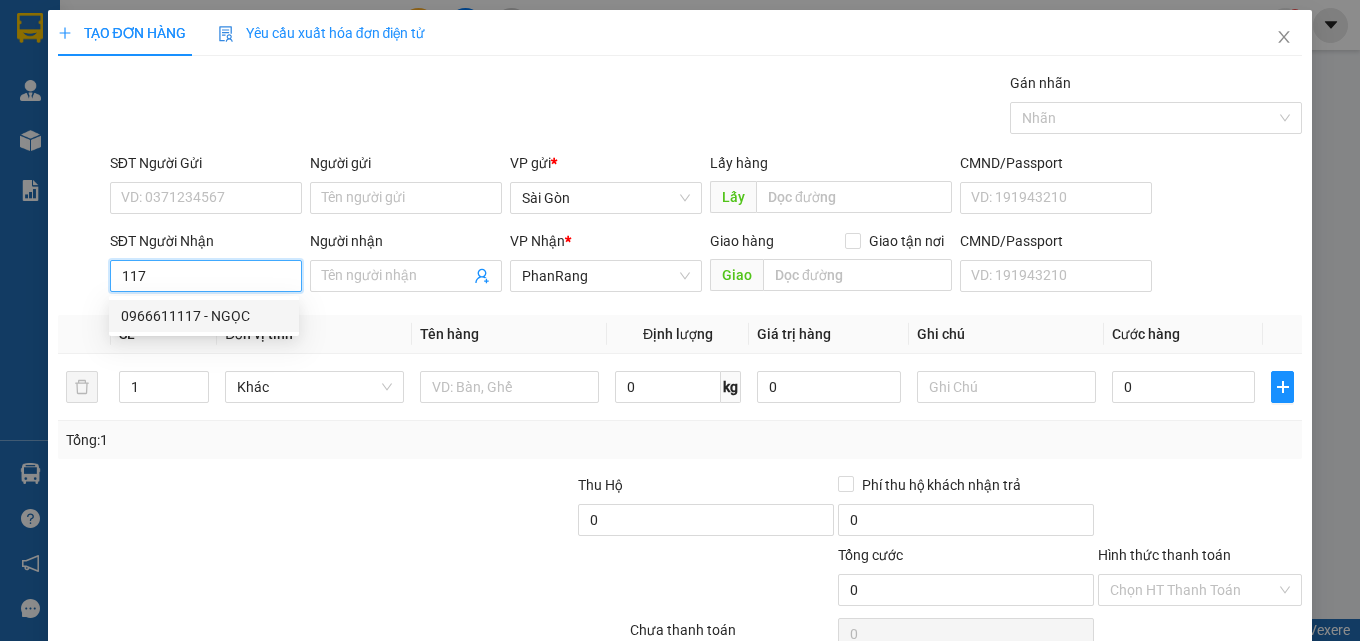 click on "0966611117 - NGỌC" at bounding box center [204, 316] 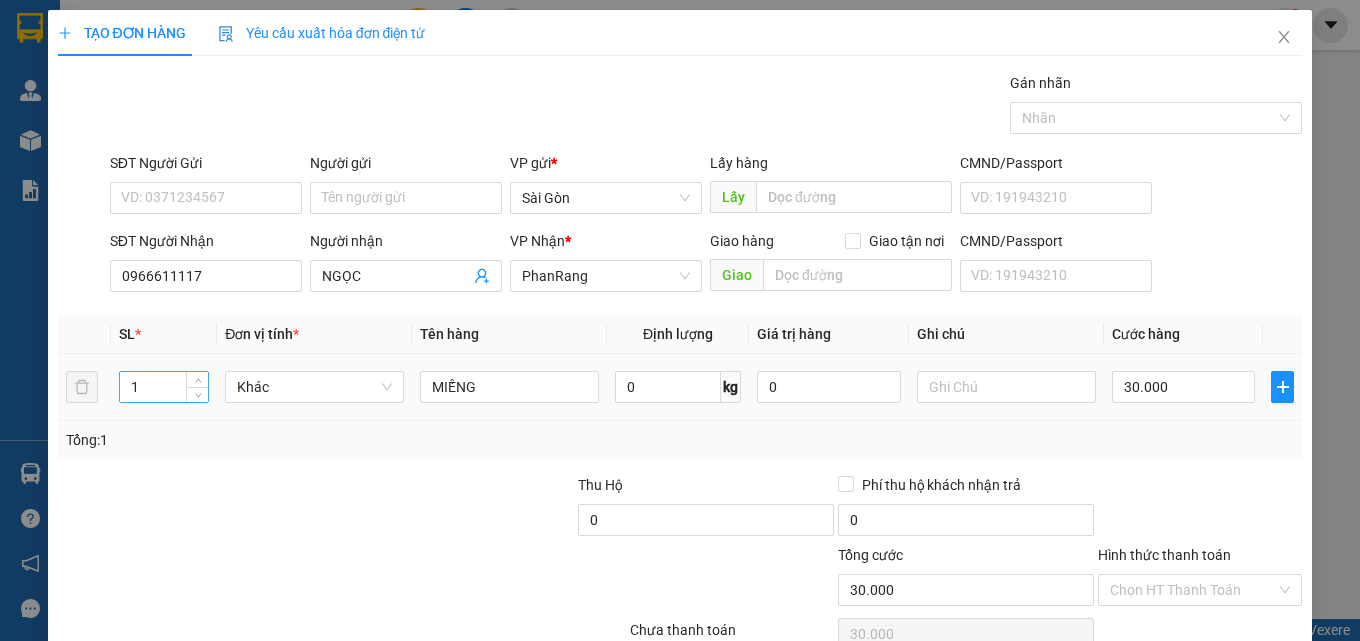 click on "1" at bounding box center (164, 387) 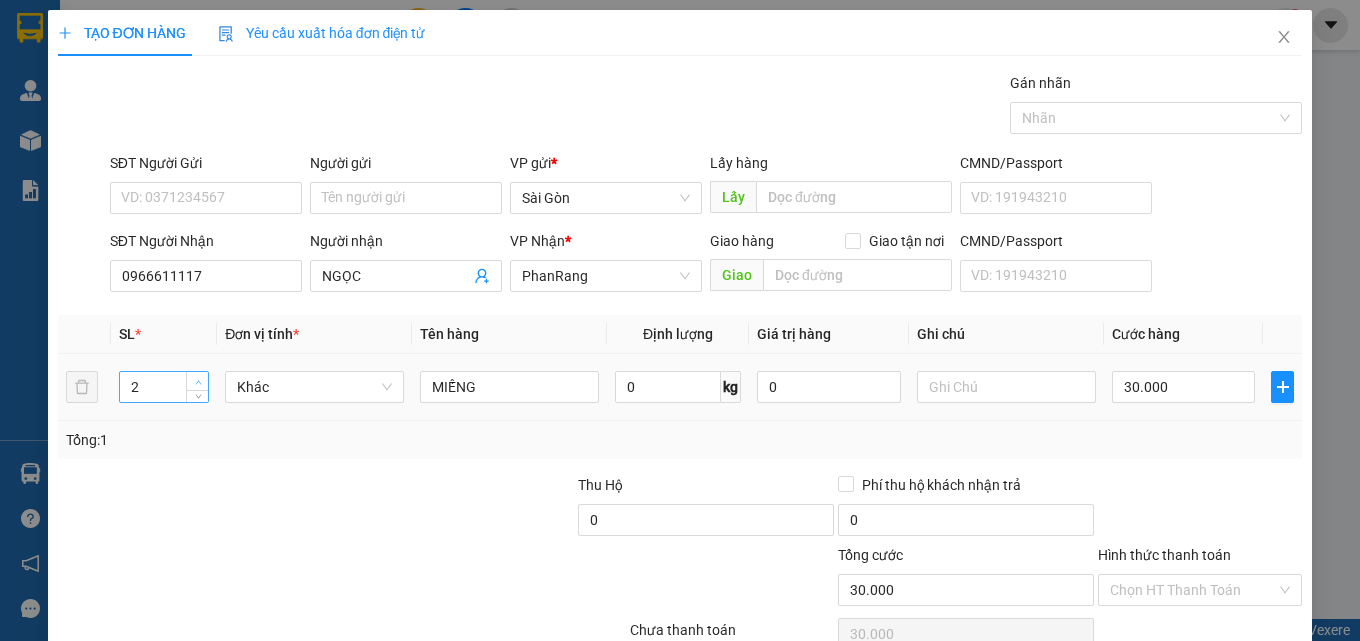 click at bounding box center (198, 382) 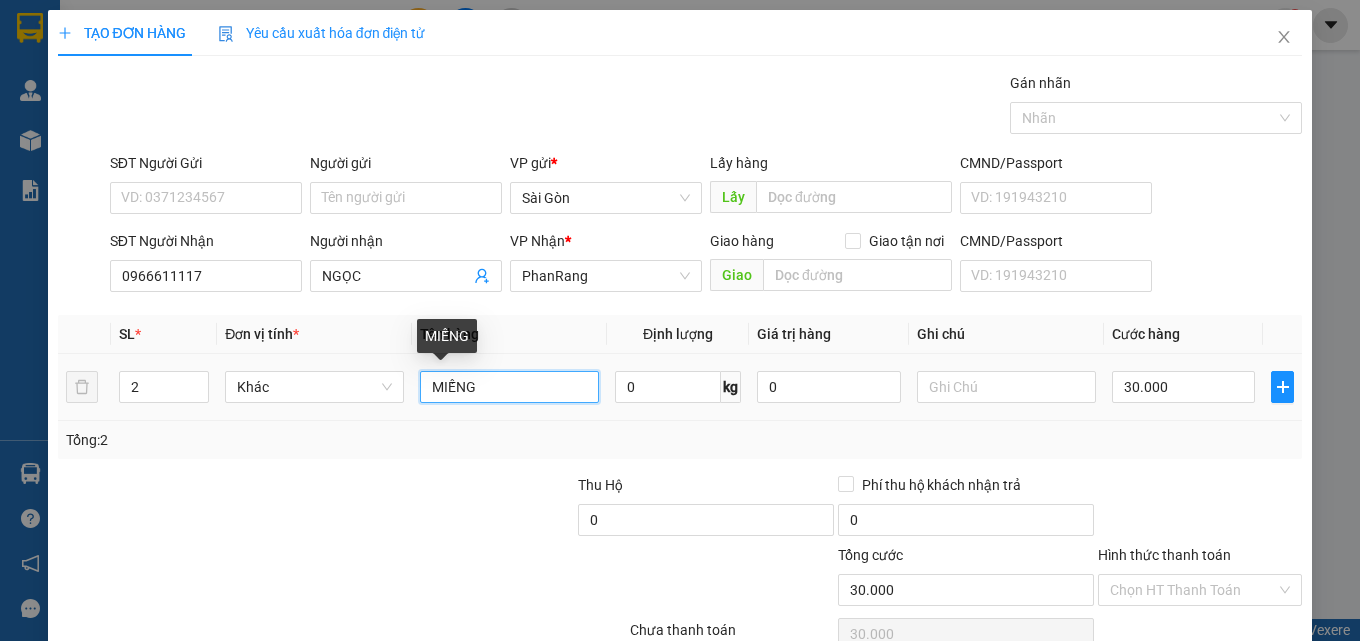 drag, startPoint x: 488, startPoint y: 388, endPoint x: 585, endPoint y: 348, distance: 104.92378 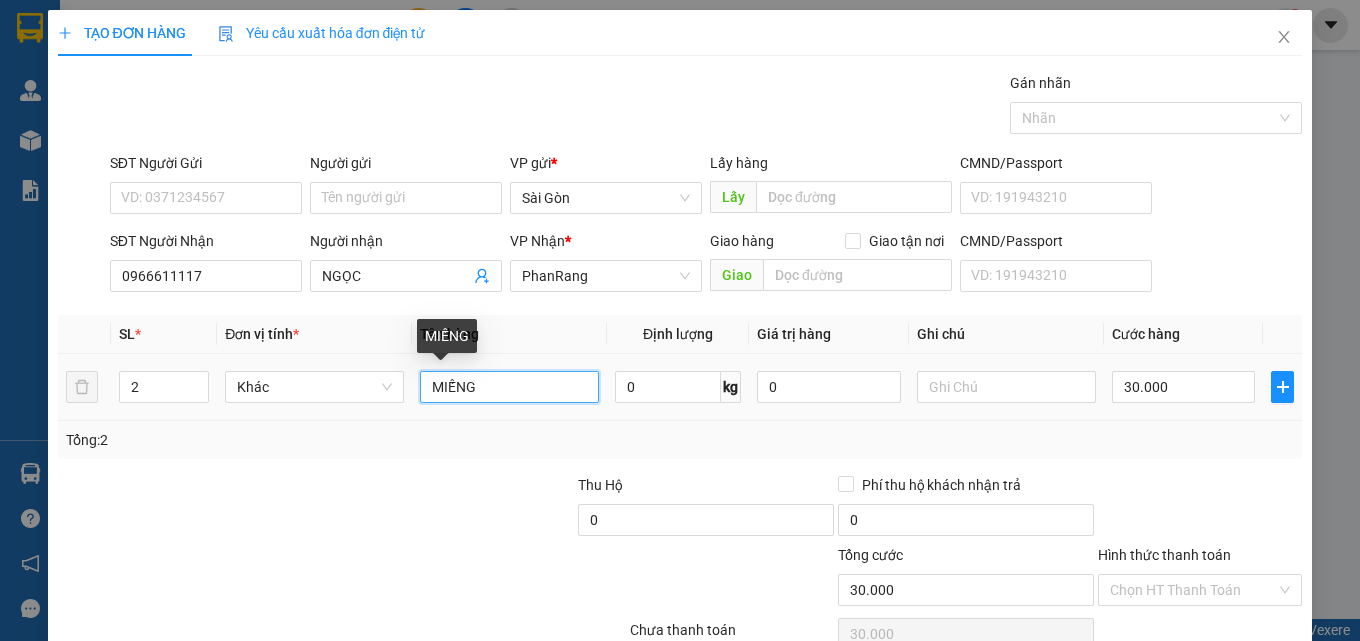 click on "MIẾNG" at bounding box center [509, 387] 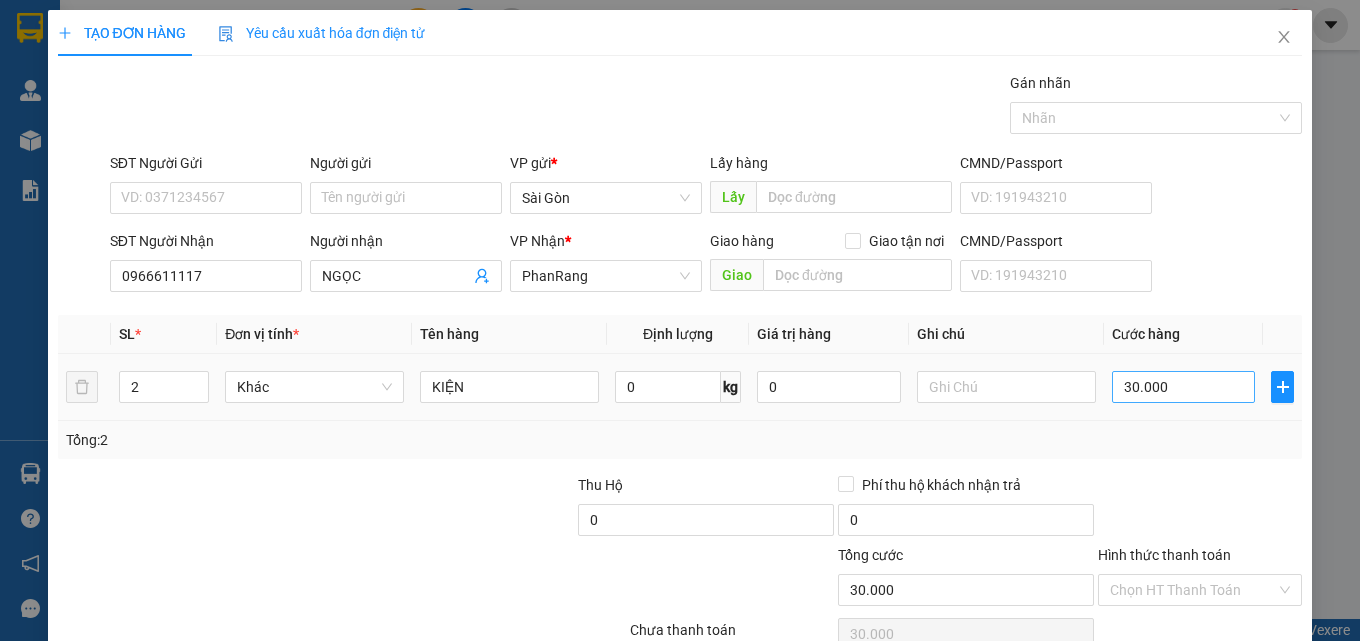drag, startPoint x: 1155, startPoint y: 412, endPoint x: 1187, endPoint y: 386, distance: 41.231056 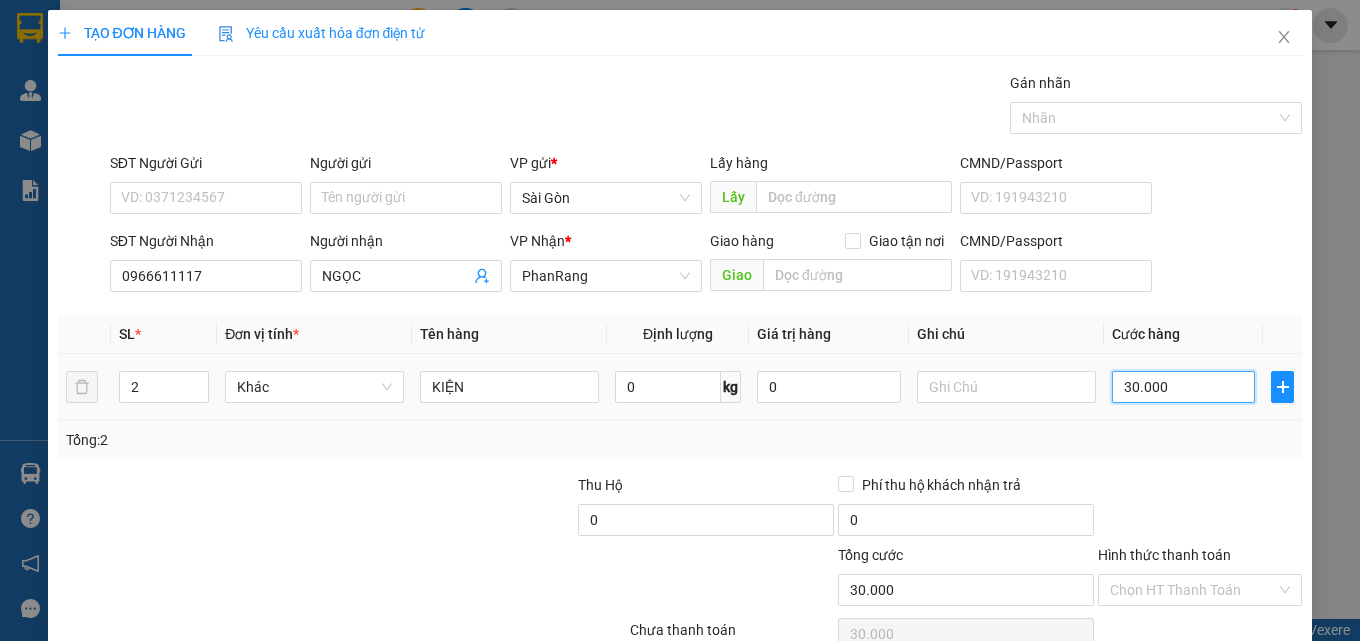 drag, startPoint x: 1187, startPoint y: 386, endPoint x: 1359, endPoint y: 228, distance: 233.55513 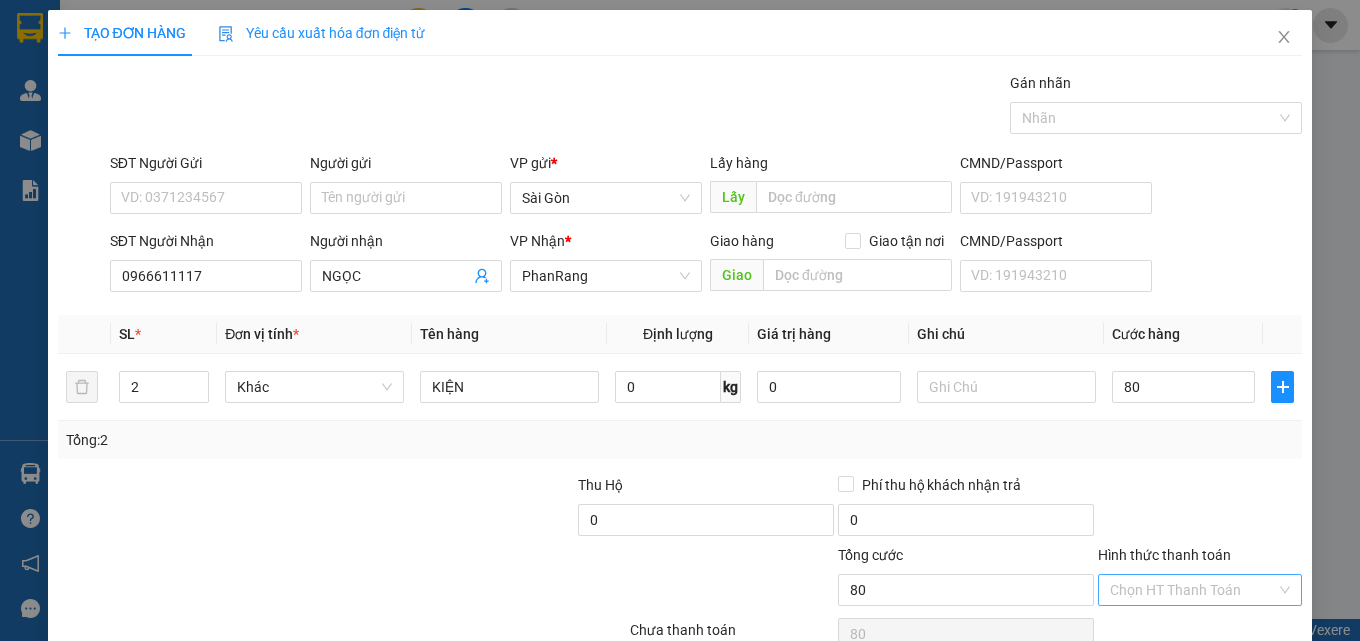 click on "Hình thức thanh toán" at bounding box center [1193, 590] 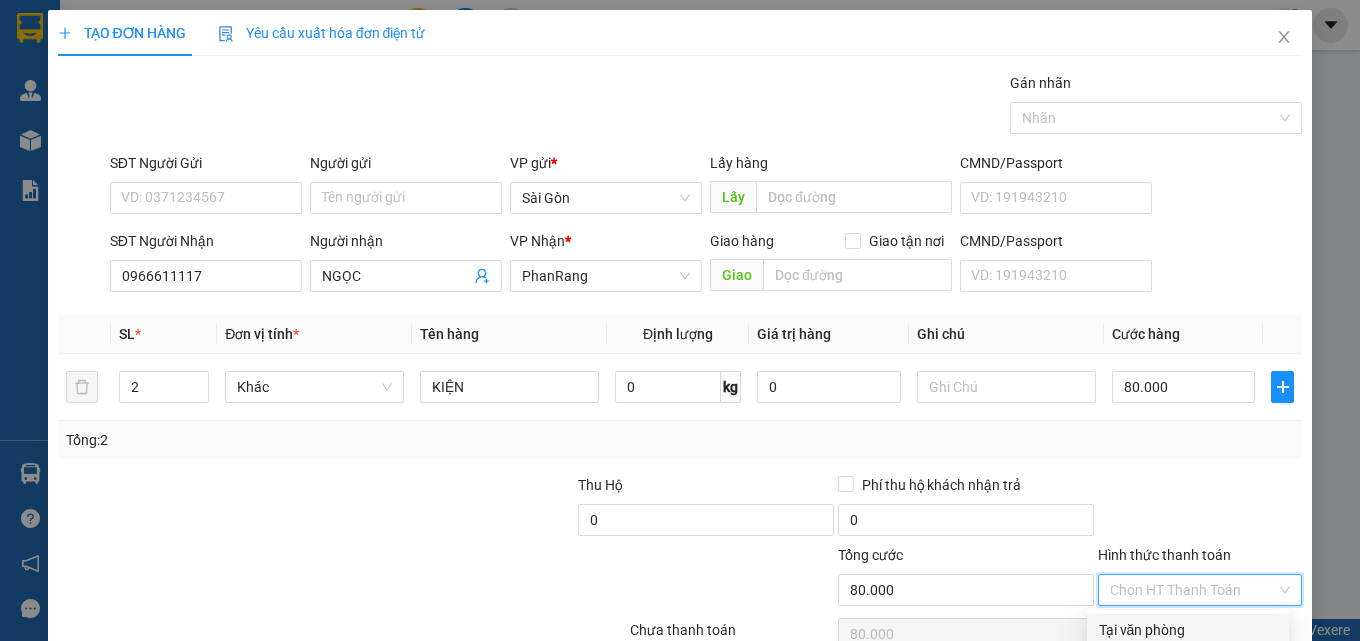 click on "Tại văn phòng" at bounding box center [1188, 630] 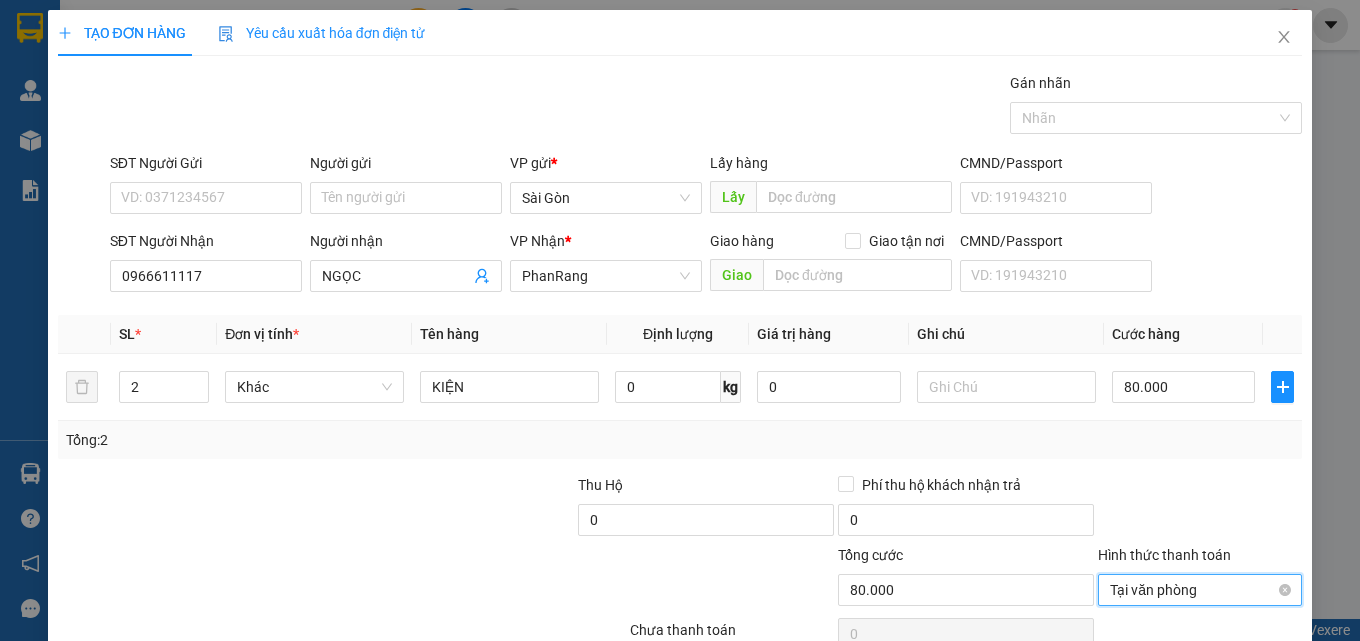 drag, startPoint x: 1208, startPoint y: 587, endPoint x: 1190, endPoint y: 479, distance: 109.48972 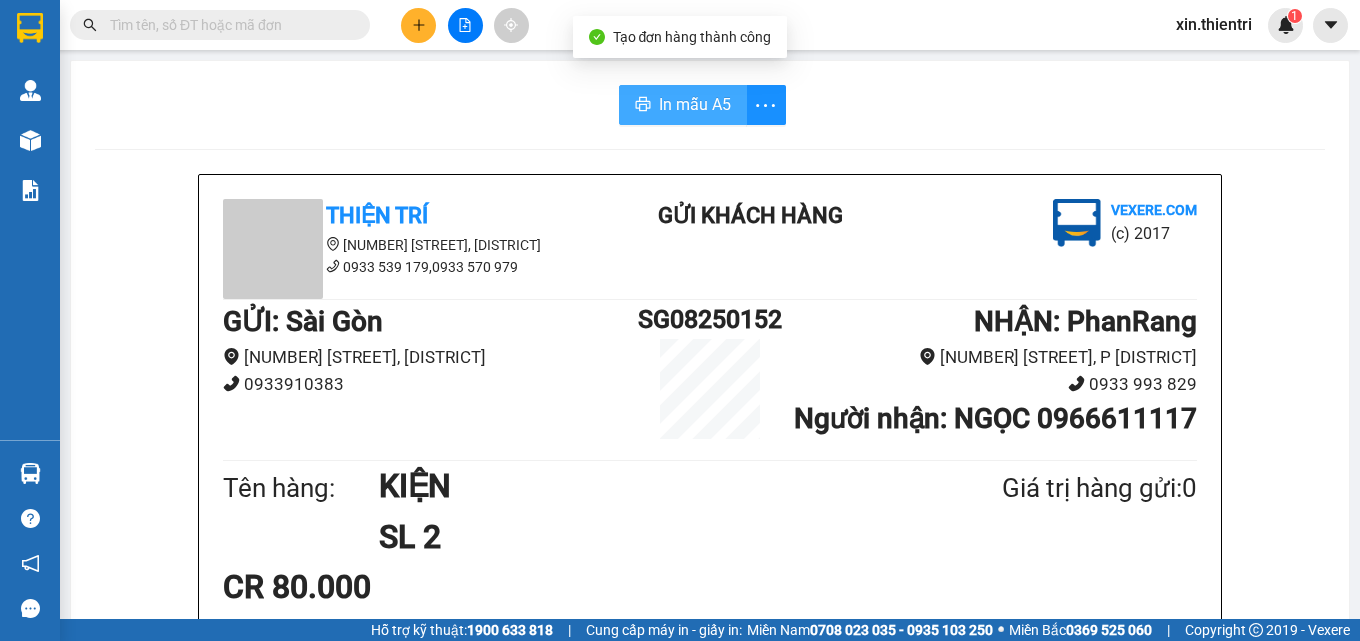 drag, startPoint x: 707, startPoint y: 114, endPoint x: 717, endPoint y: 116, distance: 10.198039 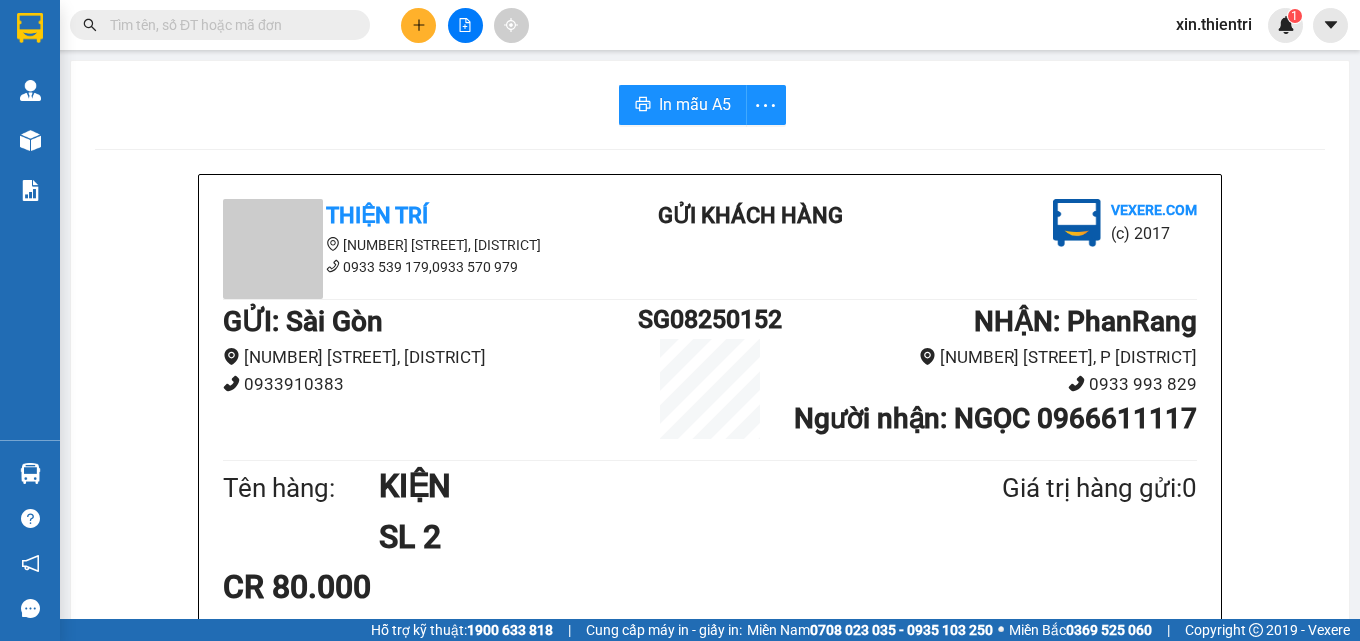 click at bounding box center [418, 25] 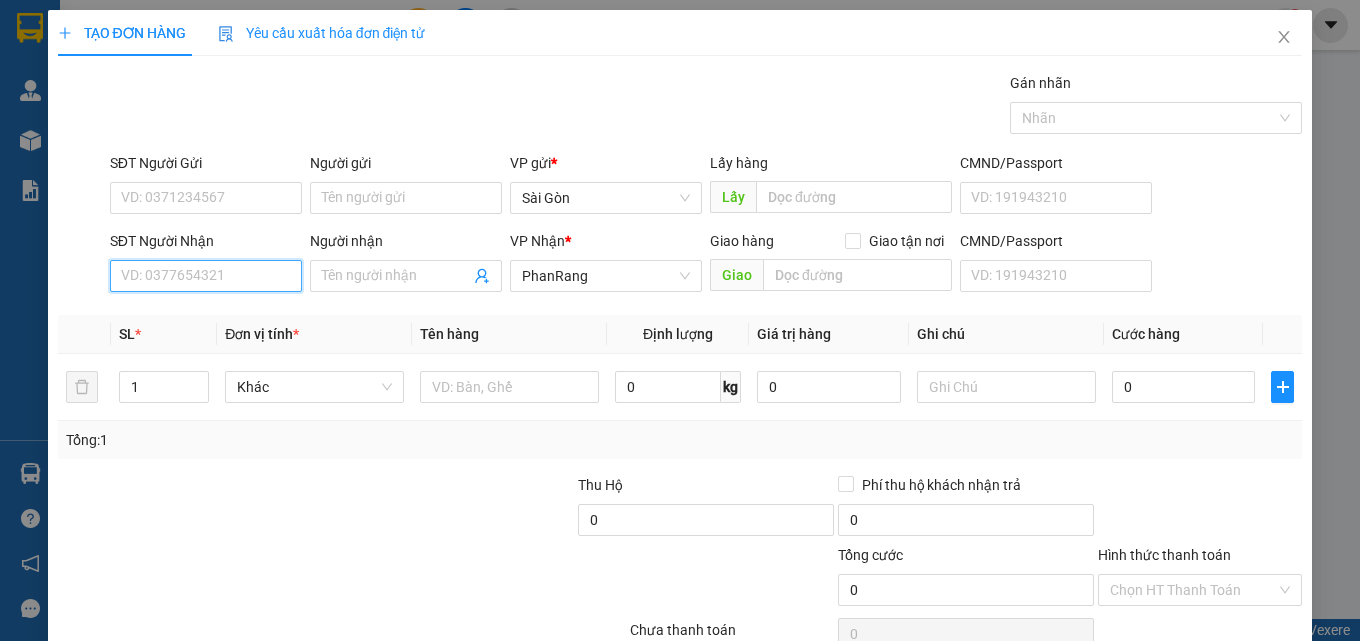 click on "SĐT Người Nhận" at bounding box center [206, 276] 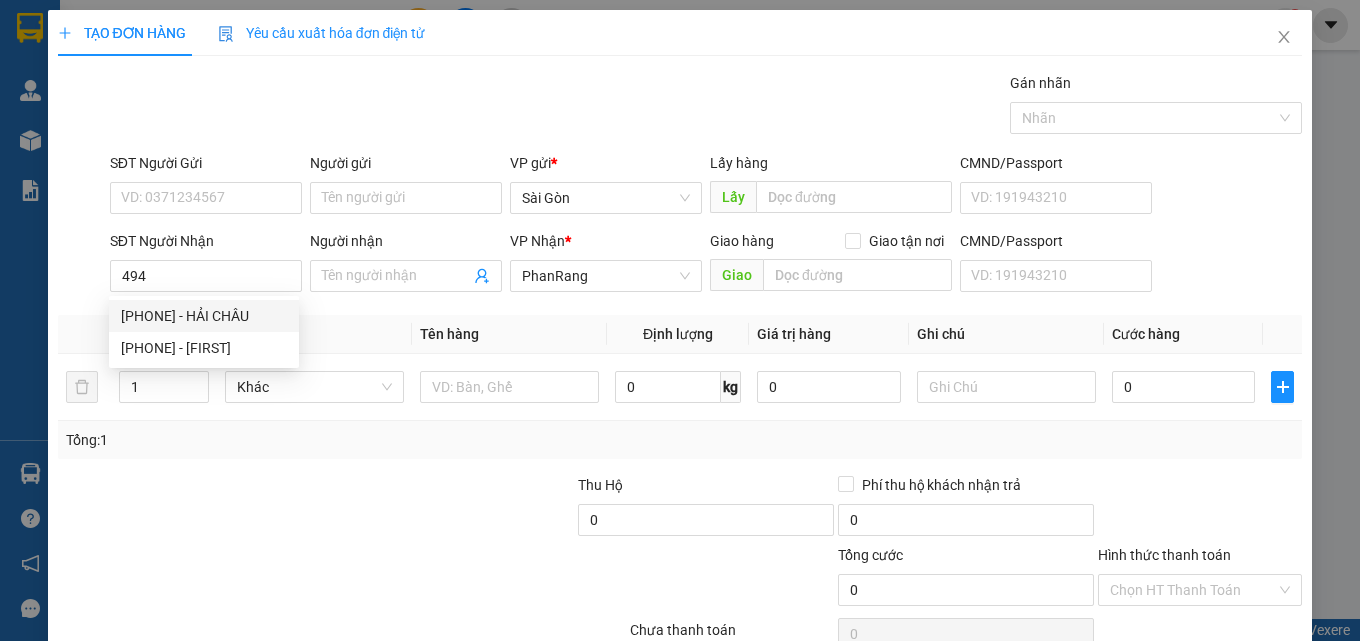 drag, startPoint x: 220, startPoint y: 293, endPoint x: 222, endPoint y: 303, distance: 10.198039 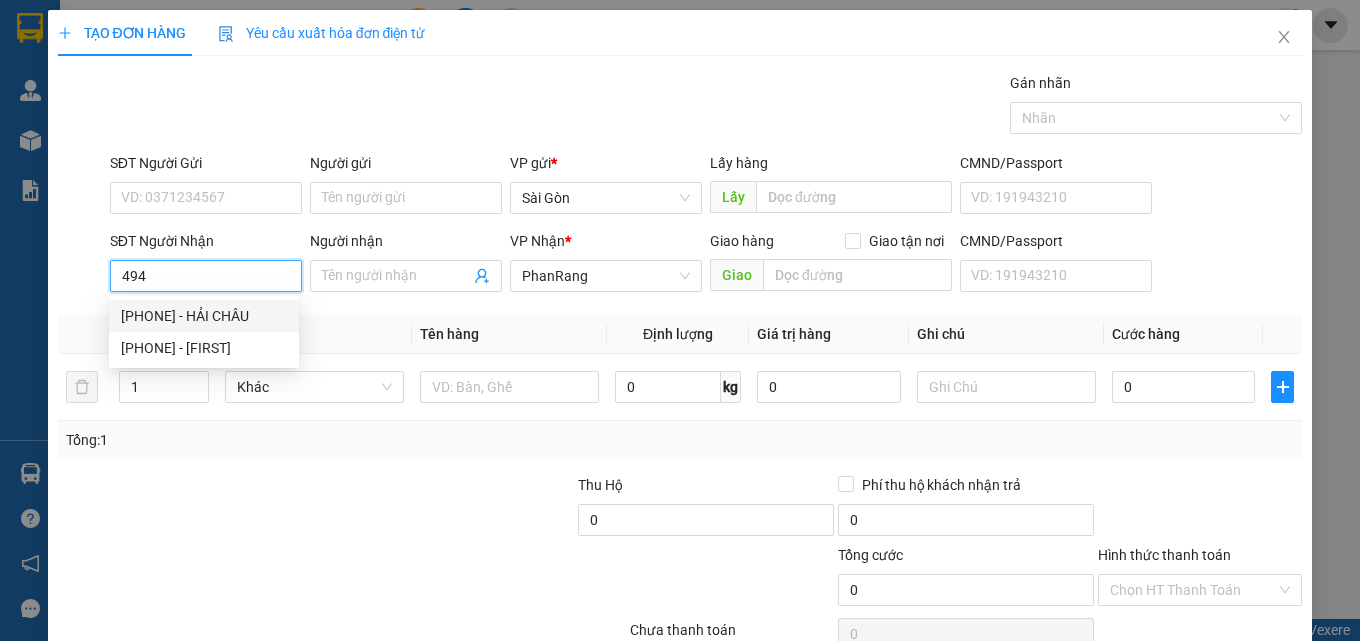 click on "Kết quả tìm kiếm ( 25 )  Bộ lọc  Mã ĐH Trạng thái Món hàng Thu hộ Tổng cước Chưa cước Nhãn Người gửi VP Gửi Người nhận VP Nhận SG03250070 20:03 - 01/03 Trên xe   85F-003.21 22:55  -   01/03 HỘP SL:  1 30.000 Sài Gòn [PHONE] [FIRST]  PhanRang SG11242172 17:19 - 23/11 Trên xe   85F-000.64 22:30  -   23/11 THÙNG SL:  9 Sài Gòn [FIRST] PQ PhanRang SG11241719 09:07 - 19/11 Trên xe   85F-000.64 22:30  -   19/11 BAO SL:  1 Sài Gòn [PHONE] CHỊ HẬU PhanRang SG10242547 18:52 - 28/10 Trên xe   85F-000.37 23:00  -   28/10 CỤC ĐEN NHỎ SL:  1 Sài Gòn [PHONE] CHỊ HẬU PhanRang SG09241769 15:45 - 18/09 Trên xe   85F-000.37 23:00  -   18/09 VÃI NHỎ SL:  1 Sài Gòn [PHONE] CHỊ HẬU PhanRang SG09241180 11:04 - 13/09 Trên xe   85F-000.37 23:00  -   13/09 BAO NÂU SL:  2 Sài Gòn [PHONE] CHỊ HẬU PhanRang SG09240682 08:07 - 09/09 Trên xe   85F-000.37 23:00  -   09/09 BỊ XANH SL:  1 Sài Gòn [PHONE] CHỊ HẬU" at bounding box center (680, 320) 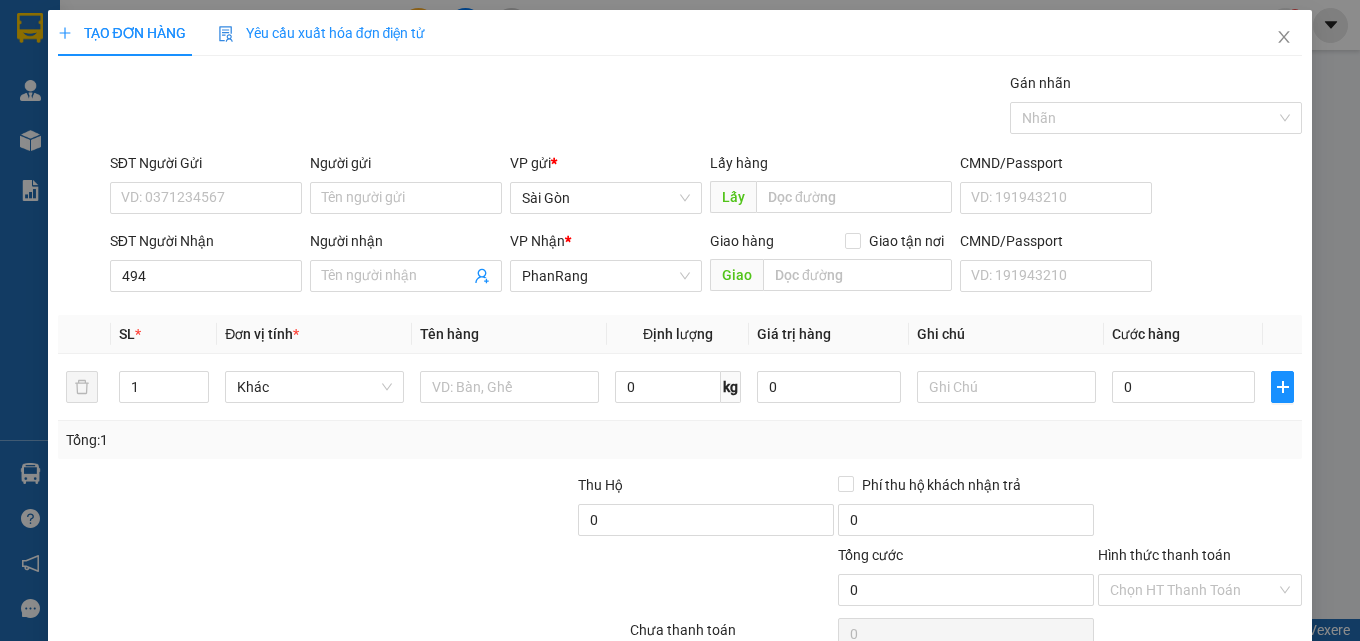 click on "Đơn vị tính  *" at bounding box center (314, 334) 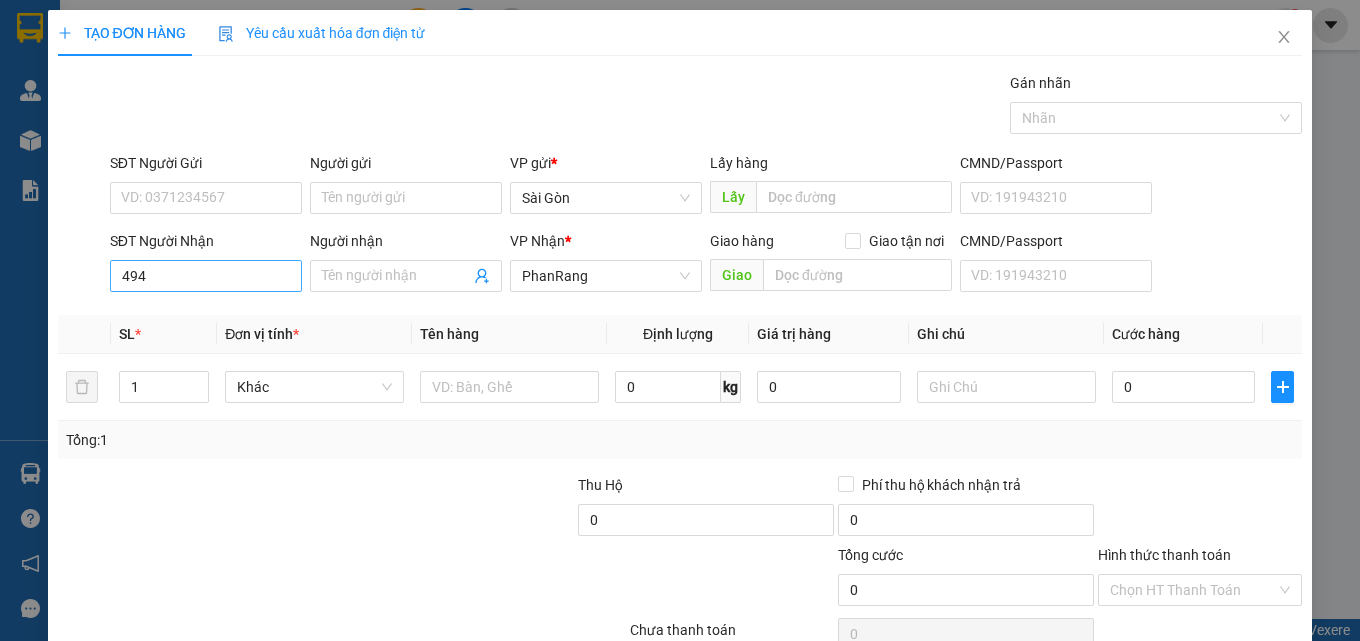 click on "SĐT Người Nhận [NUMBER]" at bounding box center [206, 265] 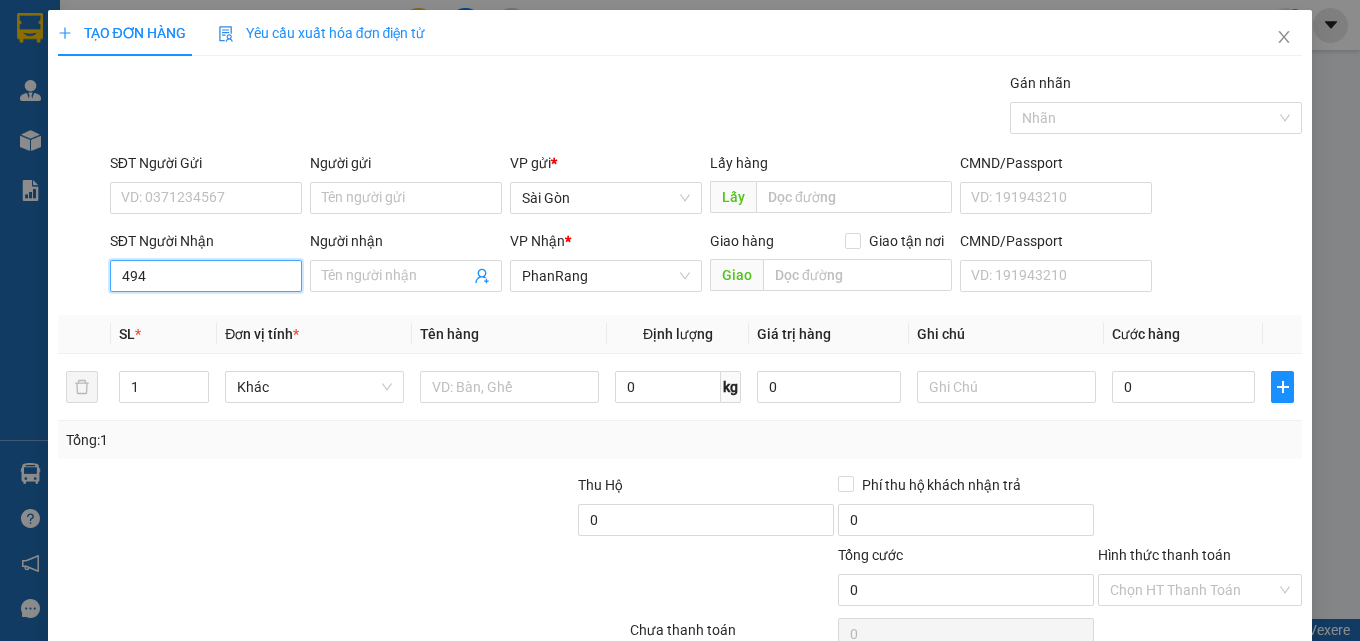 click on "494" at bounding box center (206, 276) 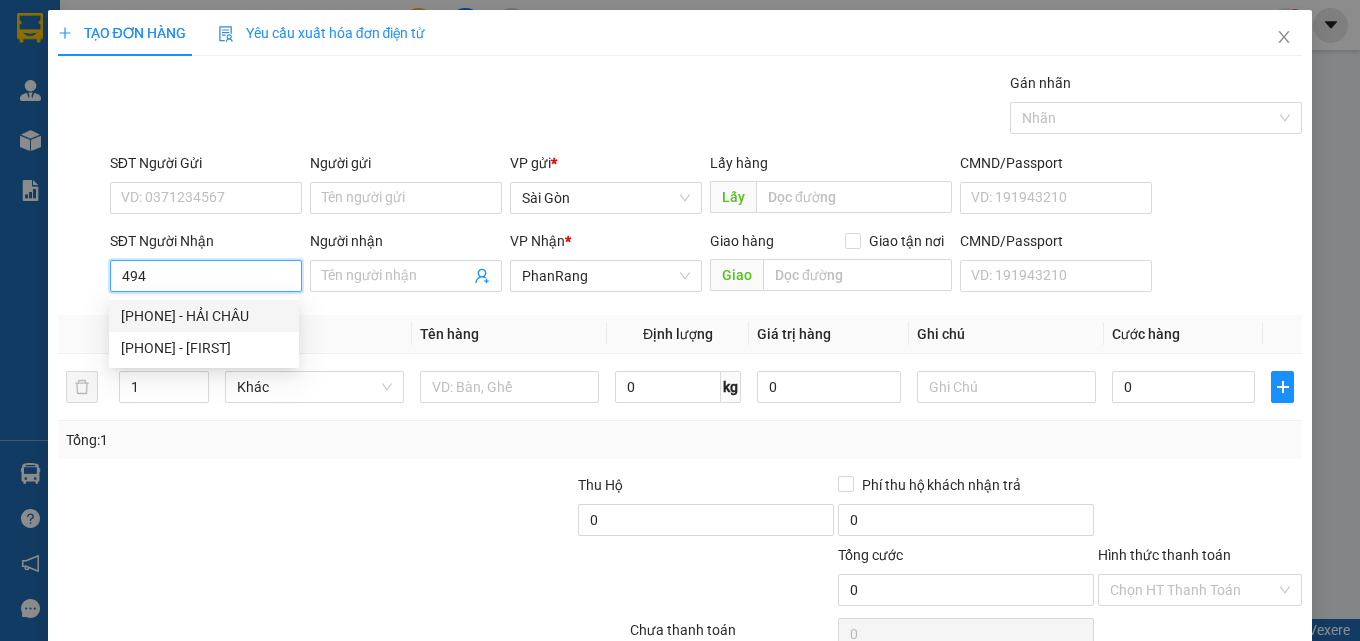 click on "[PHONE] - HẢI CHÂU" at bounding box center [204, 316] 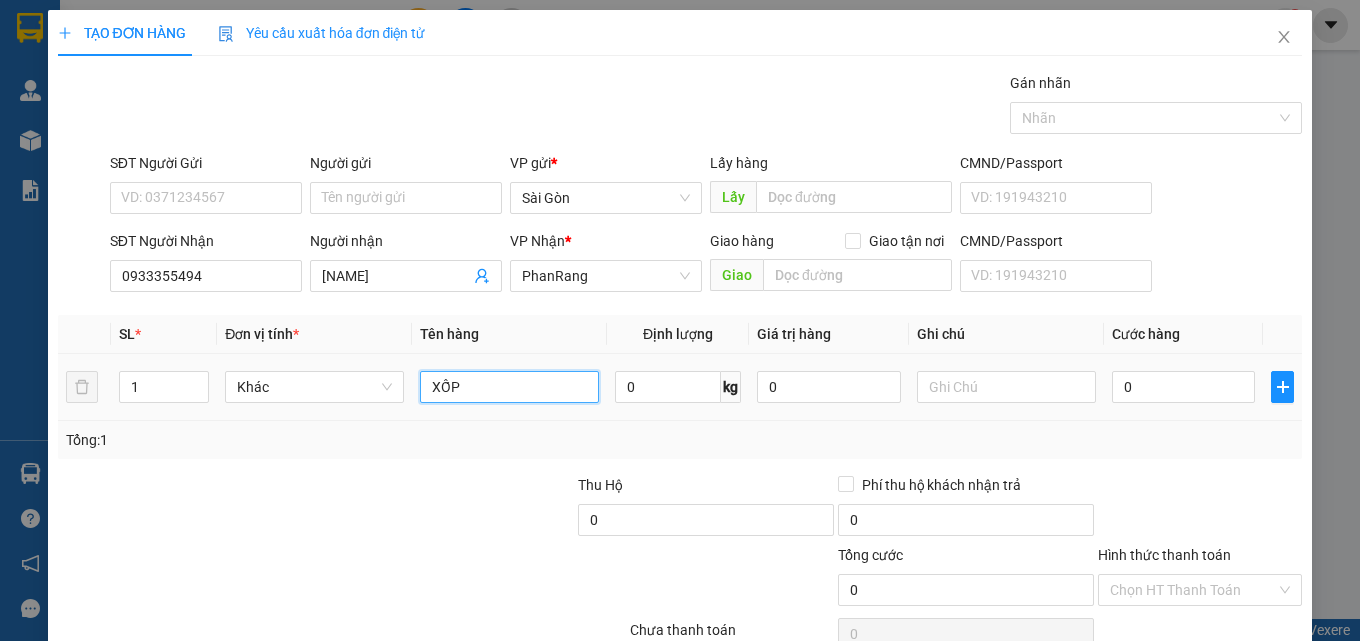 click on "XỐP" at bounding box center (509, 387) 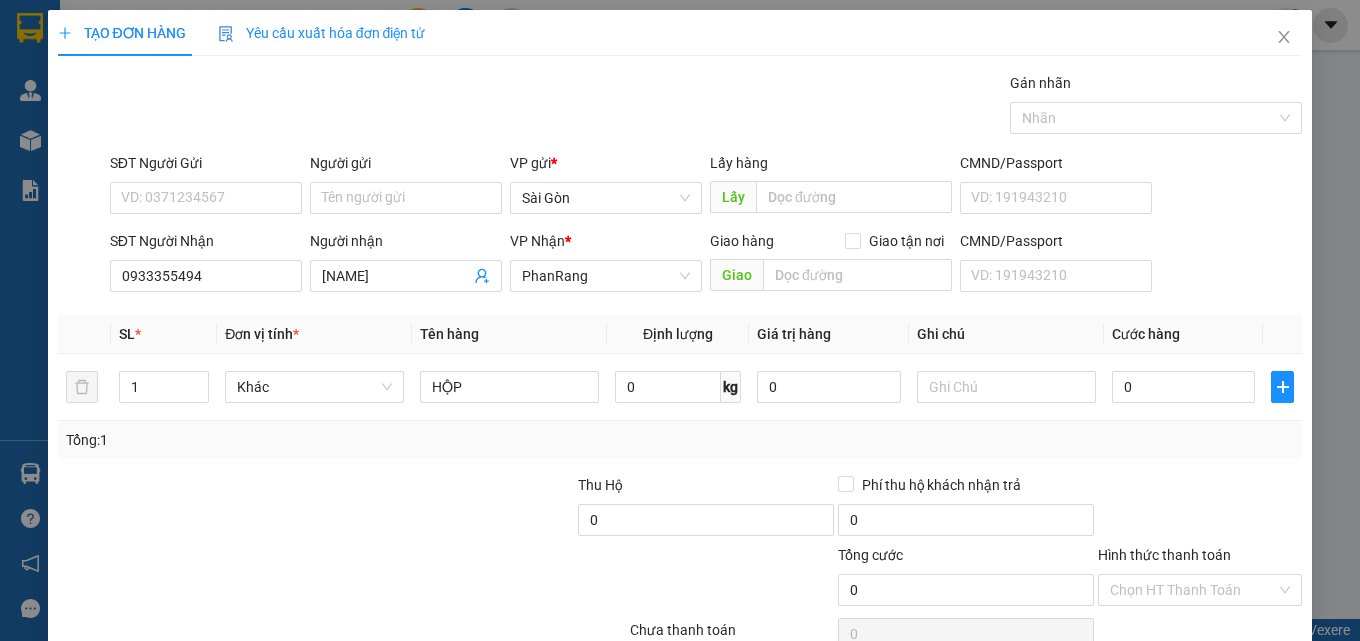 drag, startPoint x: 1214, startPoint y: 595, endPoint x: 1234, endPoint y: 595, distance: 20 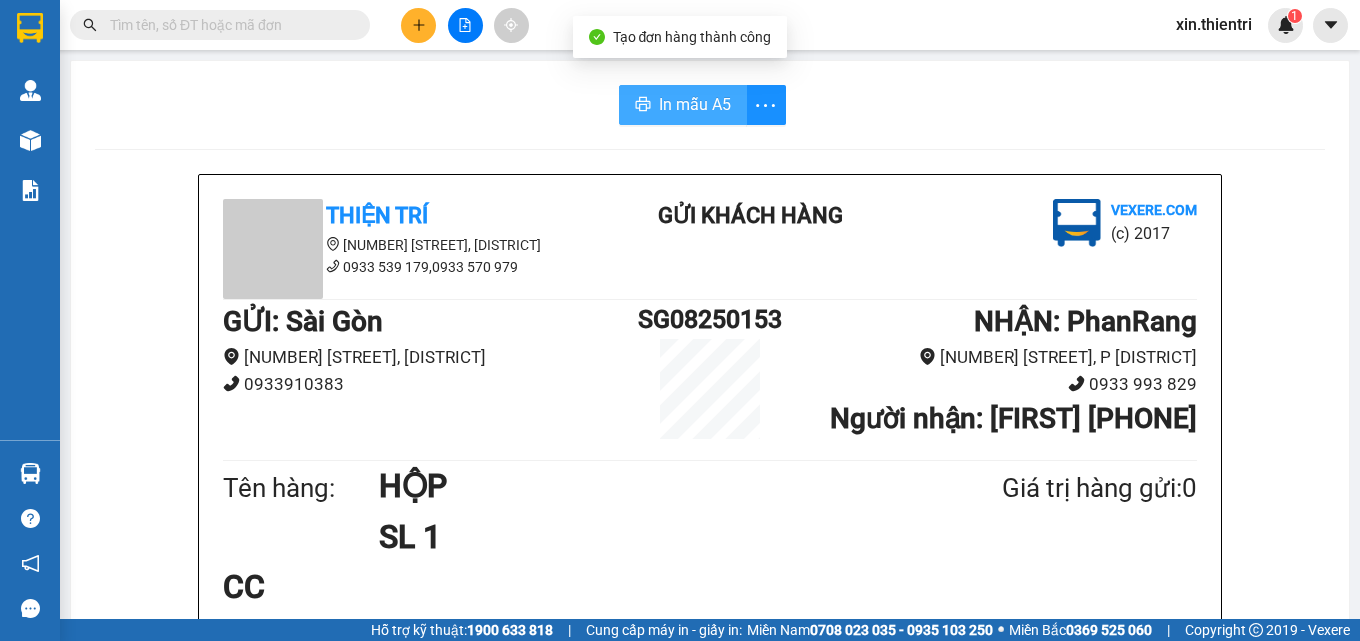 click on "In mẫu A5" at bounding box center [695, 104] 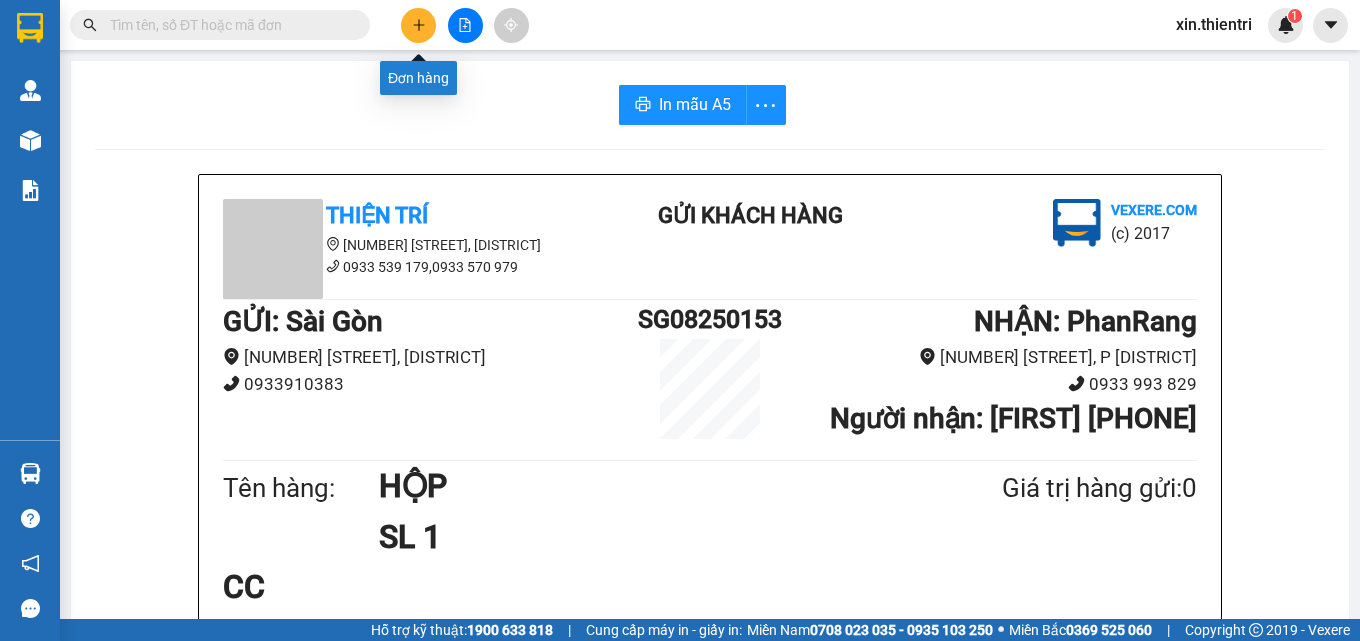 drag, startPoint x: 414, startPoint y: 36, endPoint x: 388, endPoint y: 72, distance: 44.407207 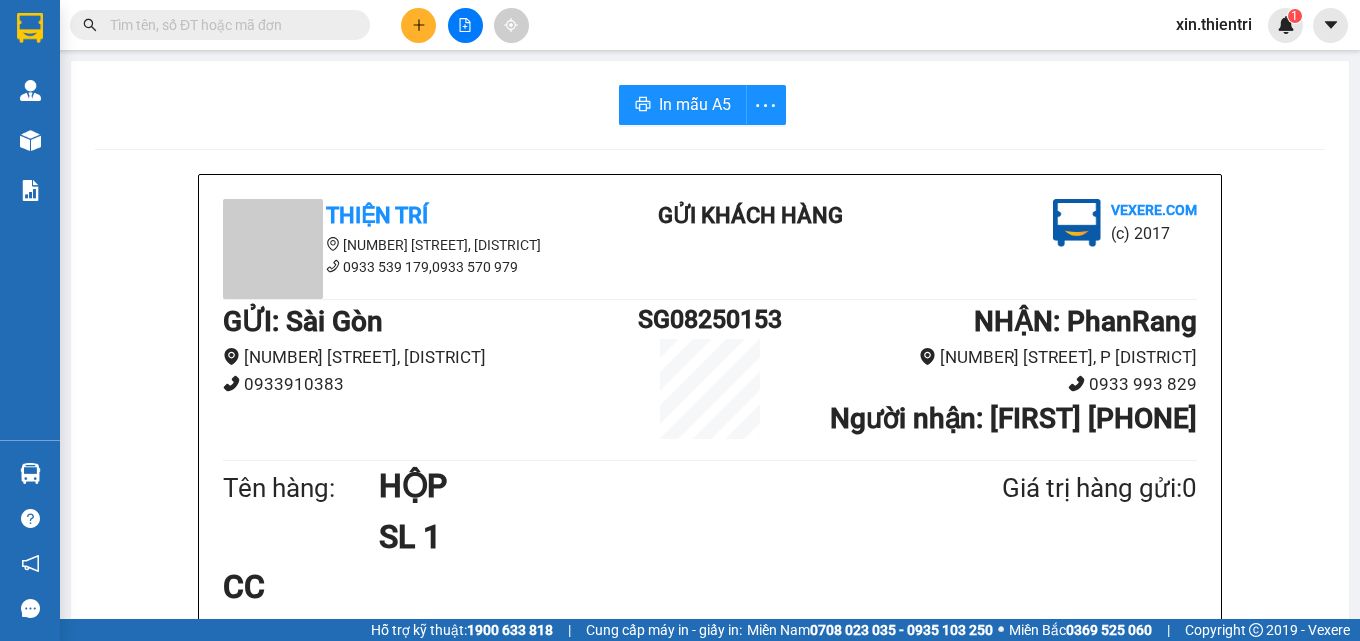 click 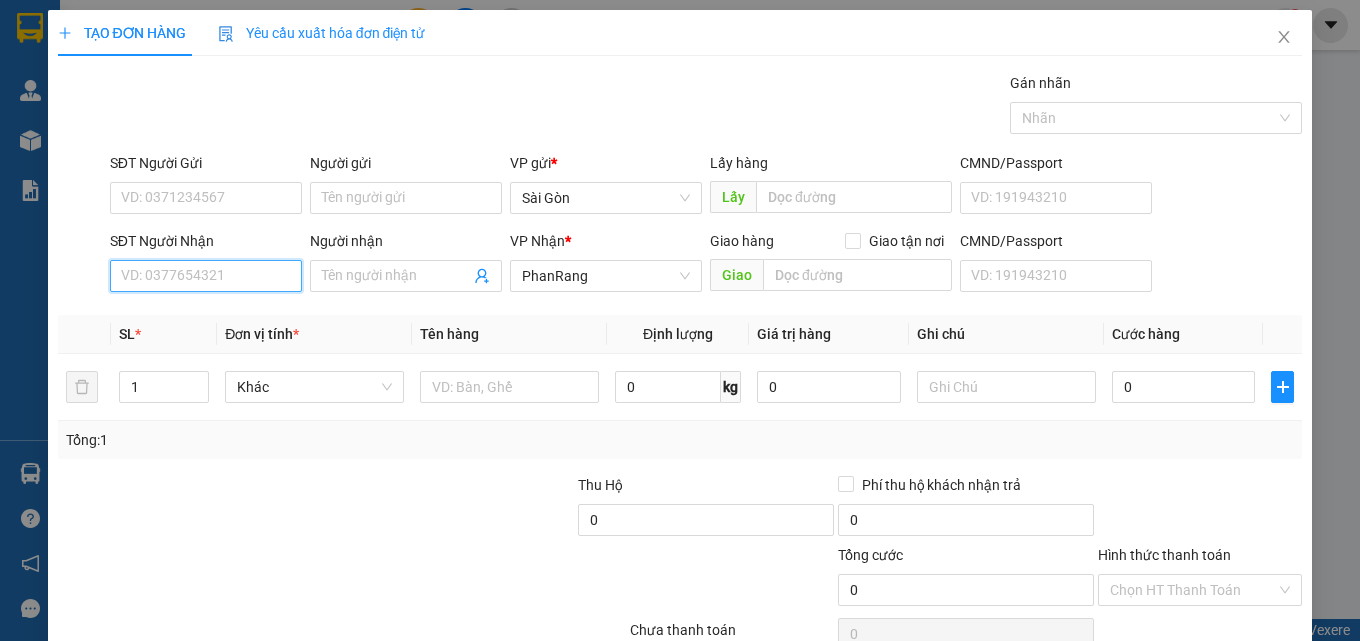 click on "SĐT Người Nhận" at bounding box center [206, 276] 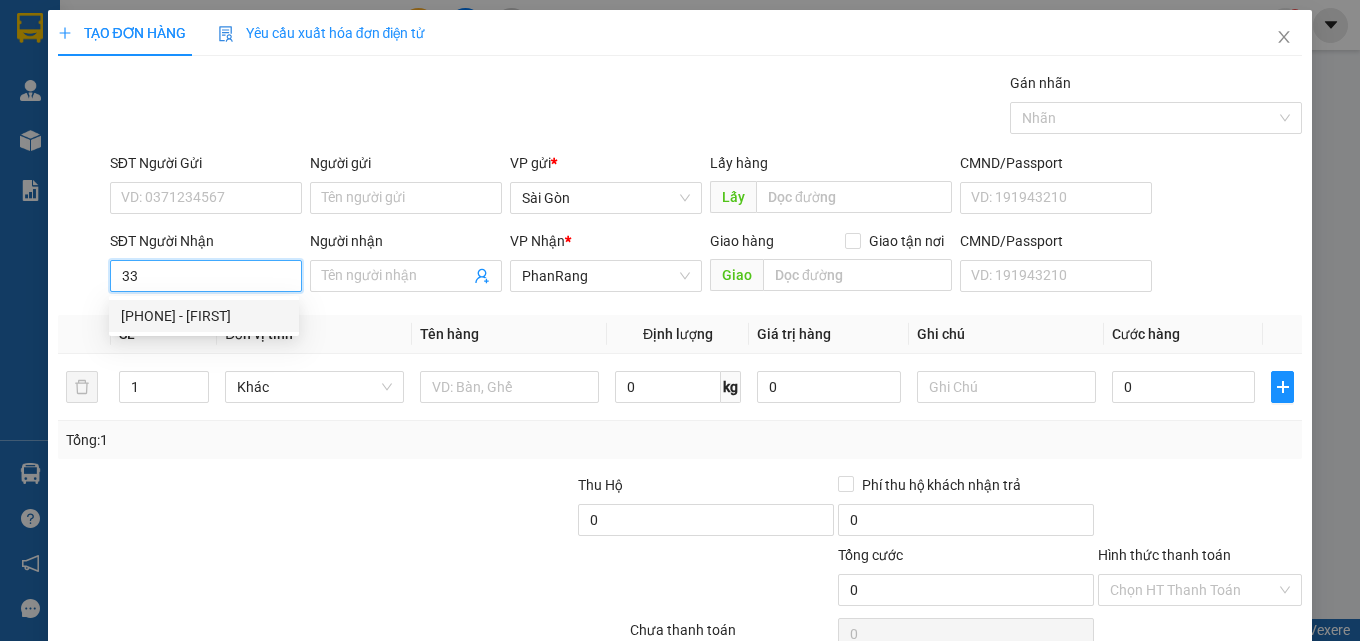 click on "33" at bounding box center (206, 276) 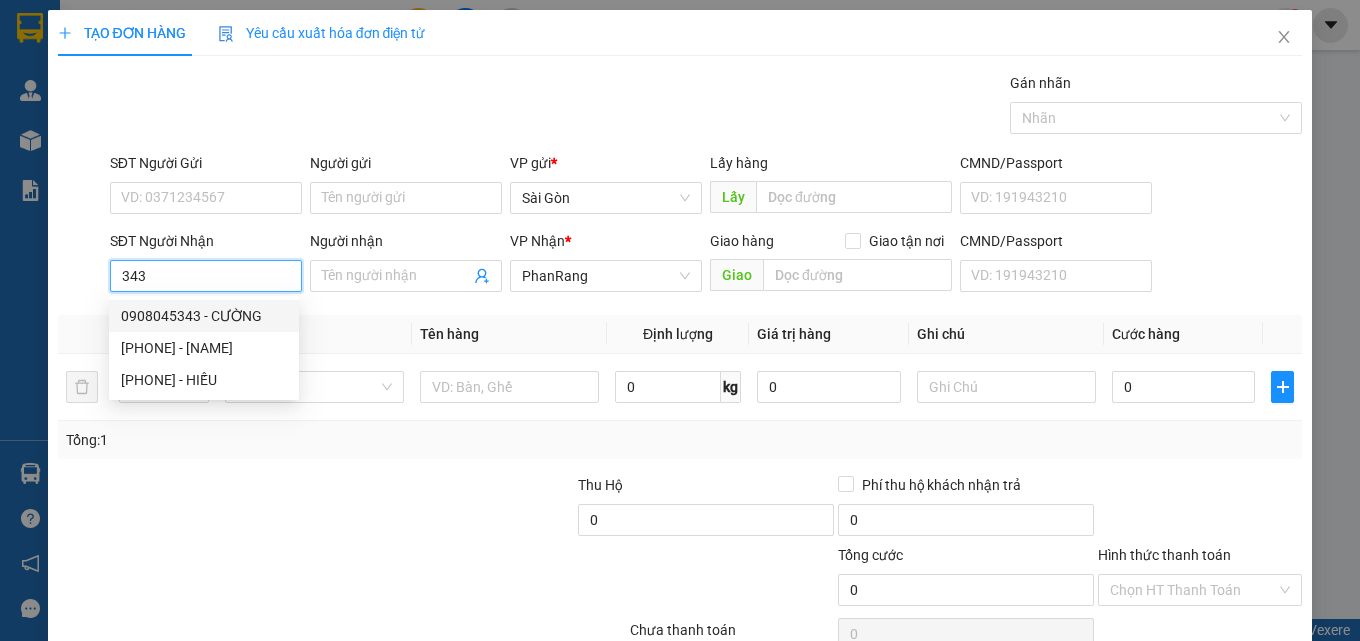 click on "0908045343 - CƯỜNG" at bounding box center [204, 316] 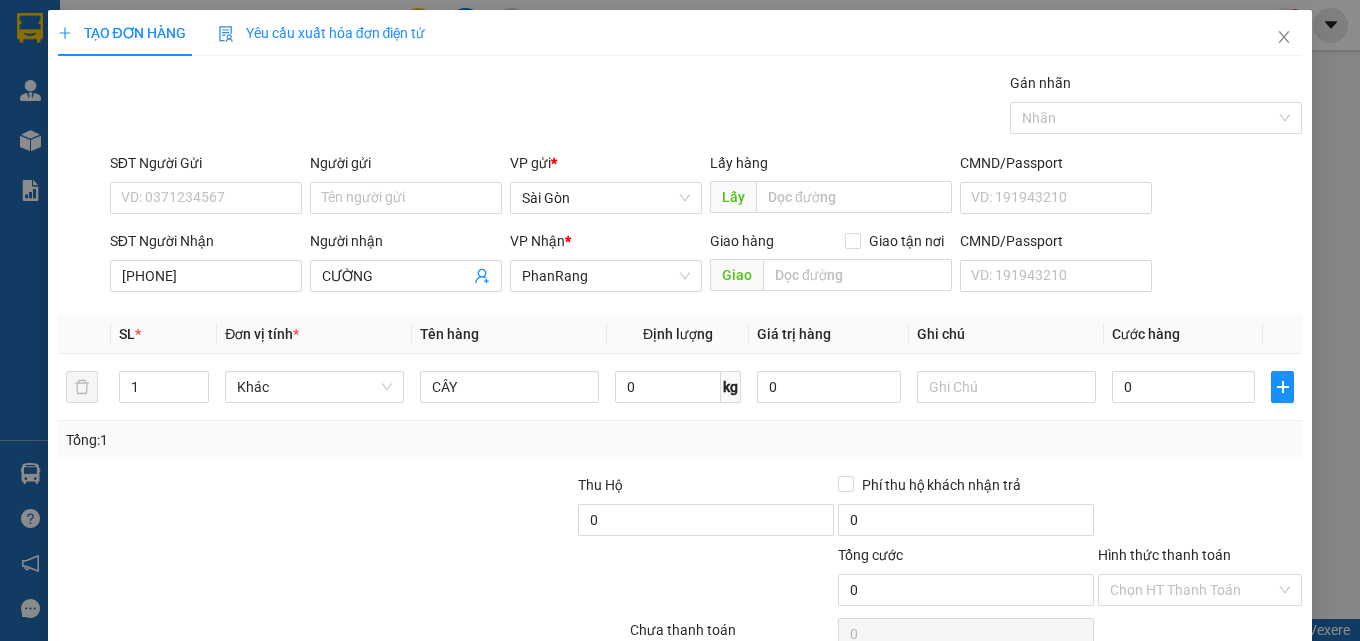 click on "Lưu và In" at bounding box center [1226, 685] 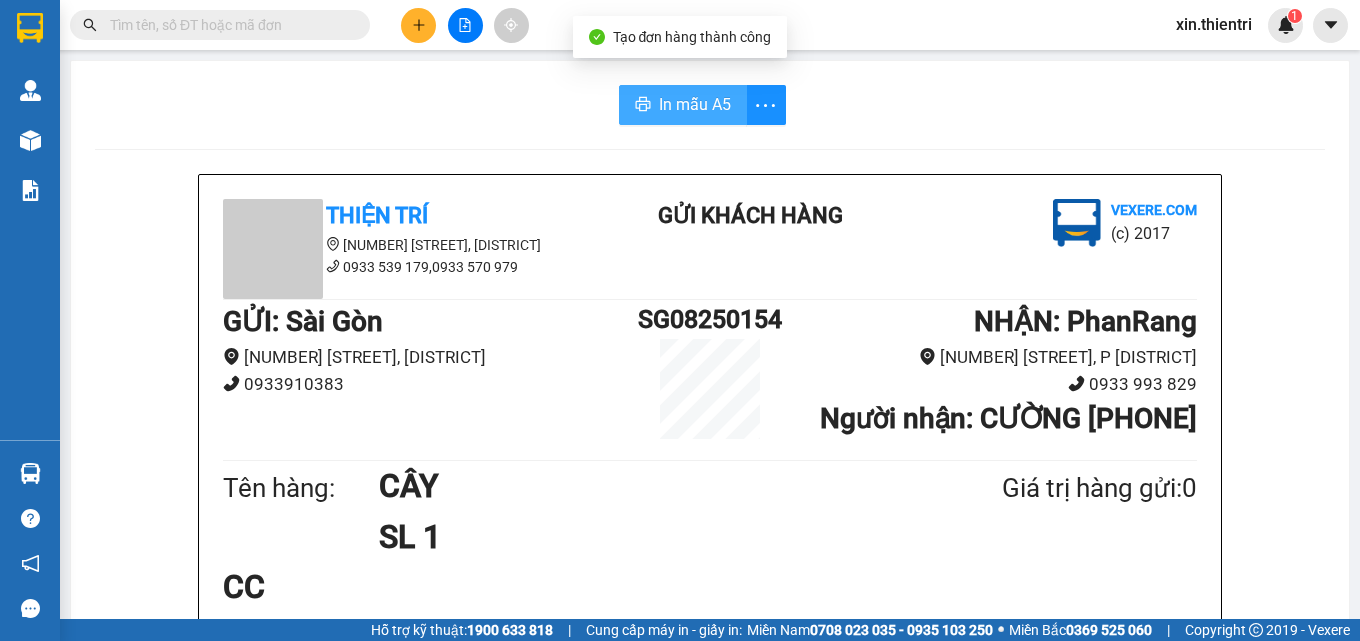click on "In mẫu A5" at bounding box center [695, 104] 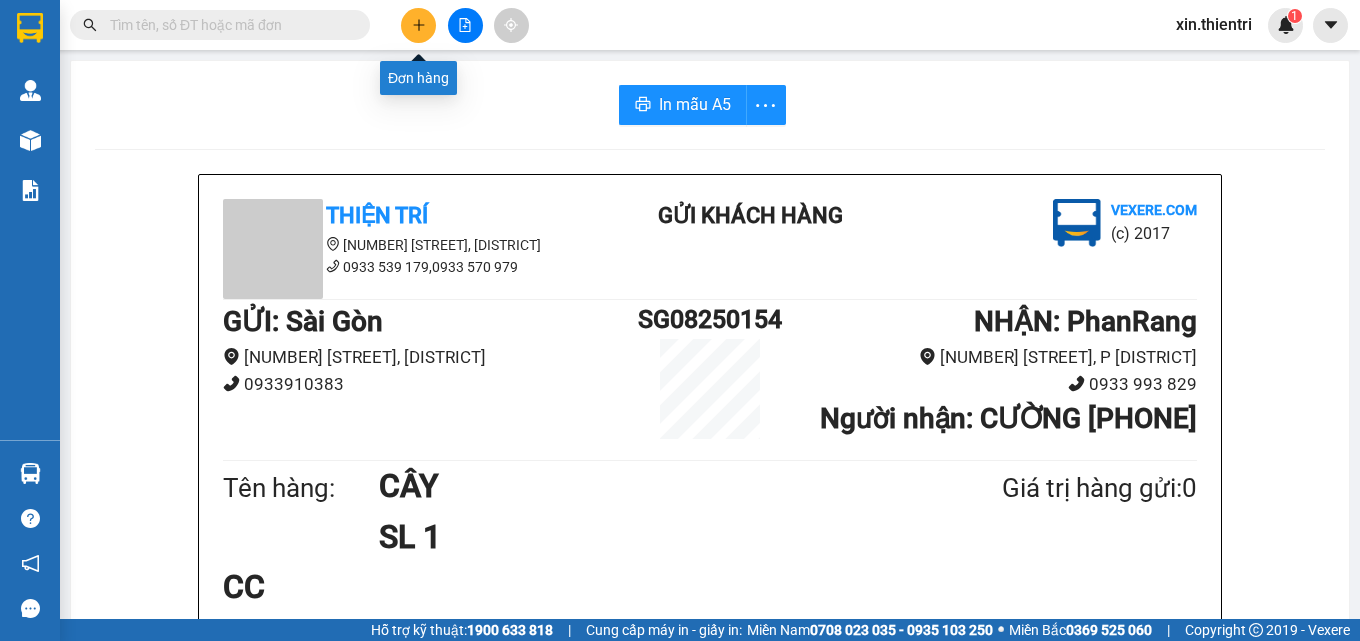 click at bounding box center [418, 25] 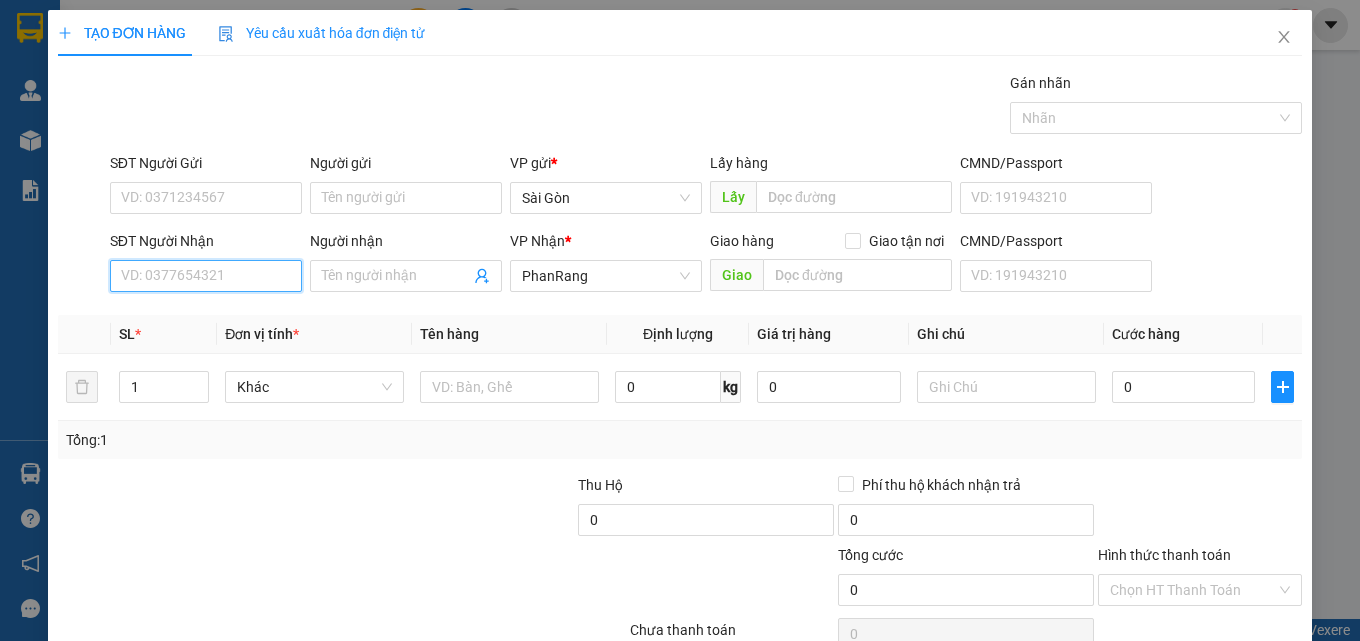 click on "SĐT Người Nhận" at bounding box center (206, 276) 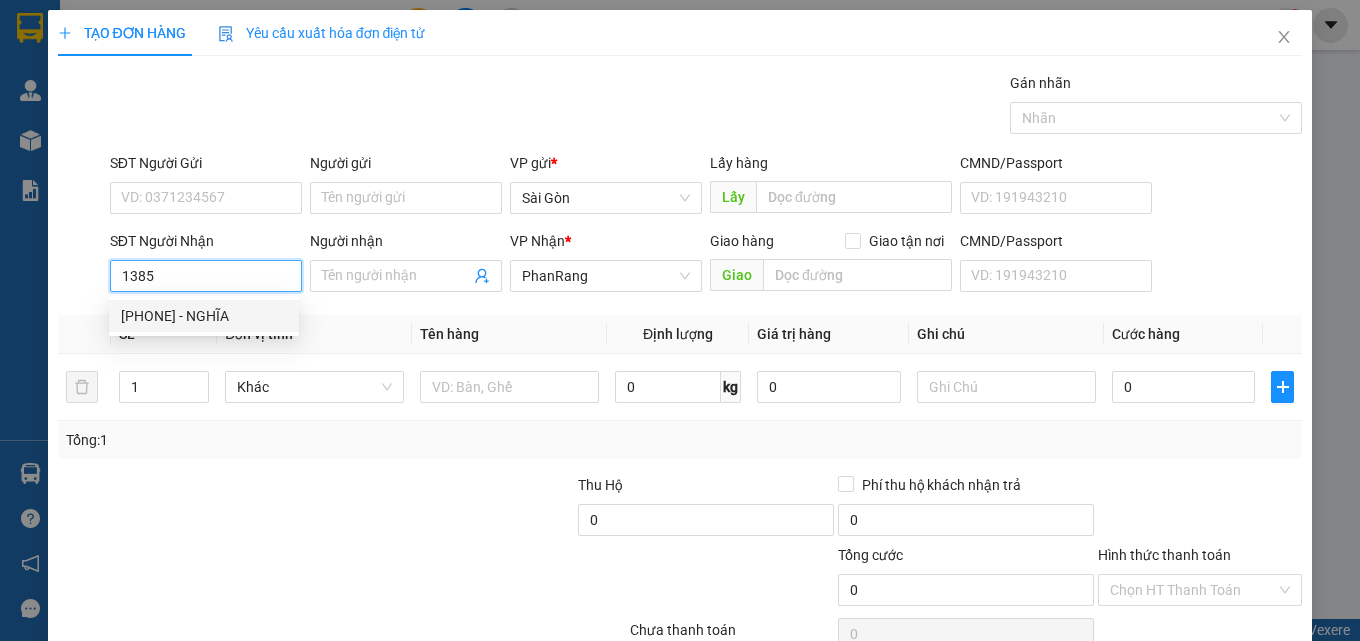 click on "[PHONE] - NGHĨA" at bounding box center (204, 316) 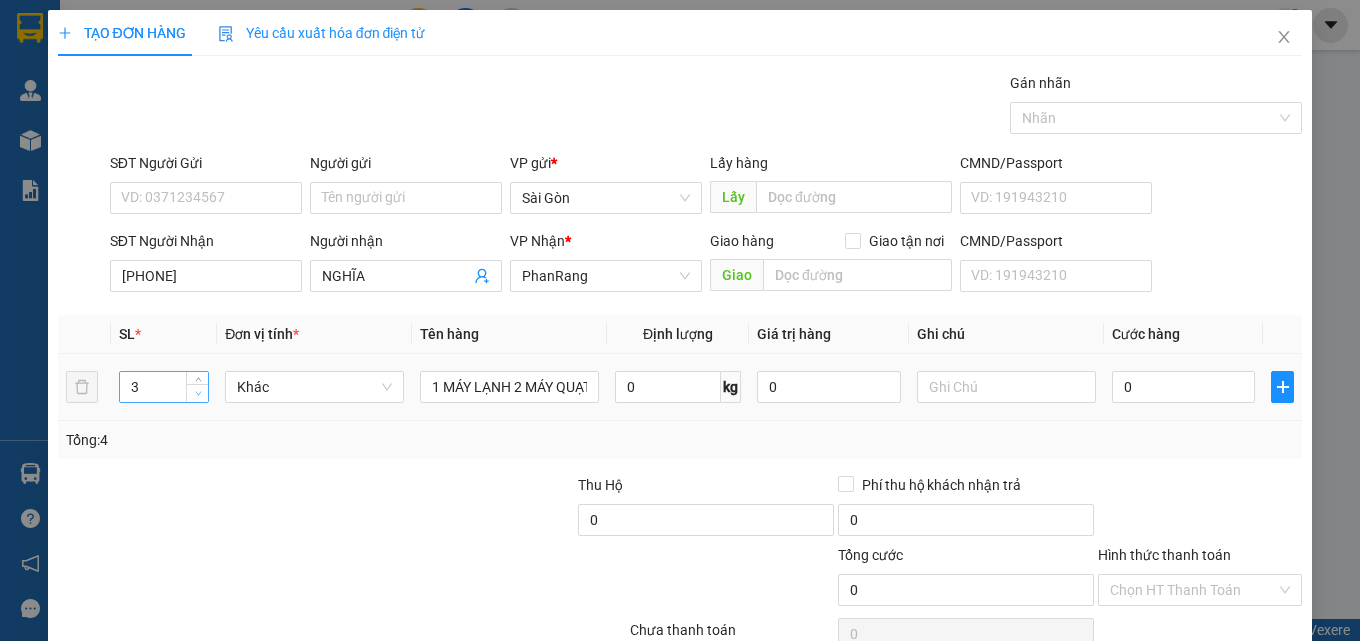 click at bounding box center (197, 393) 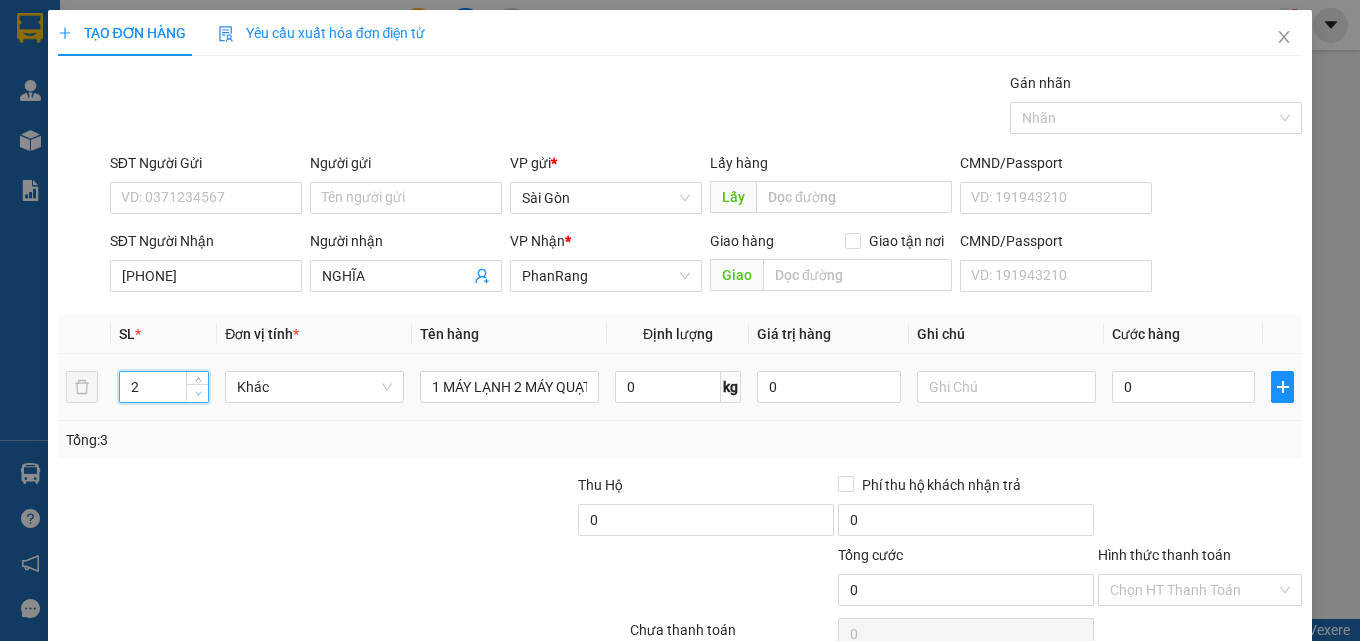 click 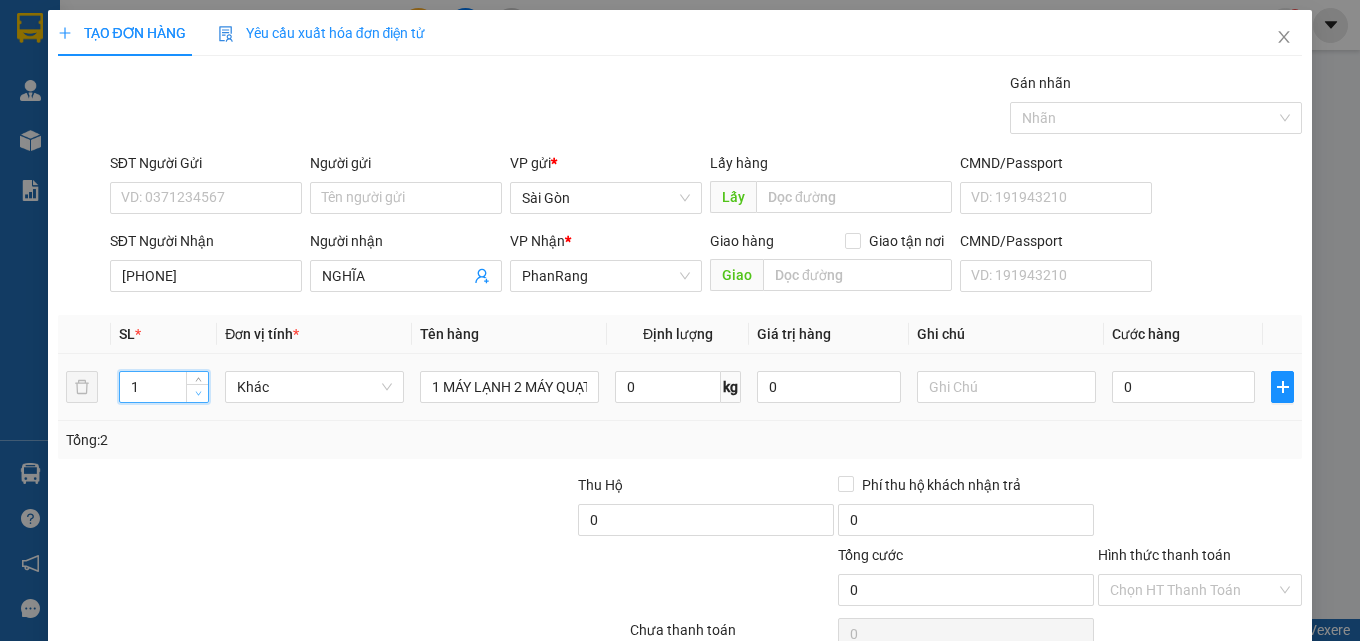 click 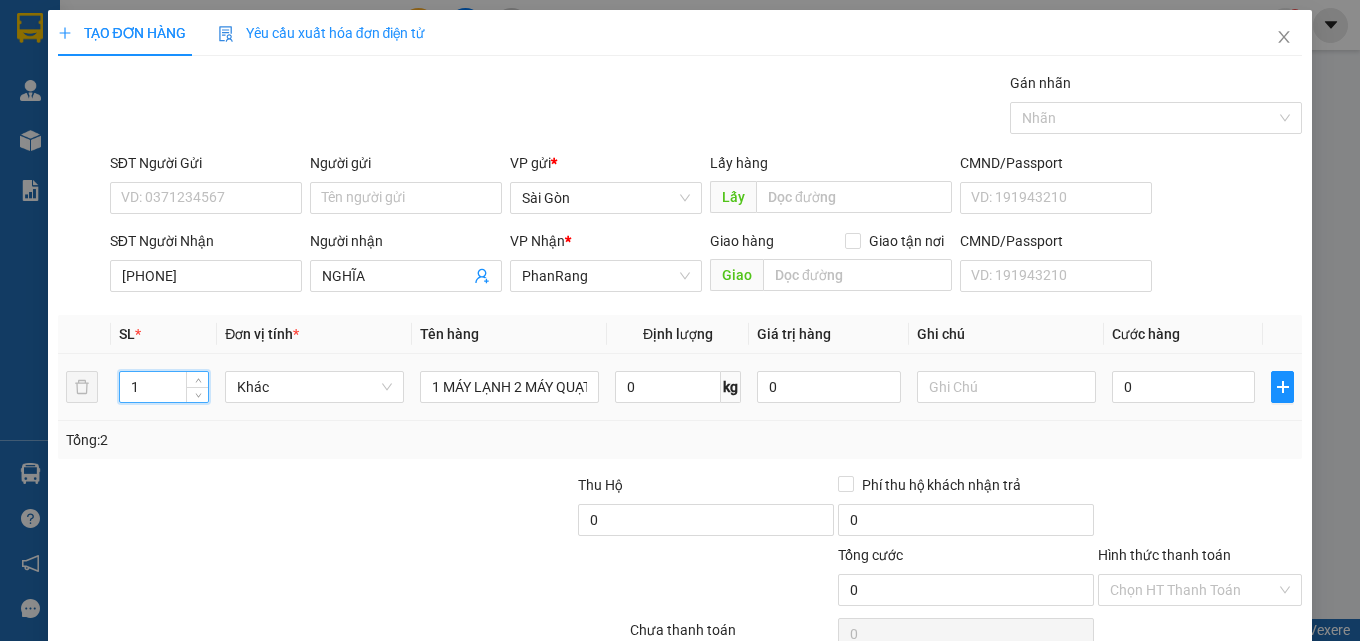 drag, startPoint x: 198, startPoint y: 390, endPoint x: 212, endPoint y: 393, distance: 14.3178215 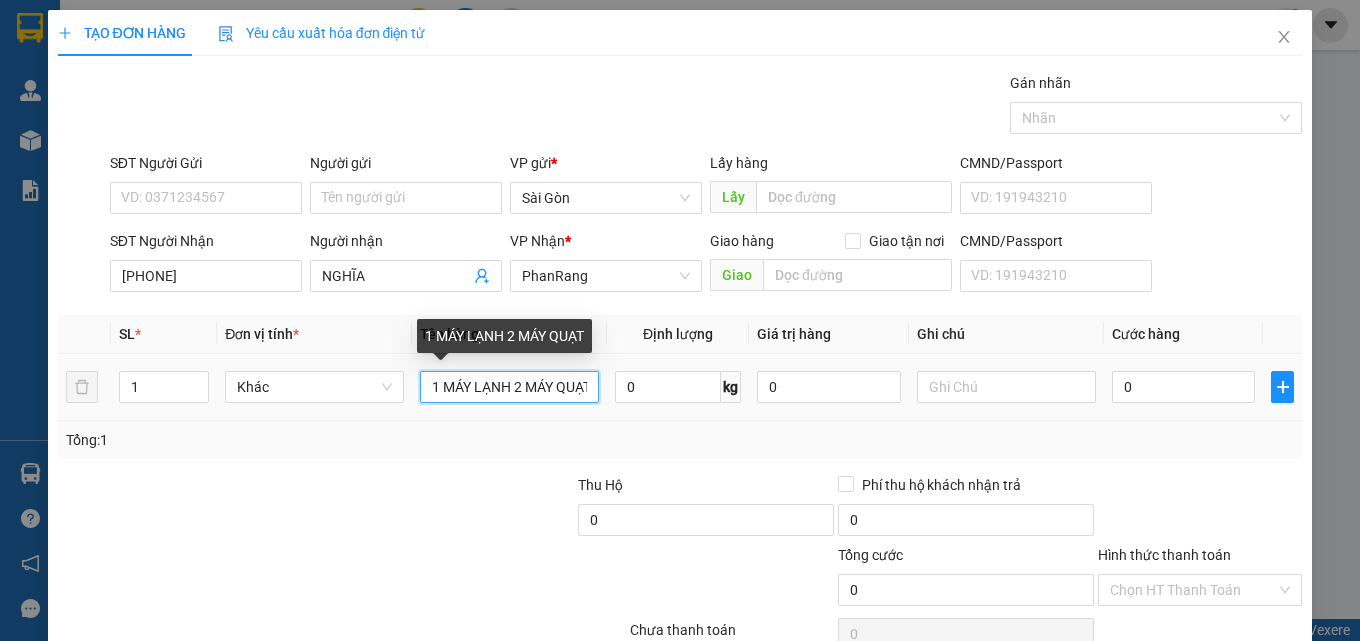 drag, startPoint x: 585, startPoint y: 369, endPoint x: 468, endPoint y: 376, distance: 117.20921 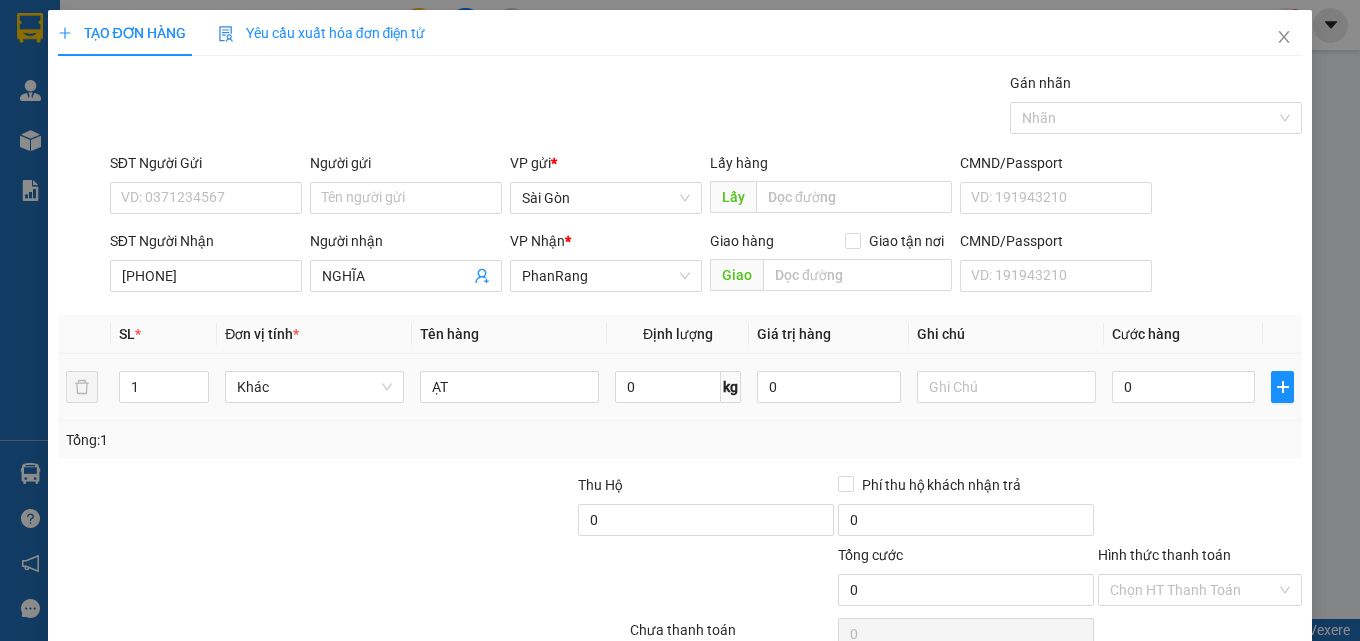 click on "ẠT" at bounding box center (509, 387) 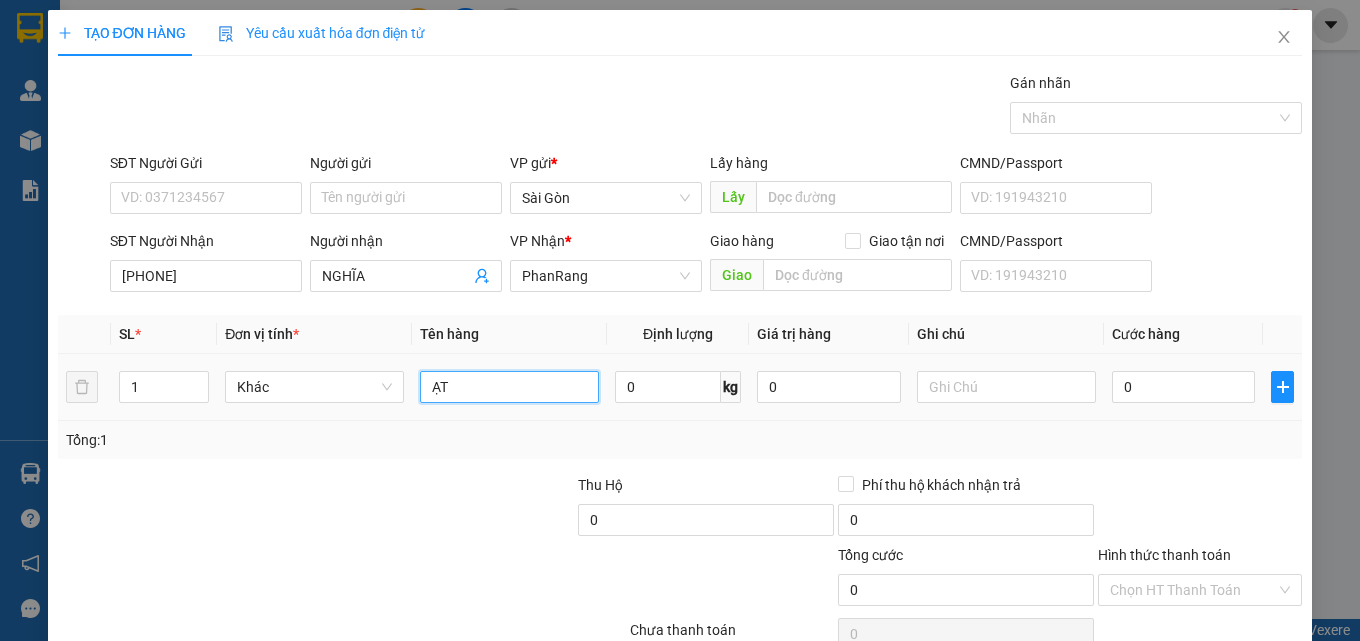 drag, startPoint x: 464, startPoint y: 396, endPoint x: 452, endPoint y: 392, distance: 12.649111 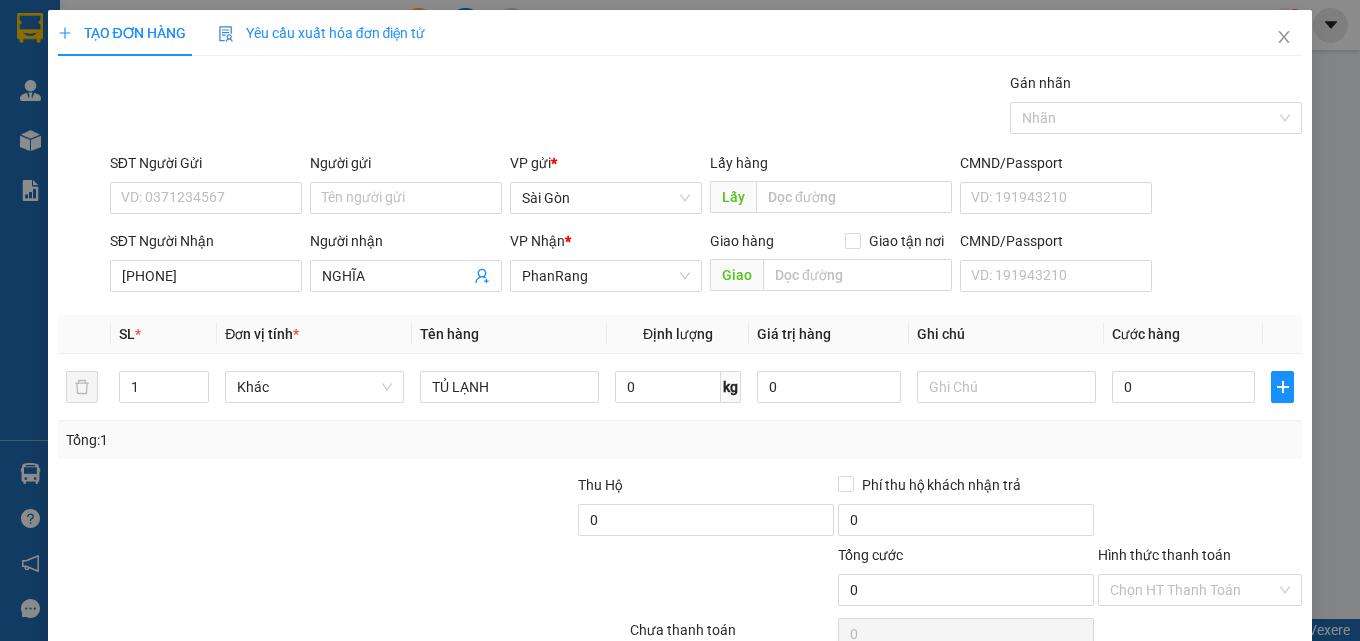 click on "Lưu và In" at bounding box center [1237, 685] 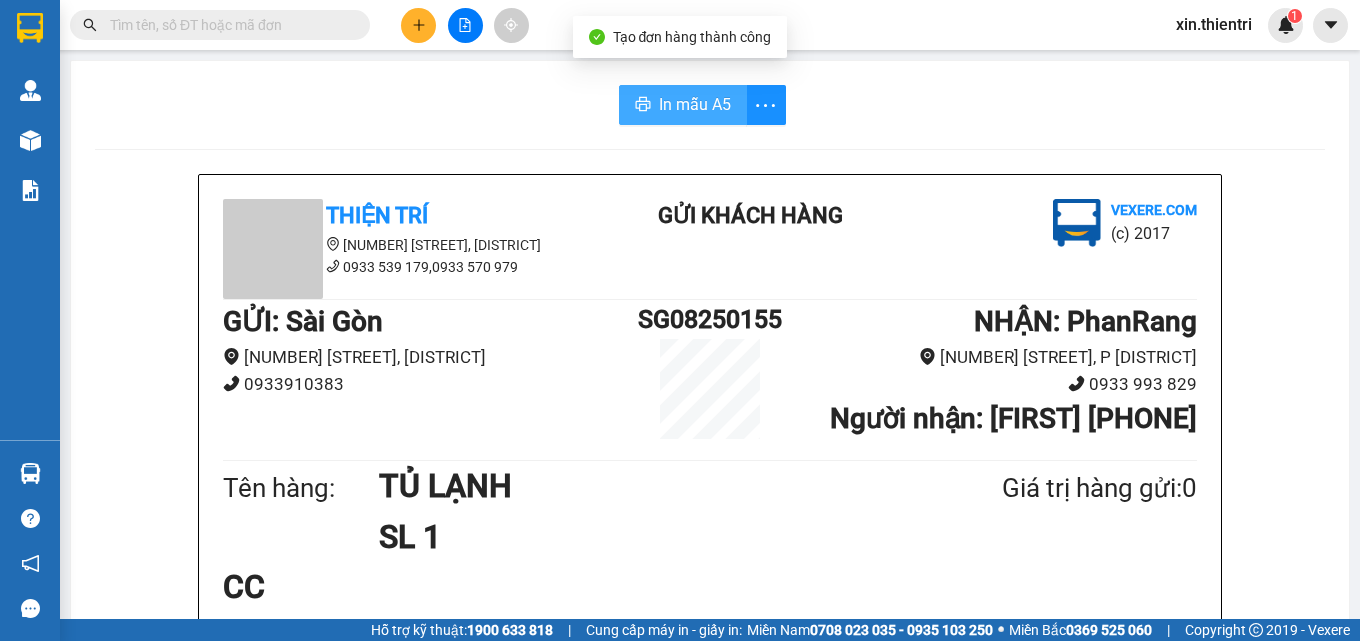 click 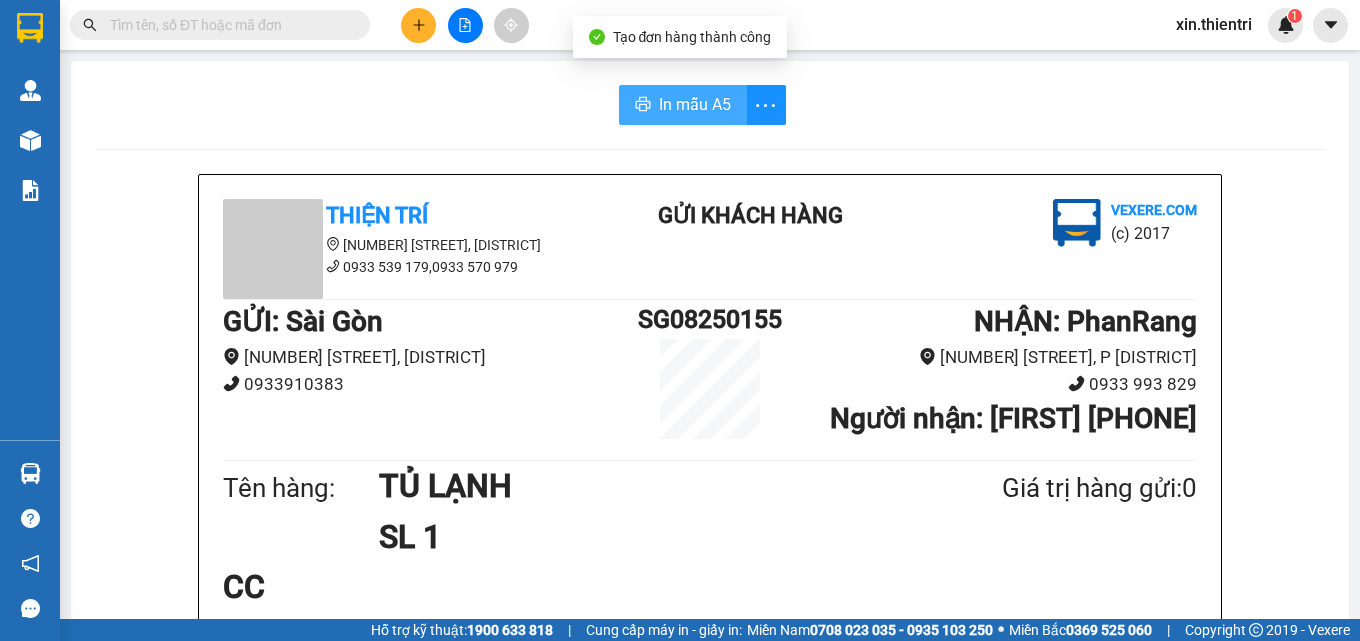 drag, startPoint x: 653, startPoint y: 104, endPoint x: 818, endPoint y: 163, distance: 175.23128 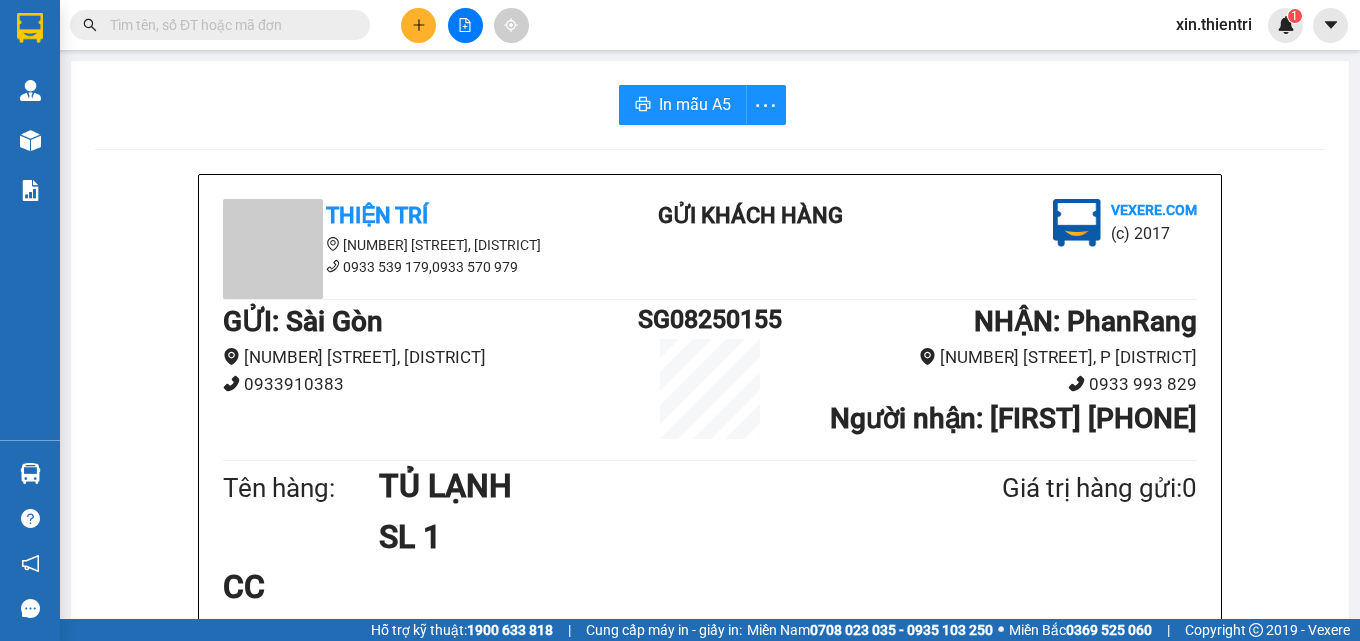 click on "Kết quả tìm kiếm ( 25 )  Bộ lọc  Mã ĐH Trạng thái Món hàng Thu hộ Tổng cước Chưa cước Nhãn Người gửi VP Gửi Người nhận VP Nhận SG03250070 20:03 - 01/03 Trên xe   85F-003.21 22:55  -   01/03 HỘP SL:  1 30.000 Sài Gòn [PHONE] [FIRST]  PhanRang SG11242172 17:19 - 23/11 Trên xe   85F-000.64 22:30  -   23/11 THÙNG SL:  9 Sài Gòn [FIRST] PQ PhanRang SG11241719 09:07 - 19/11 Trên xe   85F-000.64 22:30  -   19/11 BAO SL:  1 Sài Gòn [PHONE] CHỊ HẬU PhanRang SG10242547 18:52 - 28/10 Trên xe   85F-000.37 23:00  -   28/10 CỤC ĐEN NHỎ SL:  1 Sài Gòn [PHONE] CHỊ HẬU PhanRang SG09241769 15:45 - 18/09 Trên xe   85F-000.37 23:00  -   18/09 VÃI NHỎ SL:  1 Sài Gòn [PHONE] CHỊ HẬU PhanRang SG09241180 11:04 - 13/09 Trên xe   85F-000.37 23:00  -   13/09 BAO NÂU SL:  2 Sài Gòn [PHONE] CHỊ HẬU PhanRang SG09240682 08:07 - 09/09 Trên xe   85F-000.37 23:00  -   09/09 BỊ XANH SL:  1 Sài Gòn [PHONE] CHỊ HẬU" at bounding box center [680, 25] 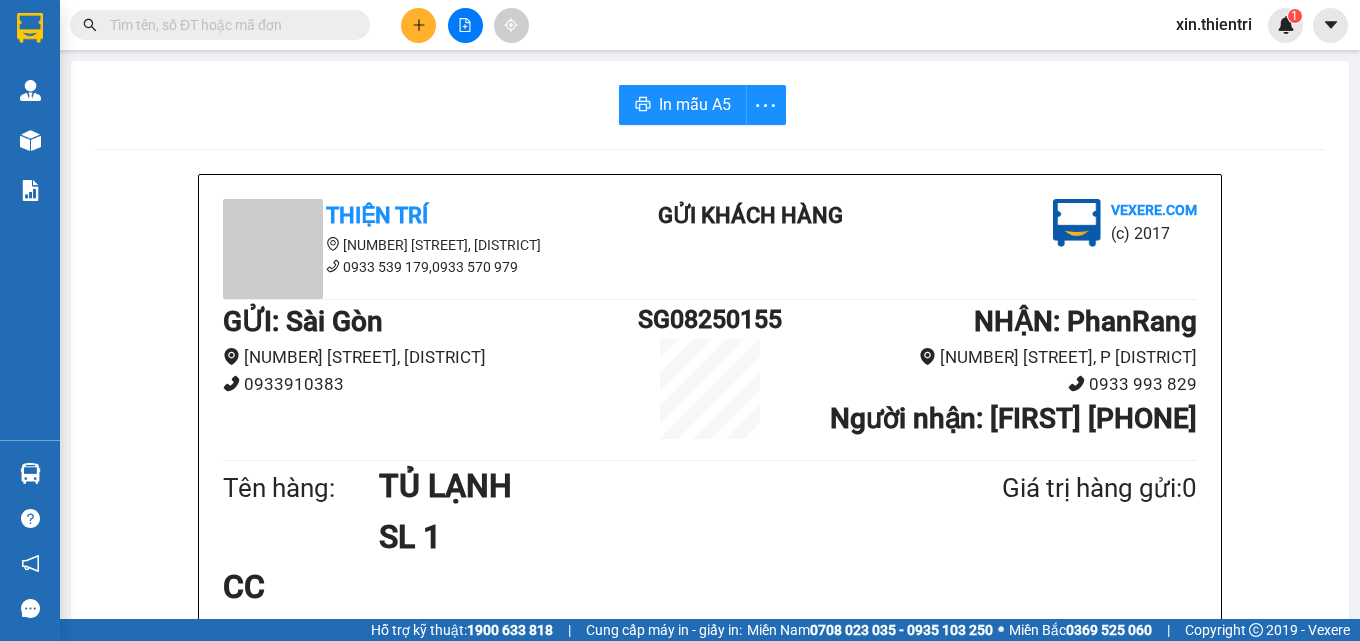 click 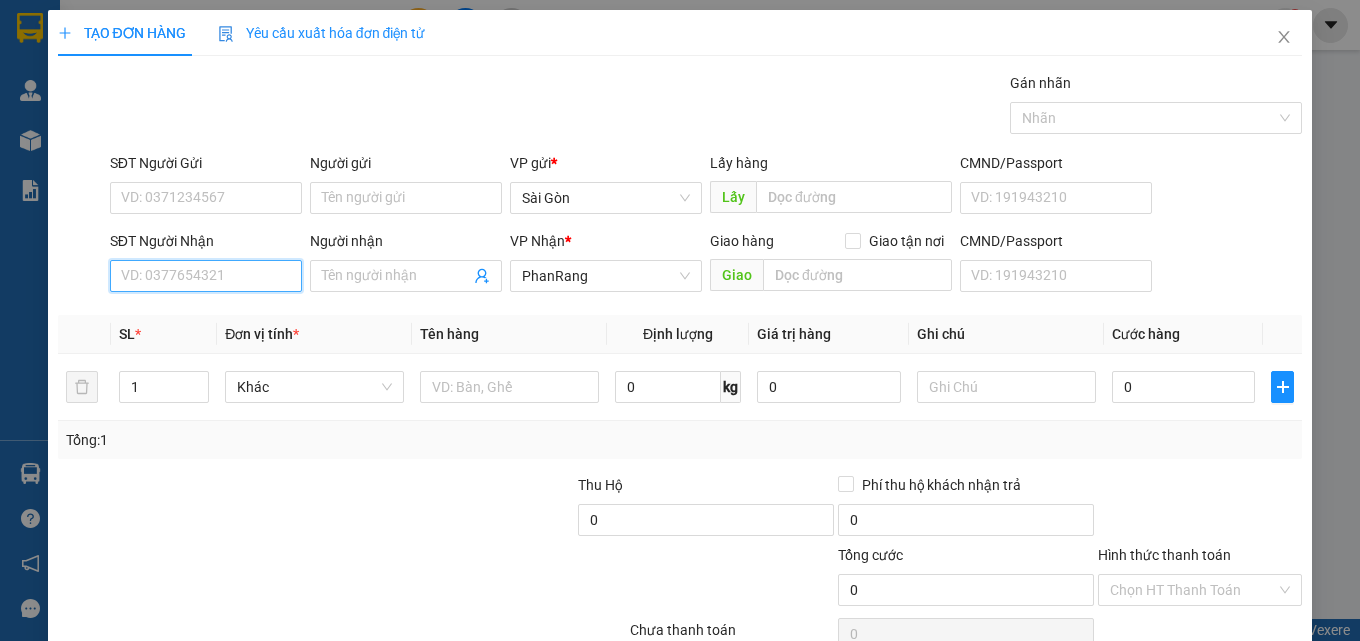 click on "SĐT Người Nhận" at bounding box center (206, 276) 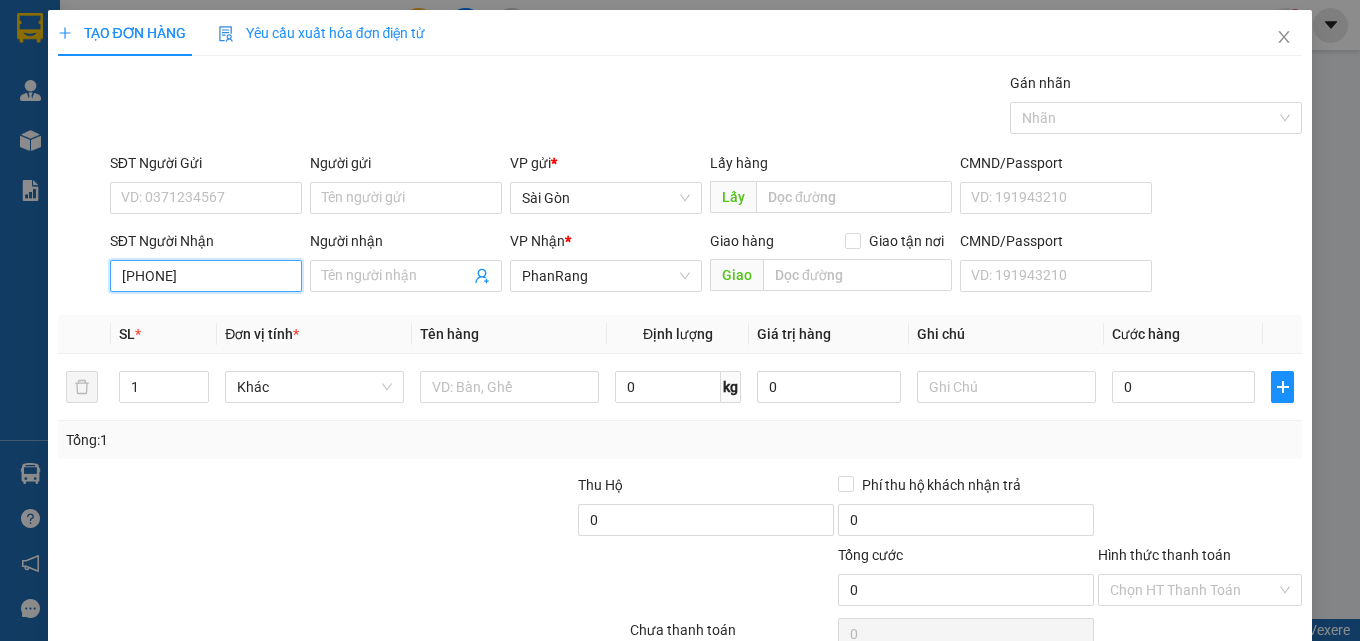 click on "[PHONE]" at bounding box center (206, 276) 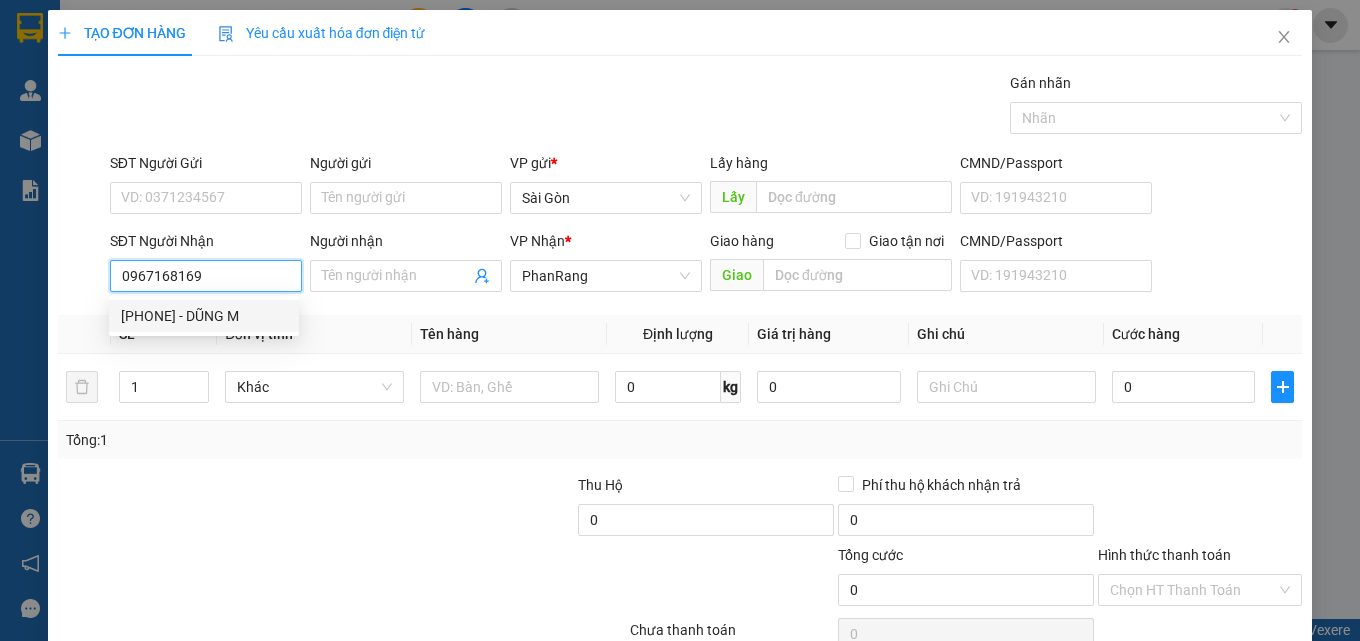 click on "[PHONE] - DŨNG M" at bounding box center [204, 316] 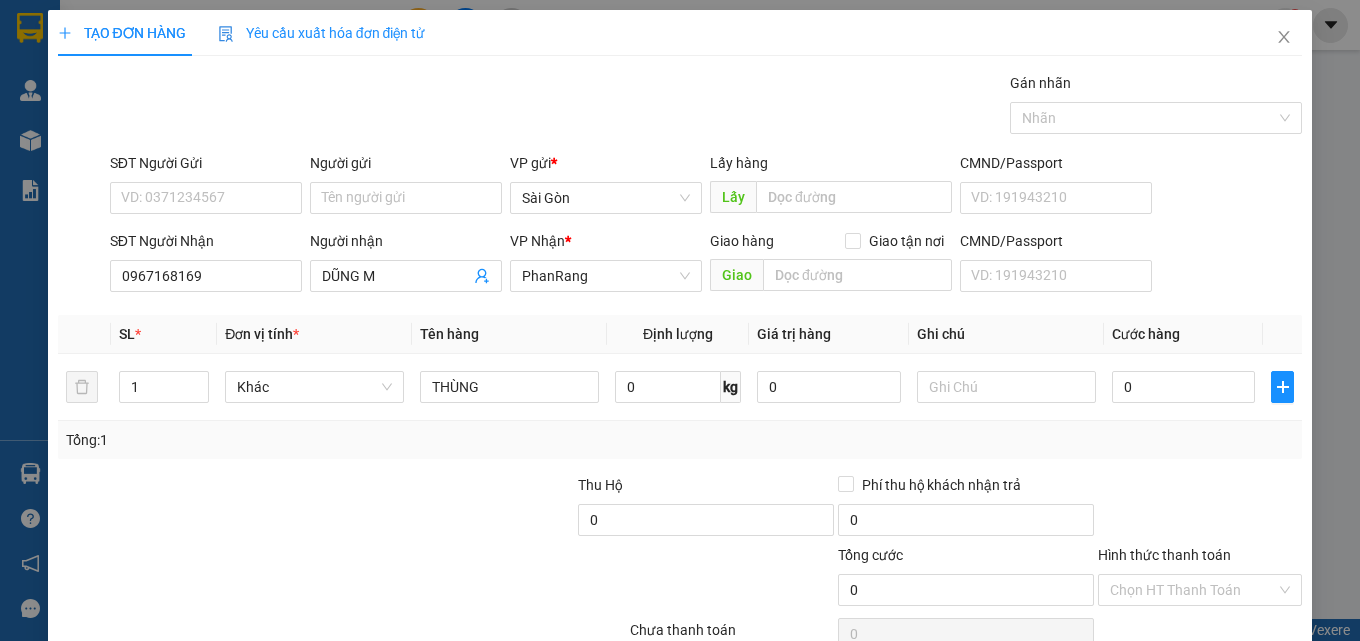 click on "DŨNG M" at bounding box center [396, 276] 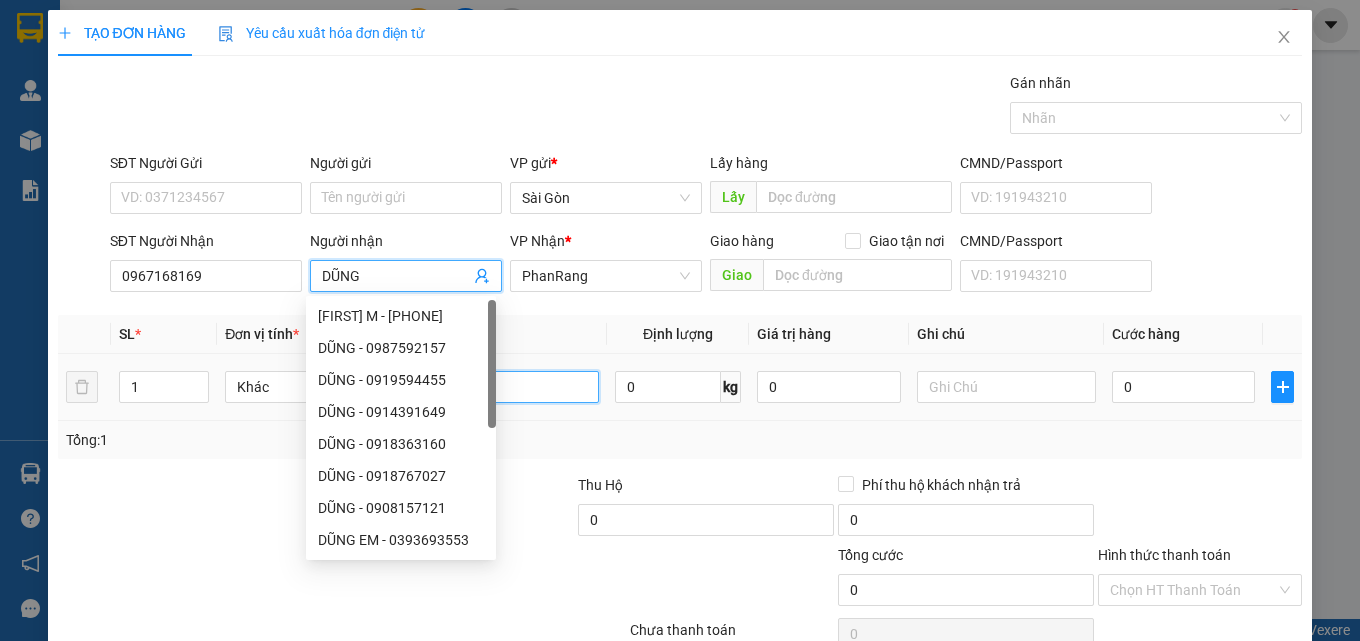 click on "THÙNG" at bounding box center (509, 387) 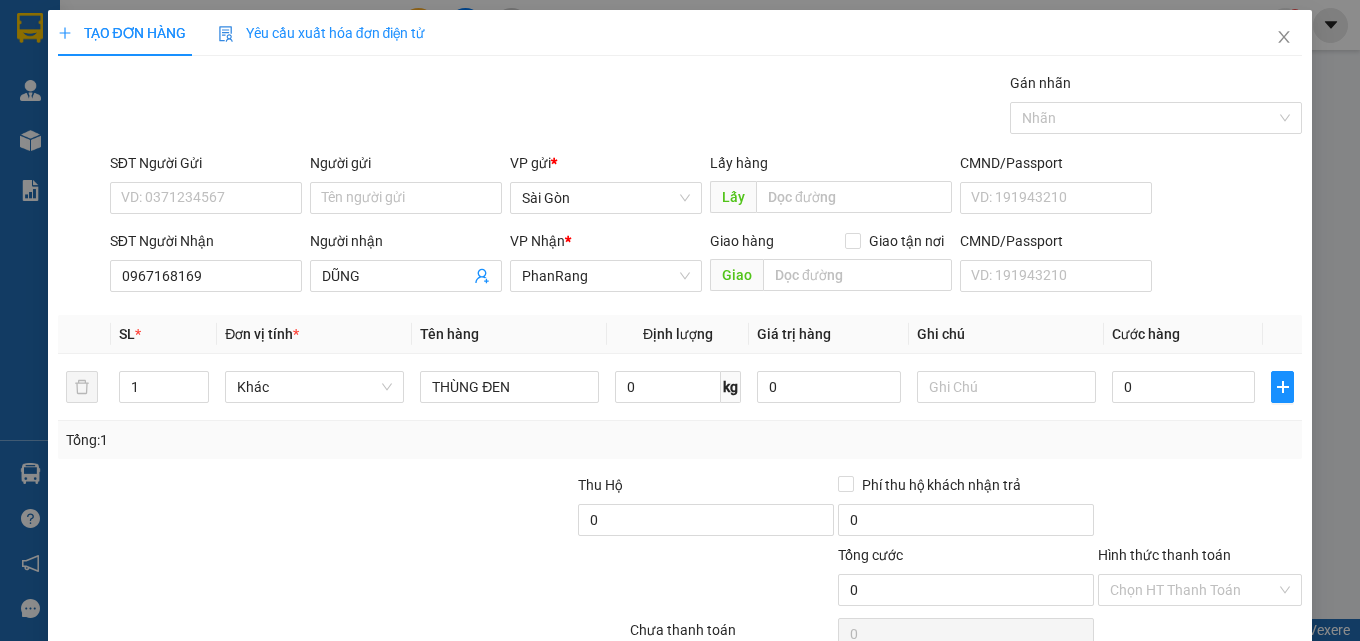 click on "Transit Pickup Surcharge Ids Transit Deliver Surcharge Ids Transit Deliver Surcharge Transit Deliver Surcharge Gán nhãn   Nhãn SĐT Người Gửi VD: [PHONE] Người gửi Tên người gửi VP gửi  * Sài Gòn Lấy hàng Lấy CMND/Passport VD: [NUMBER] SĐT Người Nhận [PHONE] Người nhận DŨNG VP Nhận  * PhanRang Giao hàng Giao tận nơi Giao CMND/Passport VD: [NUMBER] SL  * Đơn vị tính  * Tên hàng  Định lượng Giá trị hàng Ghi chú Cước hàng                   1 Khác THÙNG ĐEN 0 kg 0 0 Tổng:  1 Thu Hộ 0 Phí thu hộ khách nhận trả 0 Tổng cước 0 Hình thức thanh toán Chọn HT Thanh Toán Số tiền thu trước 0 Chưa thanh toán 0 Chọn HT Thanh Toán Lưu nháp Xóa Thông tin Lưu Lưu và In THÙNG ĐEN" at bounding box center (680, 386) 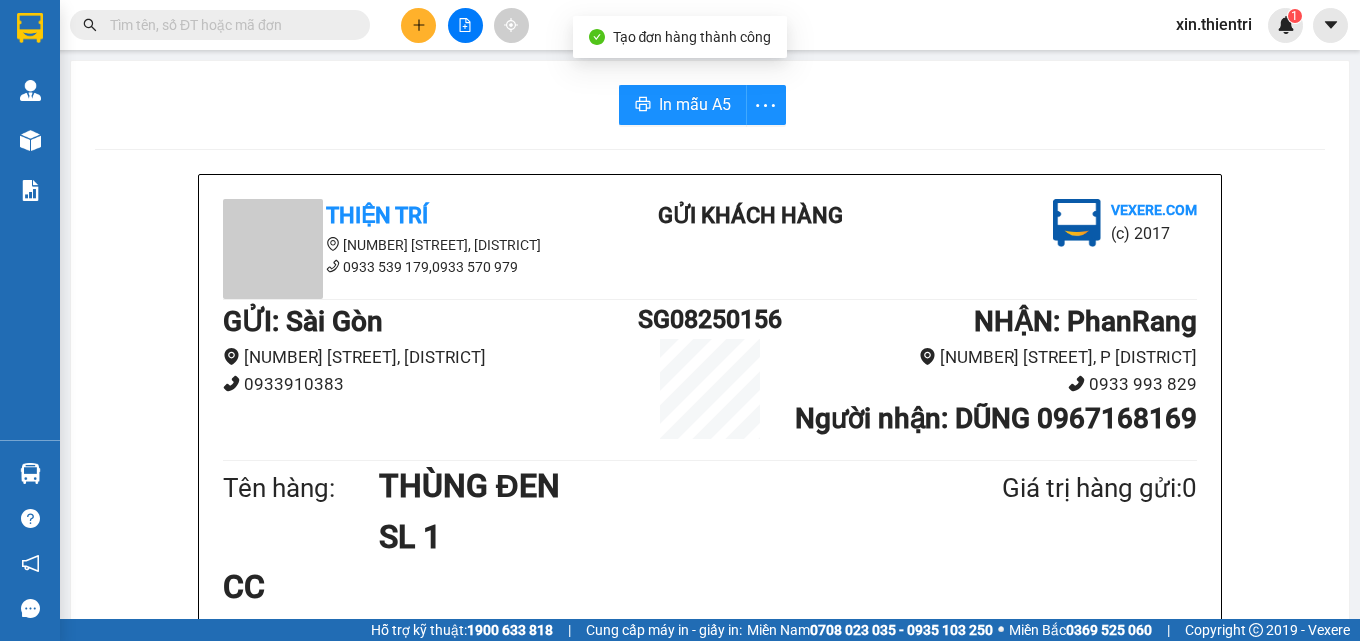 click on "In mẫu A5
[FIRST] [LAST]   [NUMBER] [STREET], P. 12   [PHONE], [PHONE] Gửi khách hàng Vexere.com (c) 2017 GỬI :   [CITY]   [NUMBER] [STREET], P 12   [PHONE] SG08250156 NHẬN :   [CITY]   [NUMBER] [STREET], P Phủ Hà   [PHONE] Người nhận :   [FIRST]  [PHONE] Tên hàng: THÙNG ĐEN  SL 1 Giá trị hàng gửi:  0 CC   Tổng phải thu:   0 18:18, ngày 02 tháng 08 năm 2025 Nhân viên Xịn Quy định nhận/gửi hàng : 1. Không vận chuyển hàng quốc,cấm.  2. Biên nhận hàng gửi quá 7 ngày không nhận,Cty không chịu trách nhiệm.  3.Hàng khách theo xe hư hỏng,mất sẽ được bồi thường 10 lần phí. PHIẾU NHẬN HÀNG CỦA KHÁCH THEO XE [FIRST] [LAST] vexere.com 02/08 18:18 VP  [CITY] Gửi:    SG08250156  -   PR VP nhận: VP  [CITY] Người nhận: [FIRST]    [PHONE] Tên hàng: THÙNG ĐEN  SL 1 Giá trị hàng gửi:  0 CC   Tổng phải thu:   0" at bounding box center [710, 867] 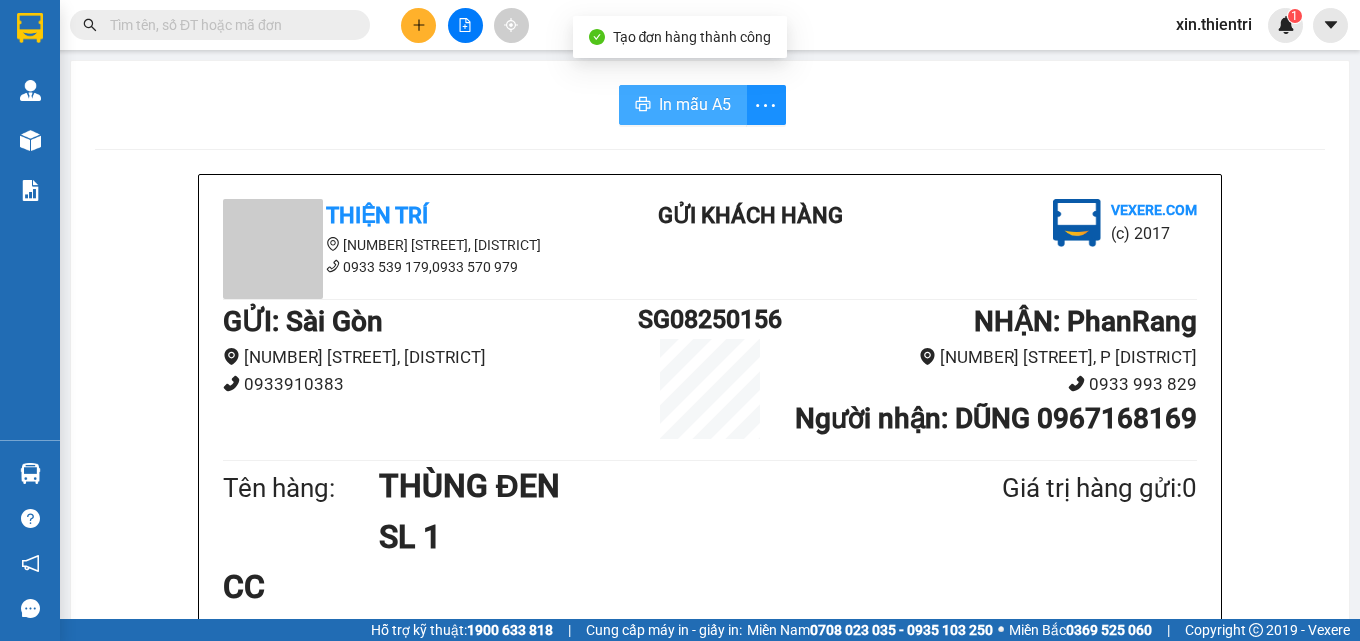 drag, startPoint x: 700, startPoint y: 121, endPoint x: 719, endPoint y: 120, distance: 19.026299 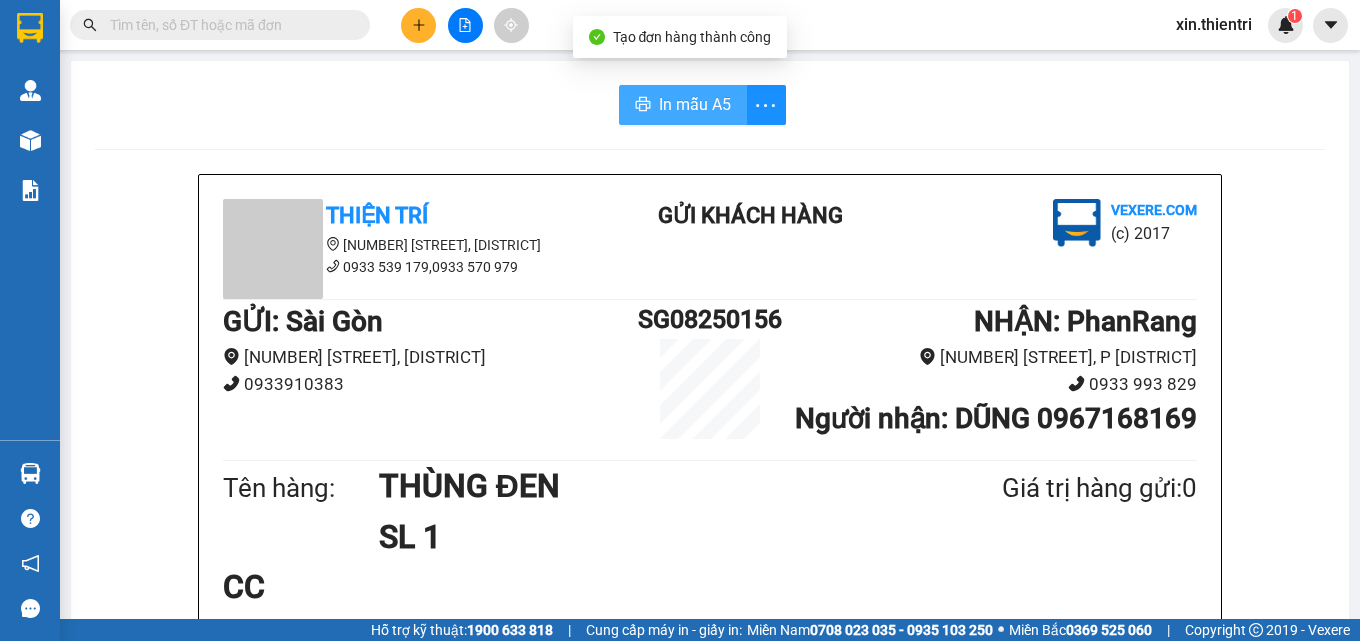 drag, startPoint x: 719, startPoint y: 120, endPoint x: 909, endPoint y: 122, distance: 190.01053 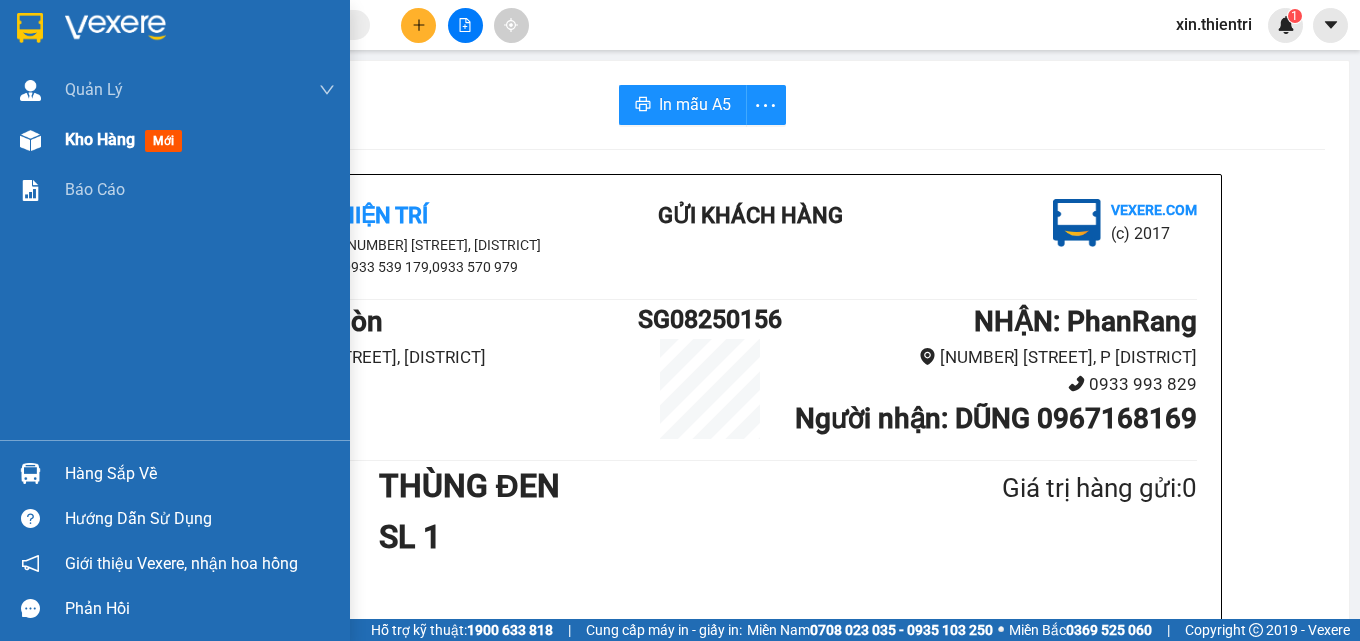 click on "Kho hàng mới" at bounding box center [200, 140] 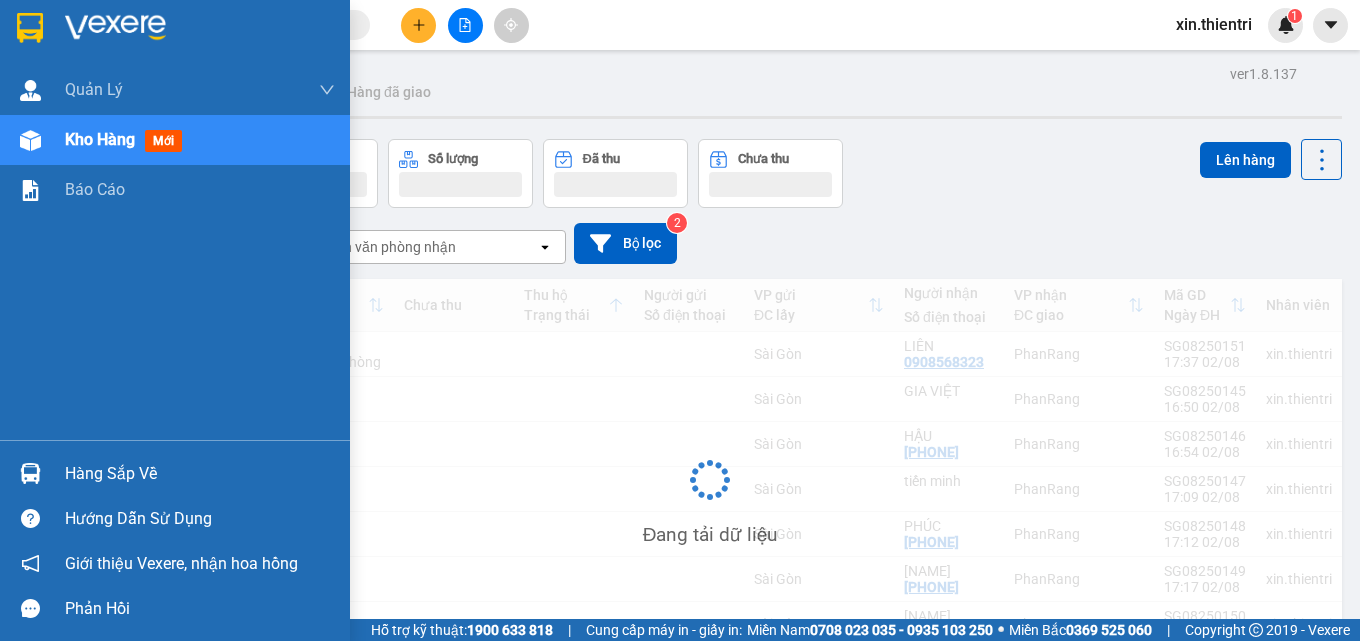 click on "Kho hàng" at bounding box center [100, 139] 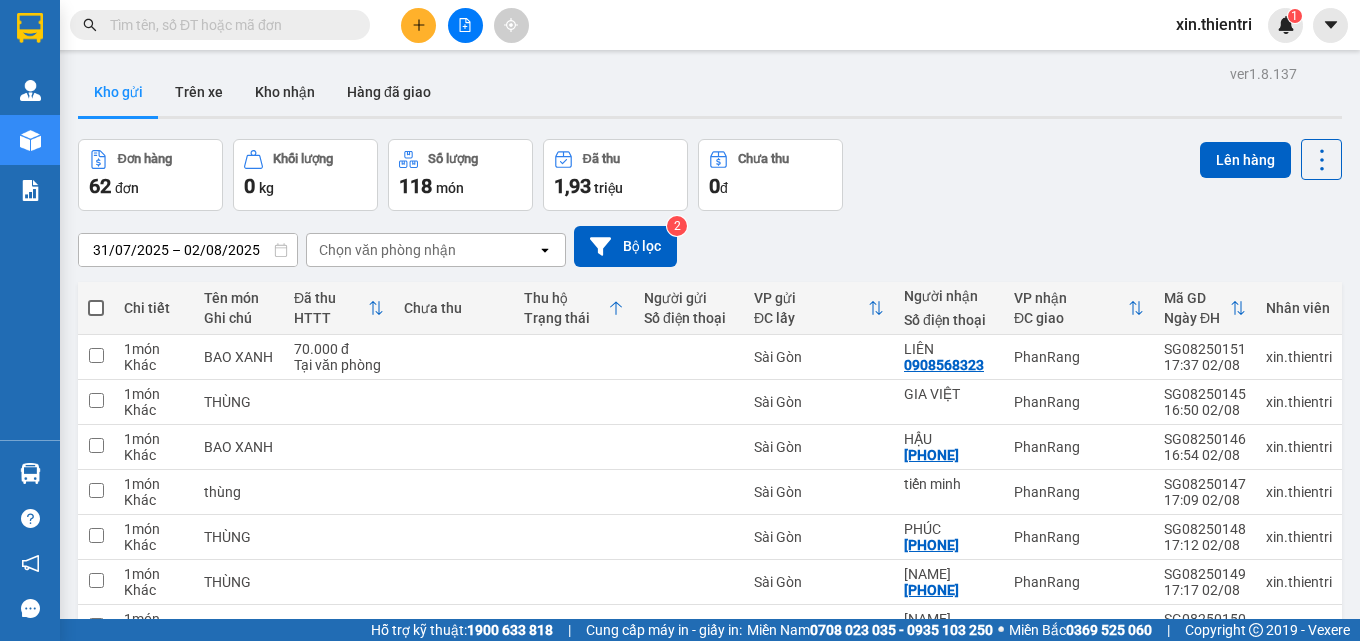 click on "1" at bounding box center (914, 817) 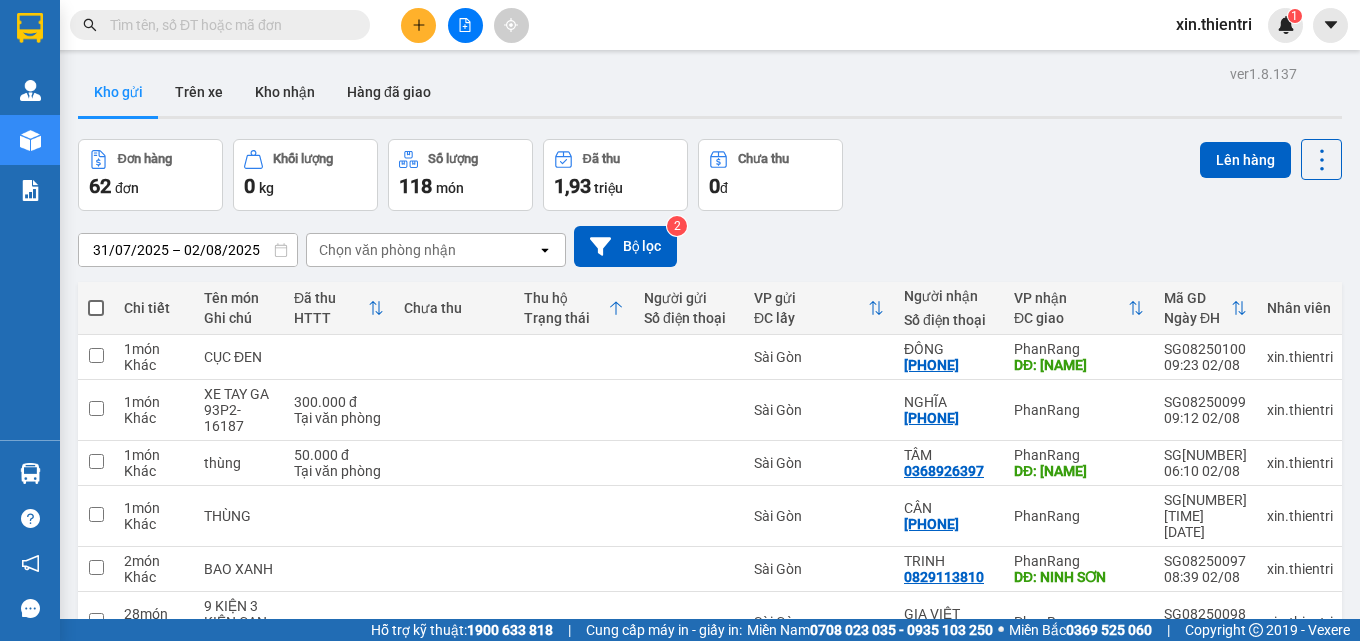 drag, startPoint x: 1108, startPoint y: 574, endPoint x: 1121, endPoint y: 572, distance: 13.152946 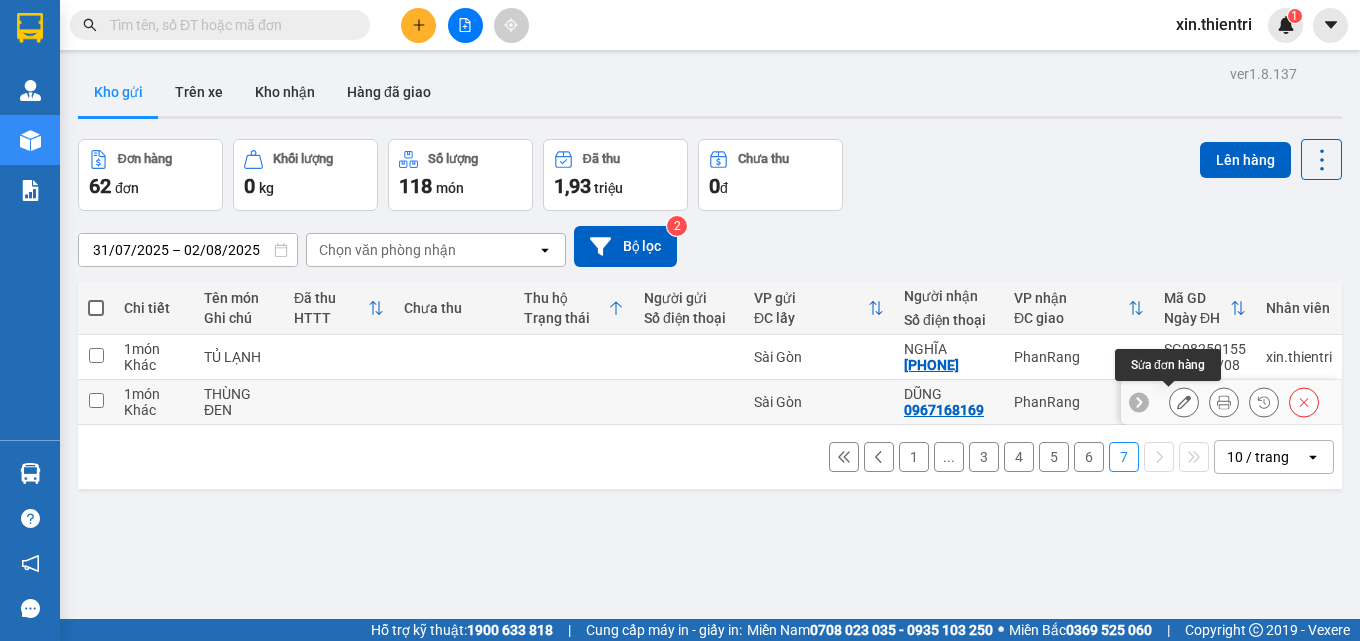 click at bounding box center [1184, 402] 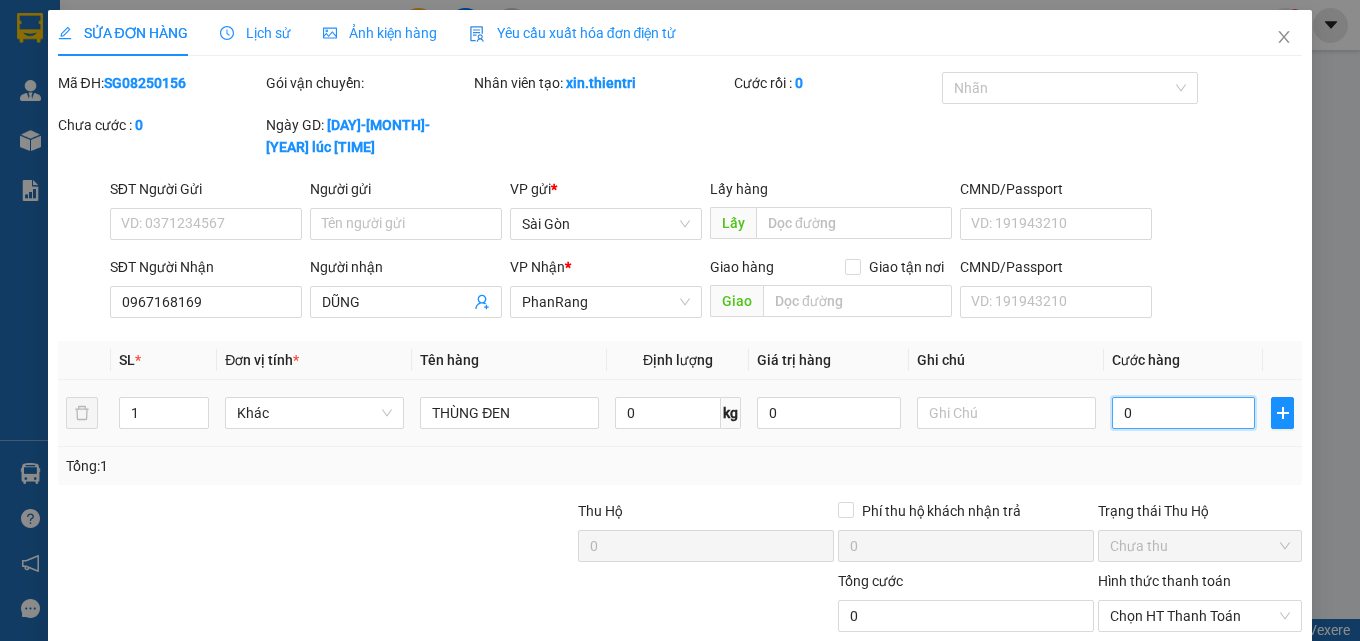 click on "0" at bounding box center (1184, 413) 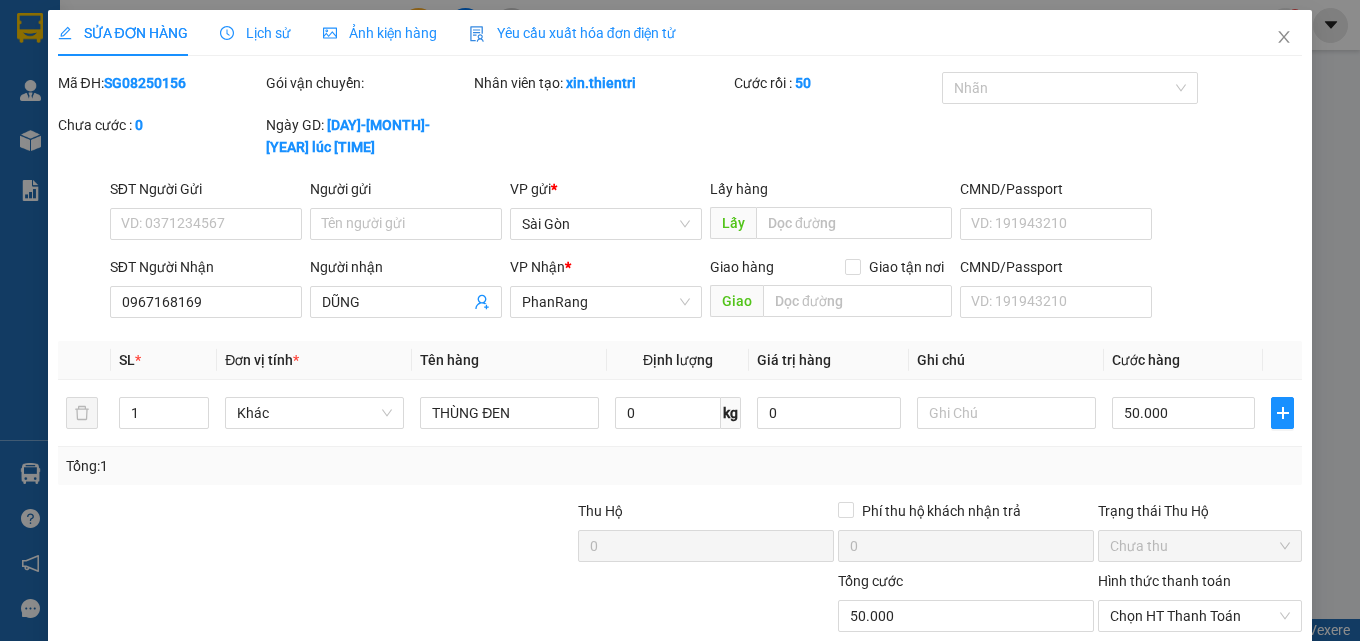 drag, startPoint x: 1224, startPoint y: 469, endPoint x: 1222, endPoint y: 533, distance: 64.03124 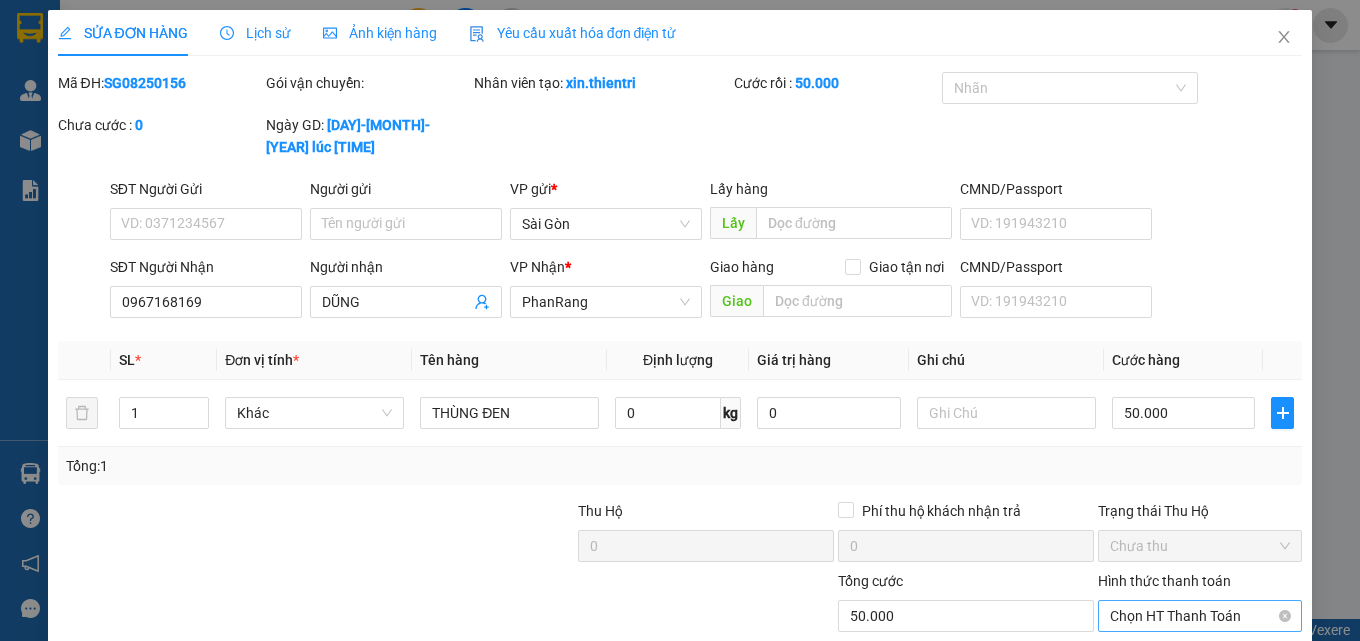 click on "Chọn HT Thanh Toán" at bounding box center [1200, 616] 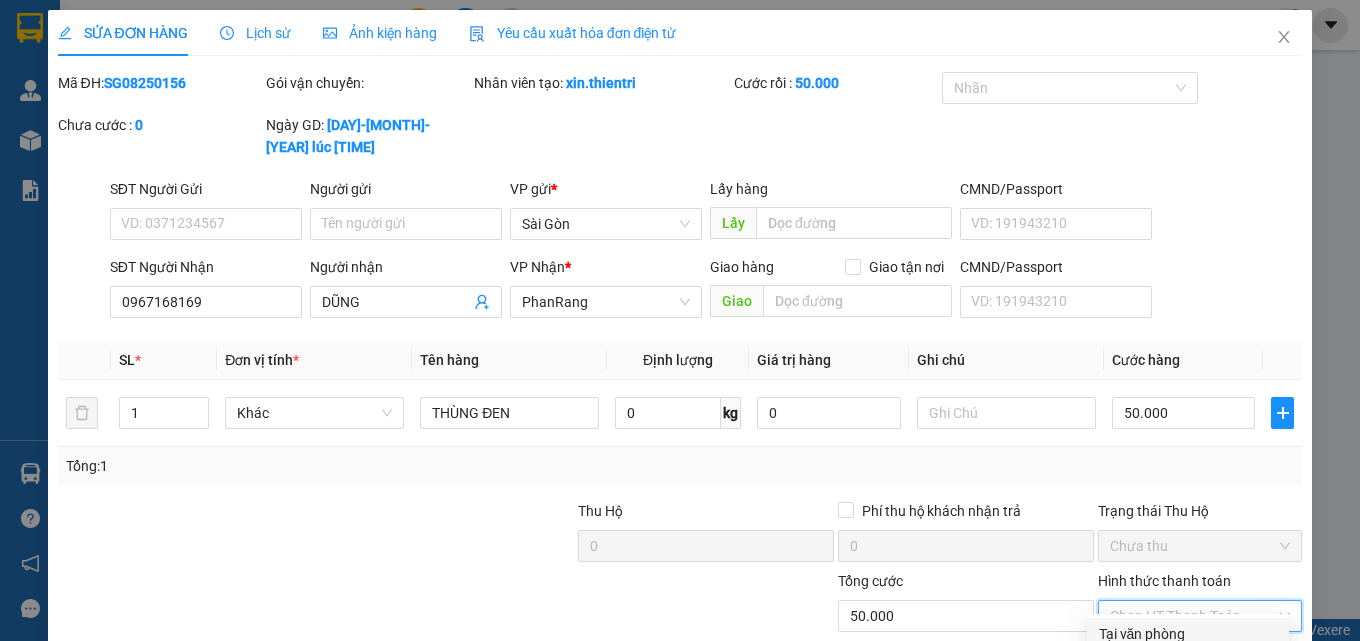 click on "Tại văn phòng" at bounding box center (1188, 634) 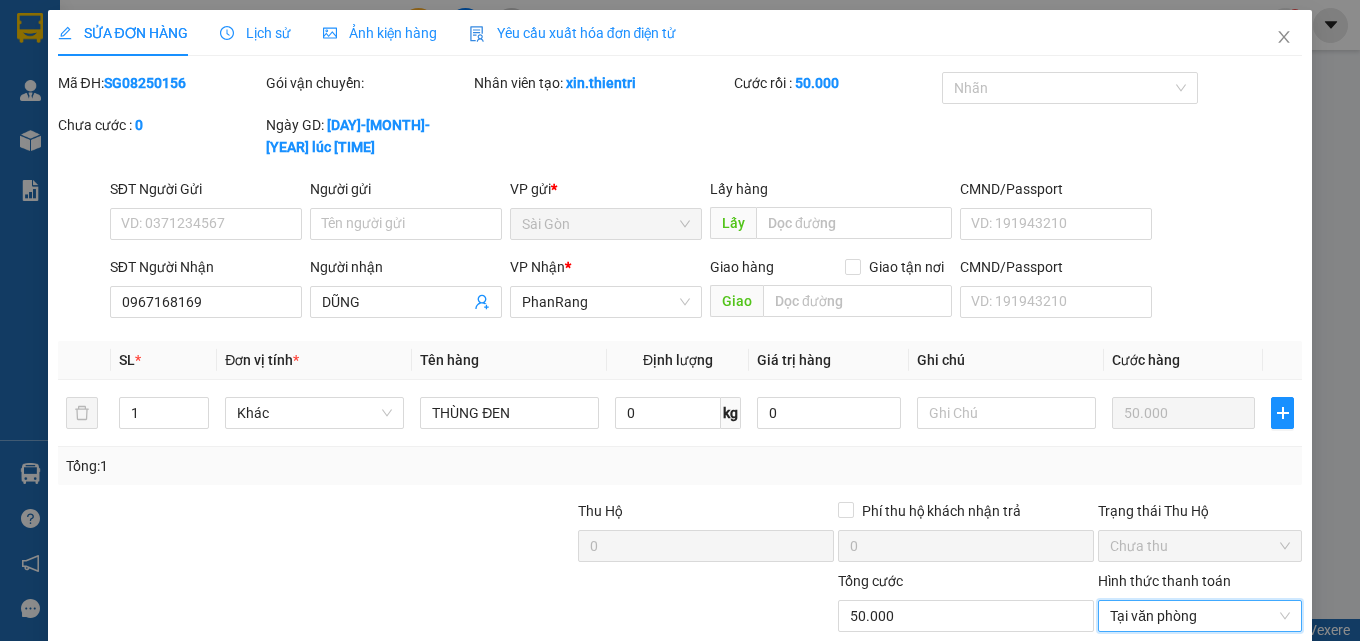 drag, startPoint x: 1233, startPoint y: 584, endPoint x: 1233, endPoint y: 573, distance: 11 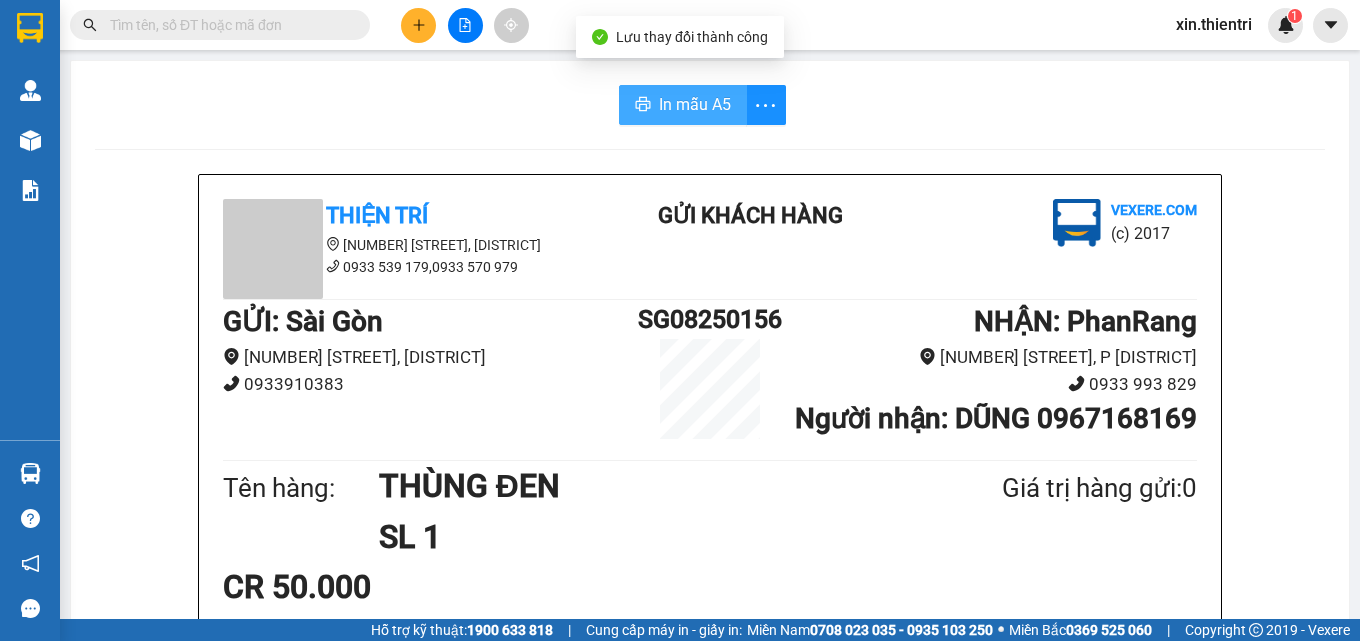 click on "In mẫu A5" at bounding box center (695, 104) 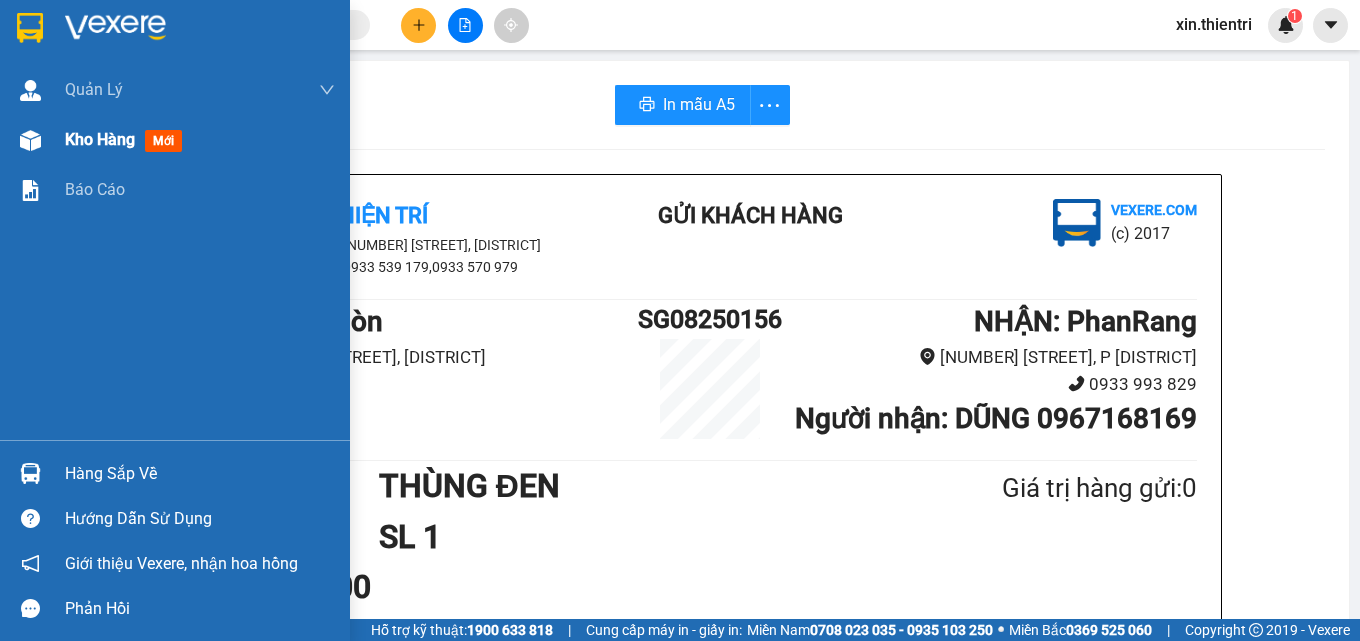 drag, startPoint x: 203, startPoint y: 145, endPoint x: 220, endPoint y: 156, distance: 20.248457 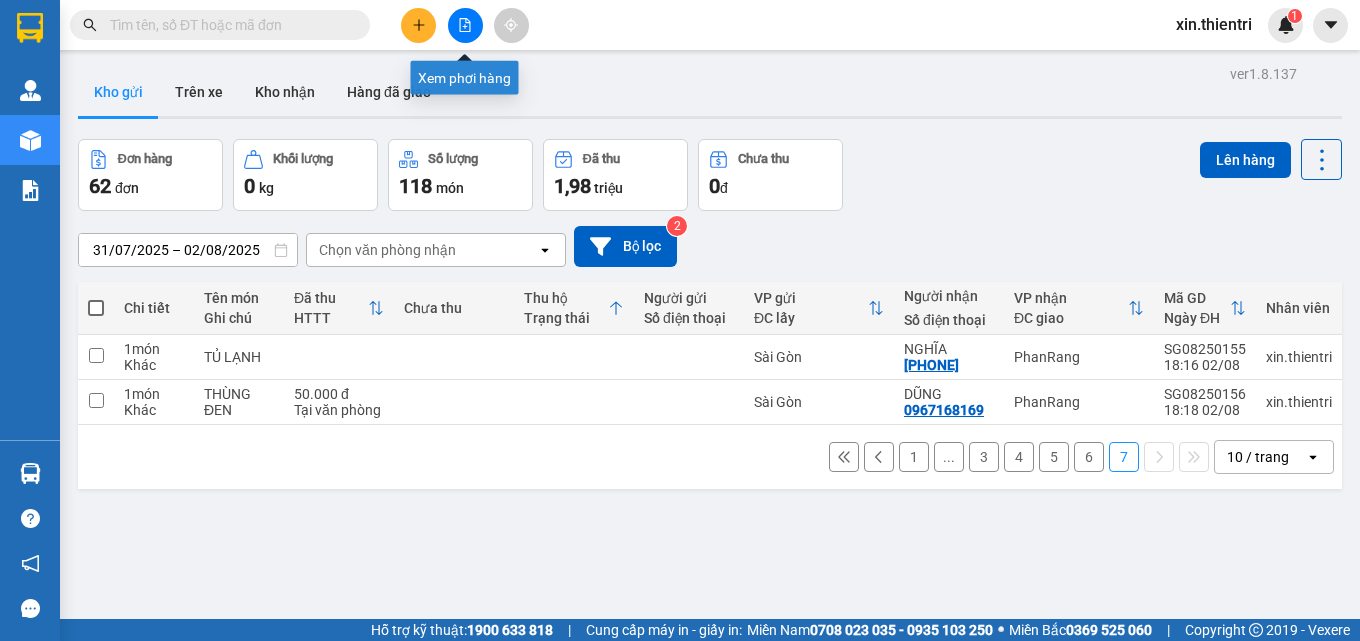 click 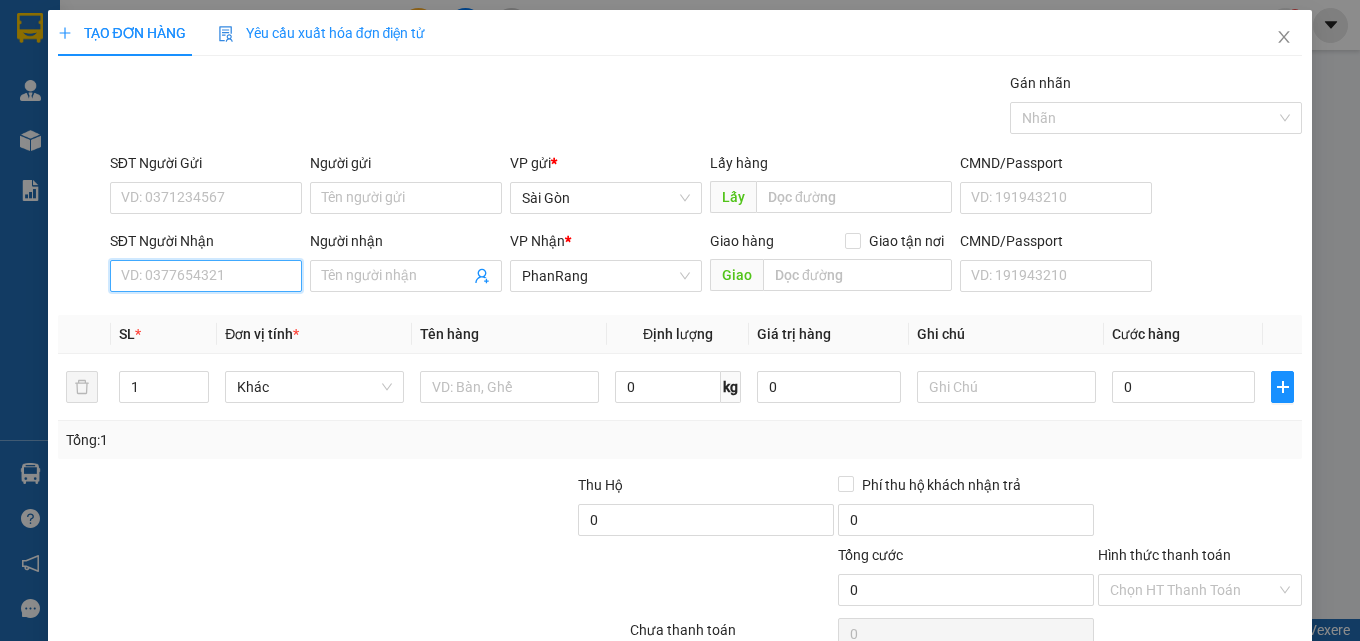 click on "SĐT Người Nhận" at bounding box center (206, 276) 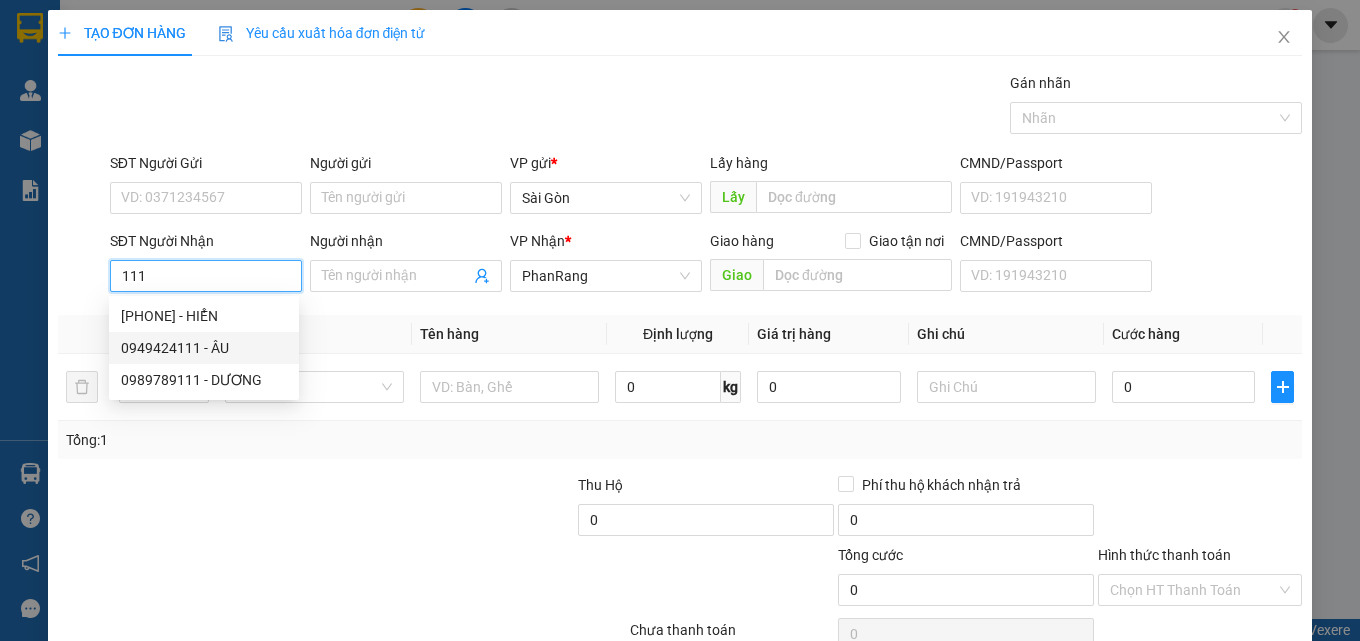 click on "0949424111 - ÂU" at bounding box center (204, 348) 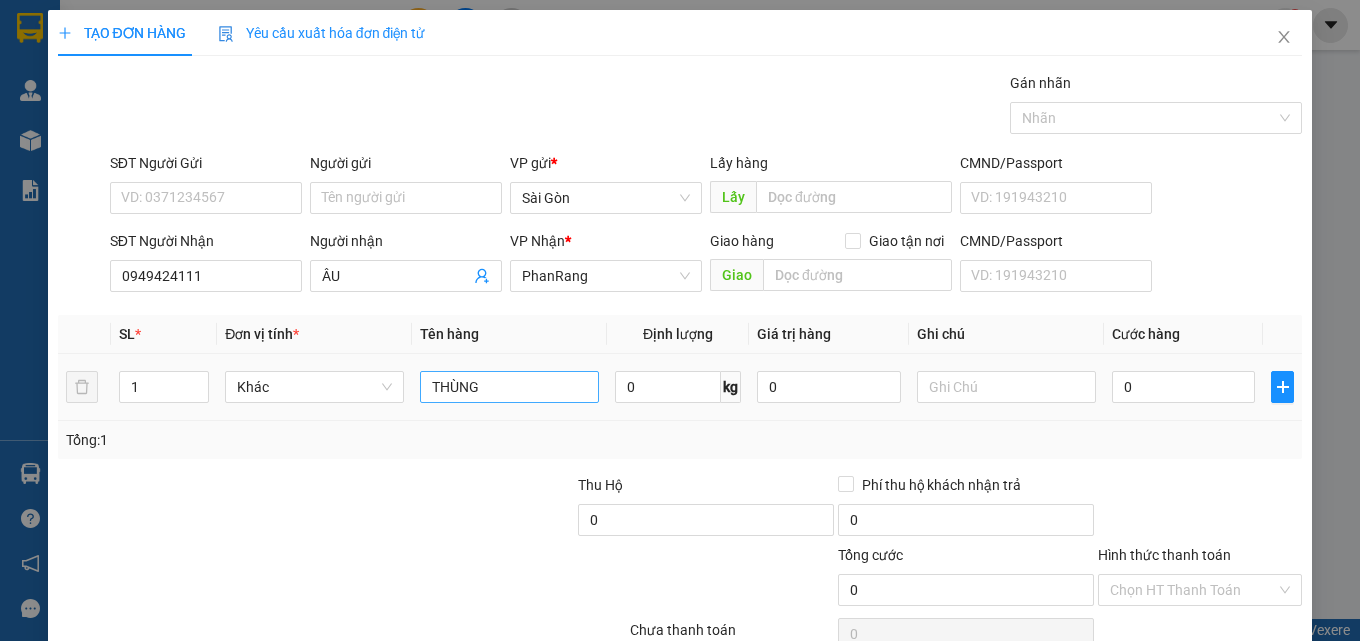 click on "THÙNG" at bounding box center (509, 387) 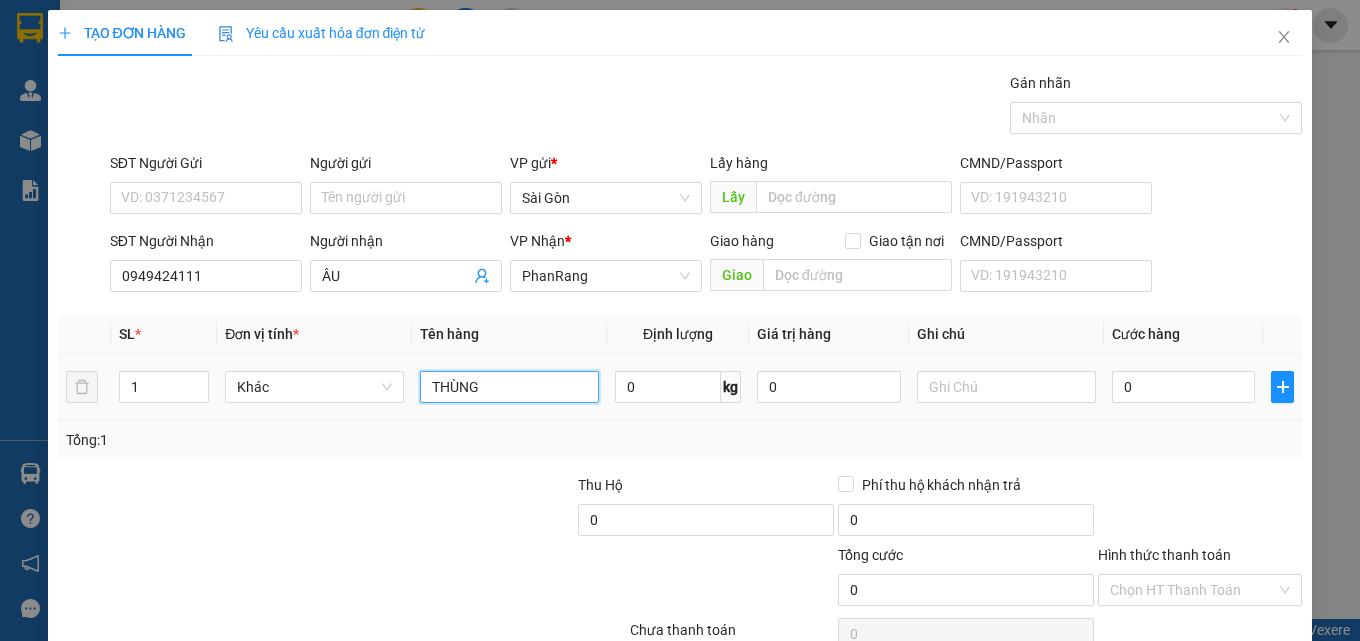 click on "THÙNG" at bounding box center (509, 387) 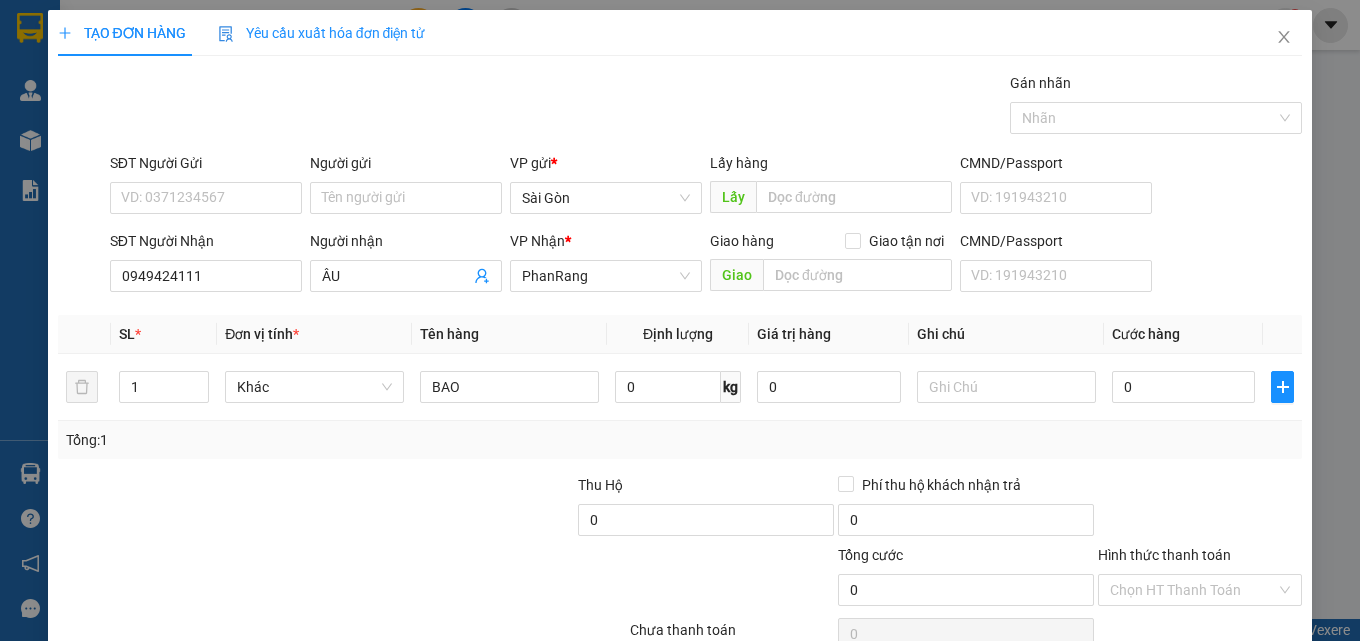 drag, startPoint x: 1190, startPoint y: 605, endPoint x: 1202, endPoint y: 586, distance: 22.472204 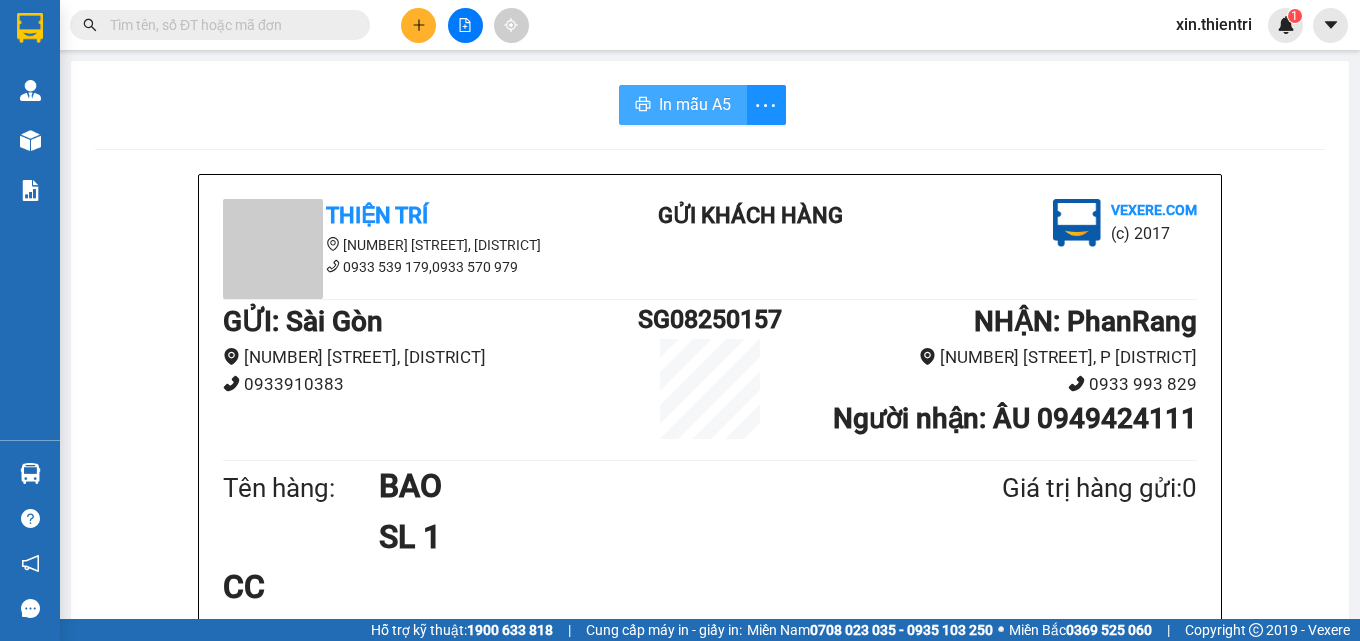 click on "In mẫu A5" at bounding box center [695, 104] 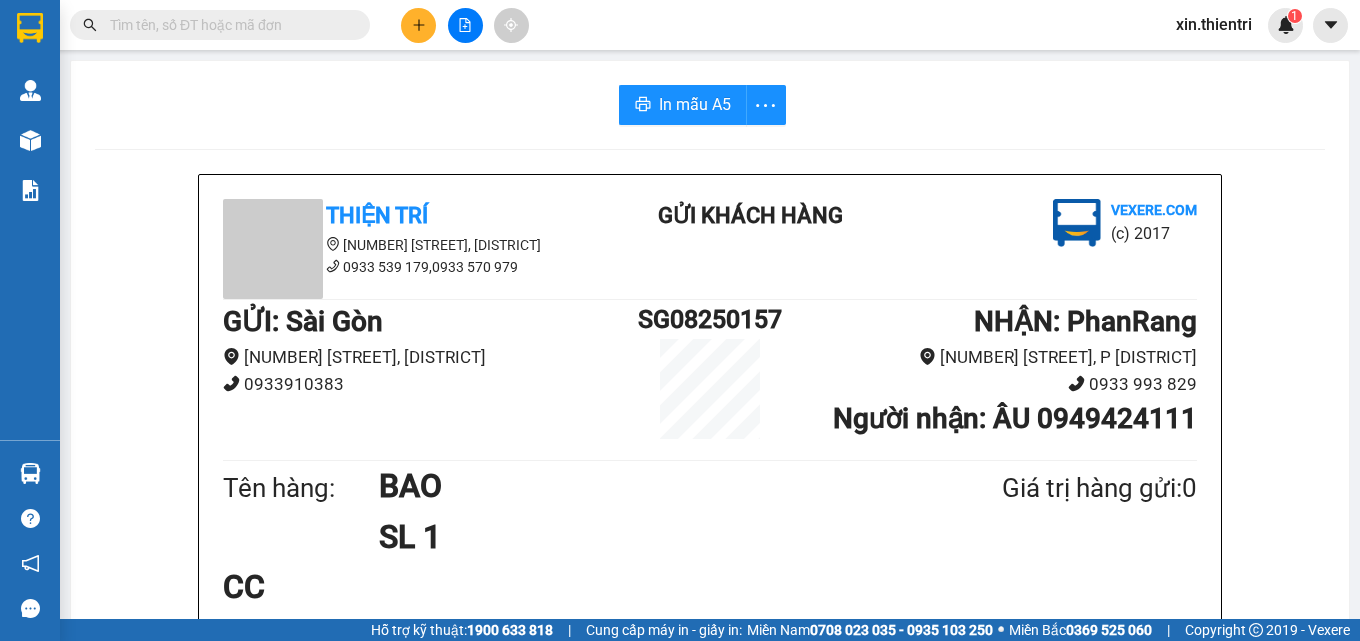 click at bounding box center [418, 25] 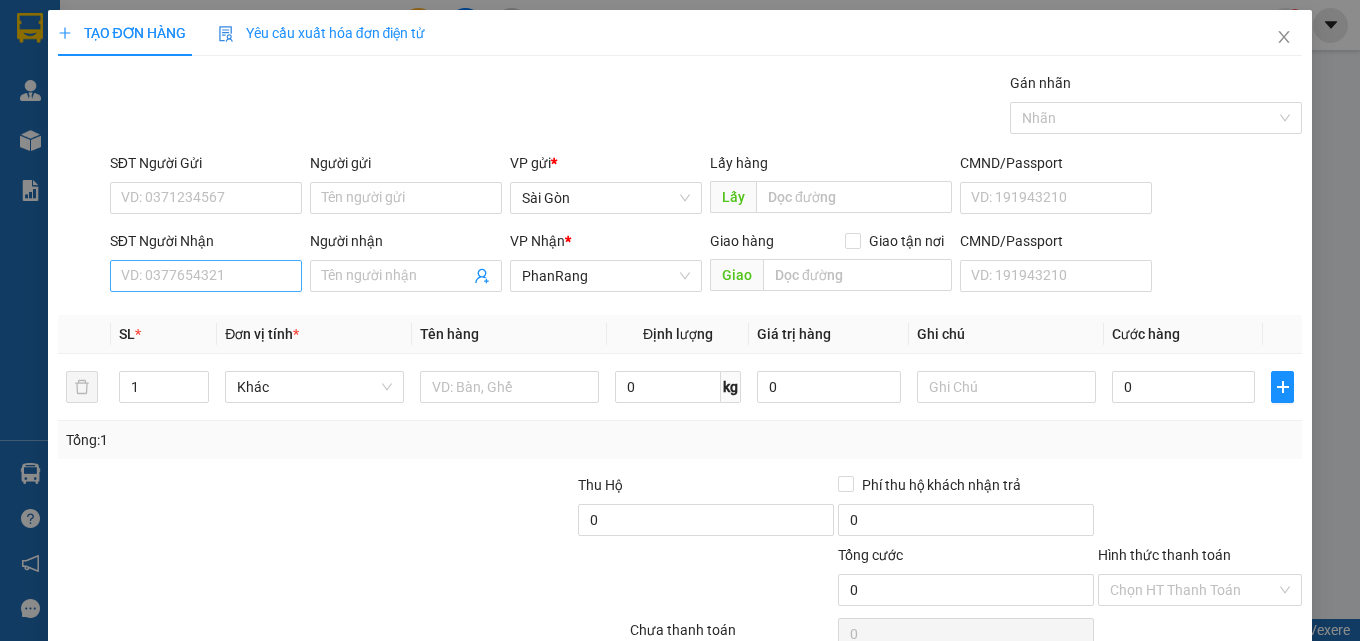 click on "SĐT Người Nhận VD: 0377654321" at bounding box center (206, 265) 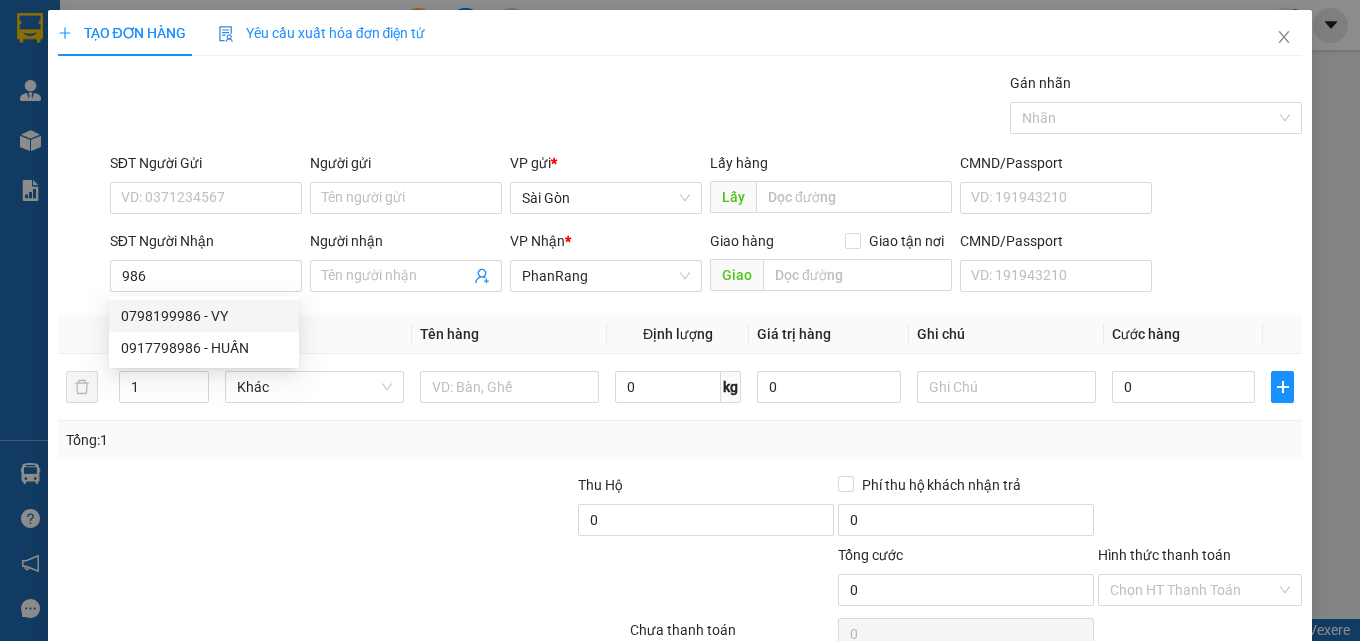 click on "Kết quả tìm kiếm ( 25 )  Bộ lọc  Mã ĐH Trạng thái Món hàng Thu hộ Tổng cước Chưa cước Nhãn Người gửi VP Gửi Người nhận VP Nhận SG03250070 20:03 - 01/03 Trên xe   85F-003.21 22:55  -   01/03 HỘP SL:  1 30.000 Sài Gòn [PHONE] [FIRST]  PhanRang SG11242172 17:19 - 23/11 Trên xe   85F-000.64 22:30  -   23/11 THÙNG SL:  9 Sài Gòn [FIRST] PQ PhanRang SG11241719 09:07 - 19/11 Trên xe   85F-000.64 22:30  -   19/11 BAO SL:  1 Sài Gòn [PHONE] CHỊ HẬU PhanRang SG10242547 18:52 - 28/10 Trên xe   85F-000.37 23:00  -   28/10 CỤC ĐEN NHỎ SL:  1 Sài Gòn [PHONE] CHỊ HẬU PhanRang SG09241769 15:45 - 18/09 Trên xe   85F-000.37 23:00  -   18/09 VÃI NHỎ SL:  1 Sài Gòn [PHONE] CHỊ HẬU PhanRang SG09241180 11:04 - 13/09 Trên xe   85F-000.37 23:00  -   13/09 BAO NÂU SL:  2 Sài Gòn [PHONE] CHỊ HẬU PhanRang SG09240682 08:07 - 09/09 Trên xe   85F-000.37 23:00  -   09/09 BỊ XANH SL:  1 Sài Gòn [PHONE] CHỊ HẬU" at bounding box center (680, 320) 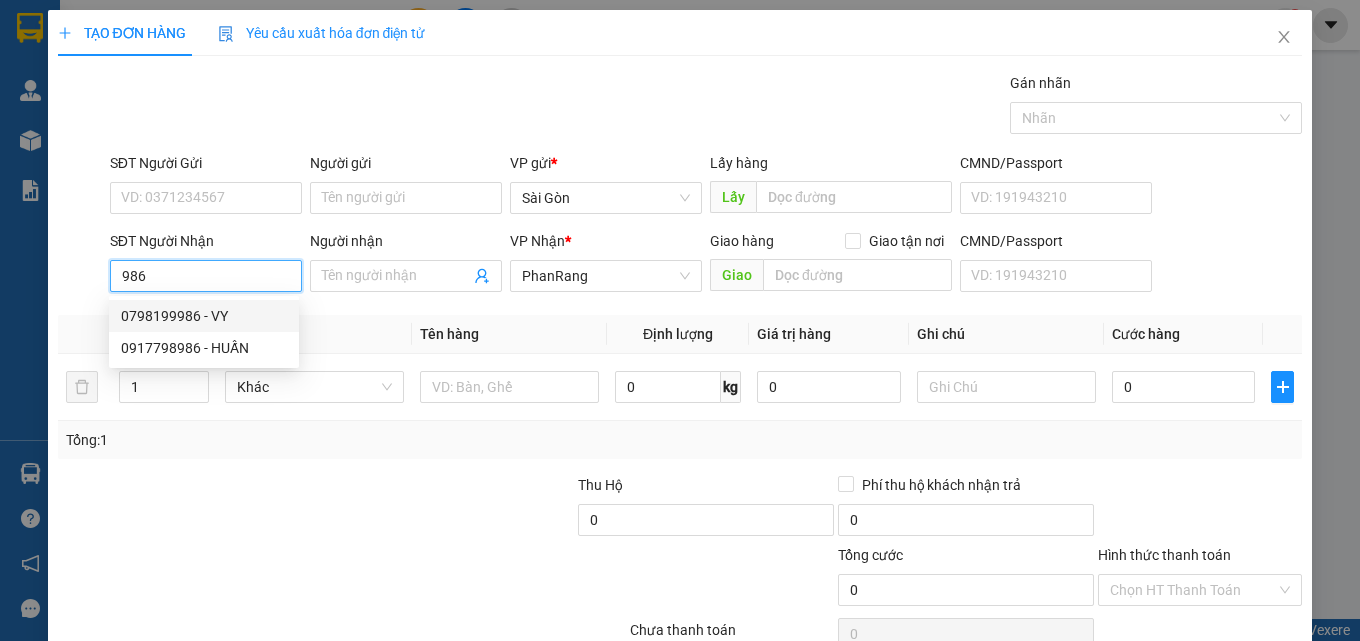 click on "0798199986 - VY" at bounding box center [204, 316] 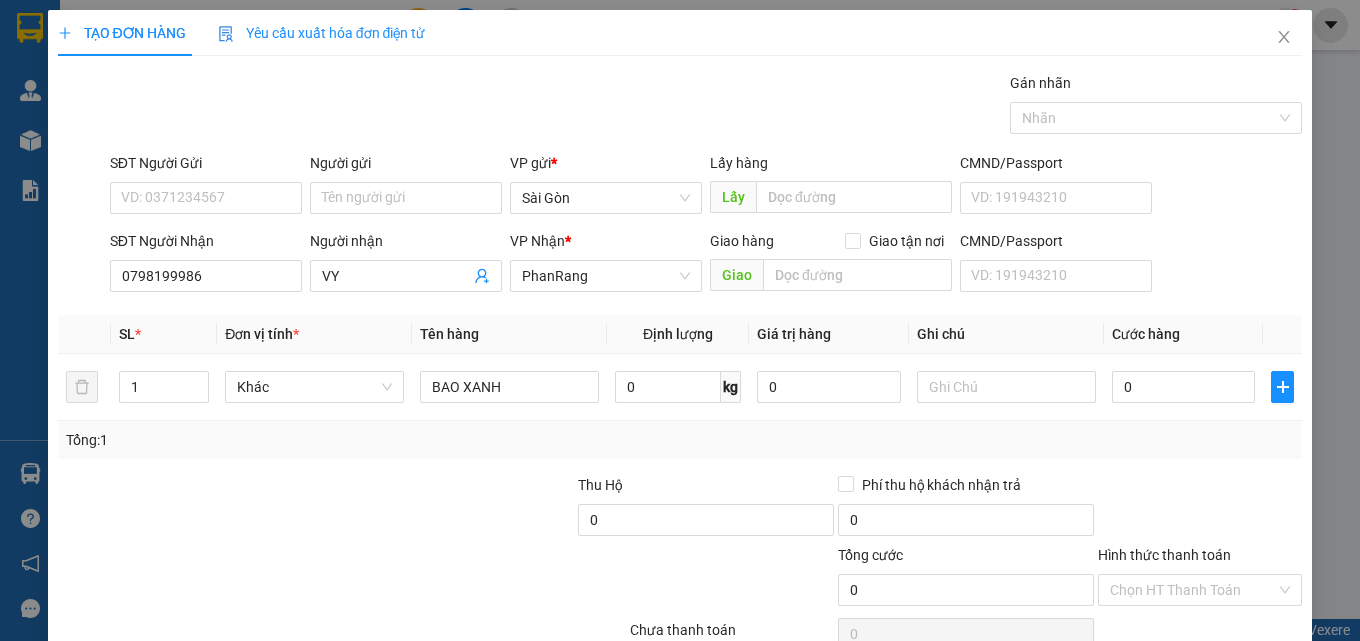drag, startPoint x: 273, startPoint y: 307, endPoint x: 294, endPoint y: 328, distance: 29.698484 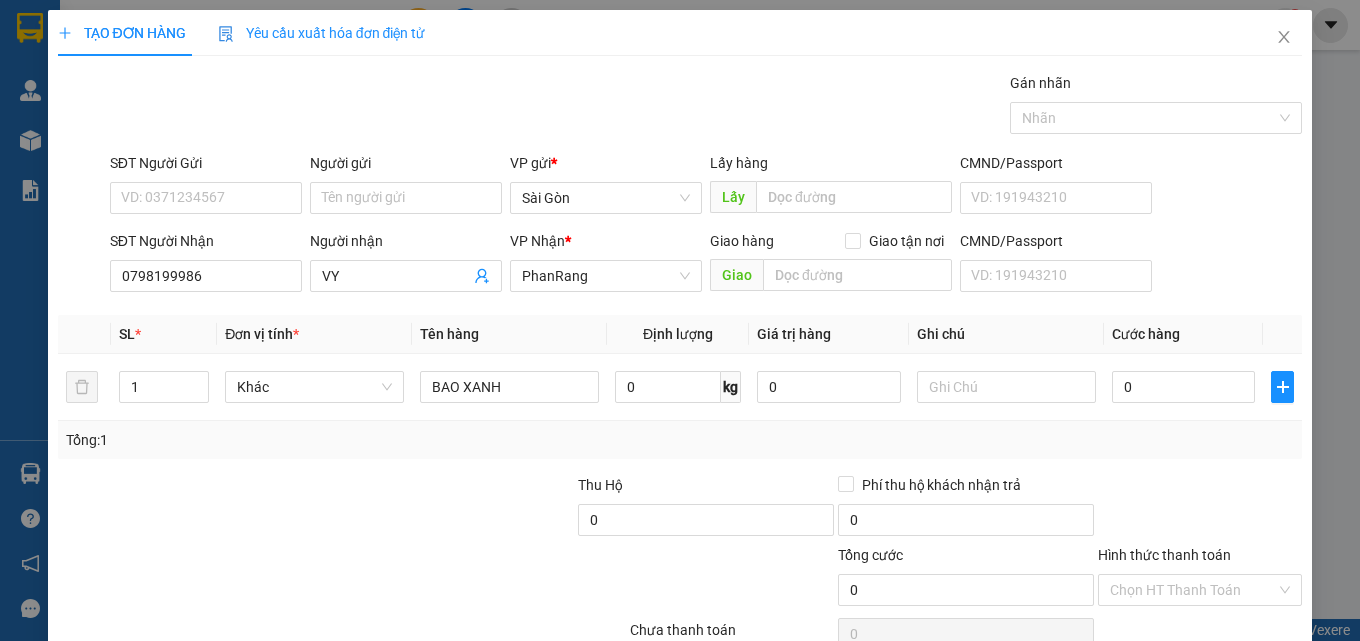 click on "Lưu và In" at bounding box center (1237, 685) 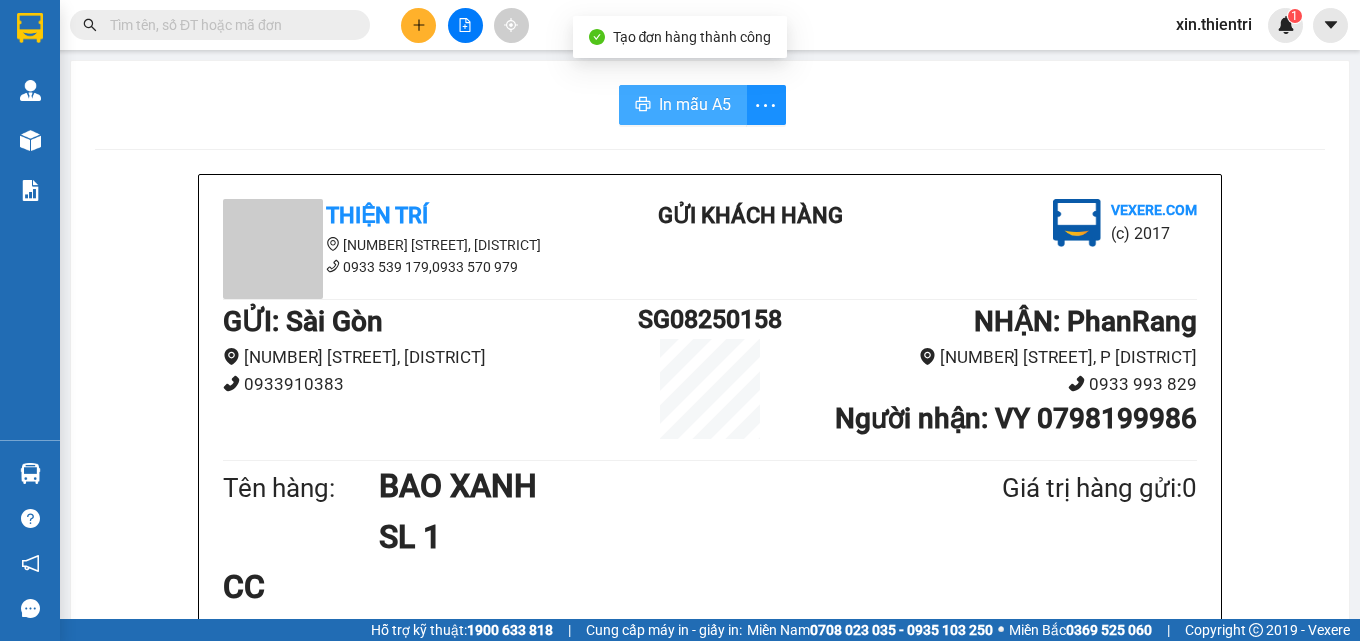 click on "In mẫu A5" at bounding box center (695, 104) 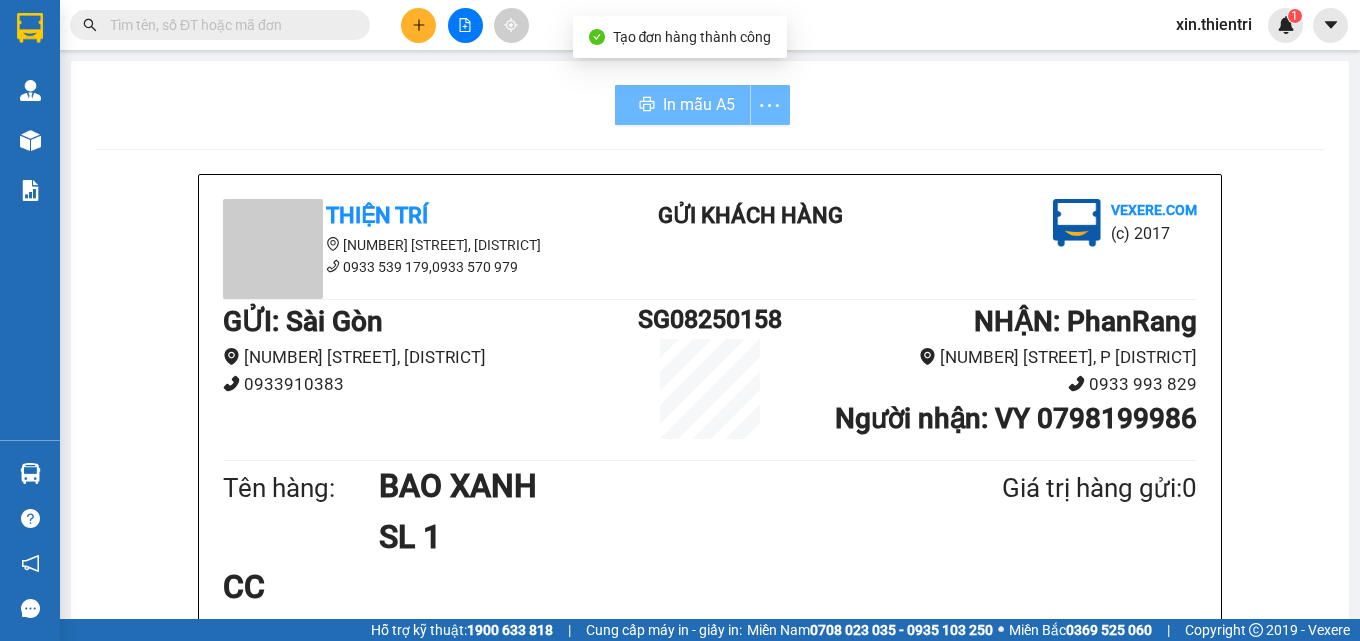 click at bounding box center [465, 25] 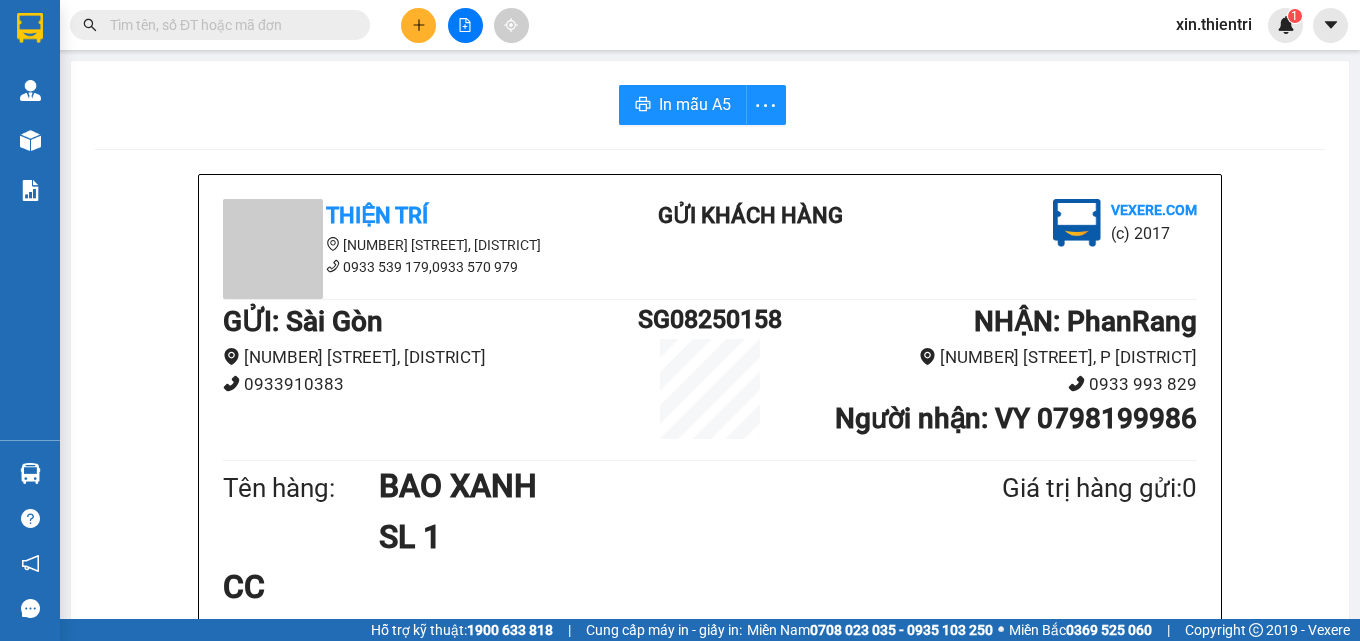 click at bounding box center [418, 25] 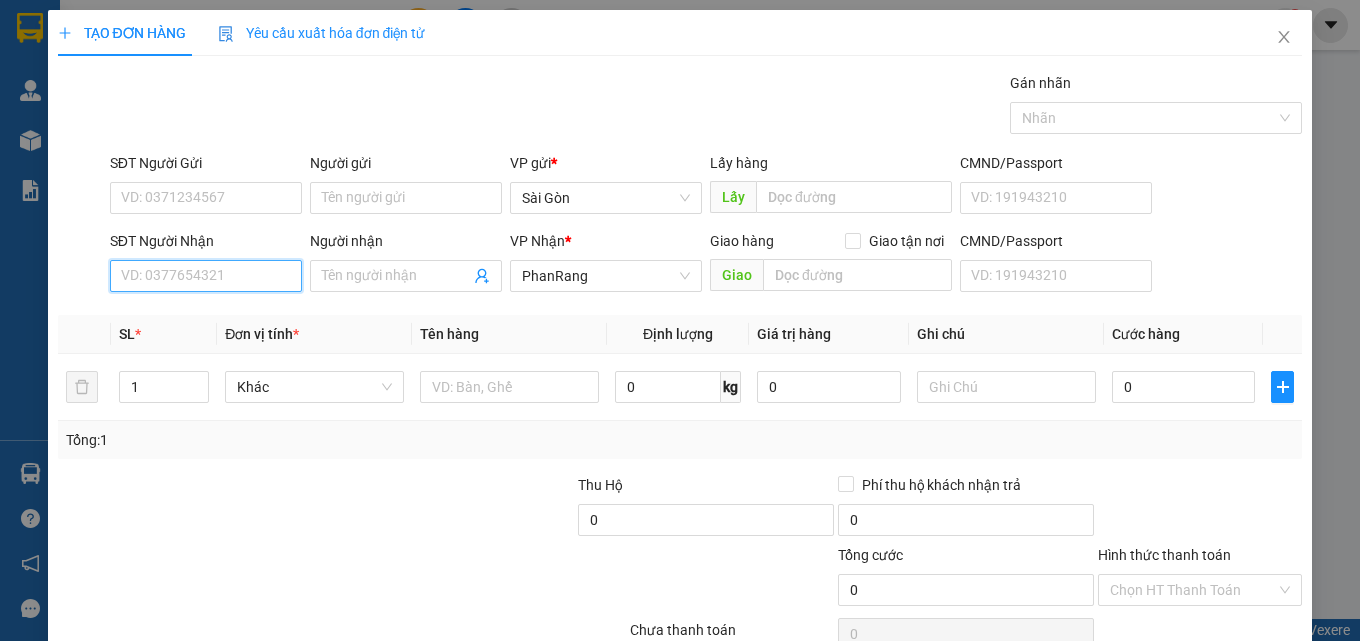 click on "SĐT Người Nhận" at bounding box center [206, 276] 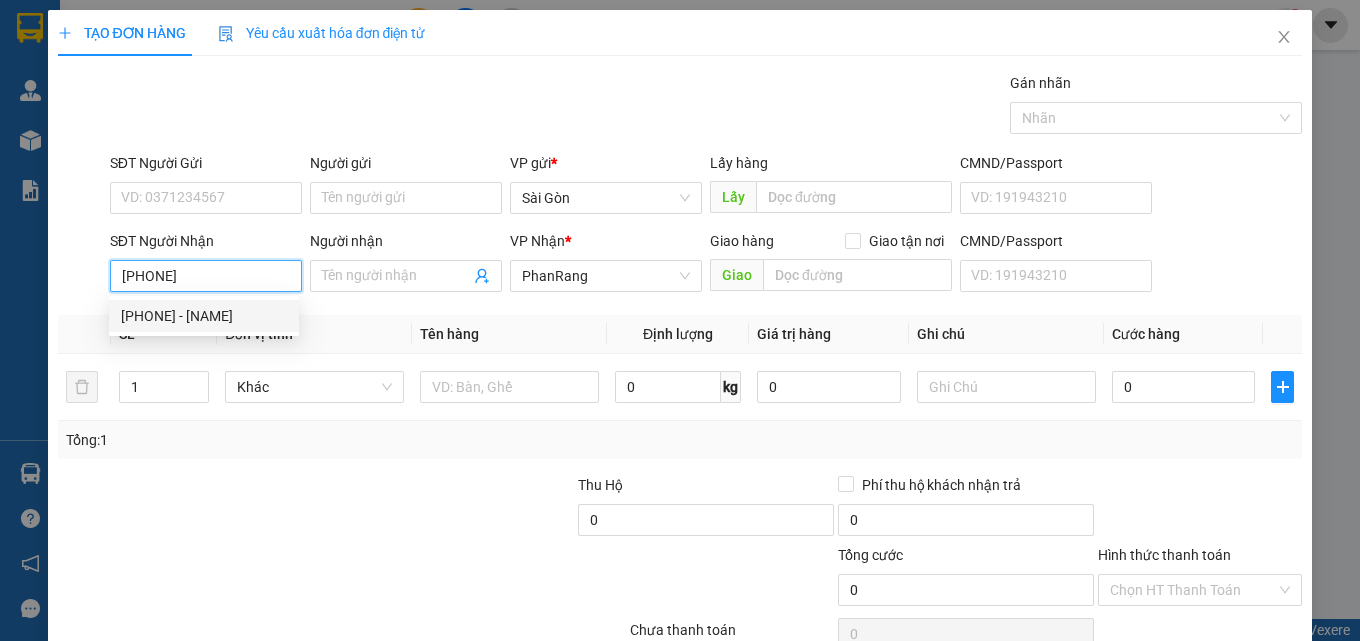 click on "[PHONE] - [NAME]" at bounding box center [204, 316] 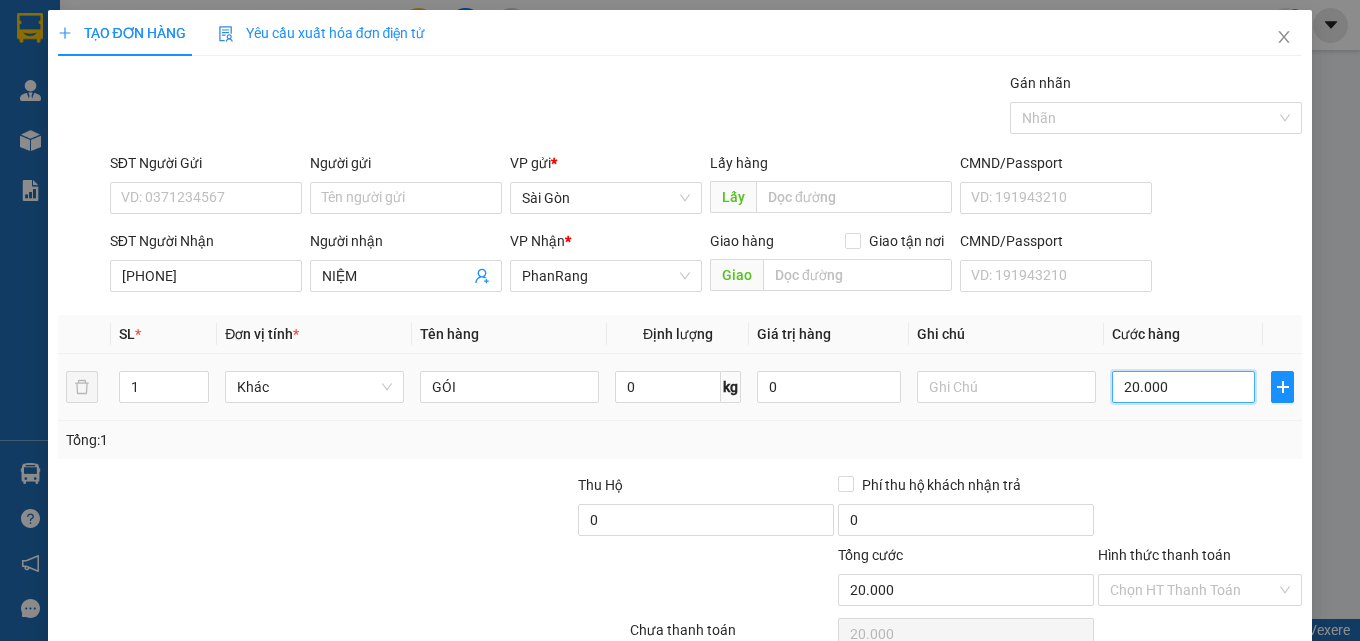 click on "20.000" at bounding box center (1184, 387) 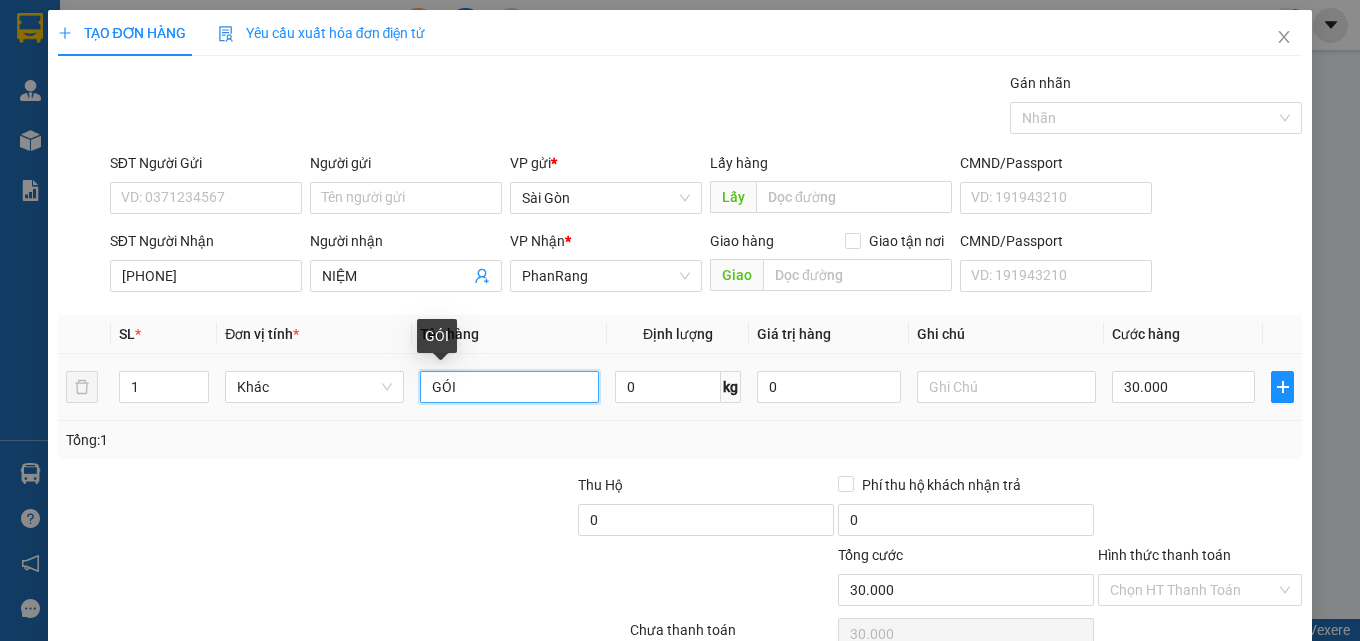 drag, startPoint x: 465, startPoint y: 371, endPoint x: 477, endPoint y: 378, distance: 13.892444 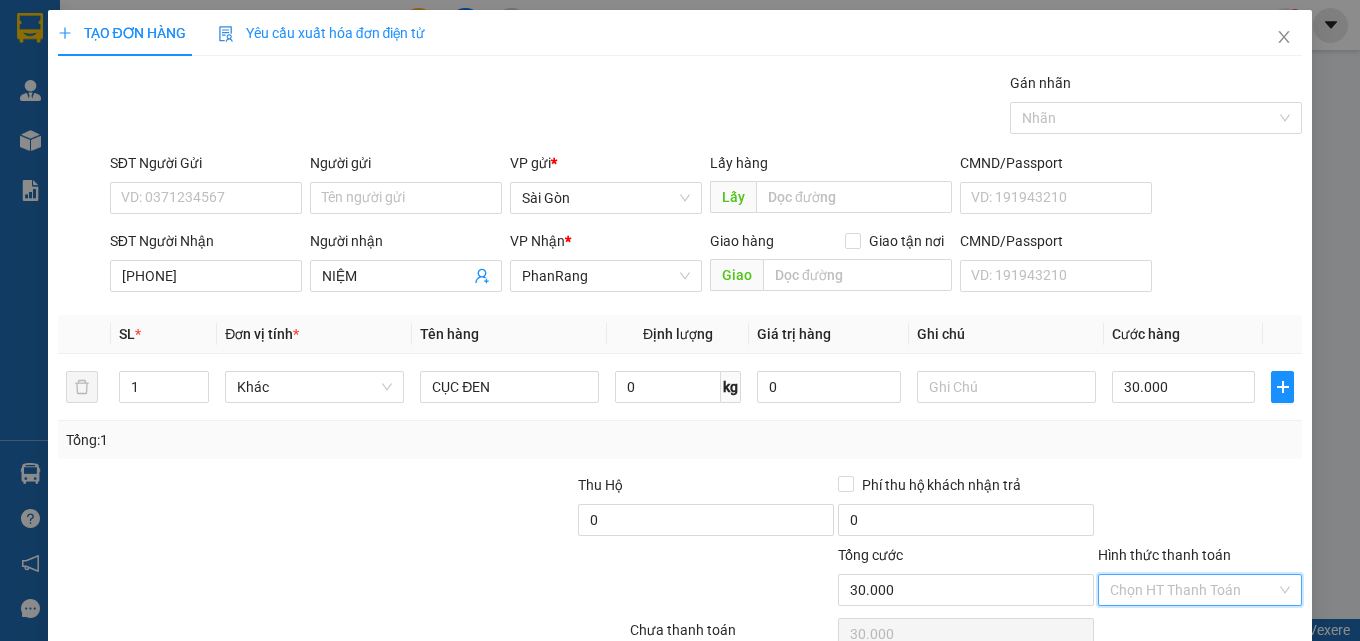 drag, startPoint x: 1219, startPoint y: 485, endPoint x: 1218, endPoint y: 535, distance: 50.01 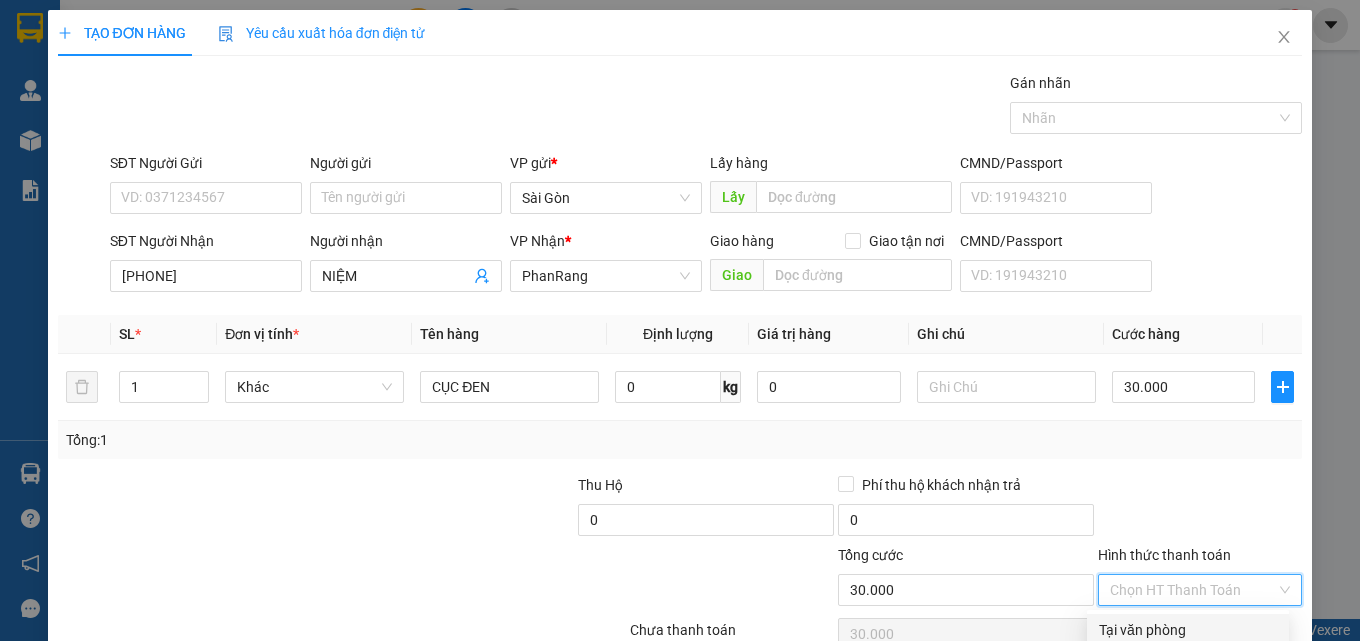 click on "Tại văn phòng" at bounding box center [1188, 630] 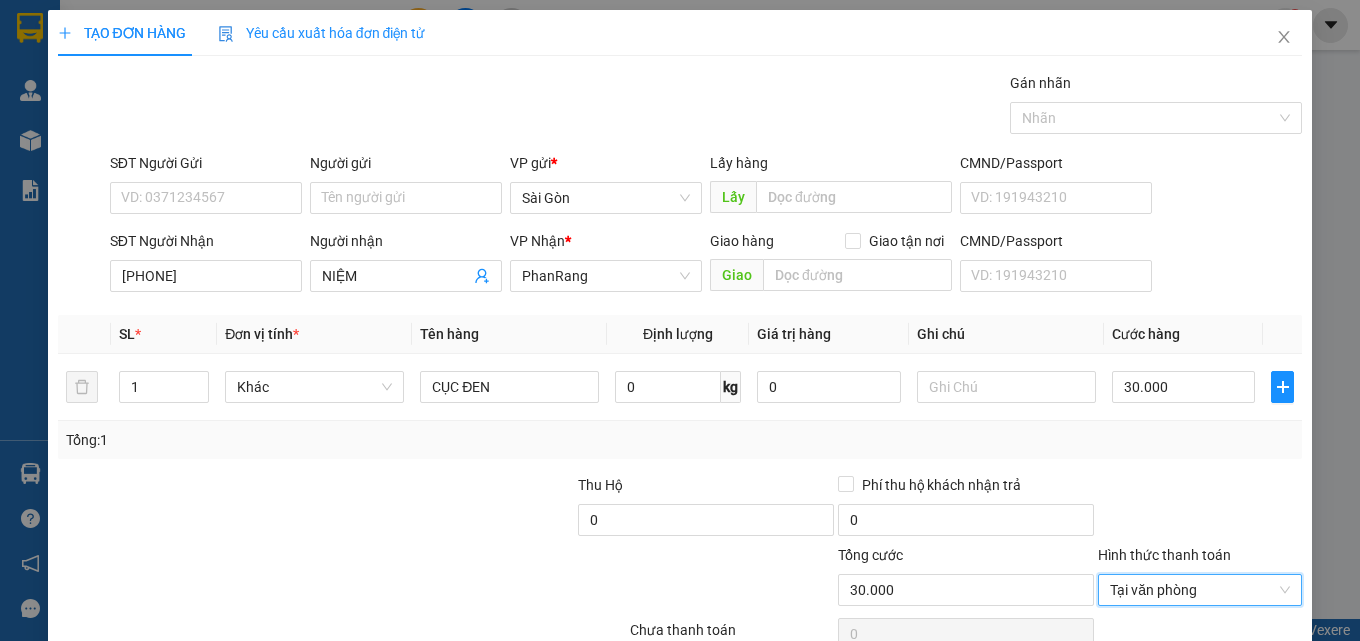 drag, startPoint x: 1237, startPoint y: 574, endPoint x: 1217, endPoint y: 639, distance: 68.007355 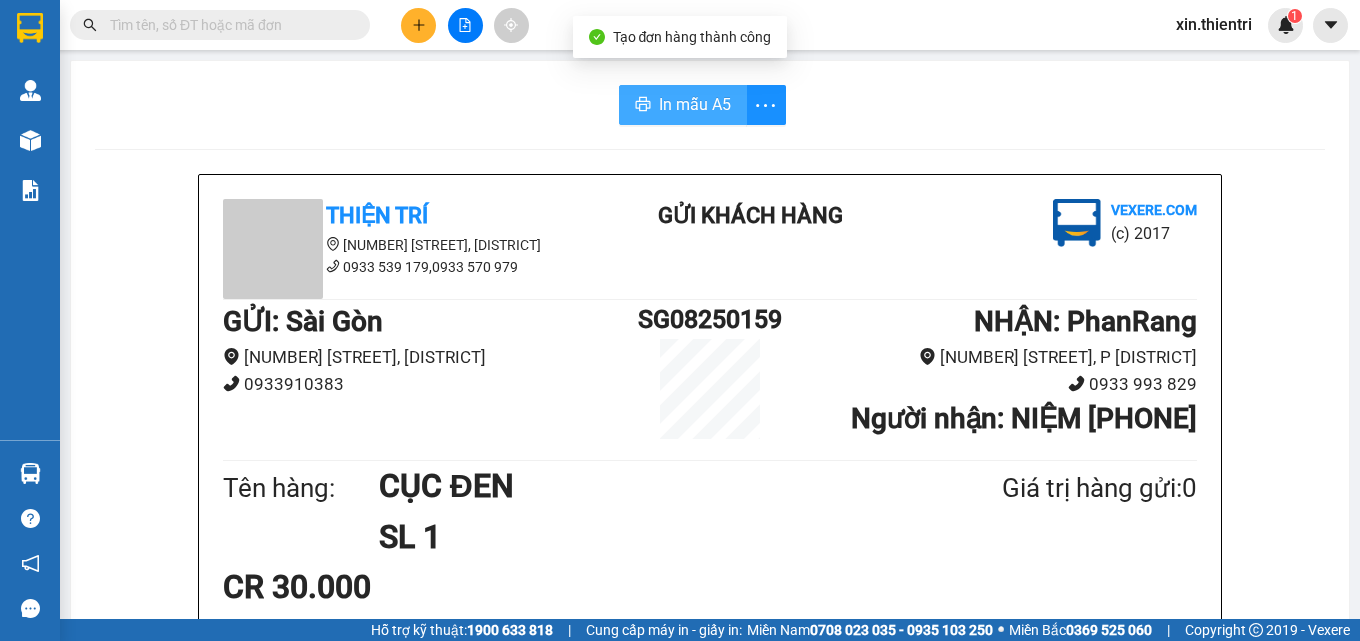 click on "In mẫu A5" at bounding box center (695, 104) 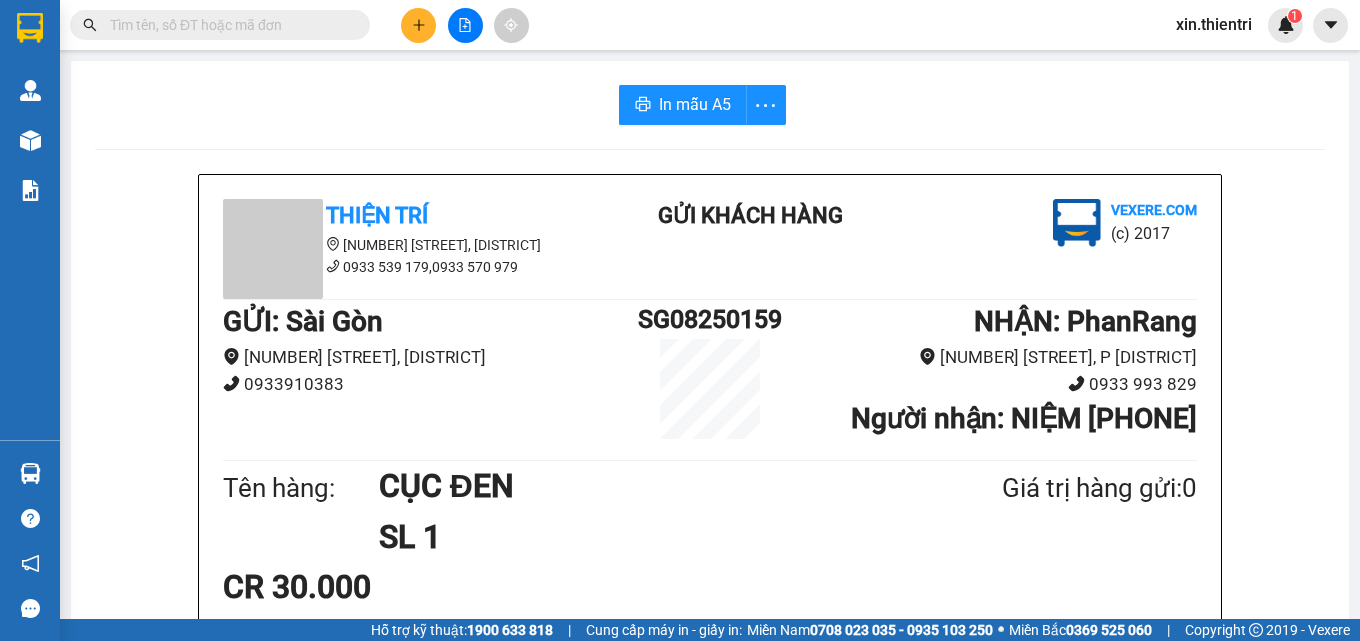 click at bounding box center [465, 25] 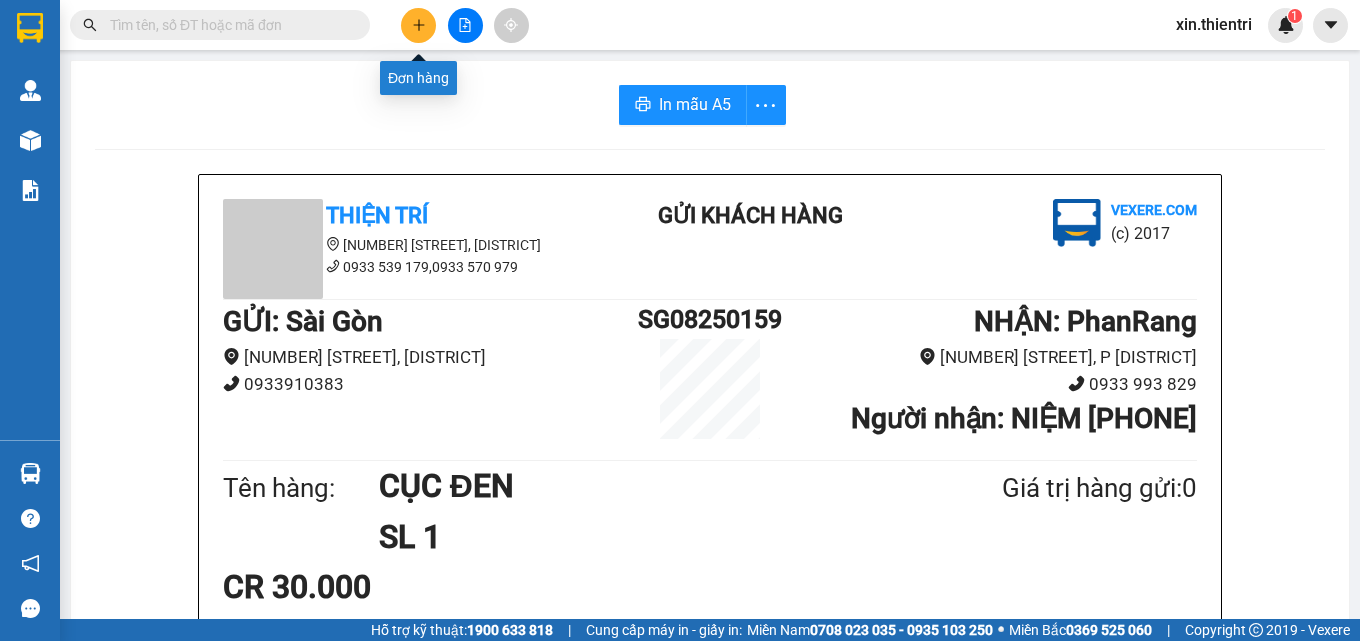 click at bounding box center (418, 25) 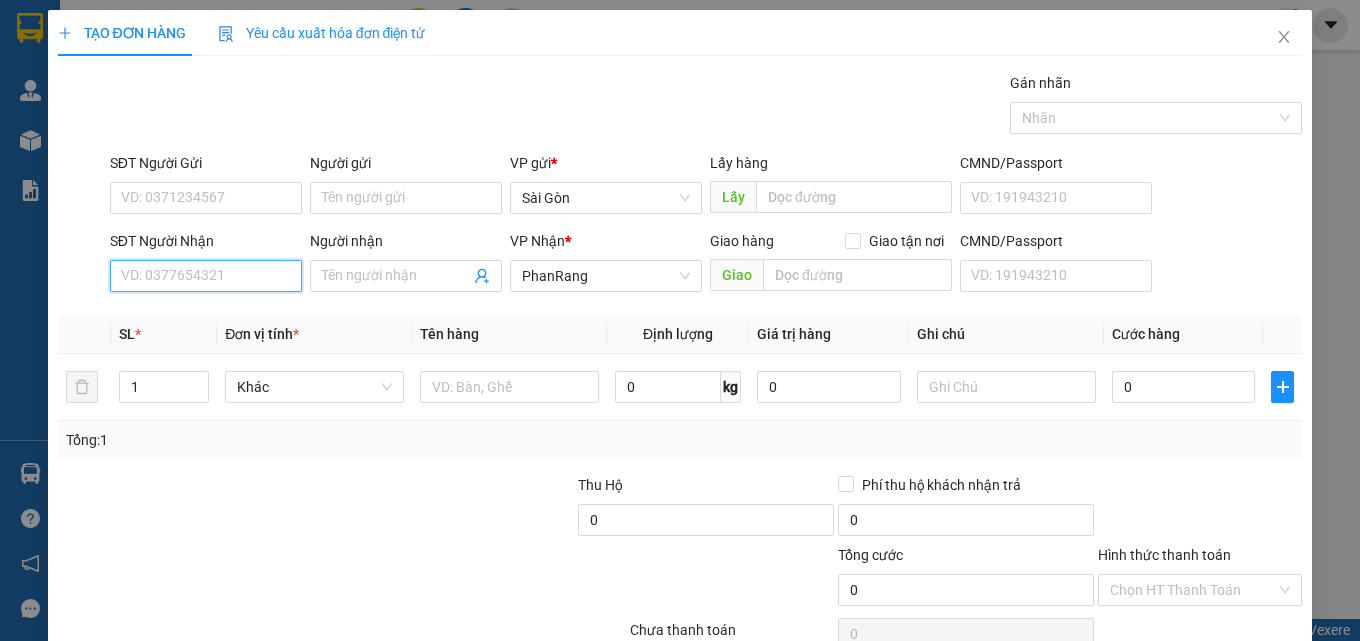 click on "SĐT Người Nhận" at bounding box center (206, 276) 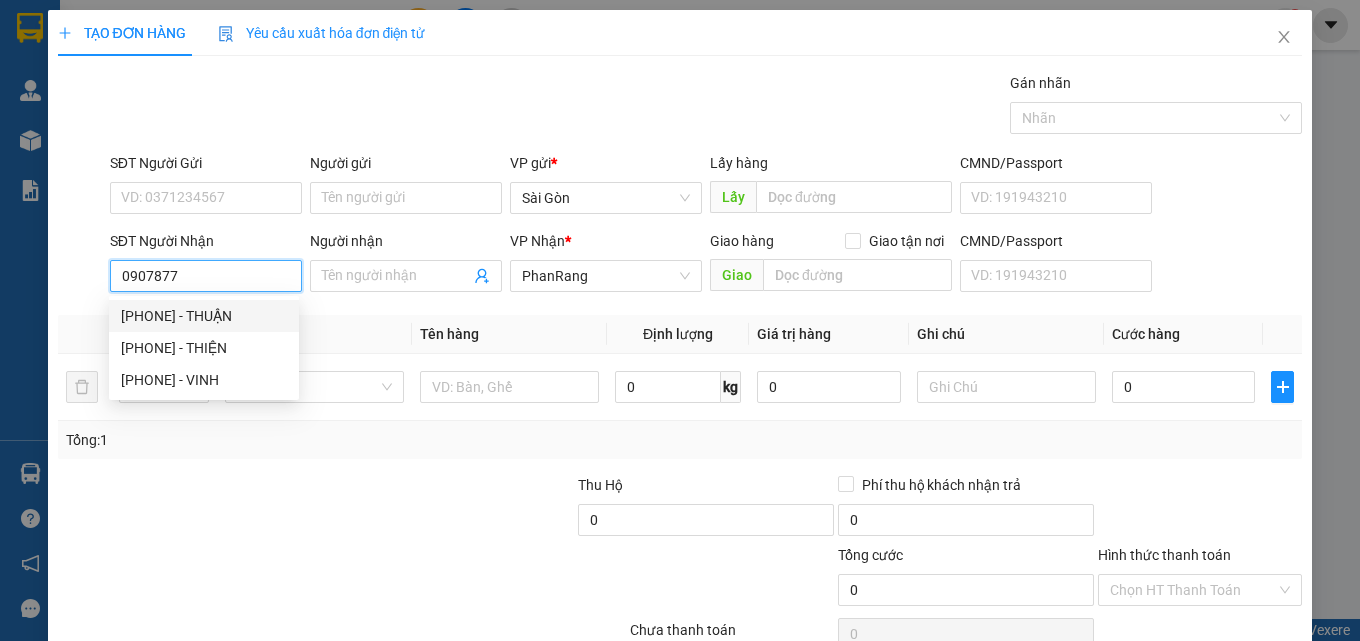 click on "[PHONE] - THUẬN" at bounding box center [204, 316] 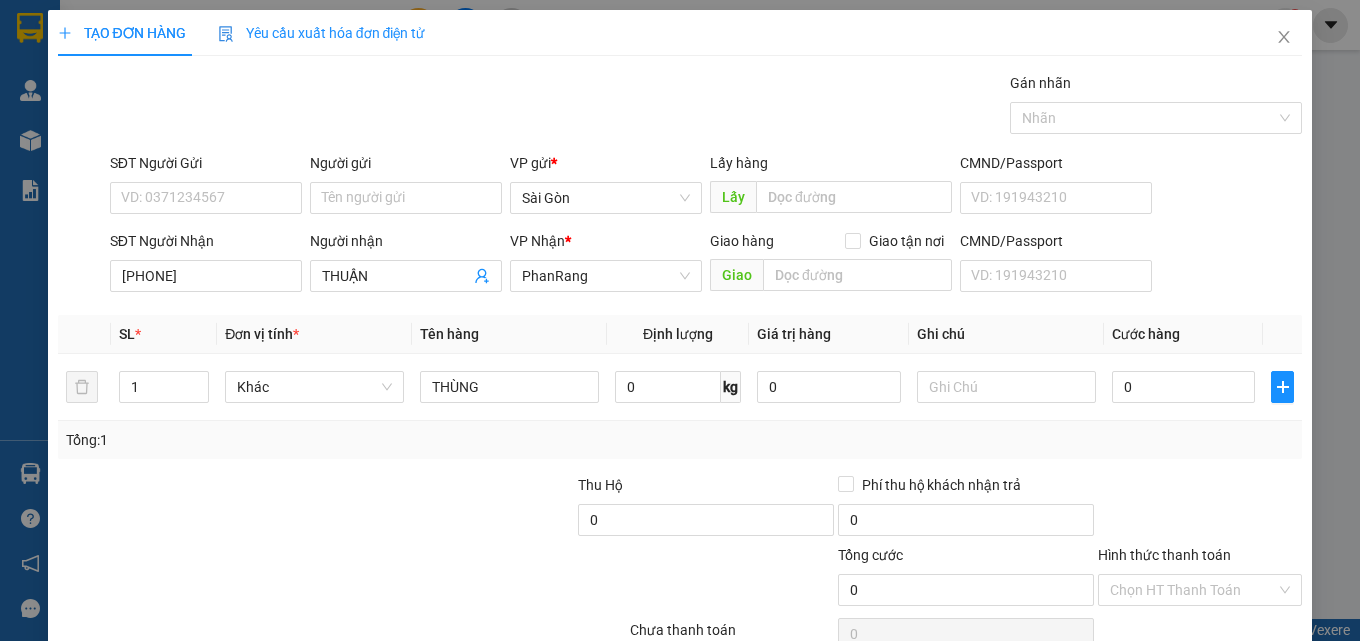 click on "Lưu và In" at bounding box center [1226, 685] 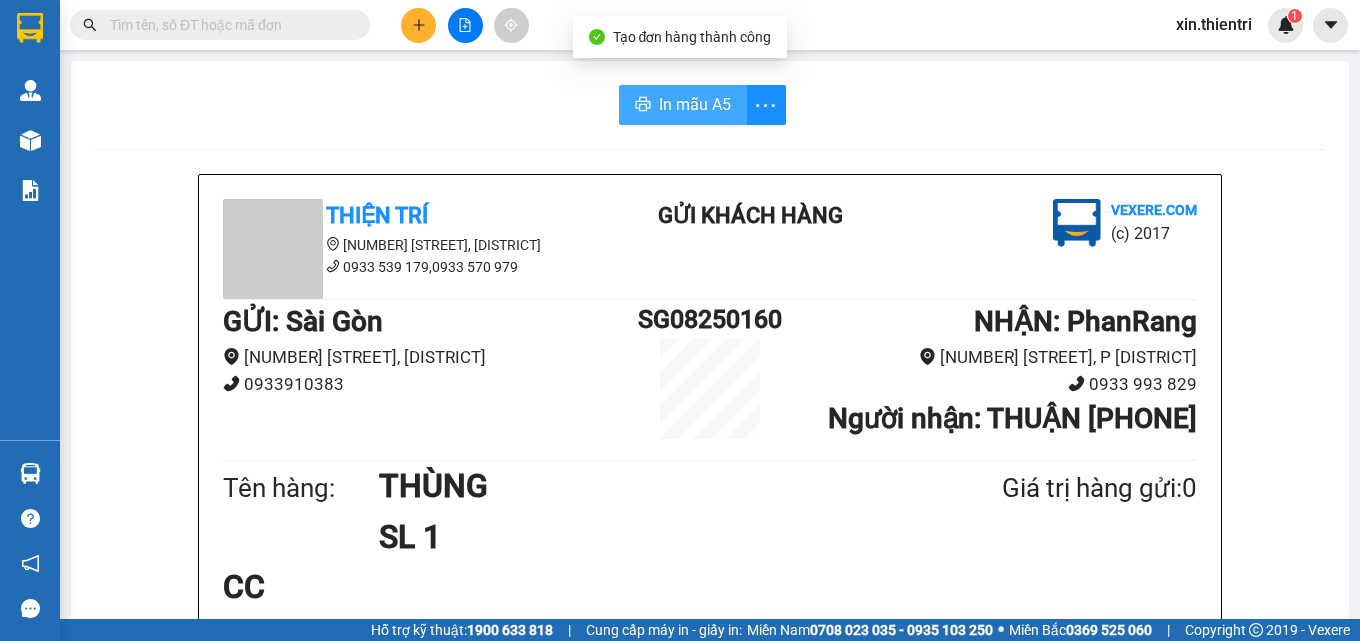 click at bounding box center [643, 105] 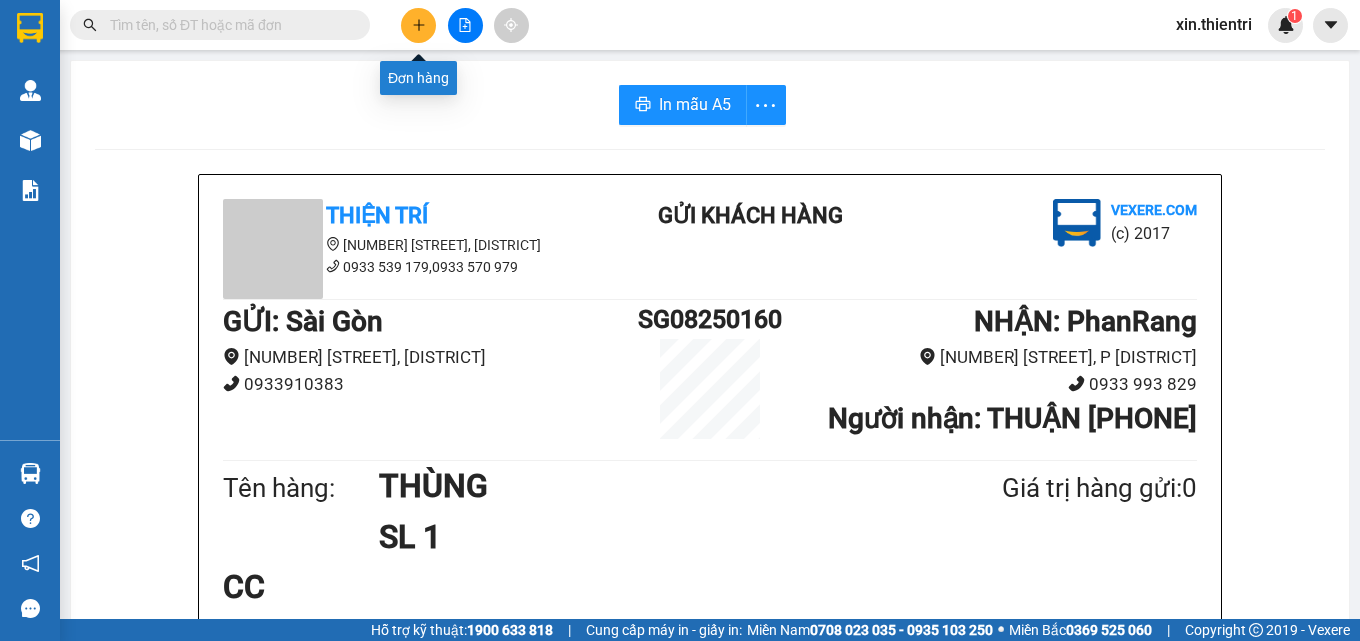 click at bounding box center (418, 25) 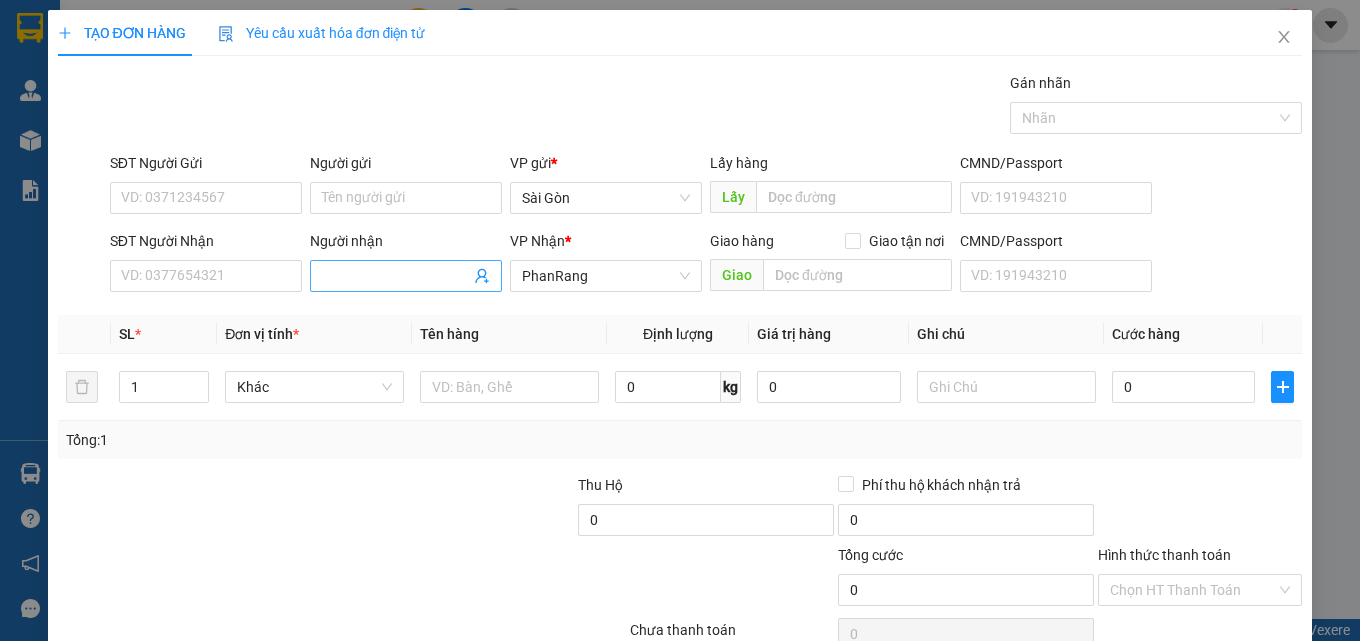 drag, startPoint x: 398, startPoint y: 287, endPoint x: 398, endPoint y: 267, distance: 20 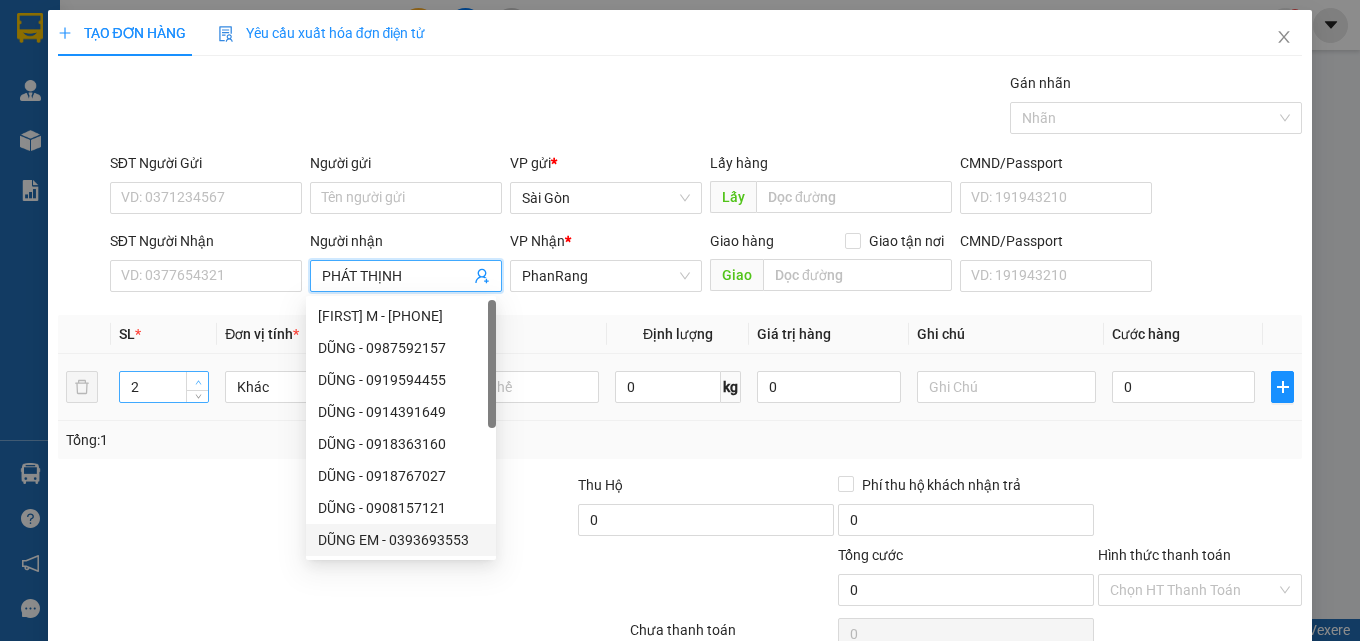 click at bounding box center (197, 381) 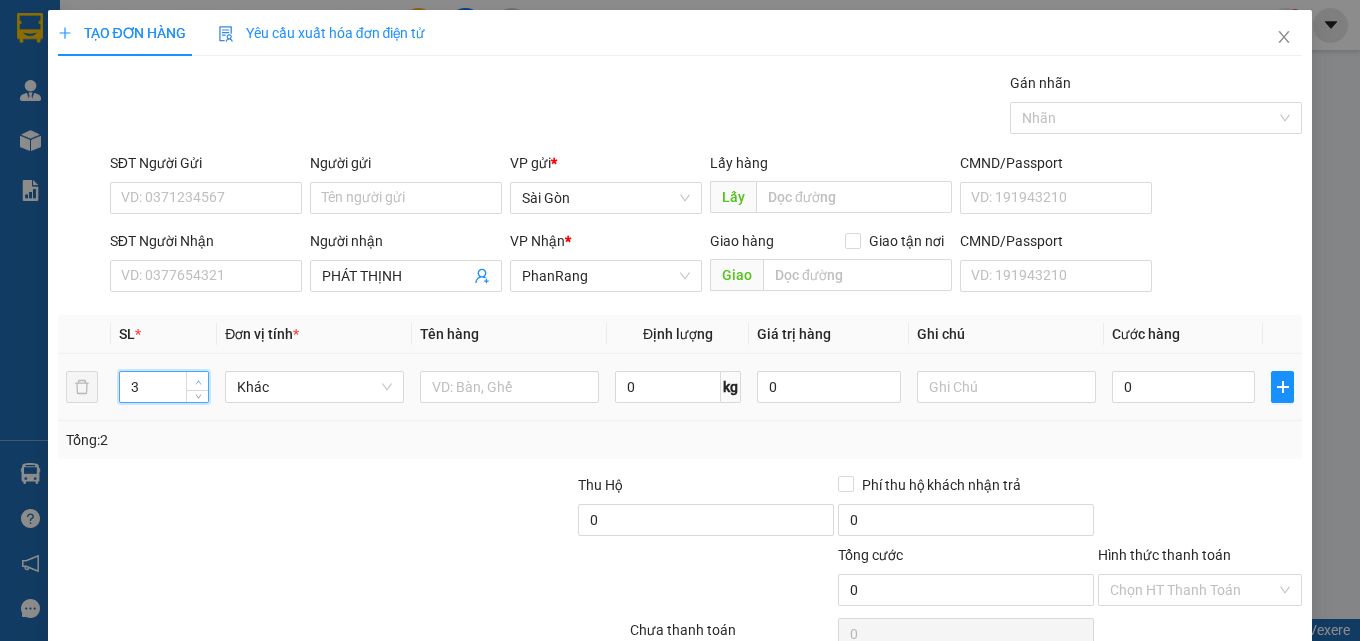 click at bounding box center (198, 382) 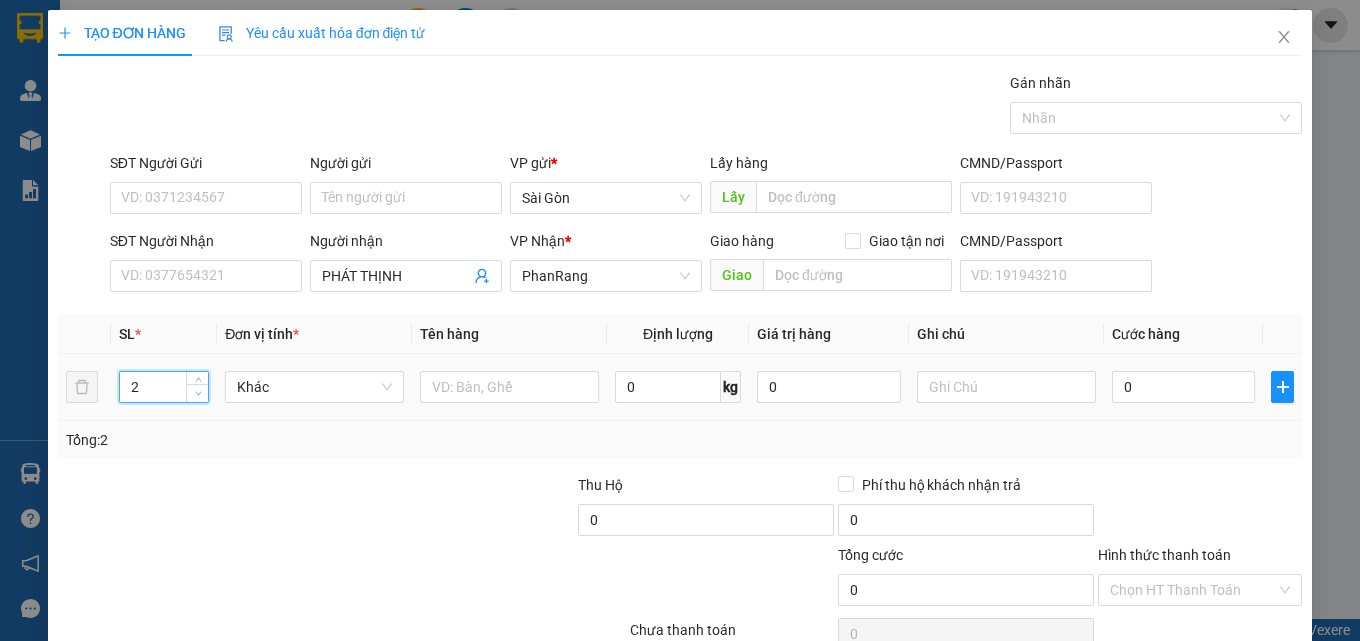 click at bounding box center (197, 393) 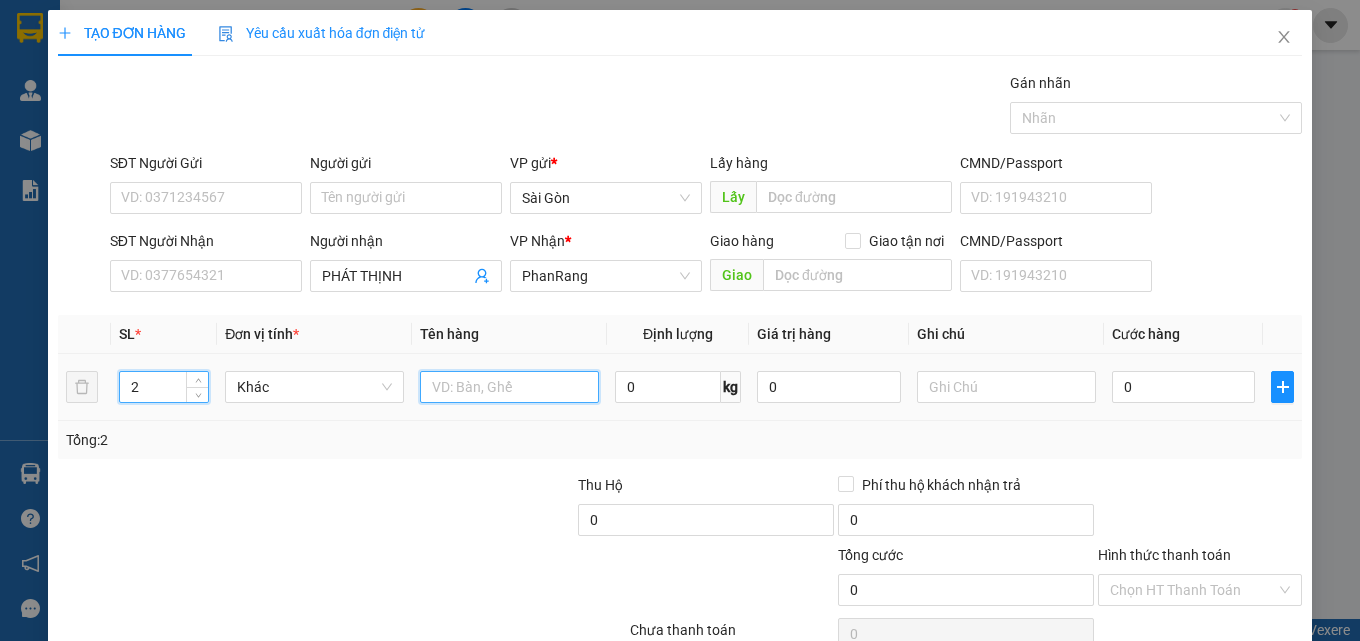 click at bounding box center [509, 387] 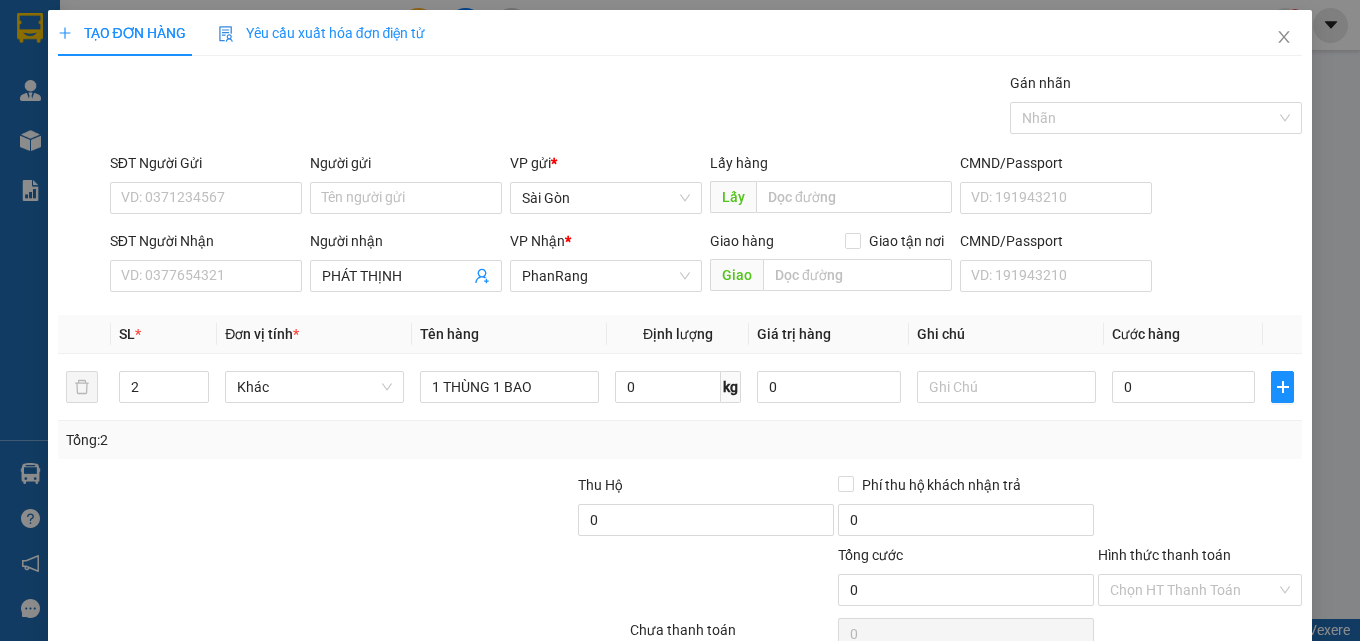 click on "Lưu và In" at bounding box center [1237, 685] 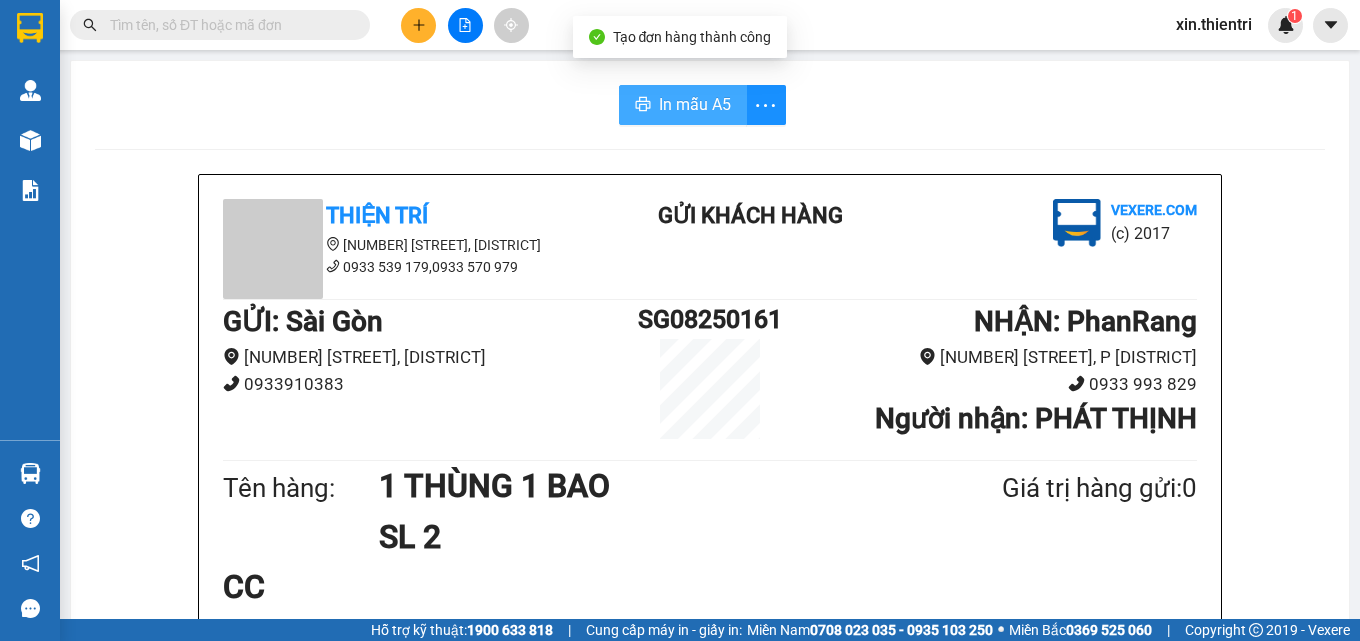 drag, startPoint x: 686, startPoint y: 114, endPoint x: 731, endPoint y: 132, distance: 48.466484 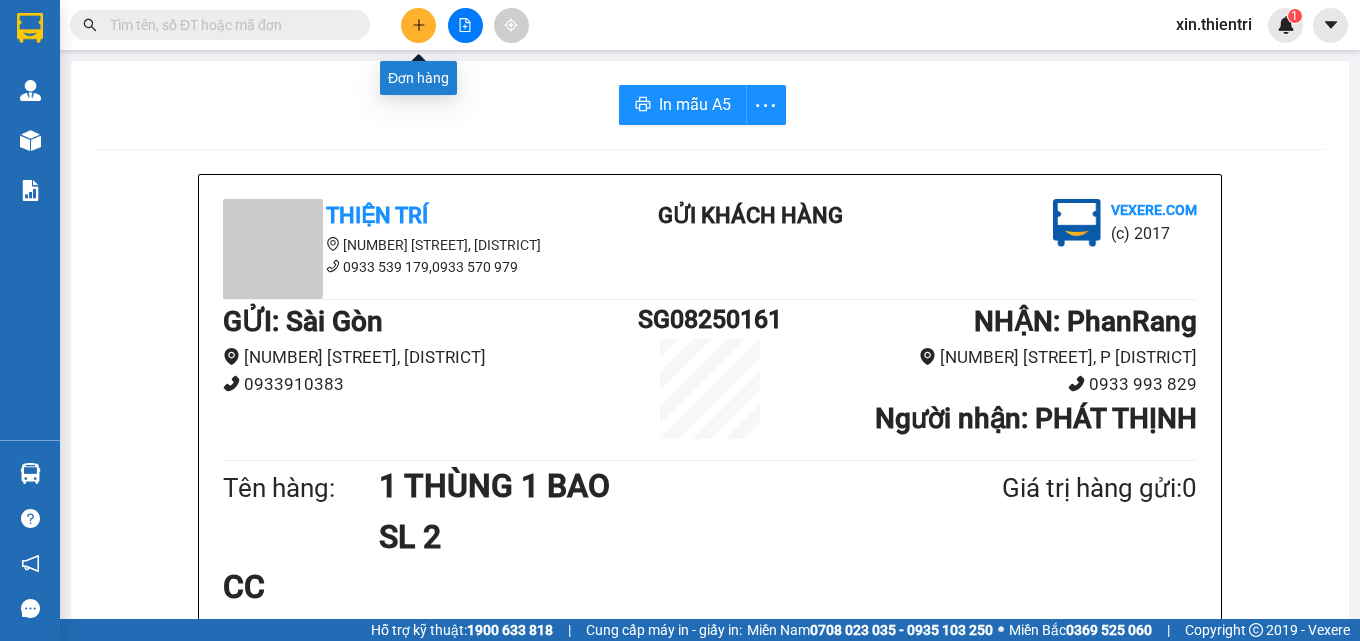 click at bounding box center (418, 25) 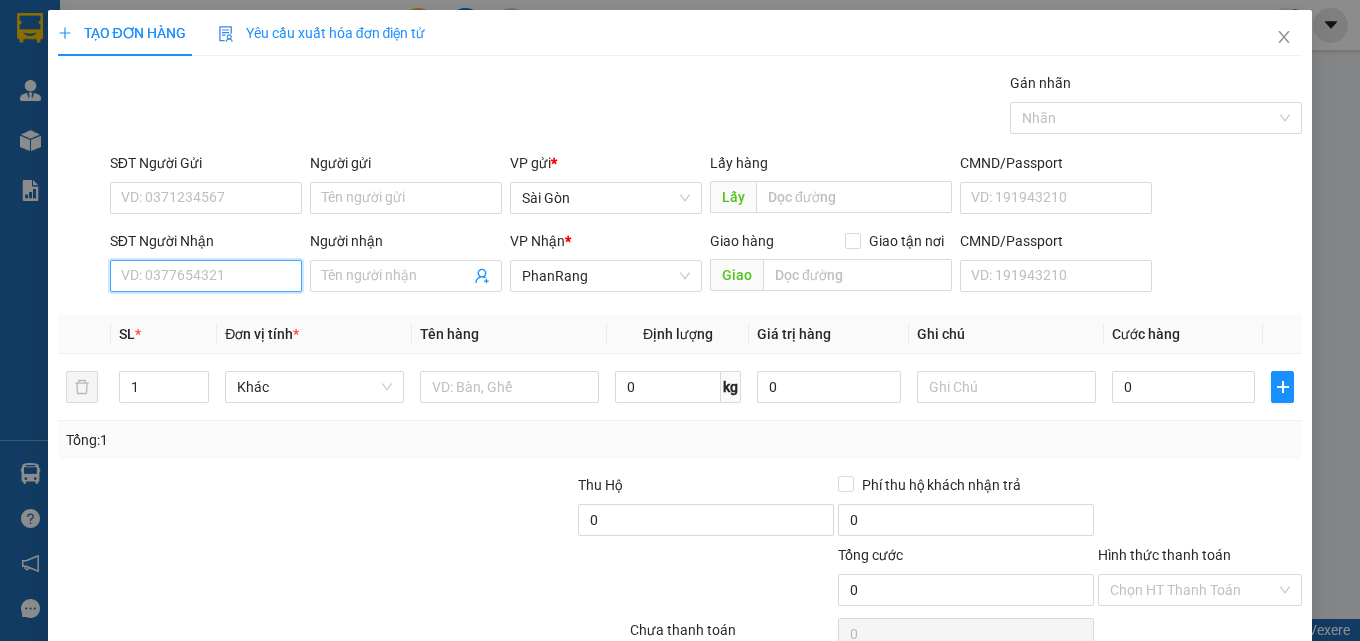 click on "SĐT Người Nhận" at bounding box center (206, 276) 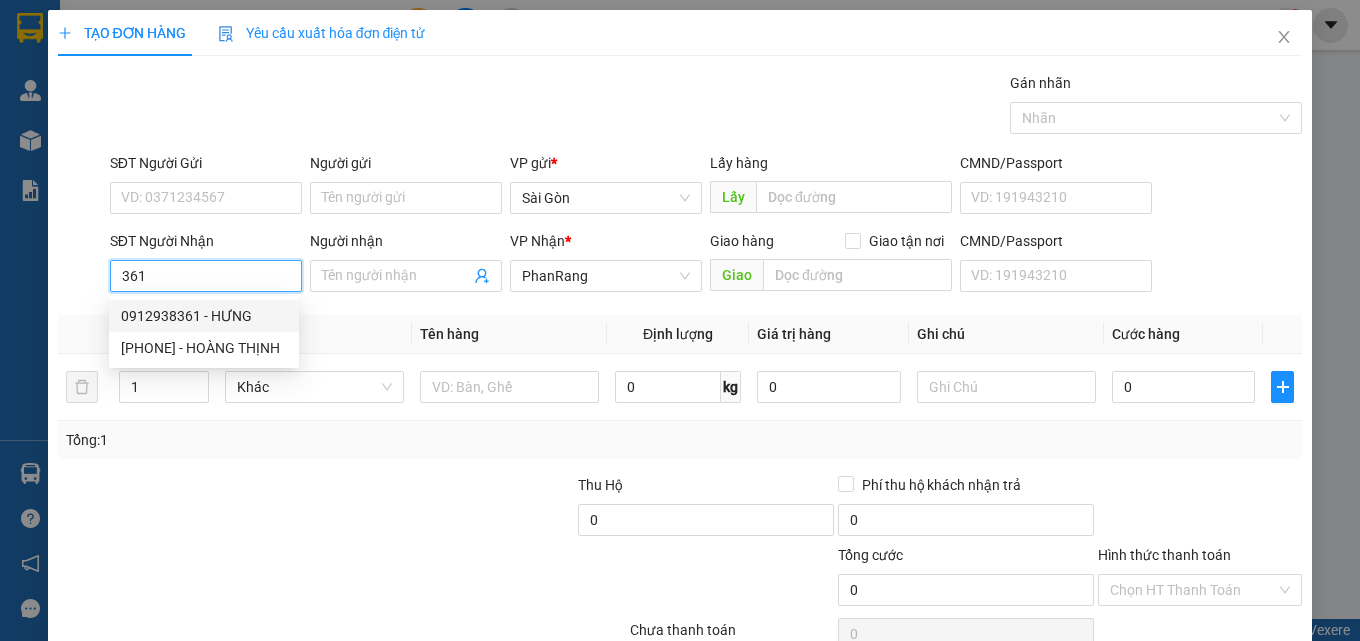 click on "0912938361 - HƯNG" at bounding box center (204, 316) 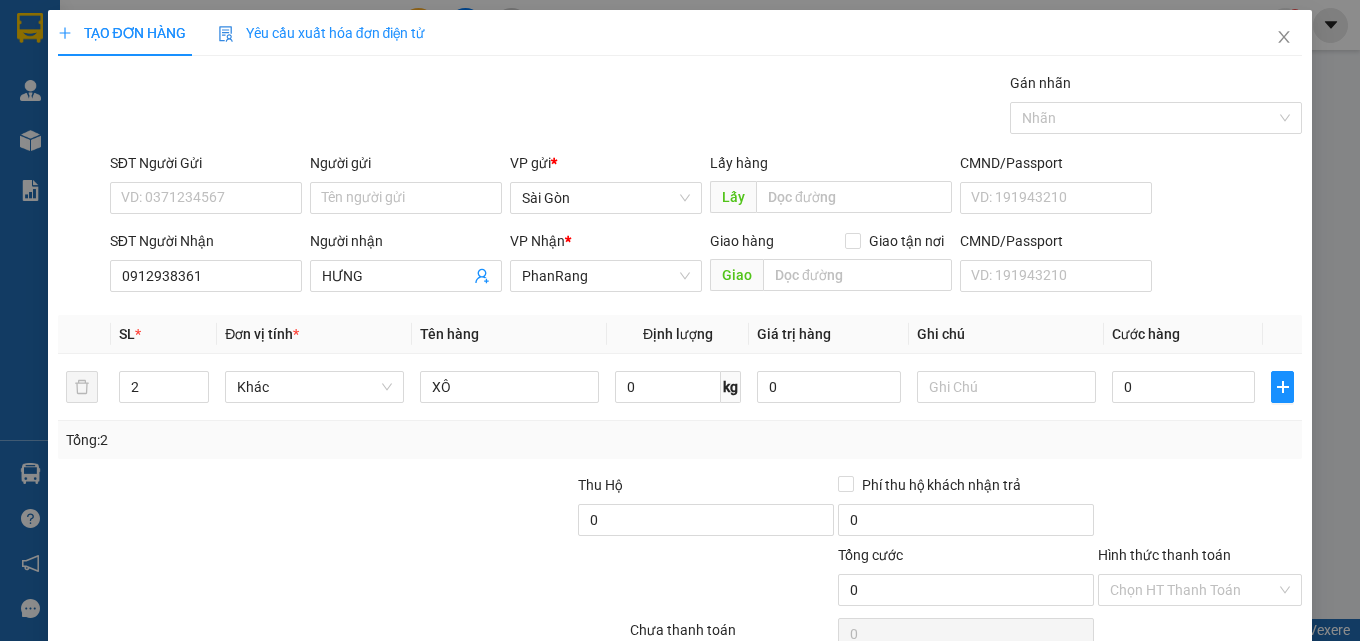 drag, startPoint x: 1207, startPoint y: 585, endPoint x: 1188, endPoint y: 572, distance: 23.021729 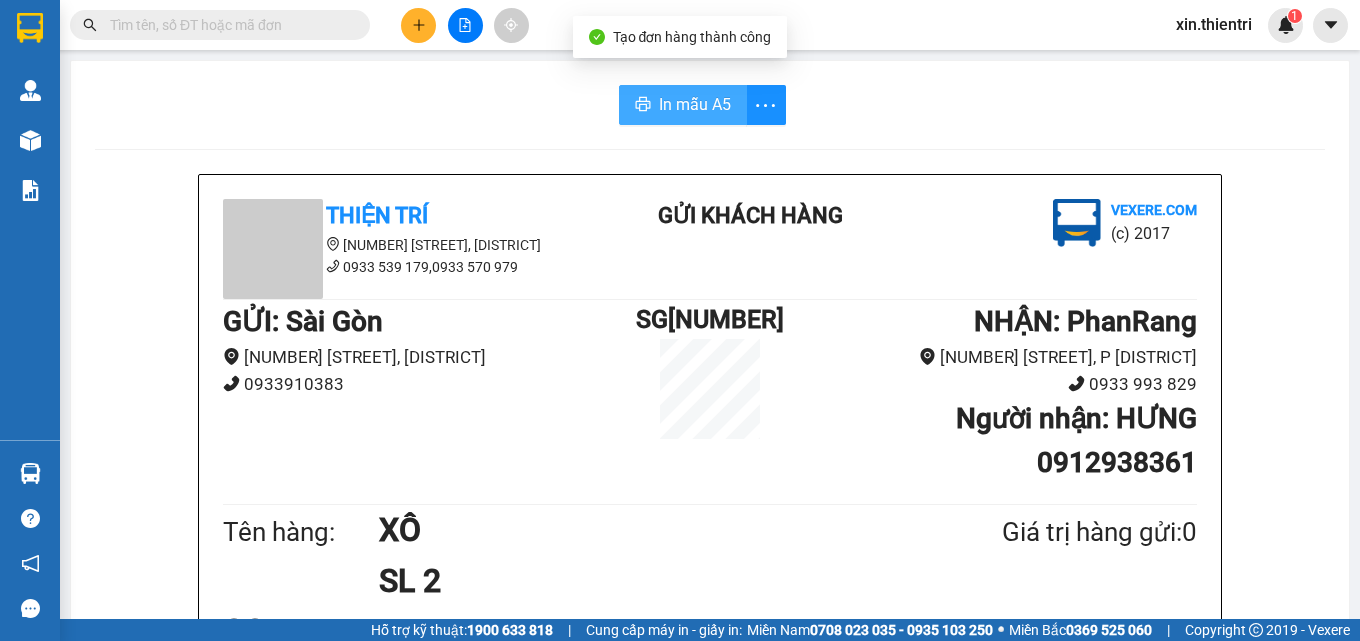 click on "In mẫu A5" at bounding box center [695, 104] 